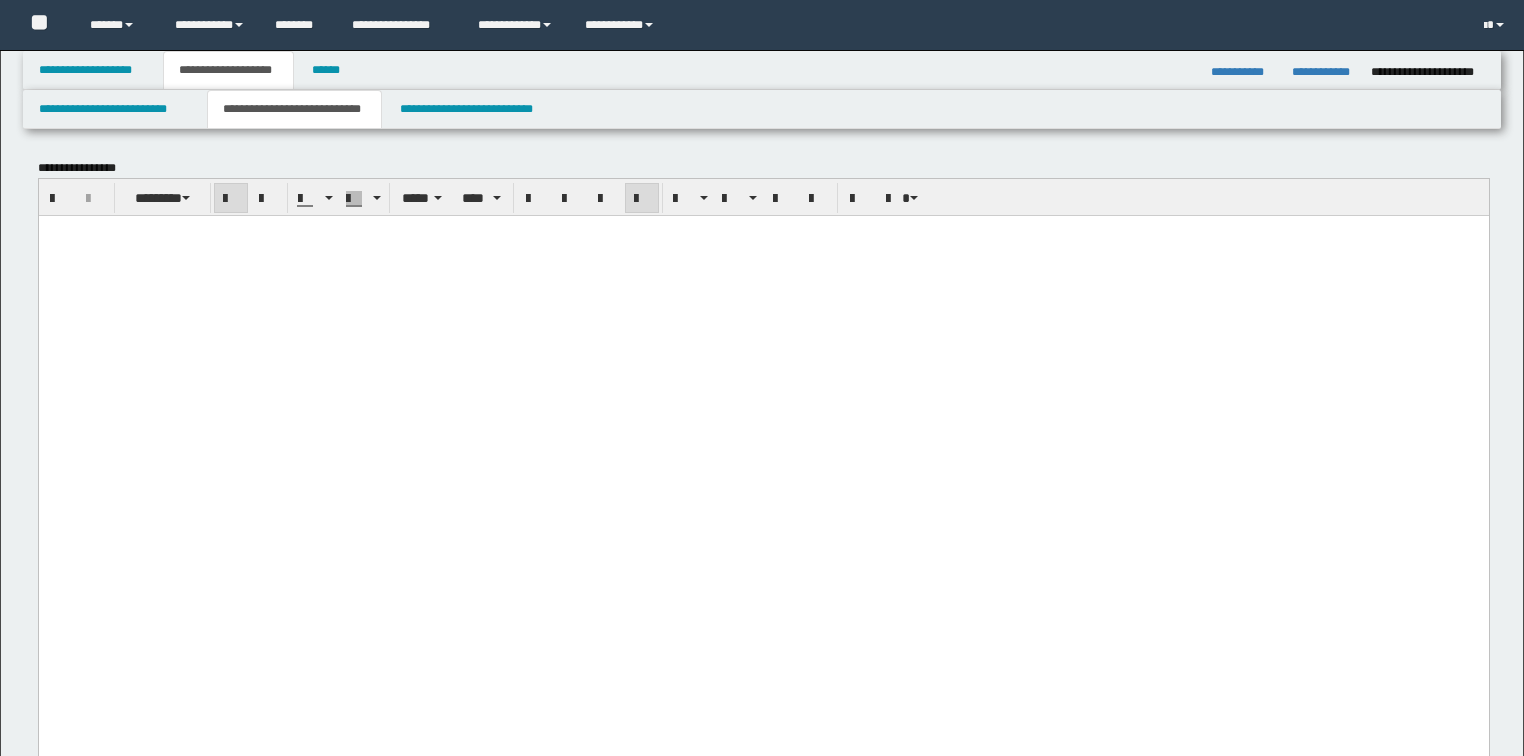 scroll, scrollTop: 1680, scrollLeft: 0, axis: vertical 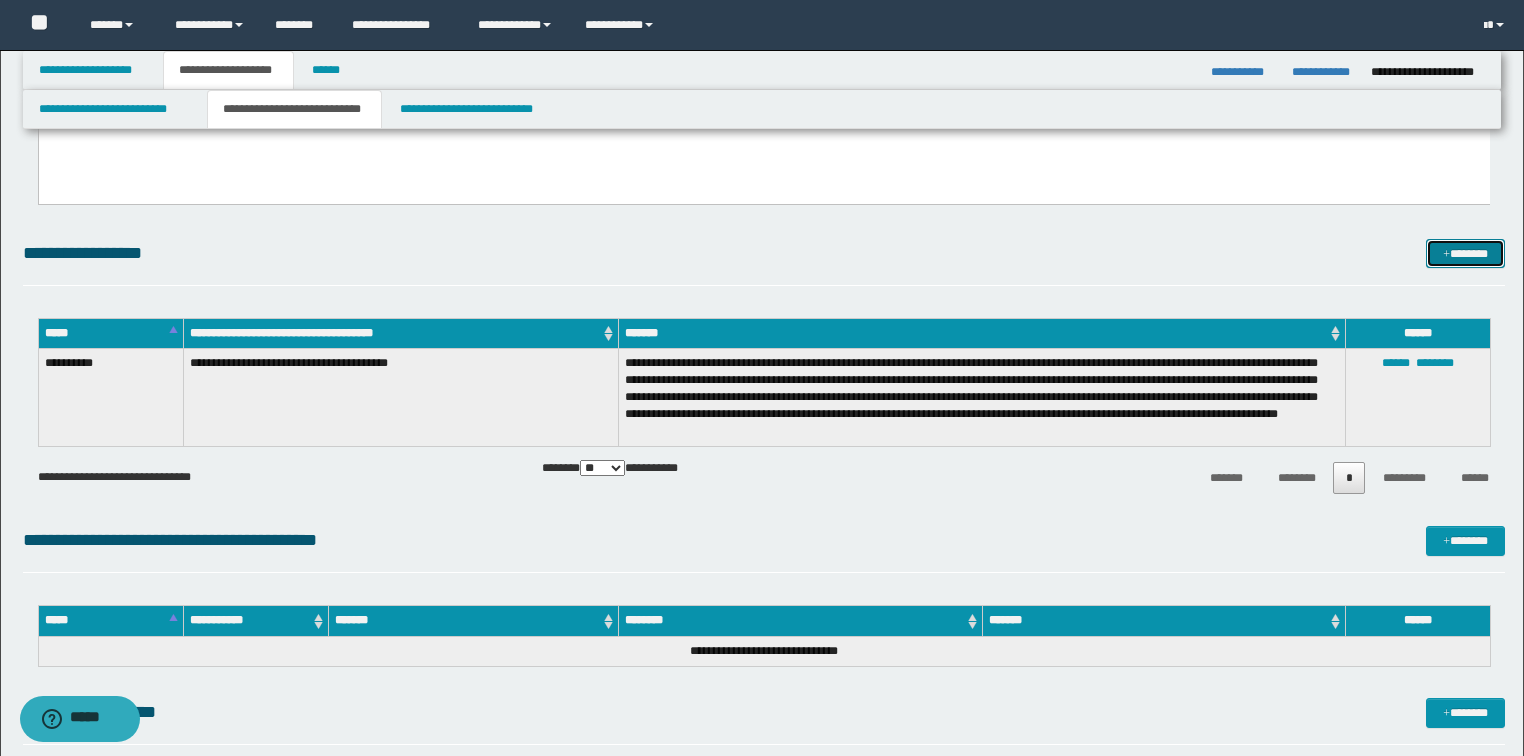 click on "*******" at bounding box center (1465, 254) 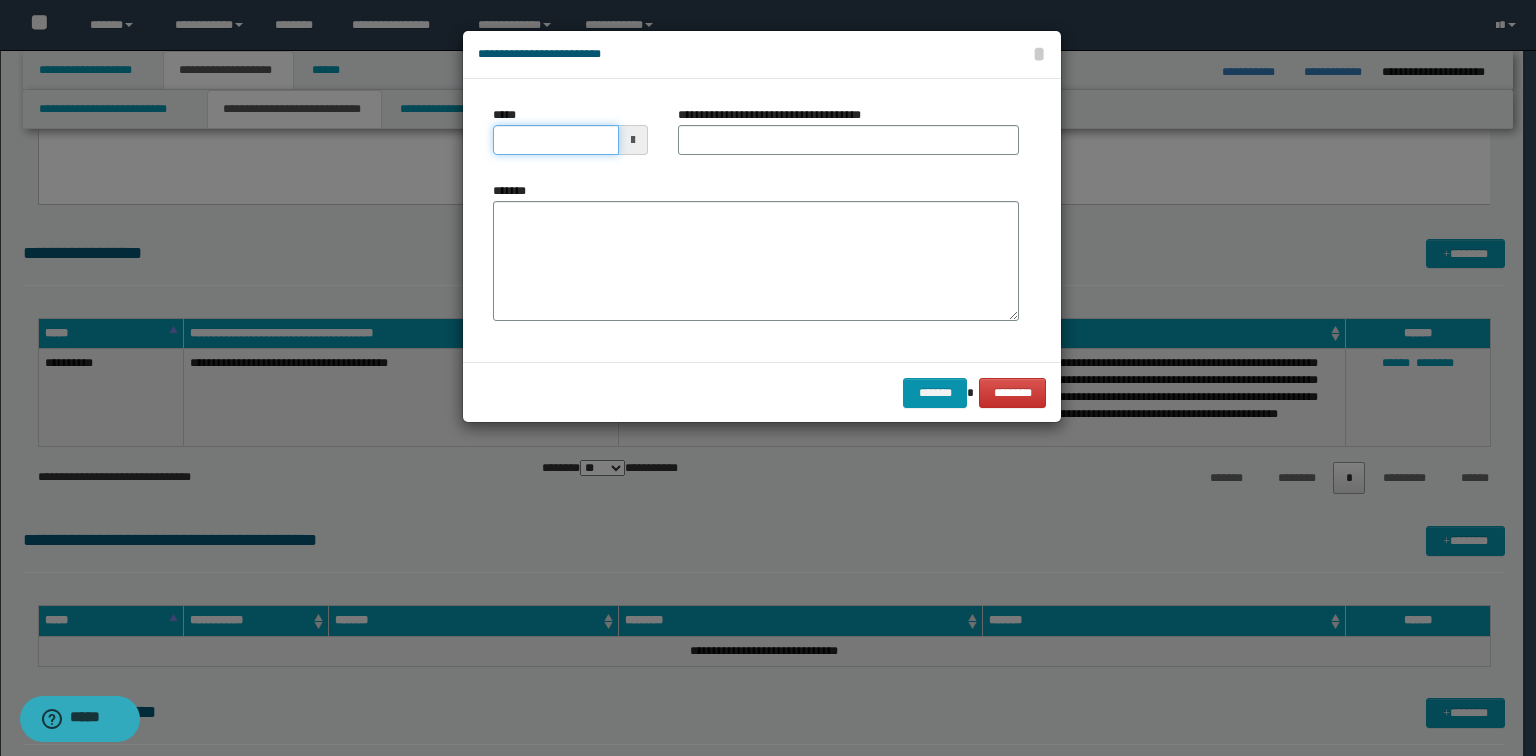 click on "*****" at bounding box center [556, 140] 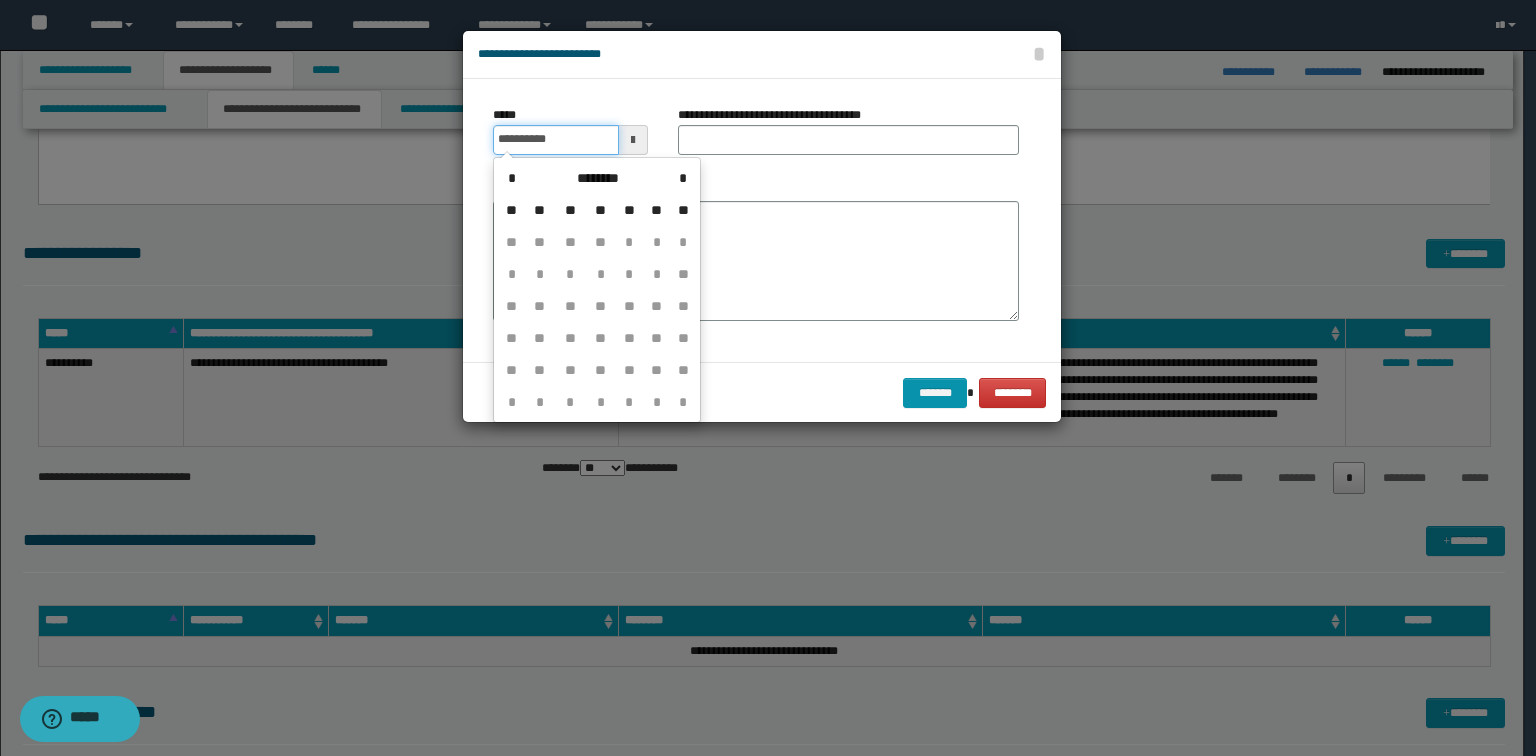 type on "**********" 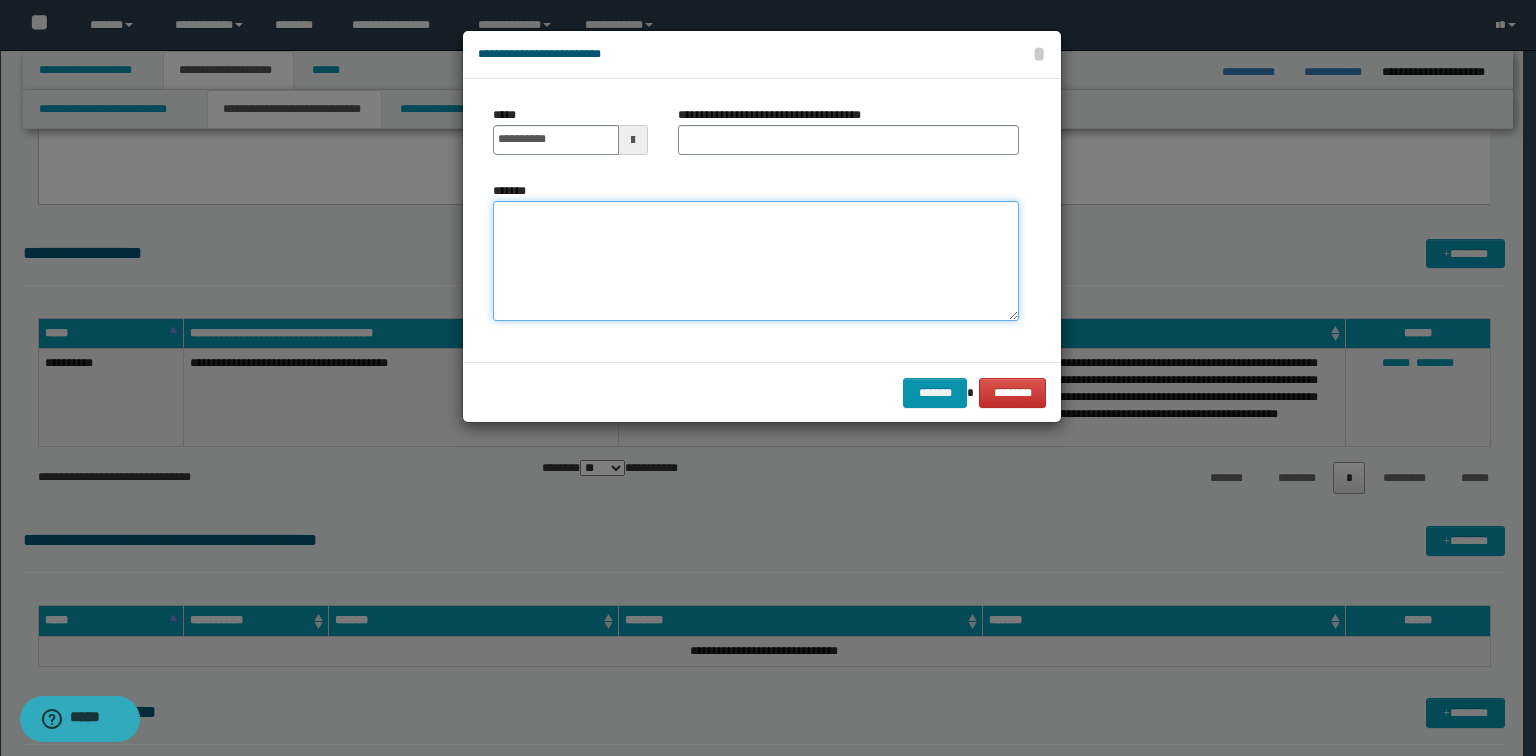 click on "*******" at bounding box center [756, 261] 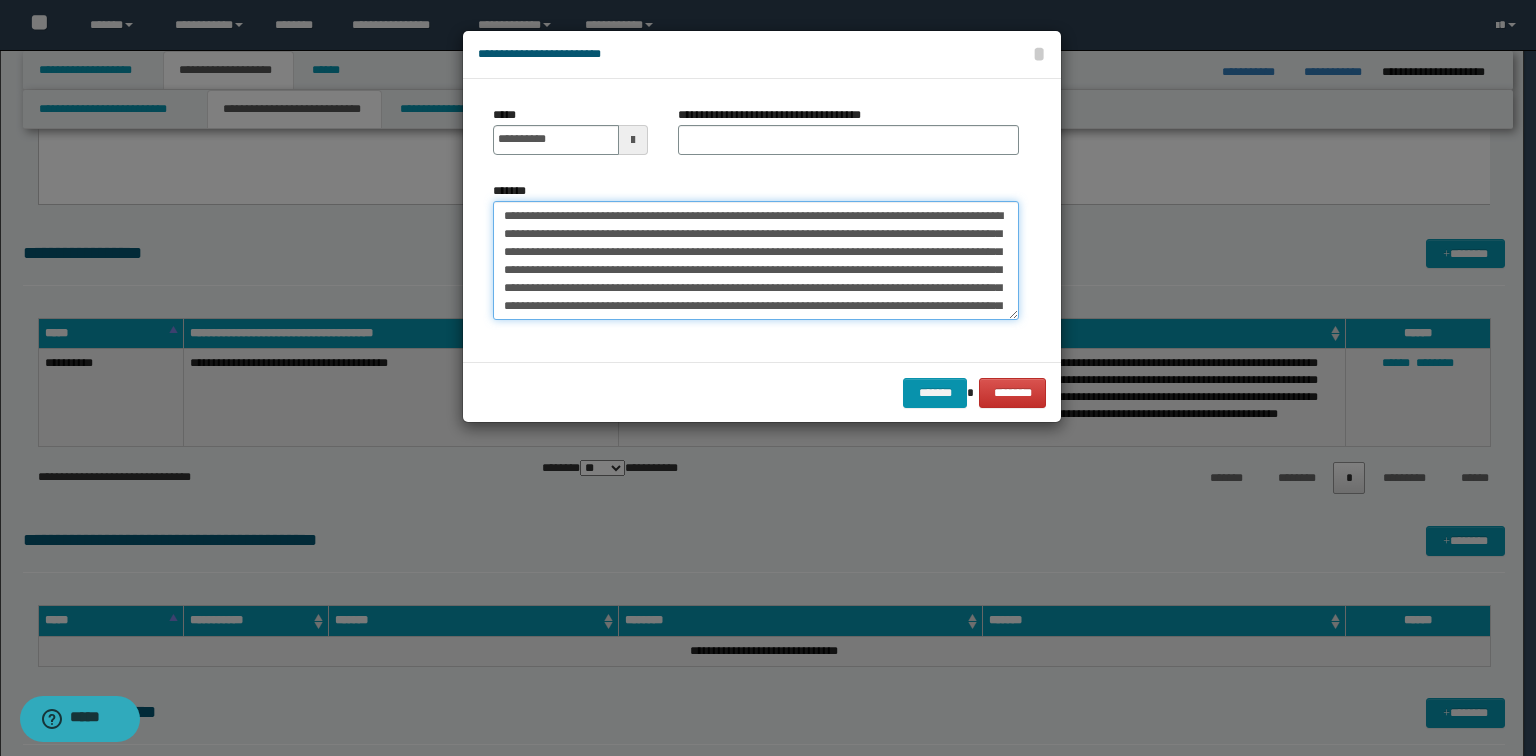 scroll, scrollTop: 72, scrollLeft: 0, axis: vertical 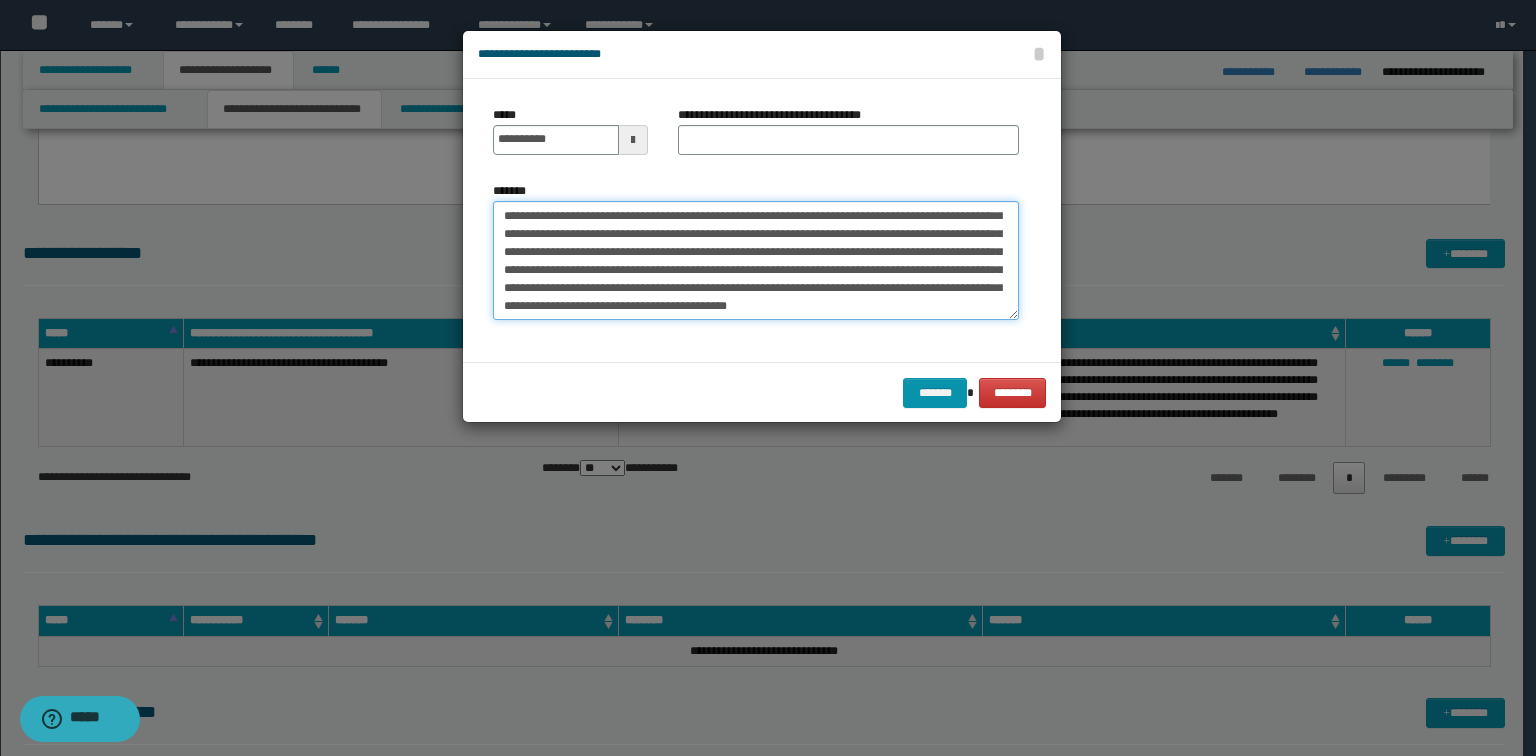 type on "**********" 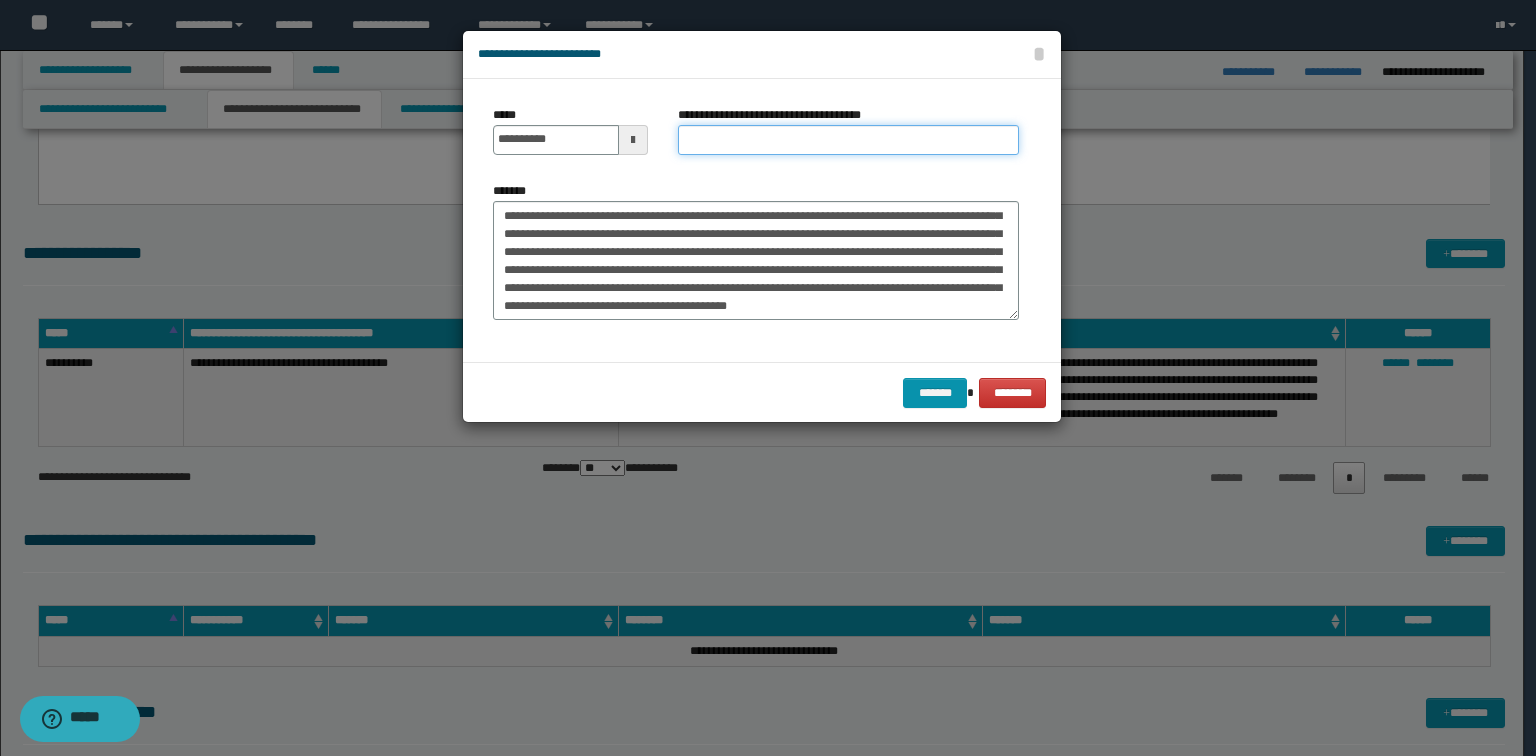 click on "**********" at bounding box center (848, 140) 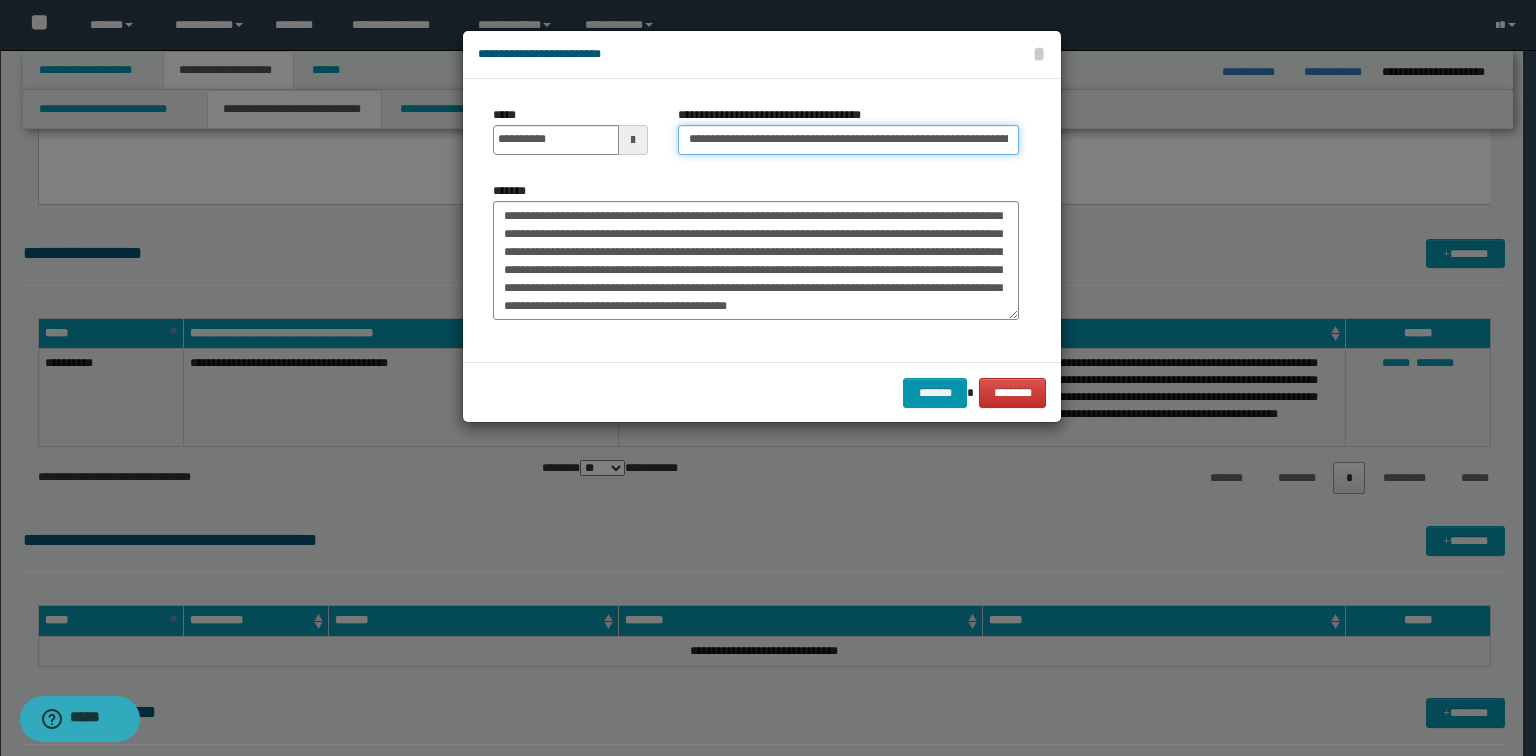 scroll, scrollTop: 0, scrollLeft: 103, axis: horizontal 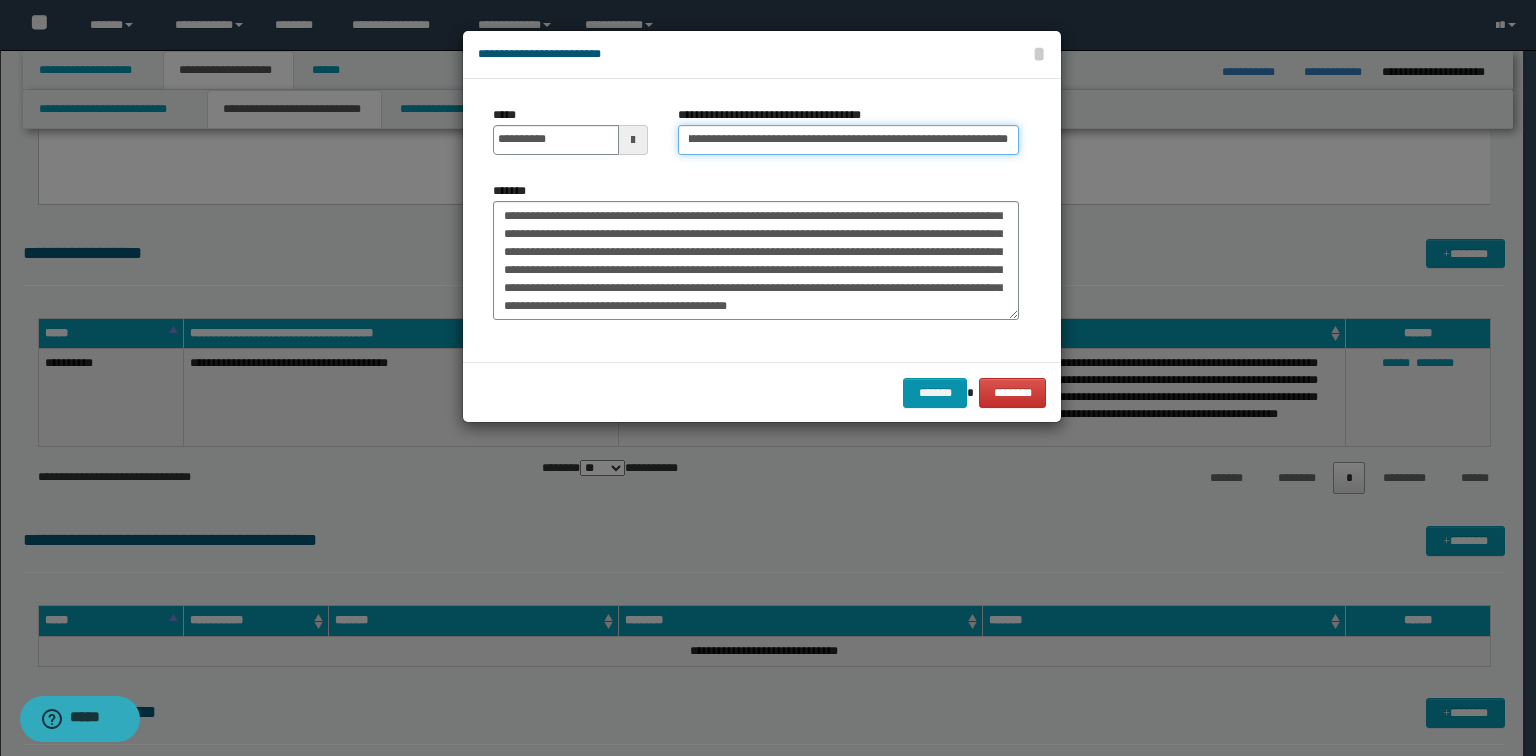 drag, startPoint x: 861, startPoint y: 144, endPoint x: 1265, endPoint y: 174, distance: 405.11234 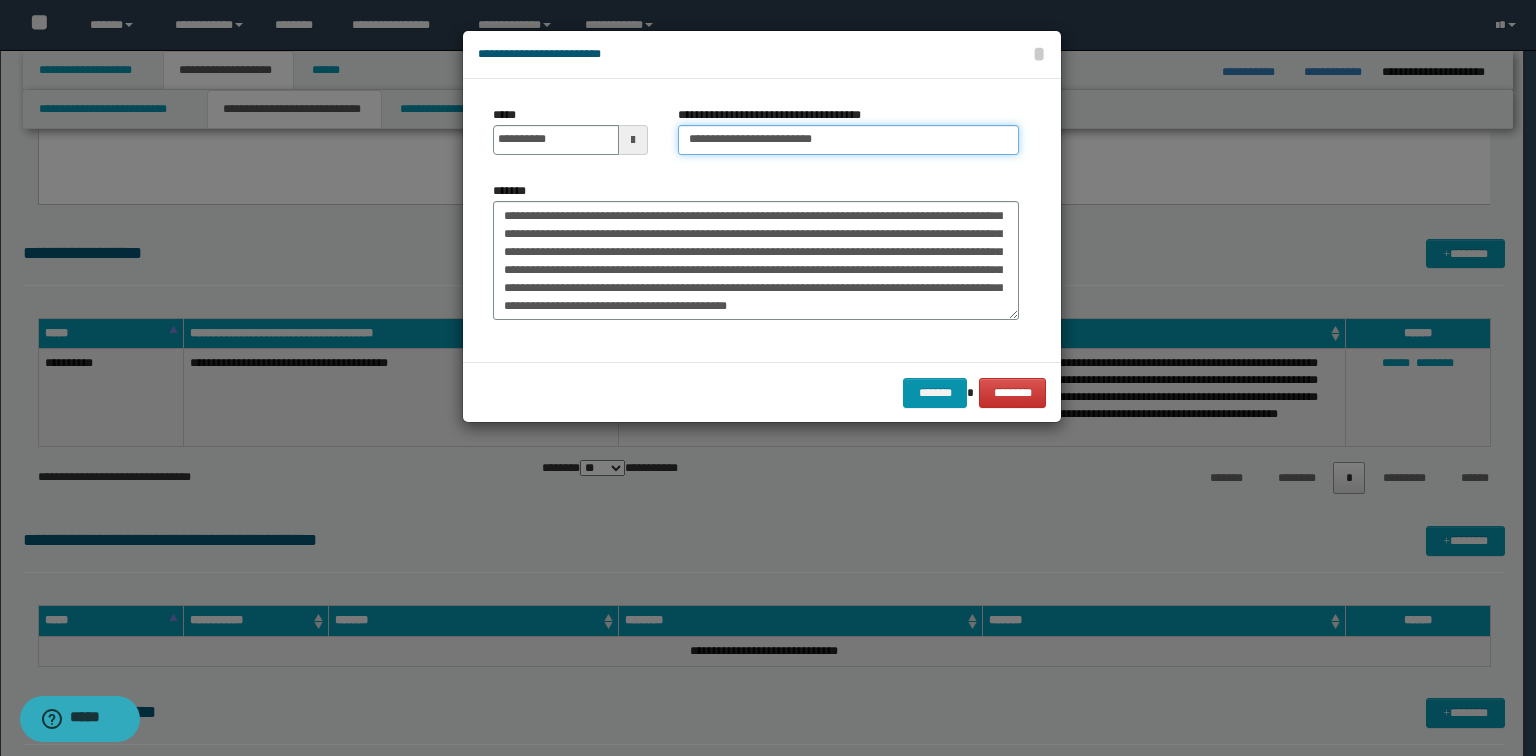 scroll, scrollTop: 0, scrollLeft: 0, axis: both 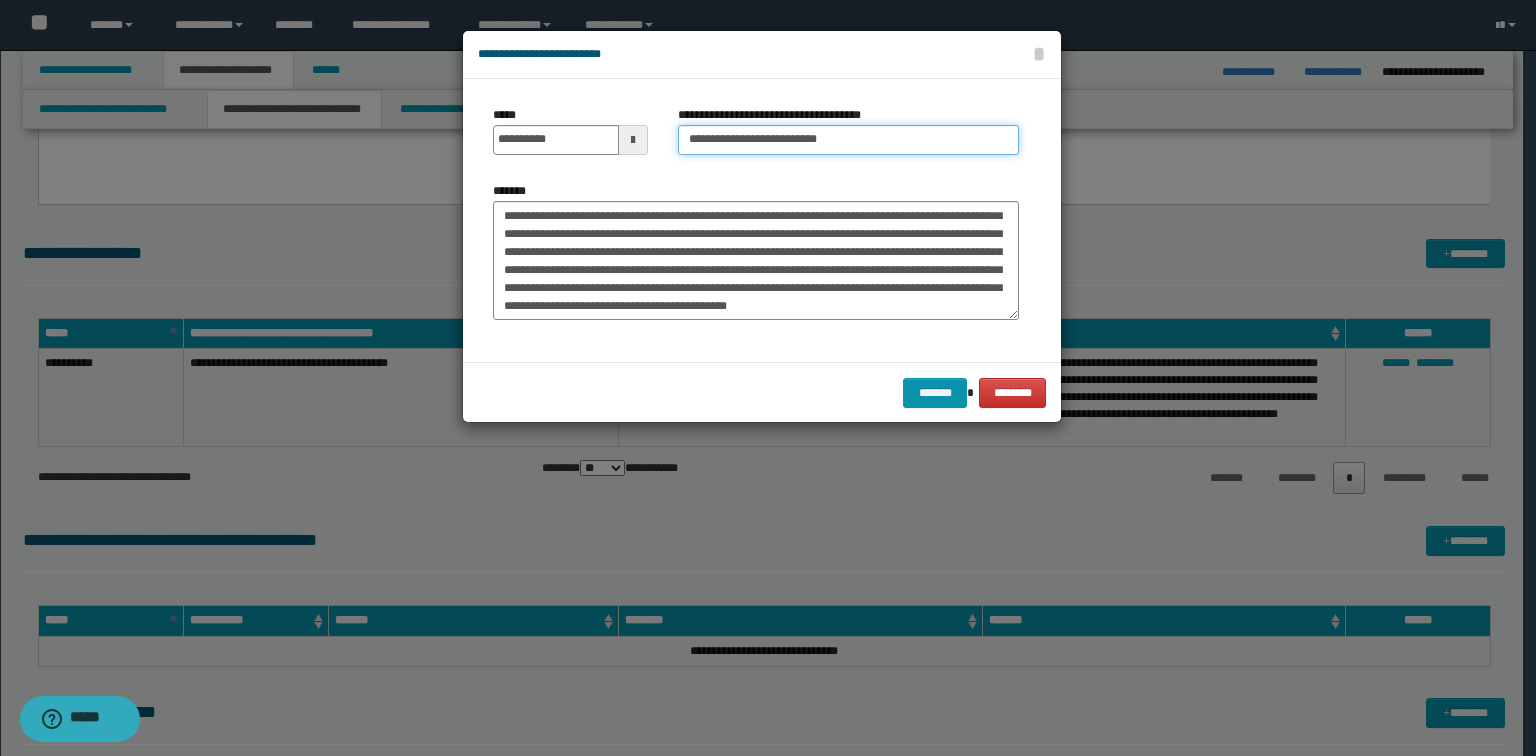 paste on "**********" 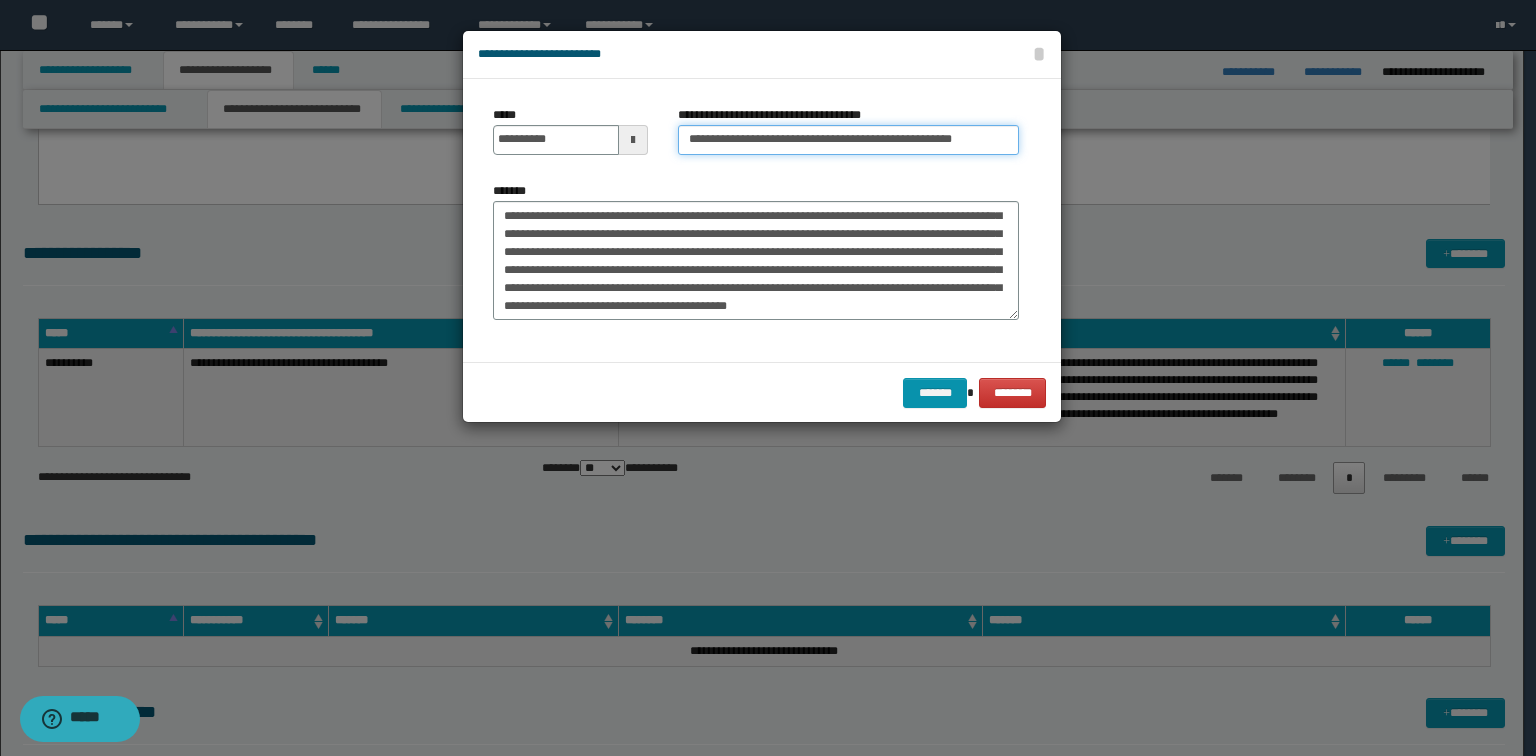 type on "**********" 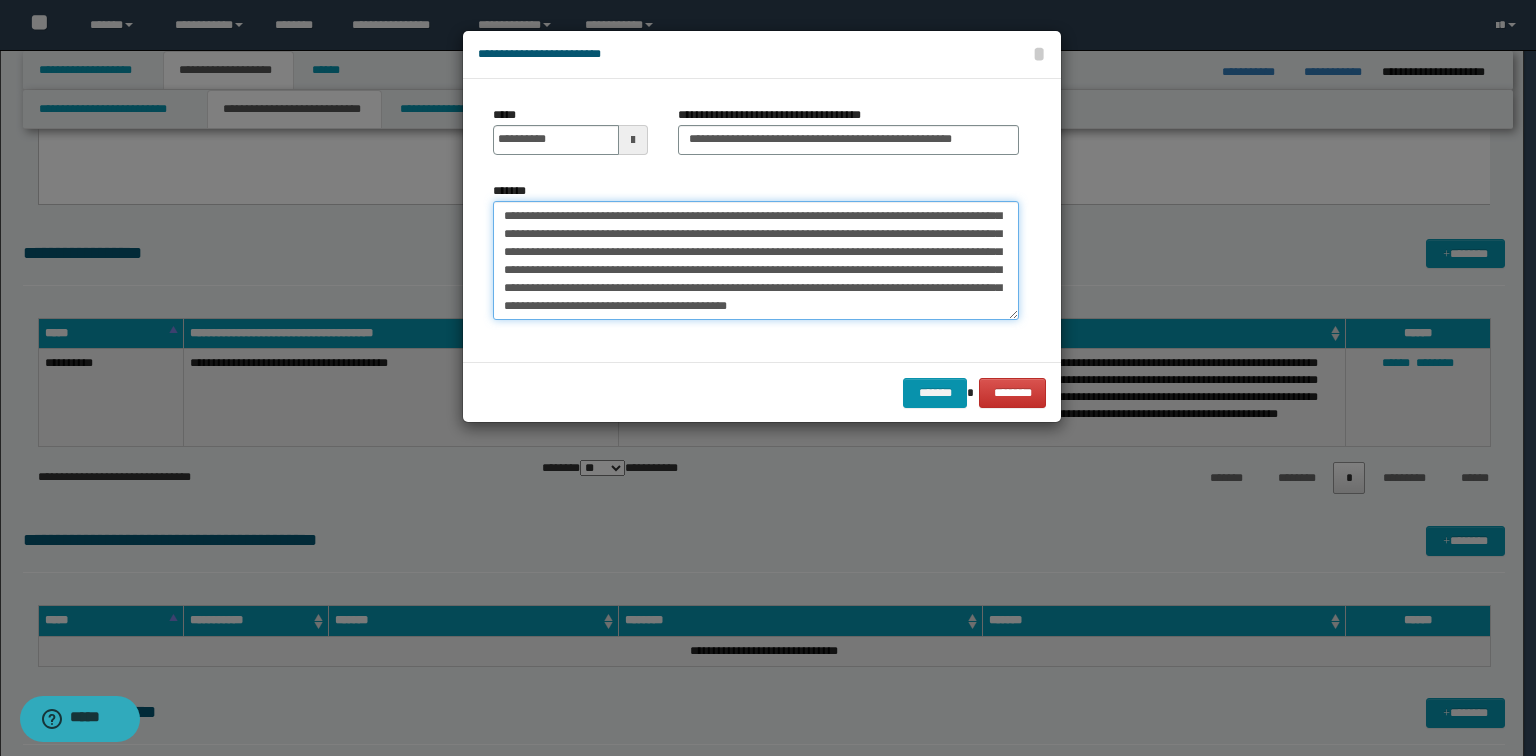 click on "**********" at bounding box center (756, 261) 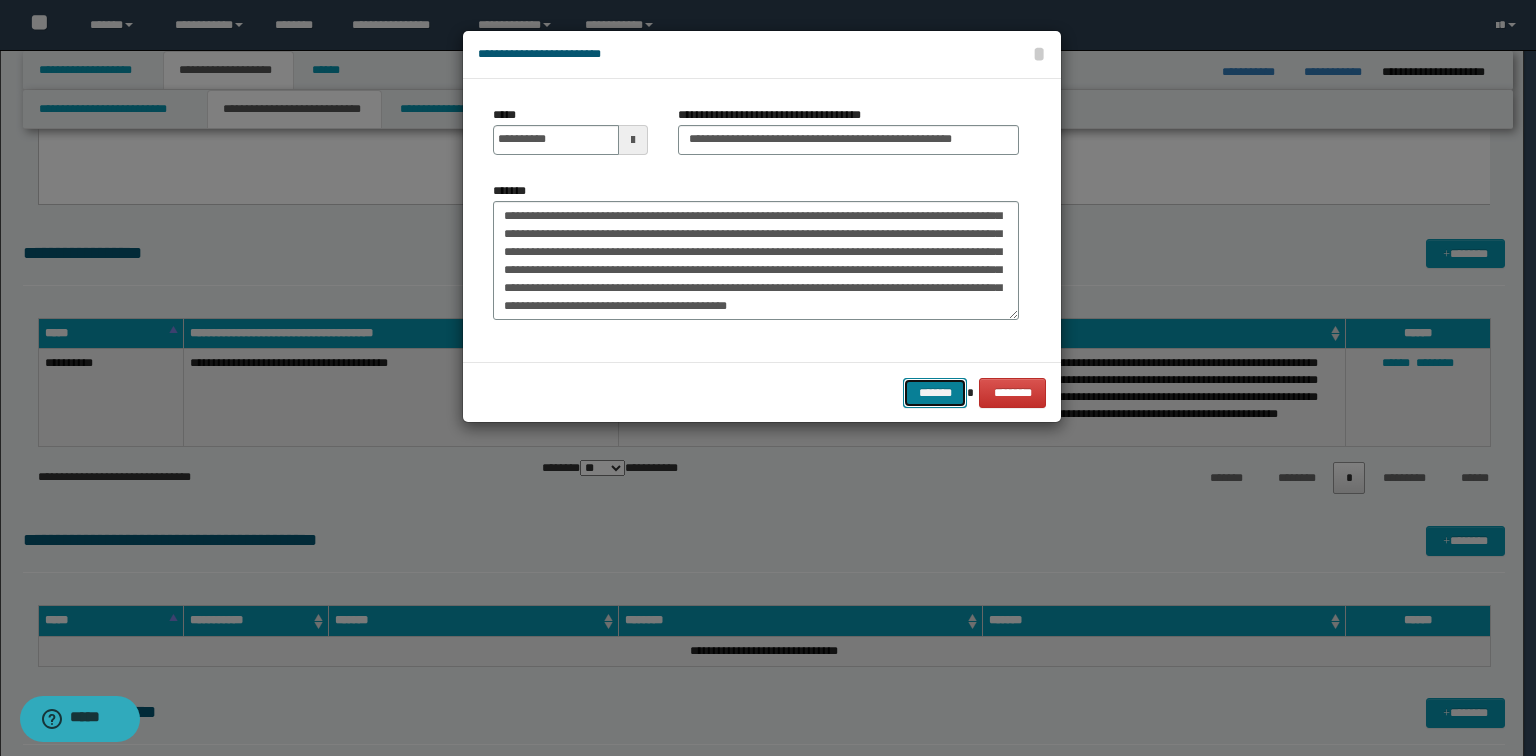click on "*******" at bounding box center [935, 393] 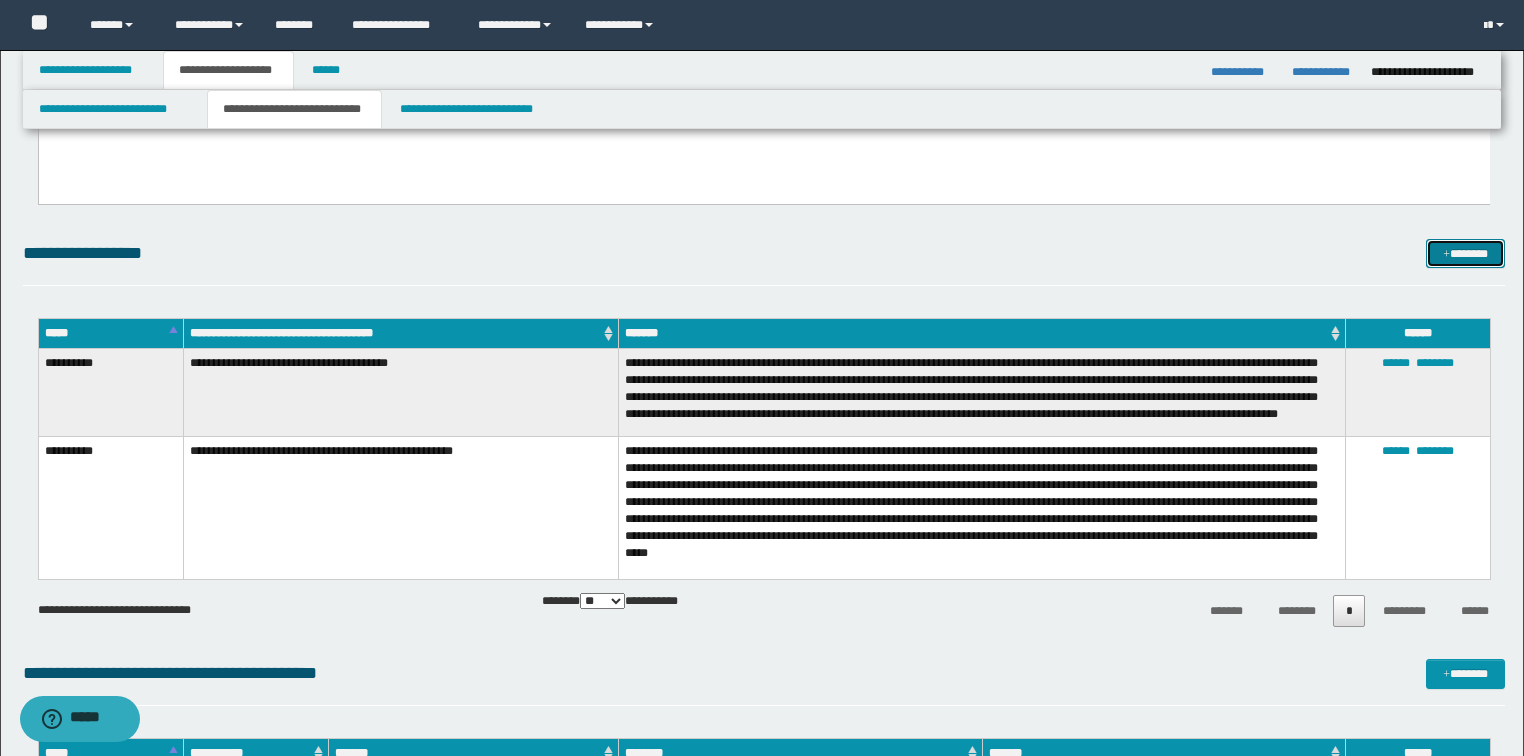click on "*******" at bounding box center (1465, 254) 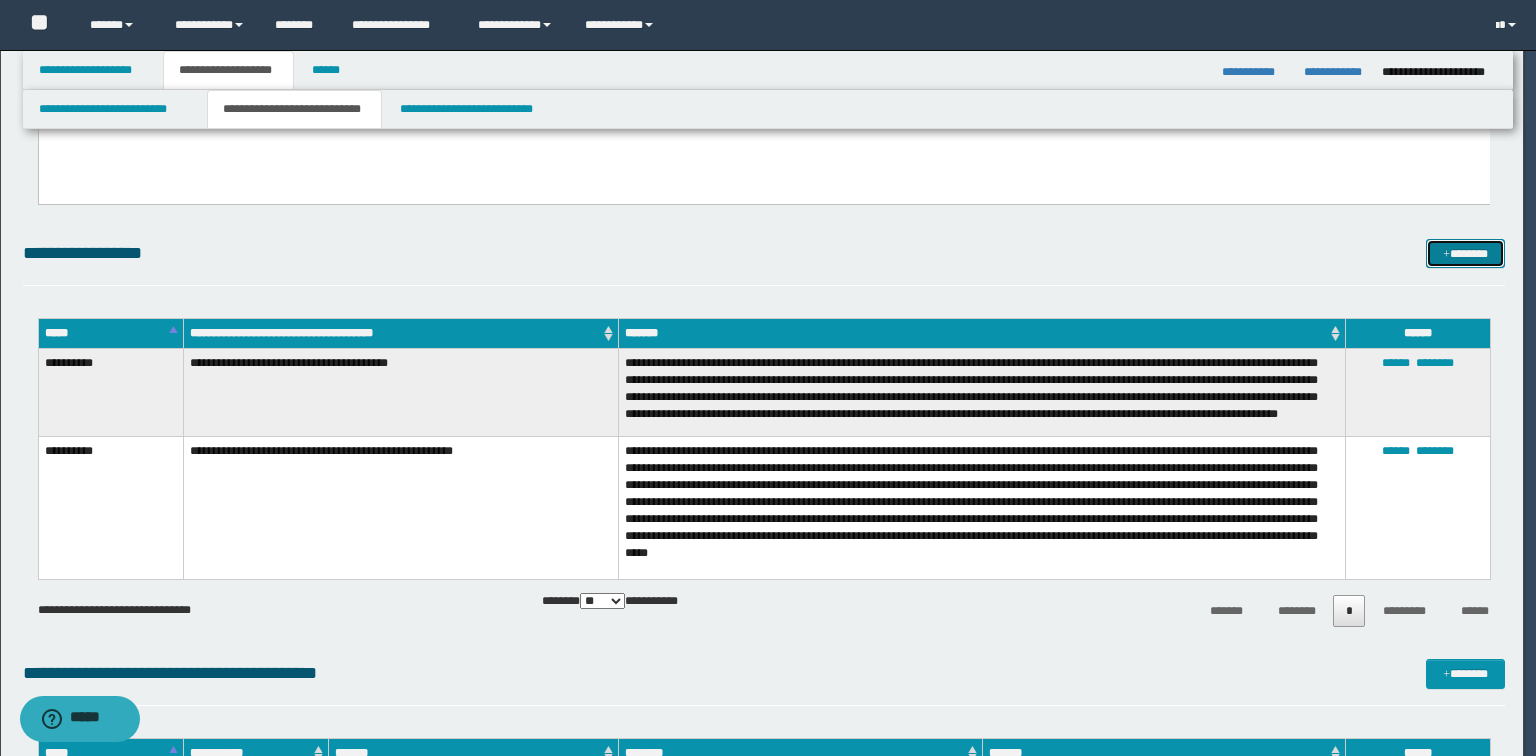 scroll, scrollTop: 0, scrollLeft: 0, axis: both 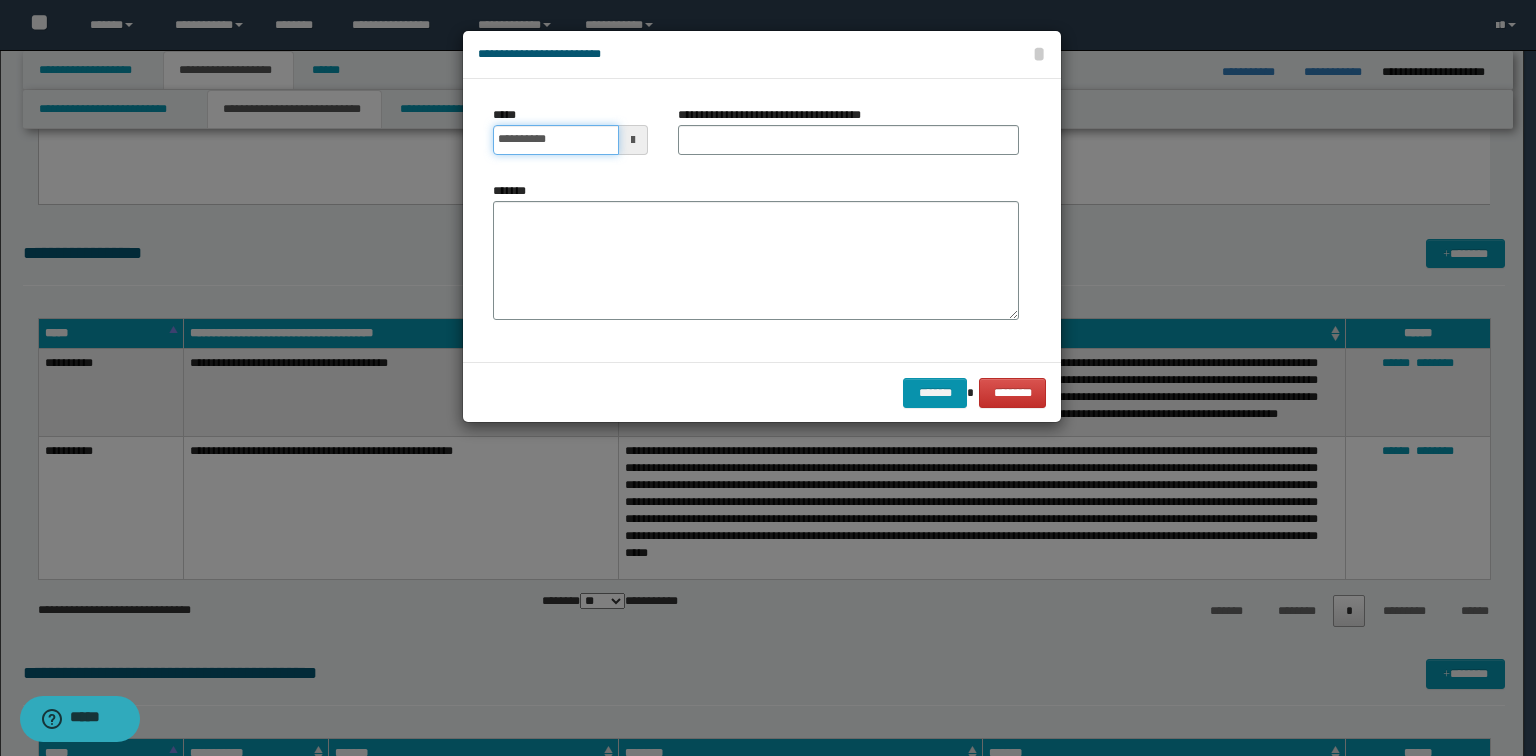 click on "**********" at bounding box center (556, 140) 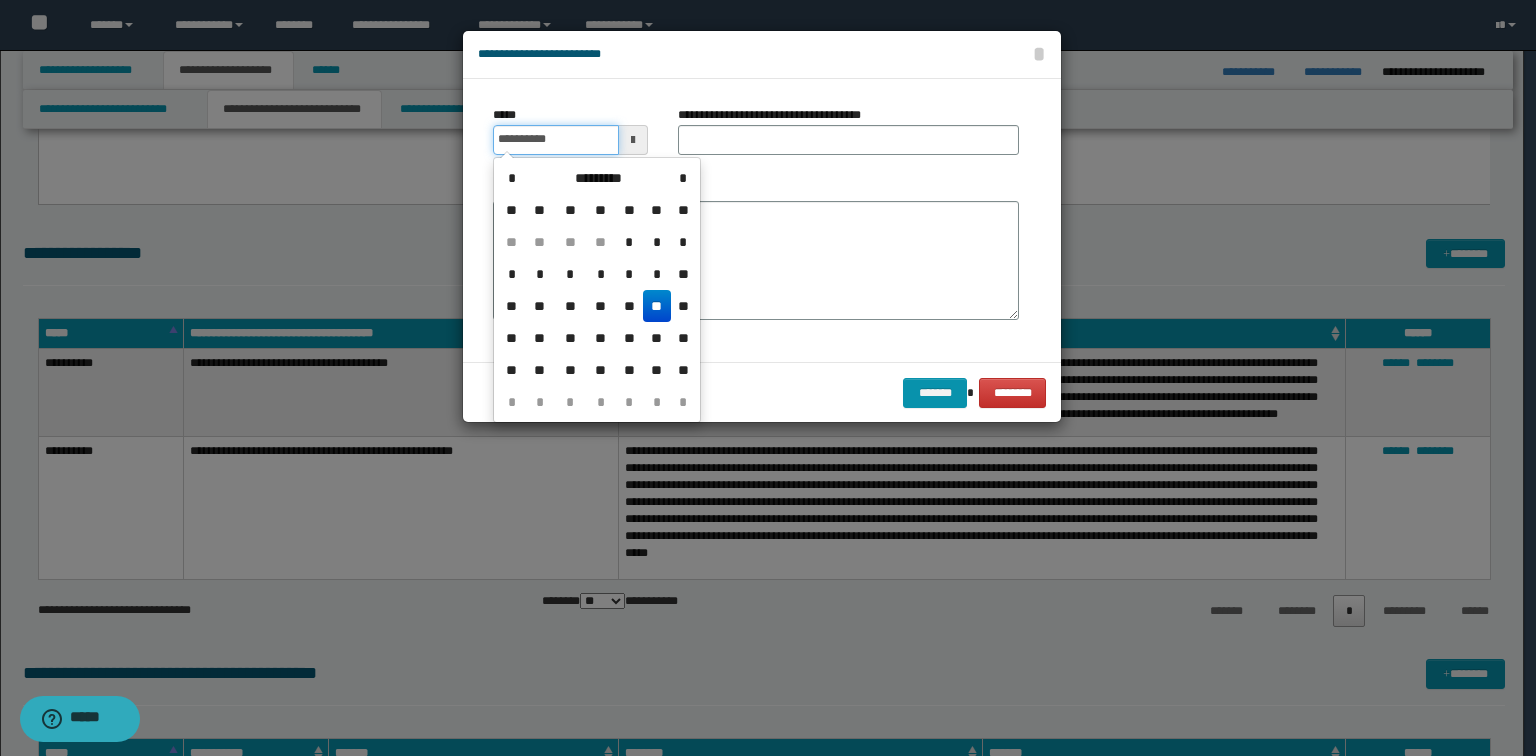 type on "**********" 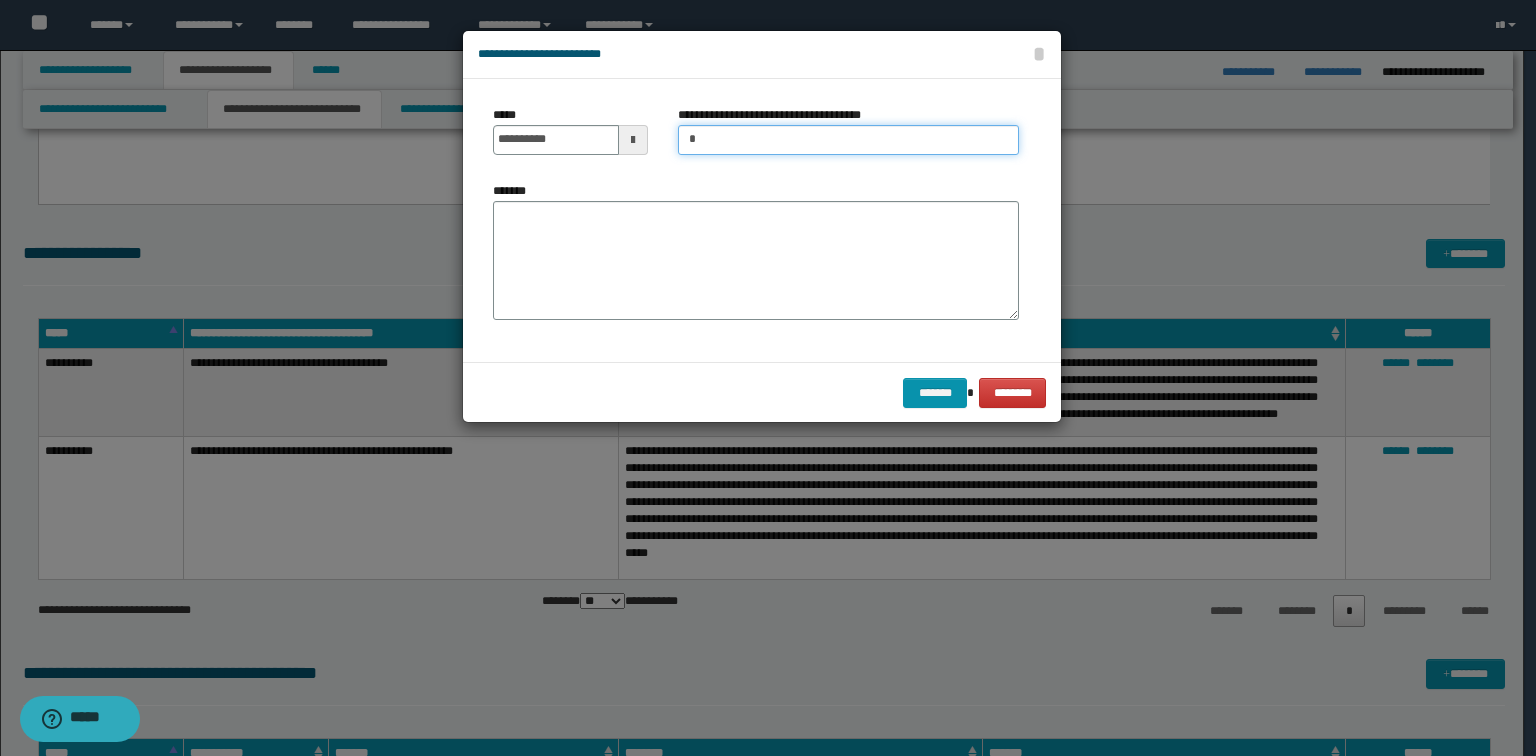 type on "**********" 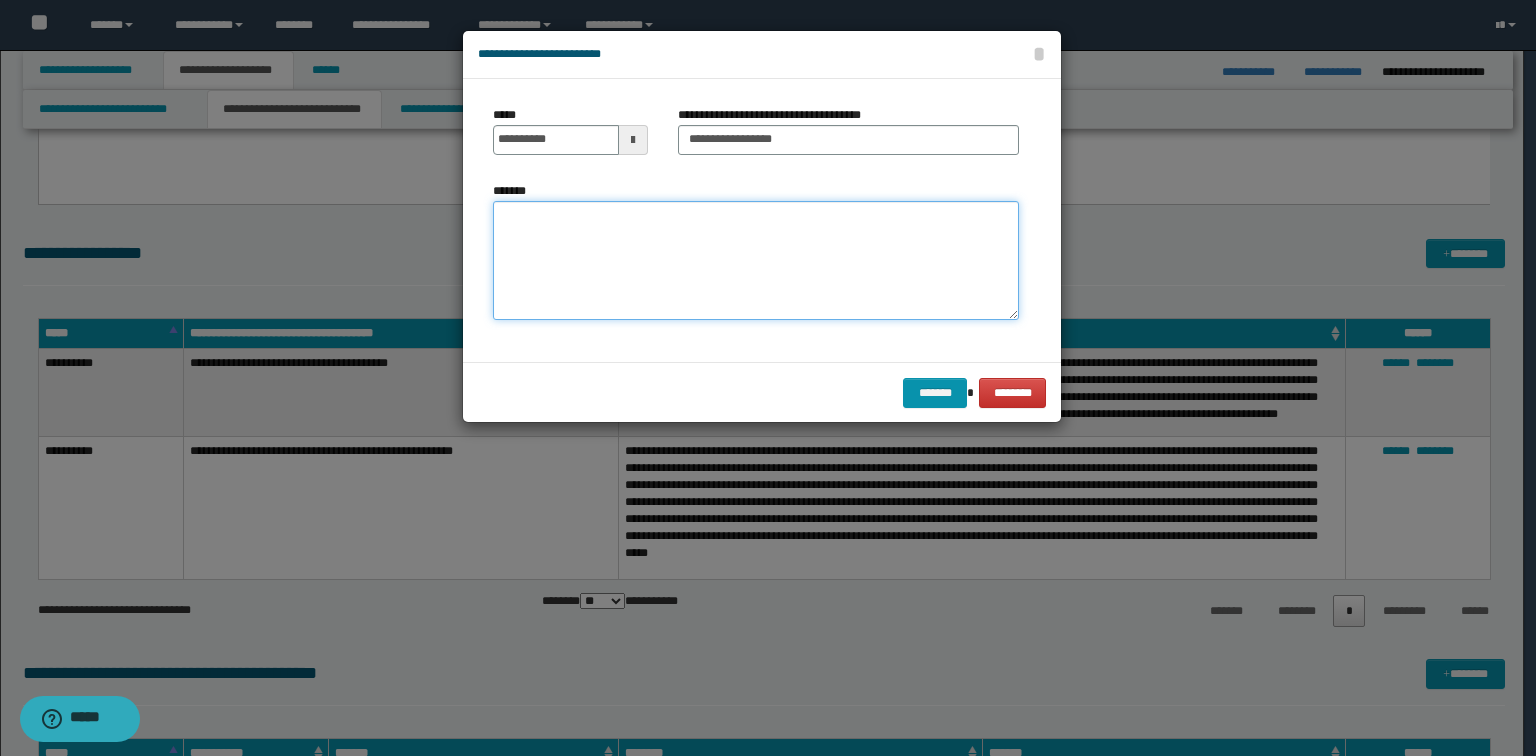 click on "*******" at bounding box center (756, 261) 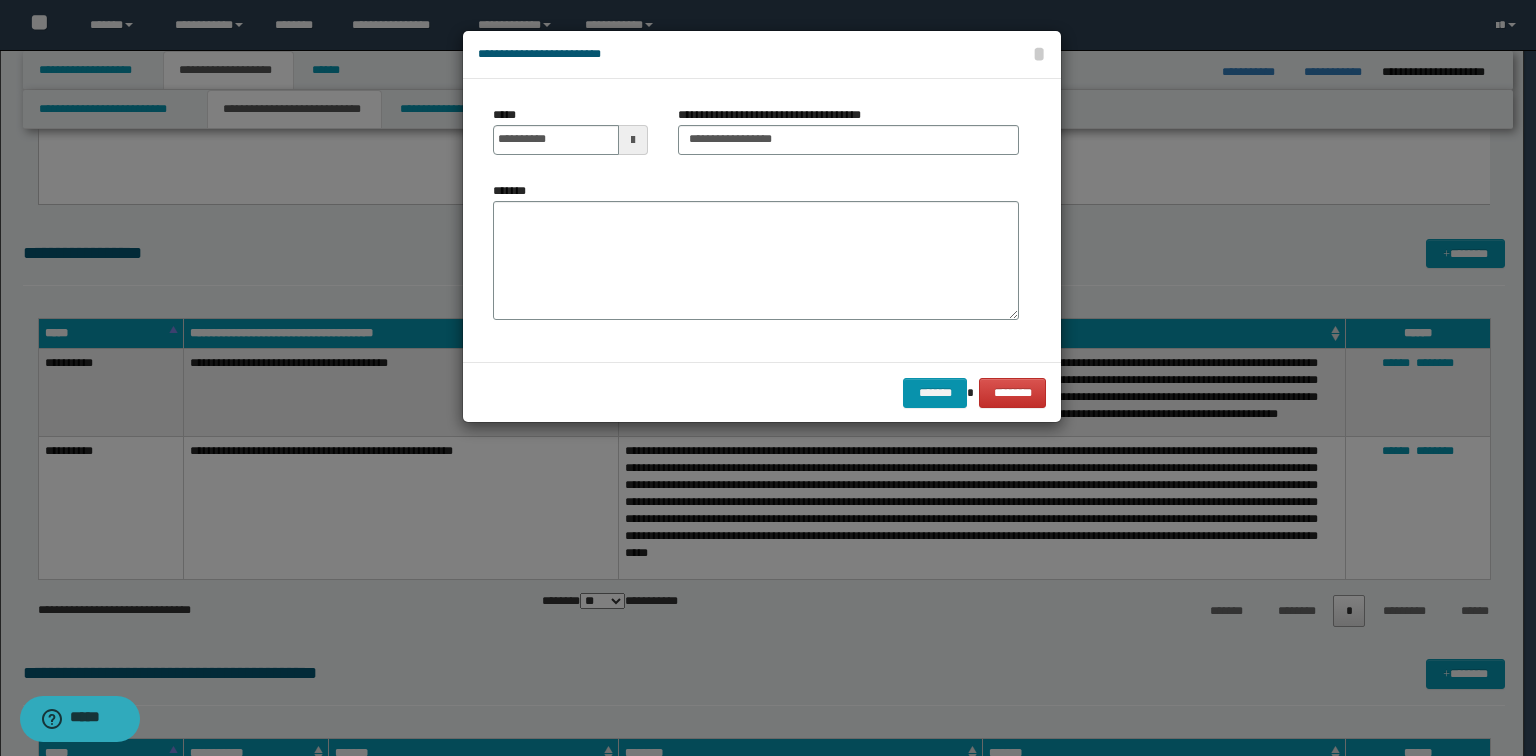 click on "**********" at bounding box center [756, 220] 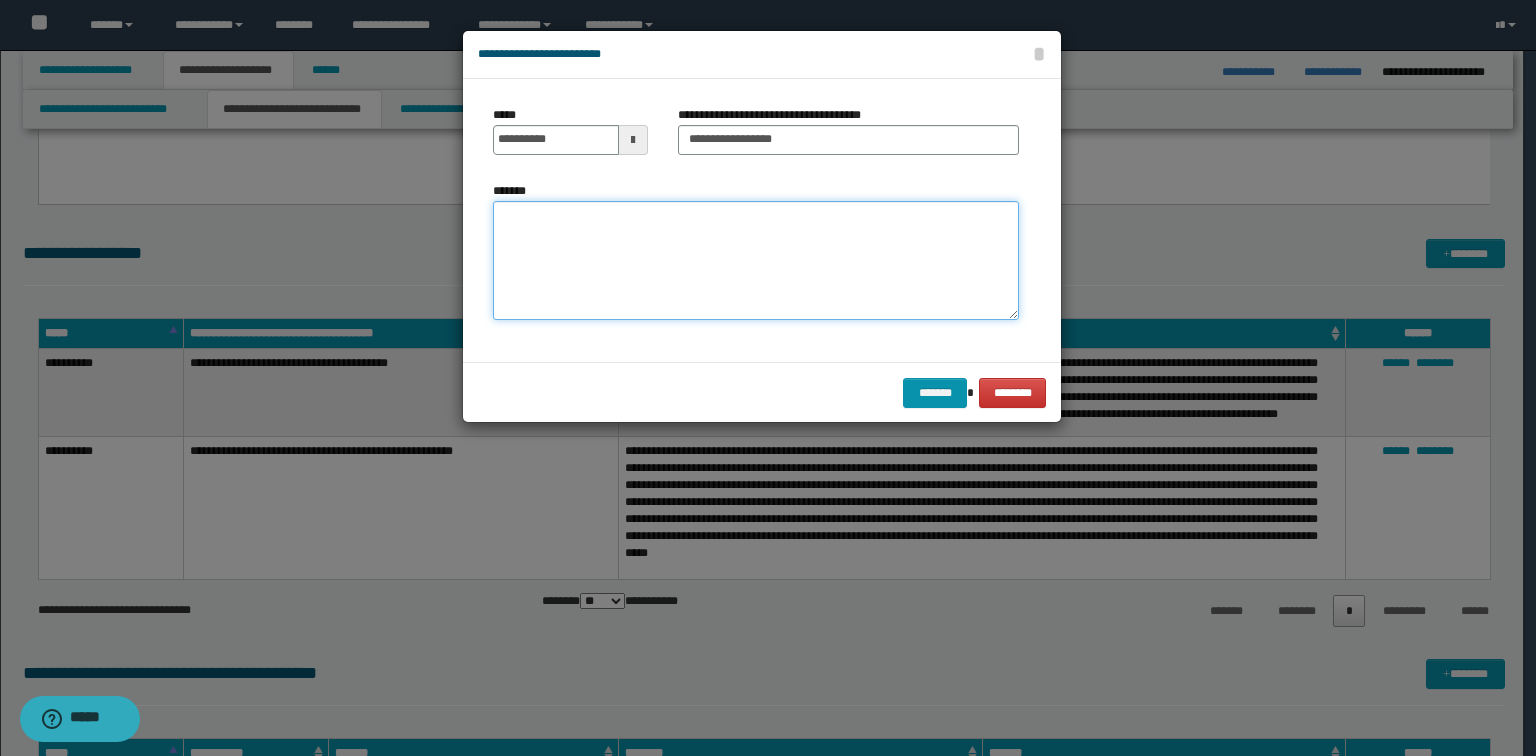 click on "*******" at bounding box center [756, 261] 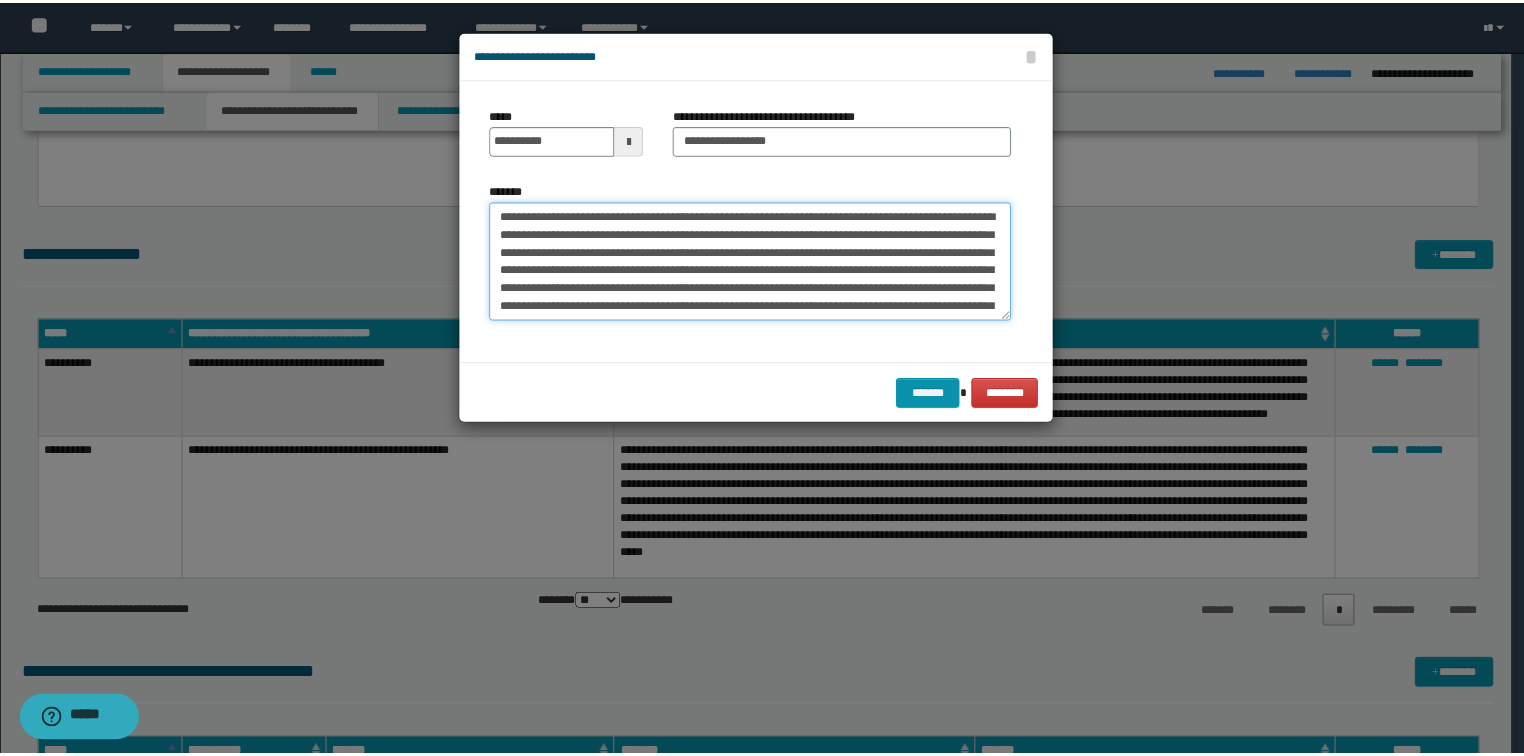scroll, scrollTop: 30, scrollLeft: 0, axis: vertical 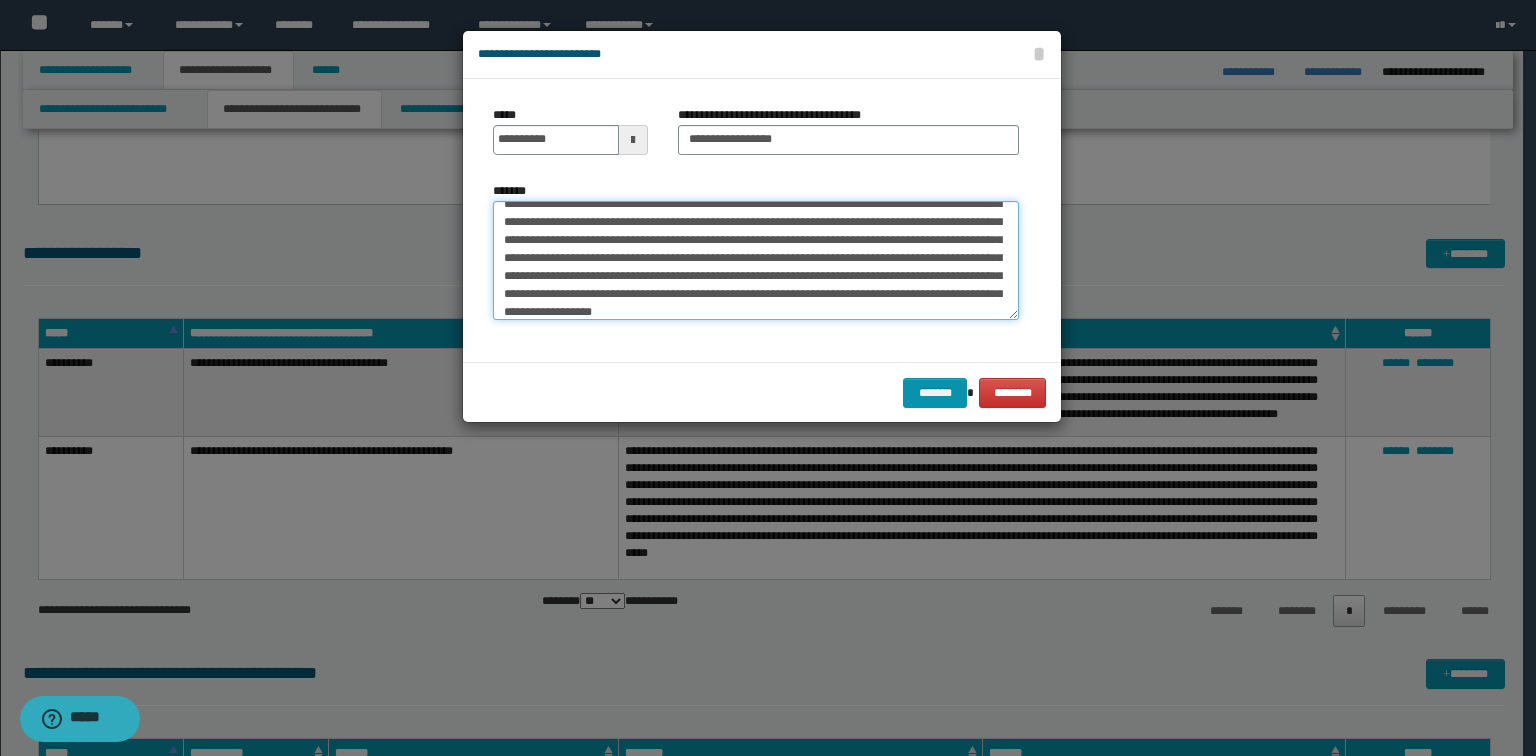 type on "**********" 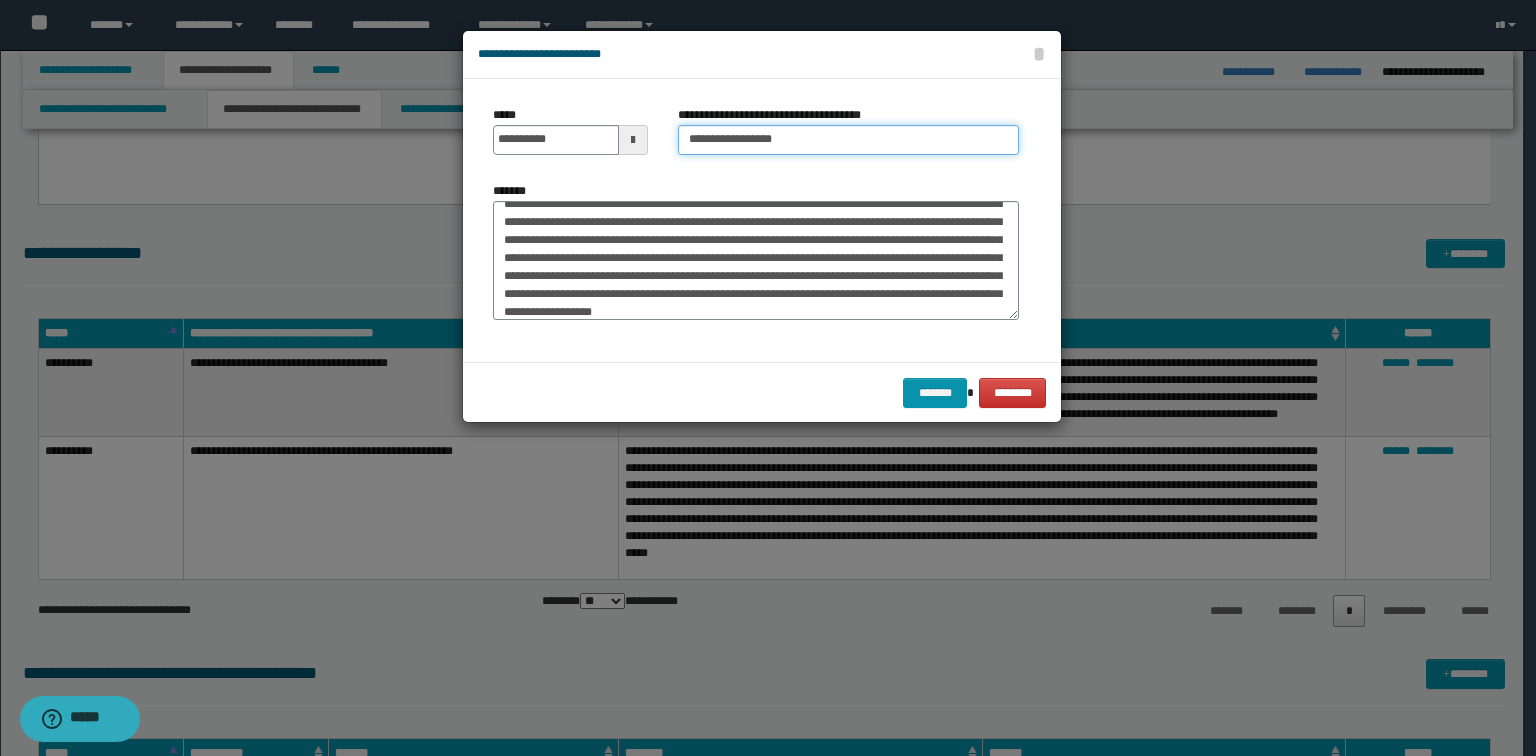 click on "**********" at bounding box center (848, 140) 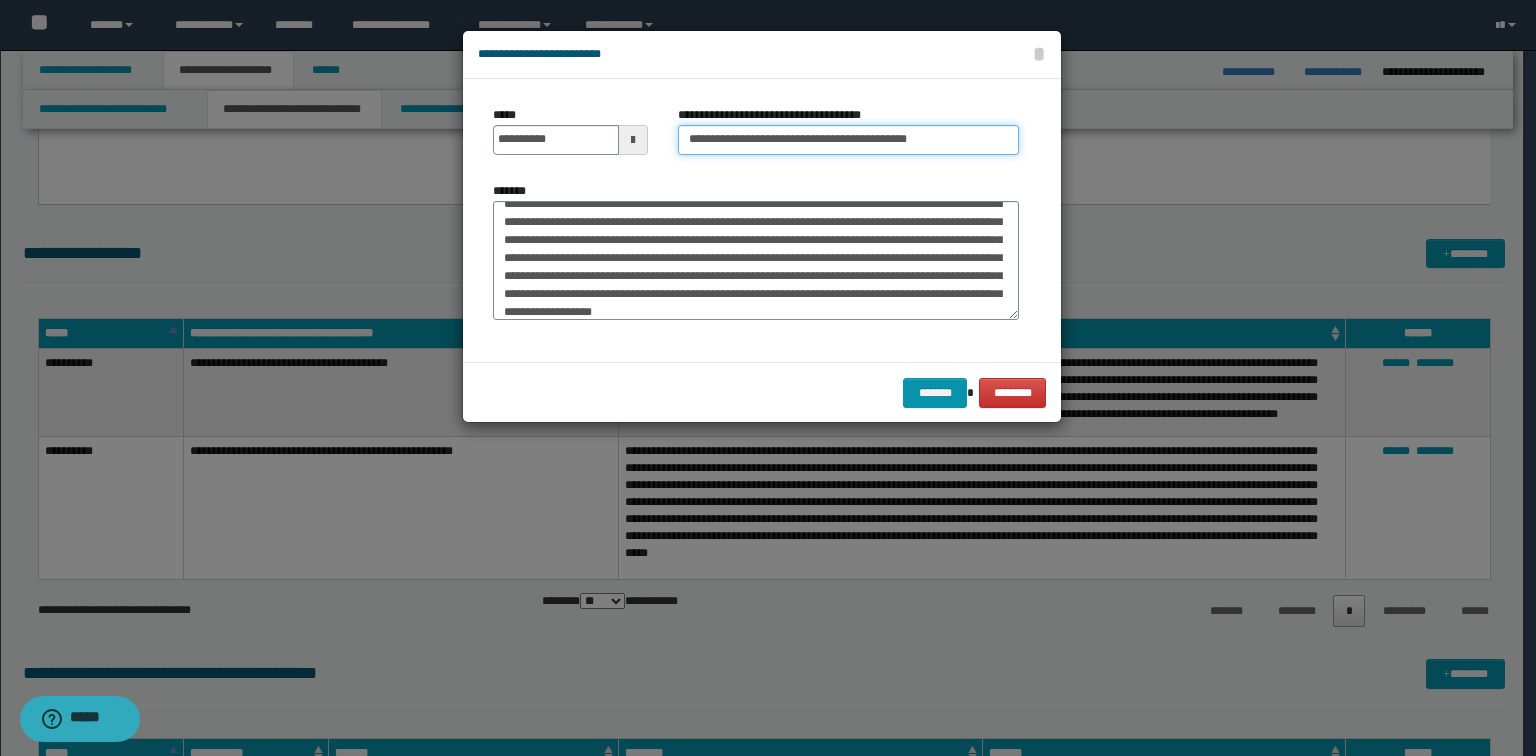 type on "**********" 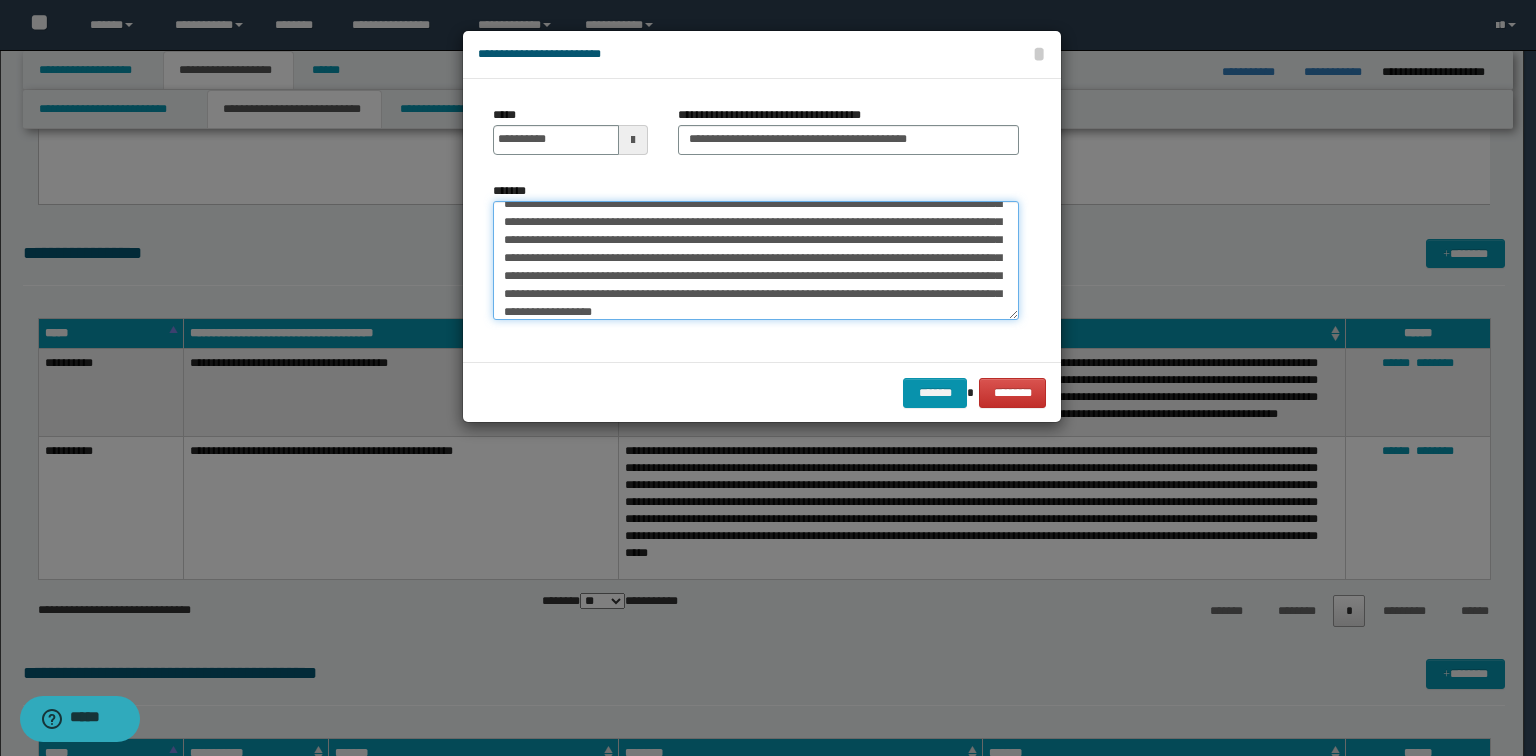 click on "**********" at bounding box center (756, 261) 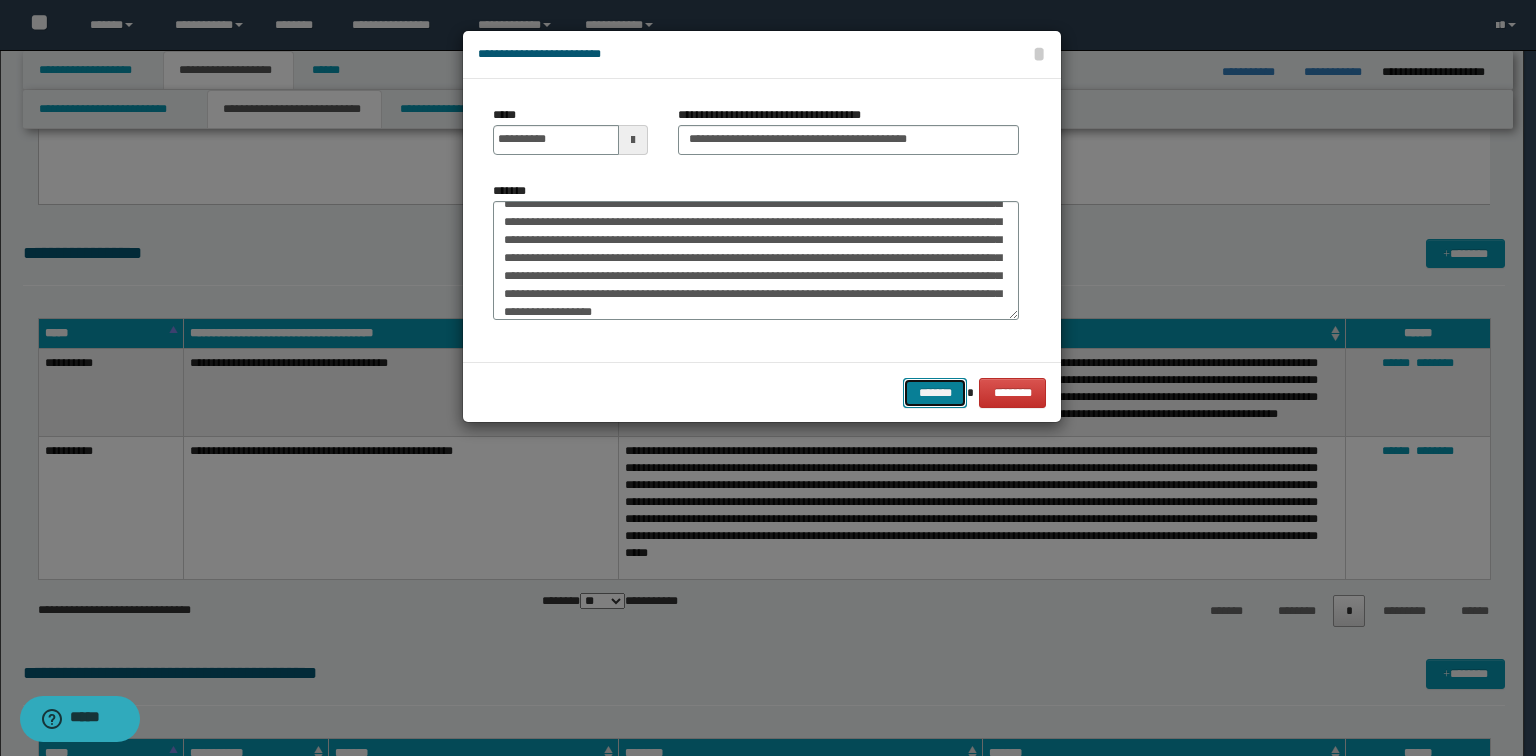 click on "*******" at bounding box center (935, 393) 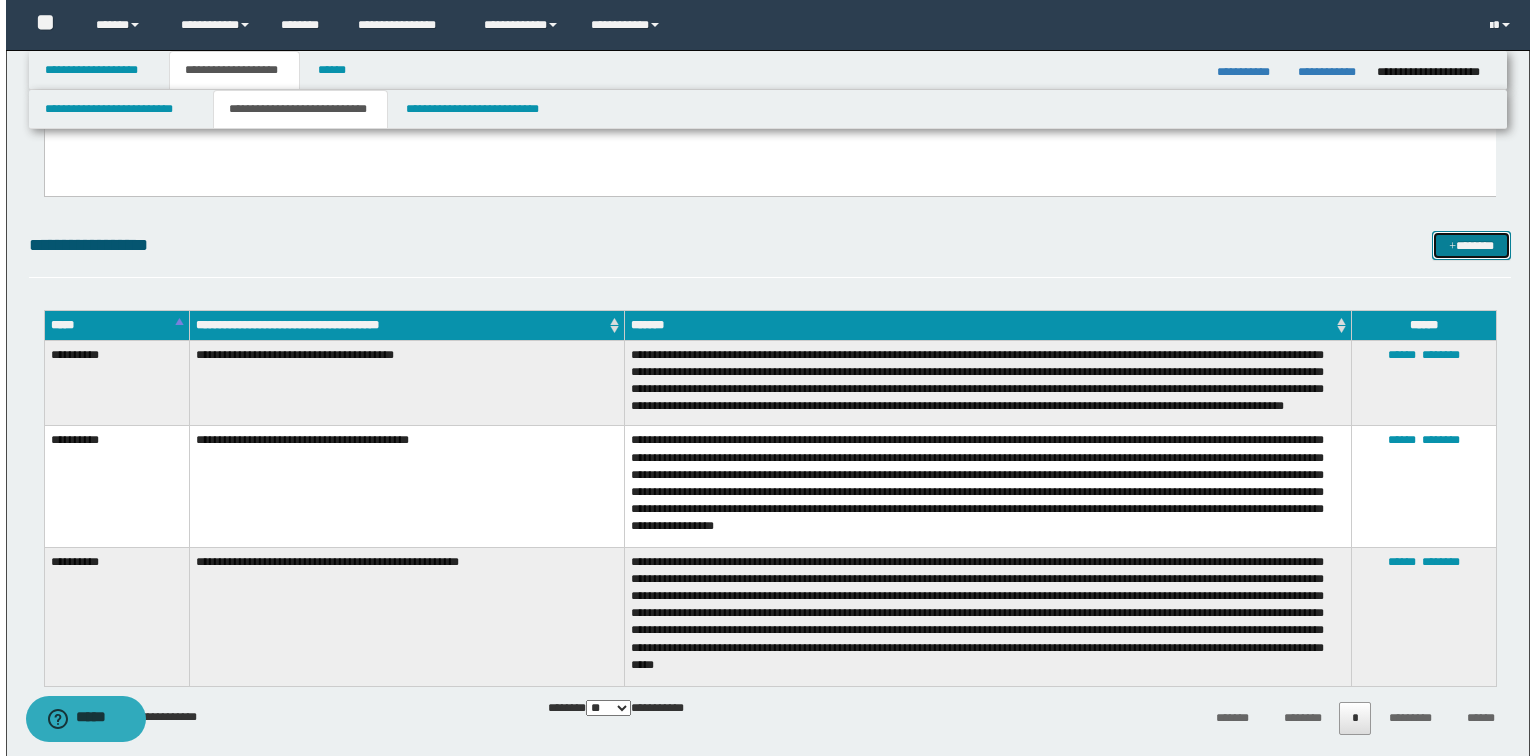 scroll, scrollTop: 1360, scrollLeft: 0, axis: vertical 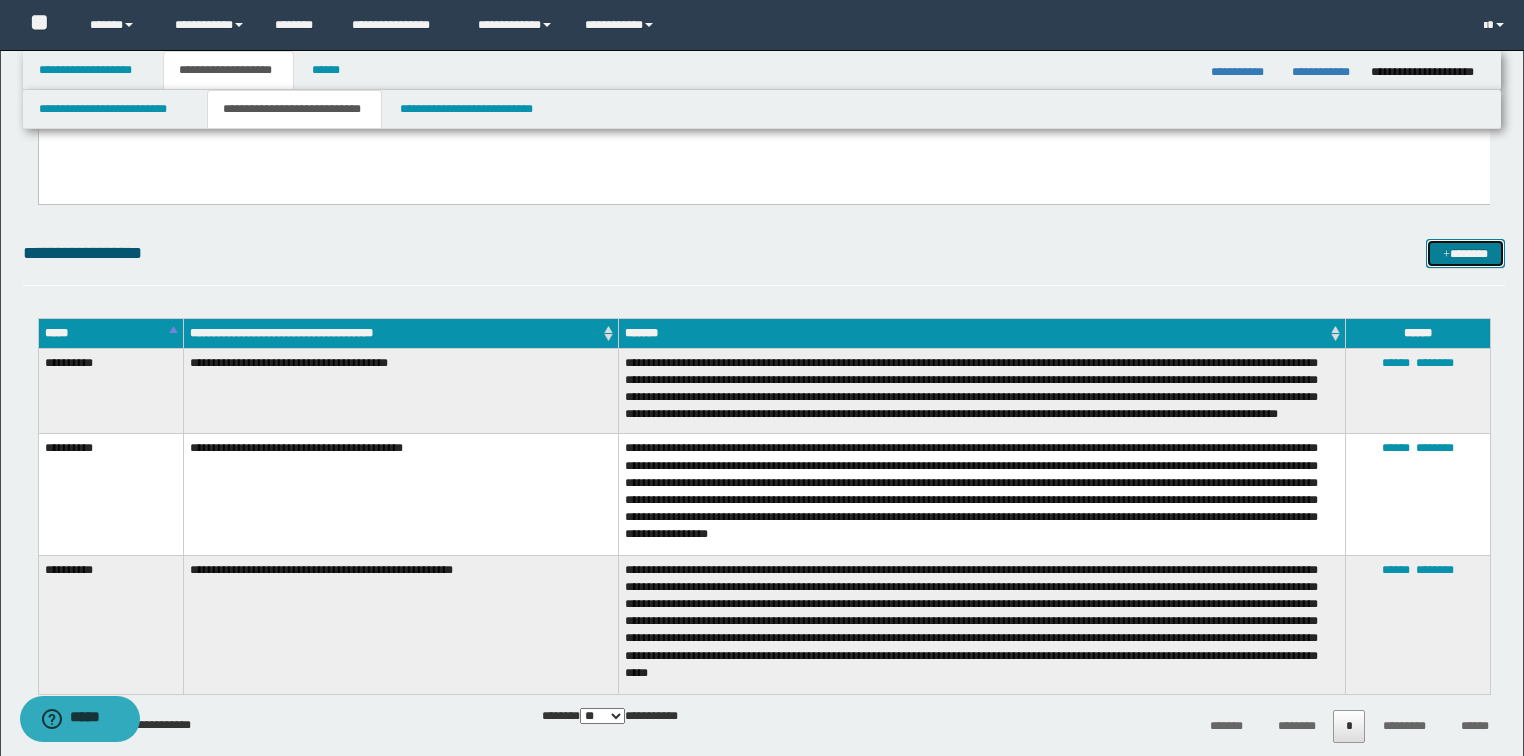 click on "*******" at bounding box center [1465, 254] 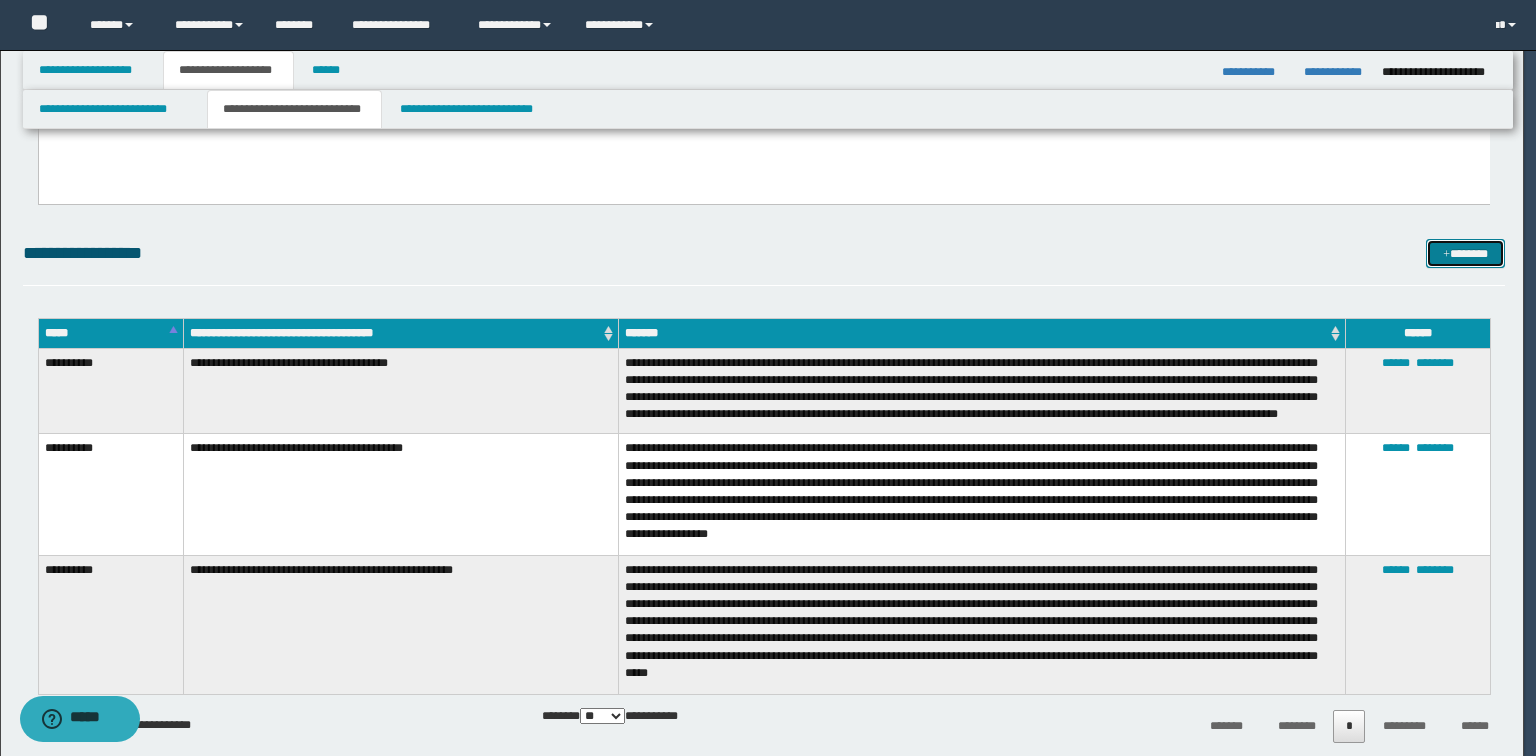 scroll, scrollTop: 0, scrollLeft: 0, axis: both 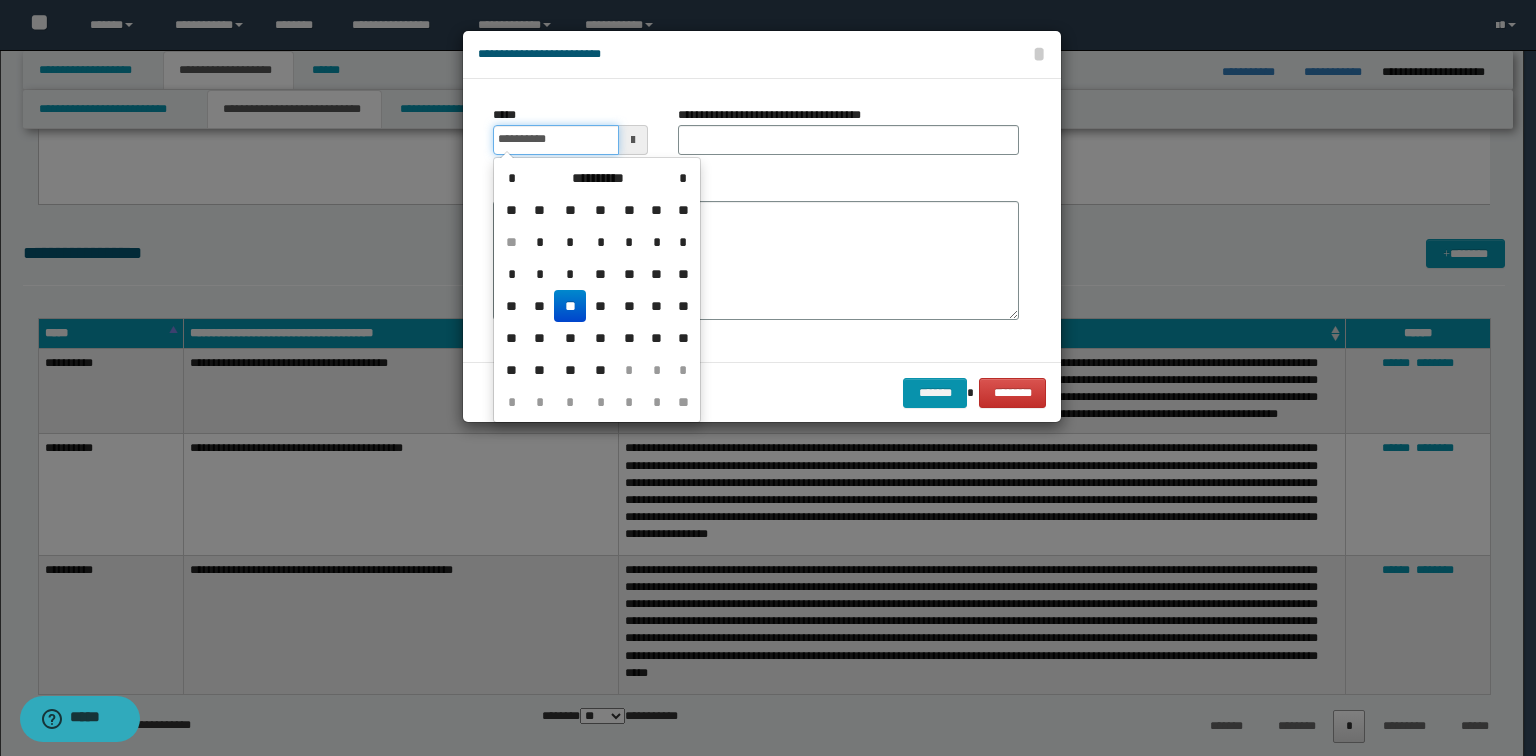 click on "**********" at bounding box center (556, 140) 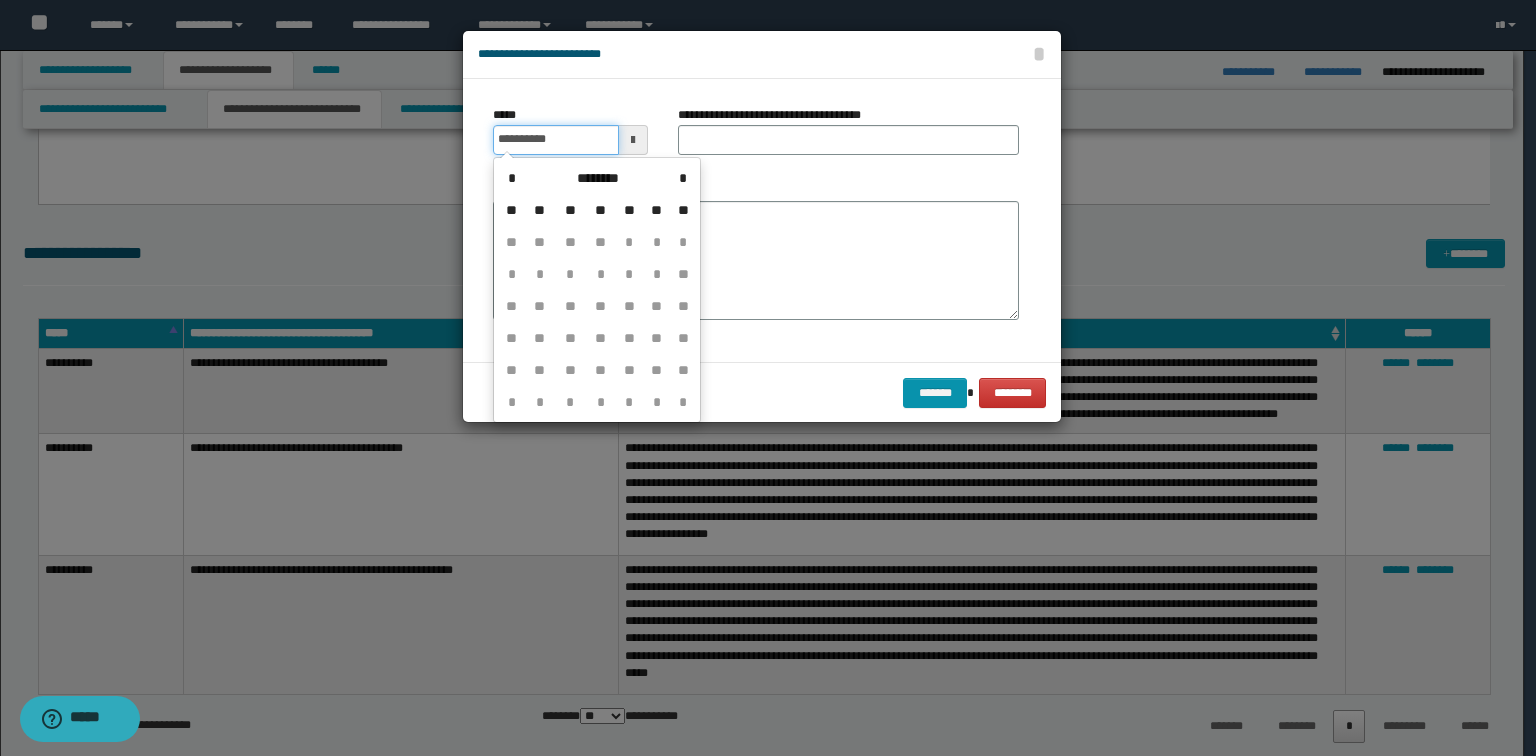 type on "**********" 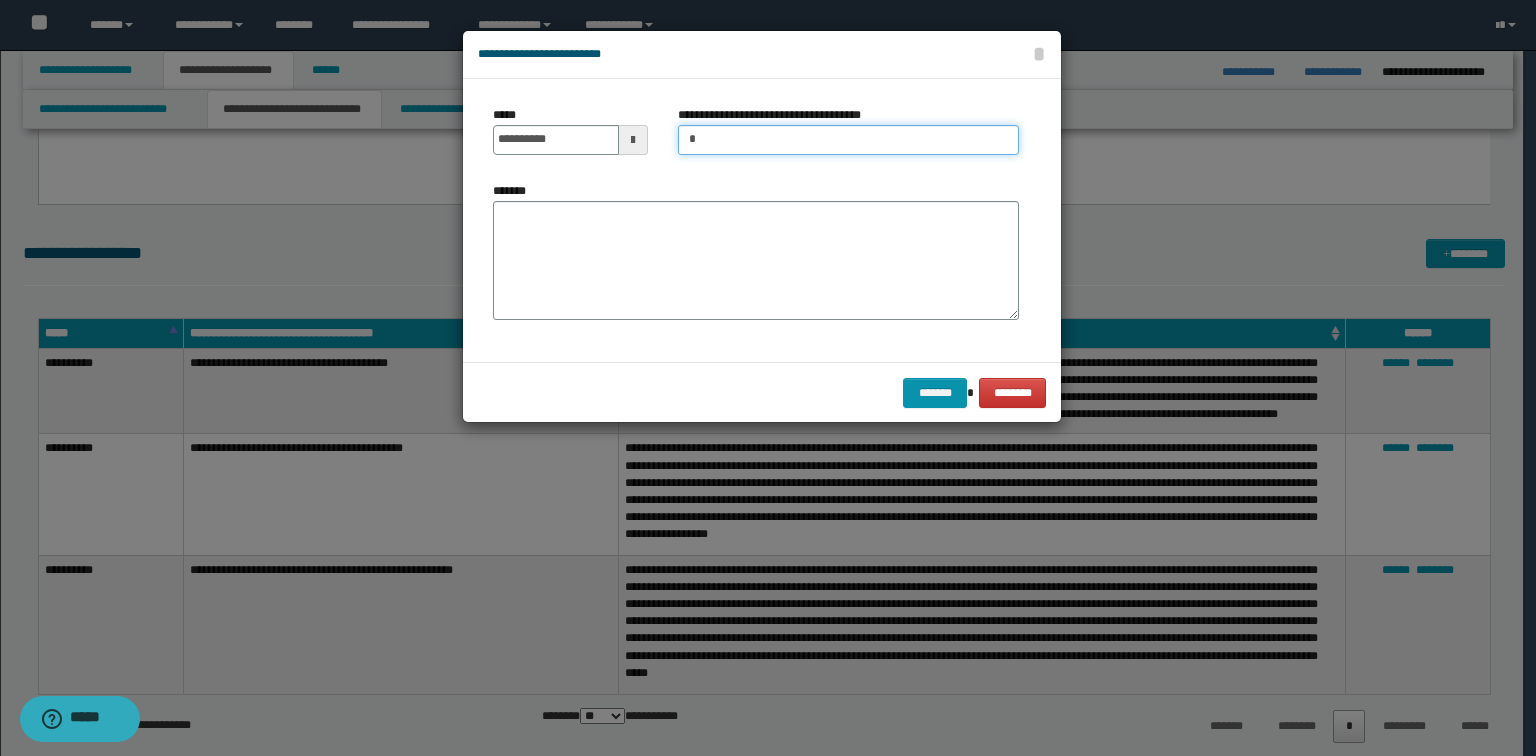 type on "**********" 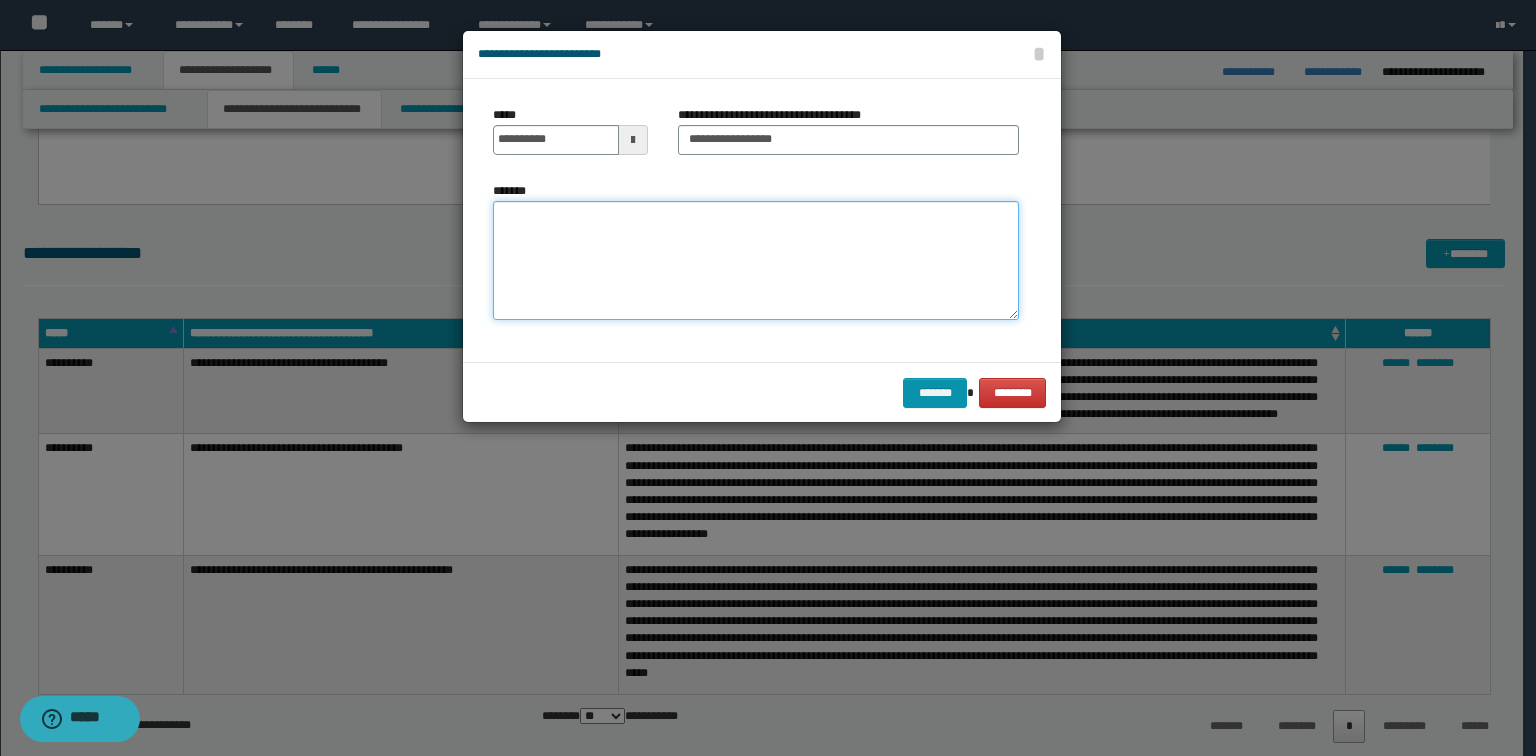 click on "*******" at bounding box center (756, 261) 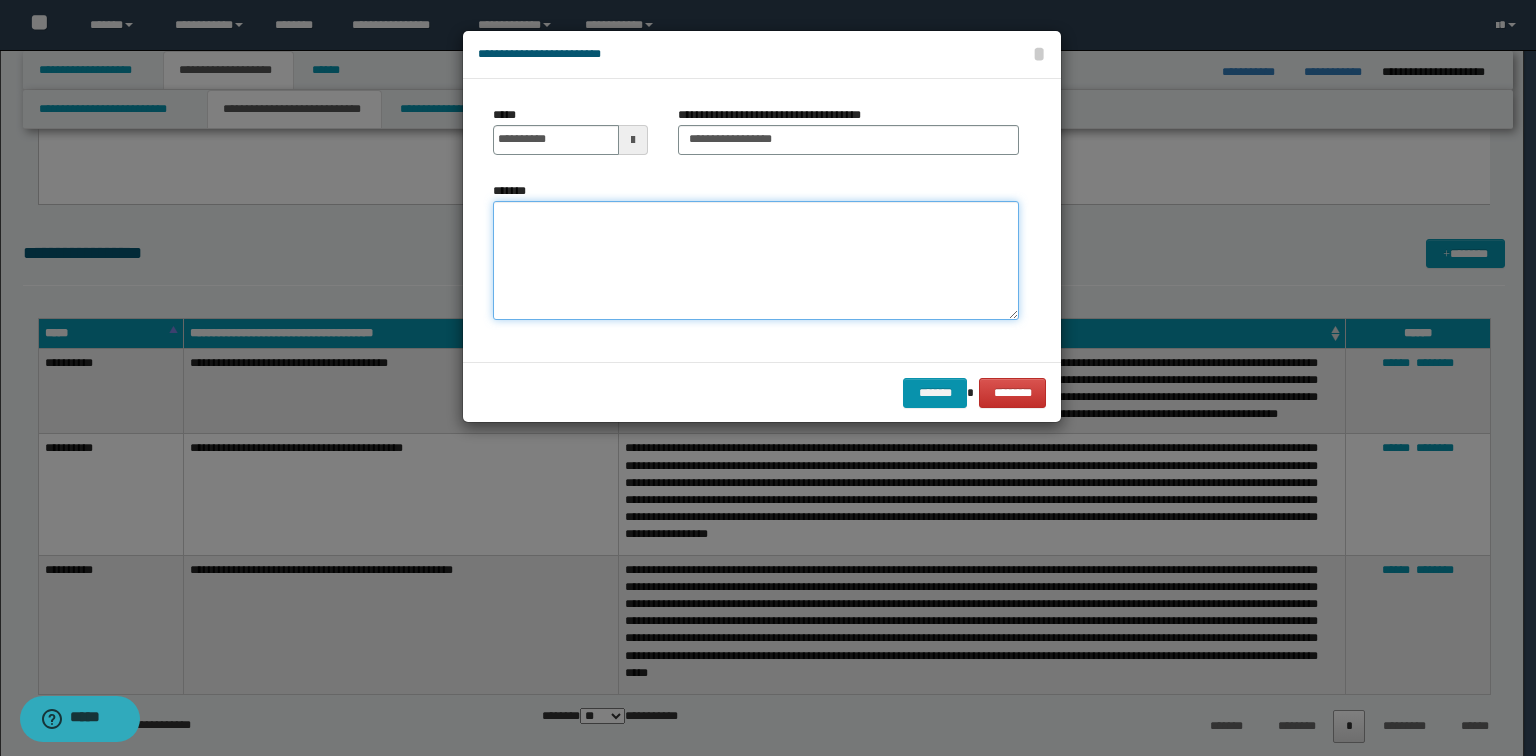 click on "*******" at bounding box center (756, 261) 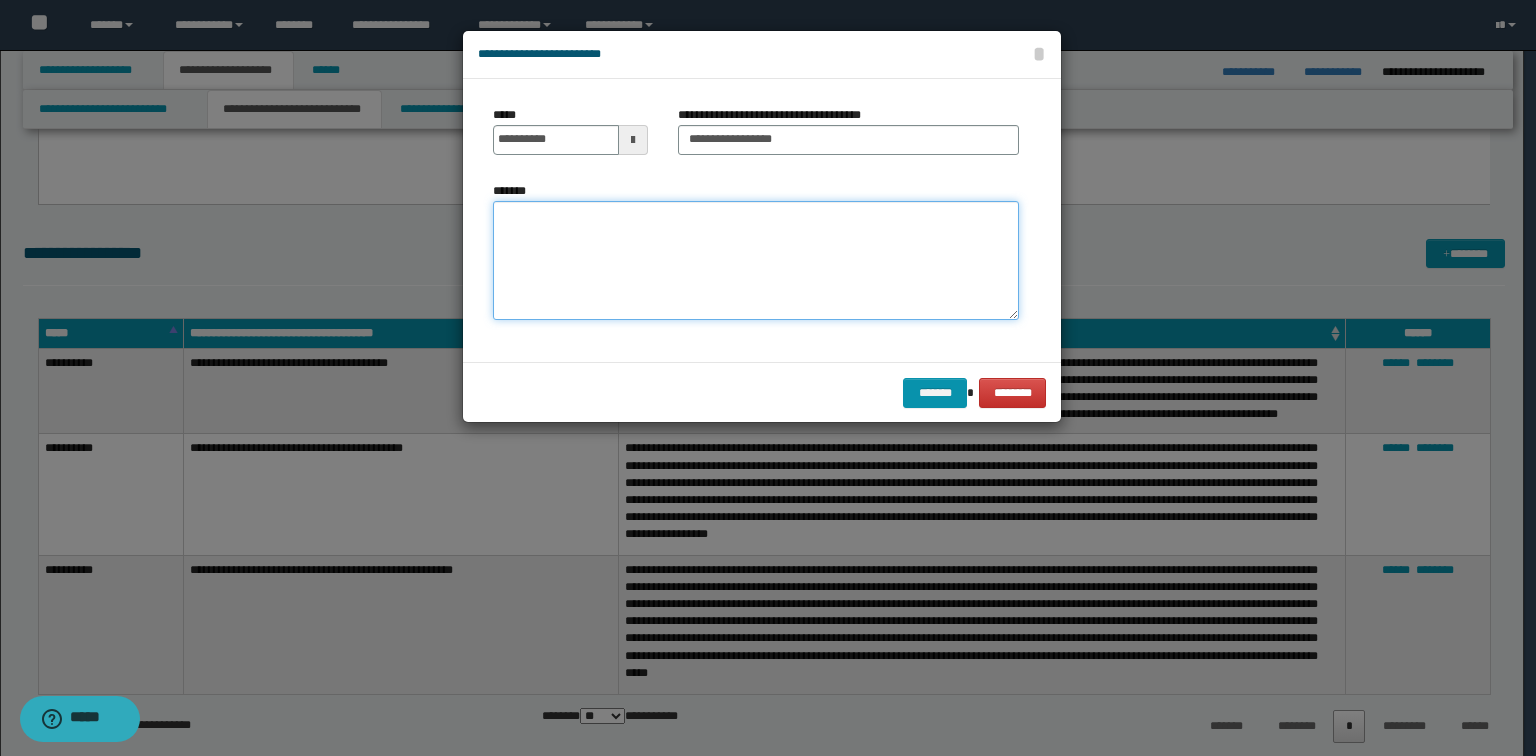 click on "*******" at bounding box center (756, 261) 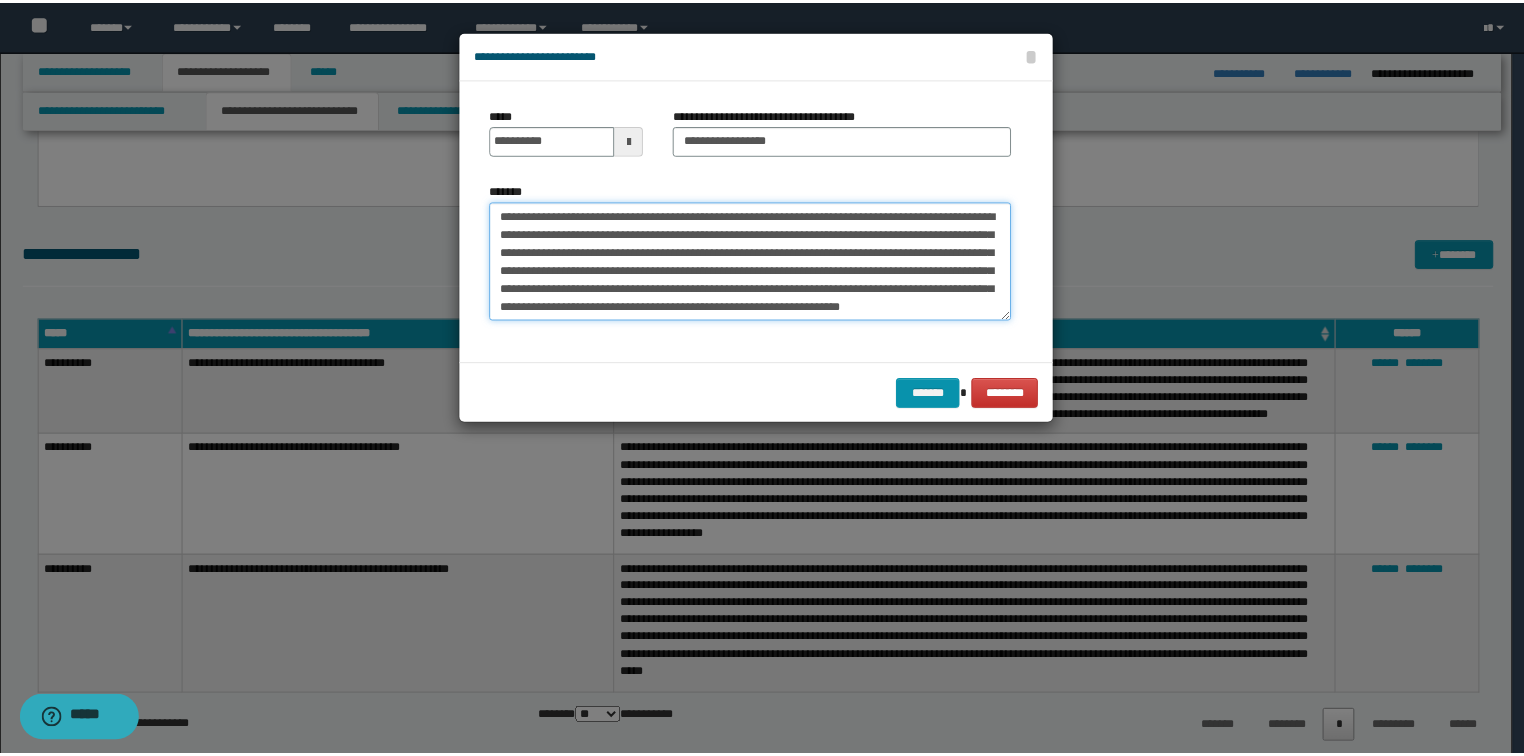 scroll, scrollTop: 12, scrollLeft: 0, axis: vertical 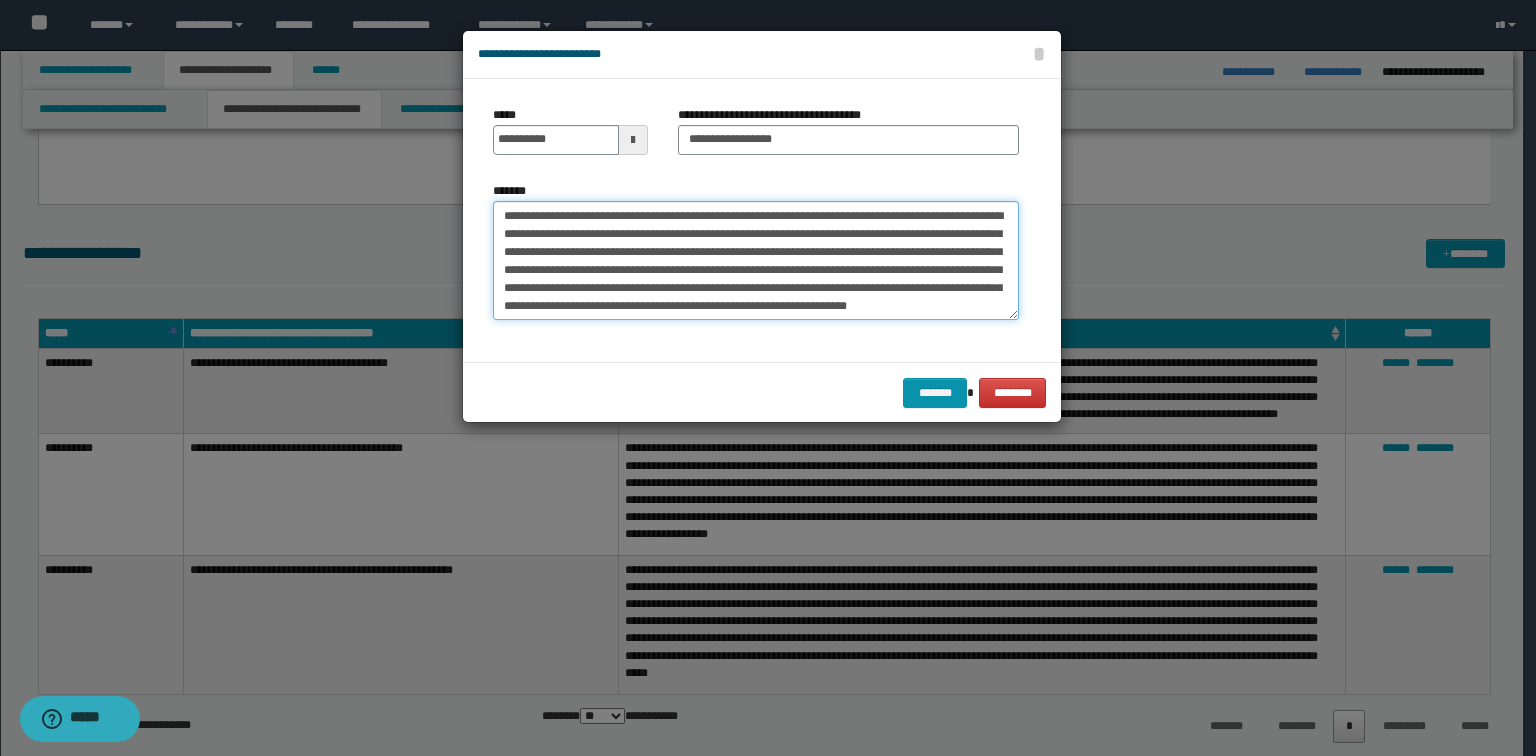 type on "**********" 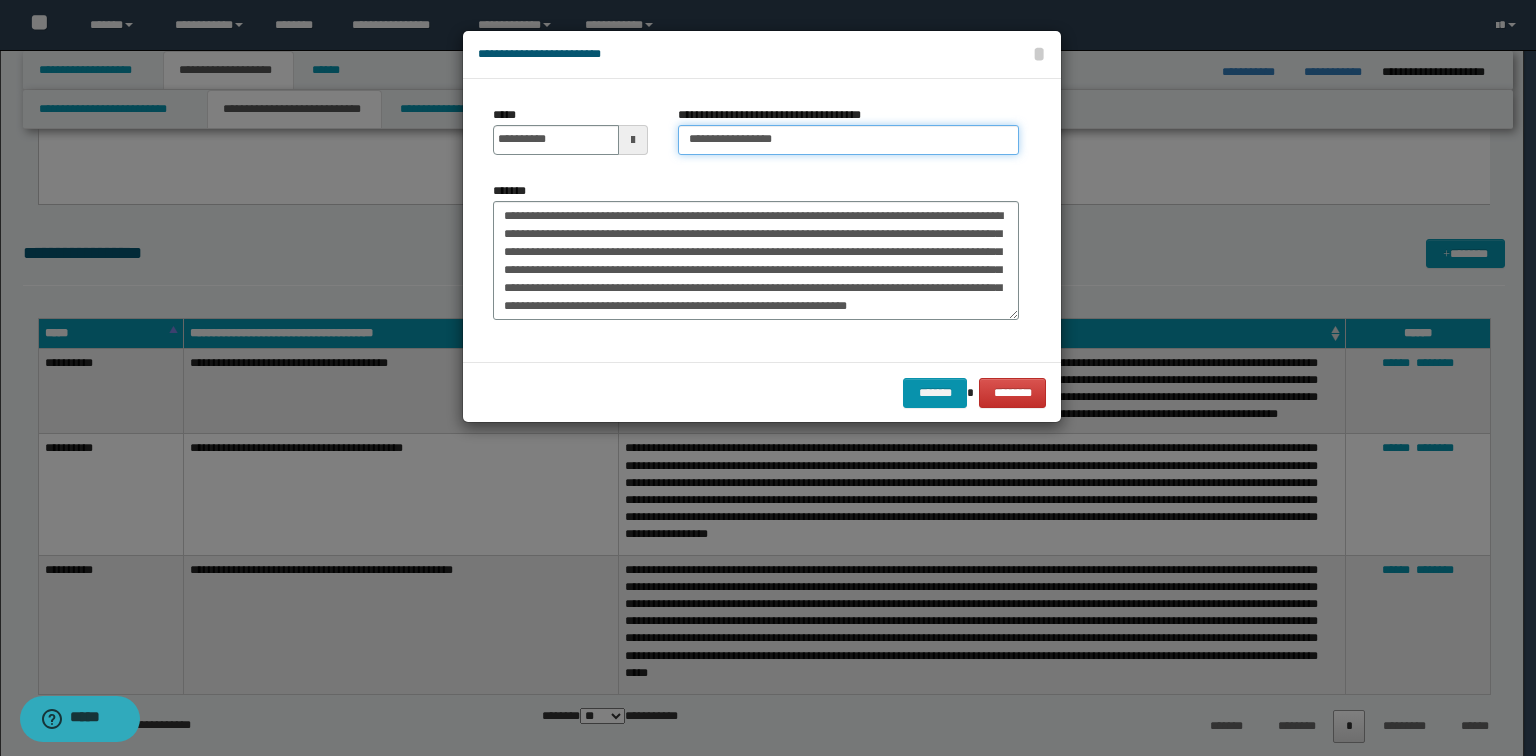 click on "**********" at bounding box center (848, 140) 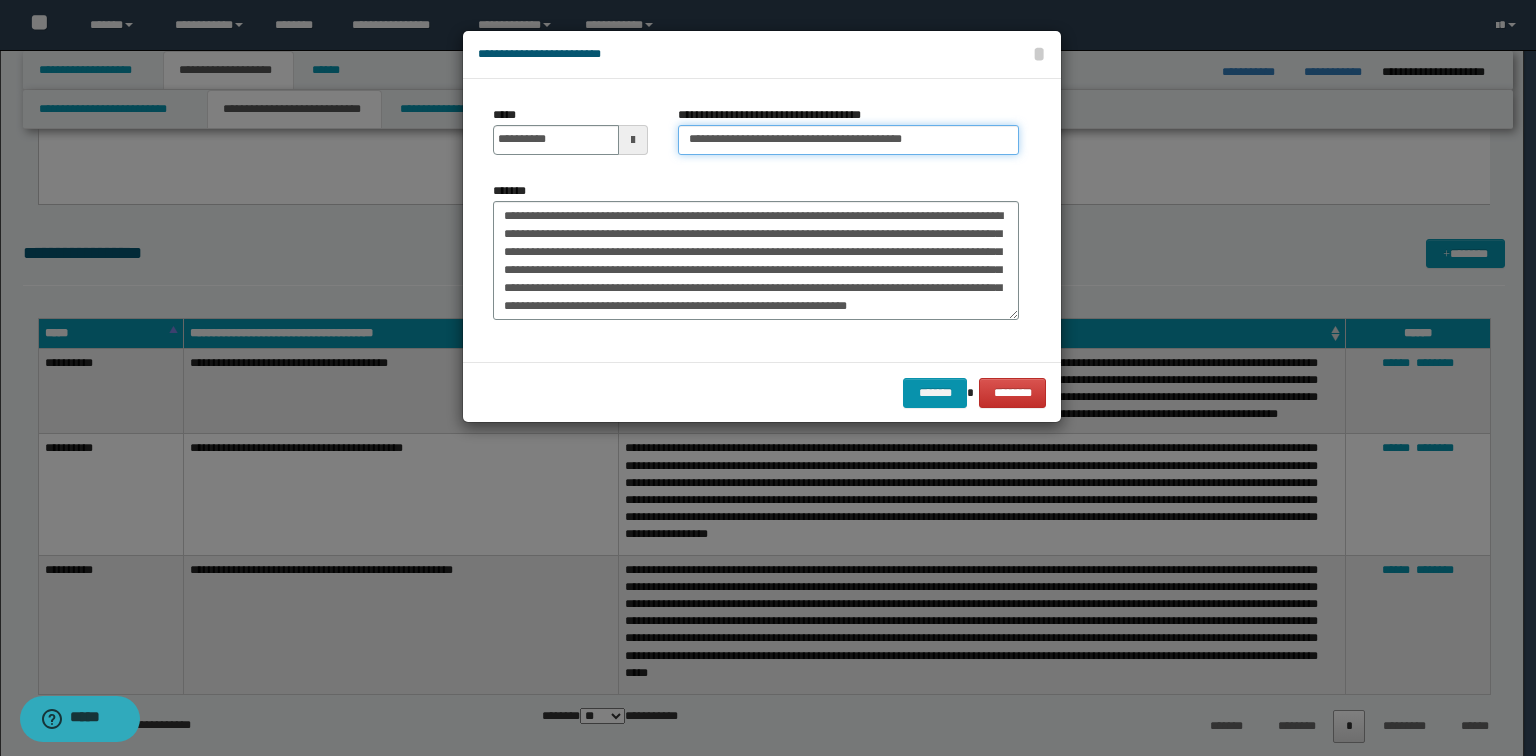 click on "**********" at bounding box center (848, 140) 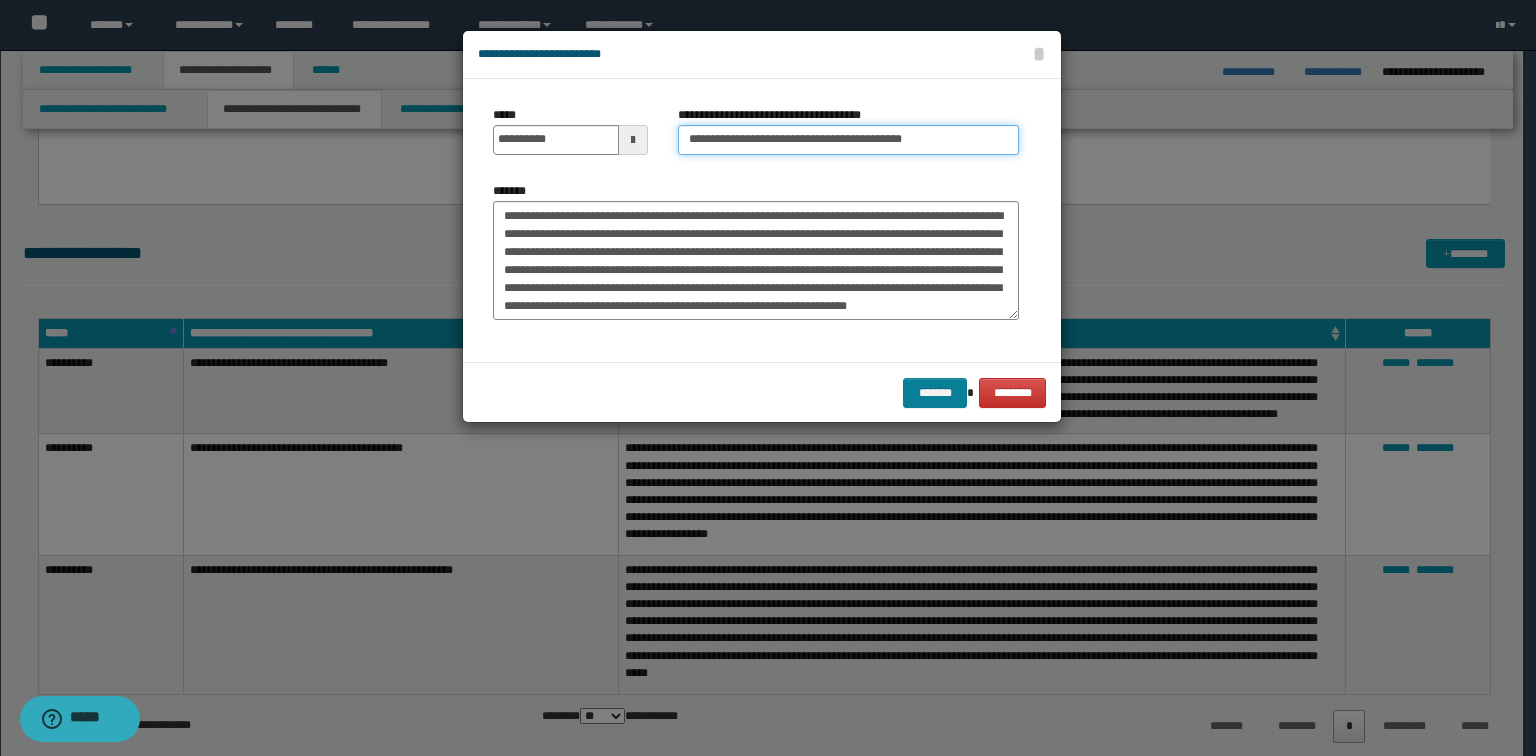 type on "**********" 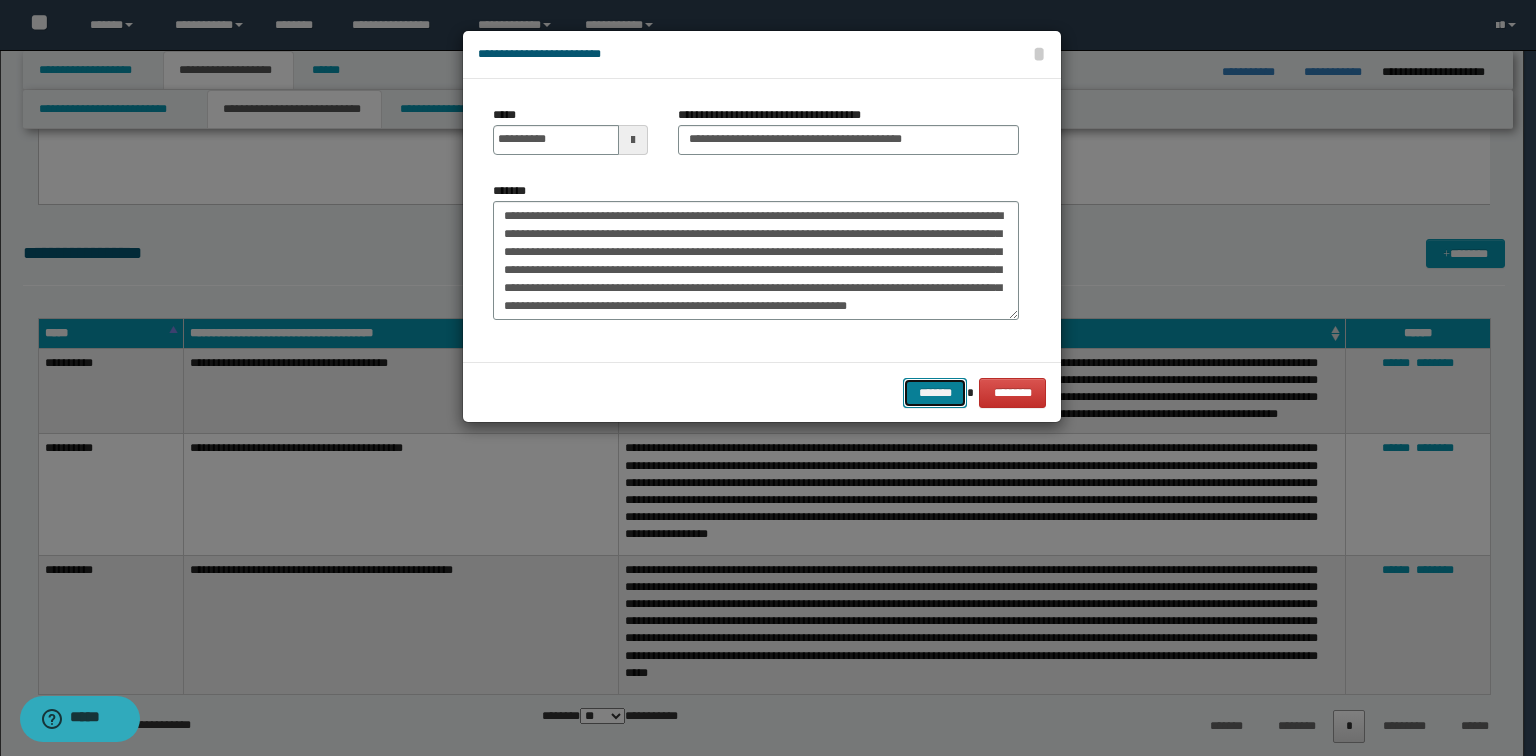 click on "*******" at bounding box center (935, 393) 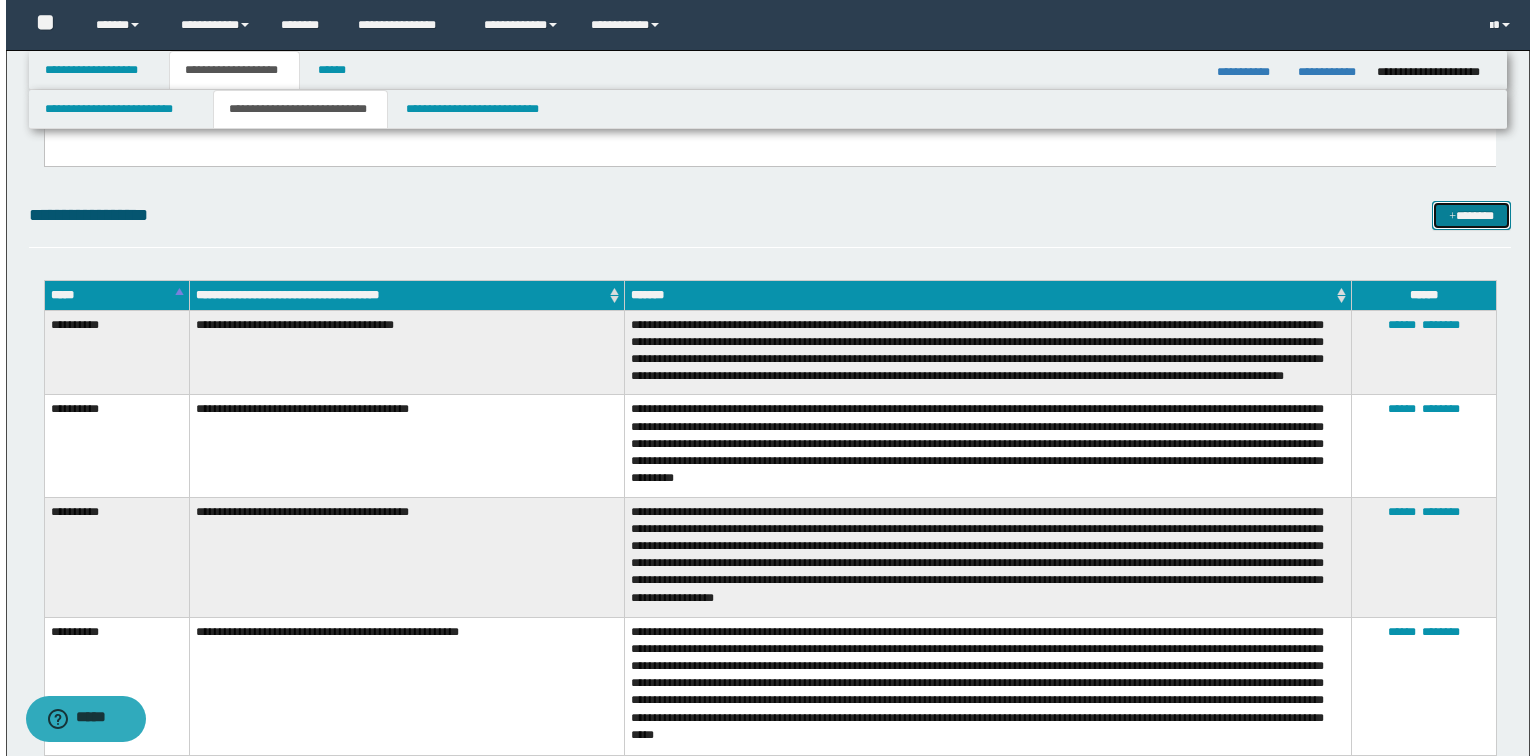 scroll, scrollTop: 1280, scrollLeft: 0, axis: vertical 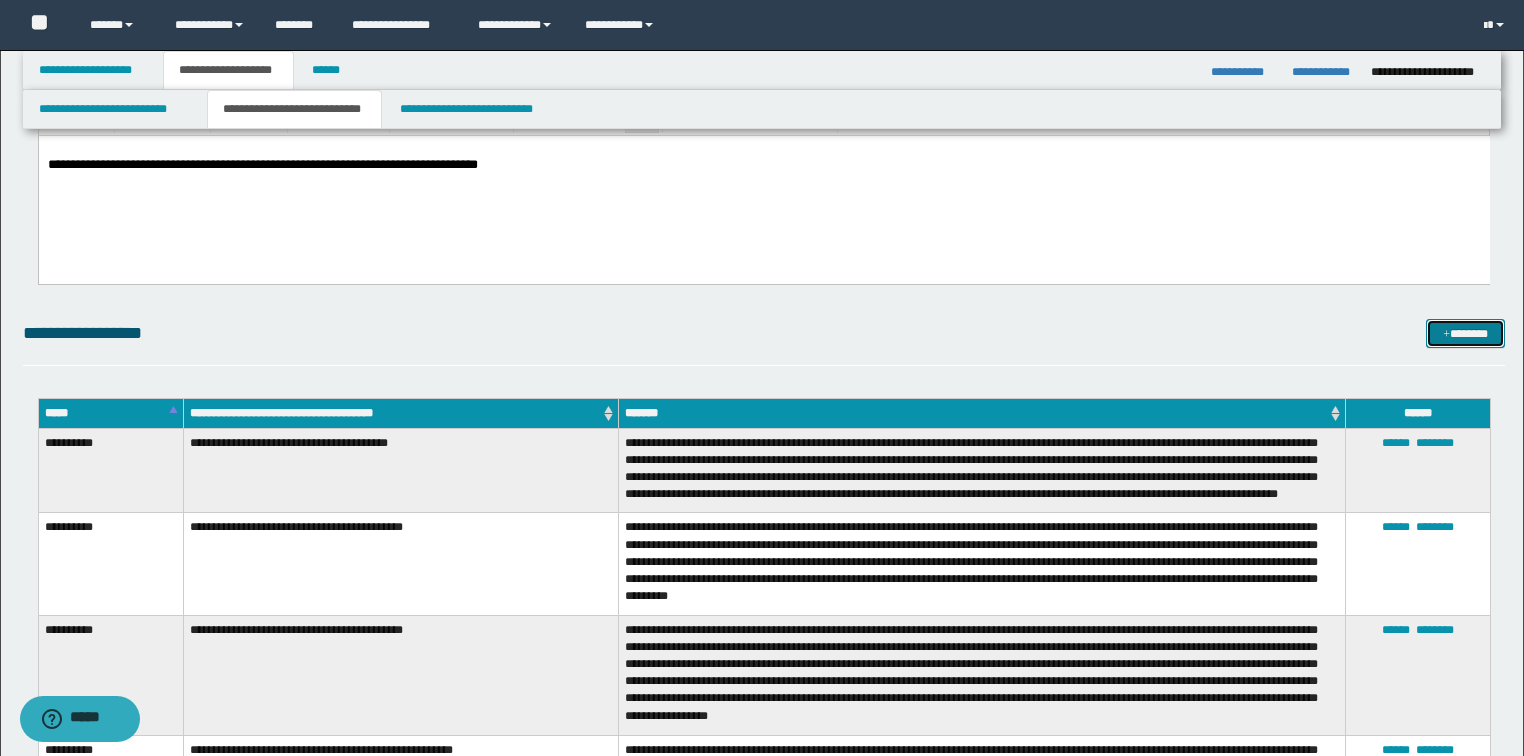 click on "*******" at bounding box center [1465, 334] 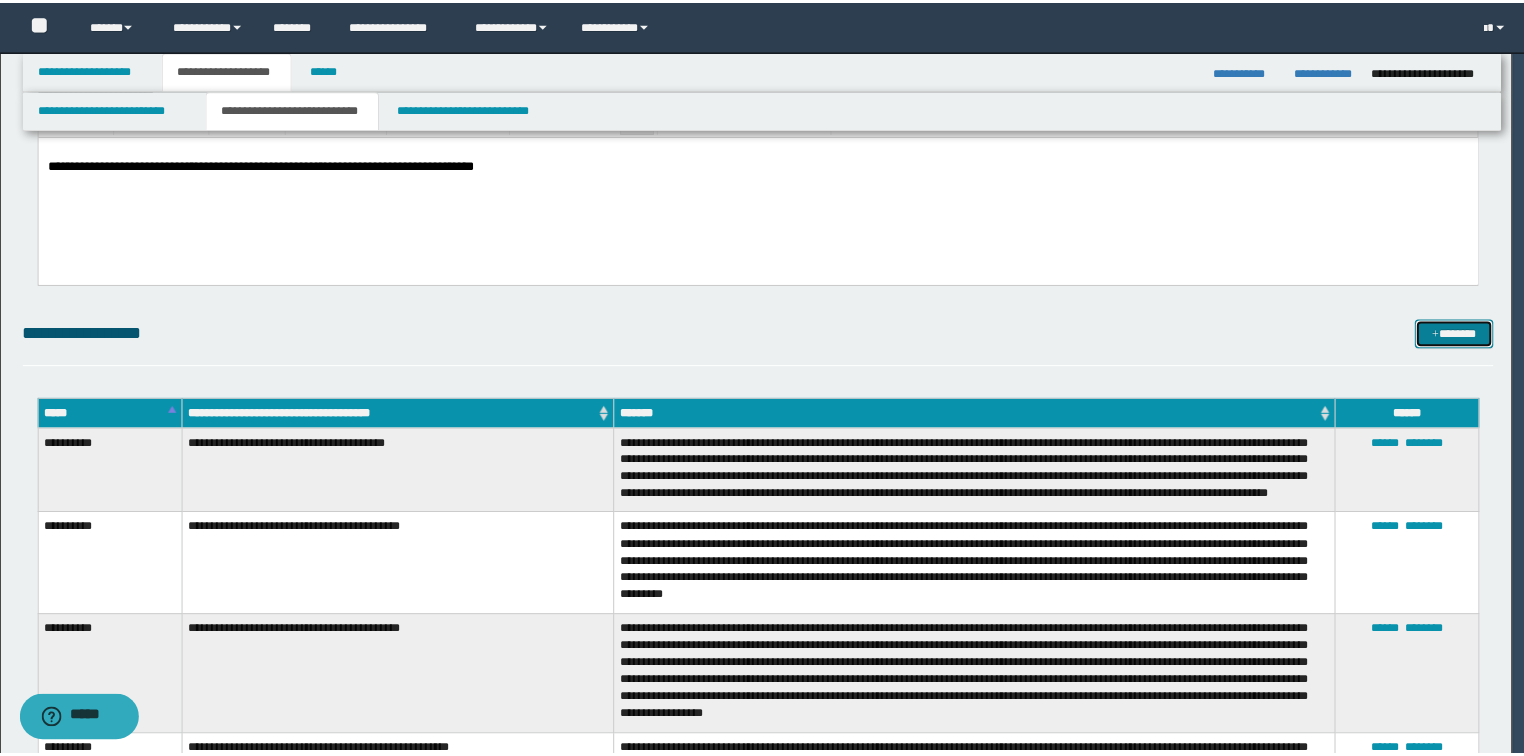scroll, scrollTop: 0, scrollLeft: 0, axis: both 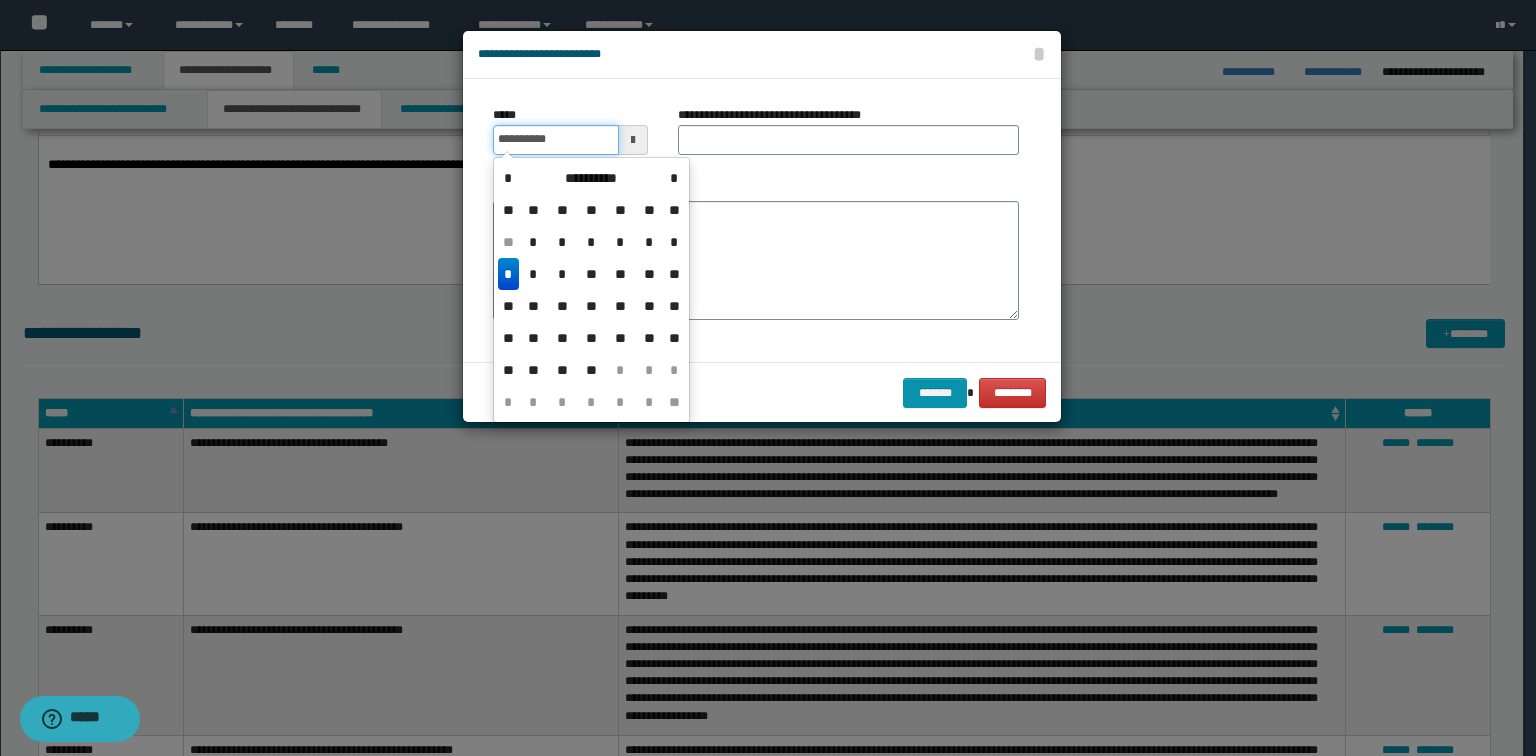 click on "**********" at bounding box center [556, 140] 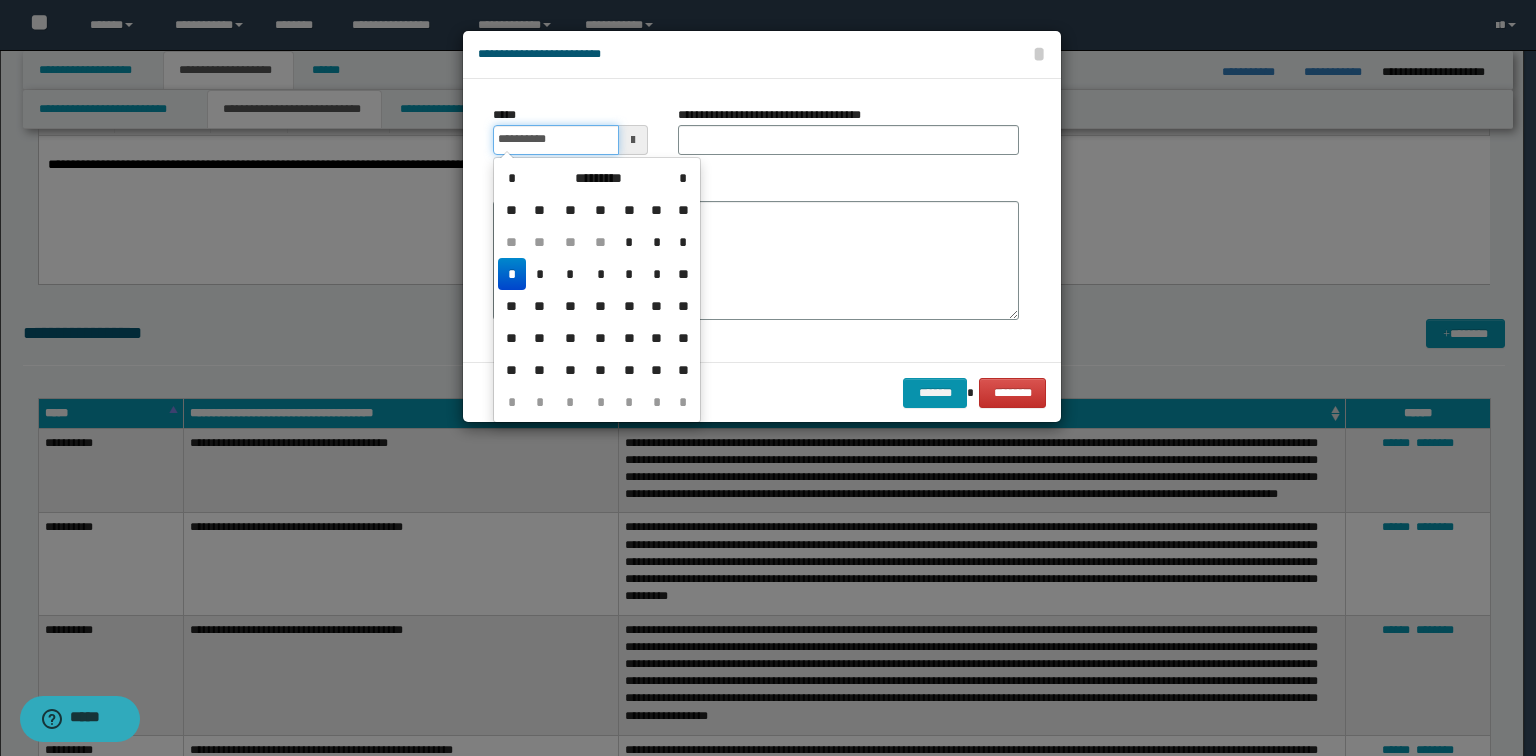 type on "**********" 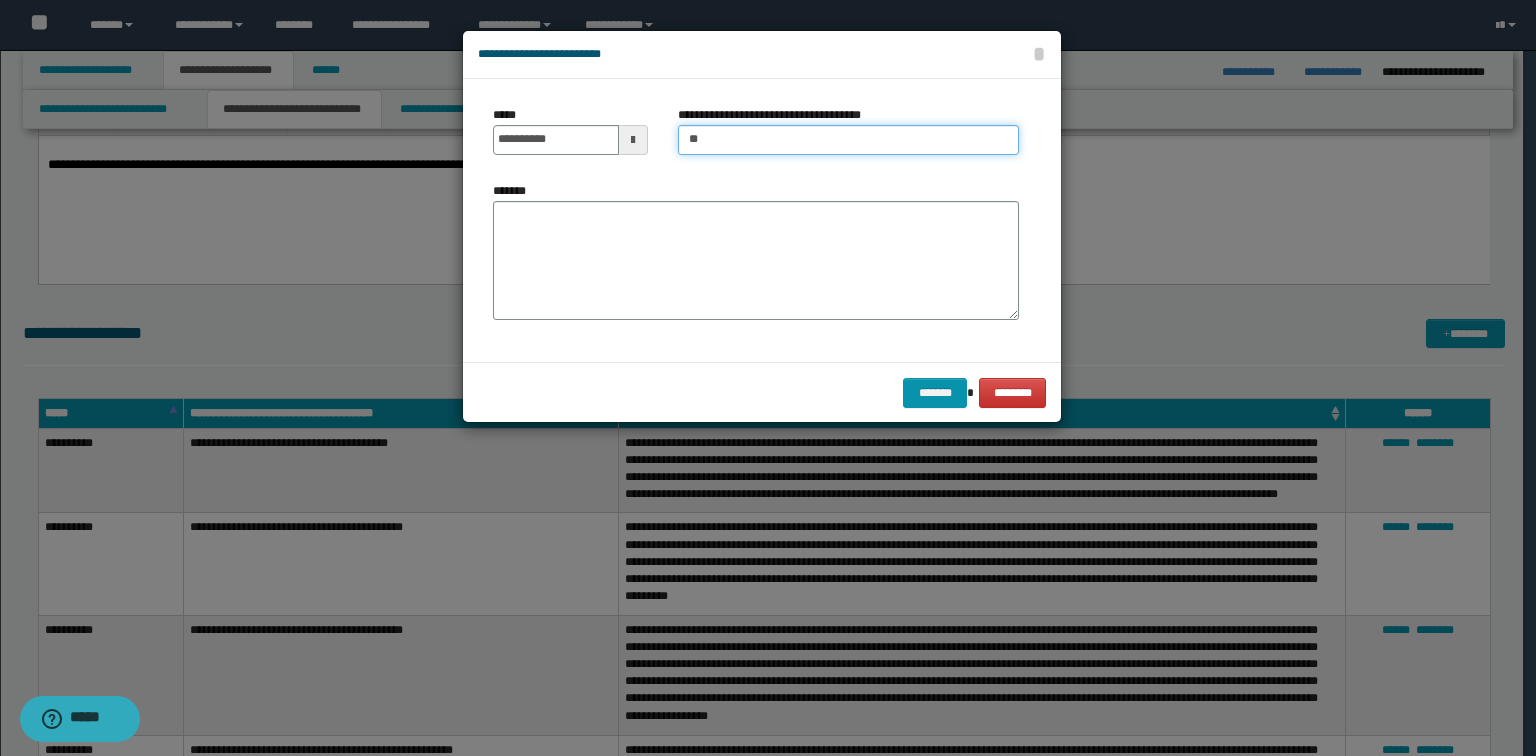 type on "**********" 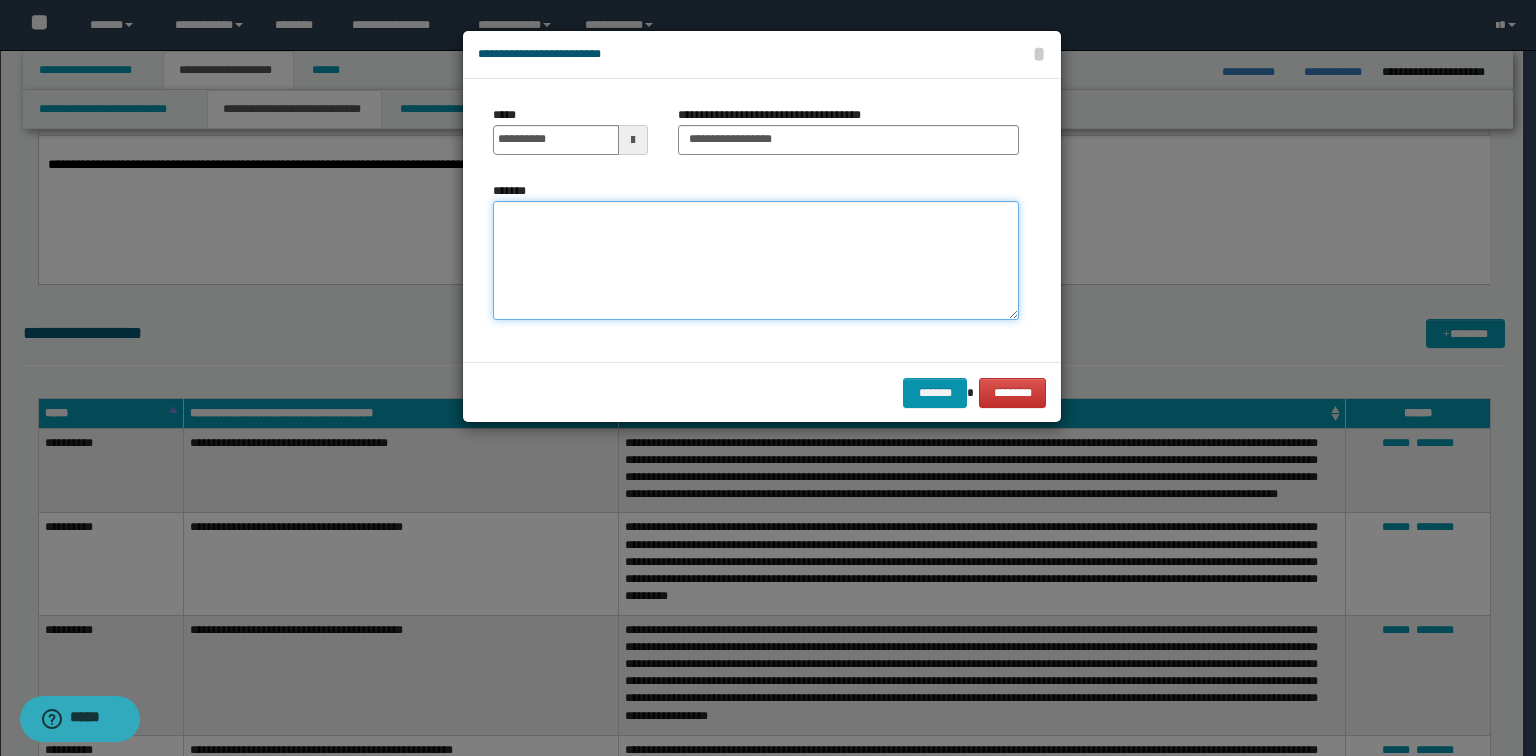 click on "*******" at bounding box center [756, 261] 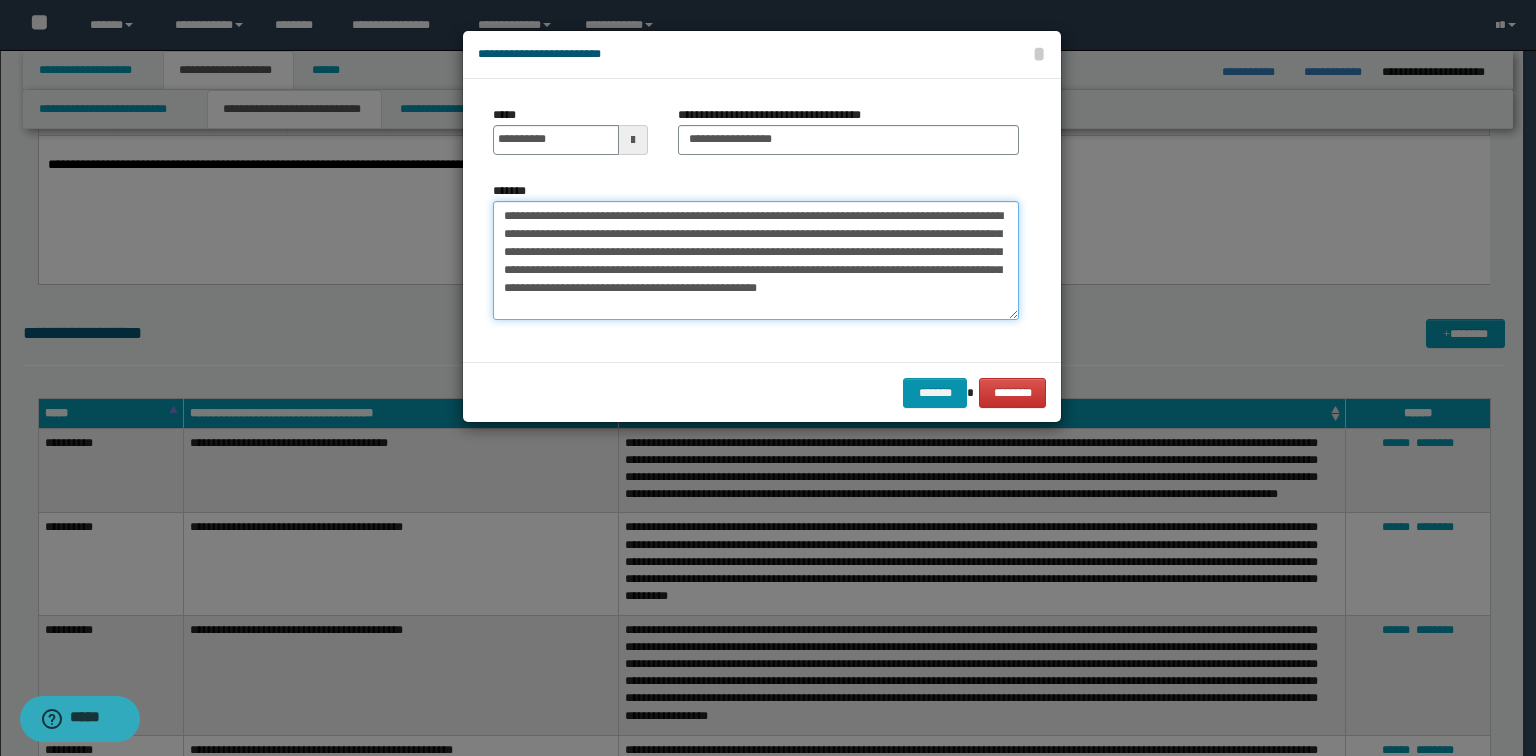 type on "**********" 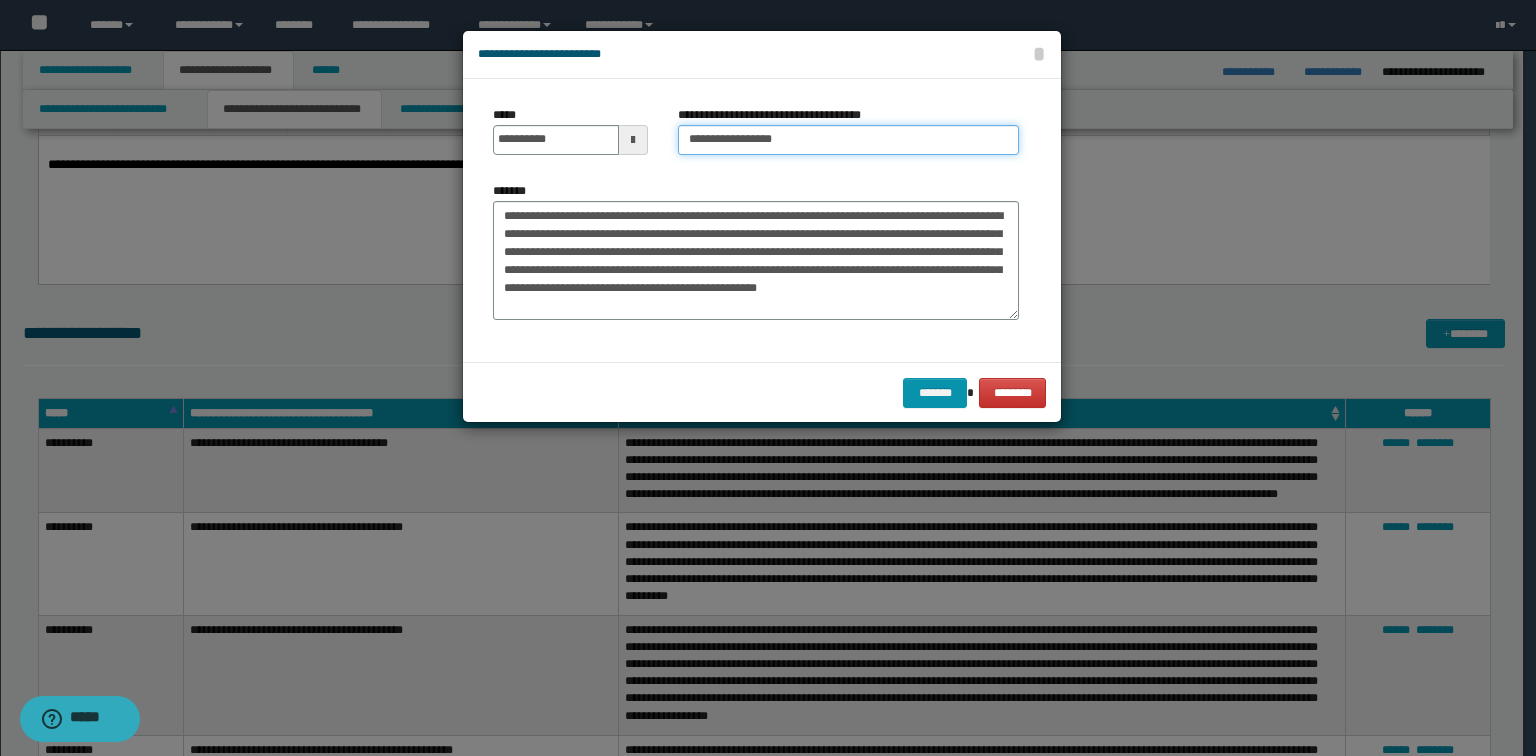 click on "**********" at bounding box center [848, 140] 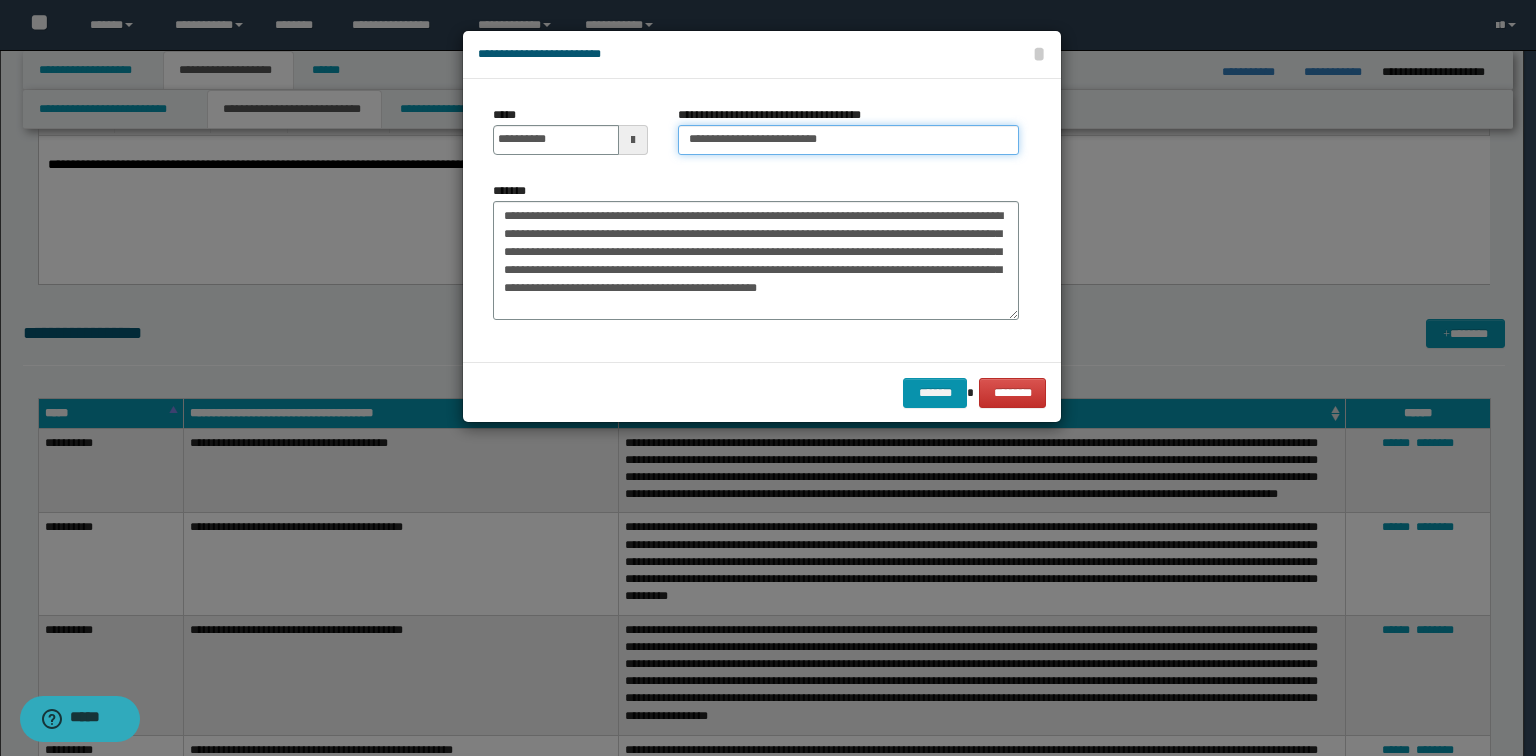 type on "**********" 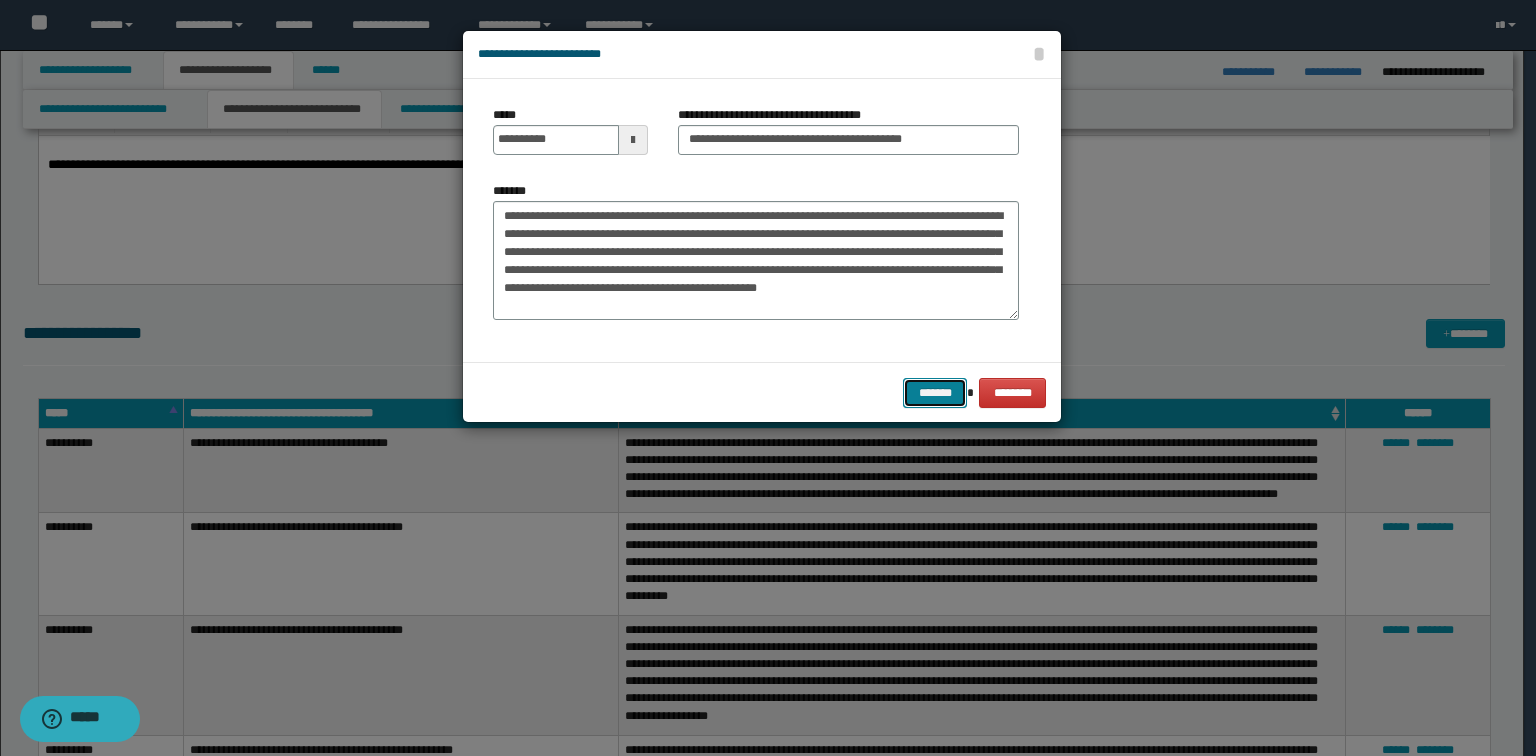 click on "*******" at bounding box center [935, 393] 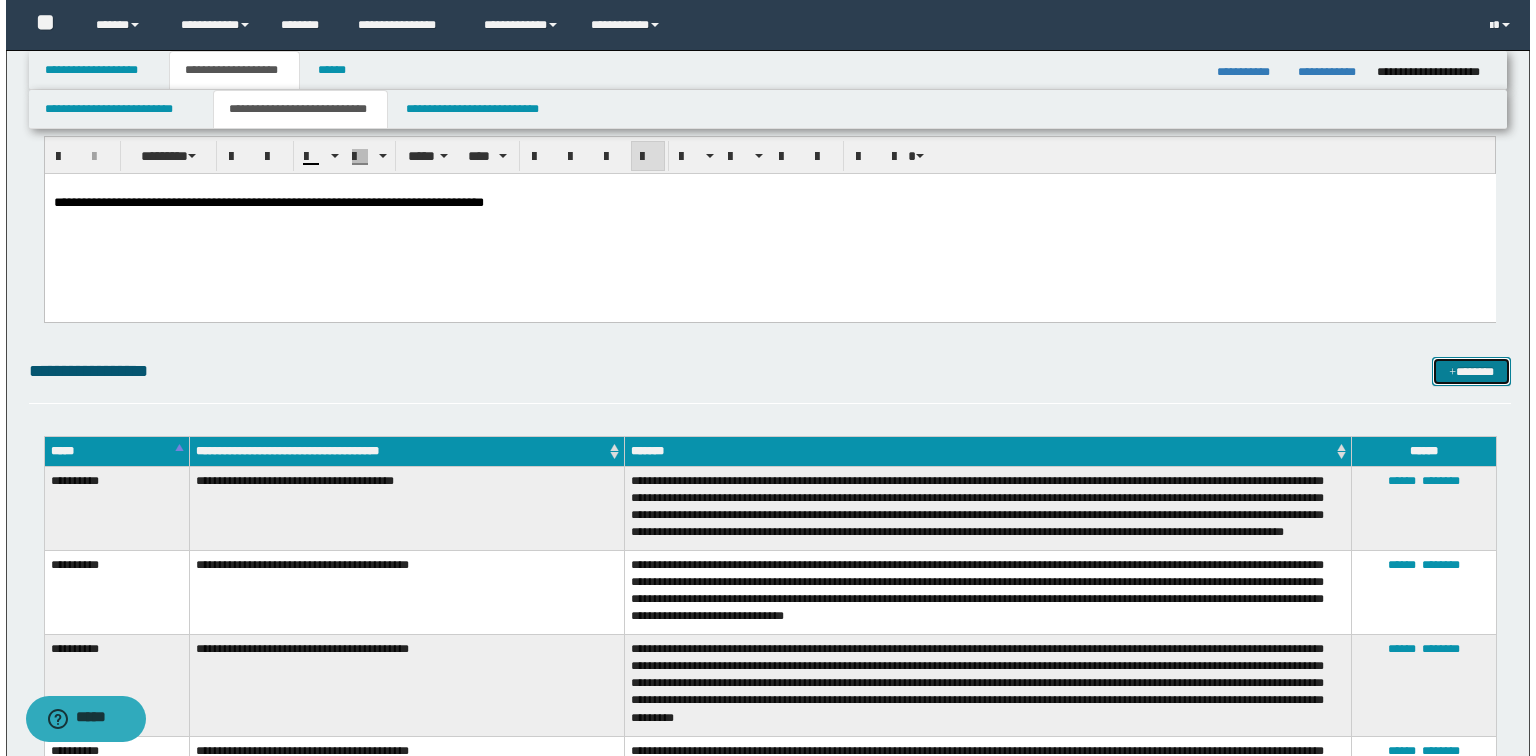 scroll, scrollTop: 1200, scrollLeft: 0, axis: vertical 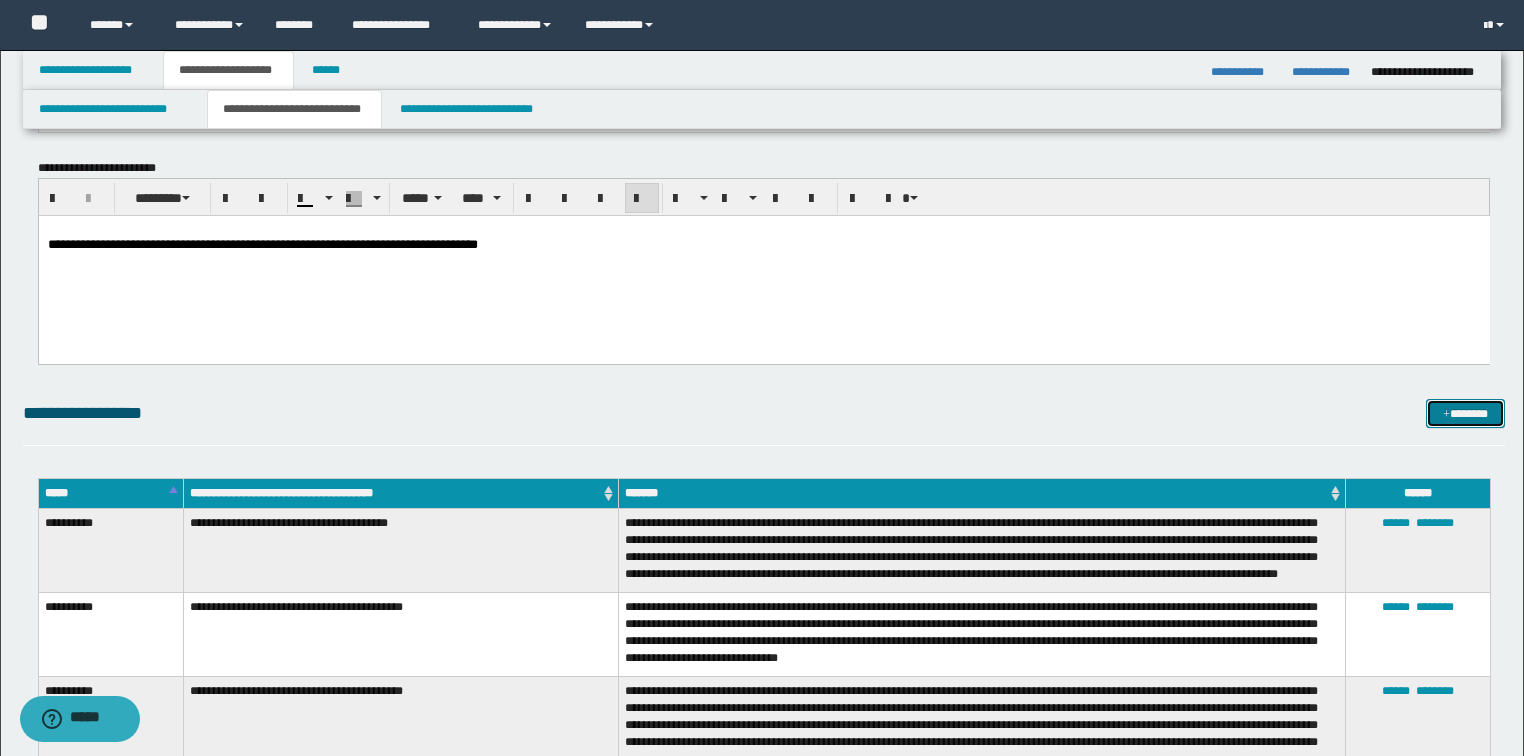 click on "*******" at bounding box center [1465, 414] 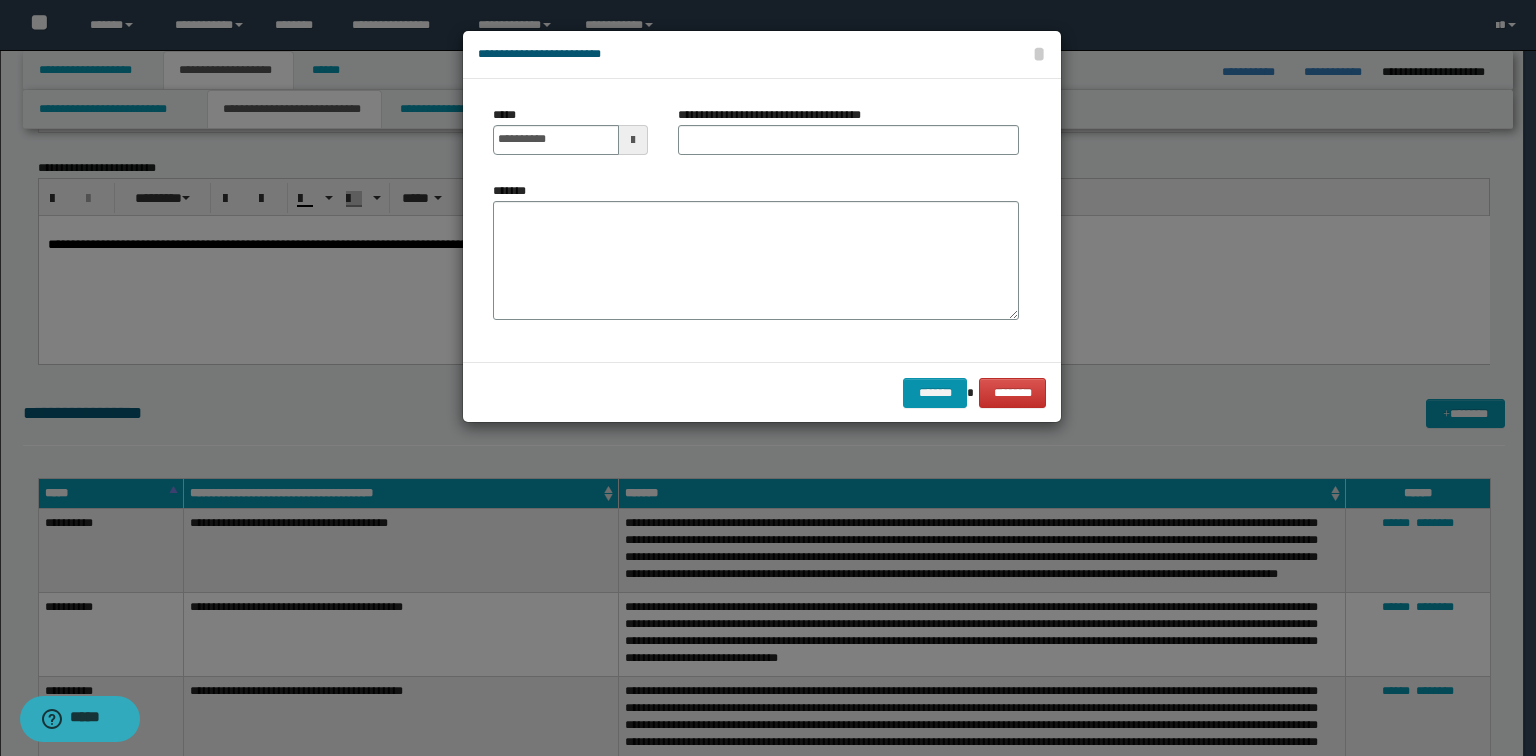 click on "**********" at bounding box center (570, 138) 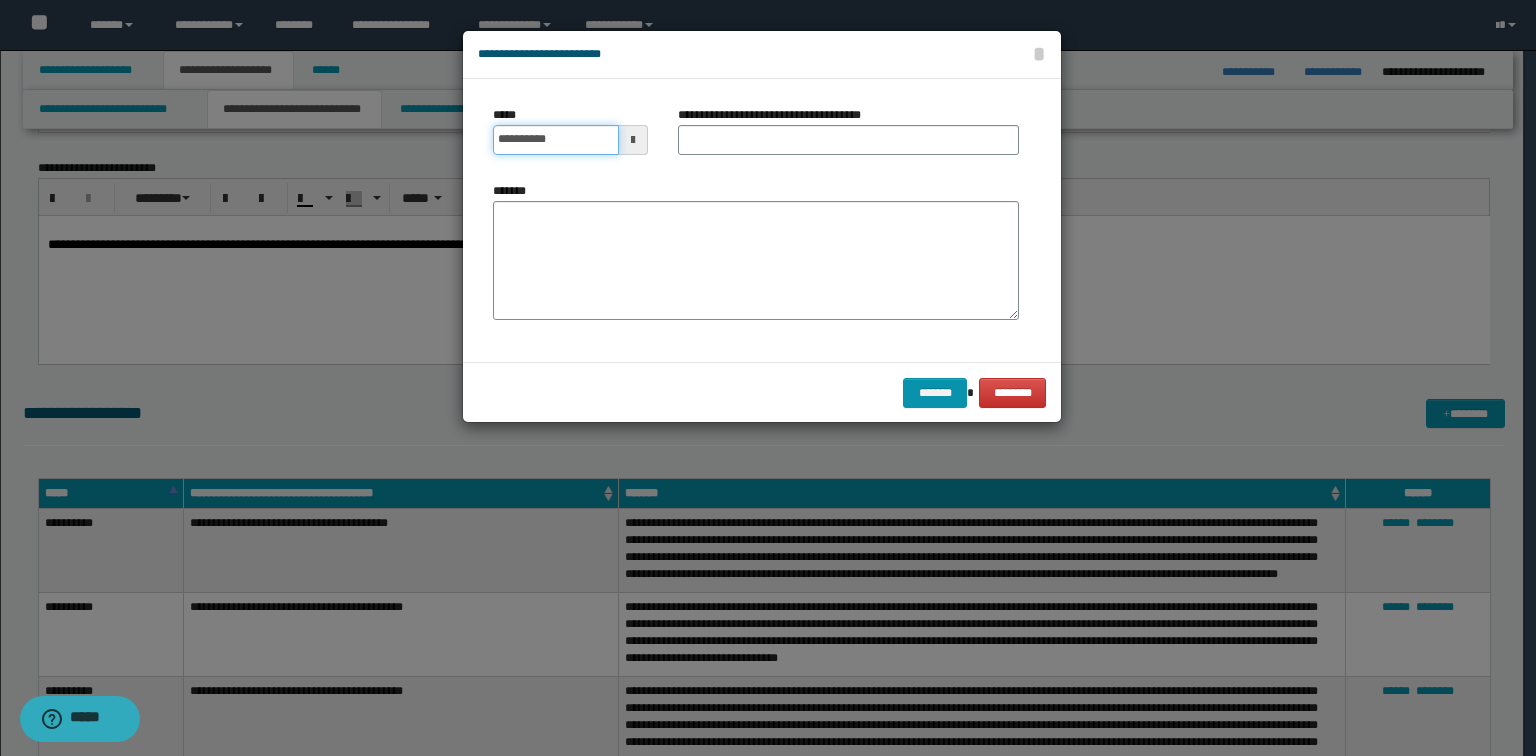 click on "**********" at bounding box center (556, 140) 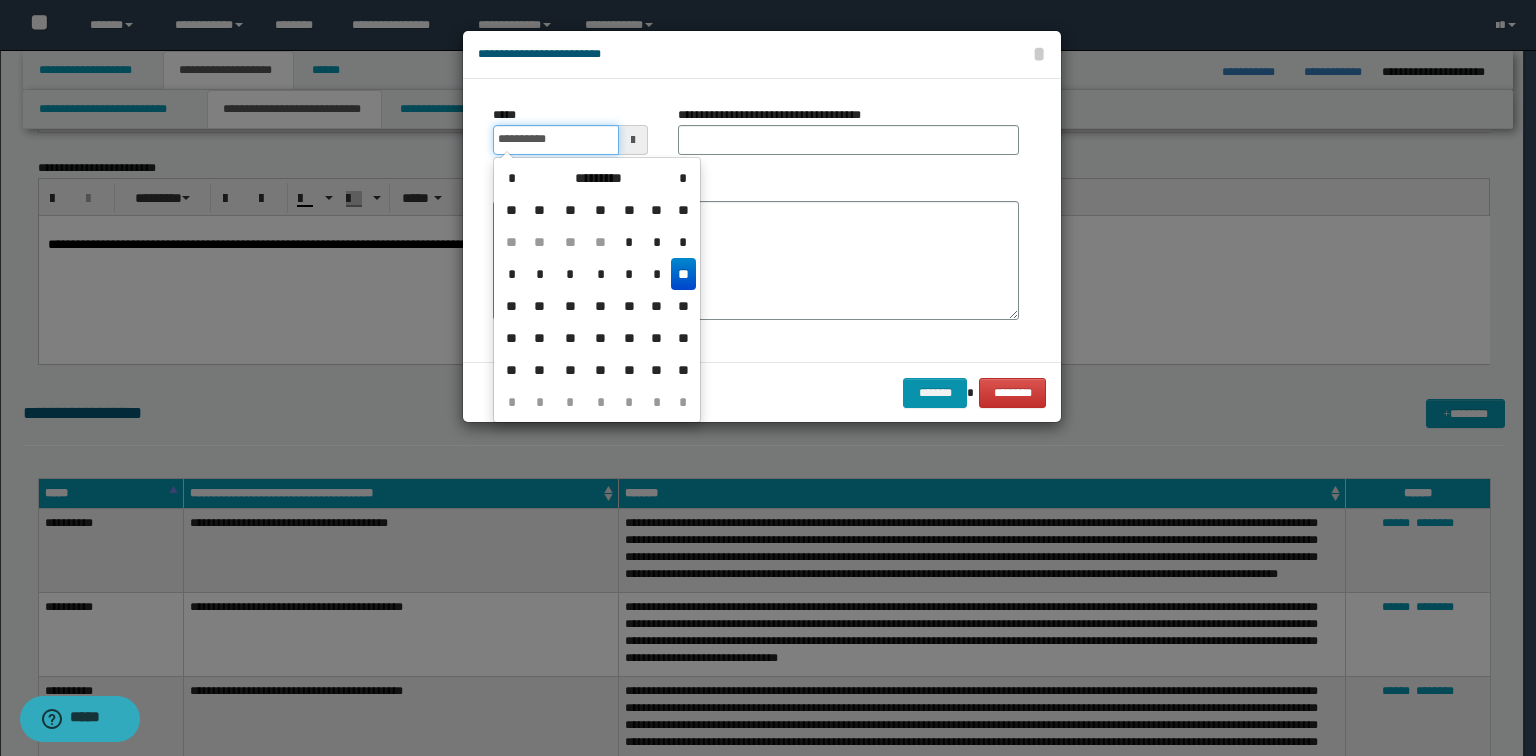 type on "**********" 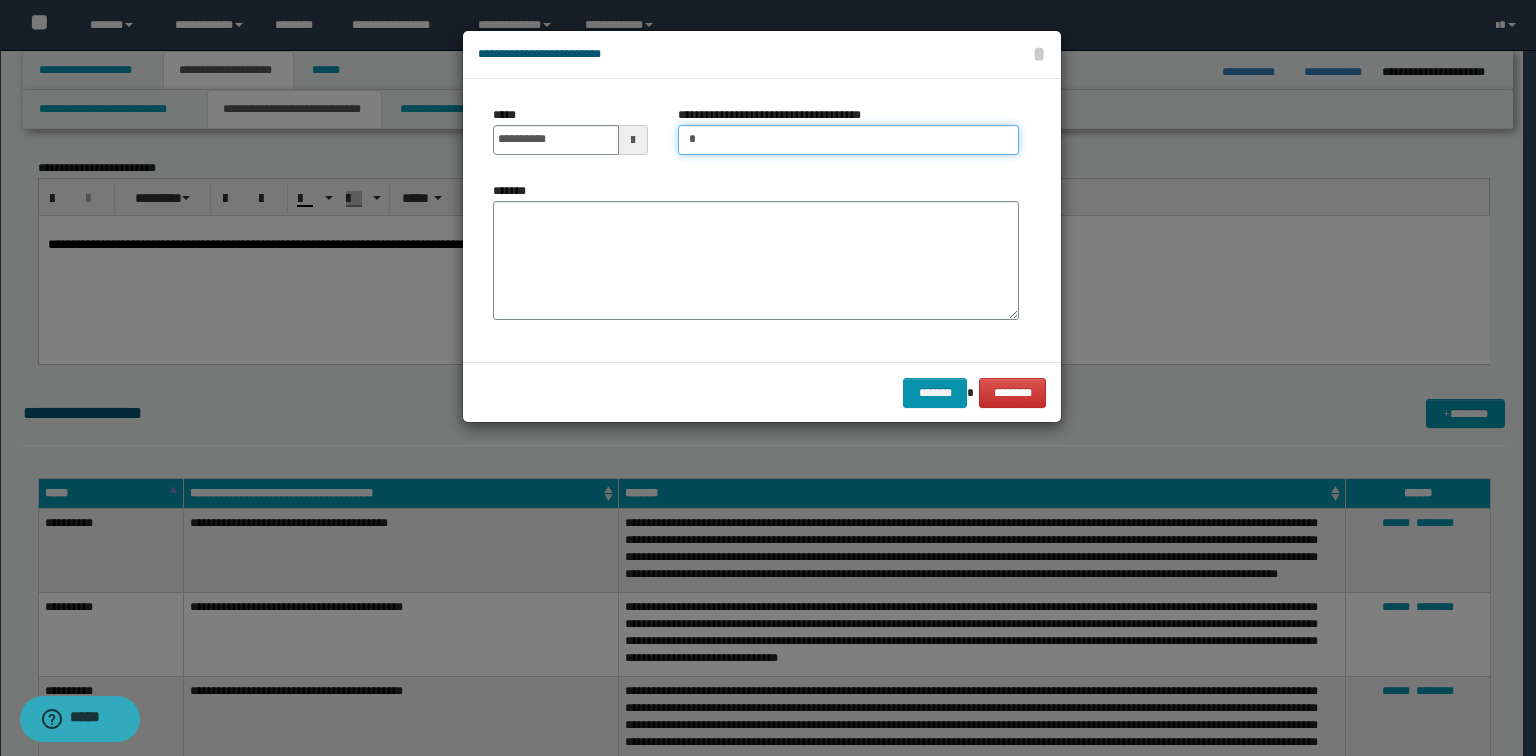 type on "**********" 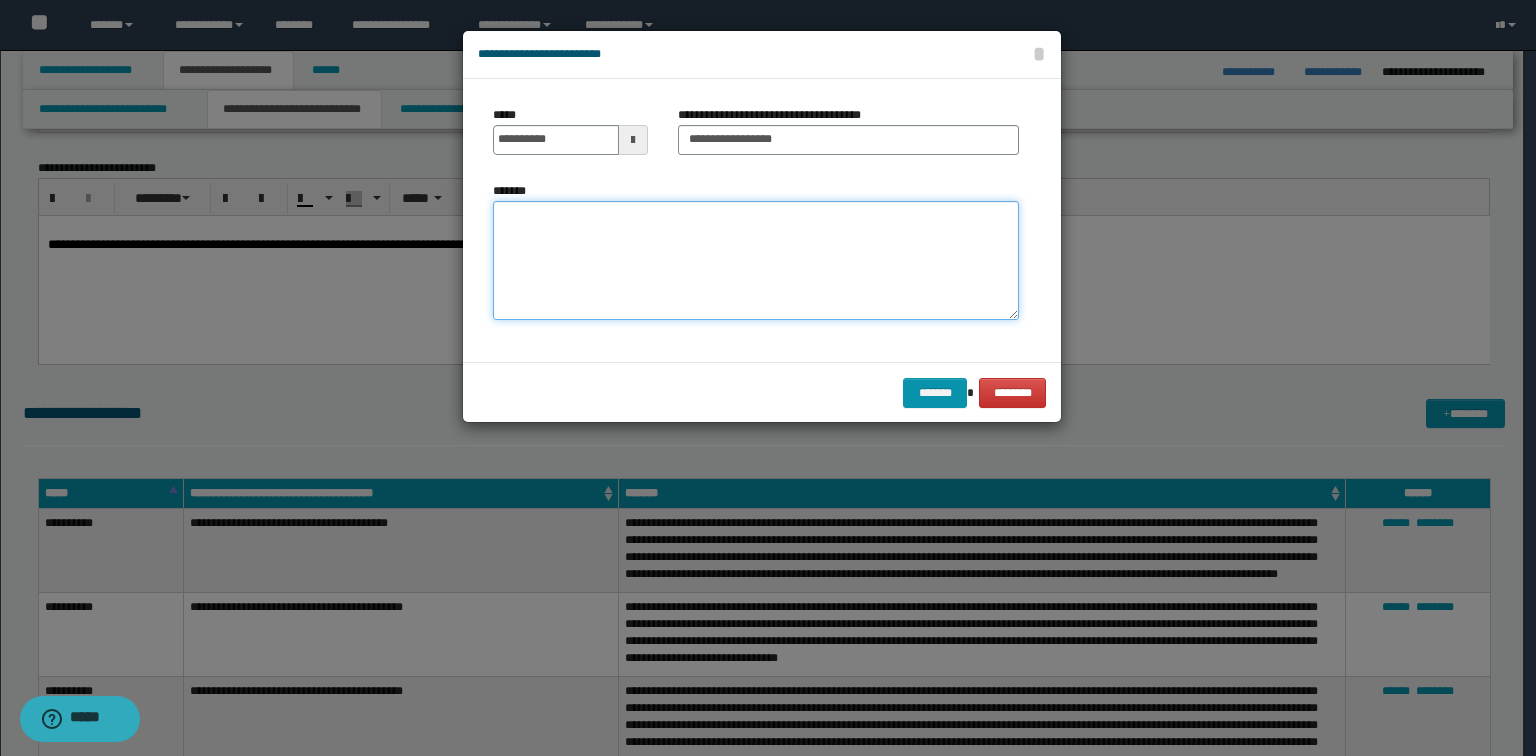 click on "*******" at bounding box center [756, 261] 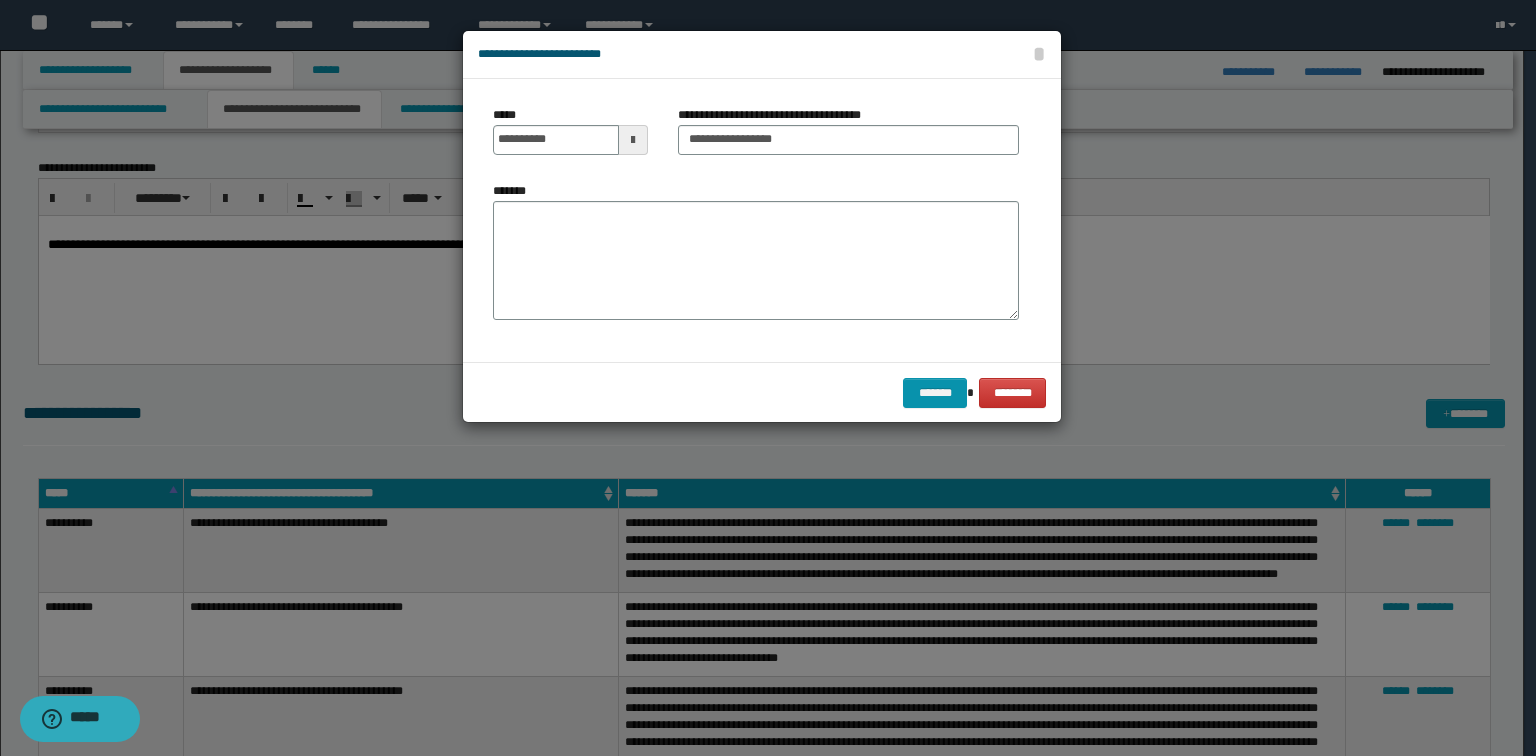 drag, startPoint x: 639, startPoint y: 186, endPoint x: 596, endPoint y: 244, distance: 72.20111 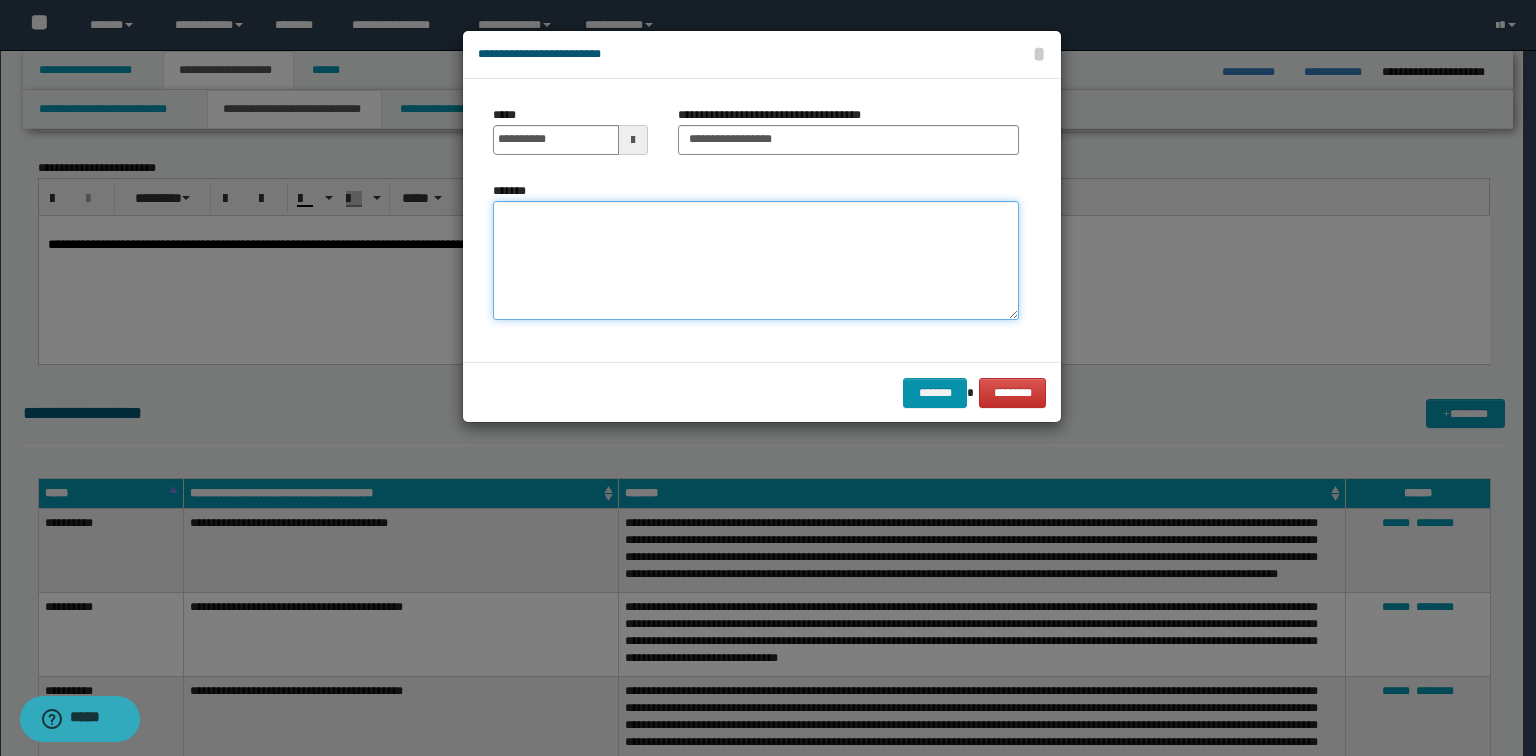 click on "*******" at bounding box center [756, 261] 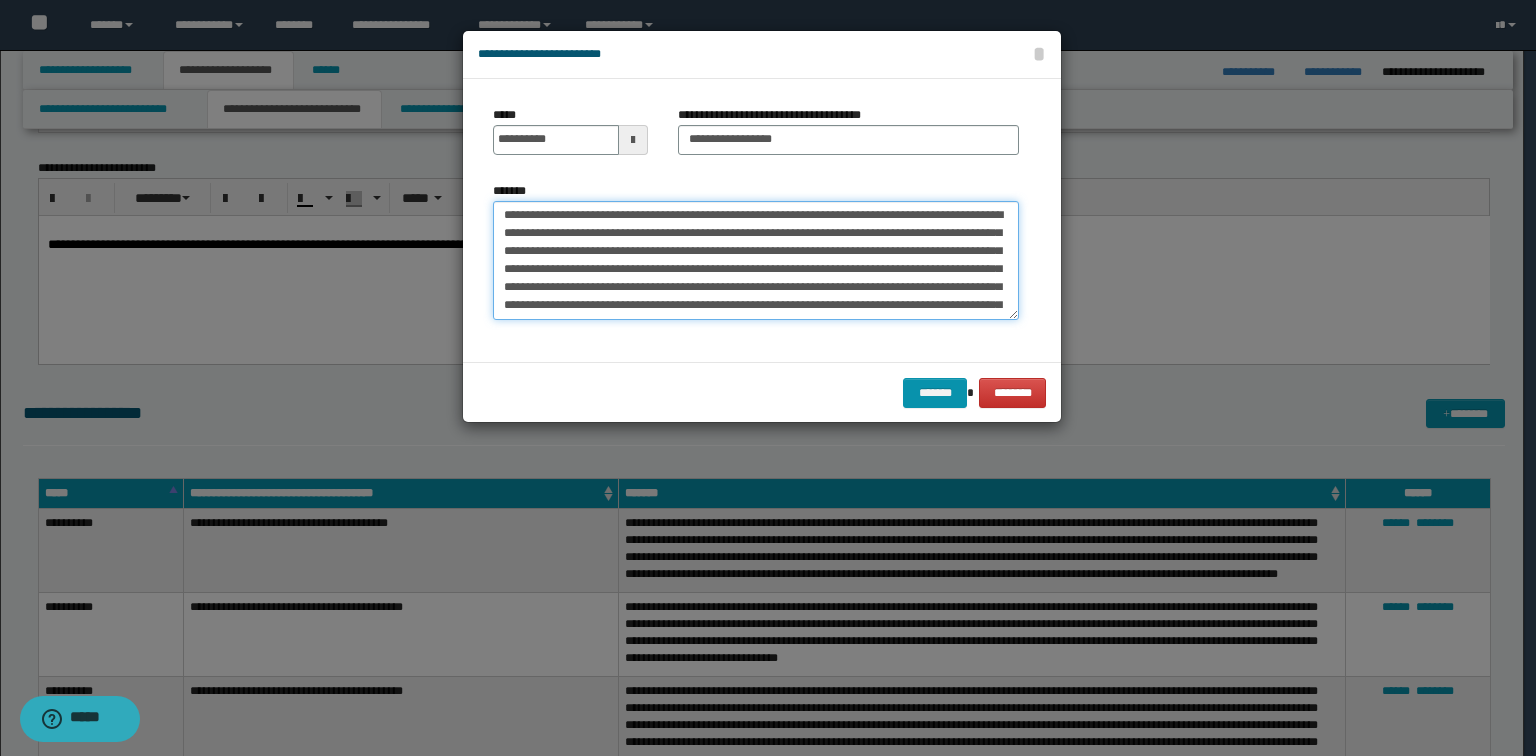 scroll, scrollTop: 0, scrollLeft: 0, axis: both 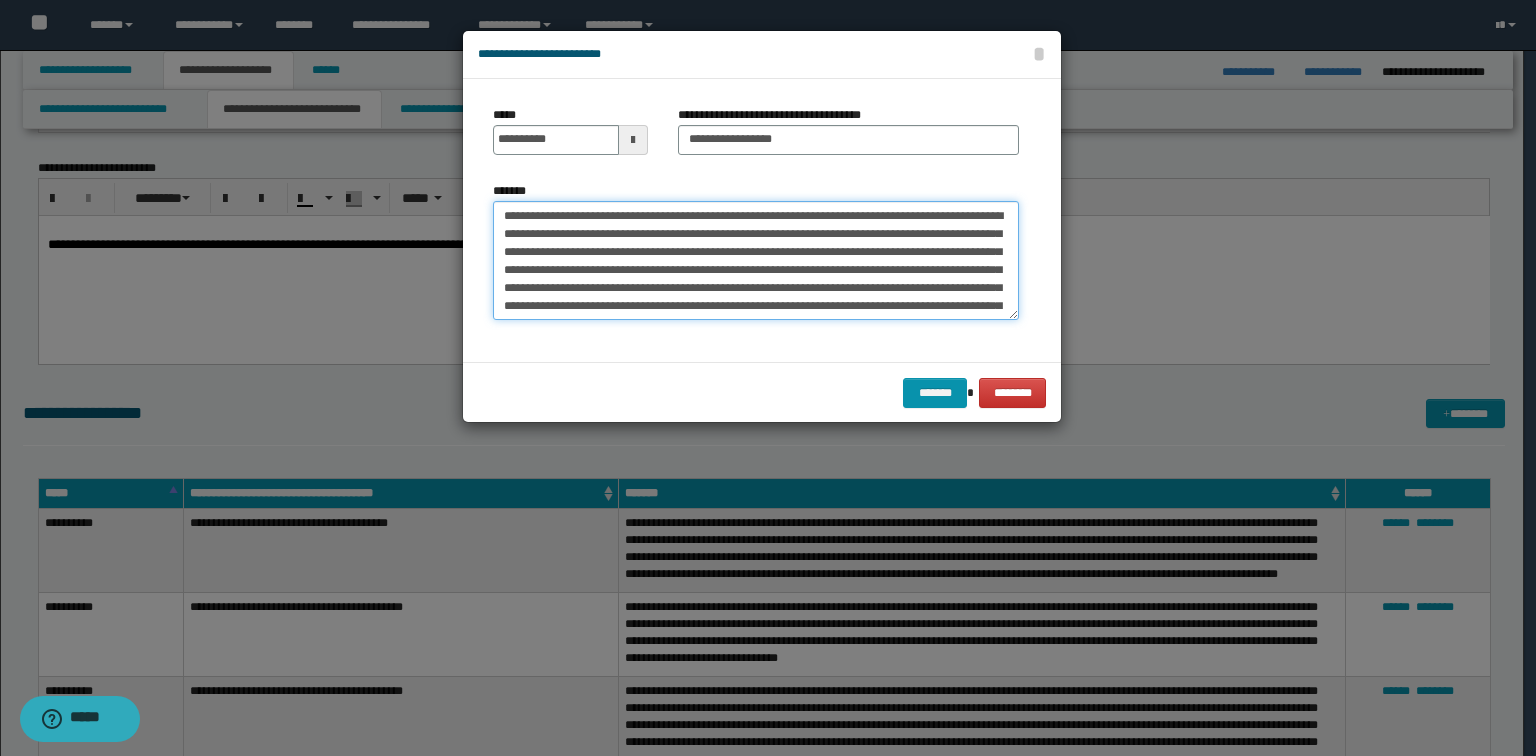 type on "**********" 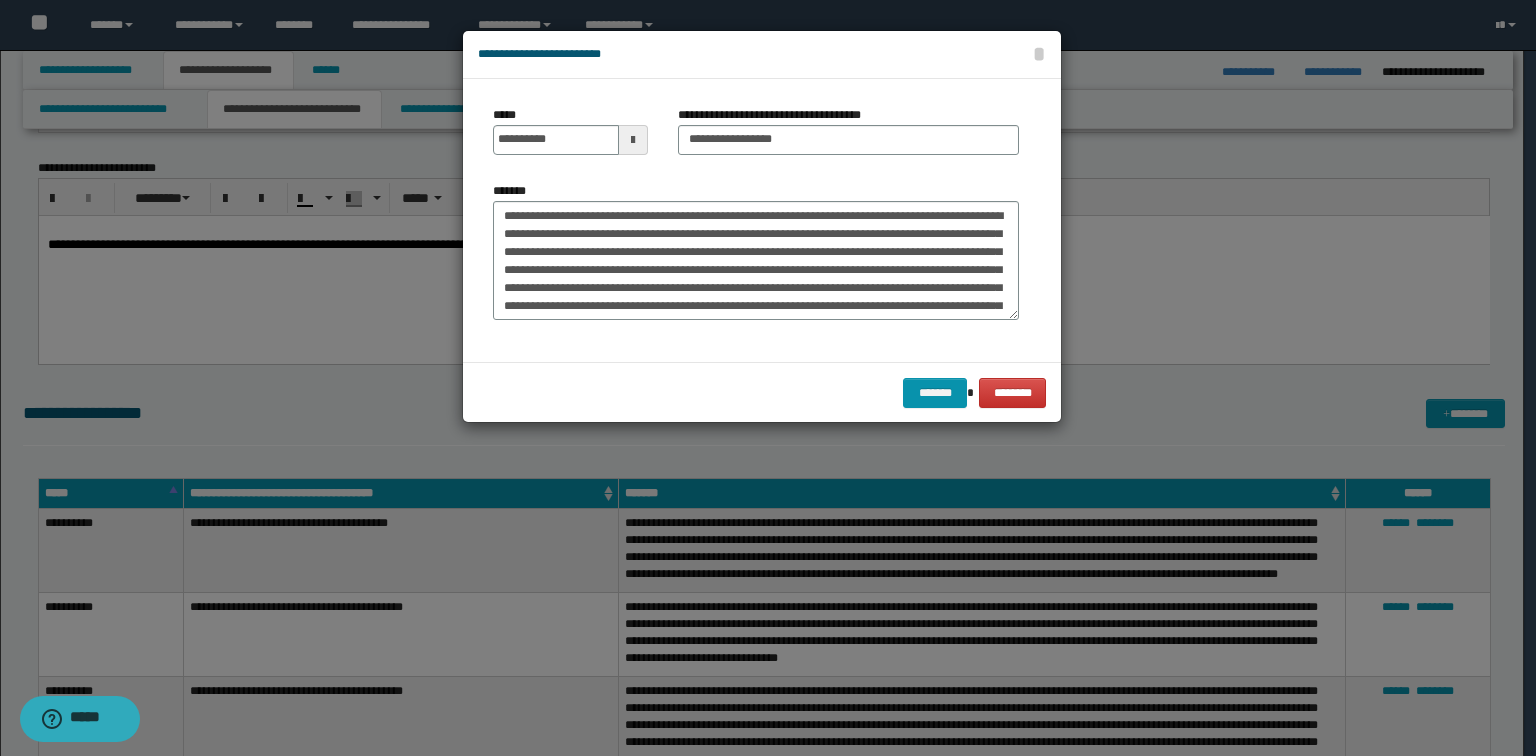 click on "**********" at bounding box center [848, 130] 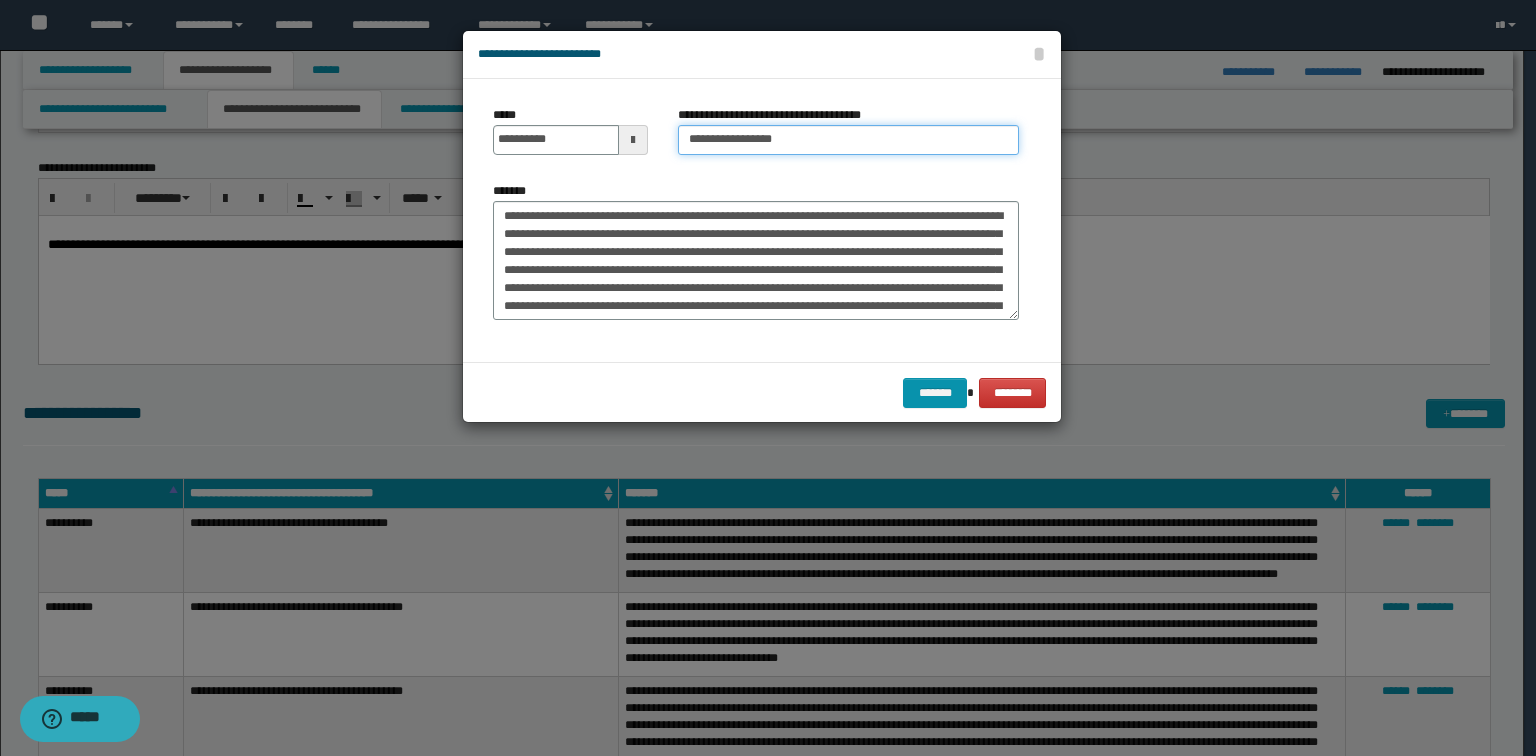 click on "**********" at bounding box center [848, 140] 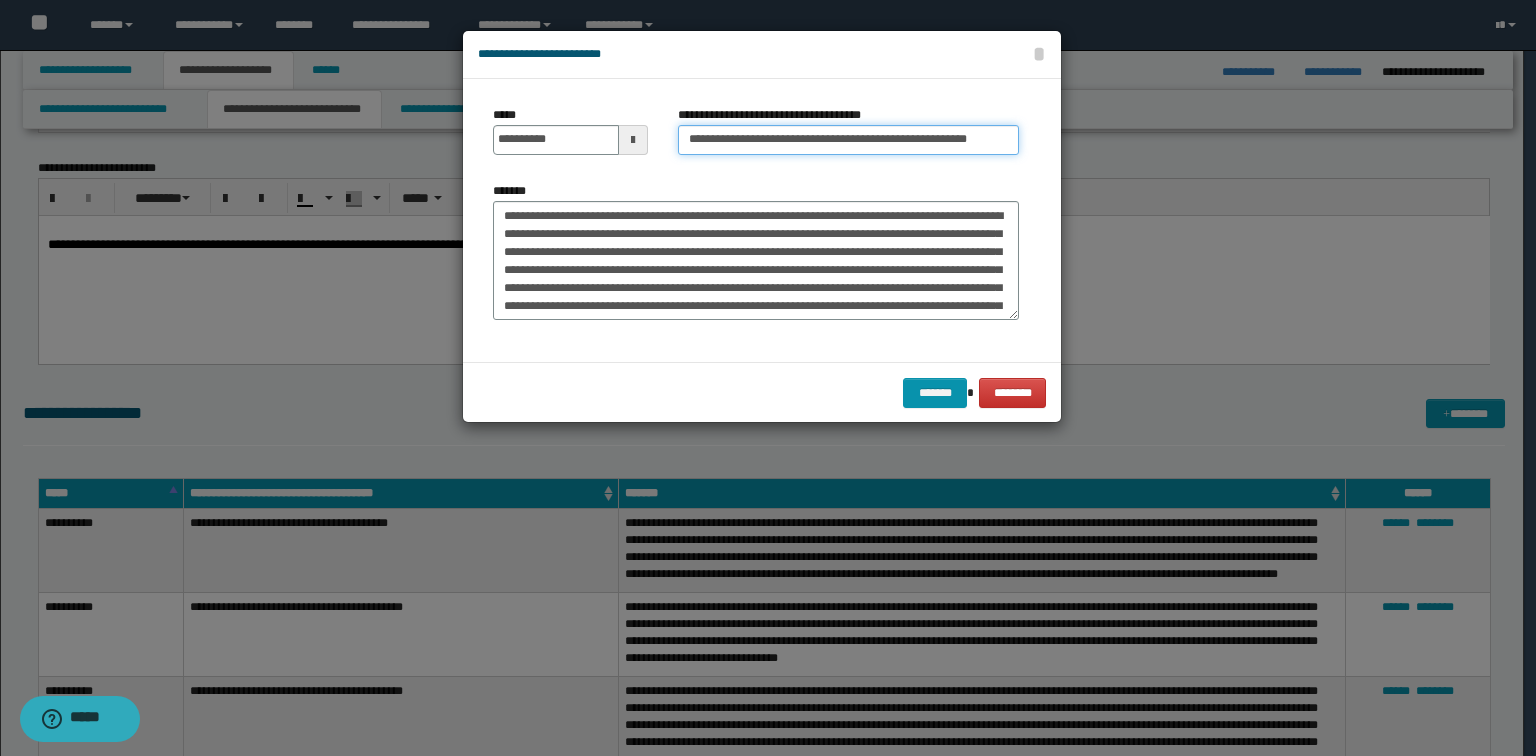scroll, scrollTop: 0, scrollLeft: 9, axis: horizontal 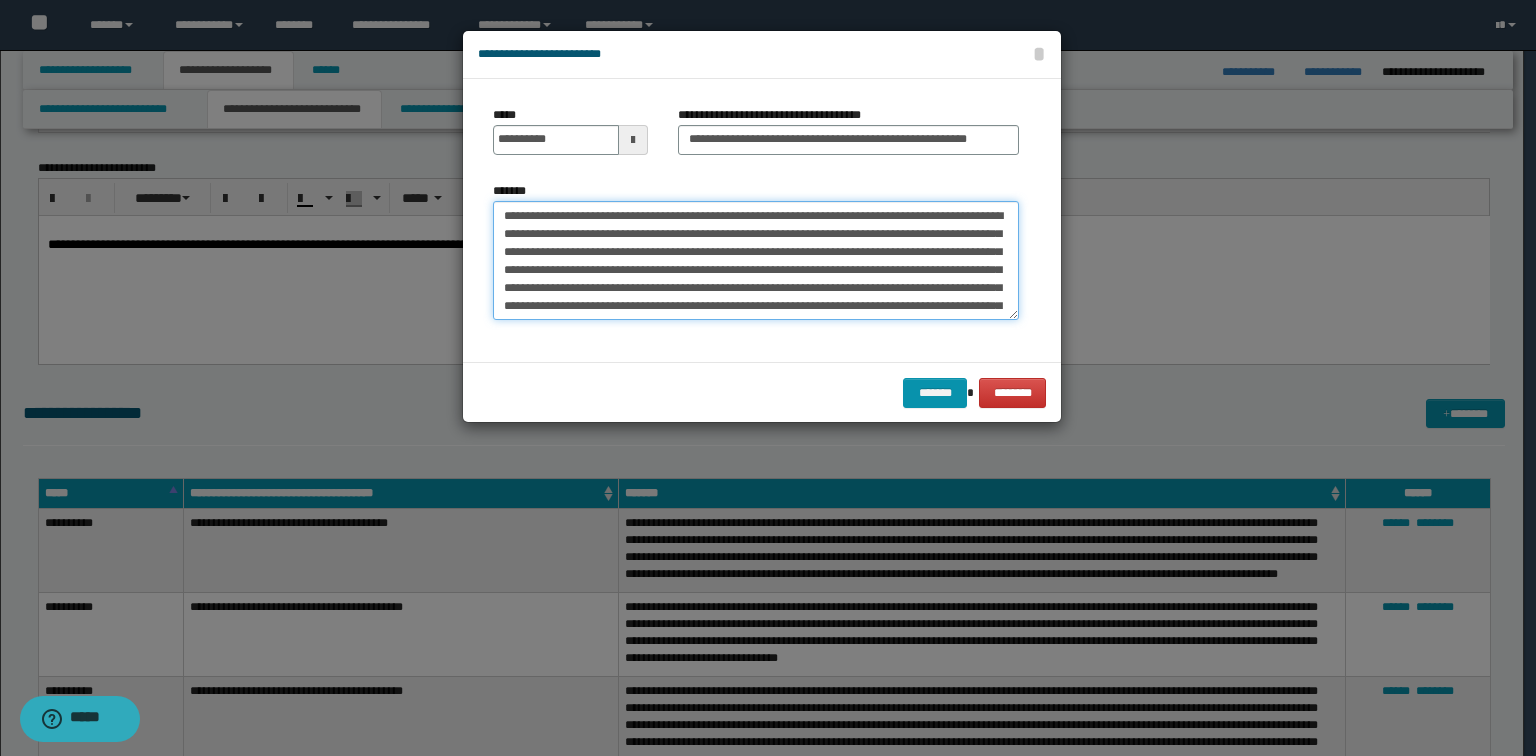 click on "**********" at bounding box center (756, 261) 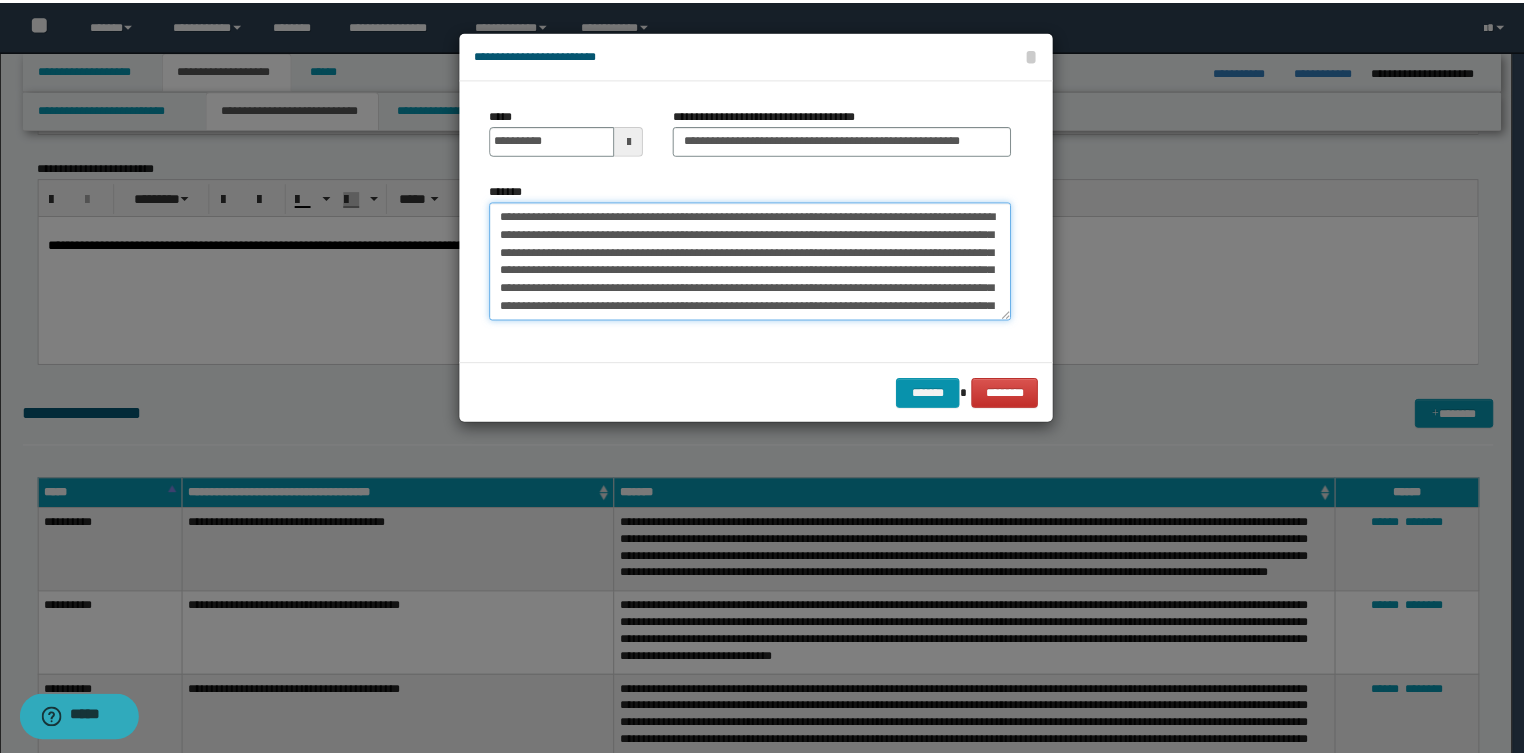 scroll, scrollTop: 0, scrollLeft: 0, axis: both 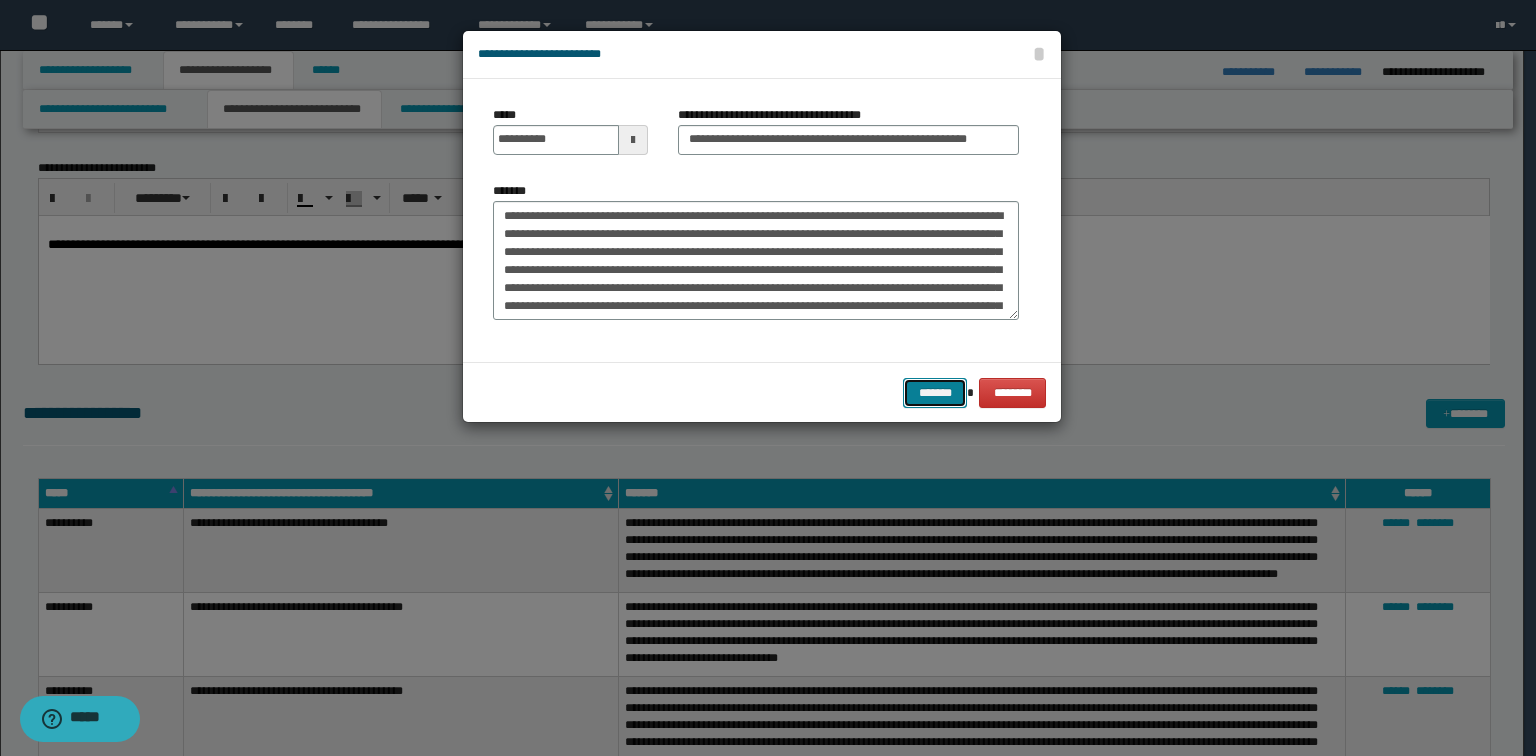 click on "*******" at bounding box center (935, 393) 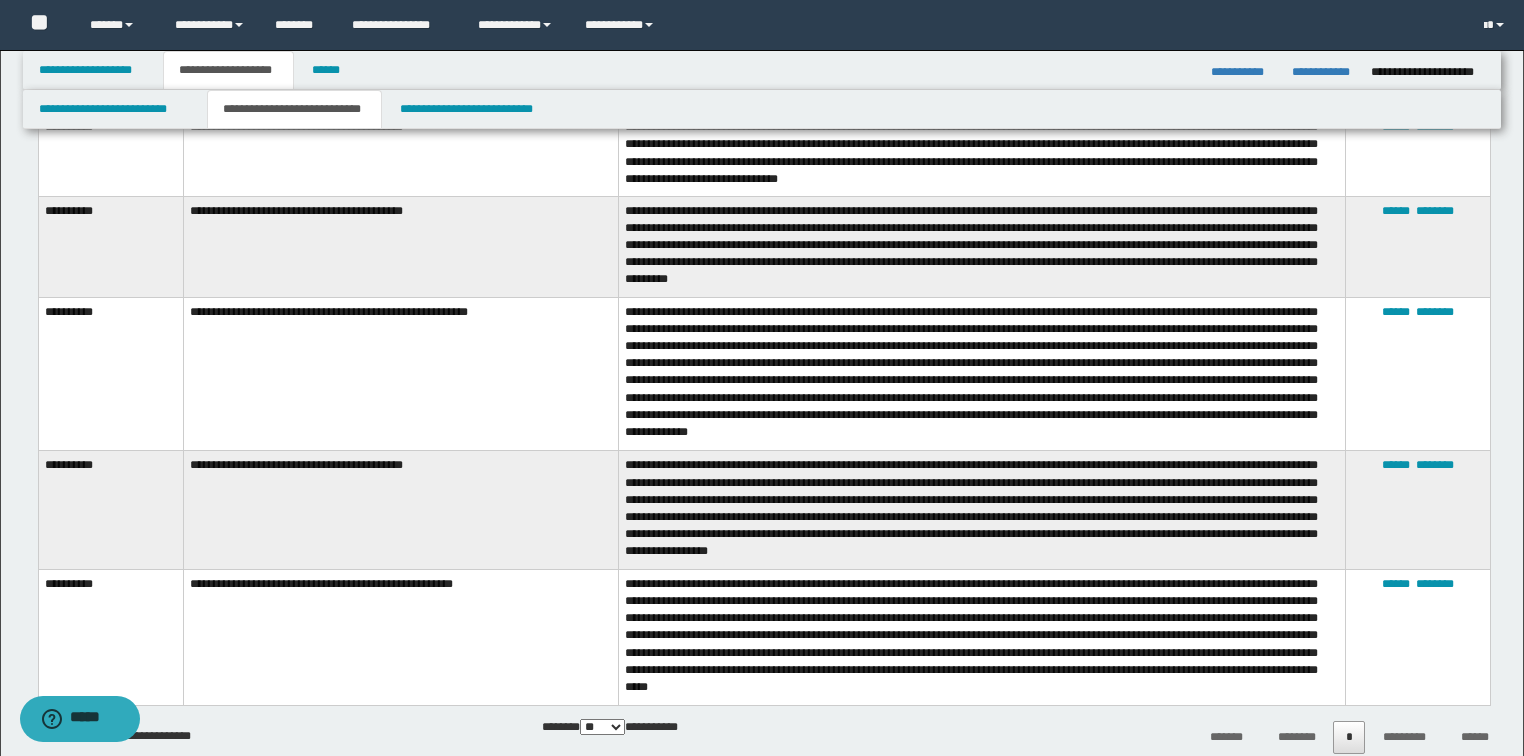 scroll, scrollTop: 1680, scrollLeft: 0, axis: vertical 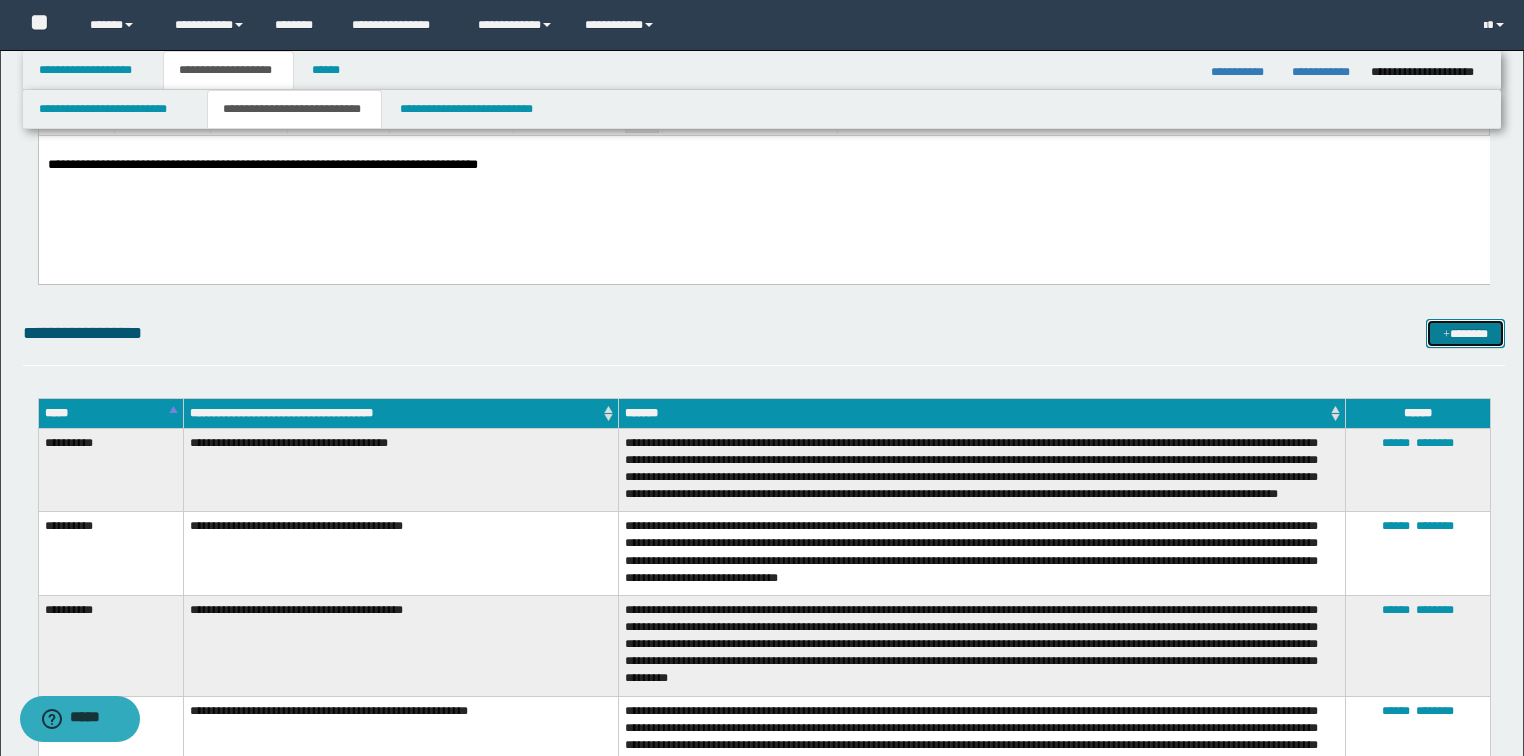 click on "*******" at bounding box center [1465, 334] 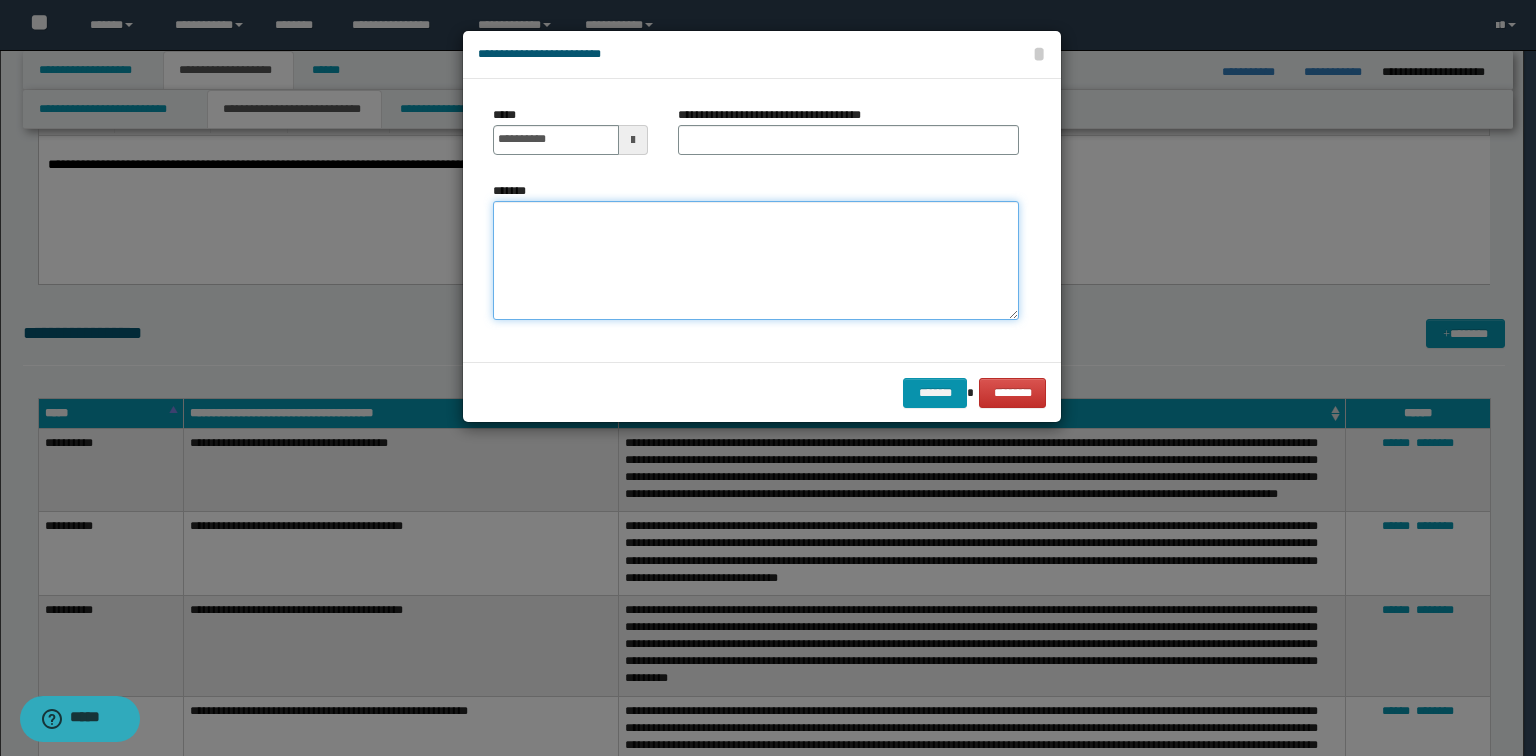 click on "*******" at bounding box center [756, 261] 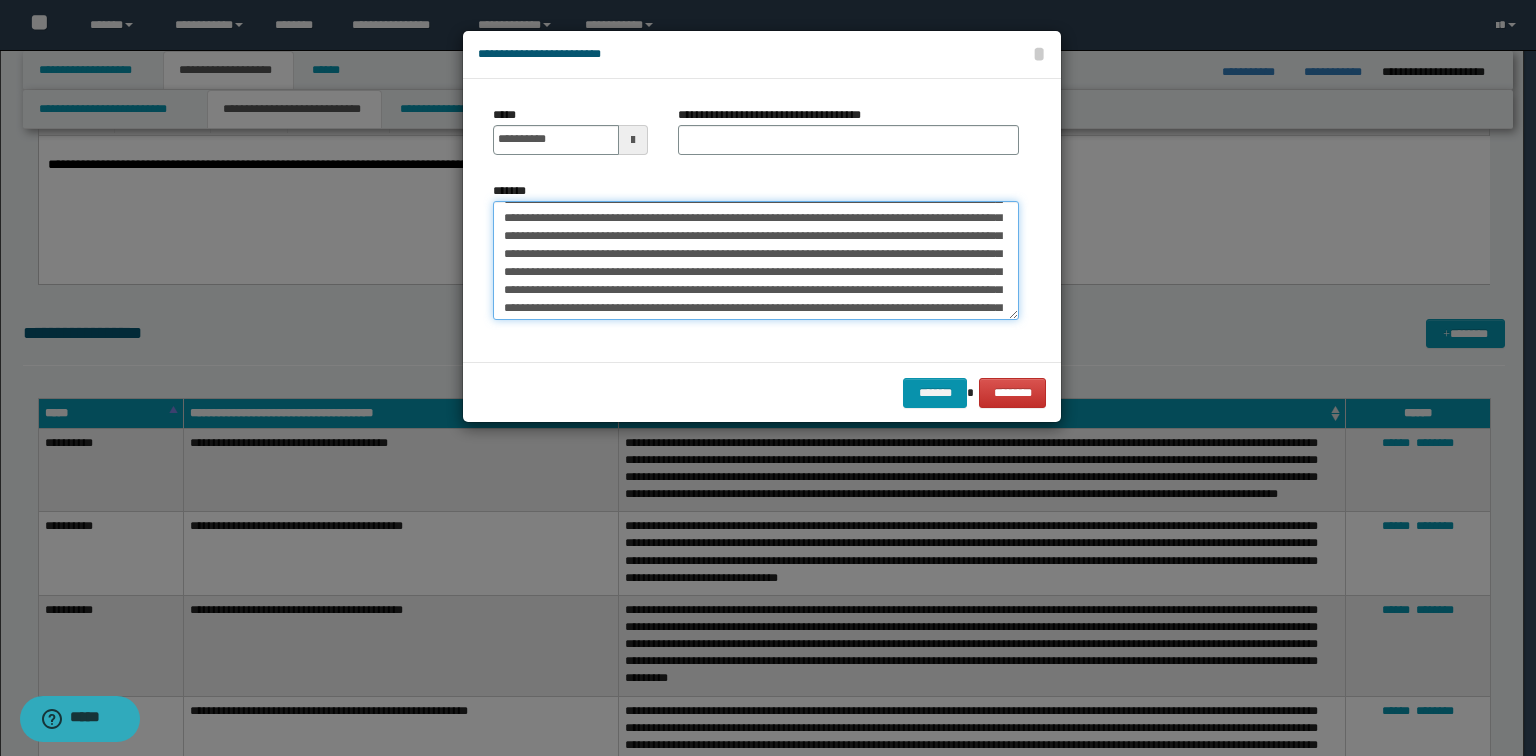 scroll, scrollTop: 0, scrollLeft: 0, axis: both 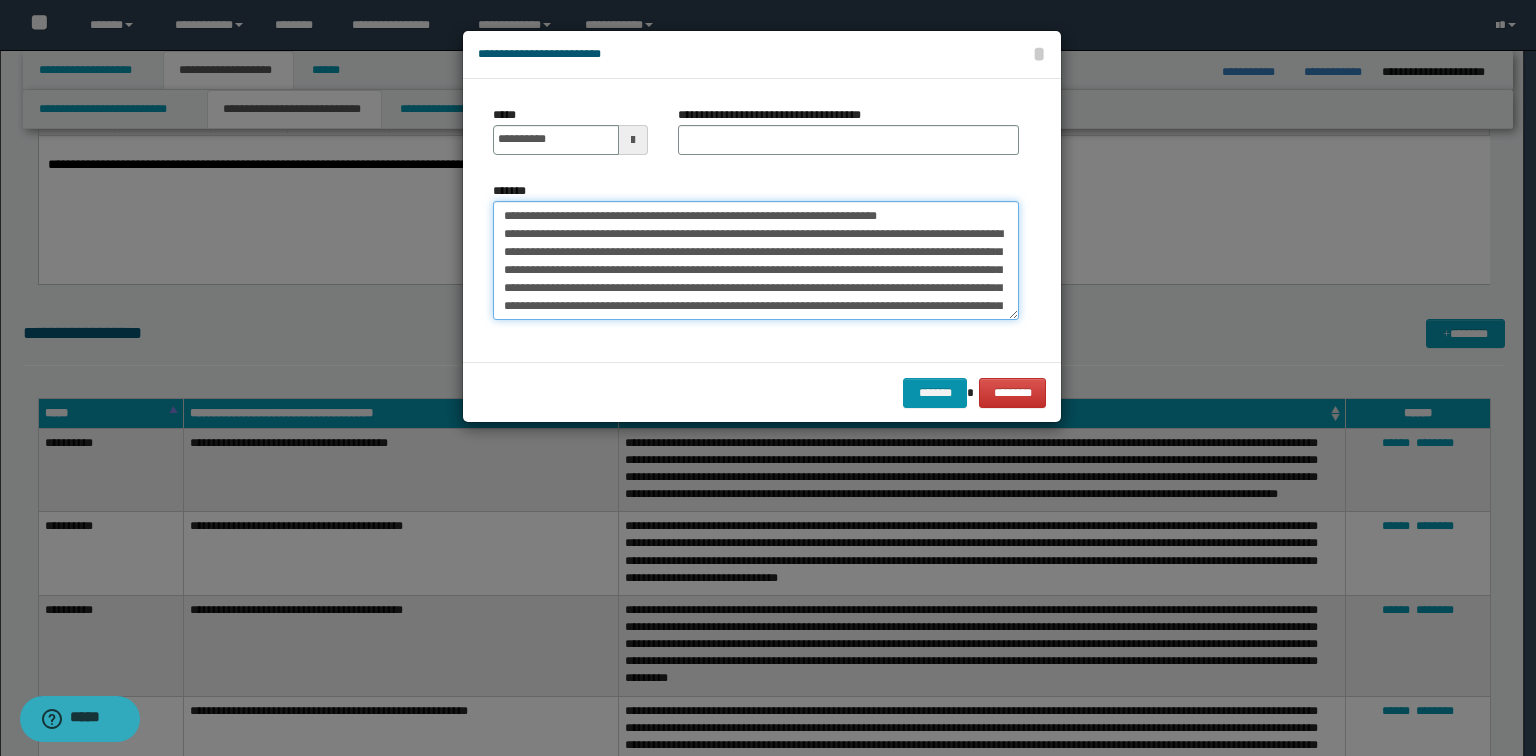 click on "*******" at bounding box center (756, 261) 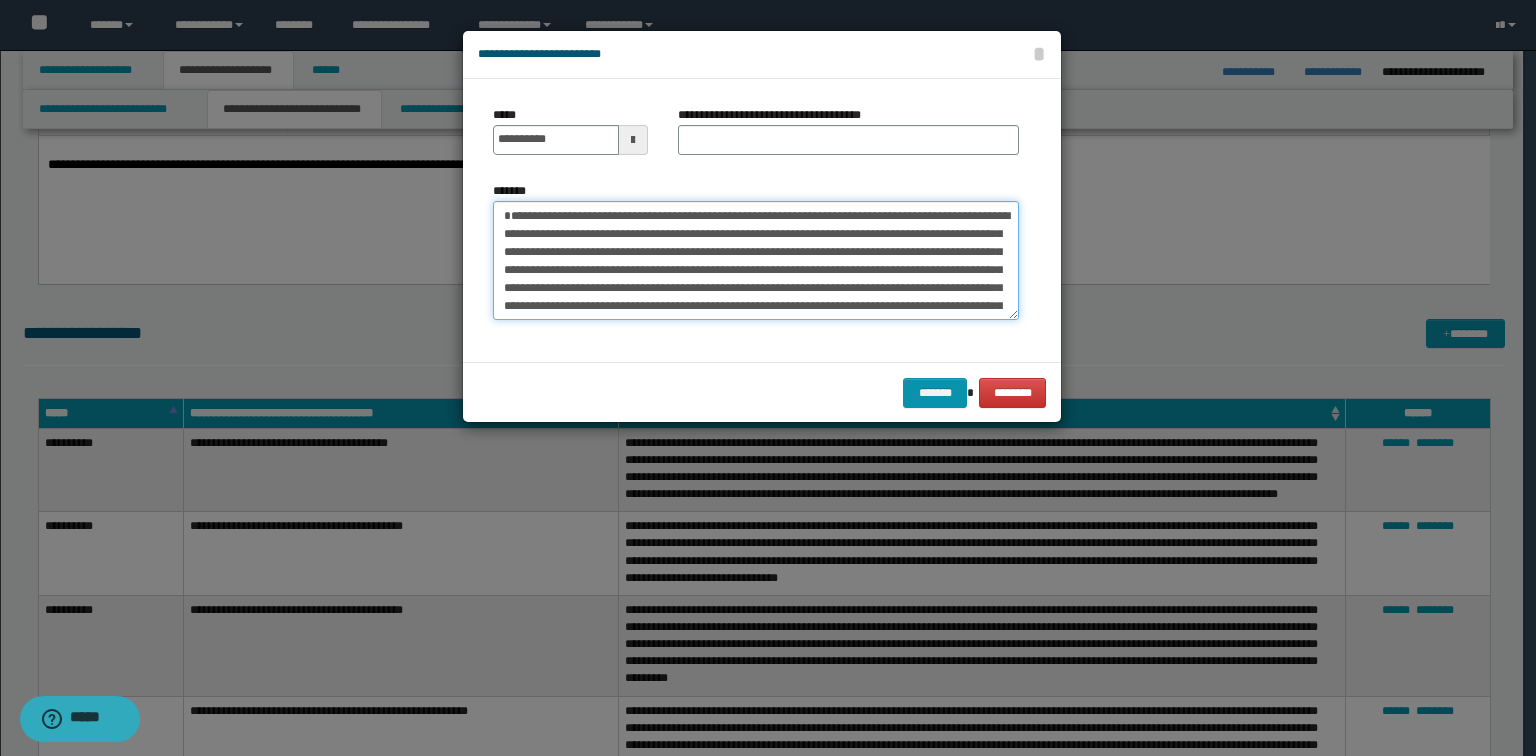 type on "**********" 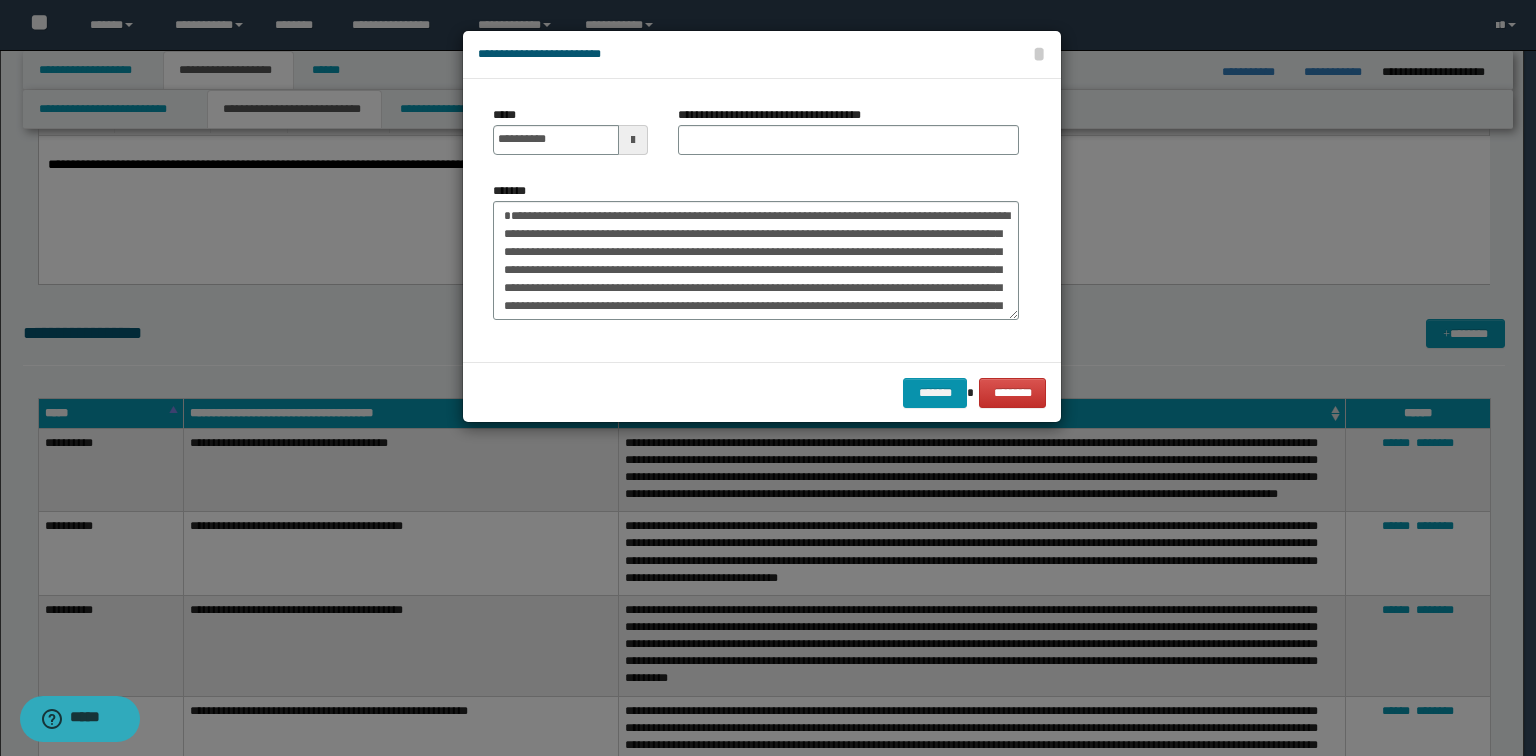 click on "**********" at bounding box center (848, 138) 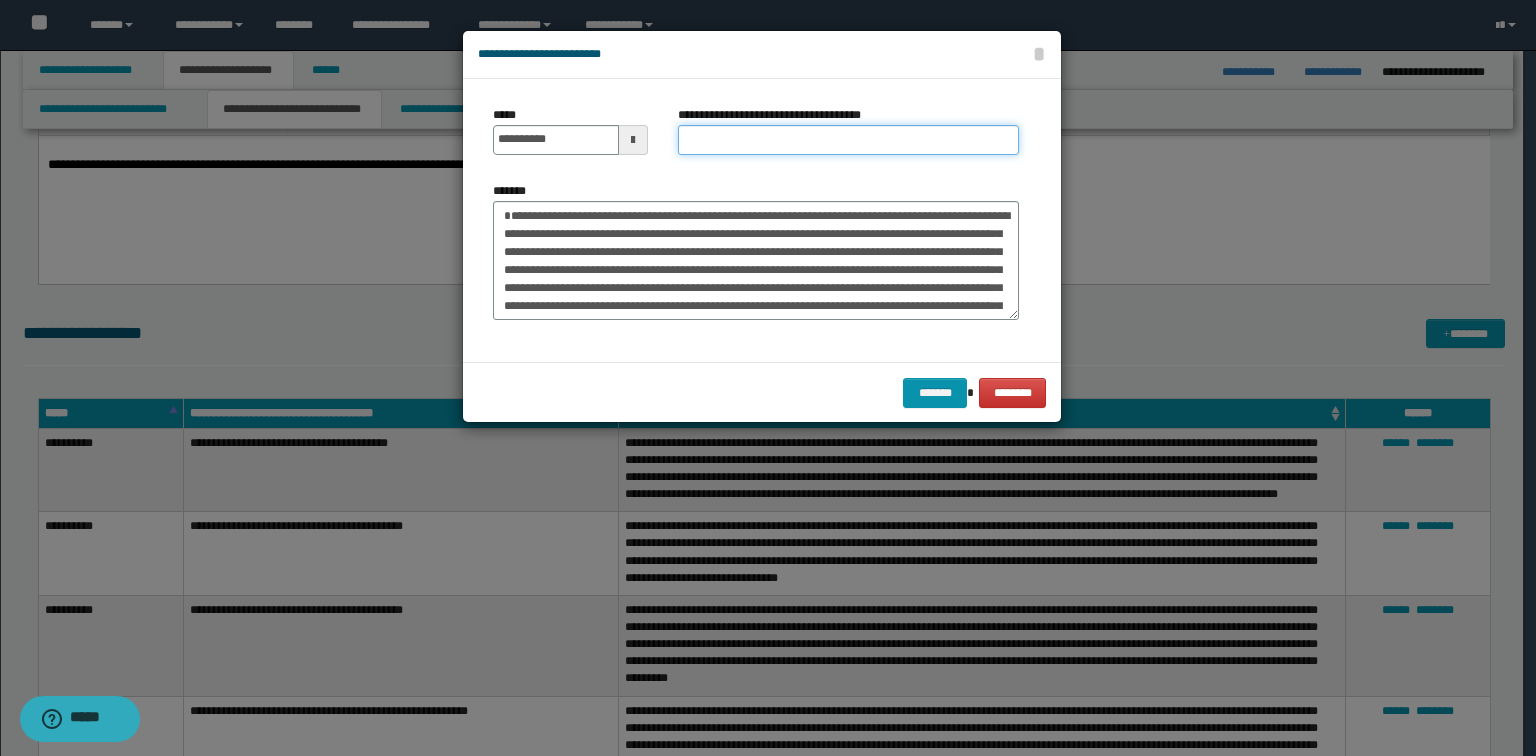 click on "**********" at bounding box center [848, 140] 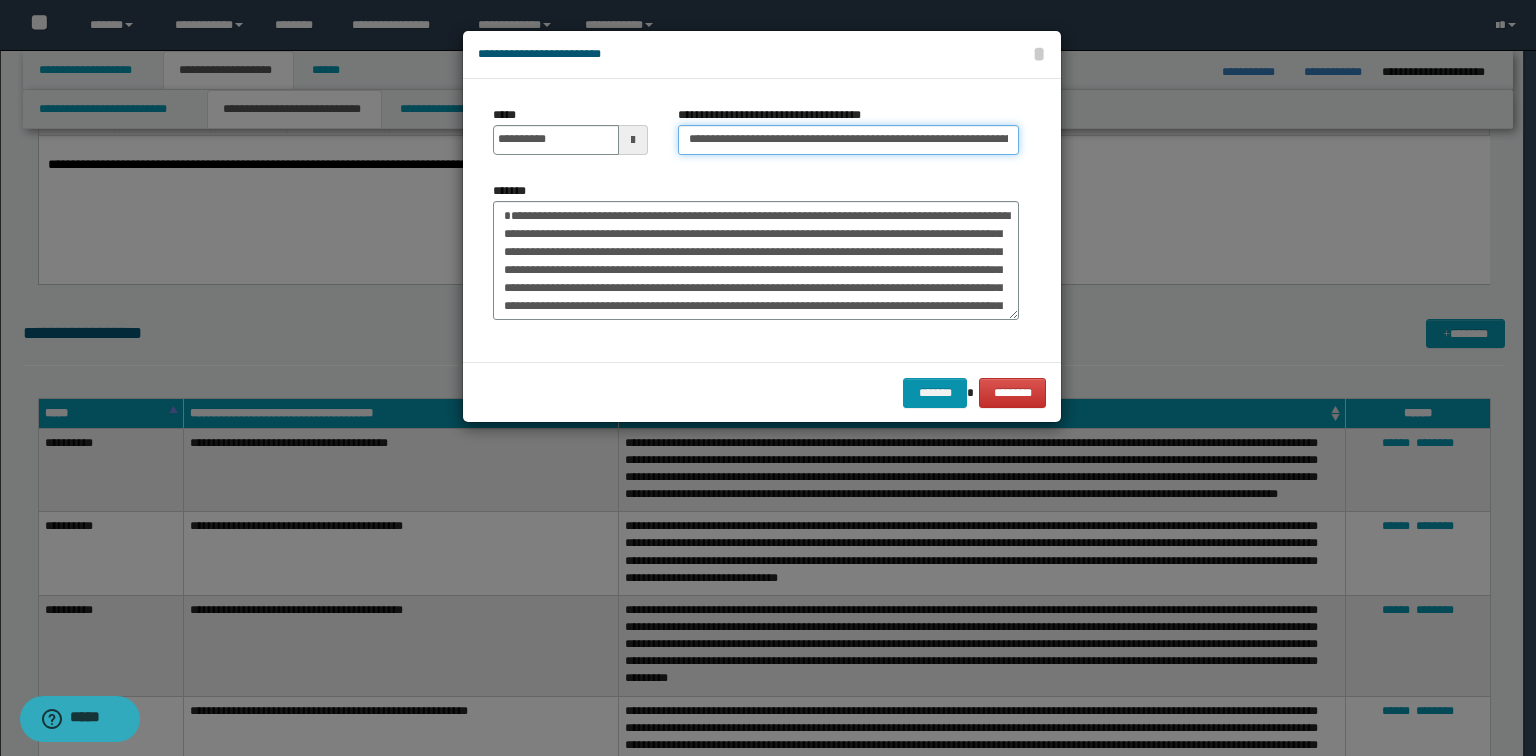 scroll, scrollTop: 0, scrollLeft: 106, axis: horizontal 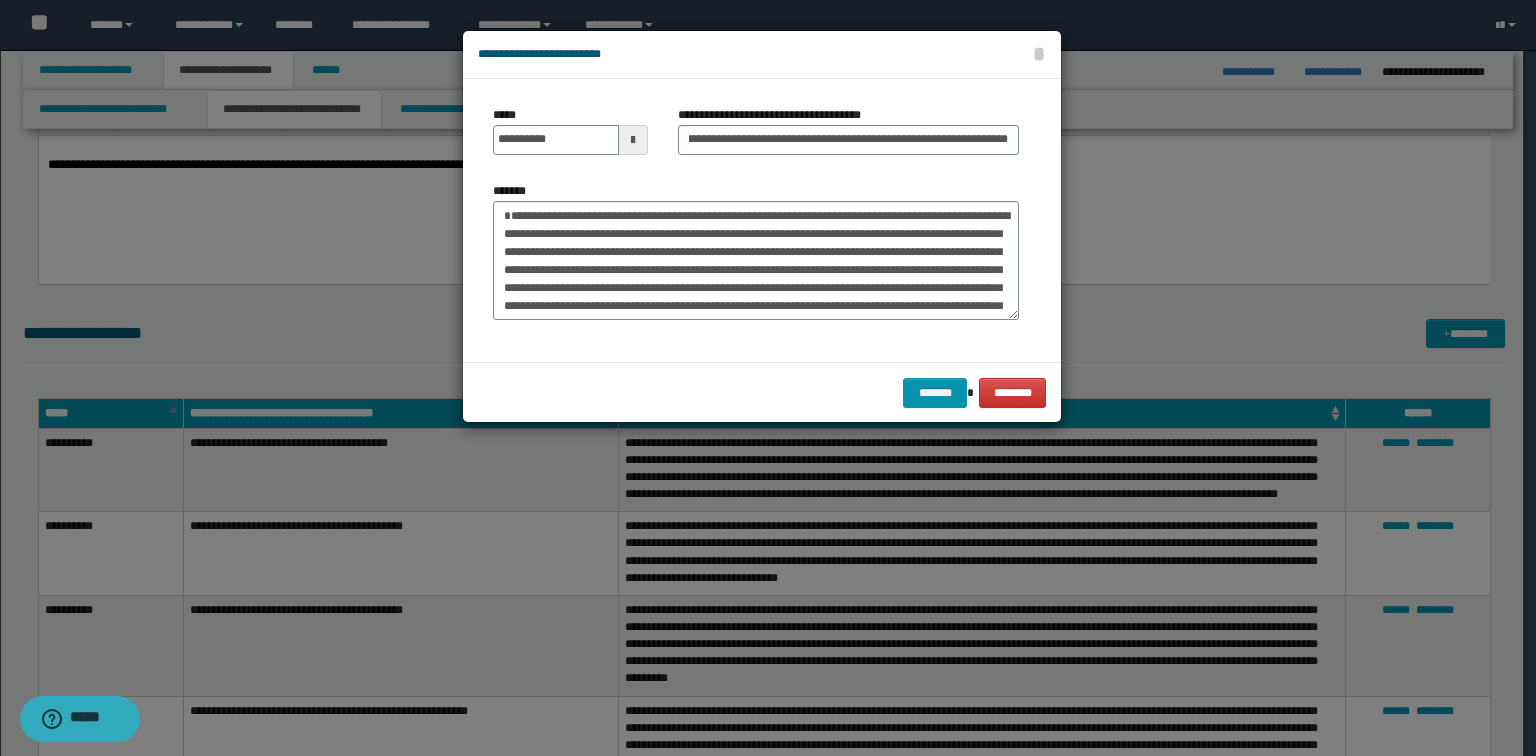 click on "**********" at bounding box center (848, 138) 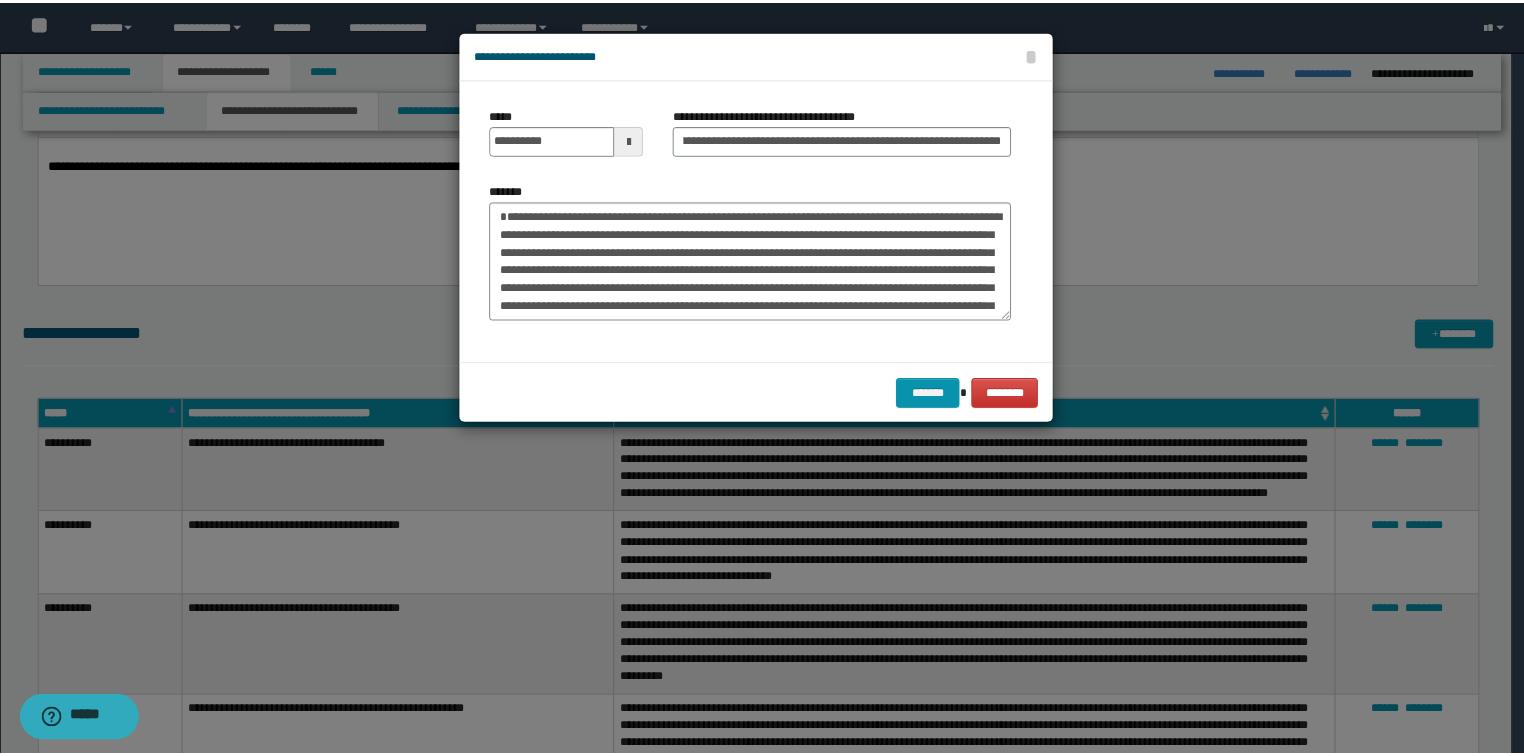 scroll, scrollTop: 0, scrollLeft: 0, axis: both 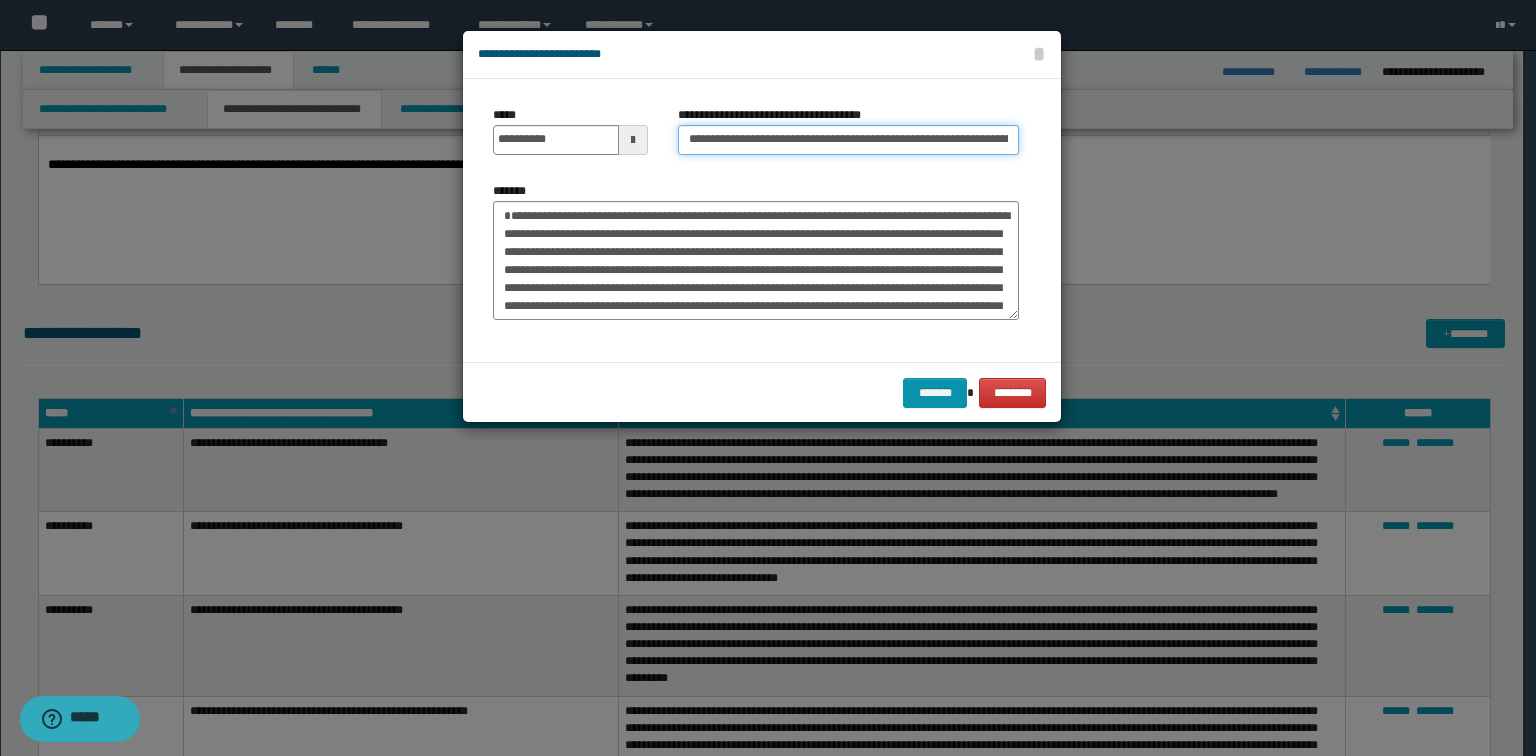 drag, startPoint x: 752, startPoint y: 137, endPoint x: 484, endPoint y: 116, distance: 268.8215 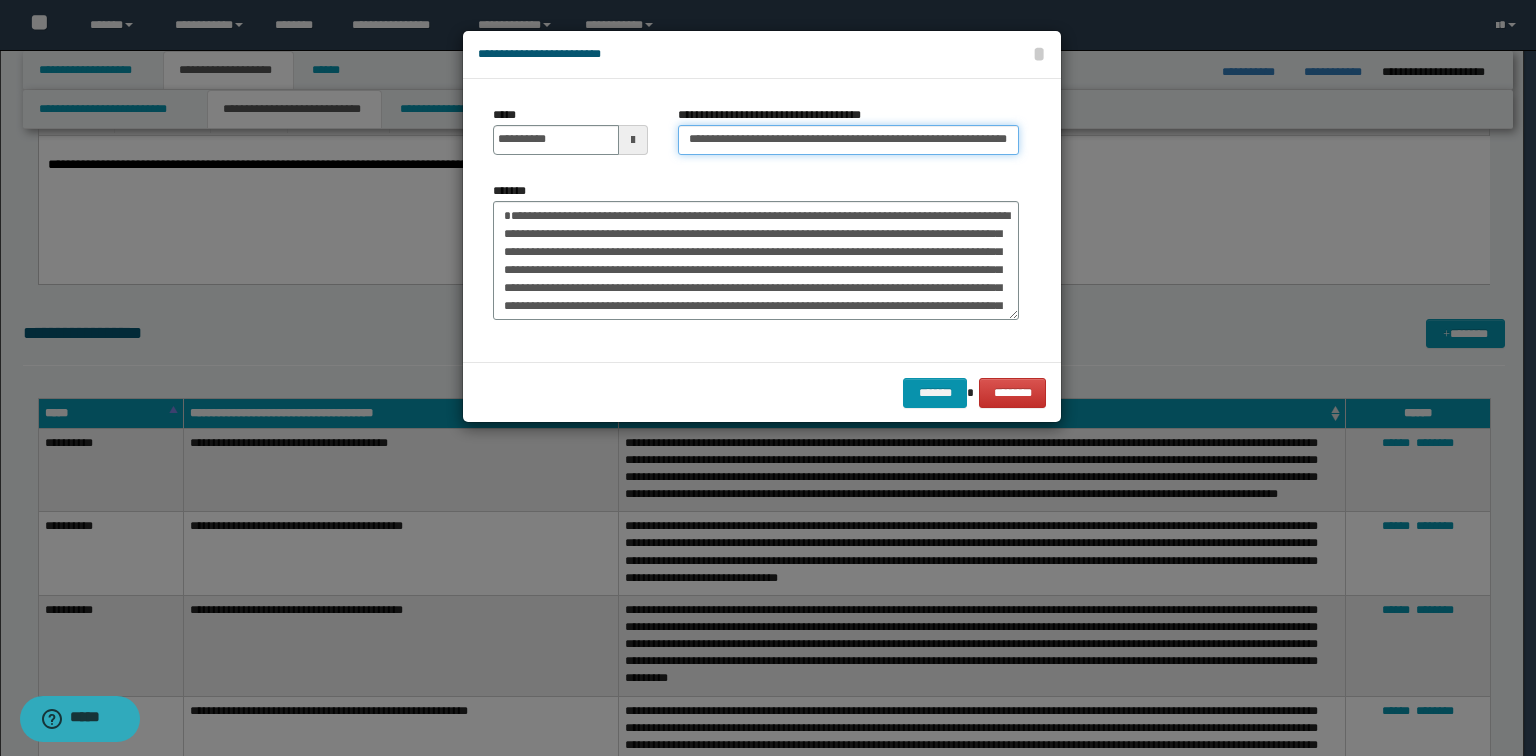 type on "**********" 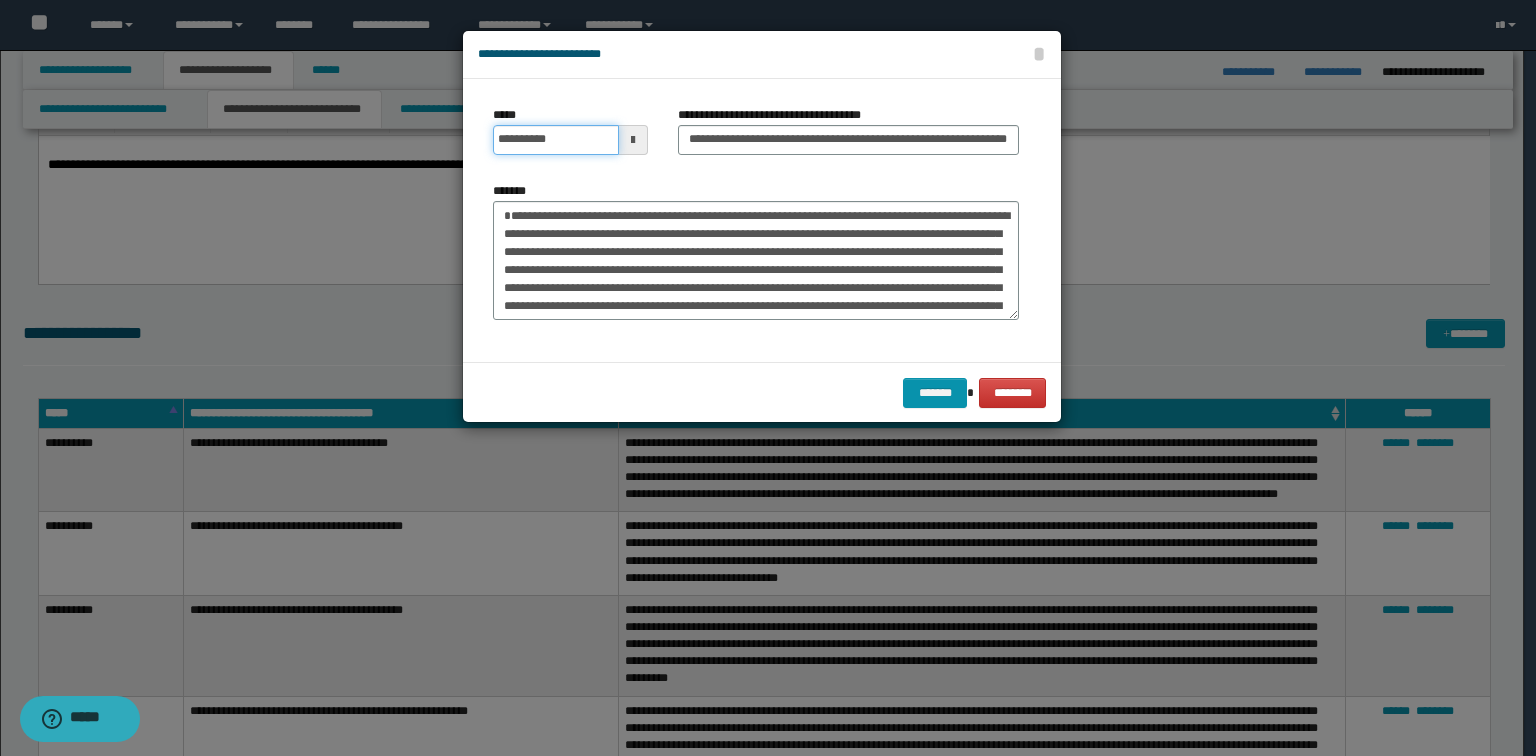 click on "**********" at bounding box center [556, 140] 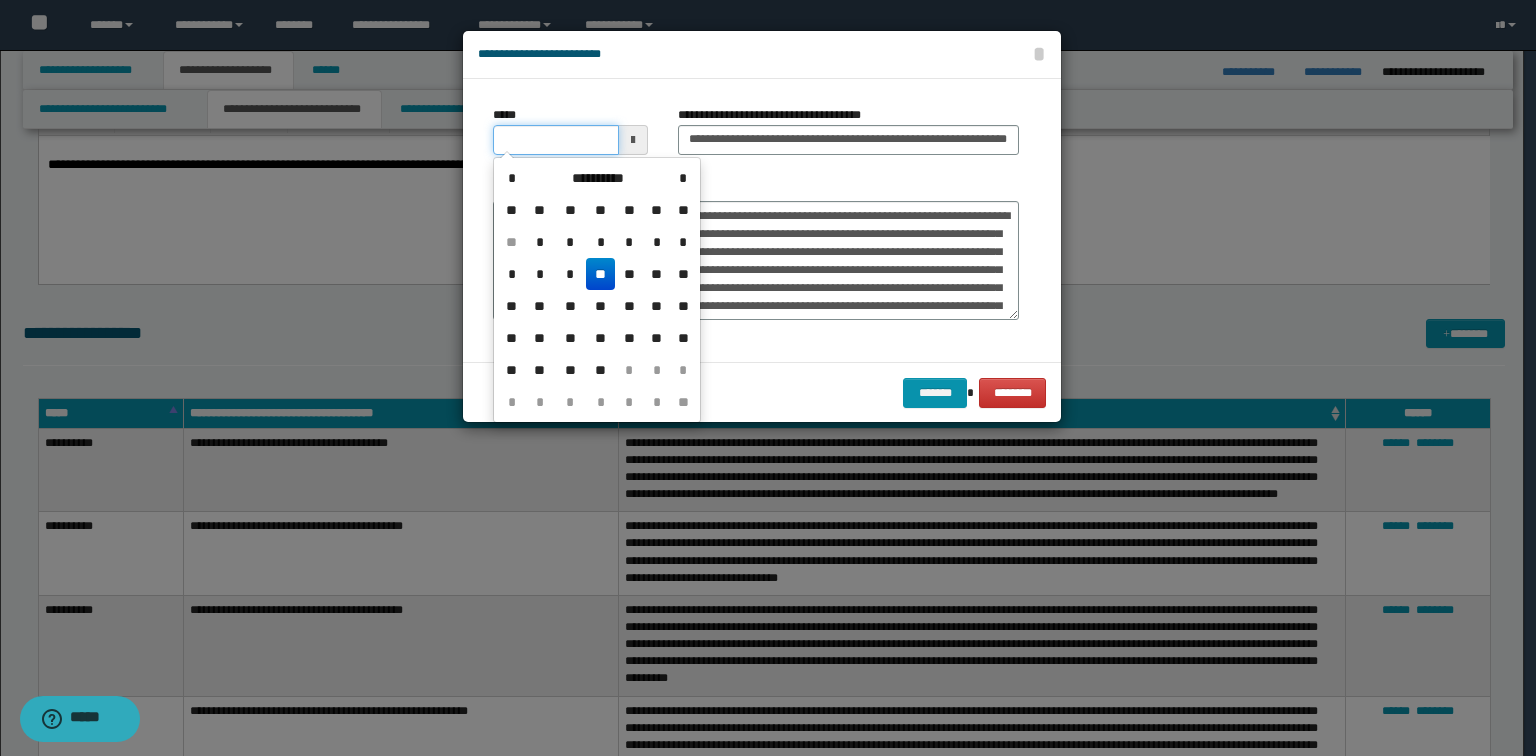 type on "**********" 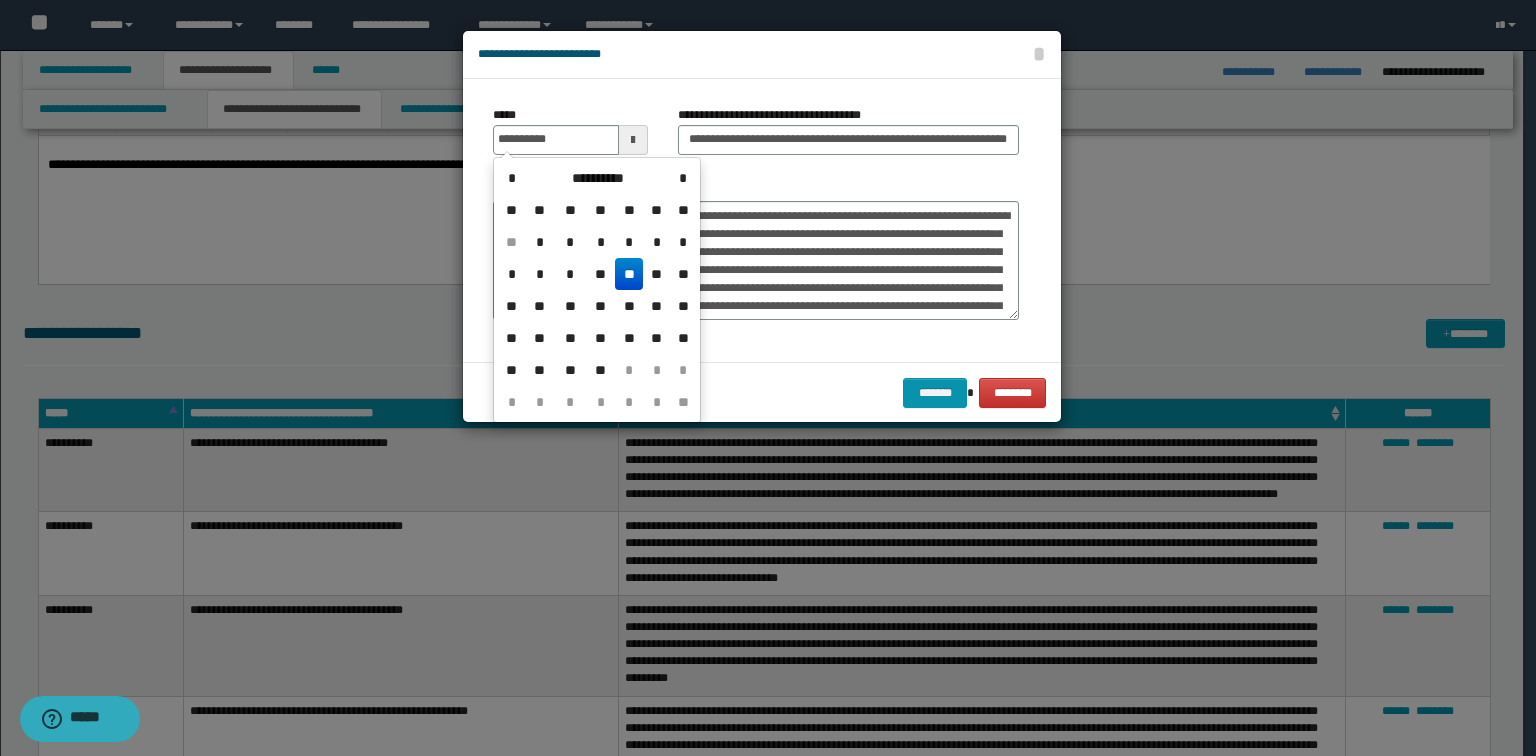 click on "**********" at bounding box center (762, 220) 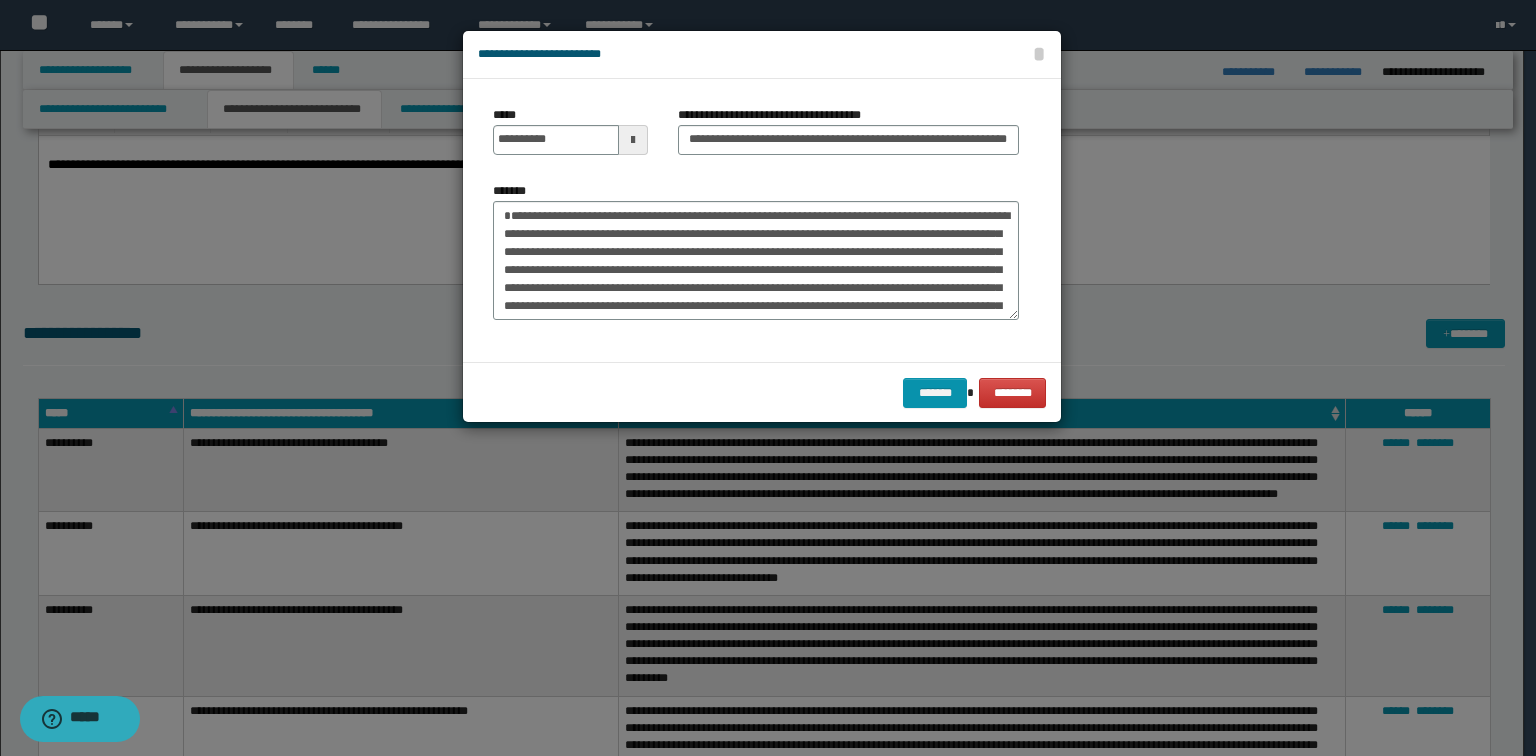 click on "*******
********" at bounding box center [762, 392] 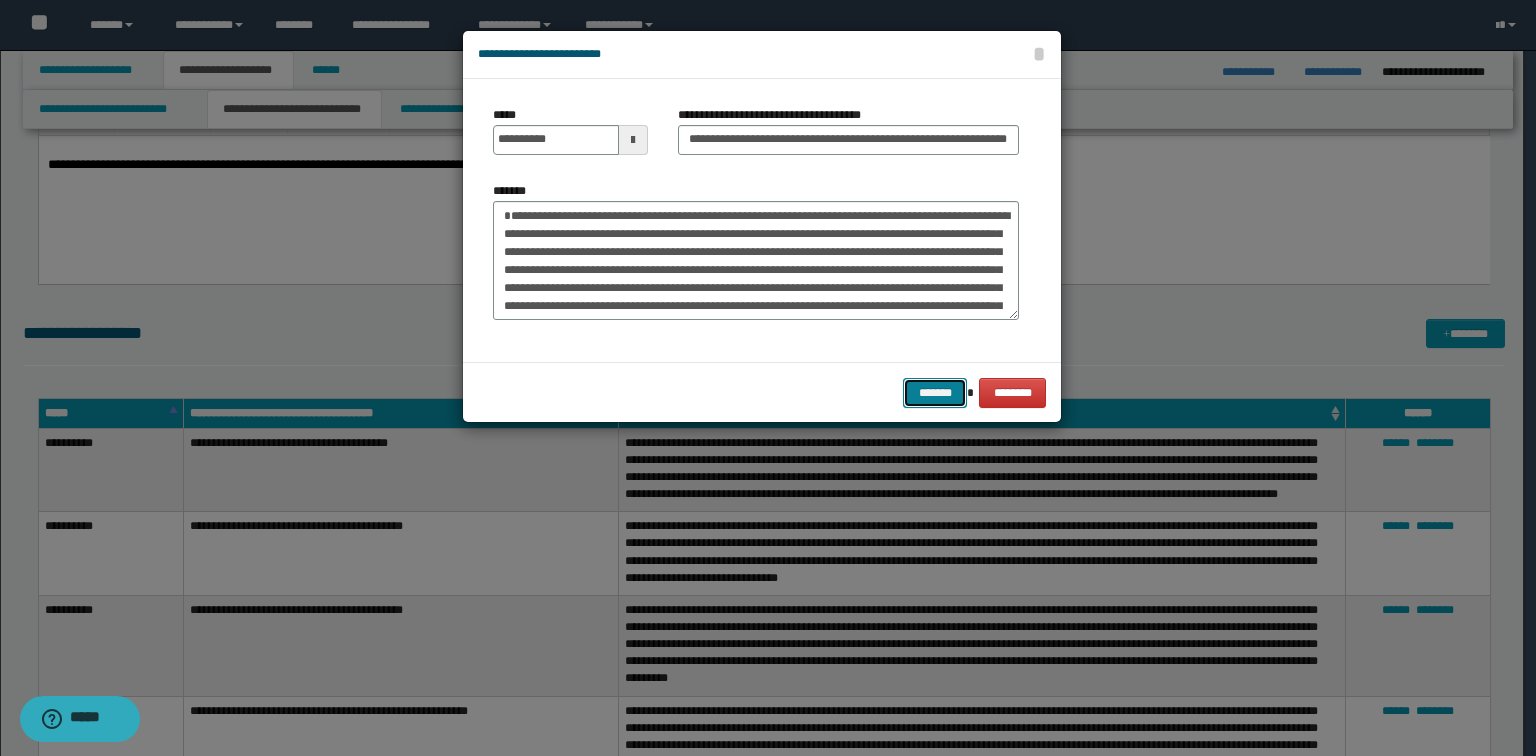 click on "*******" at bounding box center (935, 393) 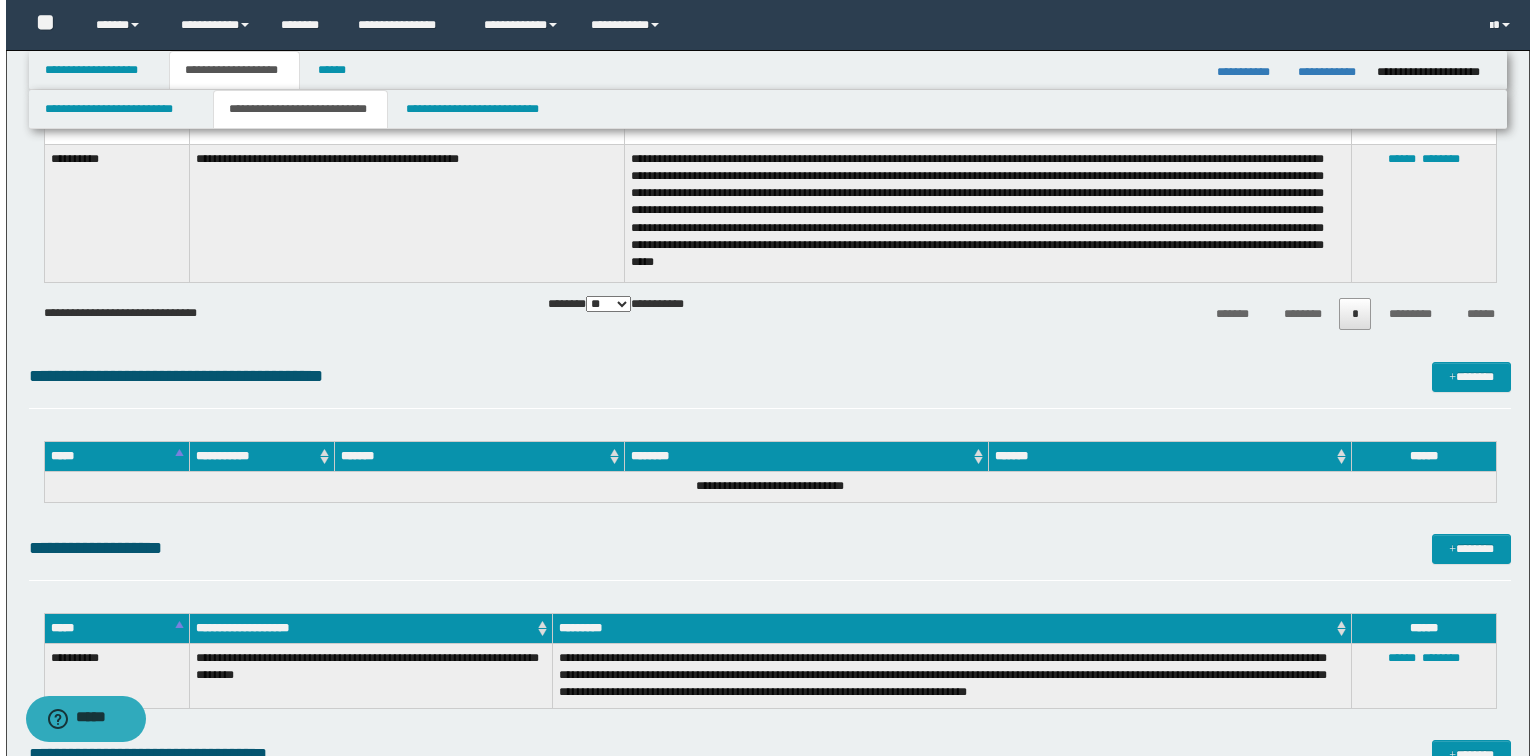 scroll, scrollTop: 2480, scrollLeft: 0, axis: vertical 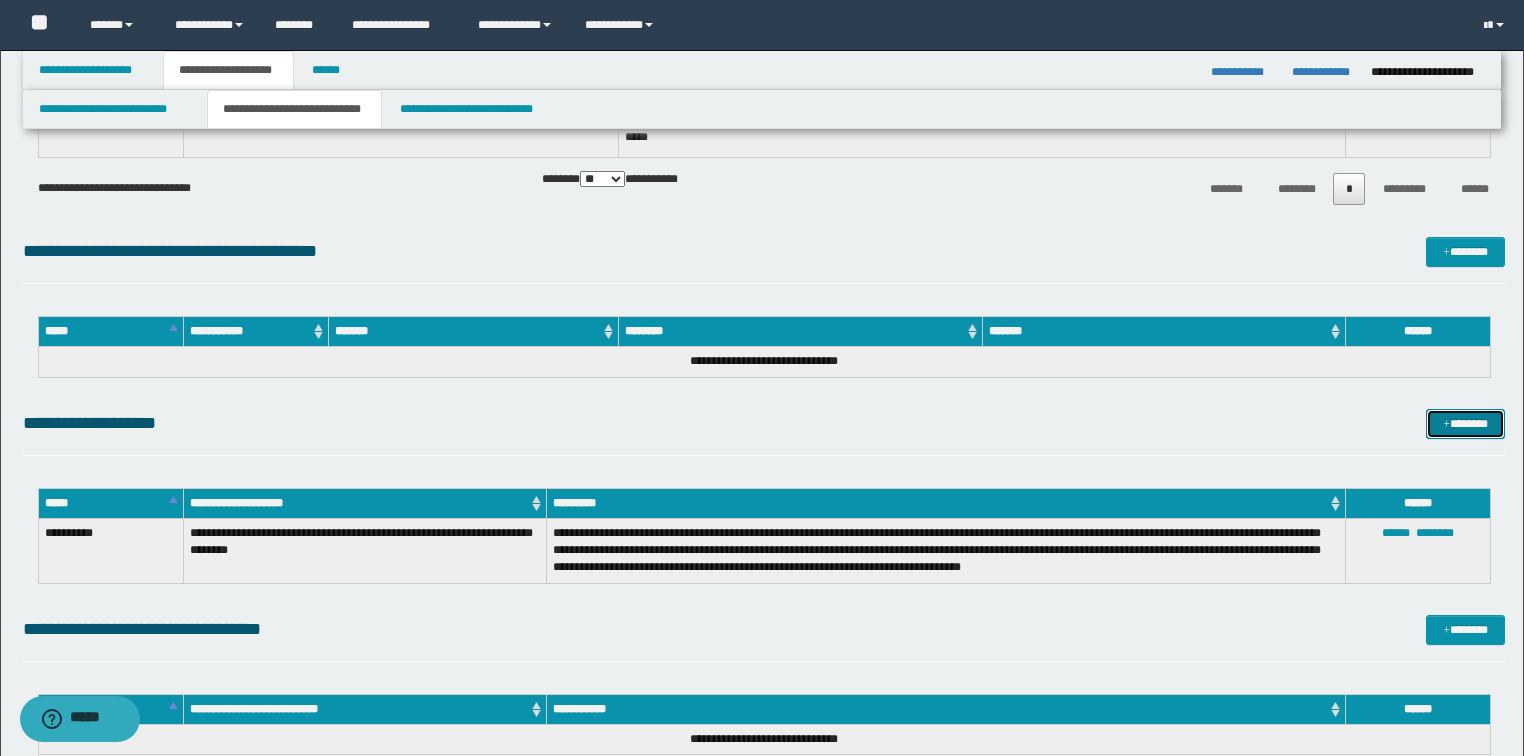 click on "*******" at bounding box center [1465, 424] 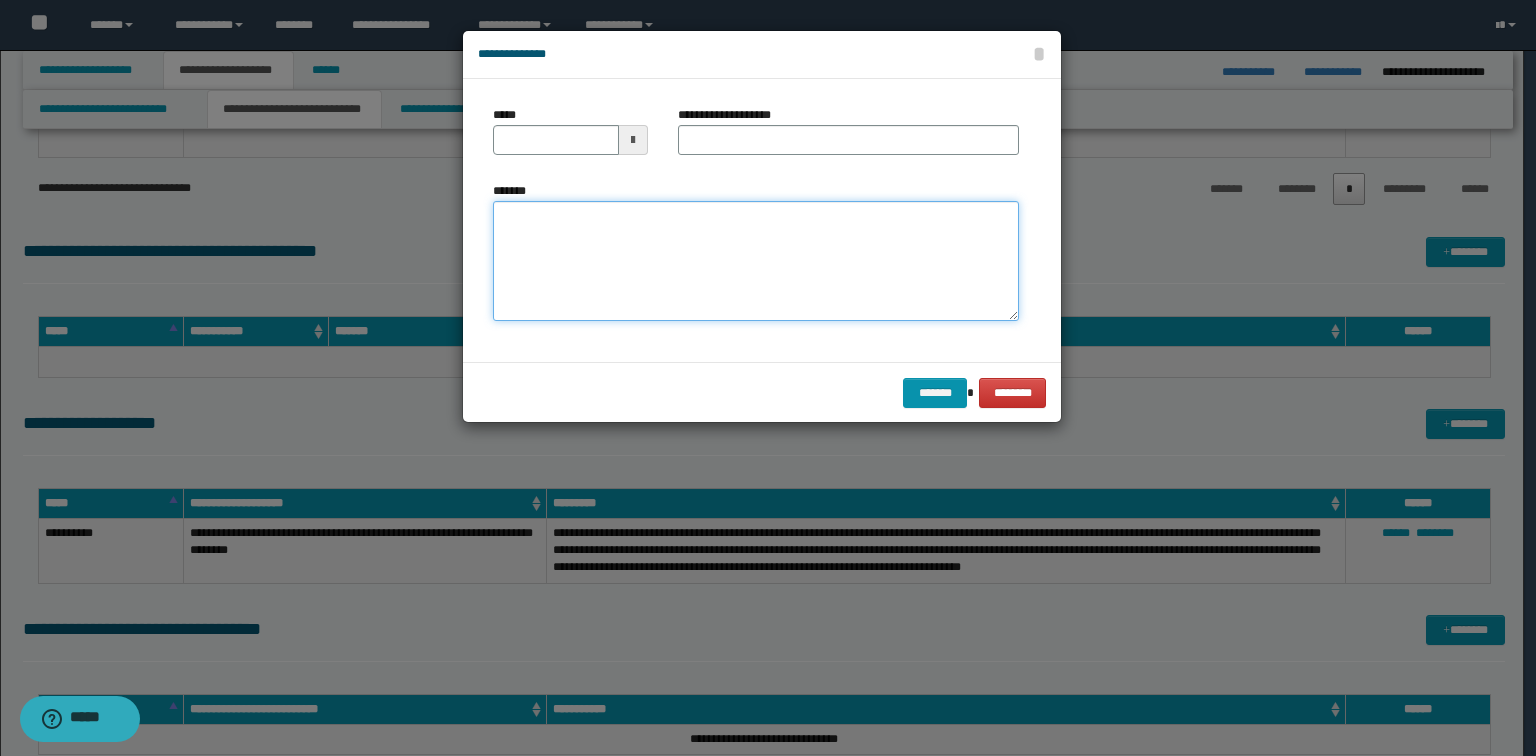click on "*******" at bounding box center [756, 261] 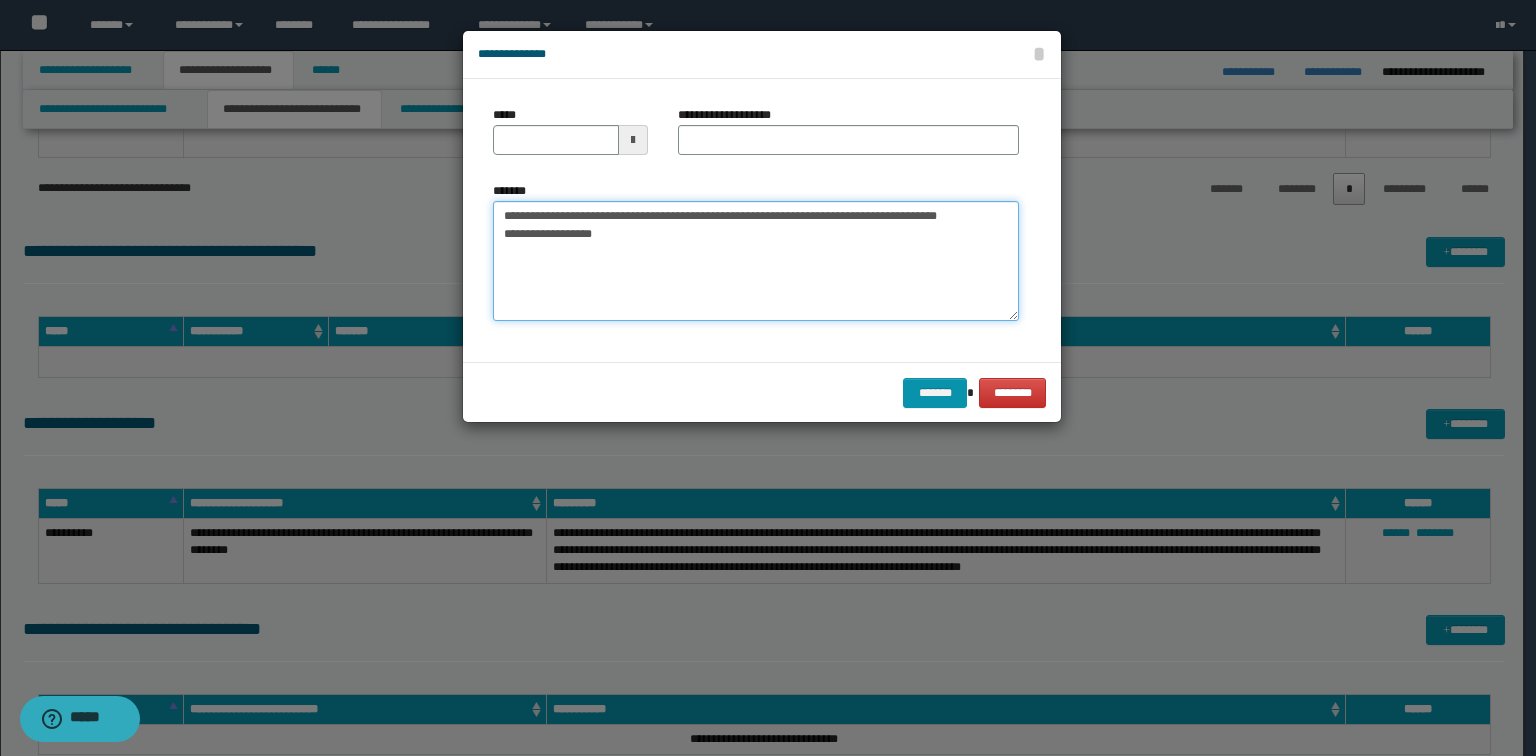 click on "**********" at bounding box center (756, 261) 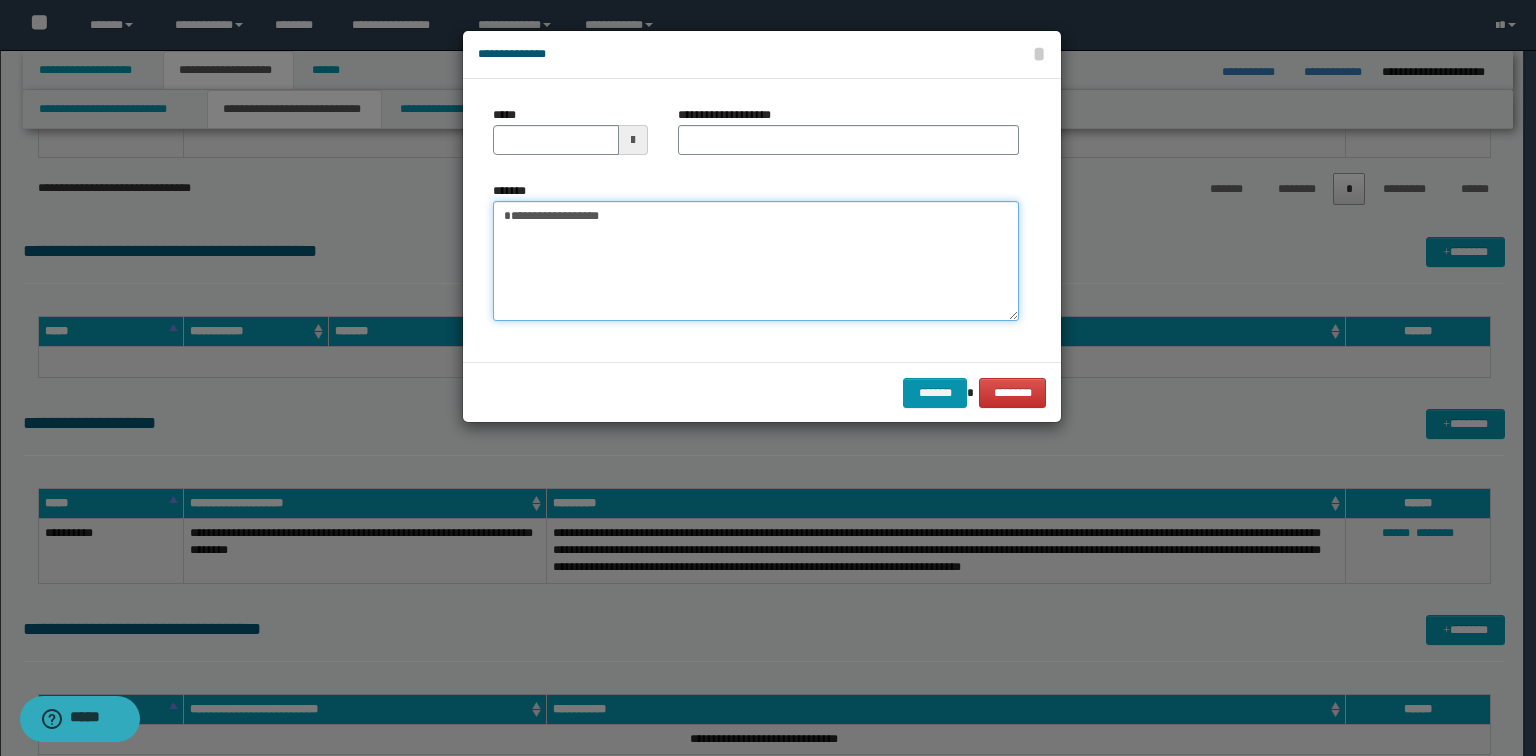 type on "**********" 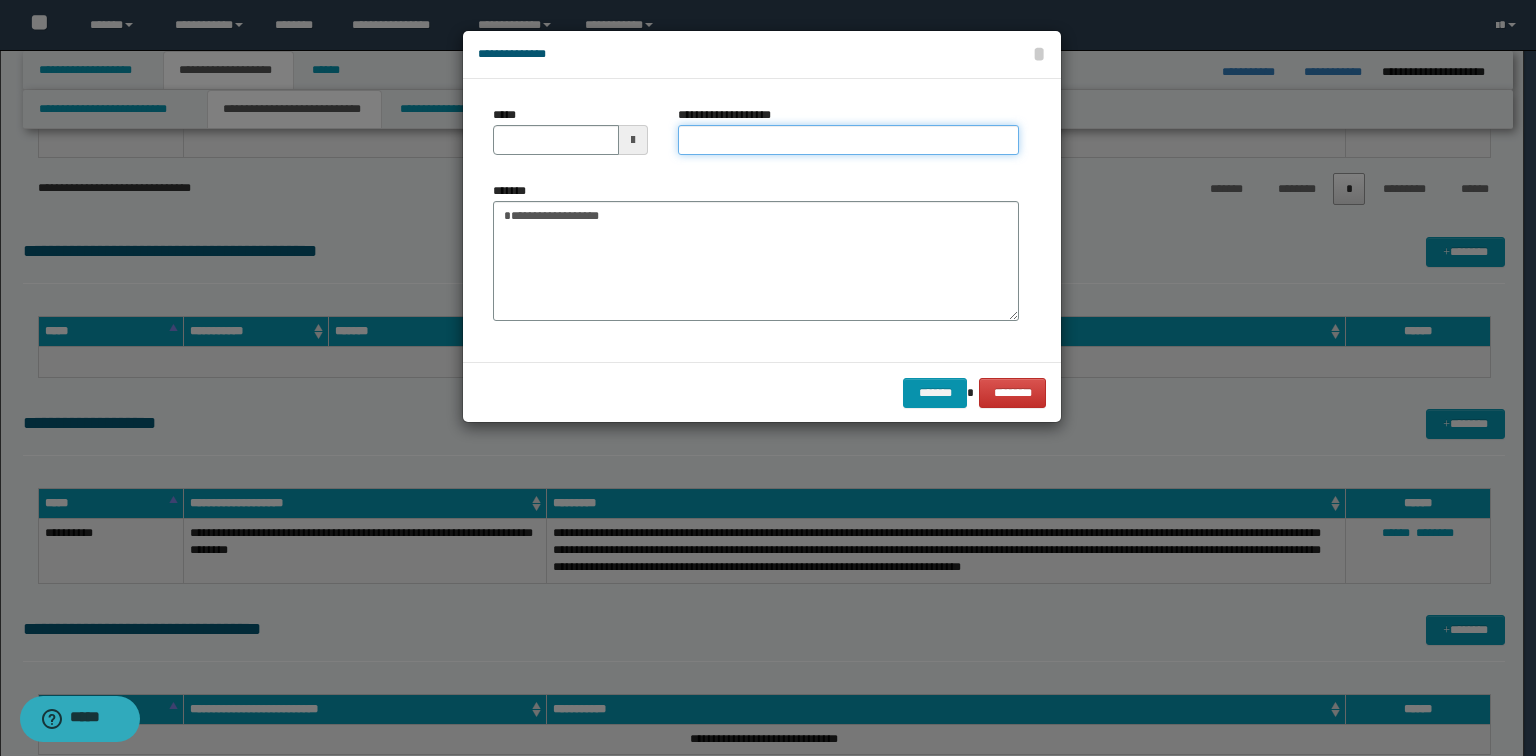 click on "**********" at bounding box center [848, 140] 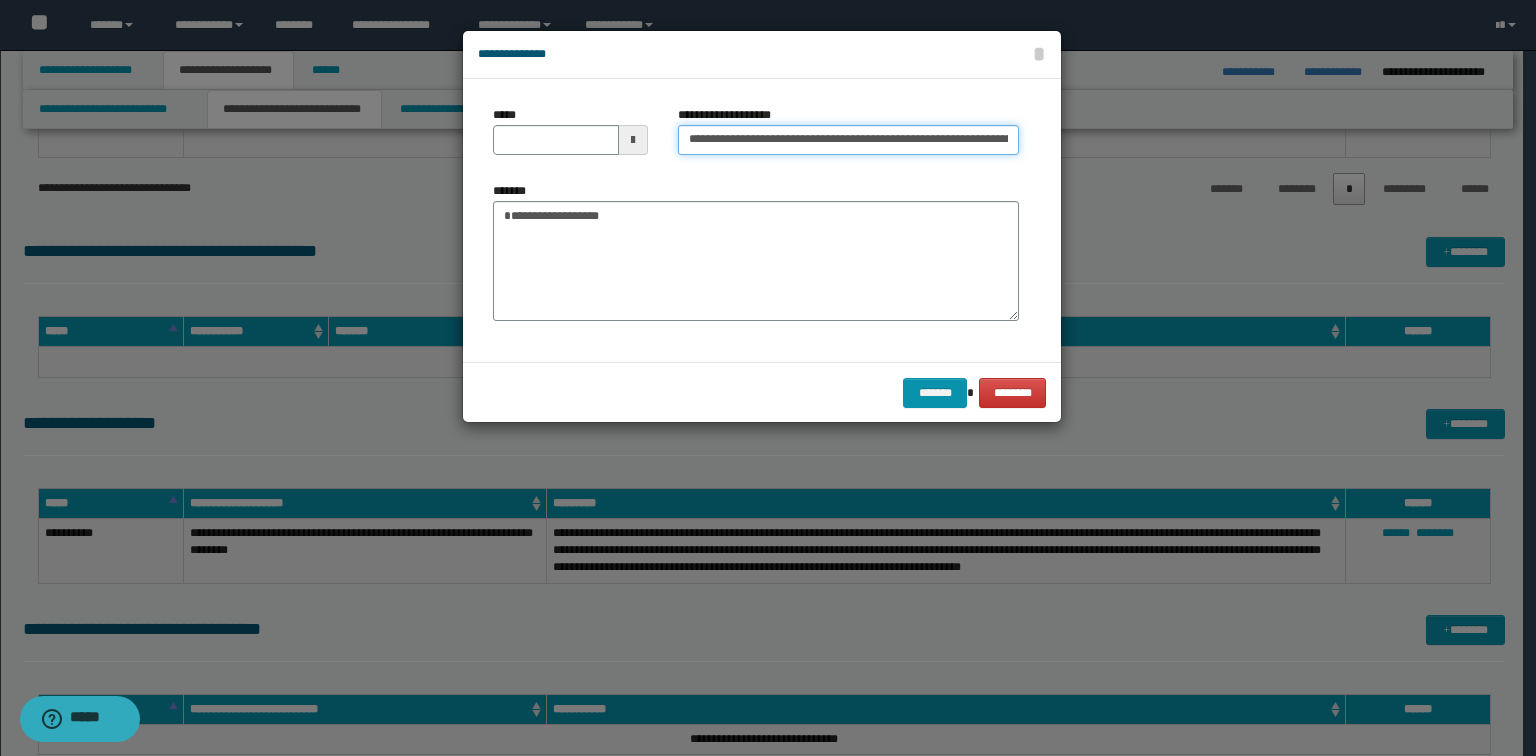 scroll, scrollTop: 0, scrollLeft: 182, axis: horizontal 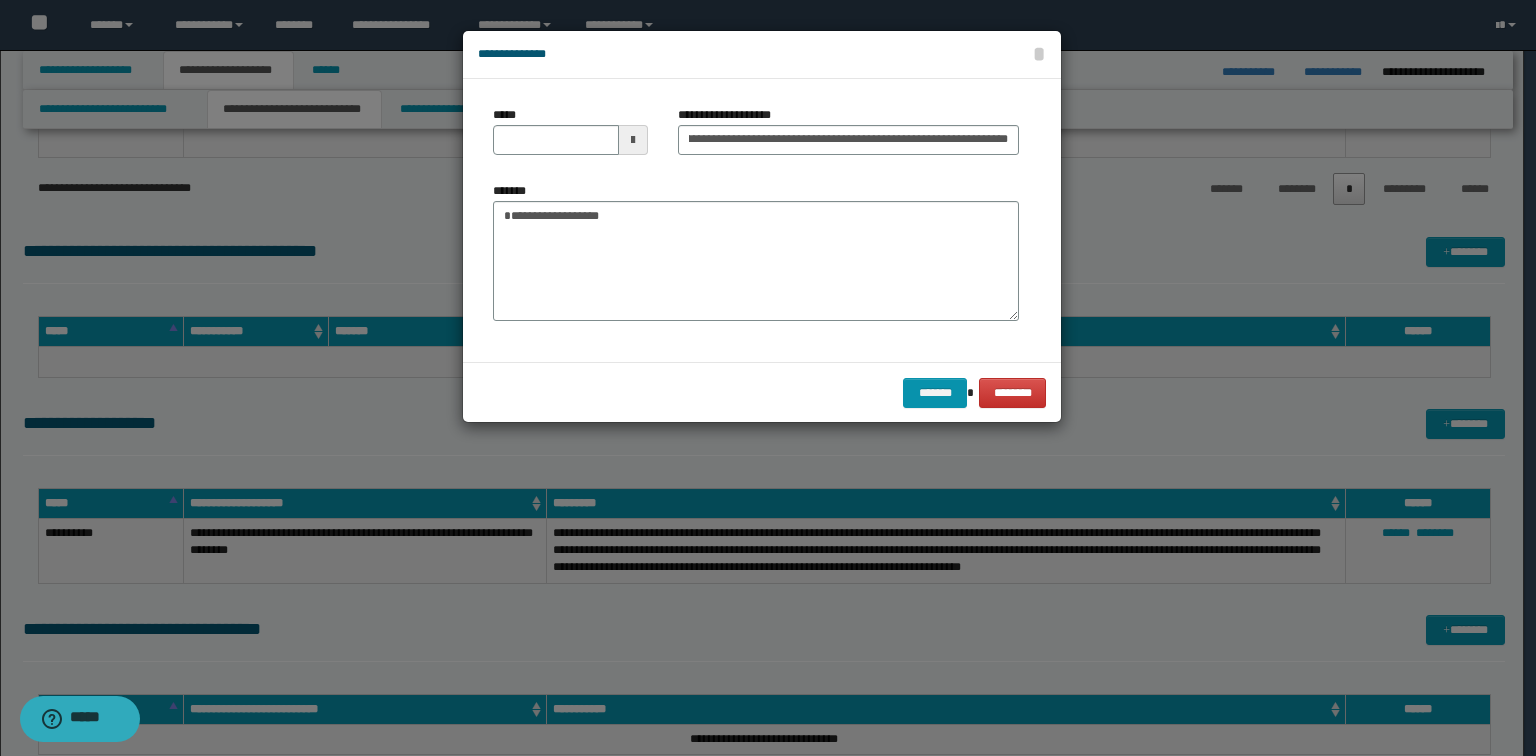 click on "**********" at bounding box center [756, 251] 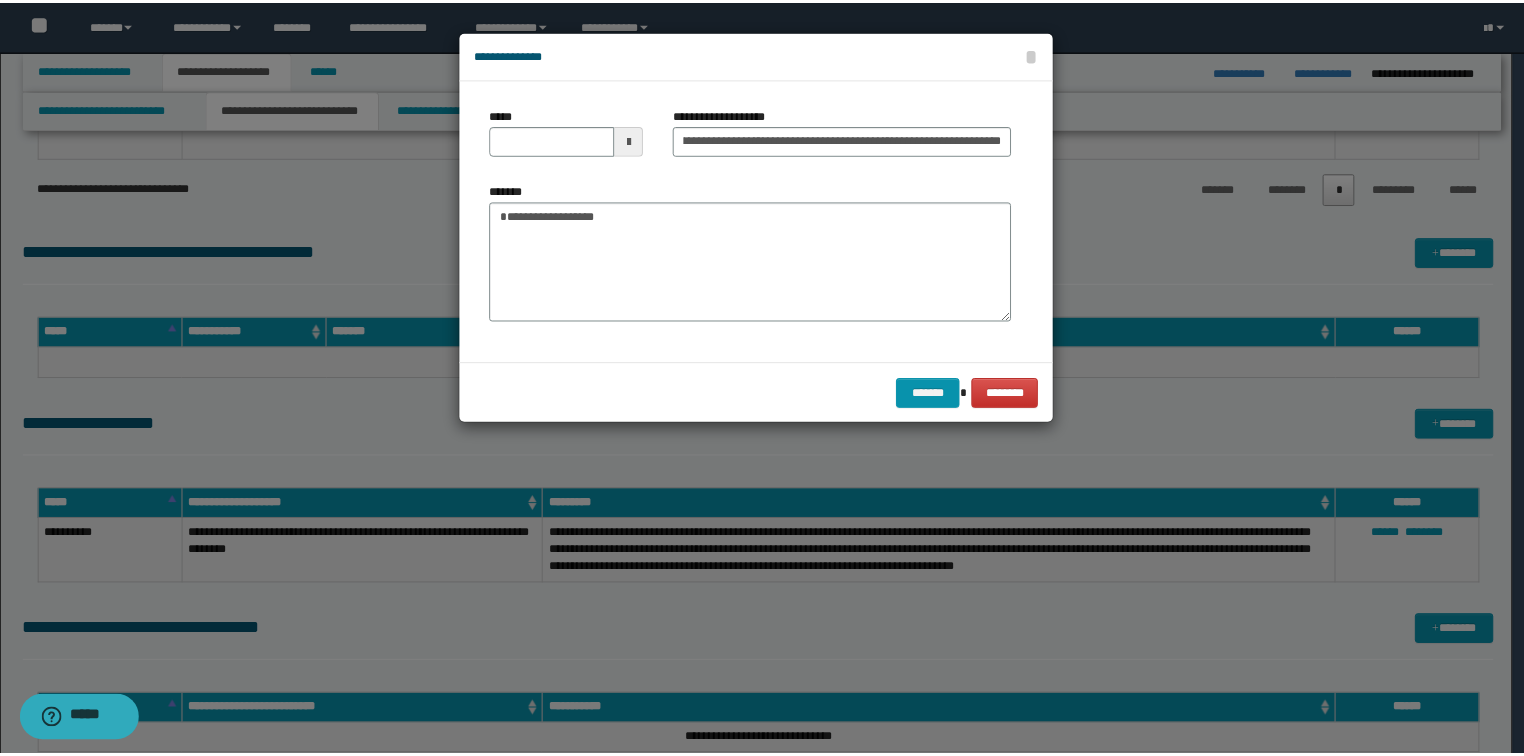 scroll, scrollTop: 0, scrollLeft: 0, axis: both 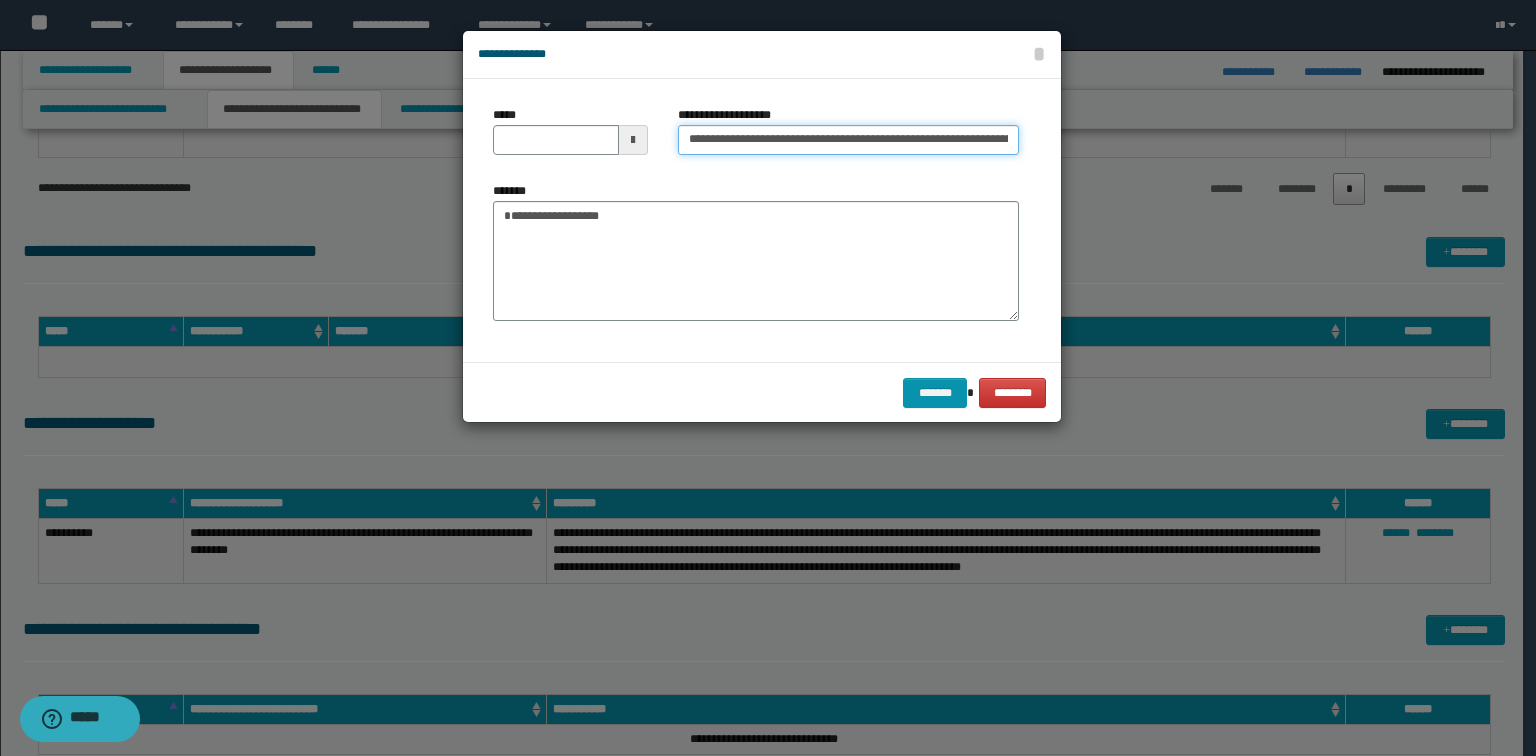 drag, startPoint x: 753, startPoint y: 136, endPoint x: 536, endPoint y: 117, distance: 217.83022 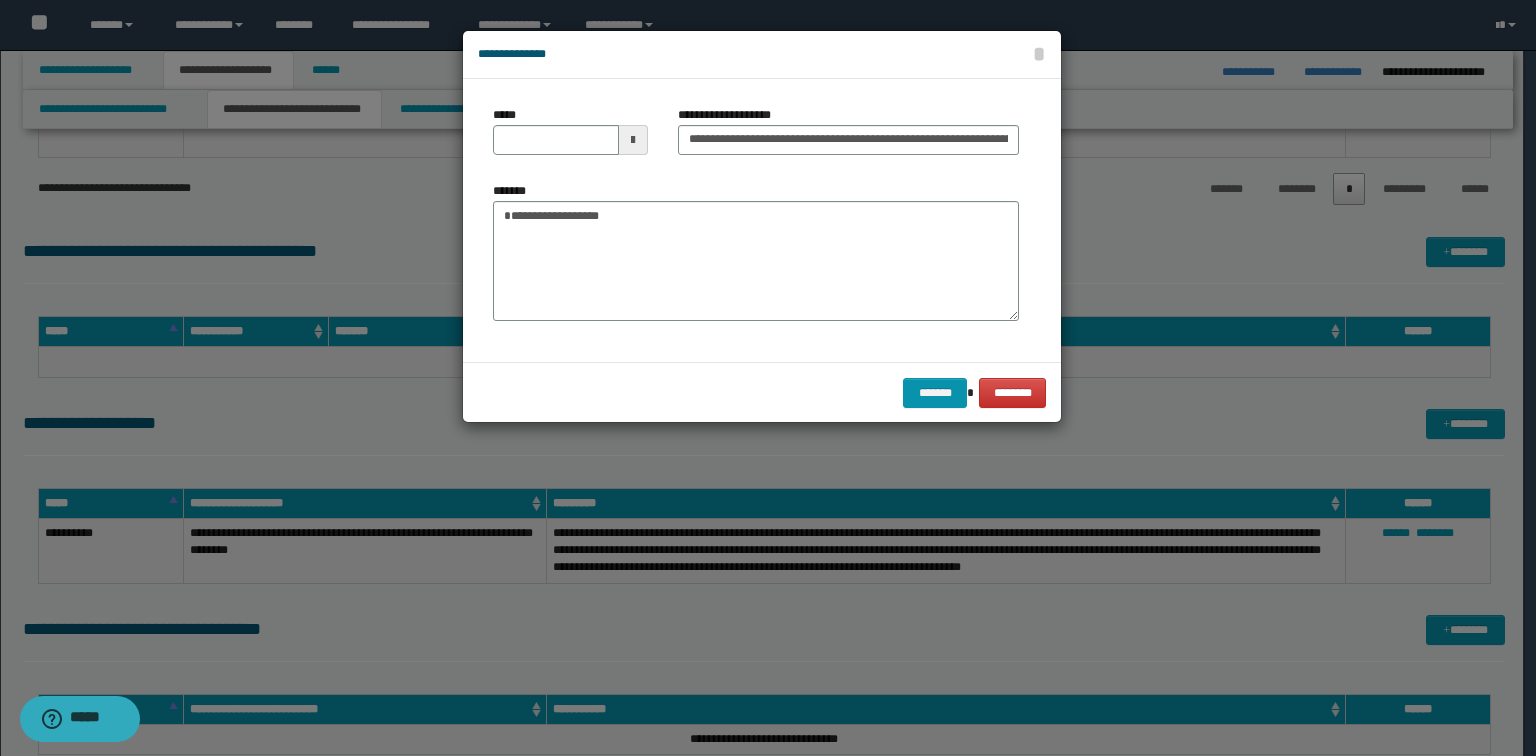 click on "*****" at bounding box center [570, 130] 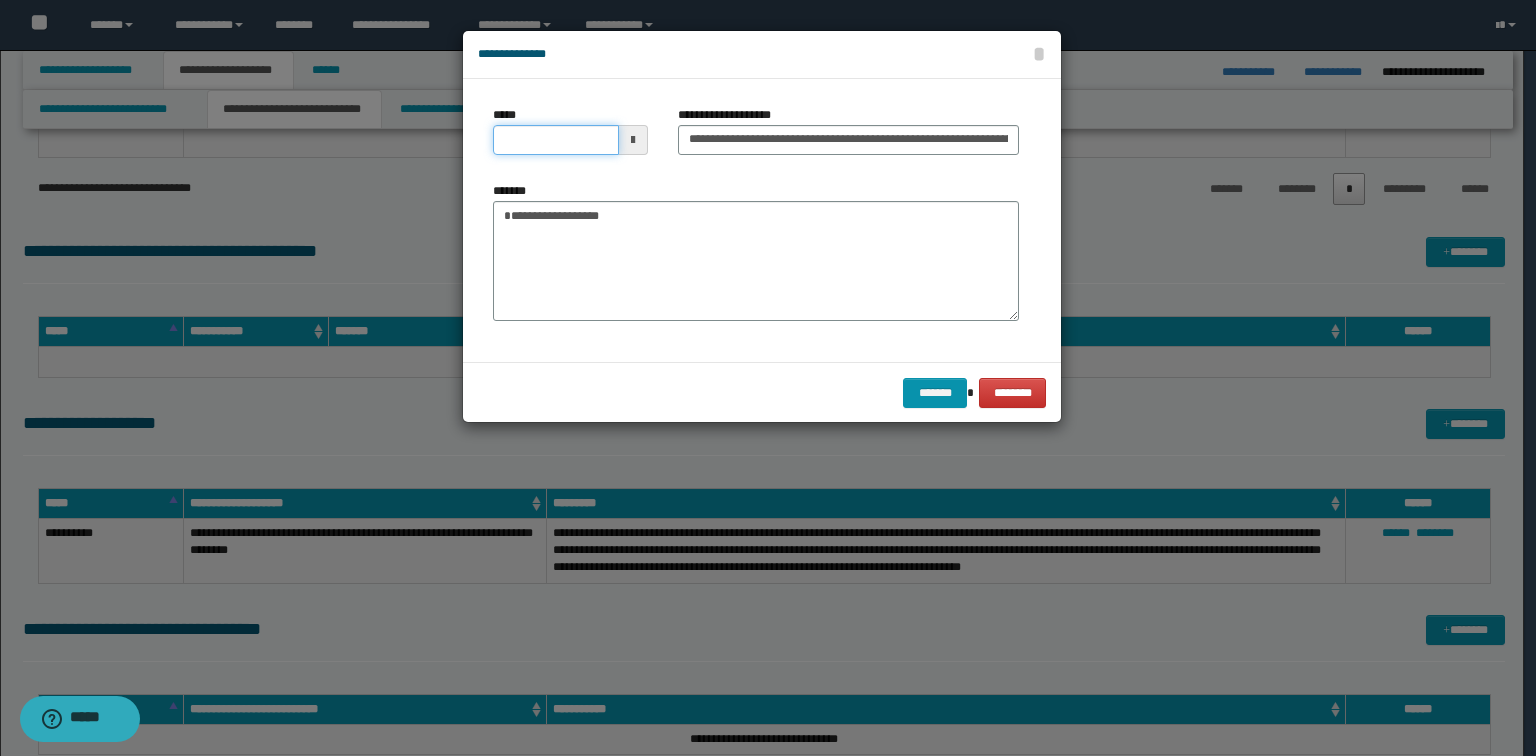 click on "*****" at bounding box center [556, 140] 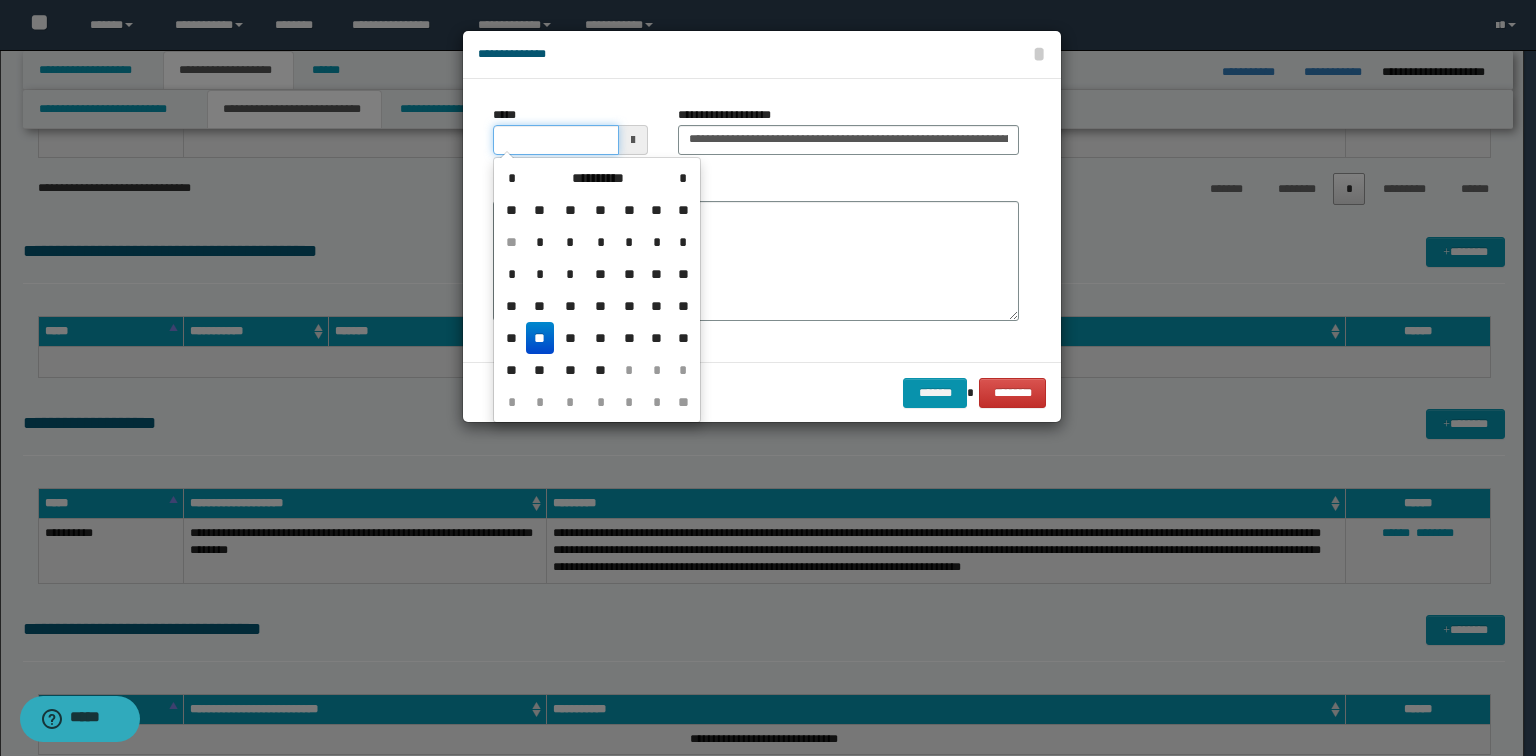 type on "**********" 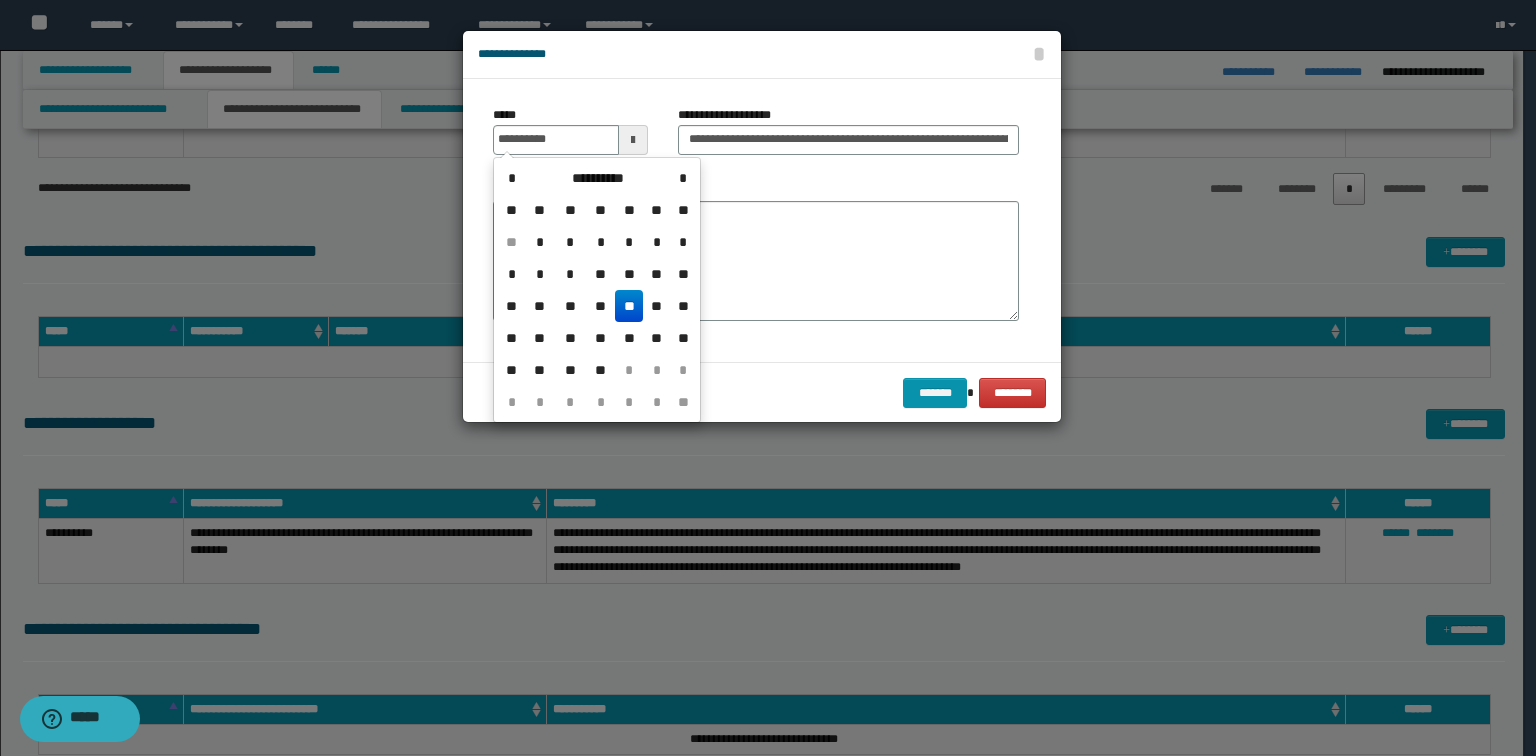 click on "**********" at bounding box center (762, 55) 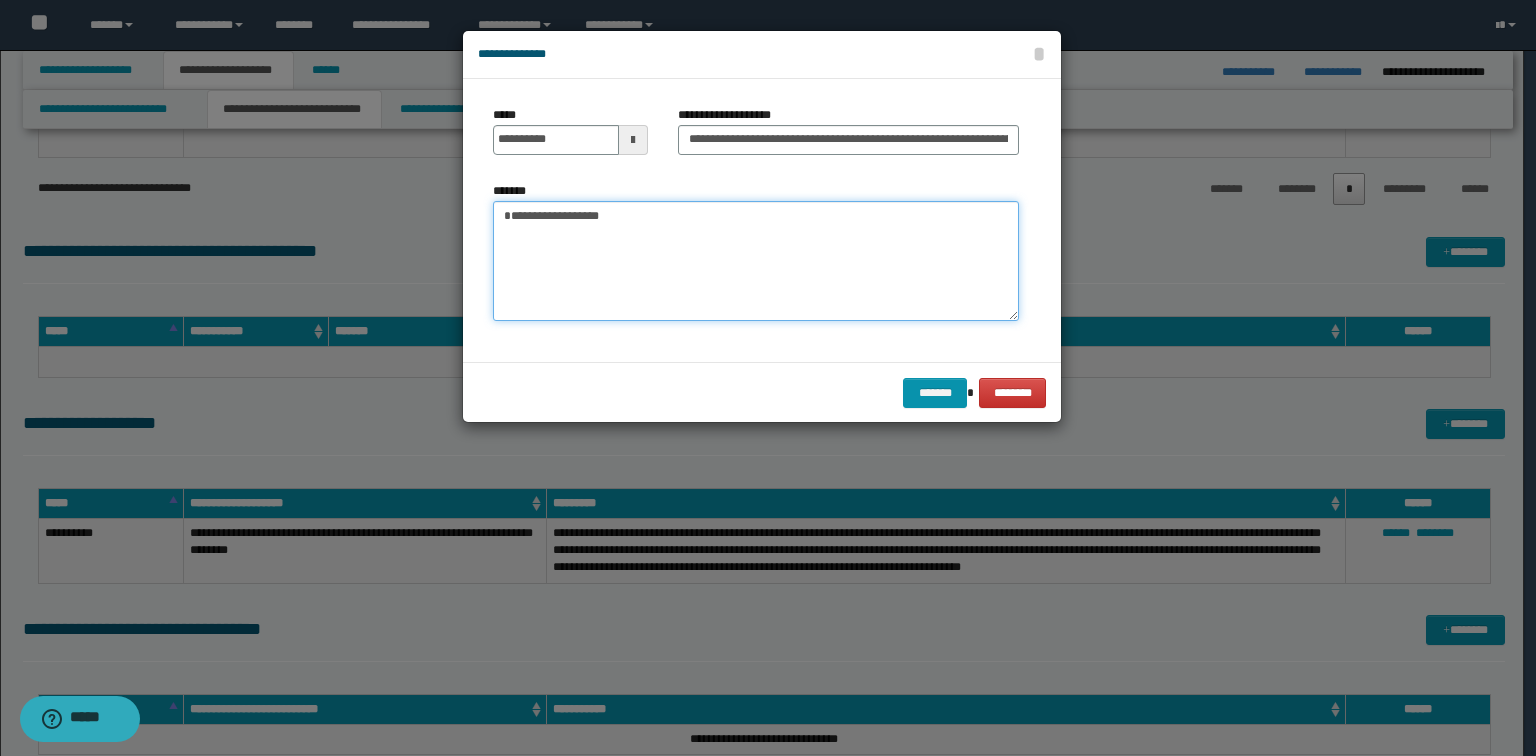 click on "**********" at bounding box center (756, 261) 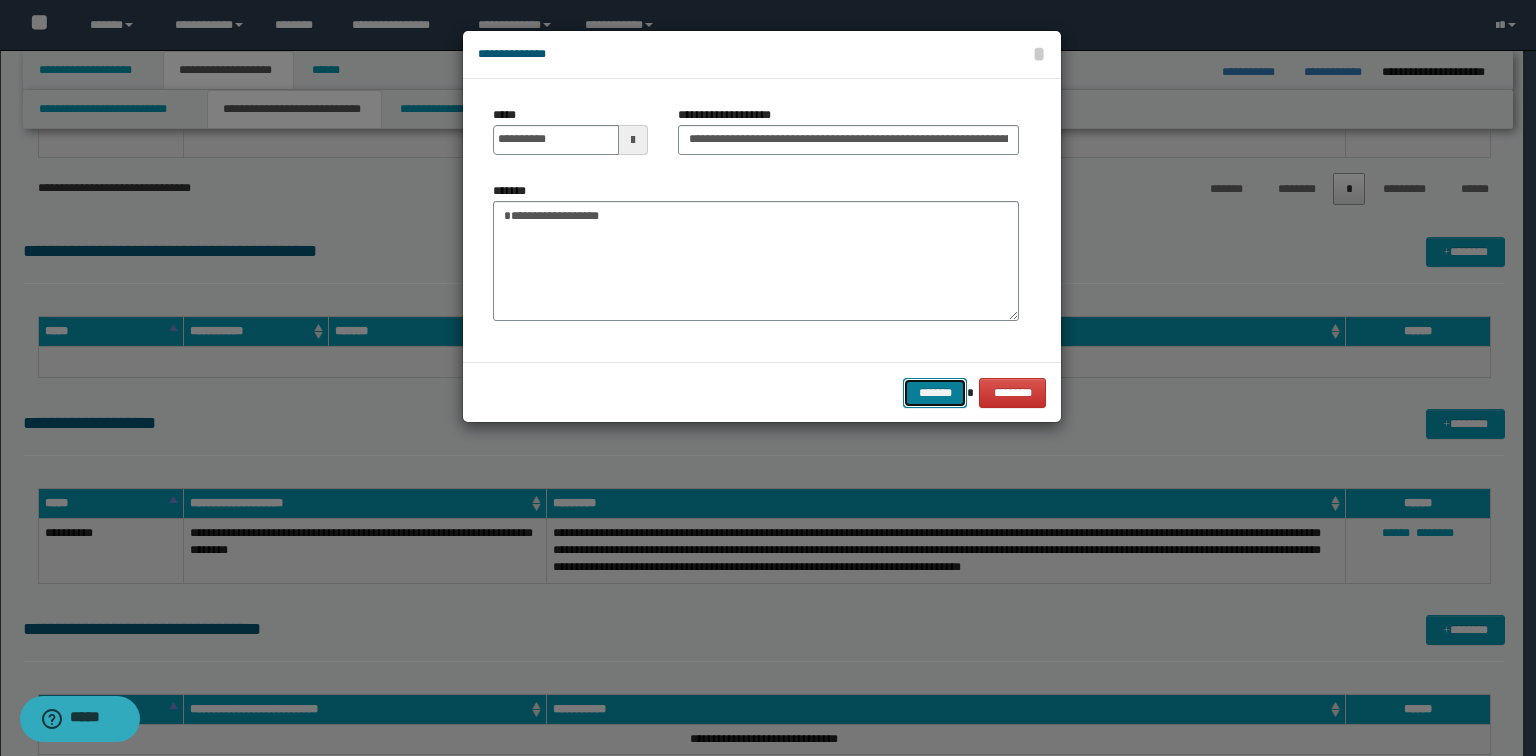 click on "*******" at bounding box center [935, 393] 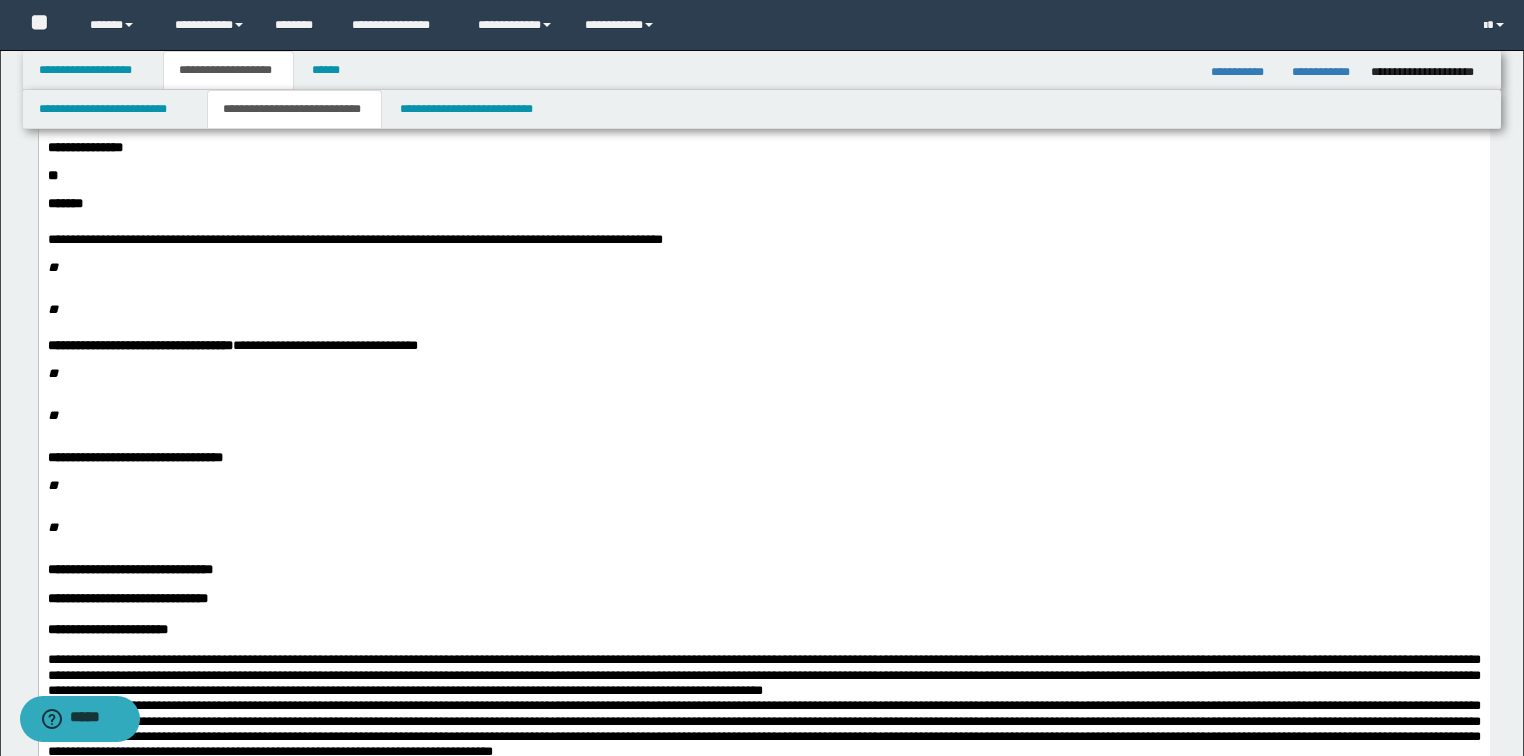 scroll, scrollTop: 0, scrollLeft: 0, axis: both 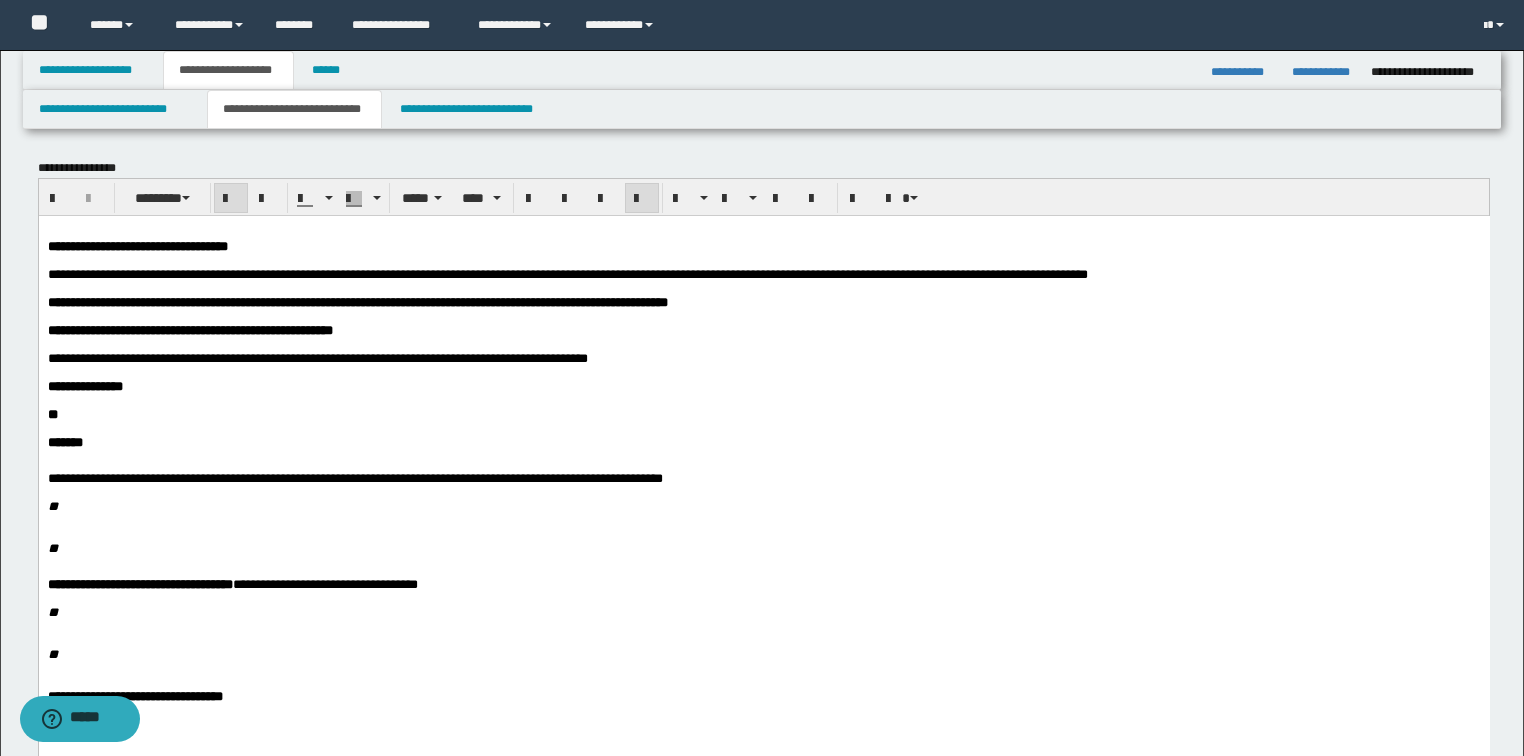 click on "**********" at bounding box center (357, 301) 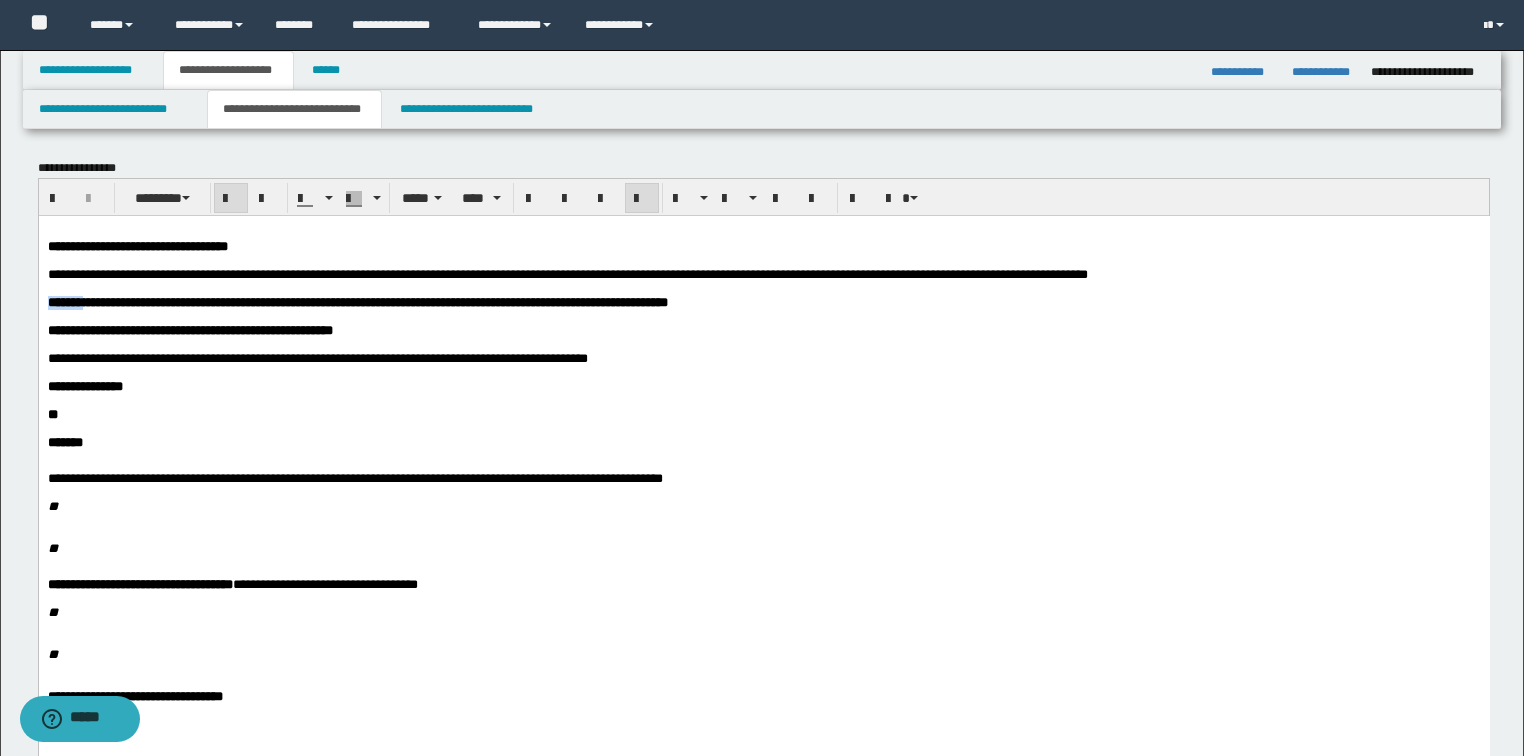 click on "**********" at bounding box center [357, 301] 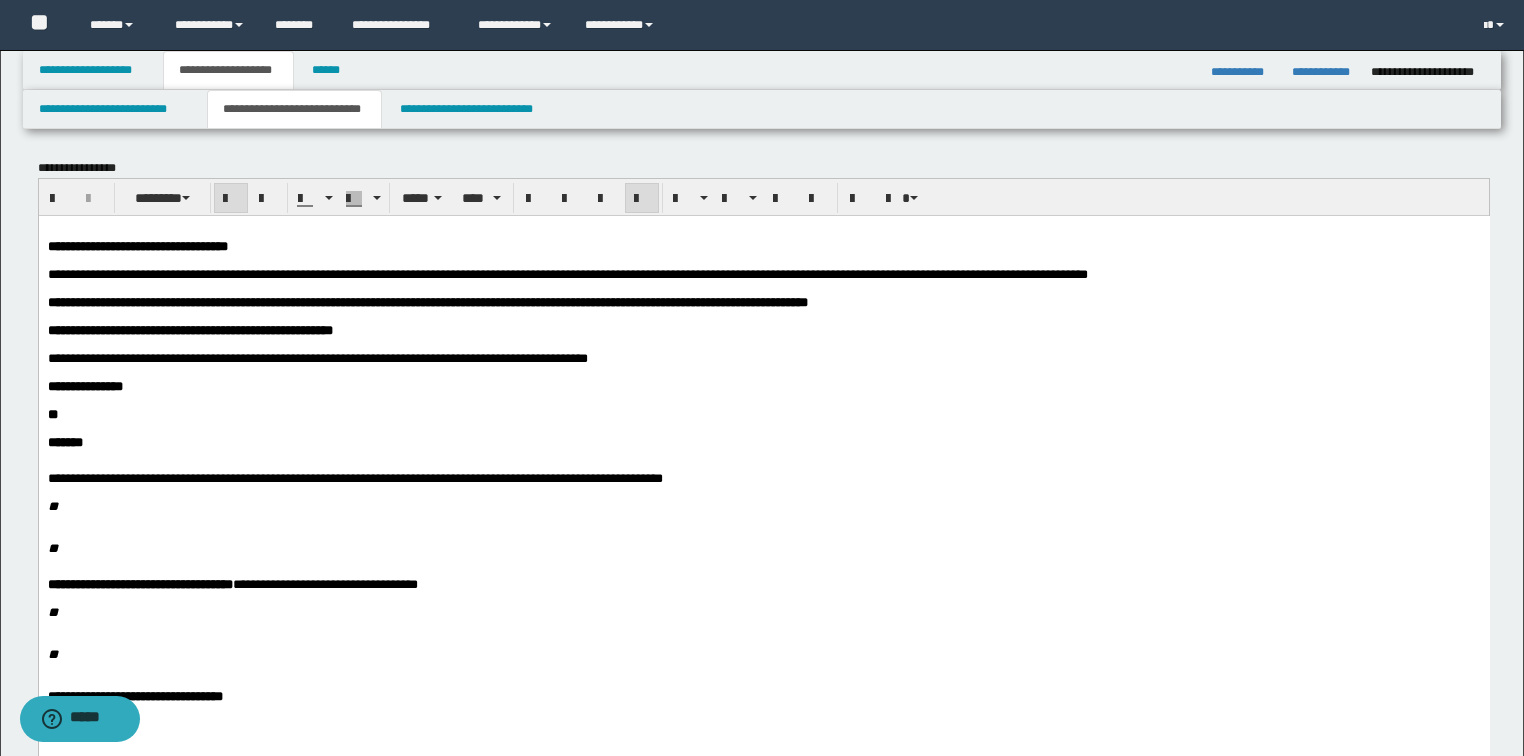 click on "**********" at bounding box center [427, 301] 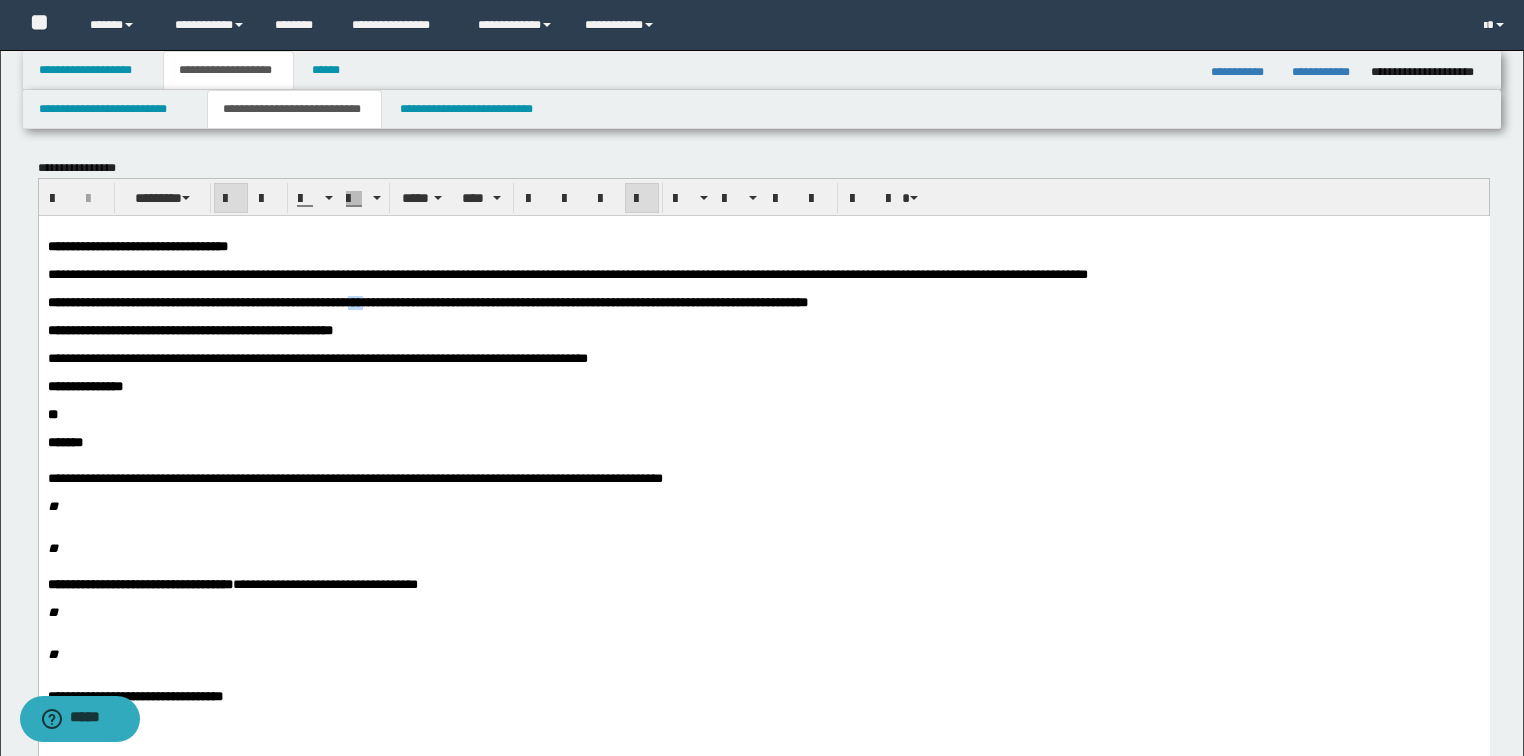 click on "**********" at bounding box center [427, 301] 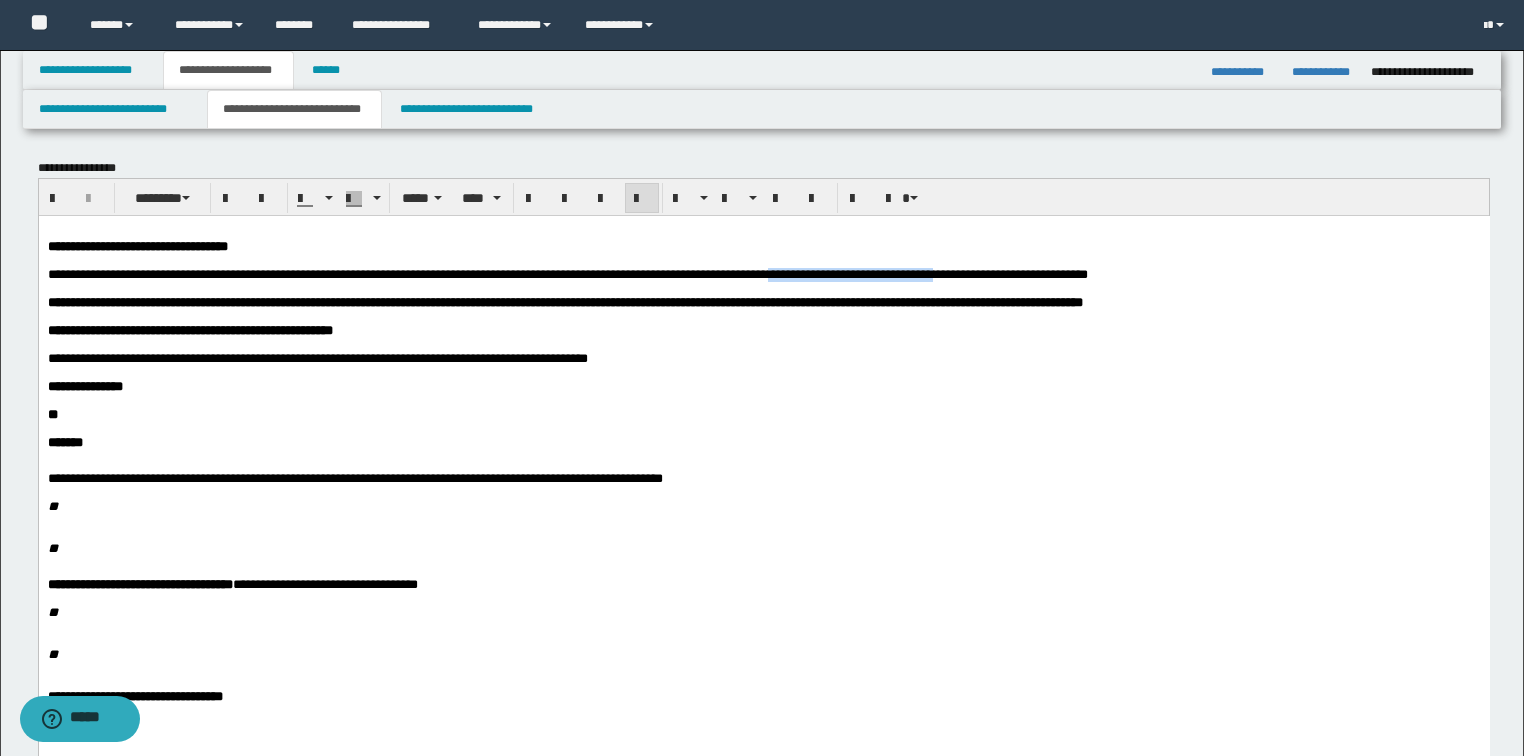drag, startPoint x: 943, startPoint y: 276, endPoint x: 1135, endPoint y: 281, distance: 192.0651 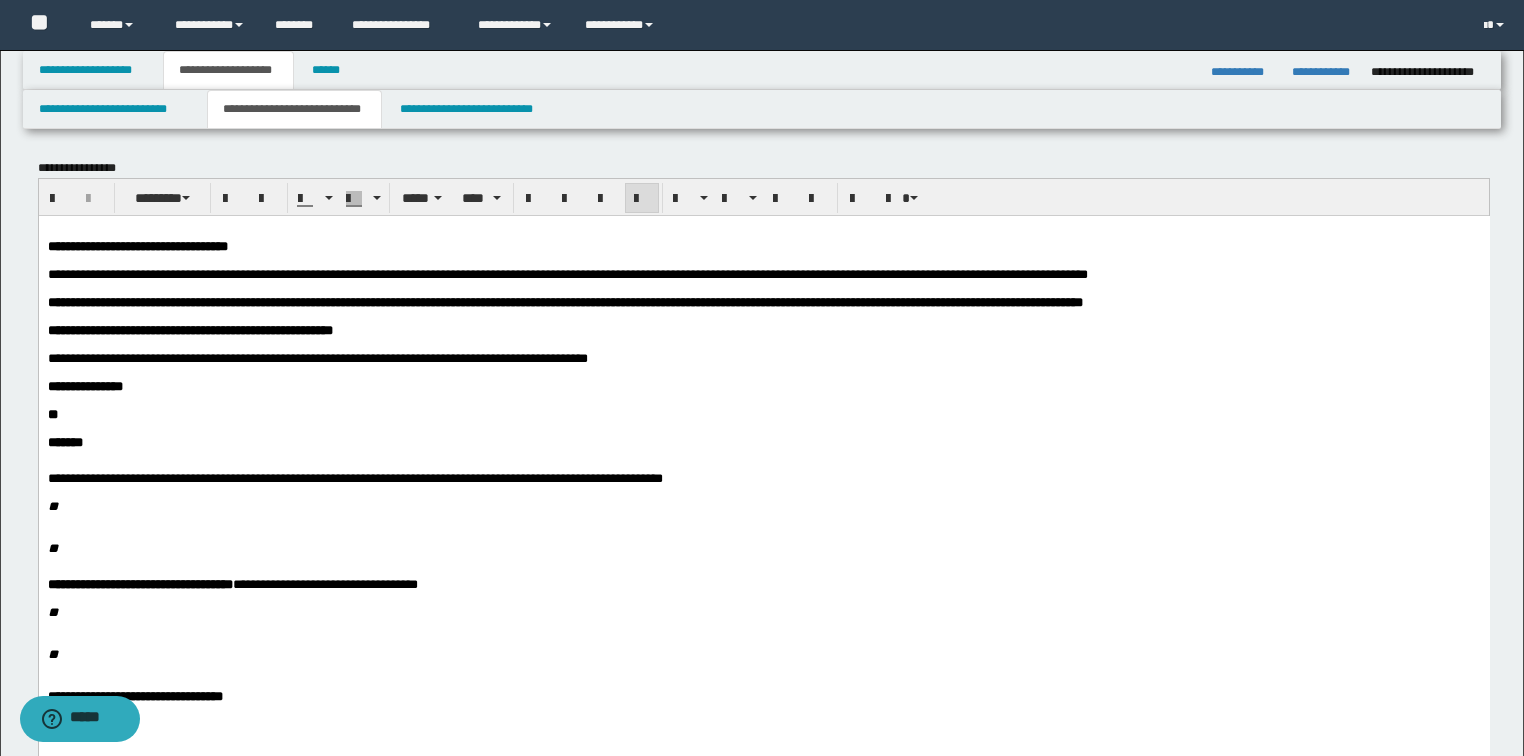 click on "**********" at bounding box center (763, 358) 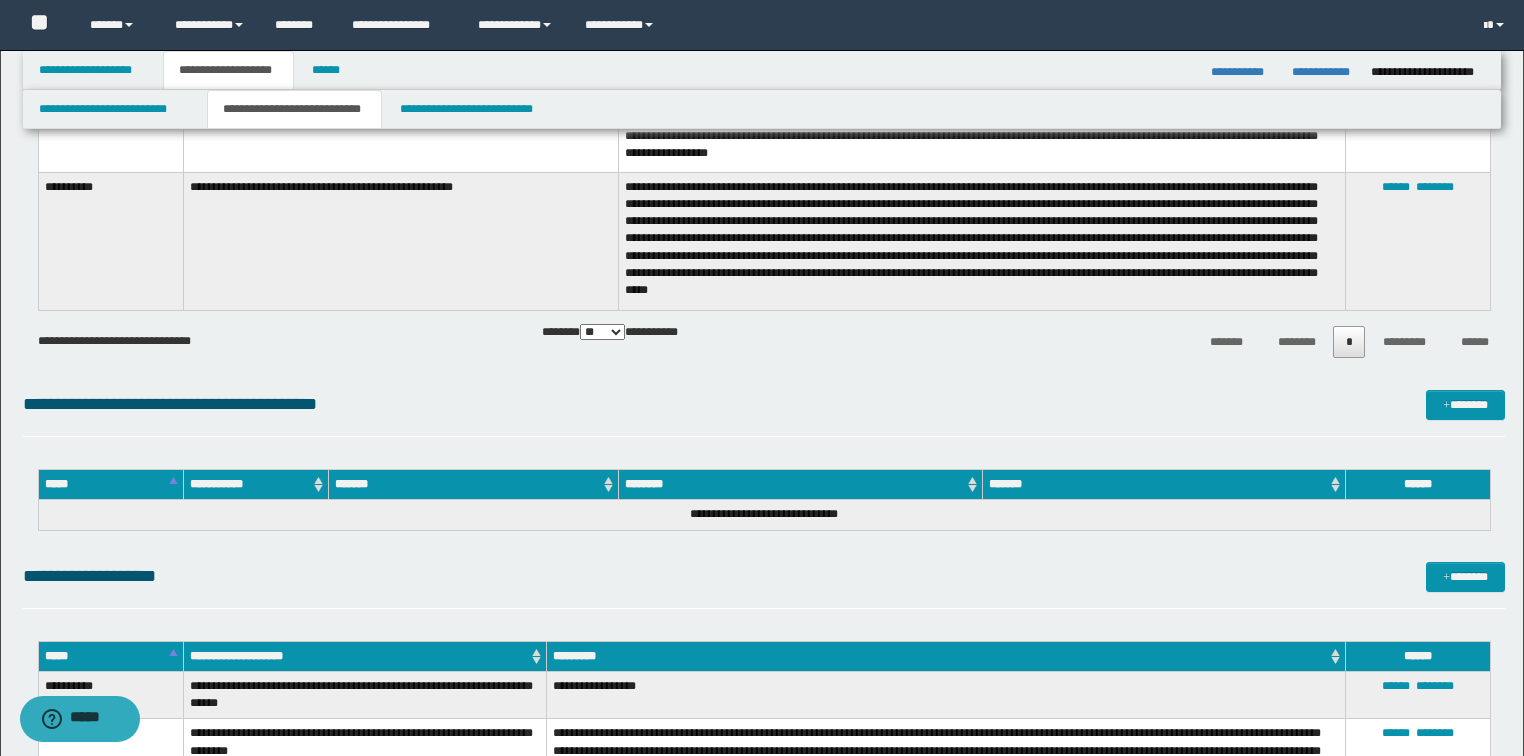 scroll, scrollTop: 2480, scrollLeft: 0, axis: vertical 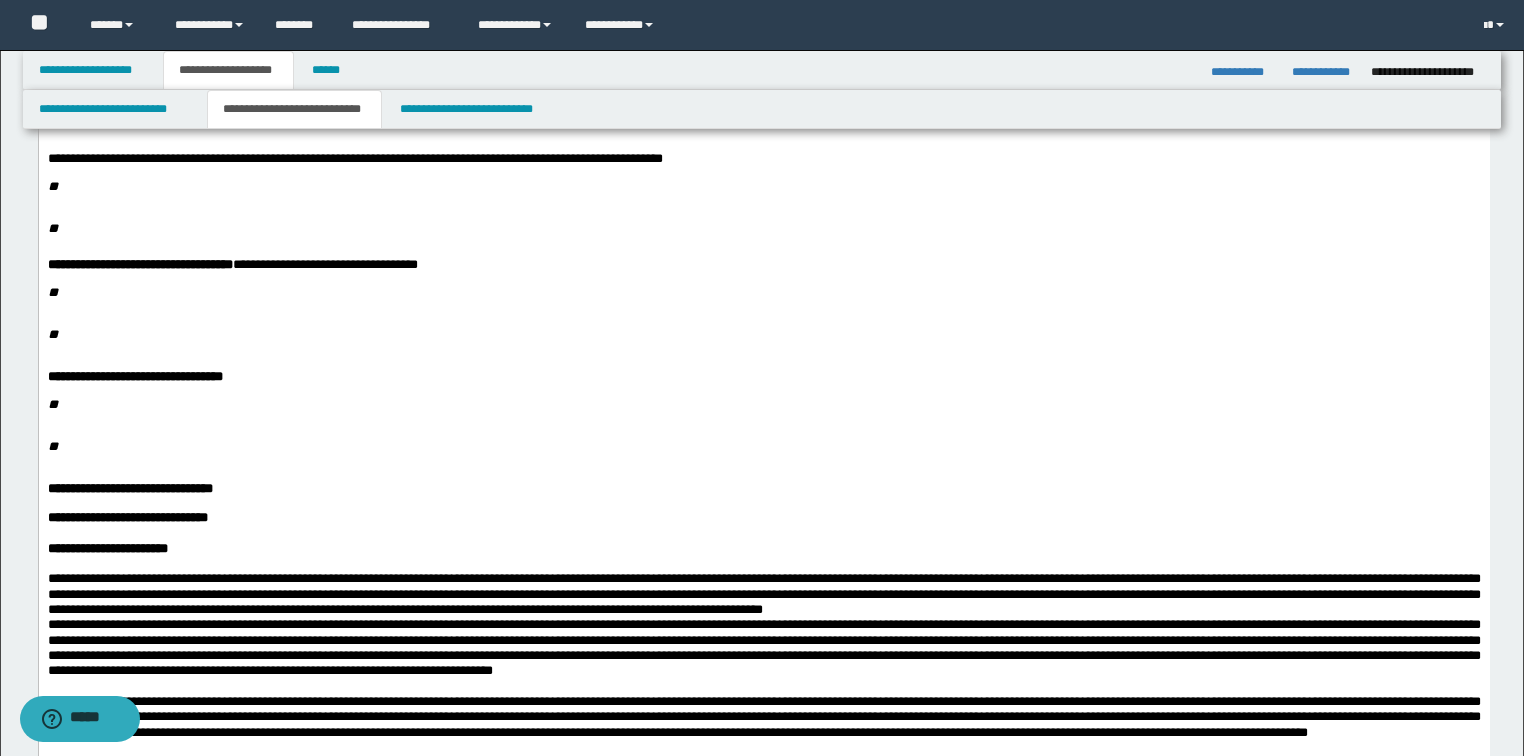 click on "**" at bounding box center [763, 187] 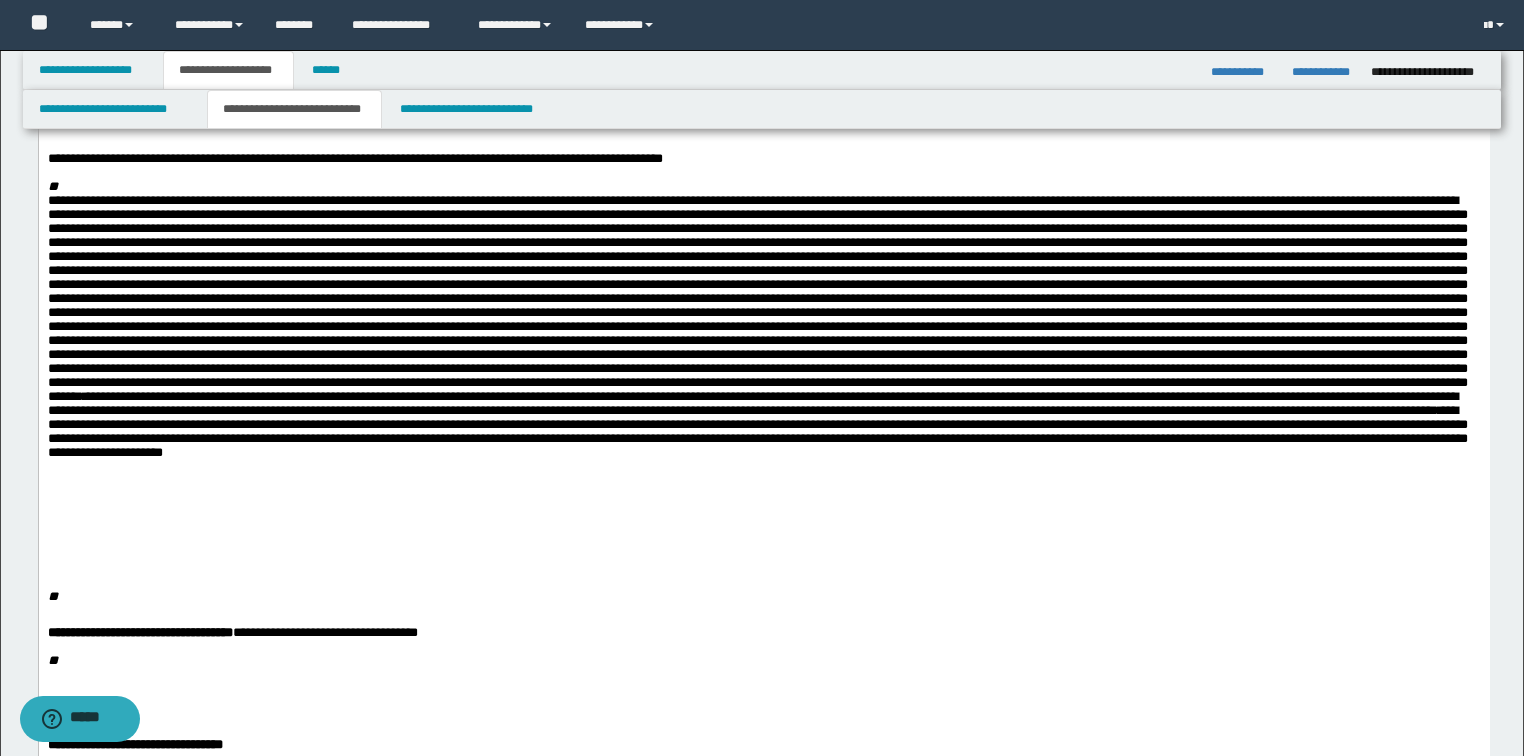 click on "**********" at bounding box center [739, 200] 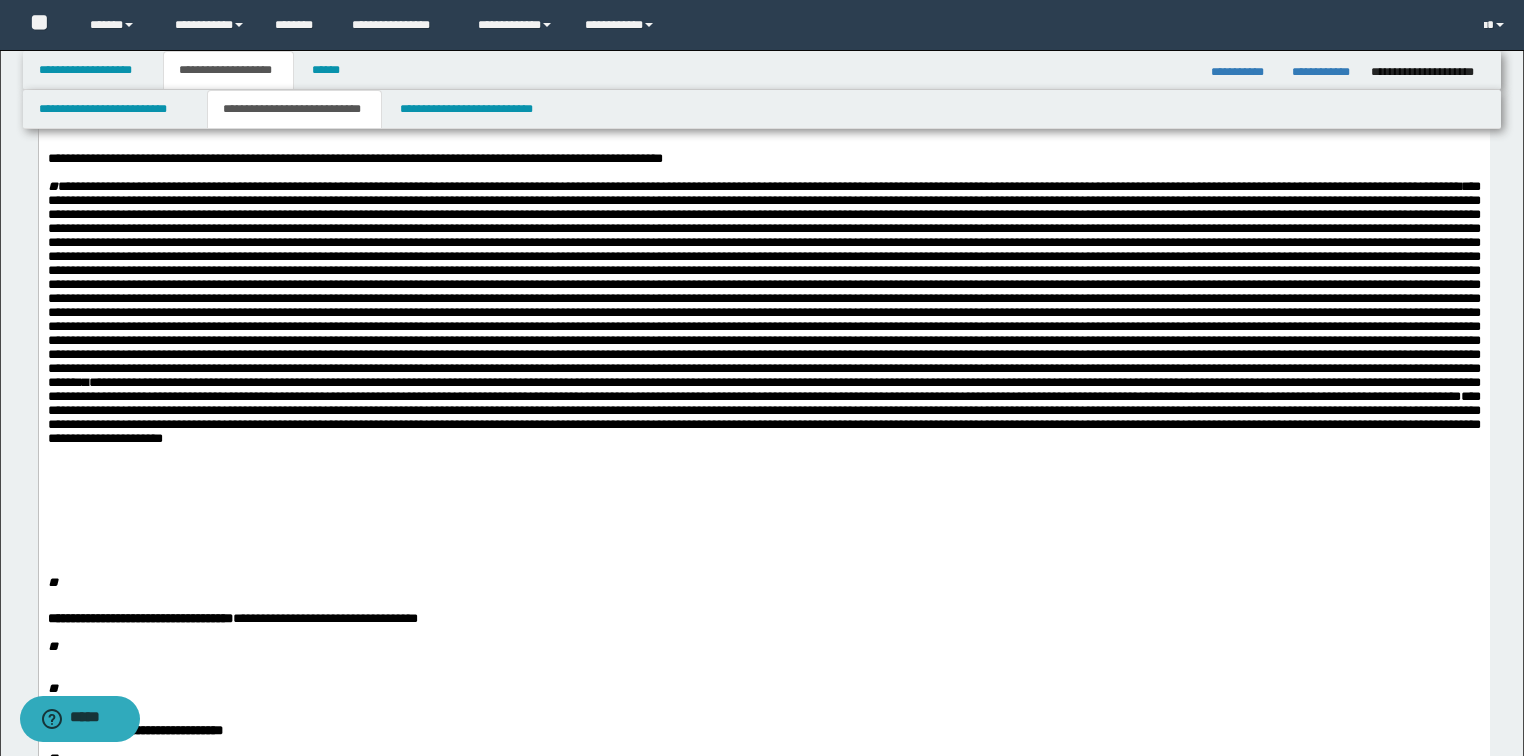 click on "**********" at bounding box center [354, 158] 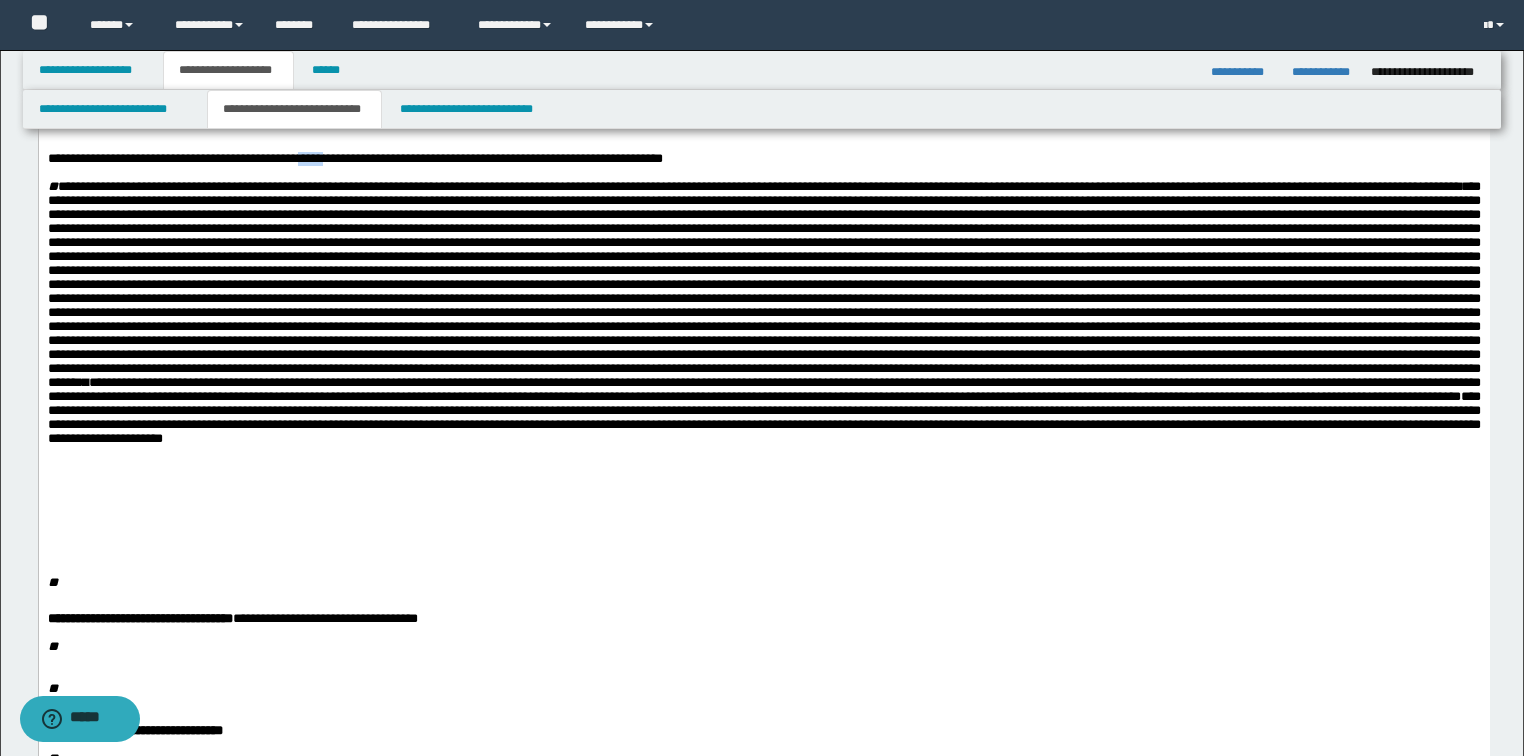 click on "**********" at bounding box center (354, 158) 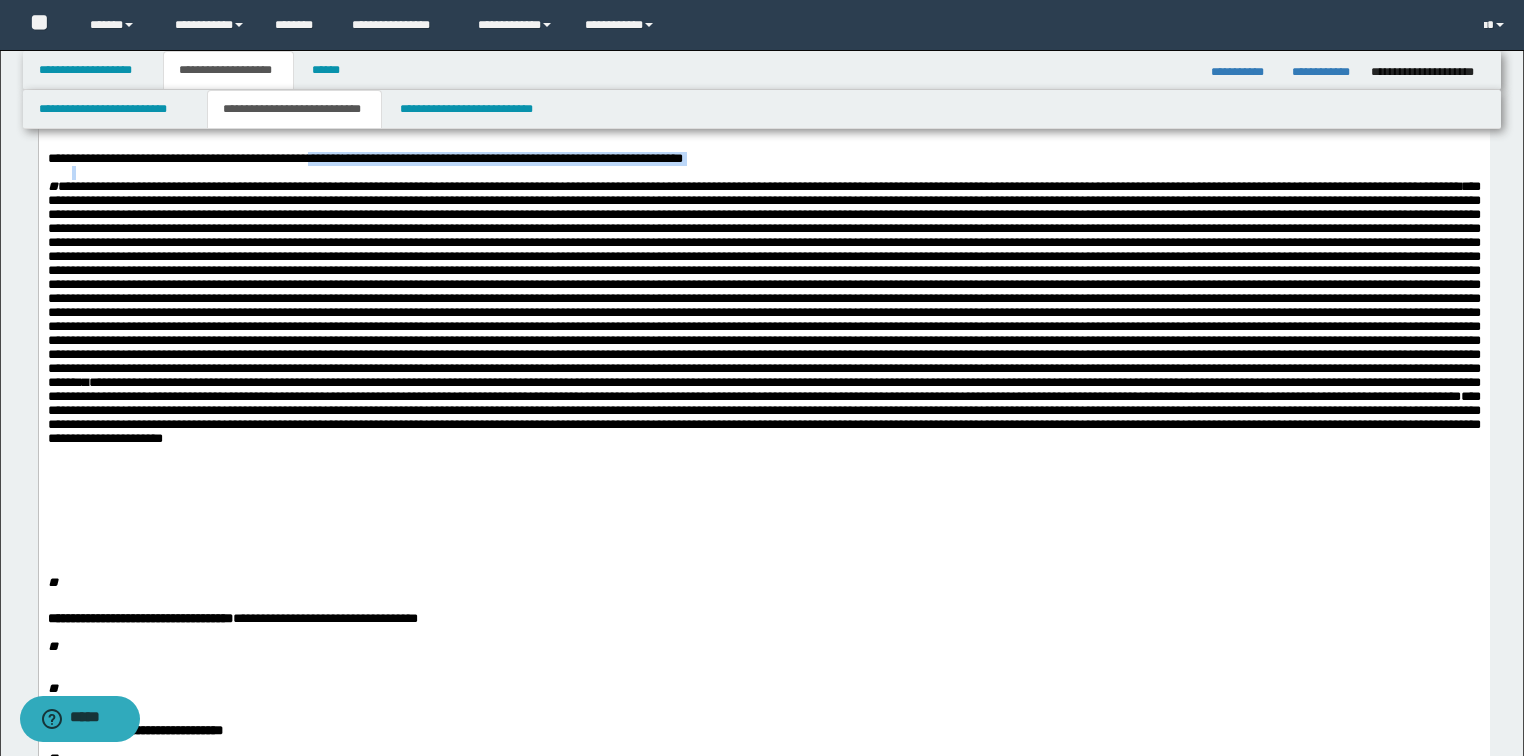 click on "**********" at bounding box center [763, 543] 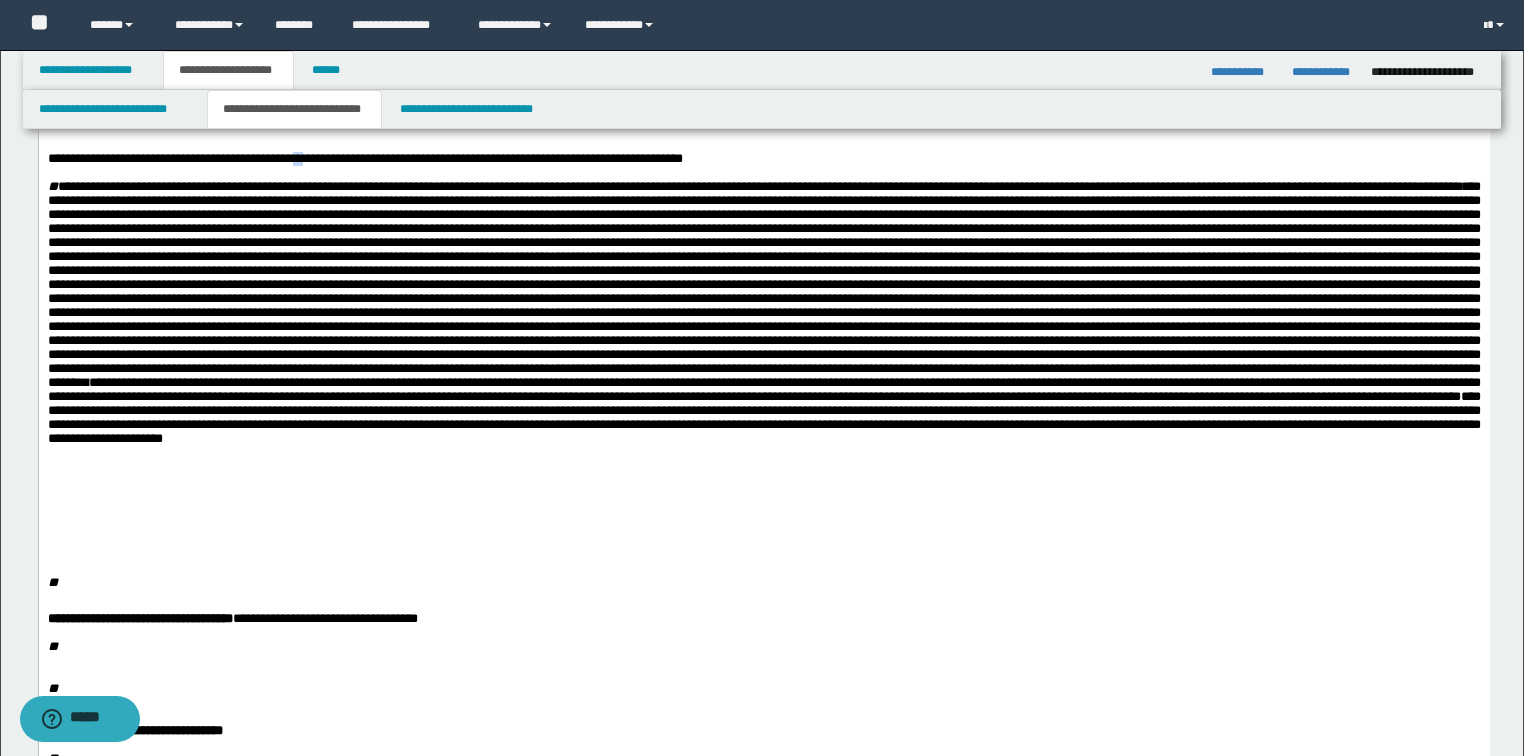 drag, startPoint x: 337, startPoint y: 209, endPoint x: 348, endPoint y: 209, distance: 11 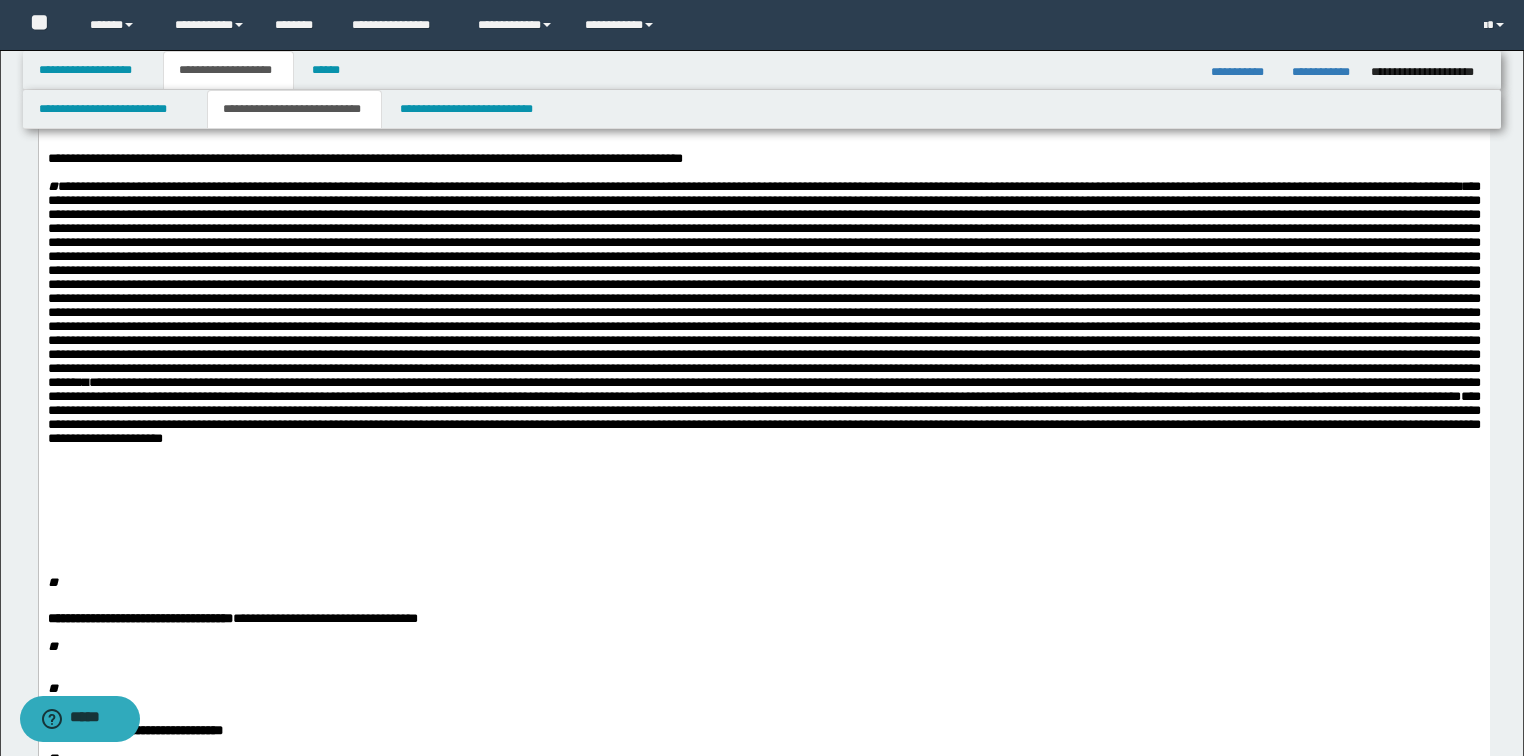 click at bounding box center [775, 173] 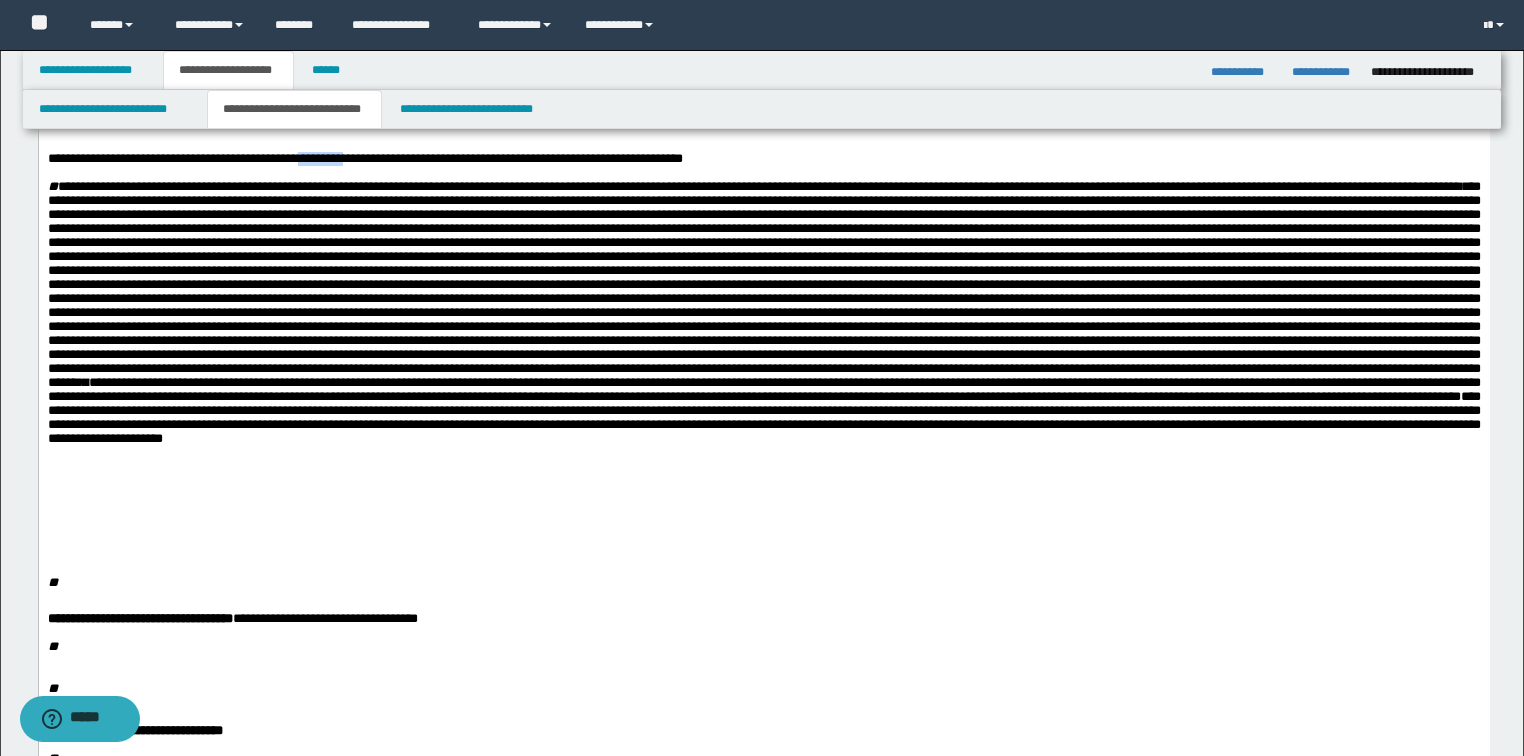 drag, startPoint x: 342, startPoint y: 206, endPoint x: 389, endPoint y: 209, distance: 47.095646 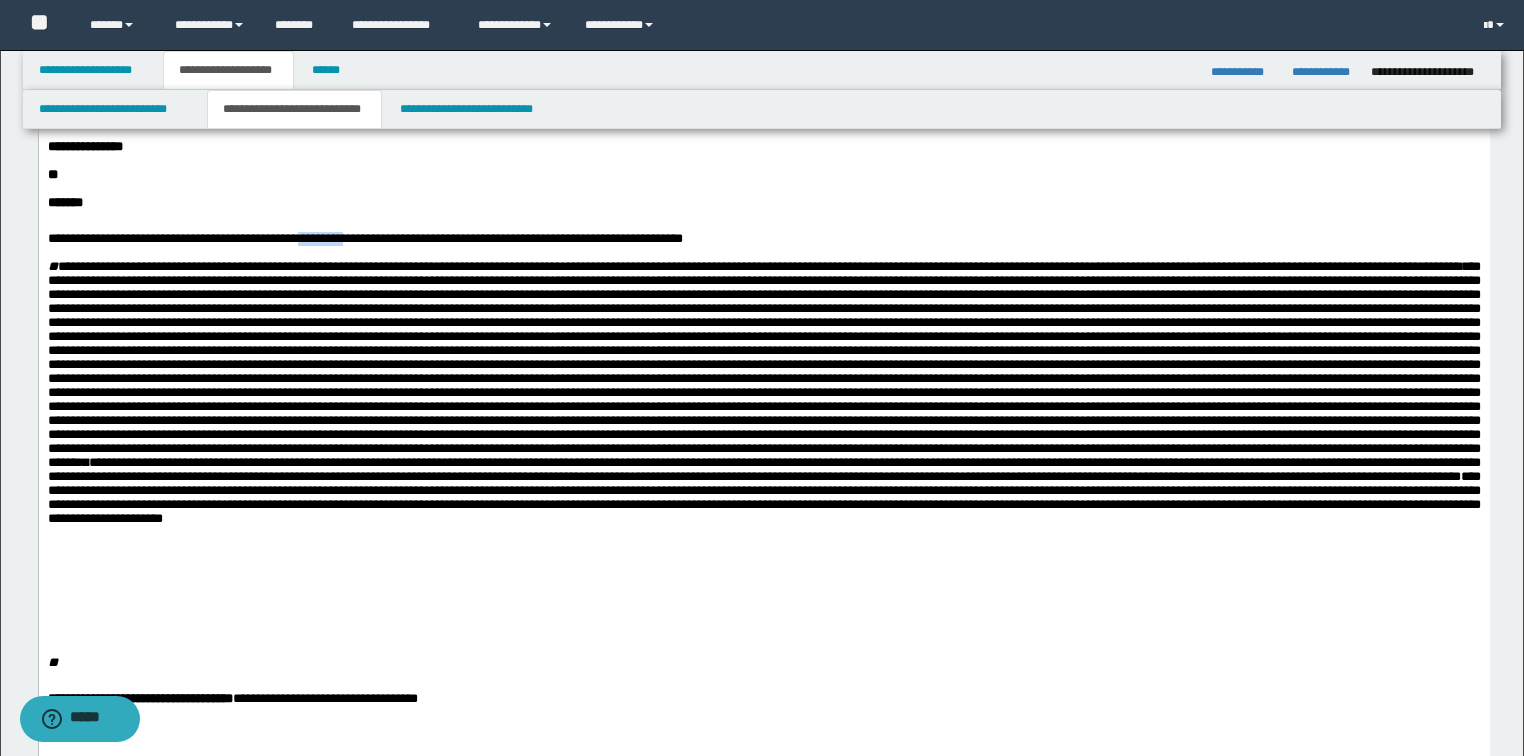 scroll, scrollTop: 80, scrollLeft: 0, axis: vertical 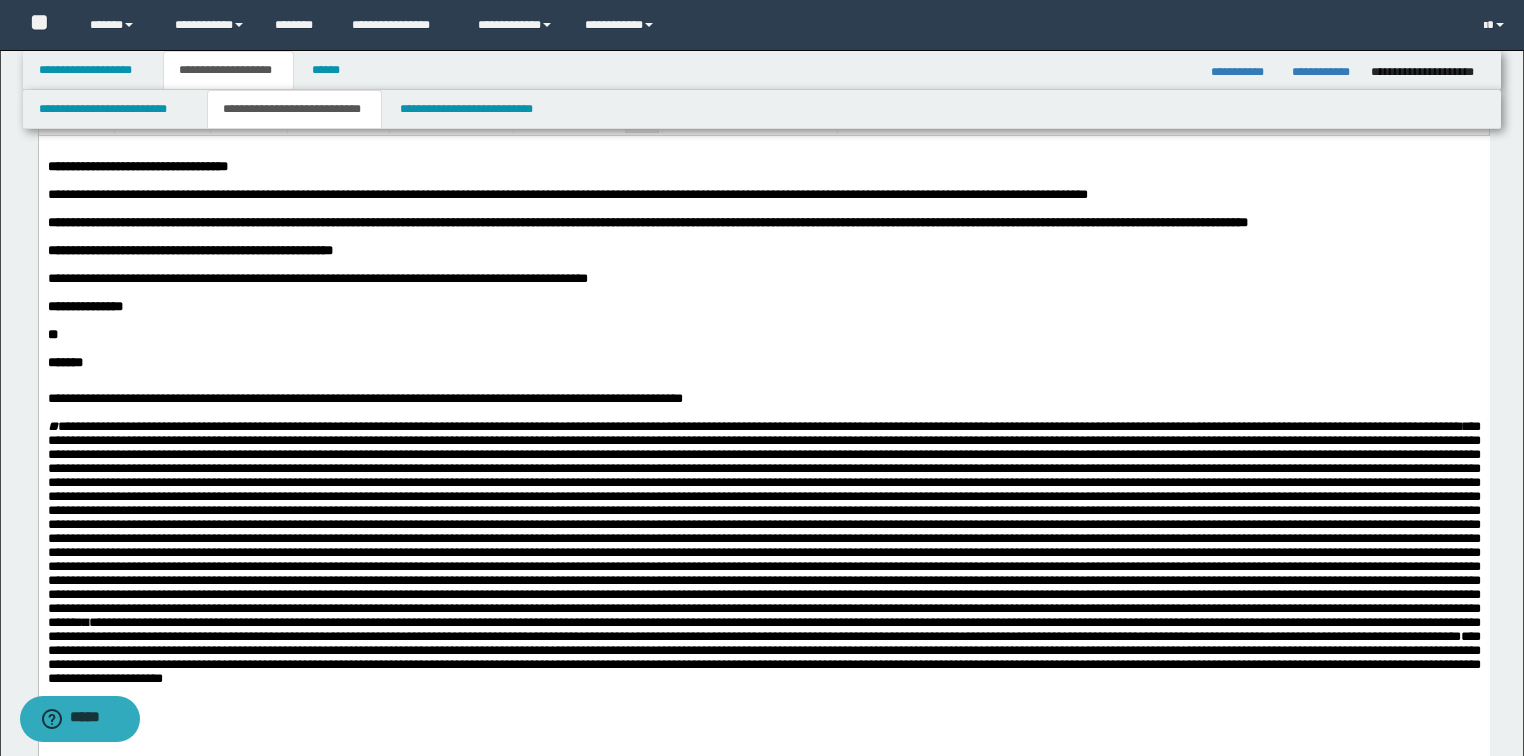 click on "**********" at bounding box center [317, 277] 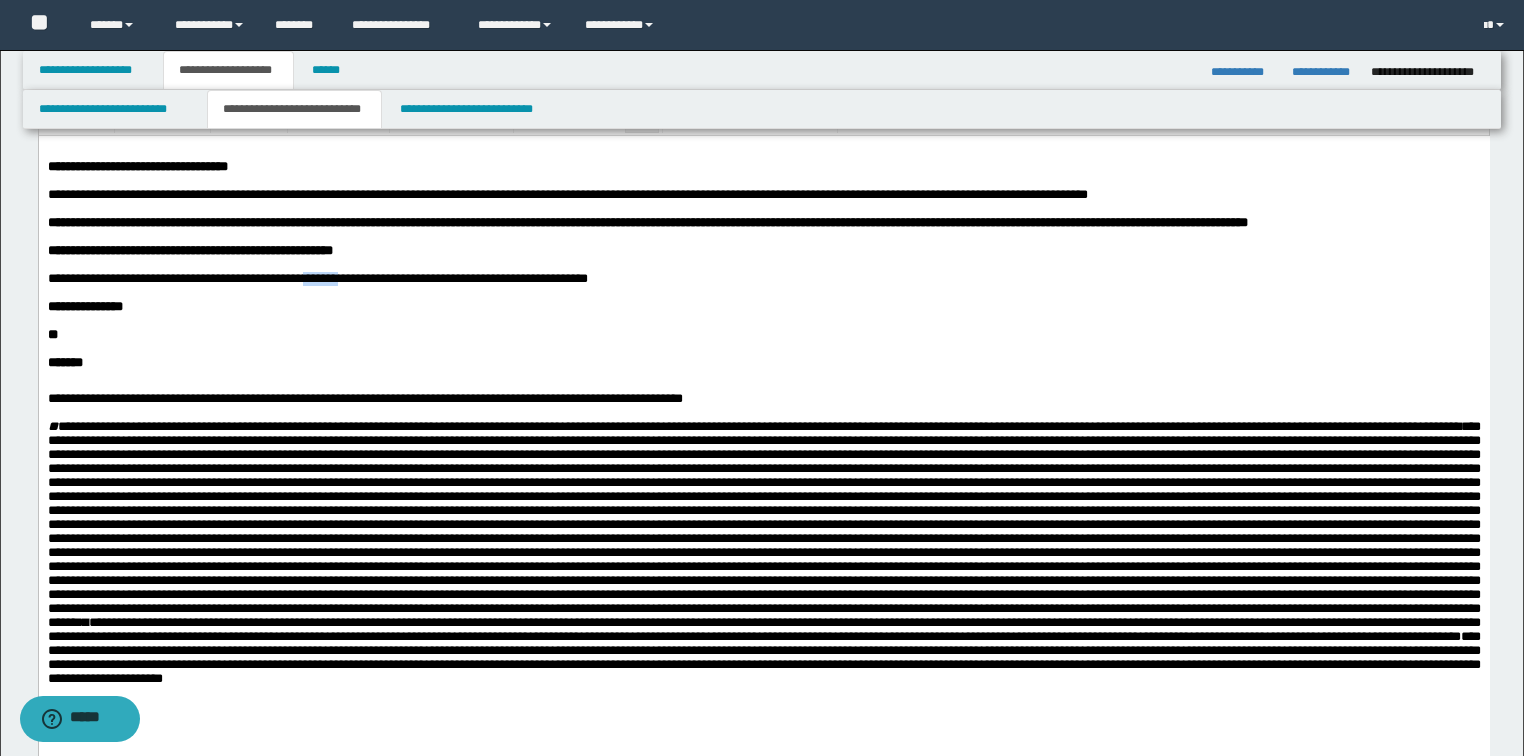 click on "**********" at bounding box center [317, 277] 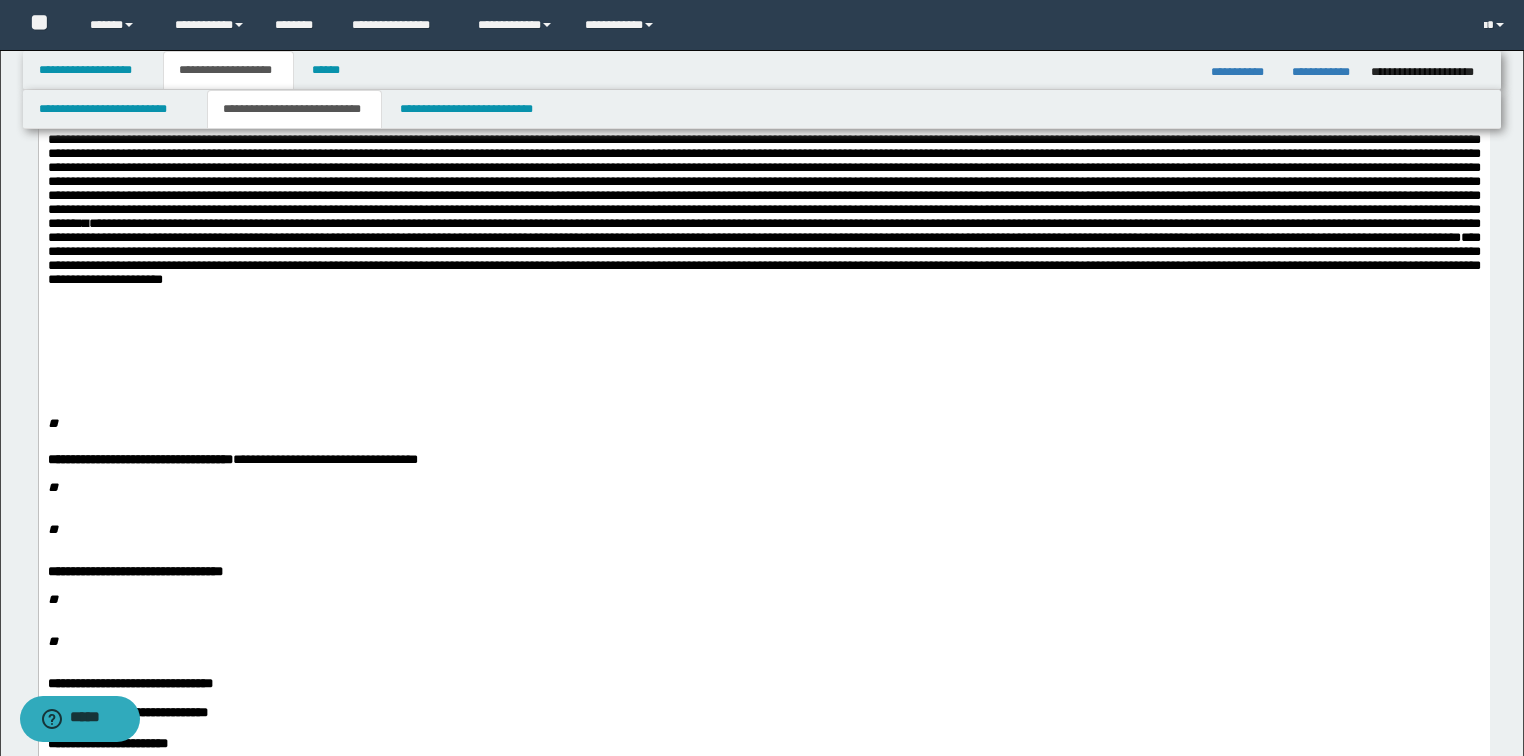 scroll, scrollTop: 480, scrollLeft: 0, axis: vertical 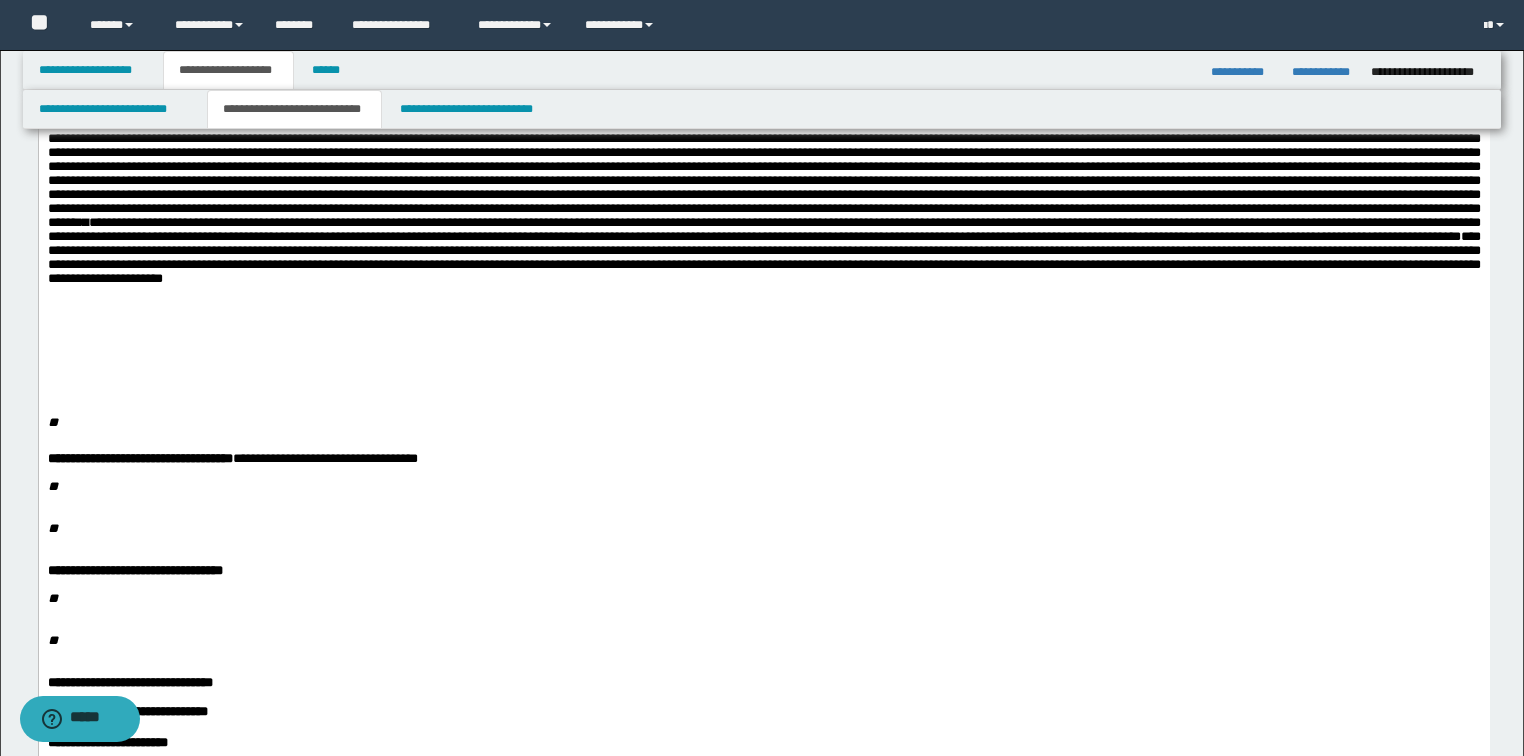 click on "**" at bounding box center (52, 422) 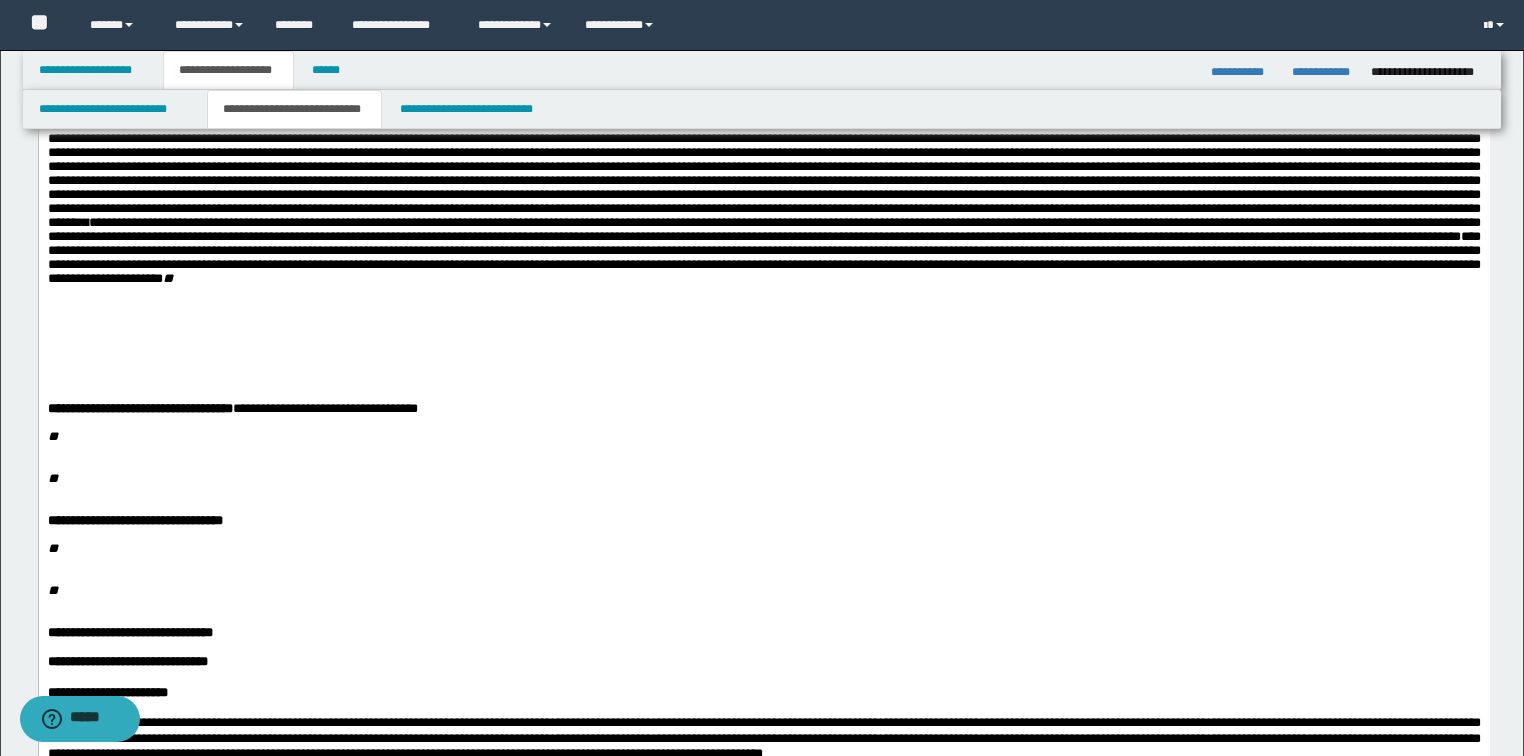 click on "**********" at bounding box center [763, 257] 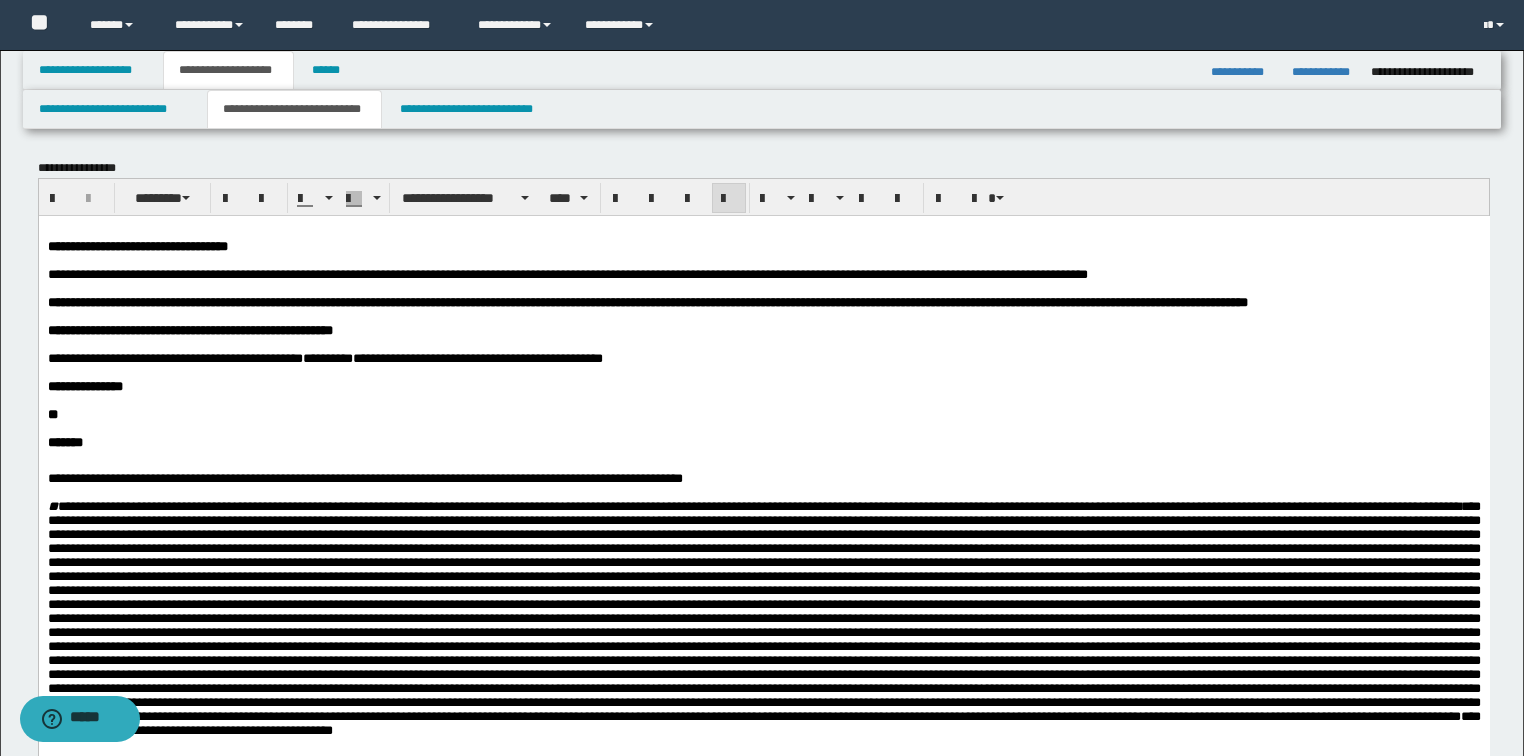 scroll, scrollTop: 0, scrollLeft: 0, axis: both 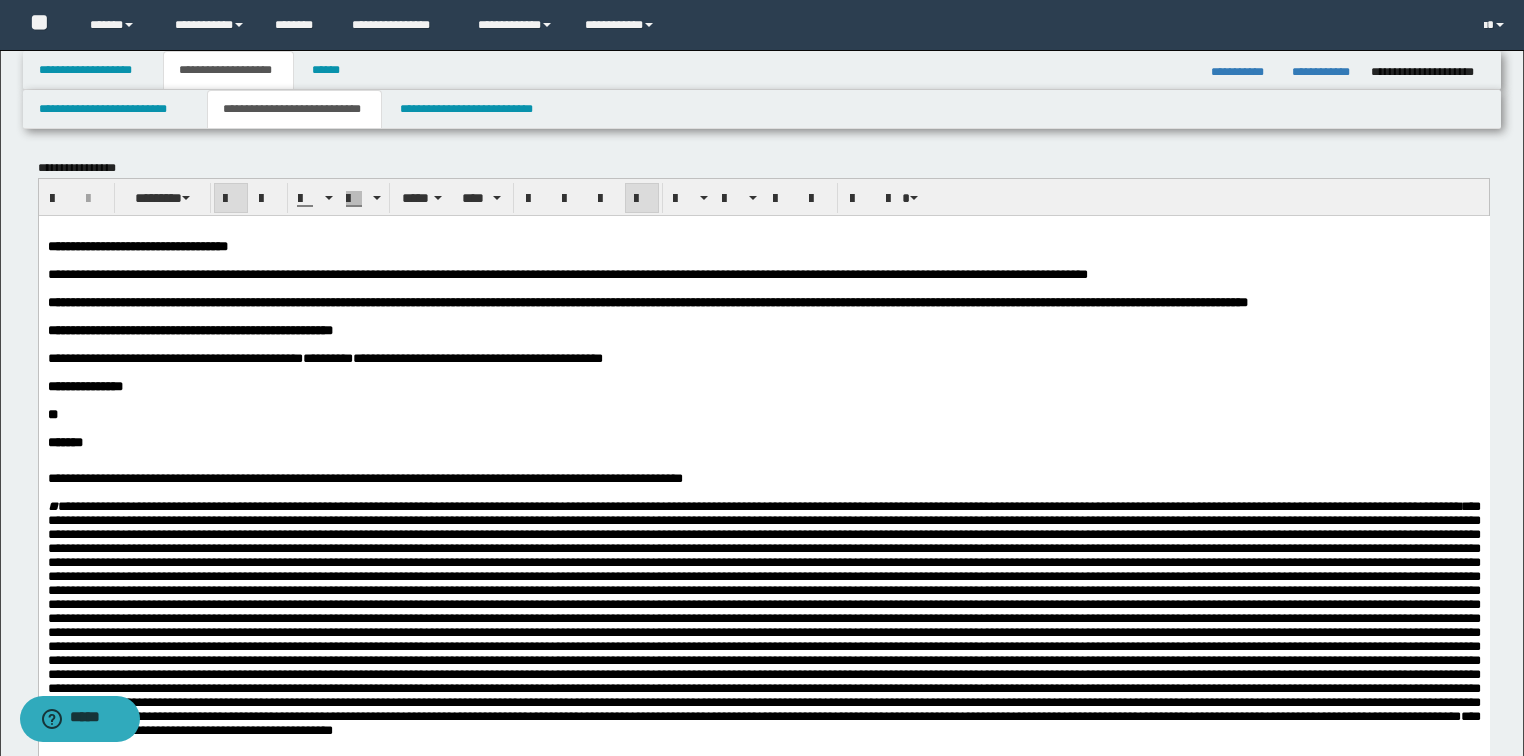 click on "**********" at bounding box center [324, 357] 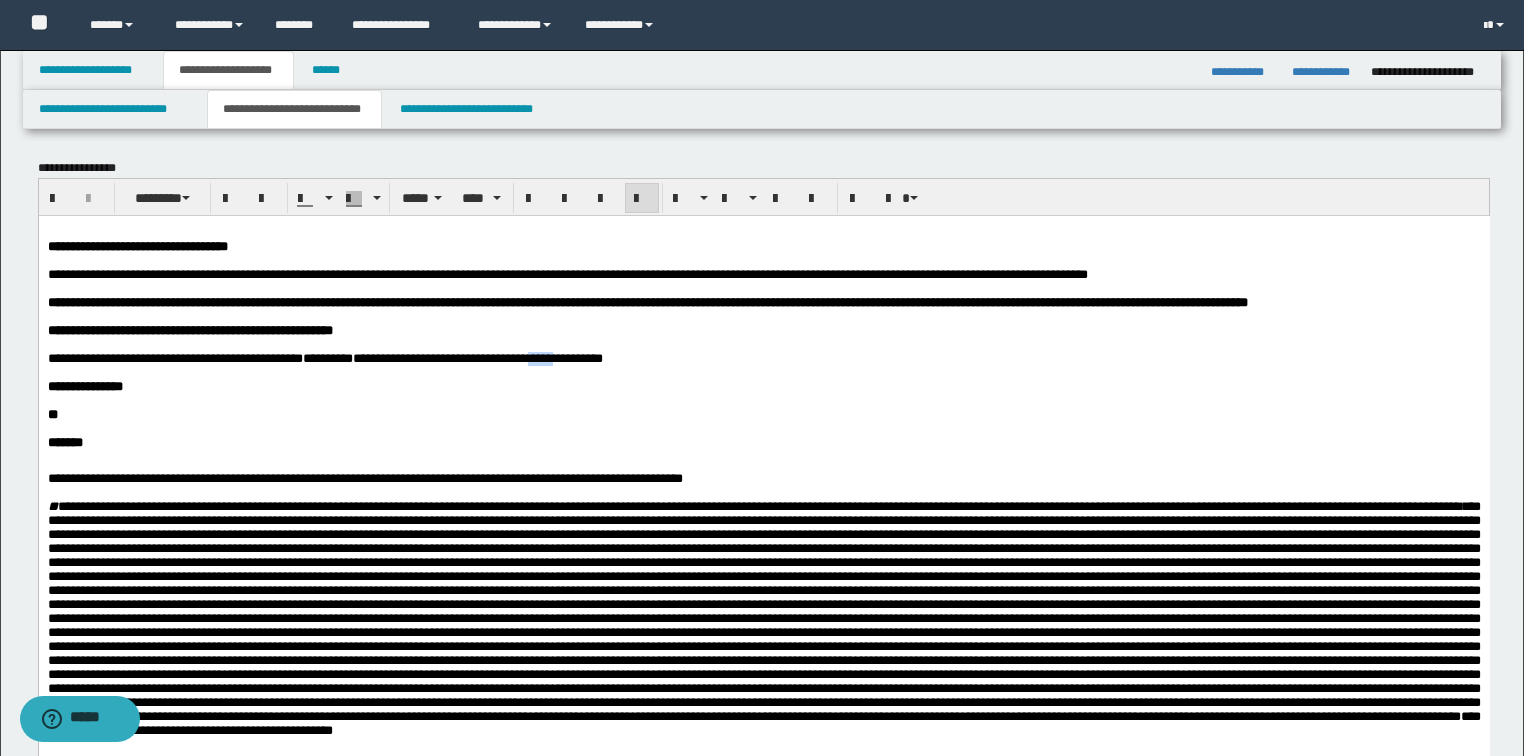 click on "**********" at bounding box center (324, 357) 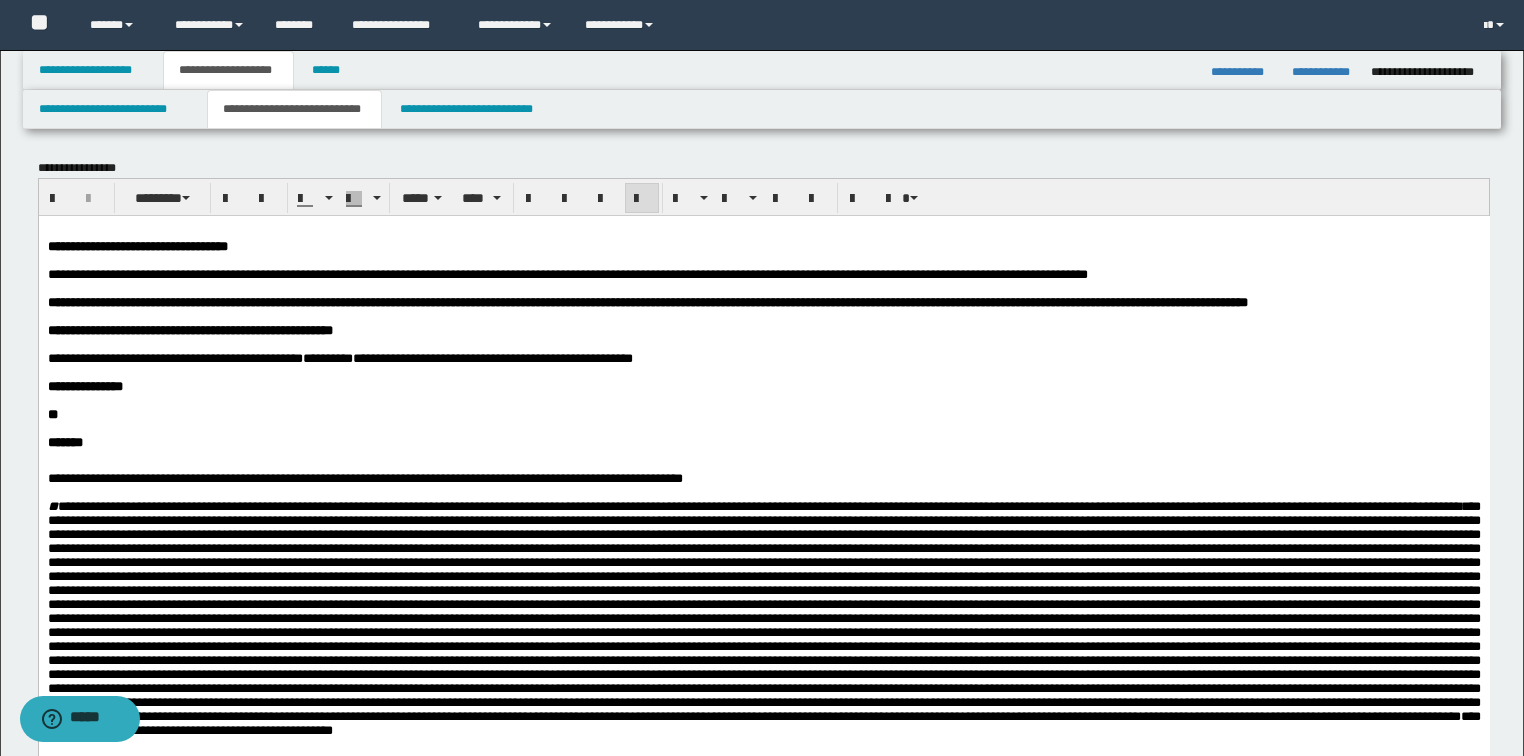 click on "**********" at bounding box center (339, 357) 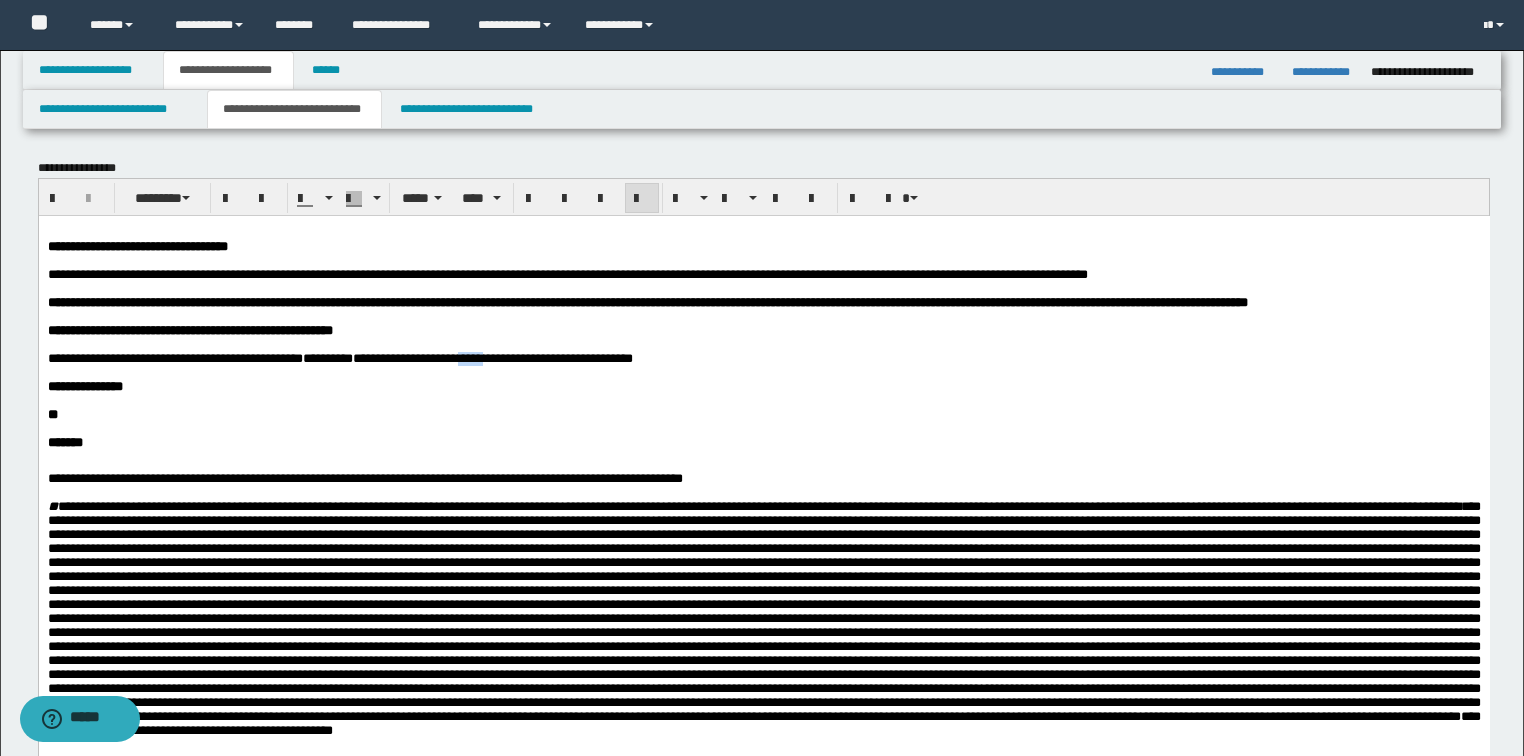 click on "**********" at bounding box center (339, 357) 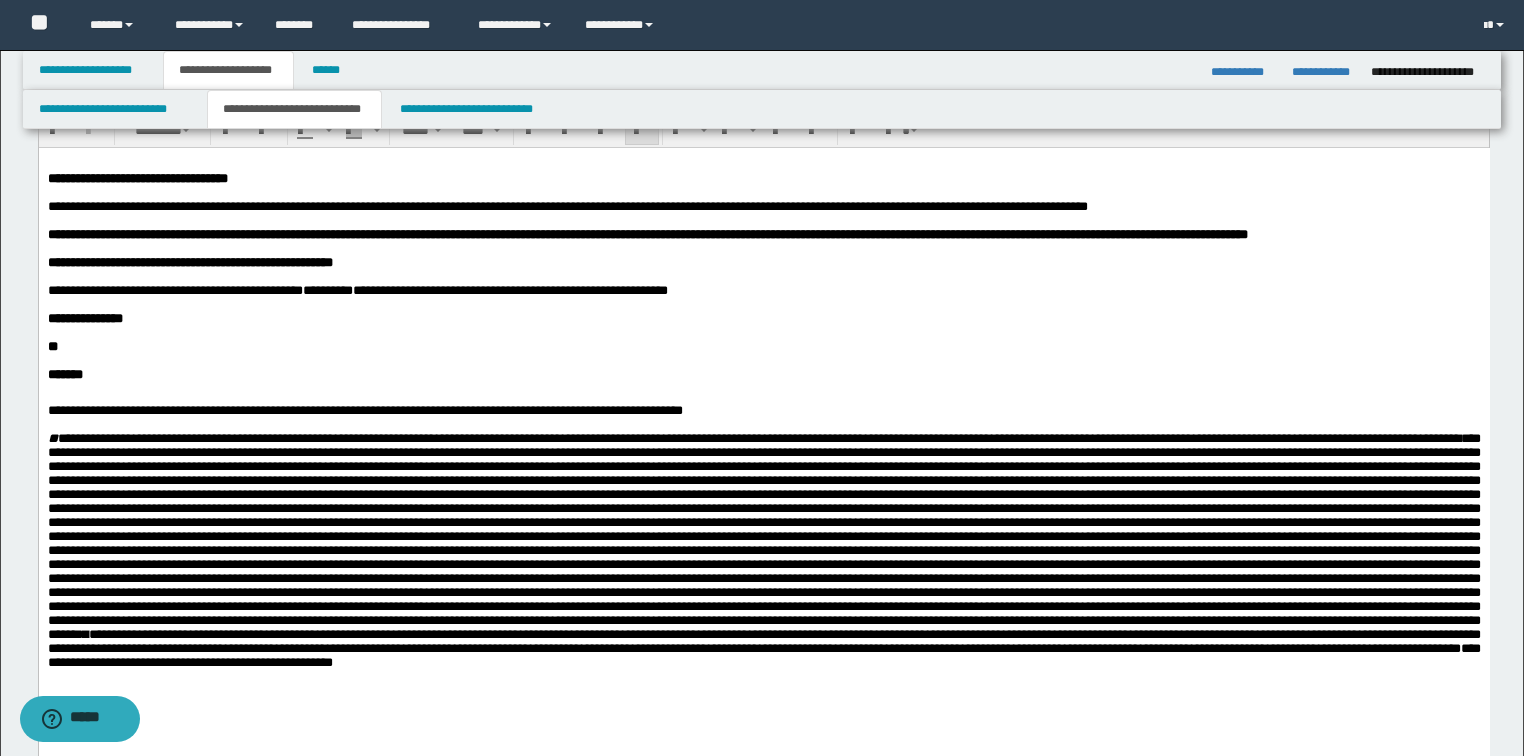 scroll, scrollTop: 160, scrollLeft: 0, axis: vertical 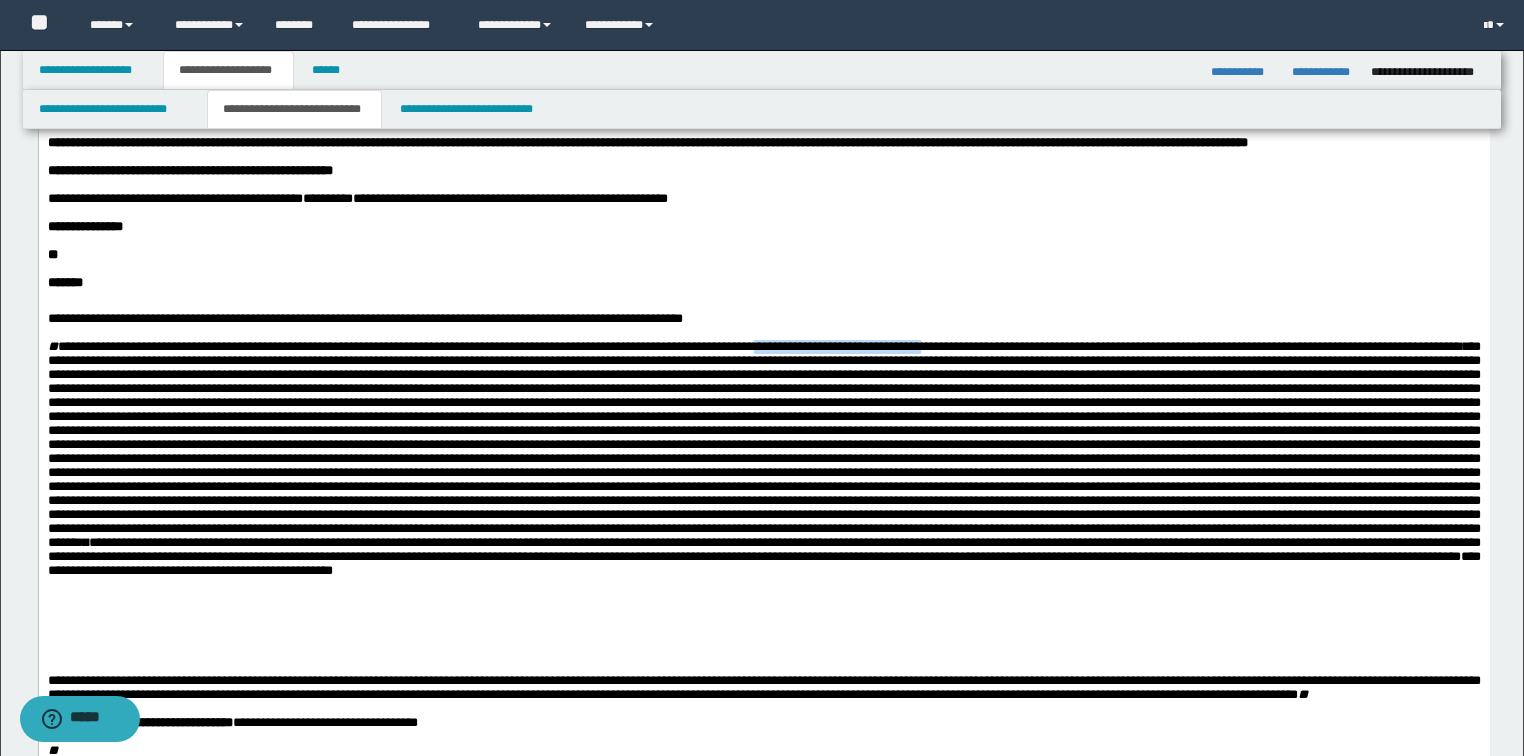 drag, startPoint x: 924, startPoint y: 400, endPoint x: 1130, endPoint y: 397, distance: 206.02185 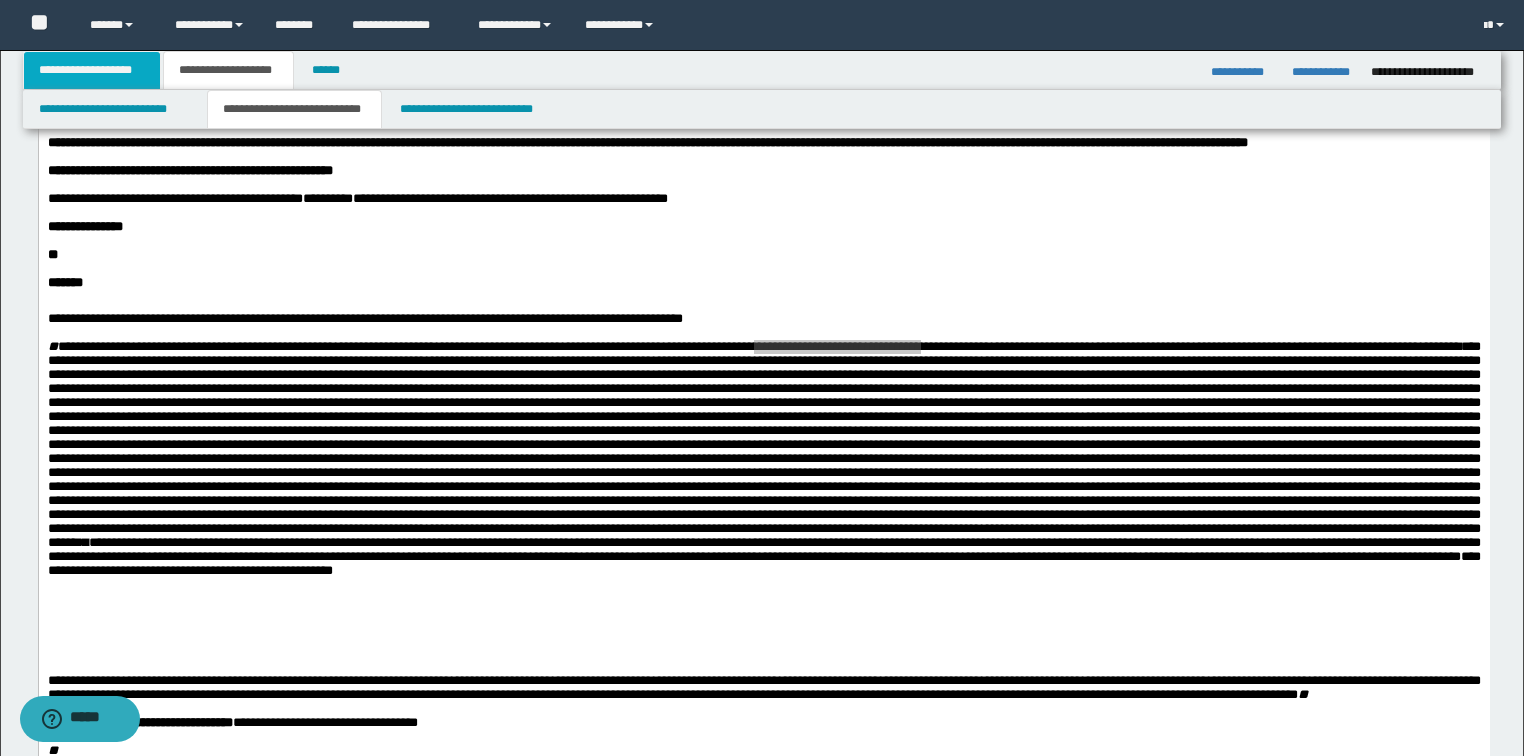 click on "**********" at bounding box center [92, 70] 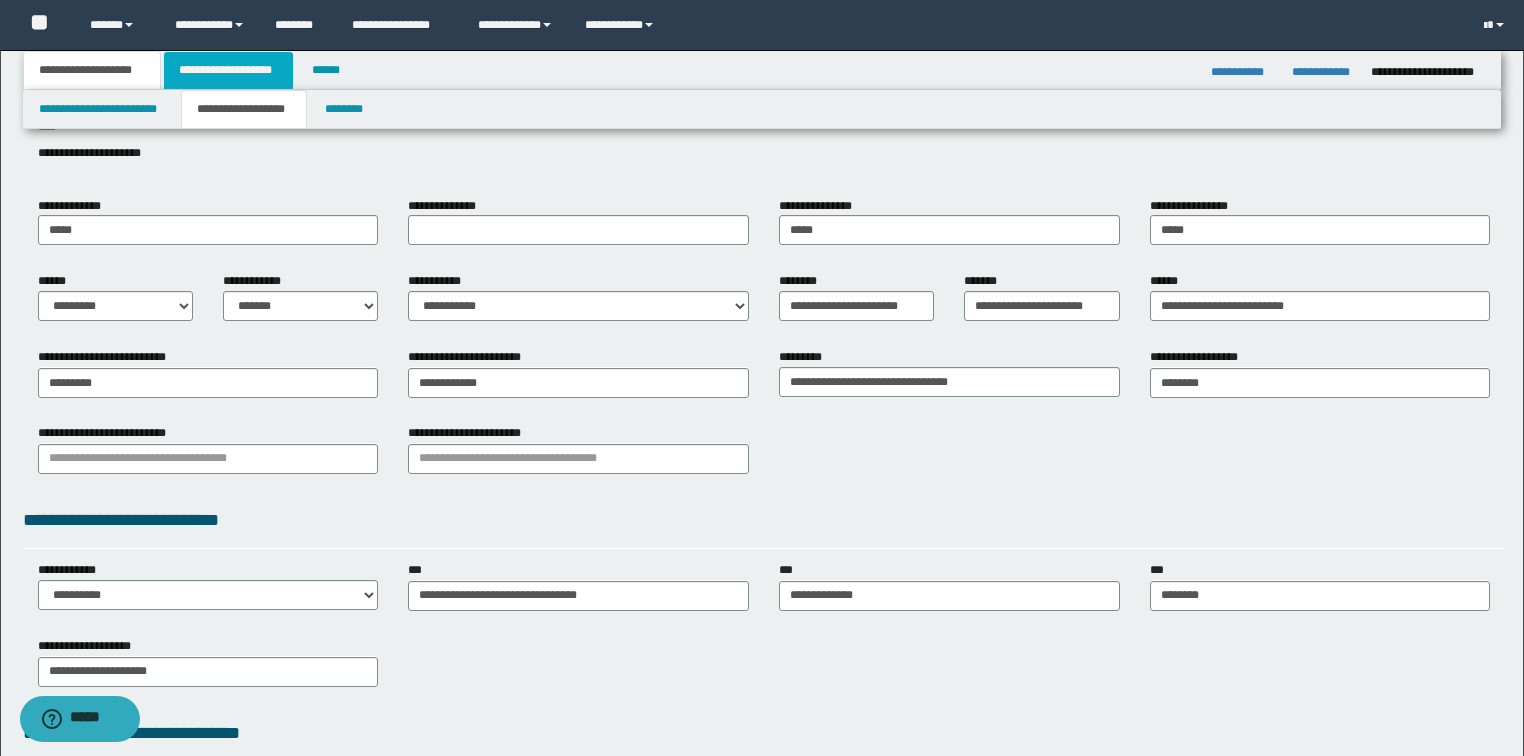 click on "**********" at bounding box center (228, 70) 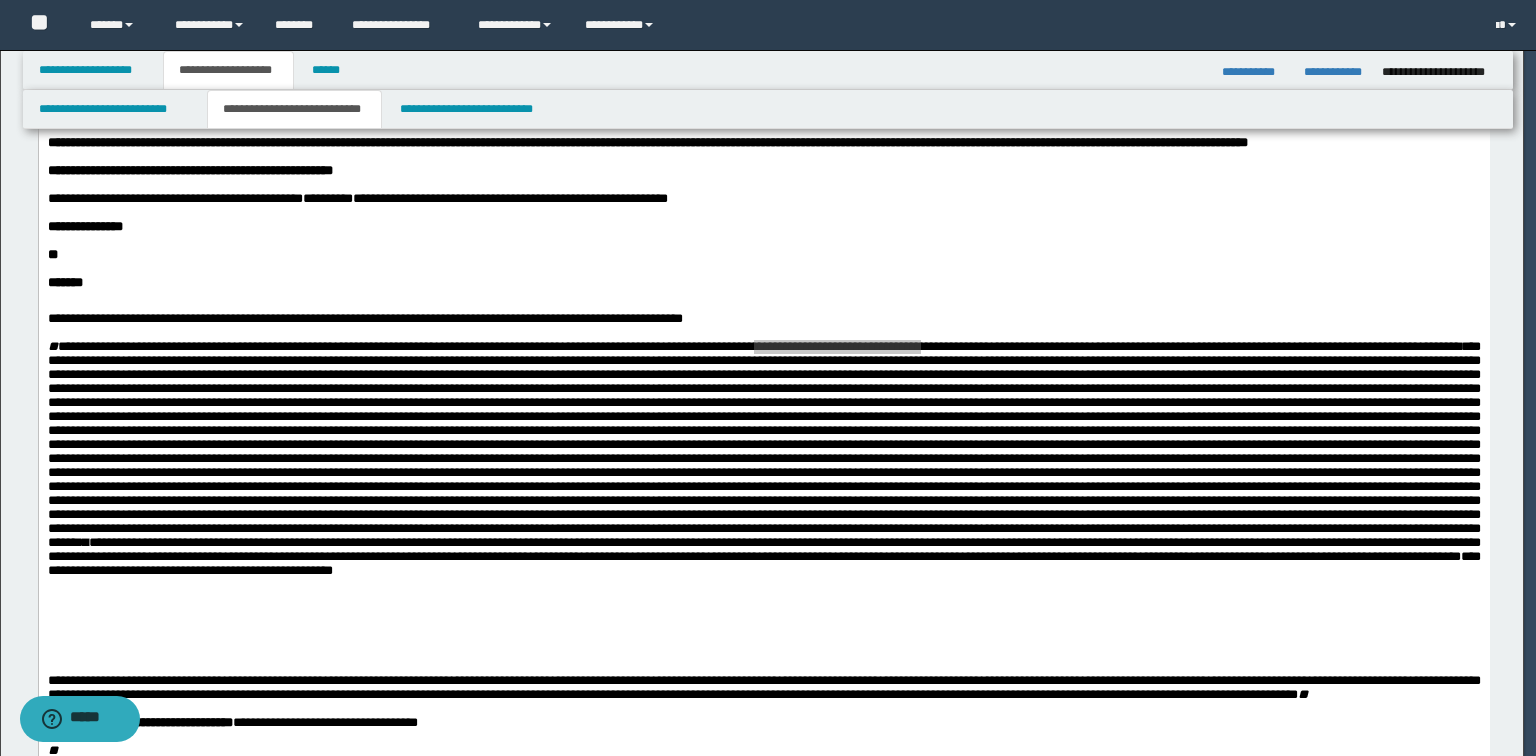 click on "**********" at bounding box center (294, 109) 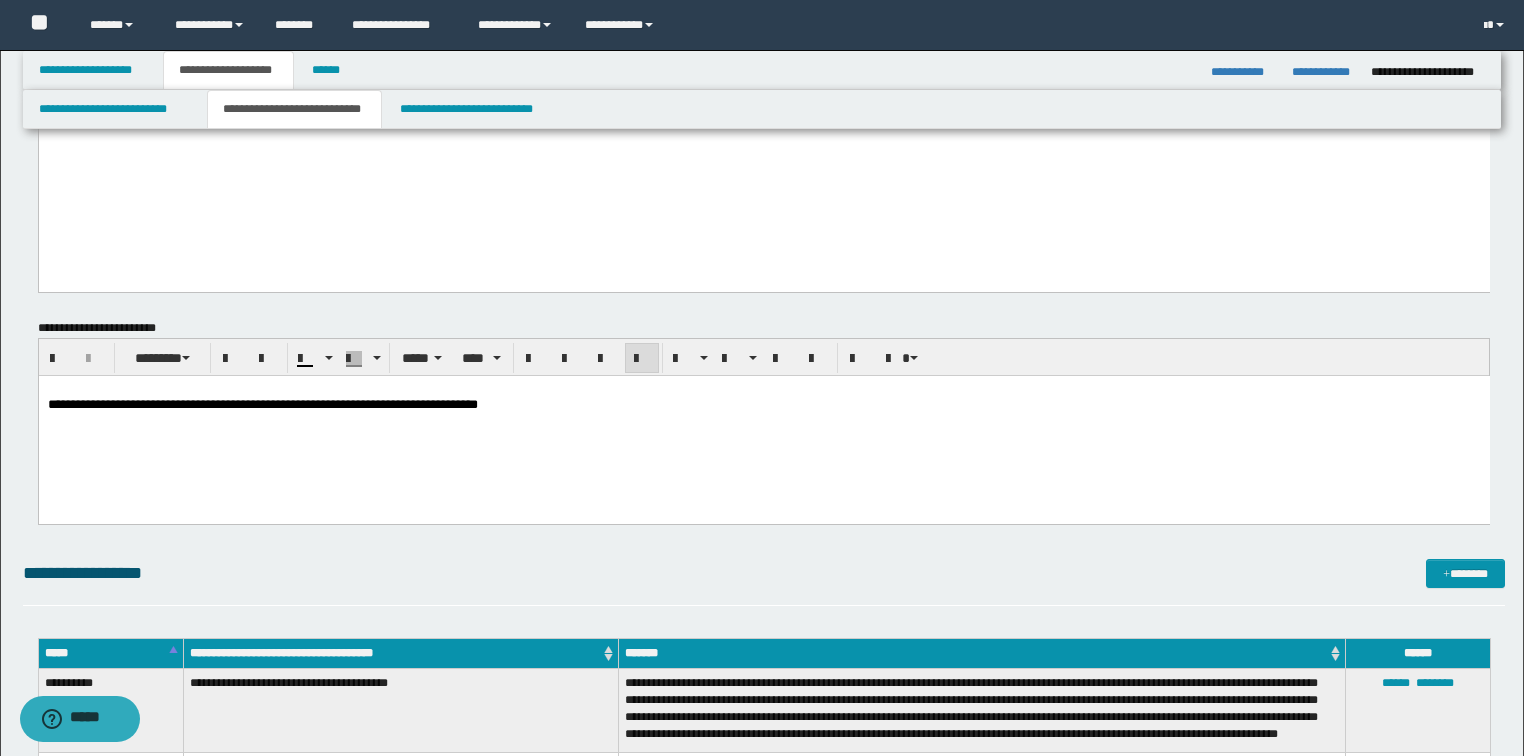 scroll, scrollTop: 1520, scrollLeft: 0, axis: vertical 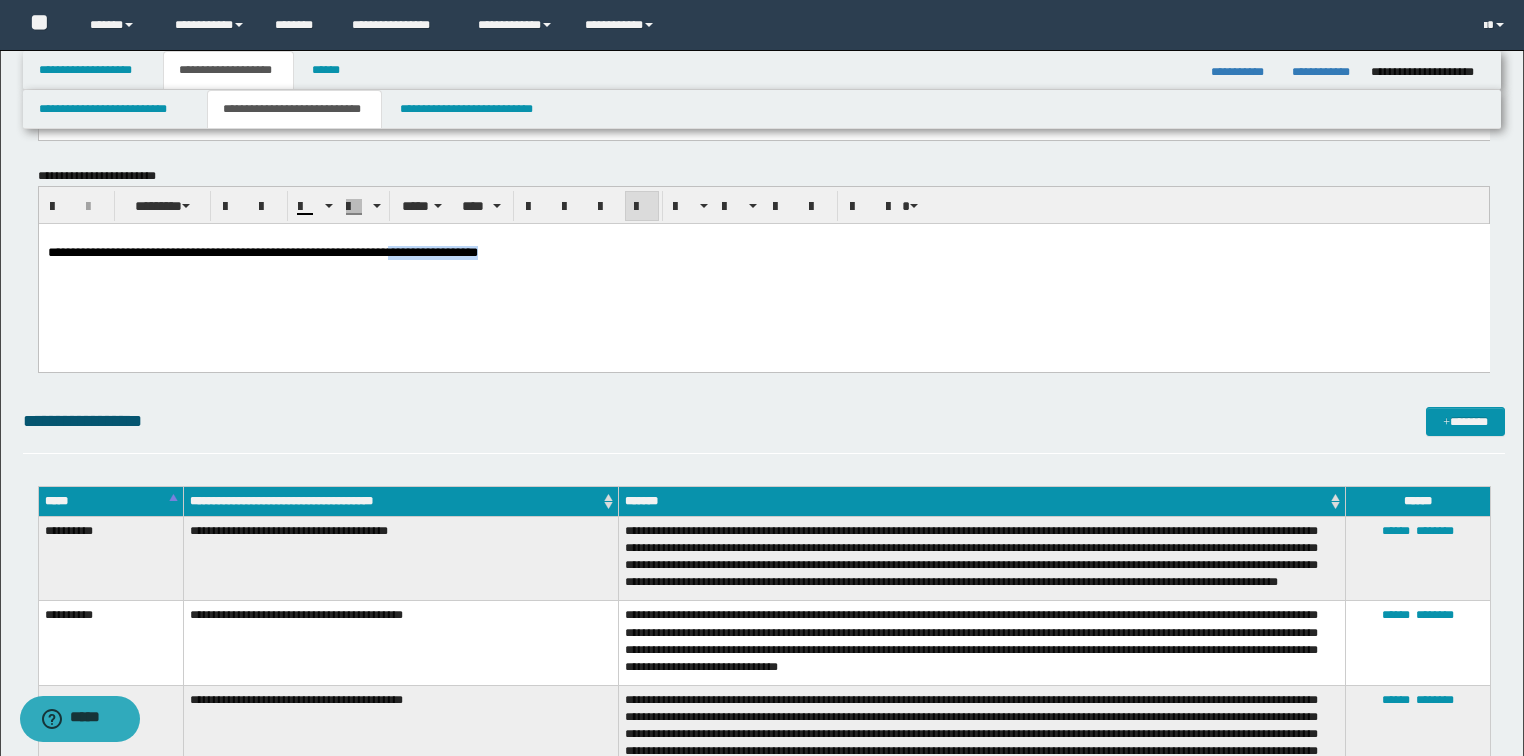 drag, startPoint x: 438, startPoint y: 253, endPoint x: 575, endPoint y: 253, distance: 137 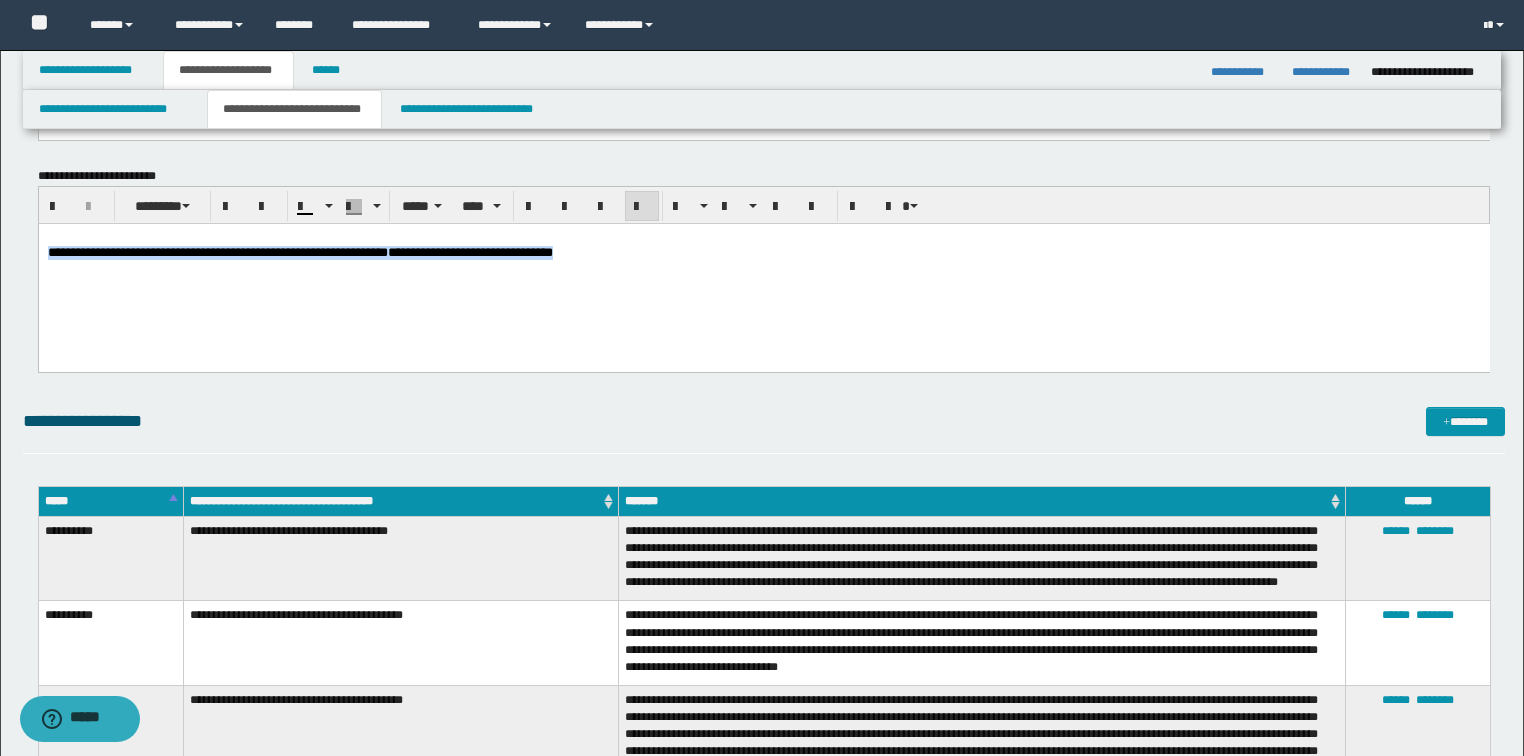 drag, startPoint x: 677, startPoint y: 259, endPoint x: -1, endPoint y: 303, distance: 679.4262 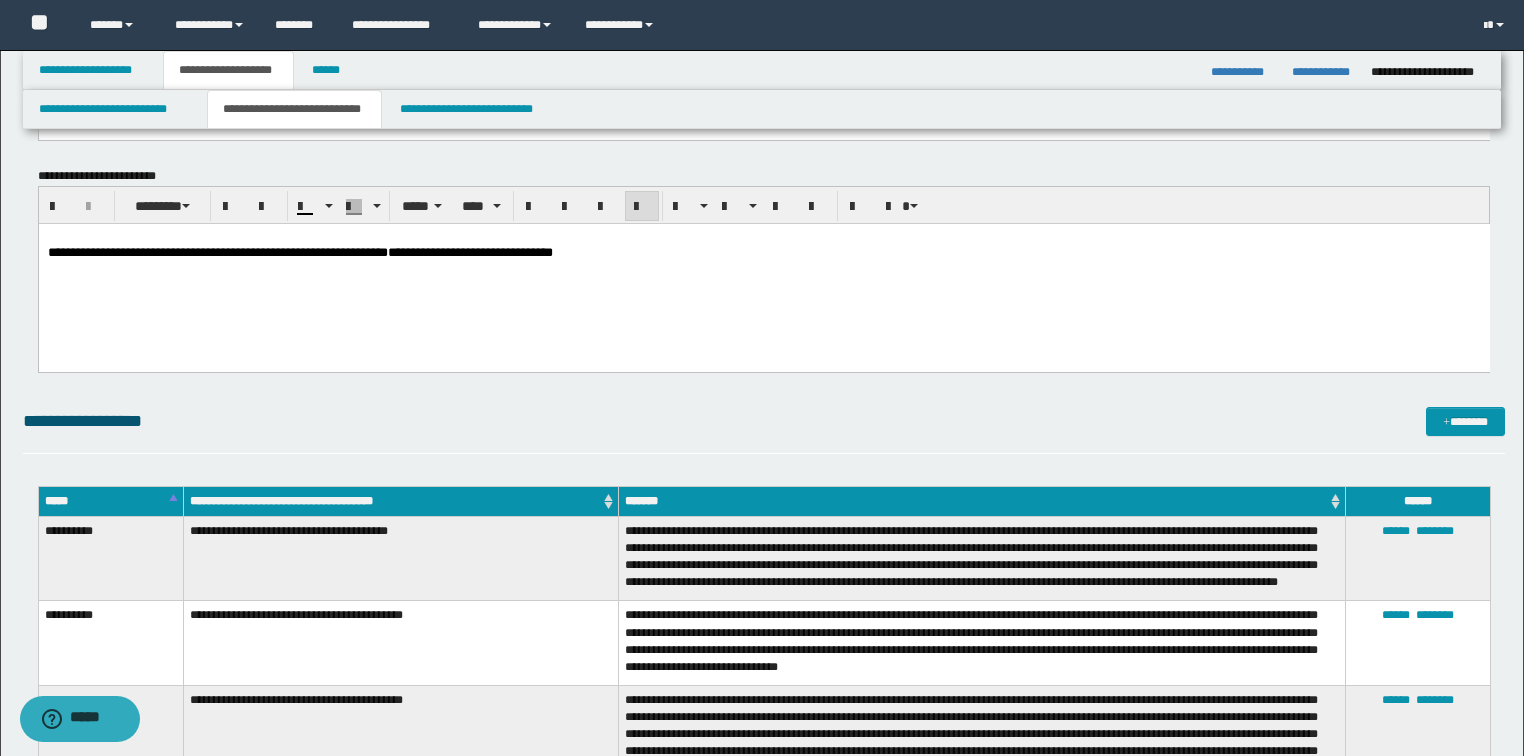 click on "**********" at bounding box center [763, 270] 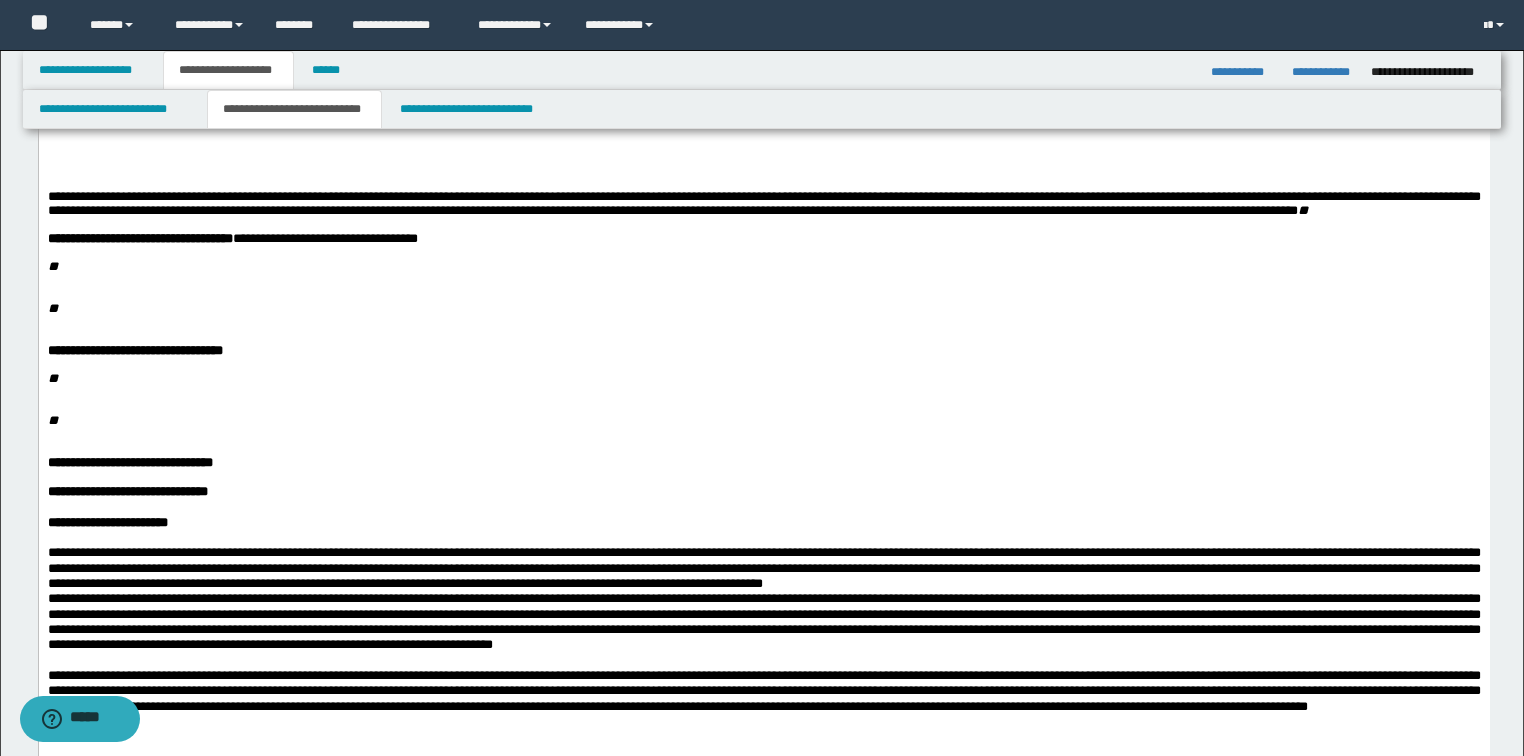 scroll, scrollTop: 640, scrollLeft: 0, axis: vertical 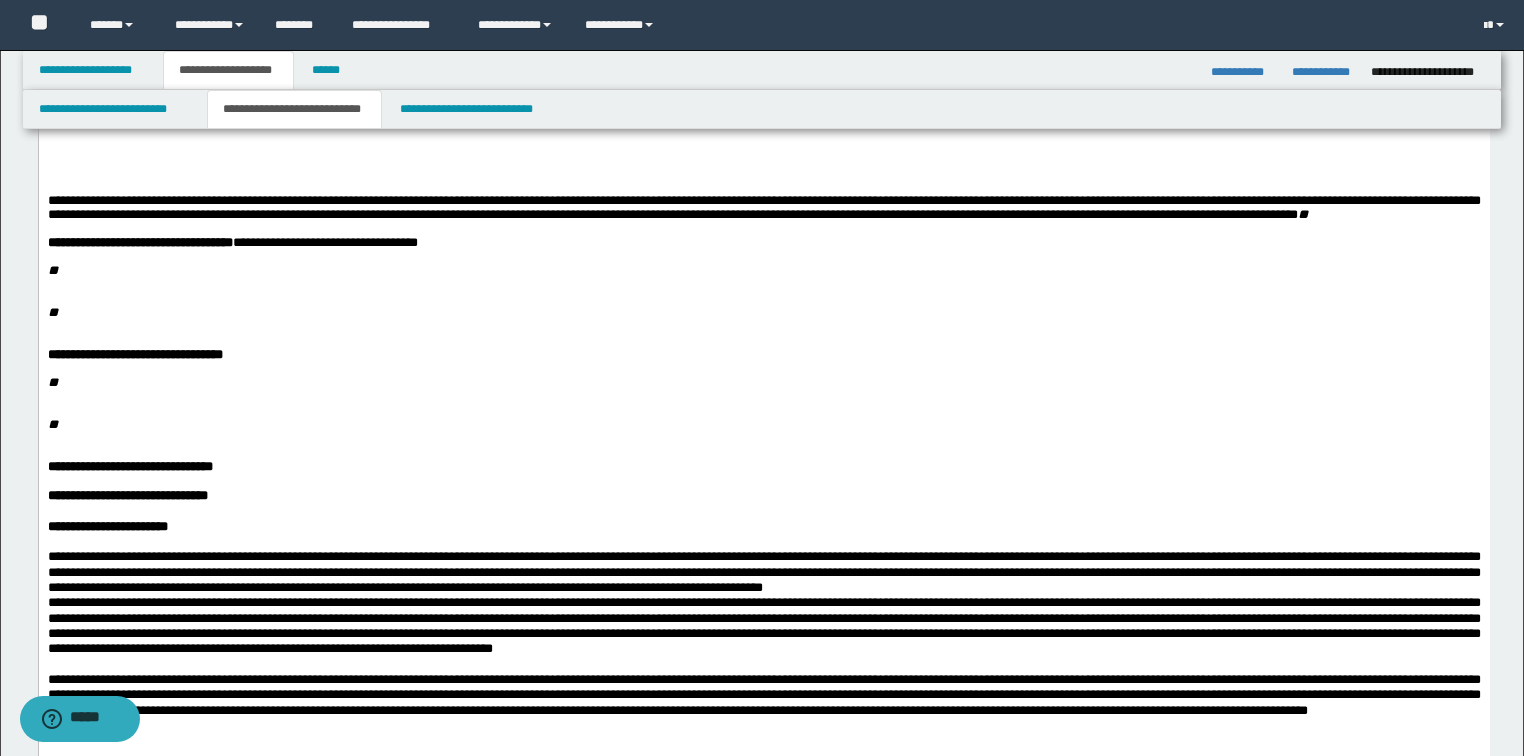 click on "**********" at bounding box center (763, 207) 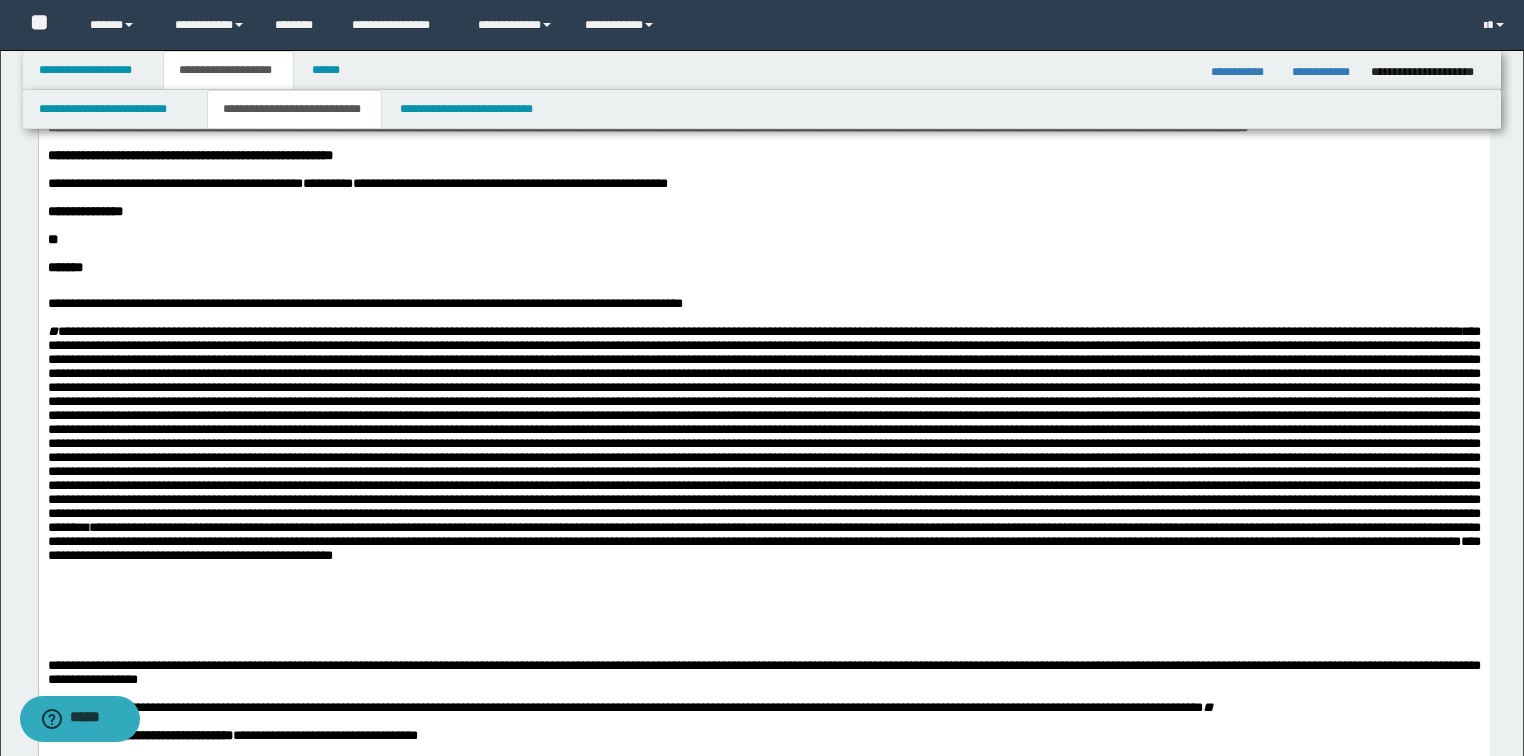 scroll, scrollTop: 160, scrollLeft: 0, axis: vertical 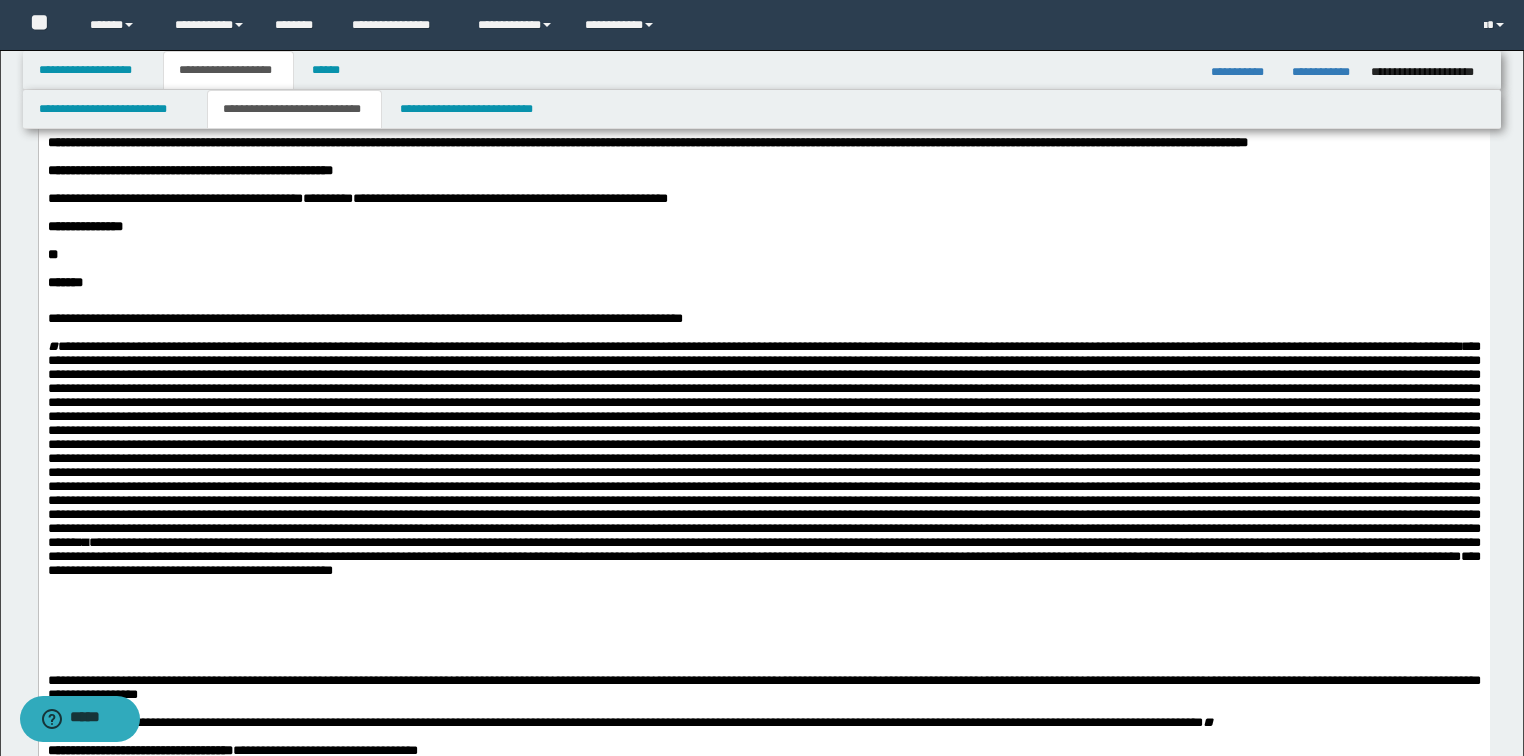 click on "**" at bounding box center (763, 254) 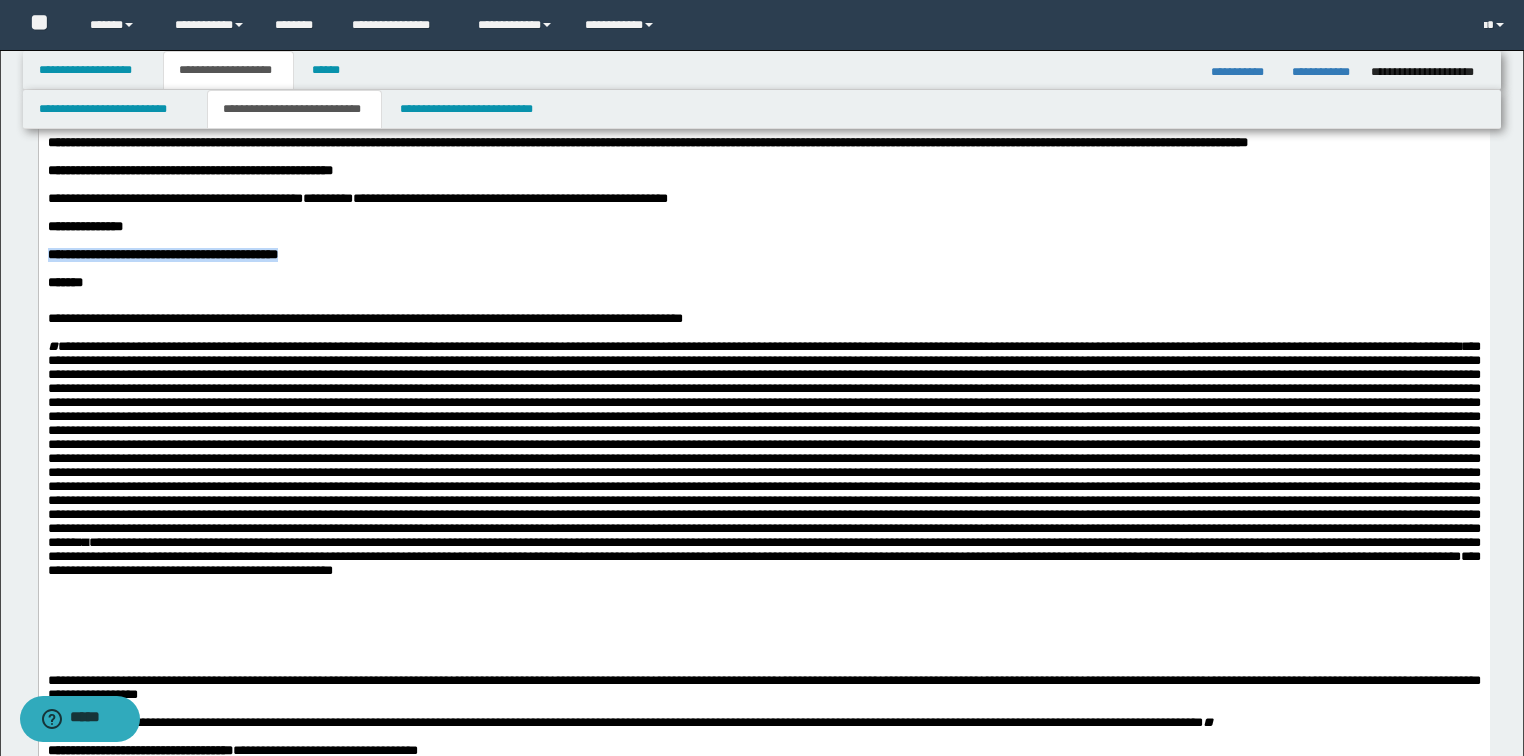 drag, startPoint x: 364, startPoint y: 295, endPoint x: 38, endPoint y: 353, distance: 331.11932 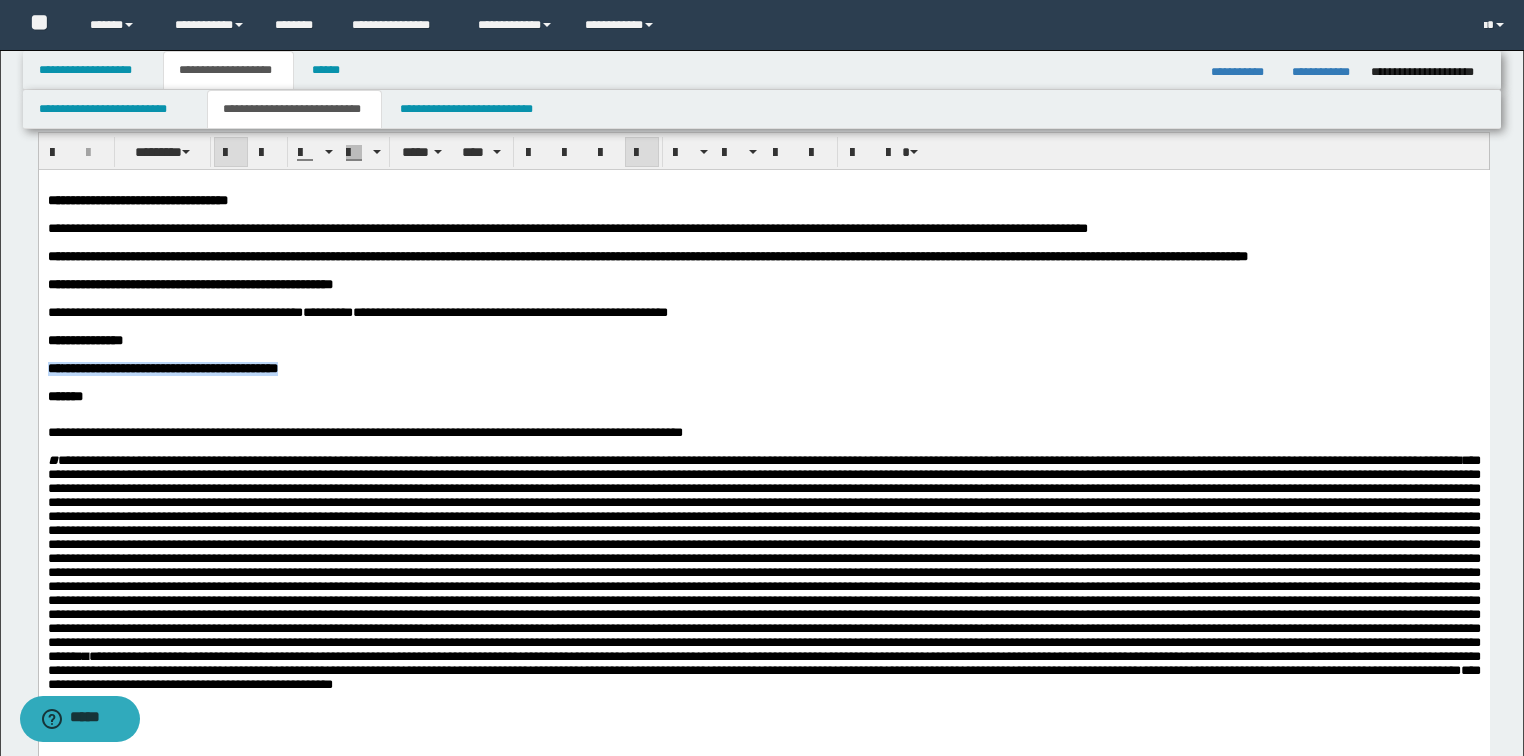 scroll, scrollTop: 0, scrollLeft: 0, axis: both 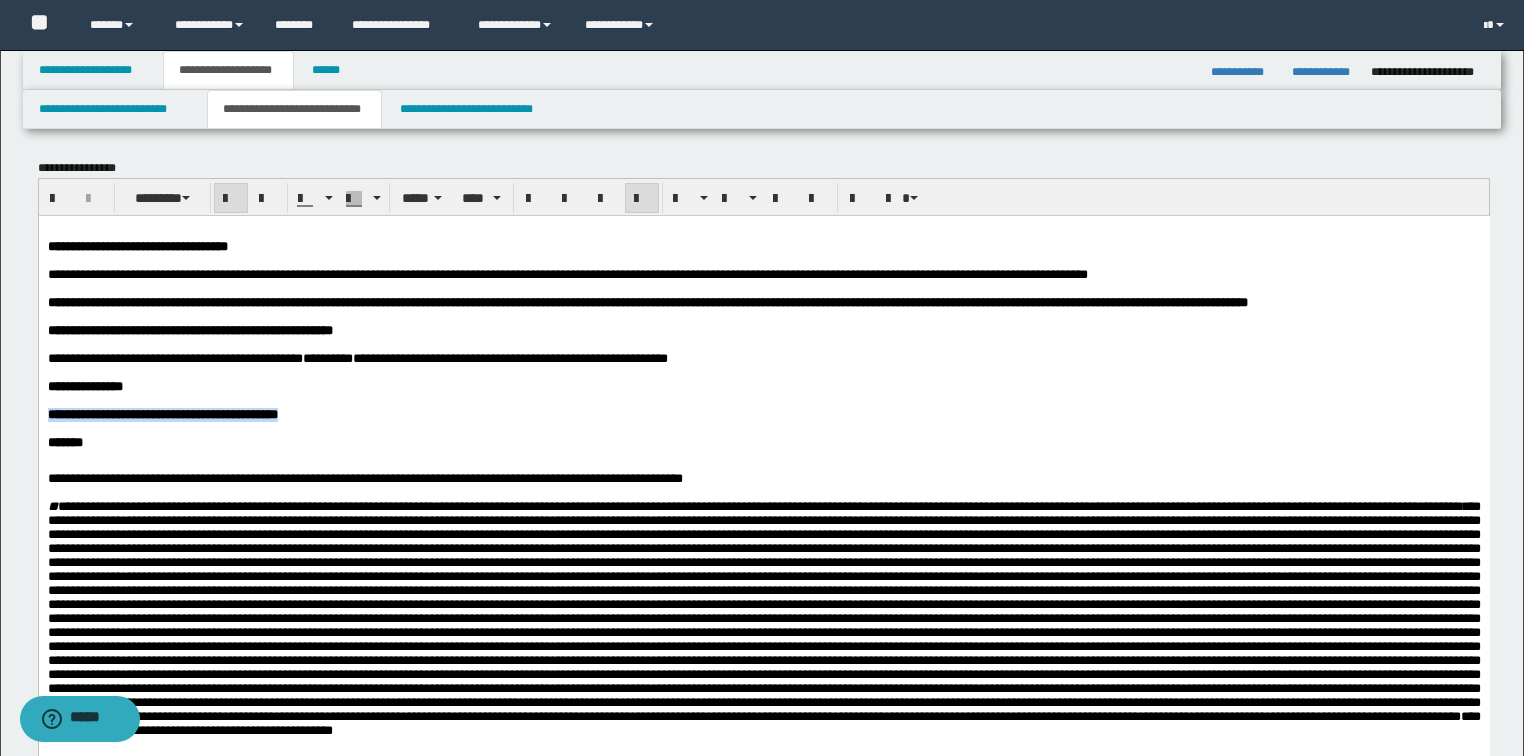 click at bounding box center [231, 198] 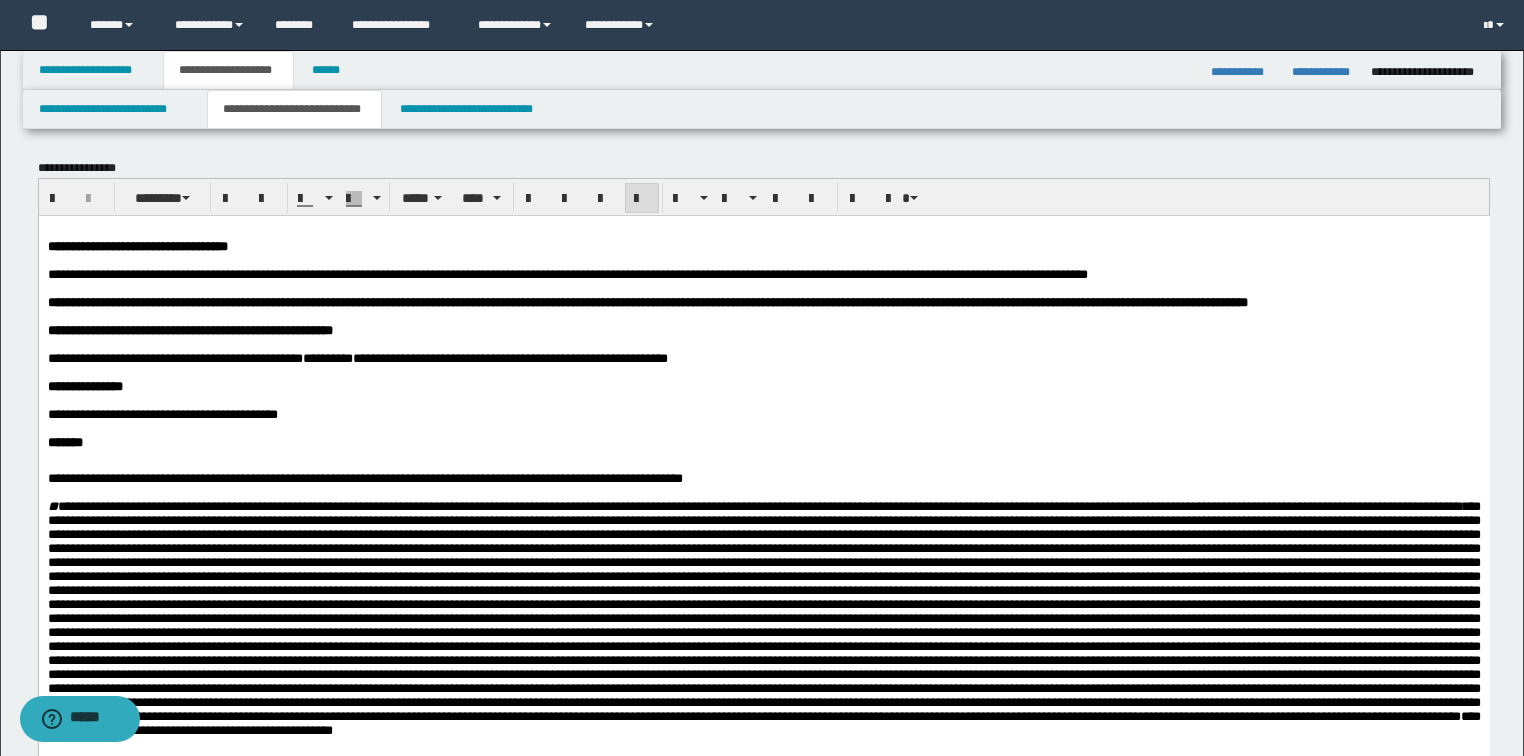 click at bounding box center [763, 428] 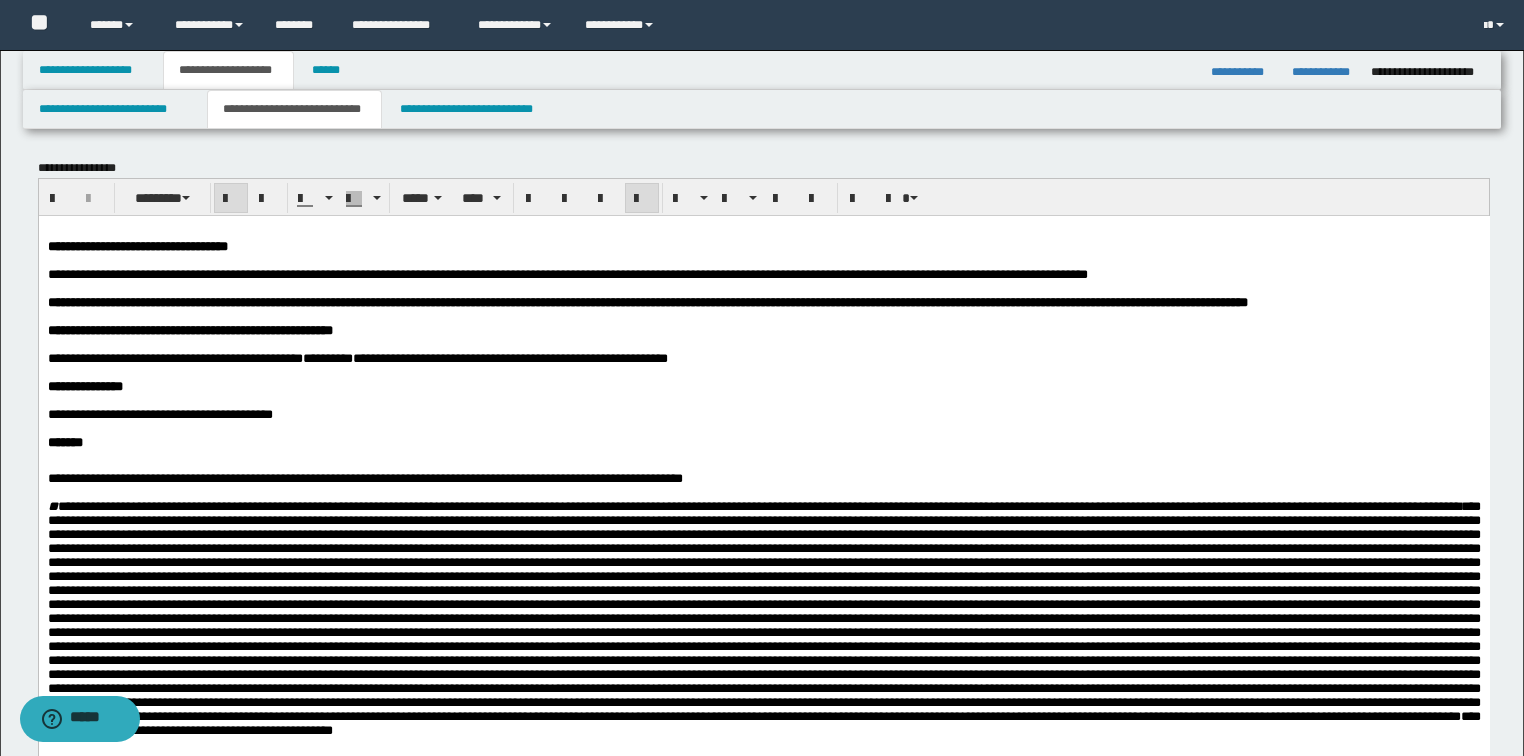 click on "*******" at bounding box center (763, 442) 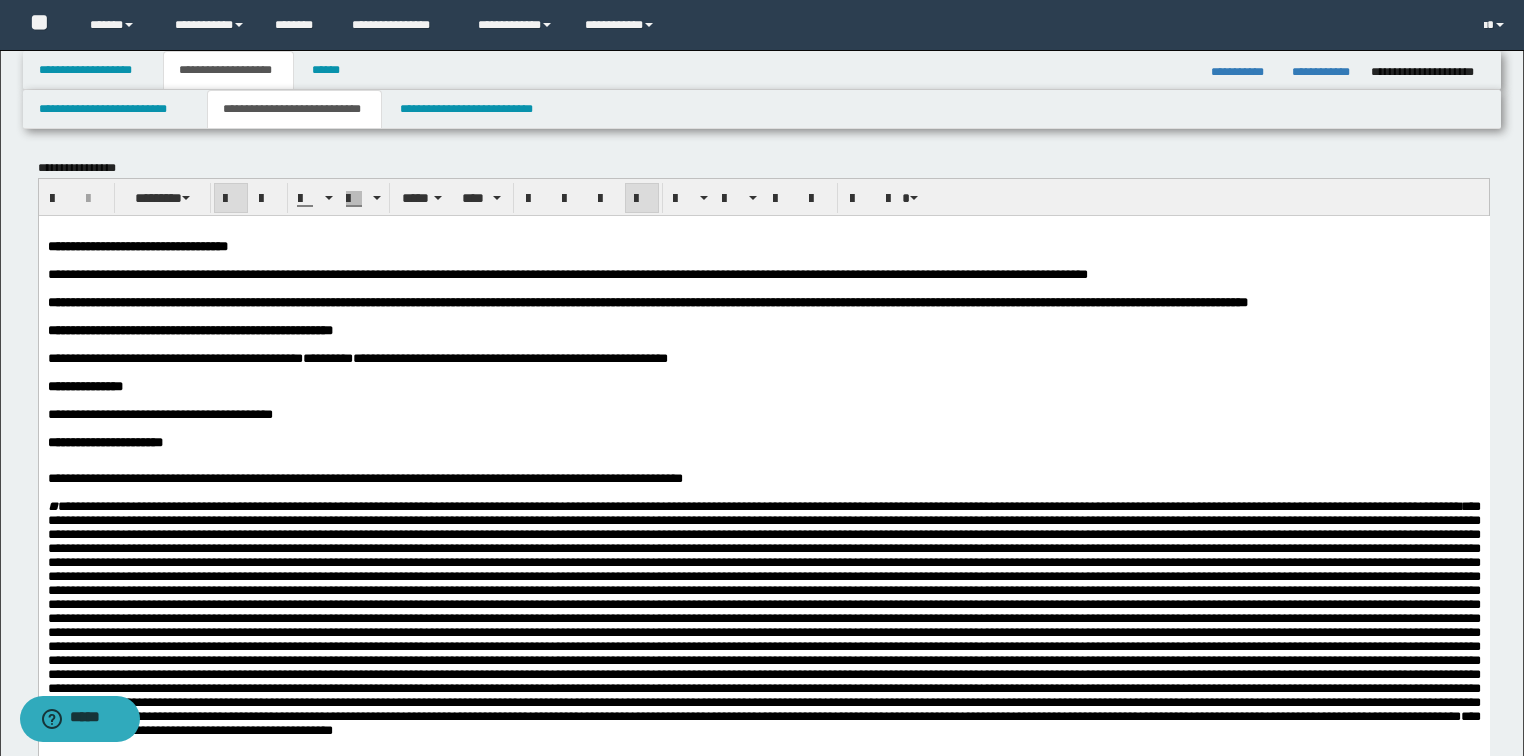click on "**********" at bounding box center [763, 442] 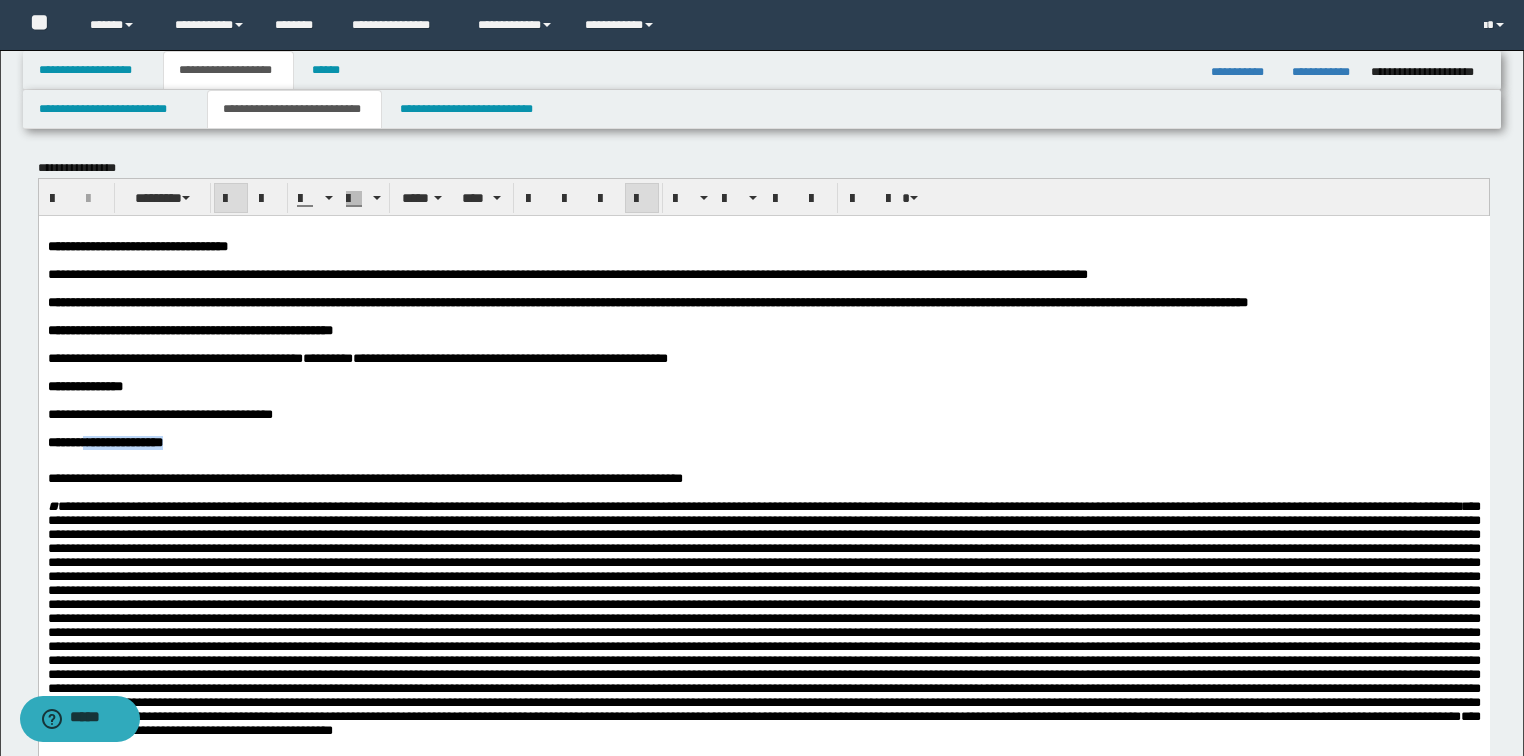 drag, startPoint x: 227, startPoint y: 490, endPoint x: 95, endPoint y: 482, distance: 132.2422 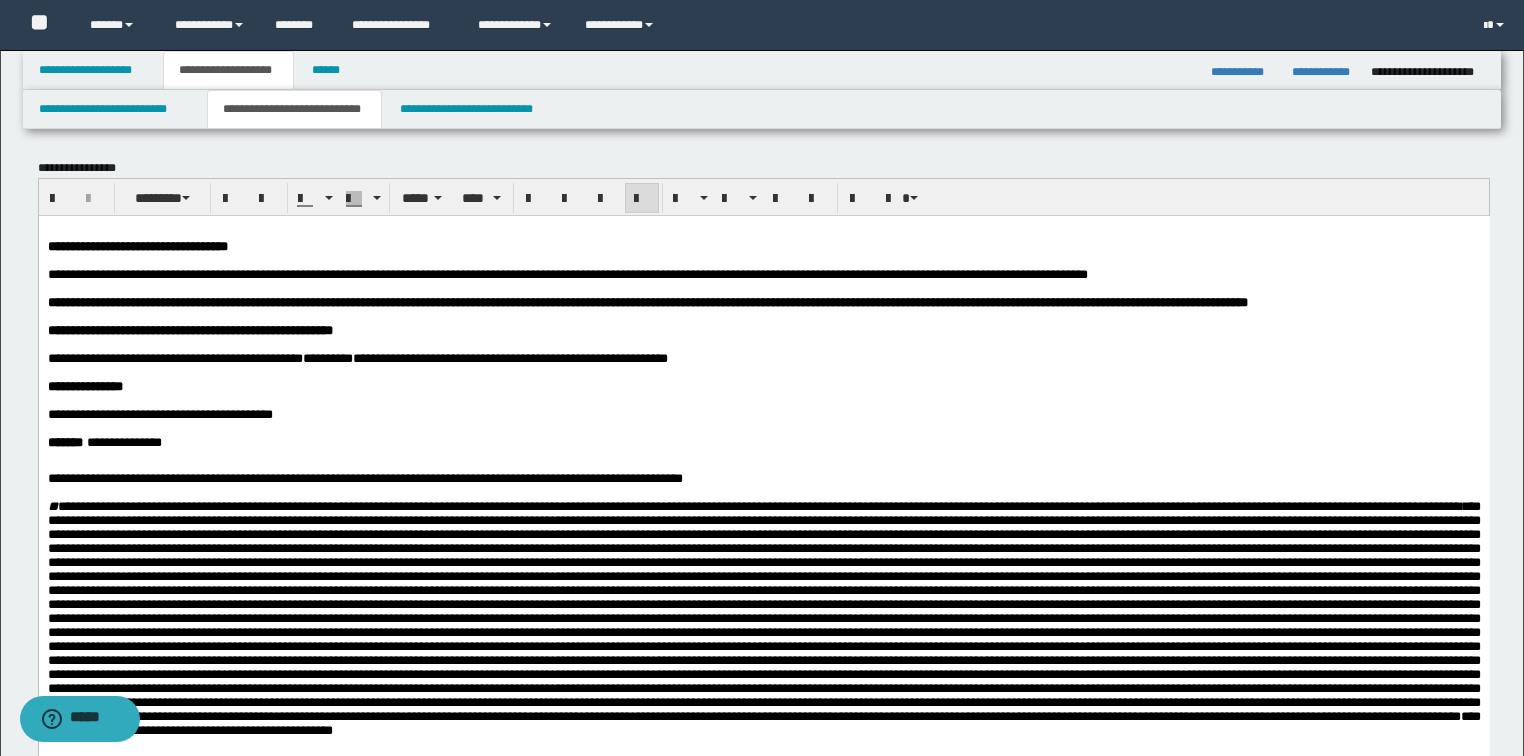 click on "**********" at bounding box center (763, 386) 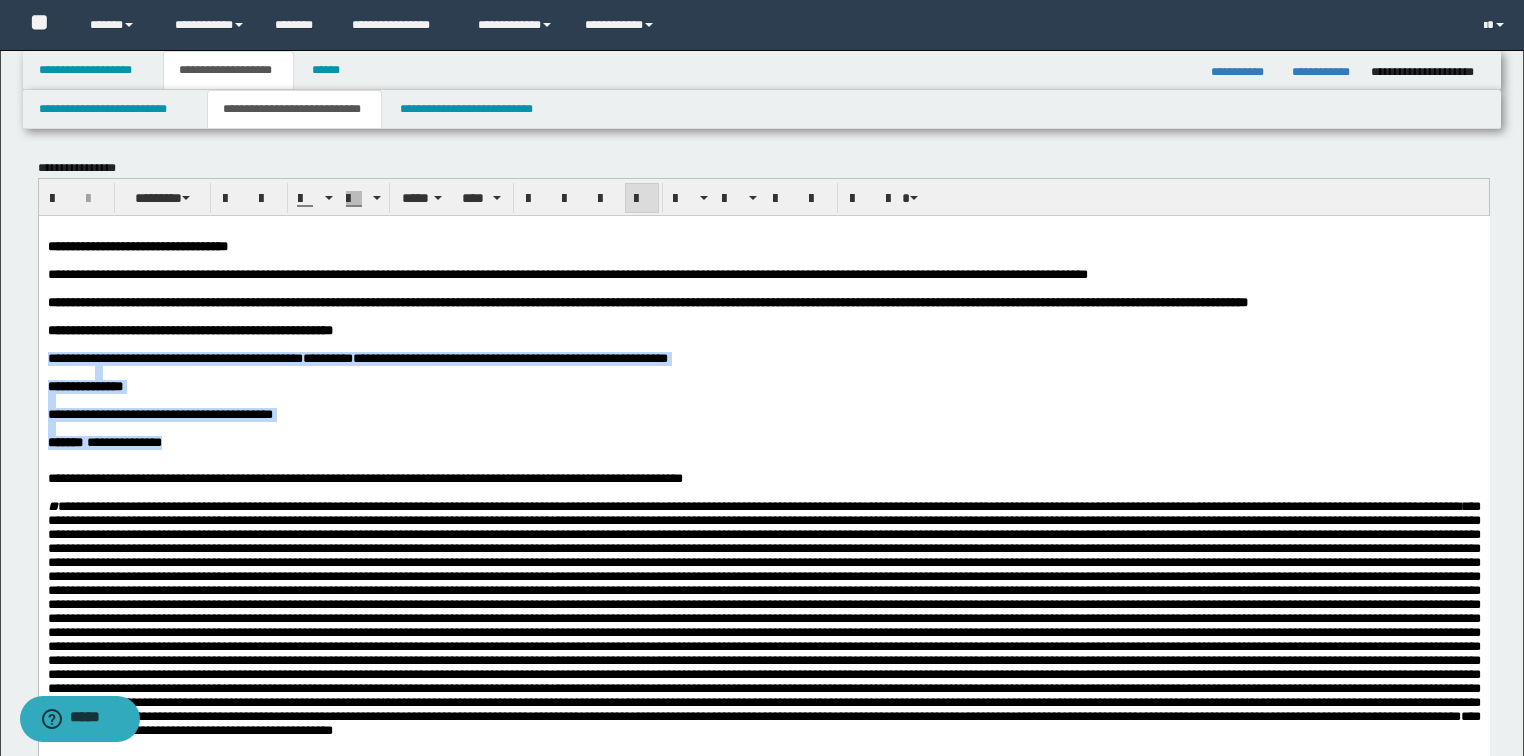 drag, startPoint x: 47, startPoint y: 389, endPoint x: 242, endPoint y: 480, distance: 215.1883 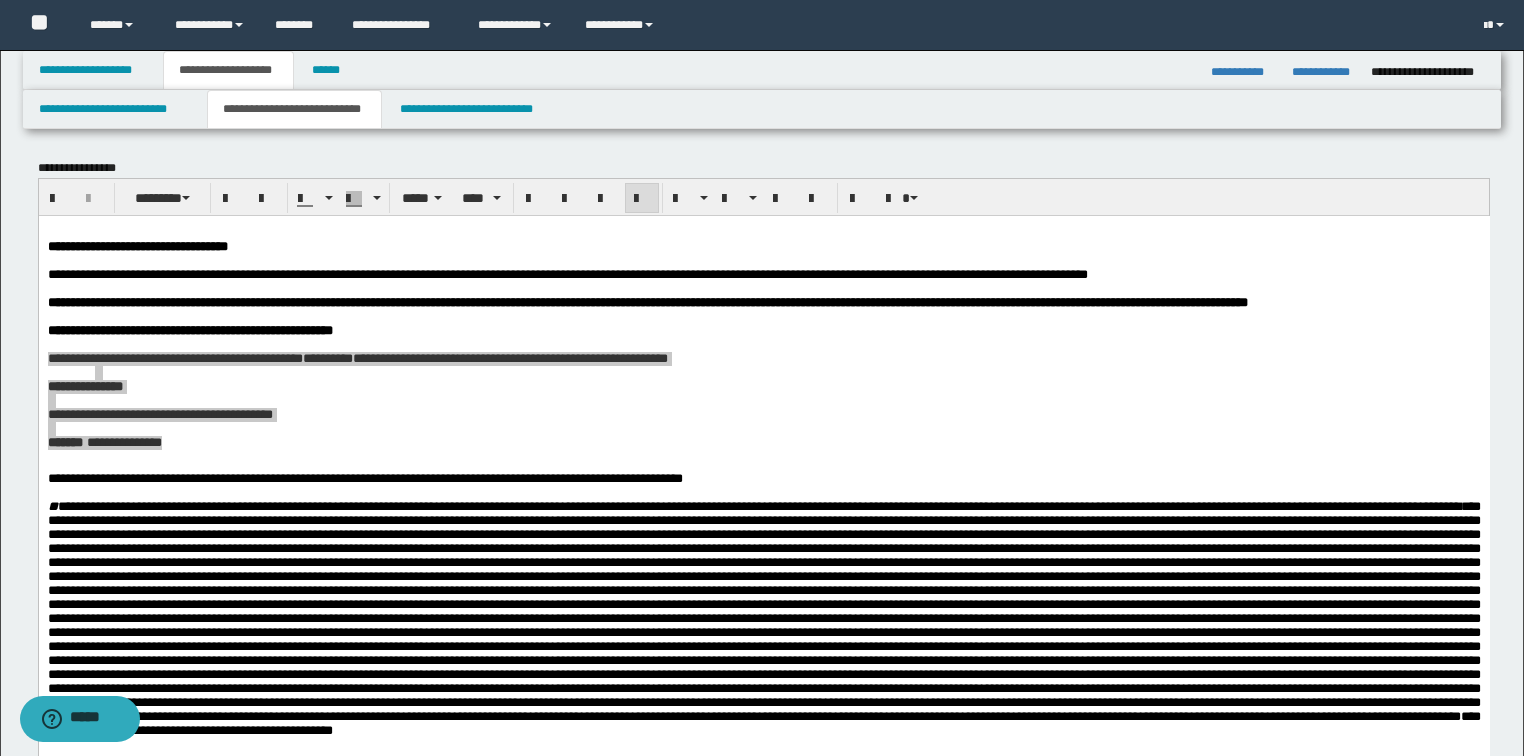 click on "**********" at bounding box center (762, 1993) 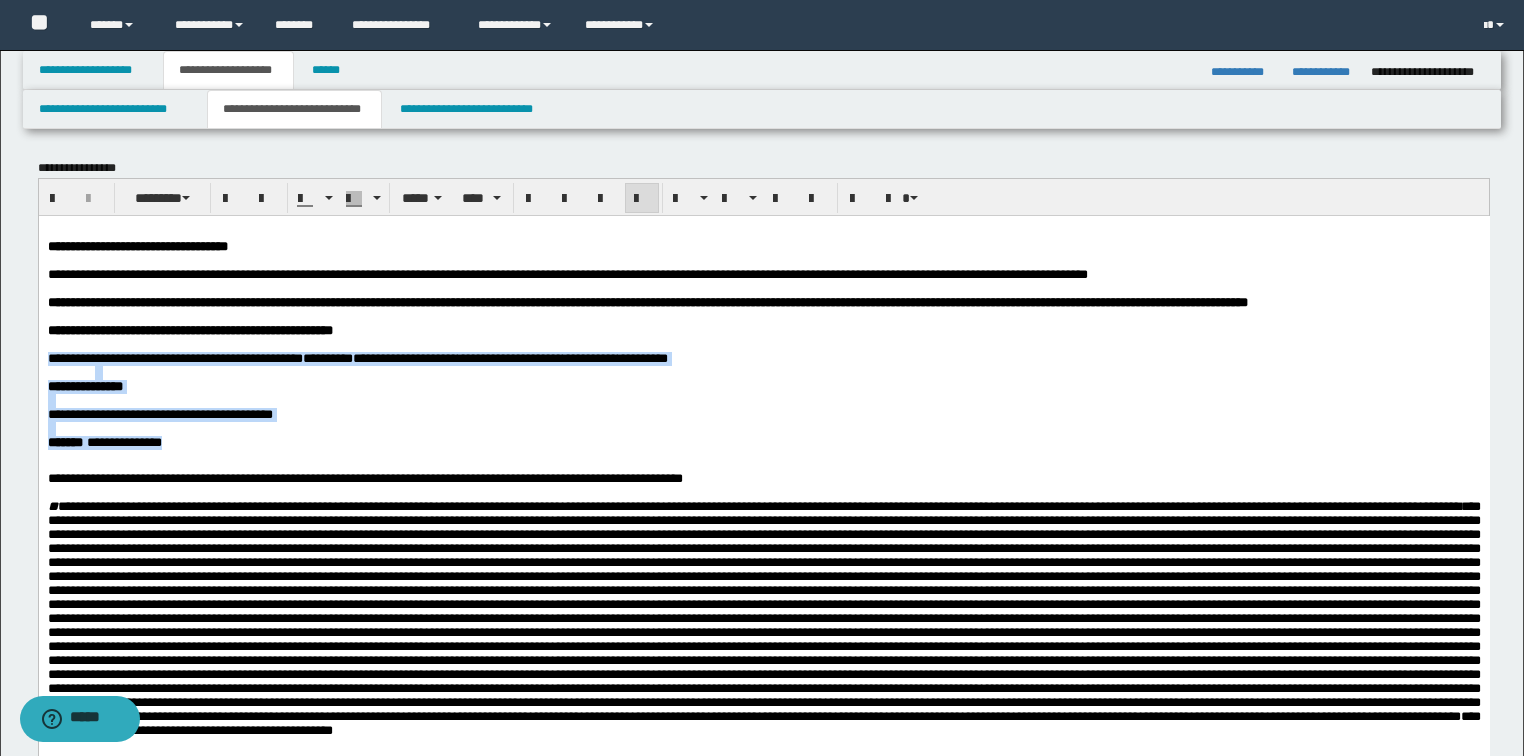 click on "**********" at bounding box center [763, 442] 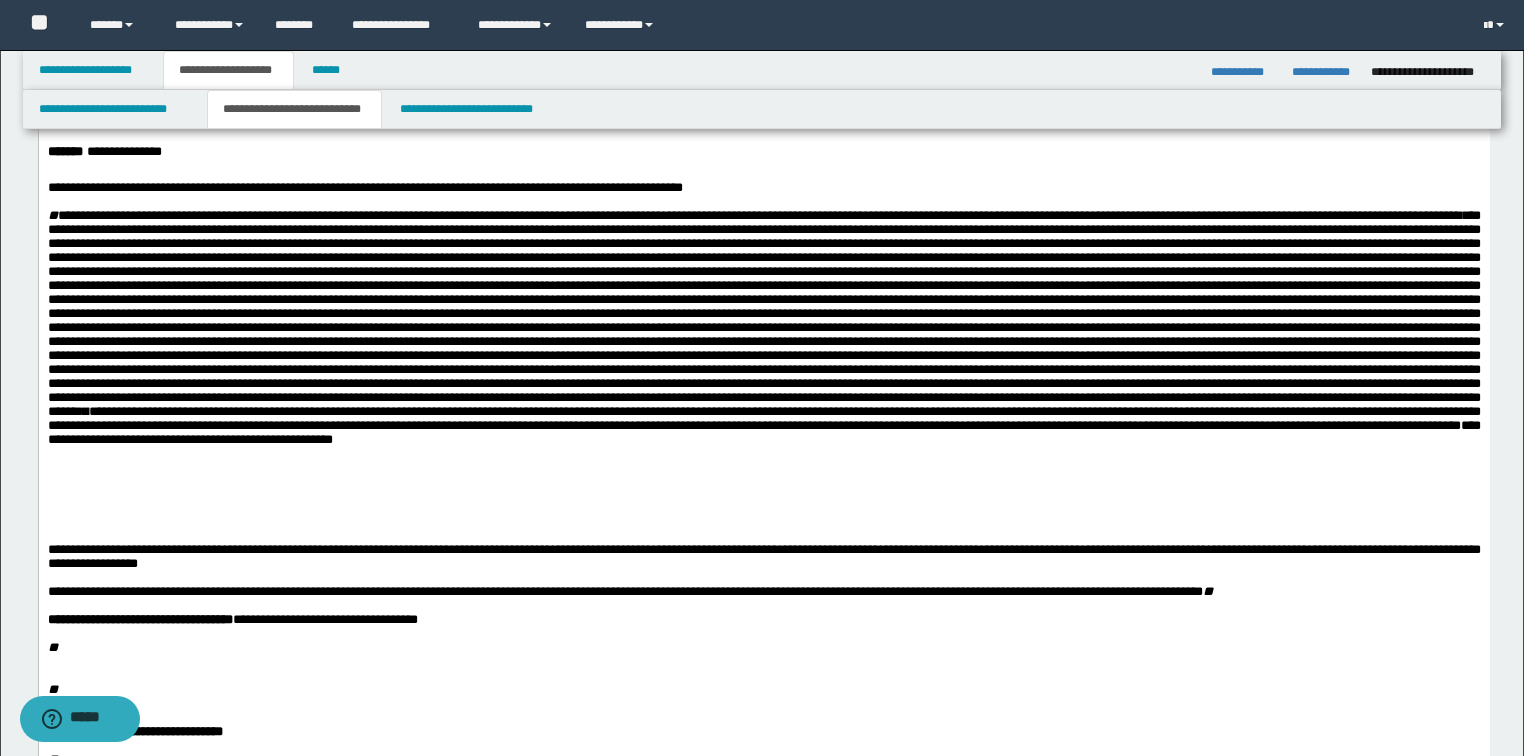 scroll, scrollTop: 480, scrollLeft: 0, axis: vertical 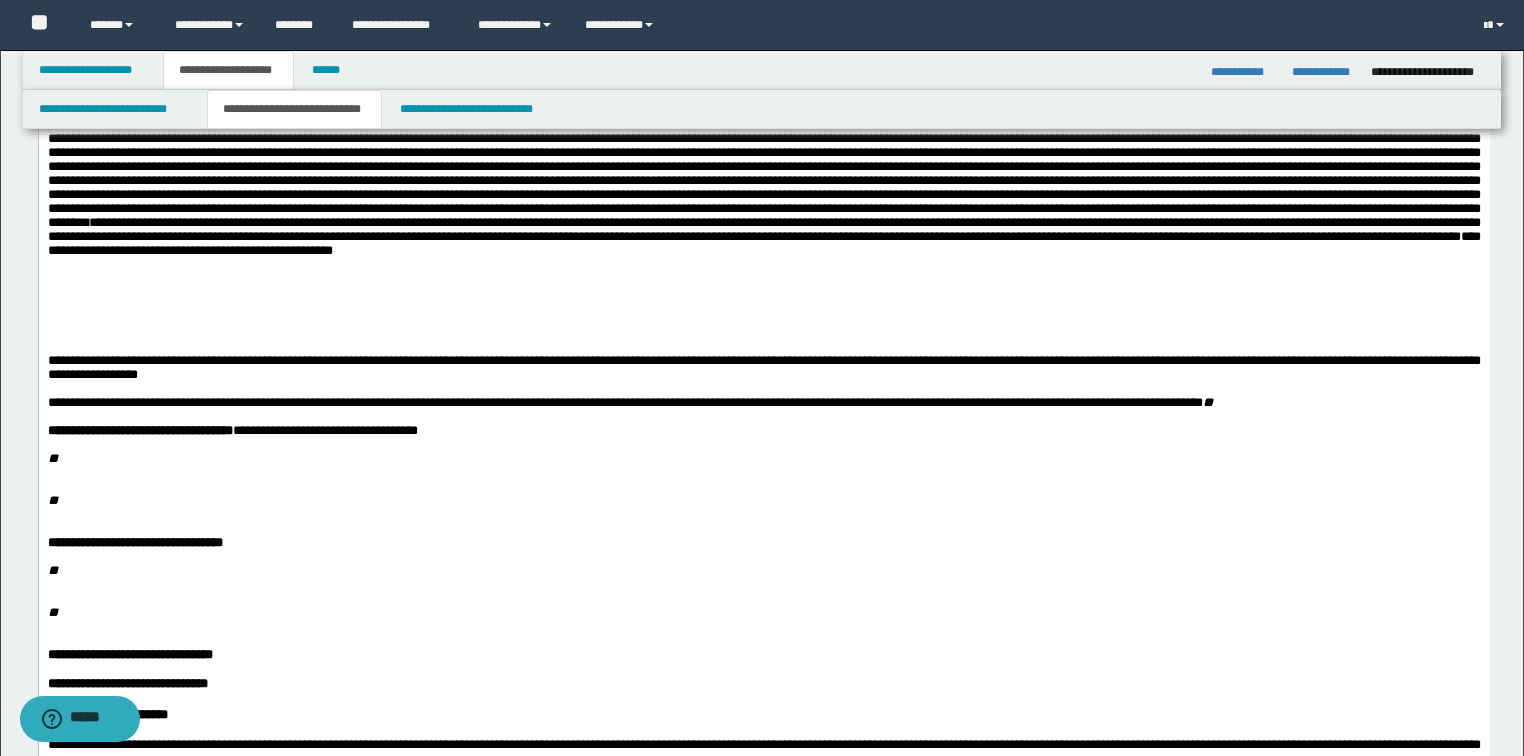 click at bounding box center (775, 473) 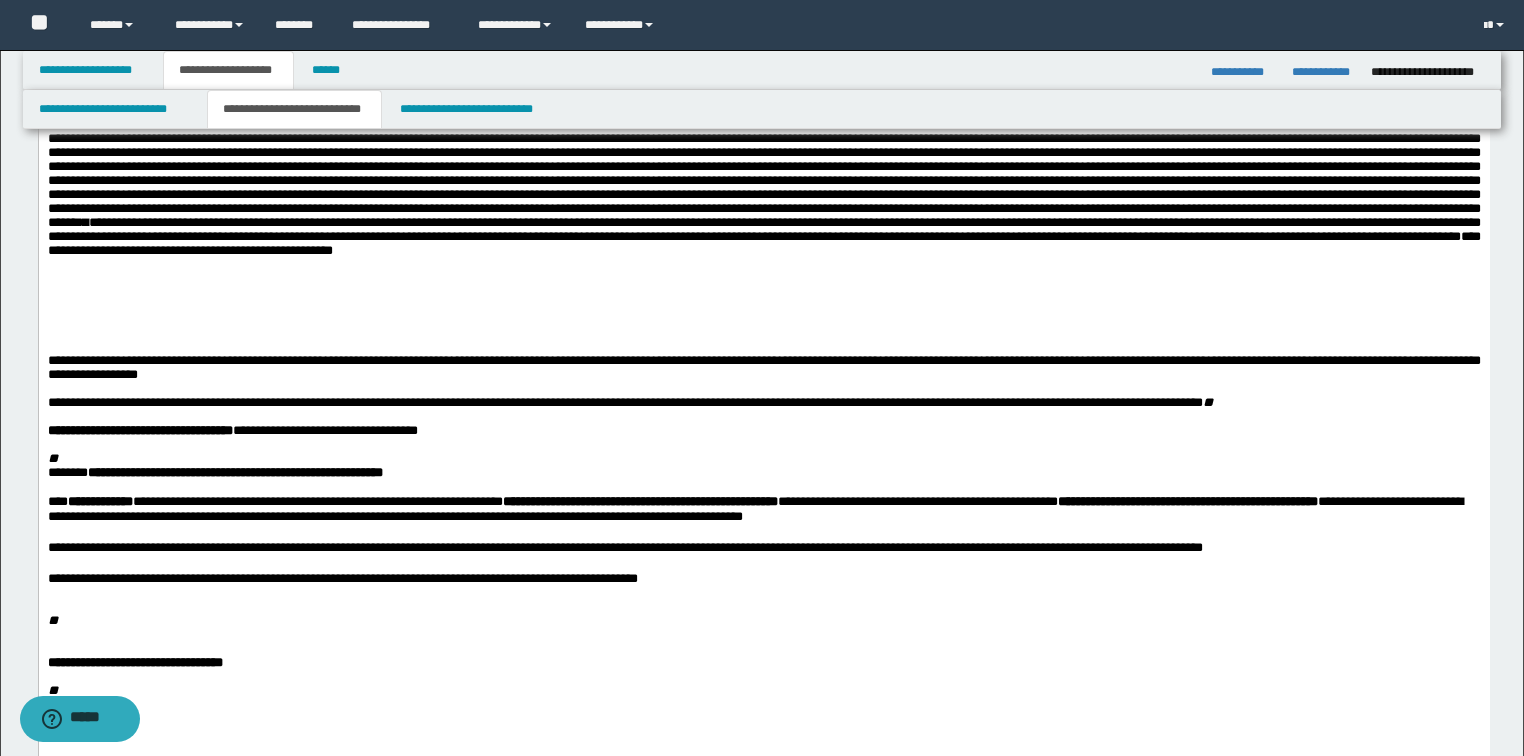 click on "**********" at bounding box center (763, 429) 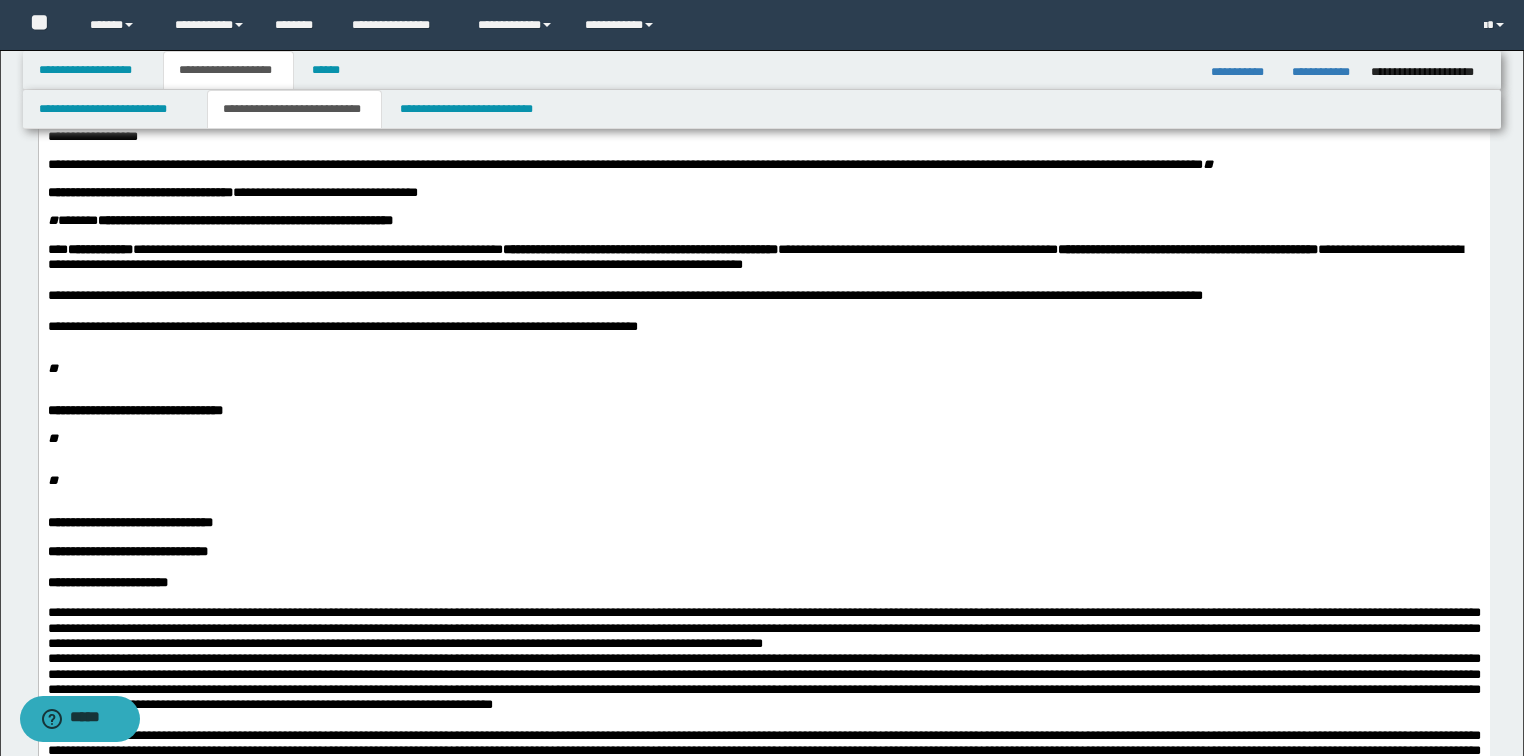 scroll, scrollTop: 720, scrollLeft: 0, axis: vertical 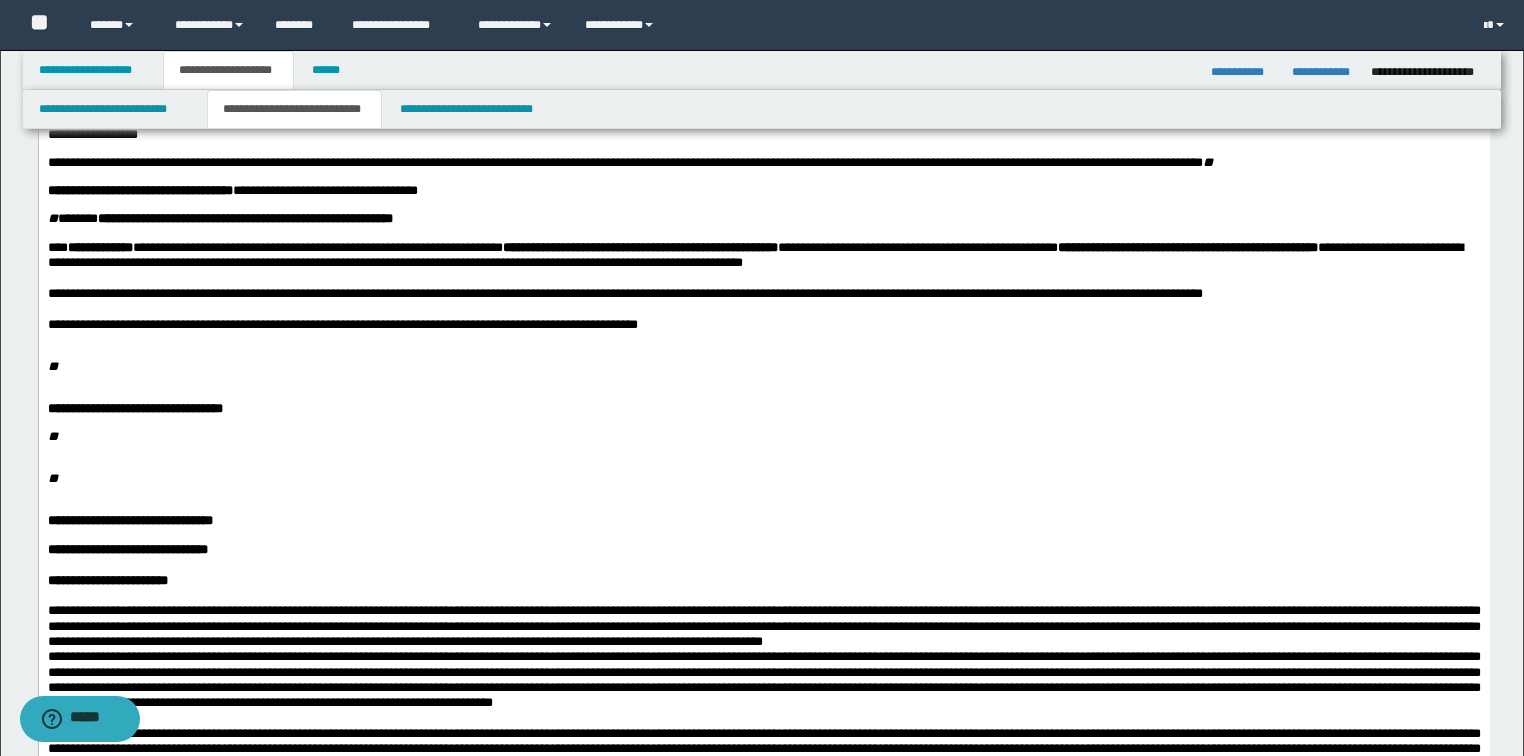 click on "*" at bounding box center [52, 366] 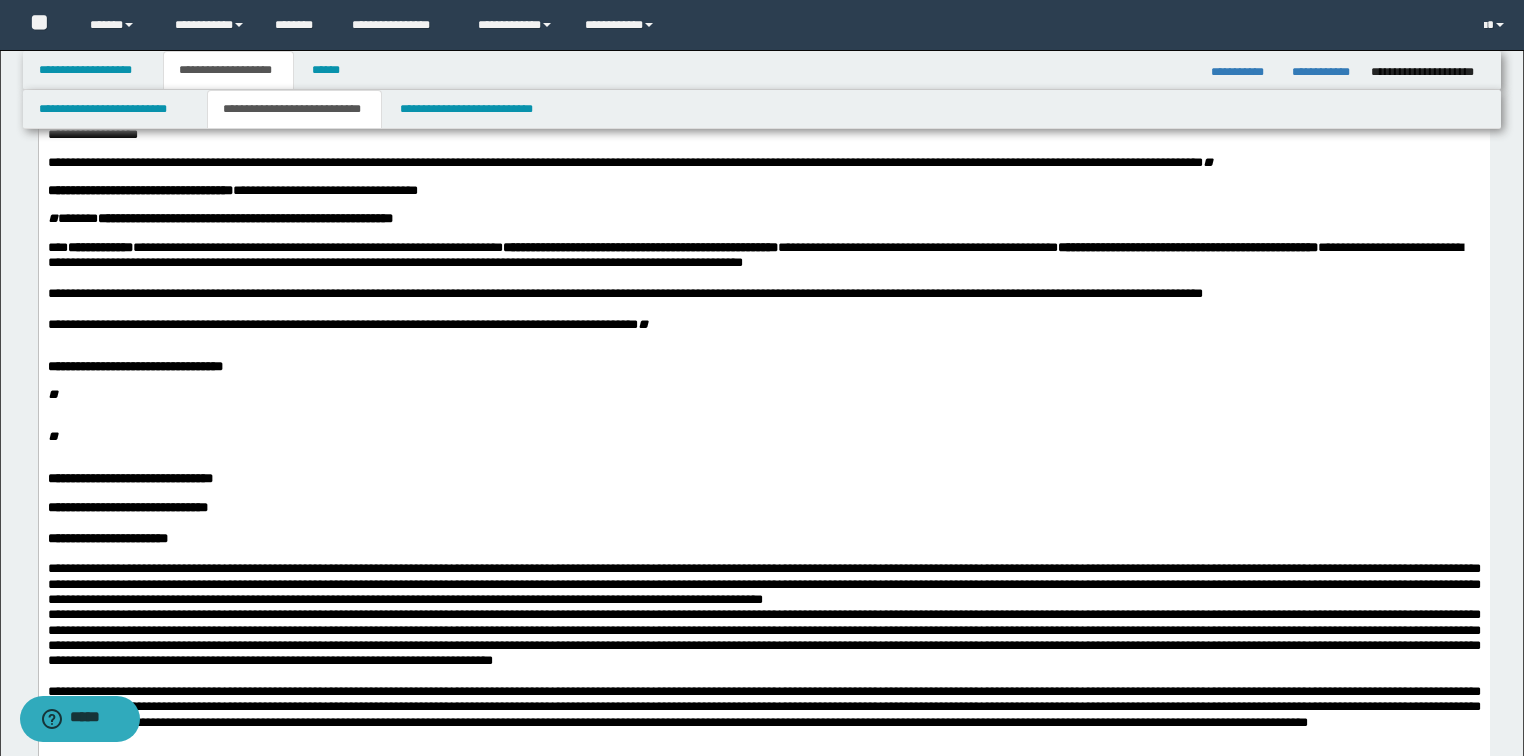 click on "**********" at bounding box center (139, 190) 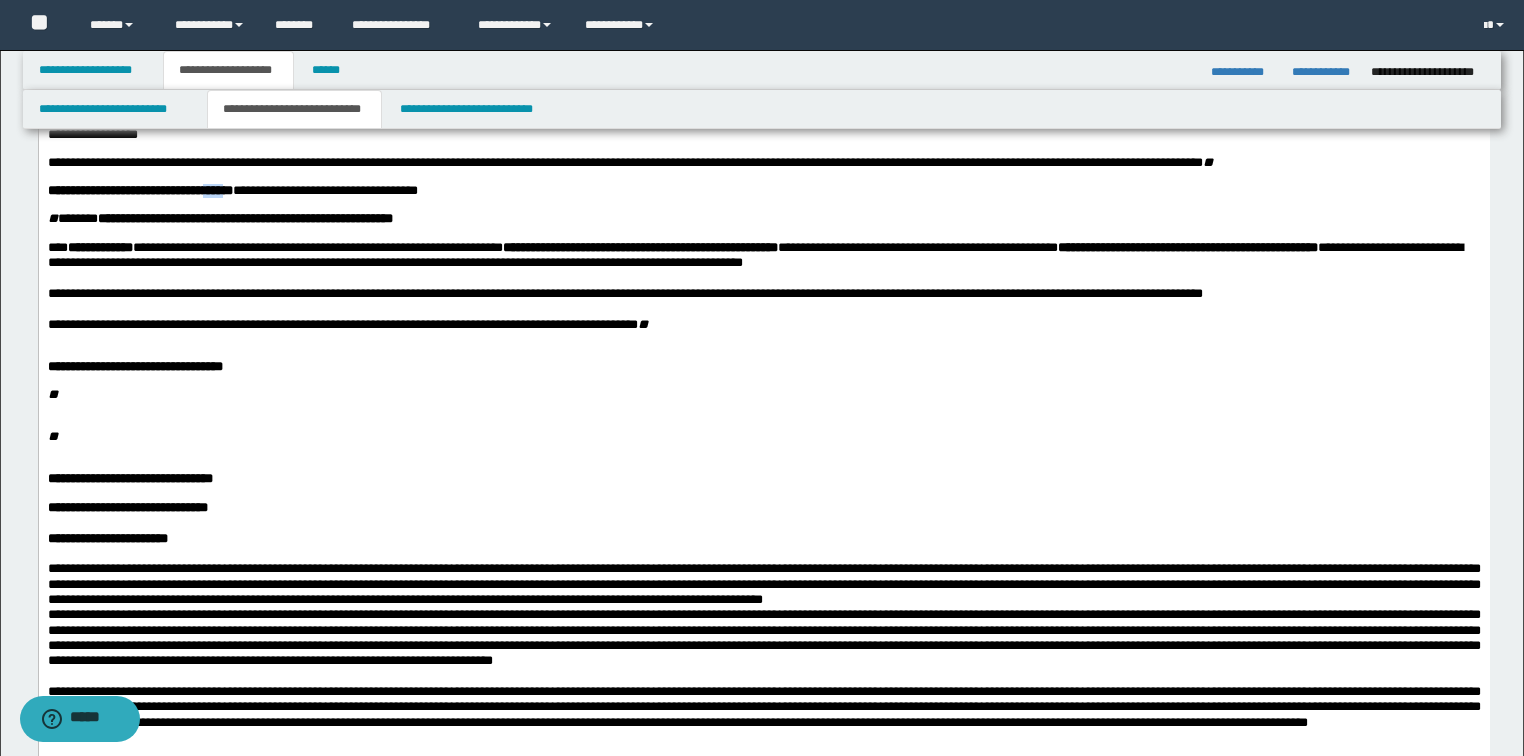 click on "**********" at bounding box center (139, 190) 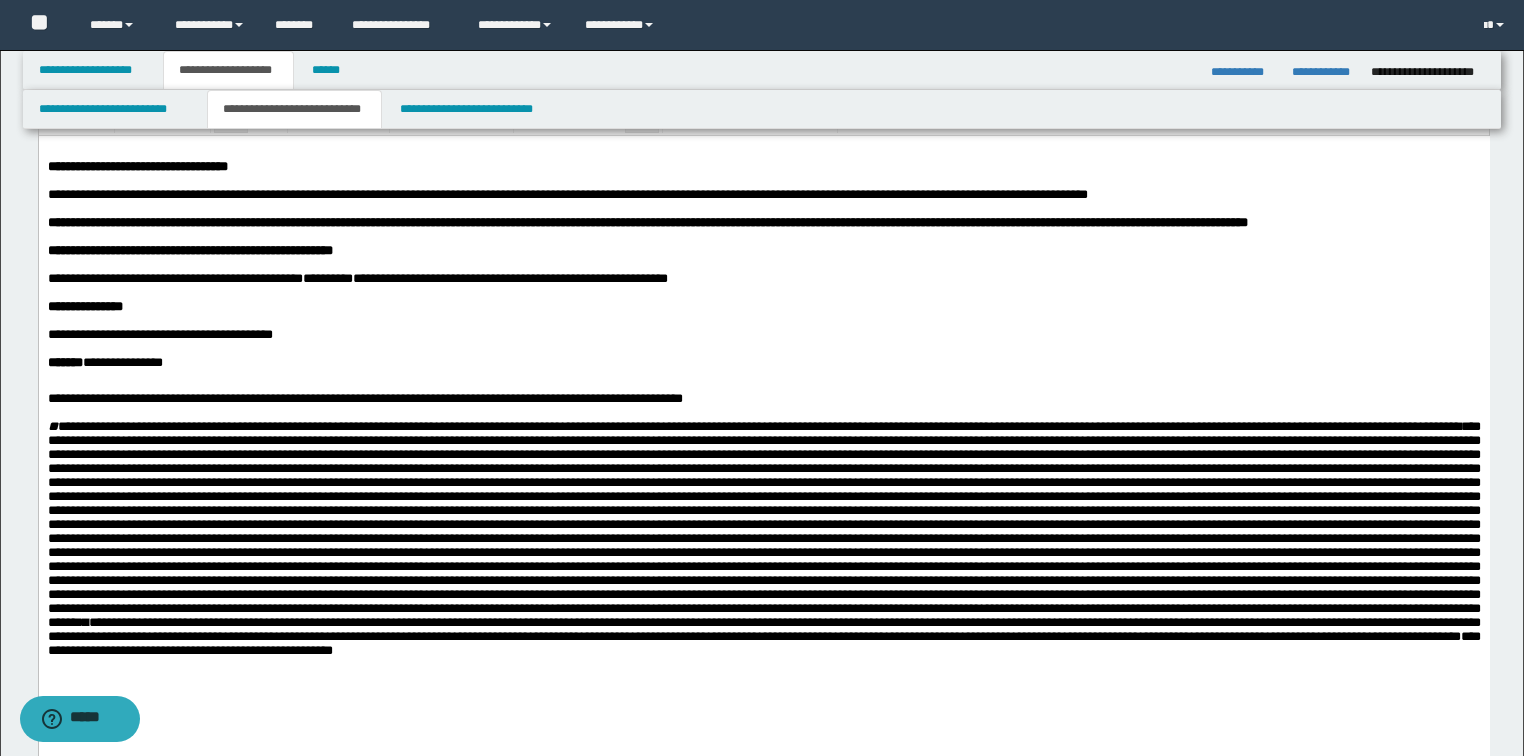 scroll, scrollTop: 0, scrollLeft: 0, axis: both 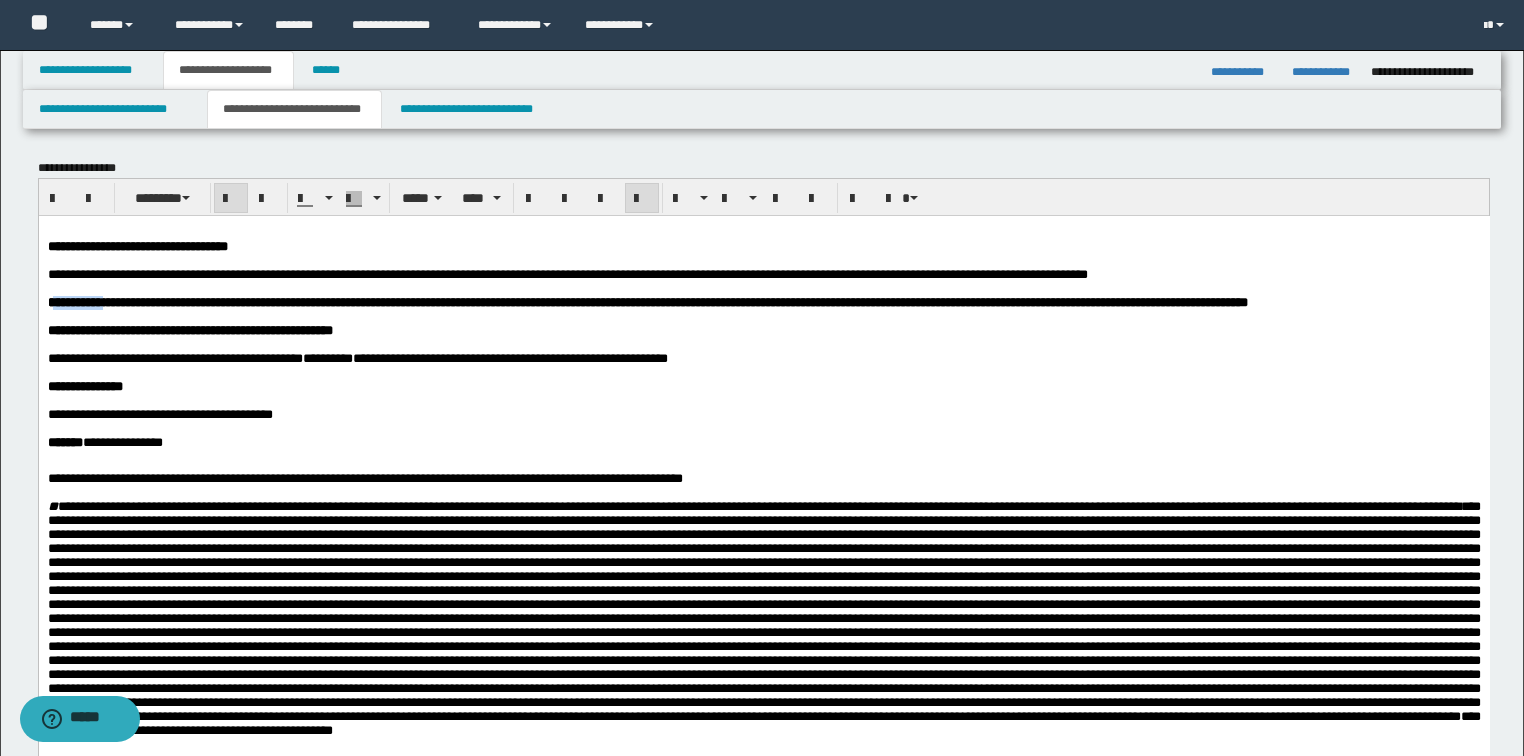 drag, startPoint x: 51, startPoint y: 307, endPoint x: 107, endPoint y: 309, distance: 56.0357 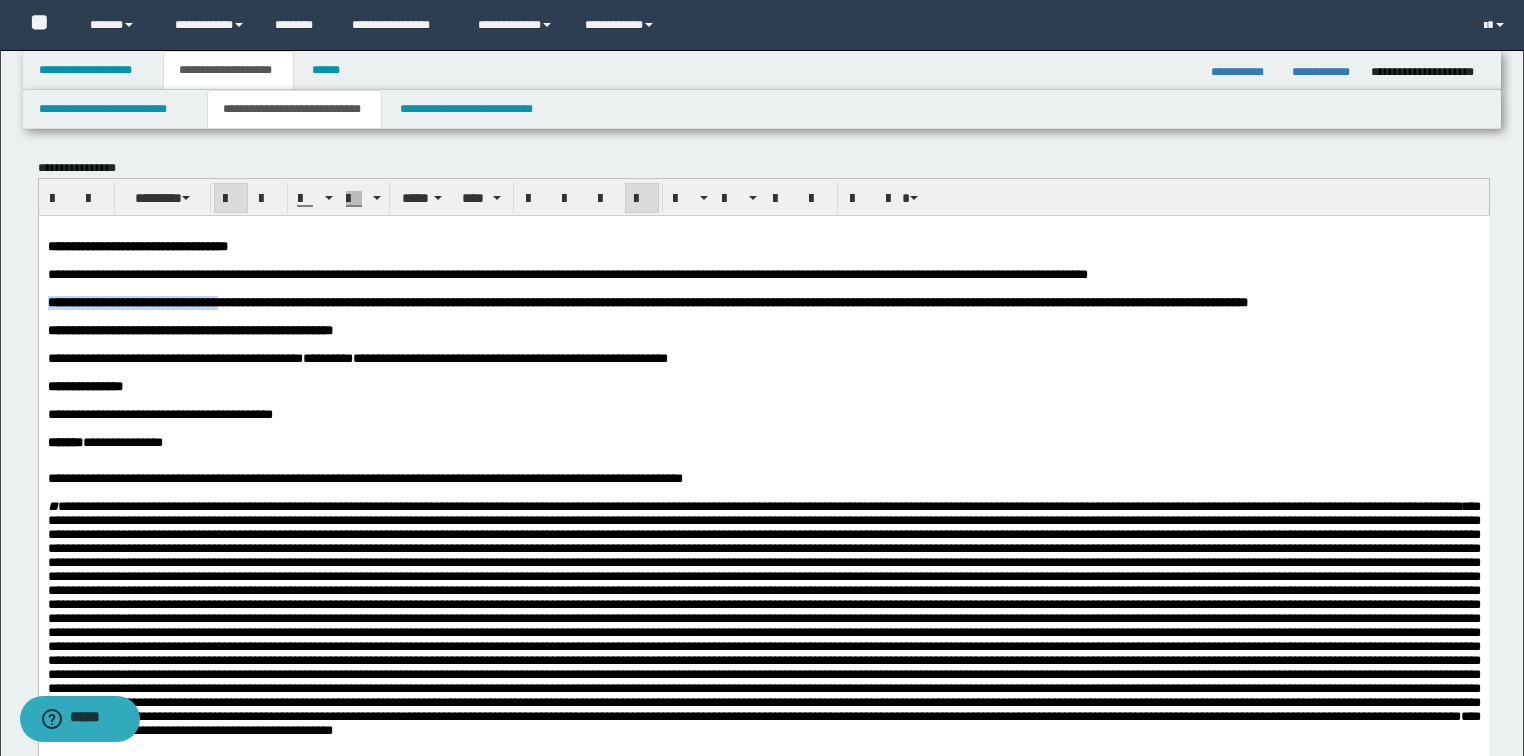 drag, startPoint x: 47, startPoint y: 312, endPoint x: 251, endPoint y: 305, distance: 204.12006 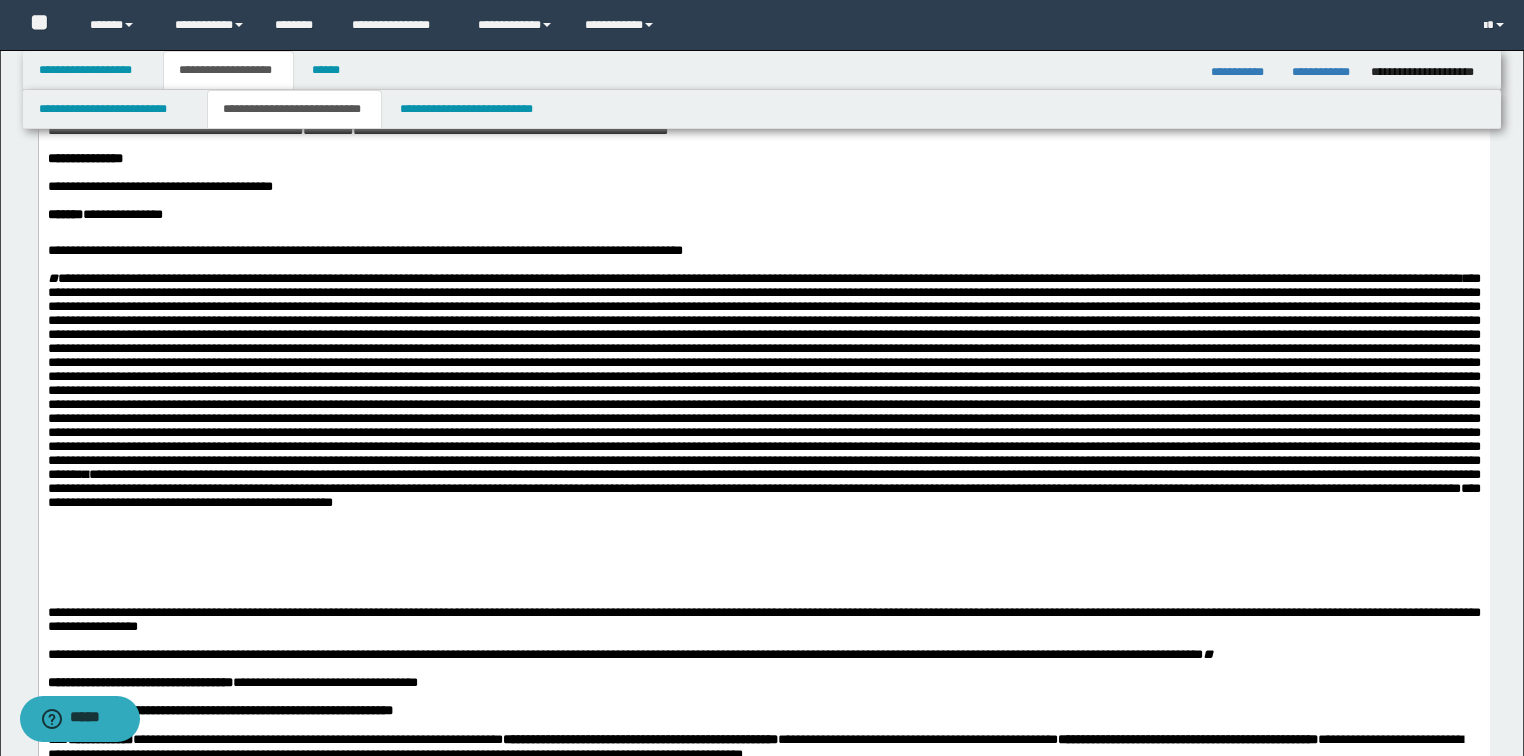 scroll, scrollTop: 160, scrollLeft: 0, axis: vertical 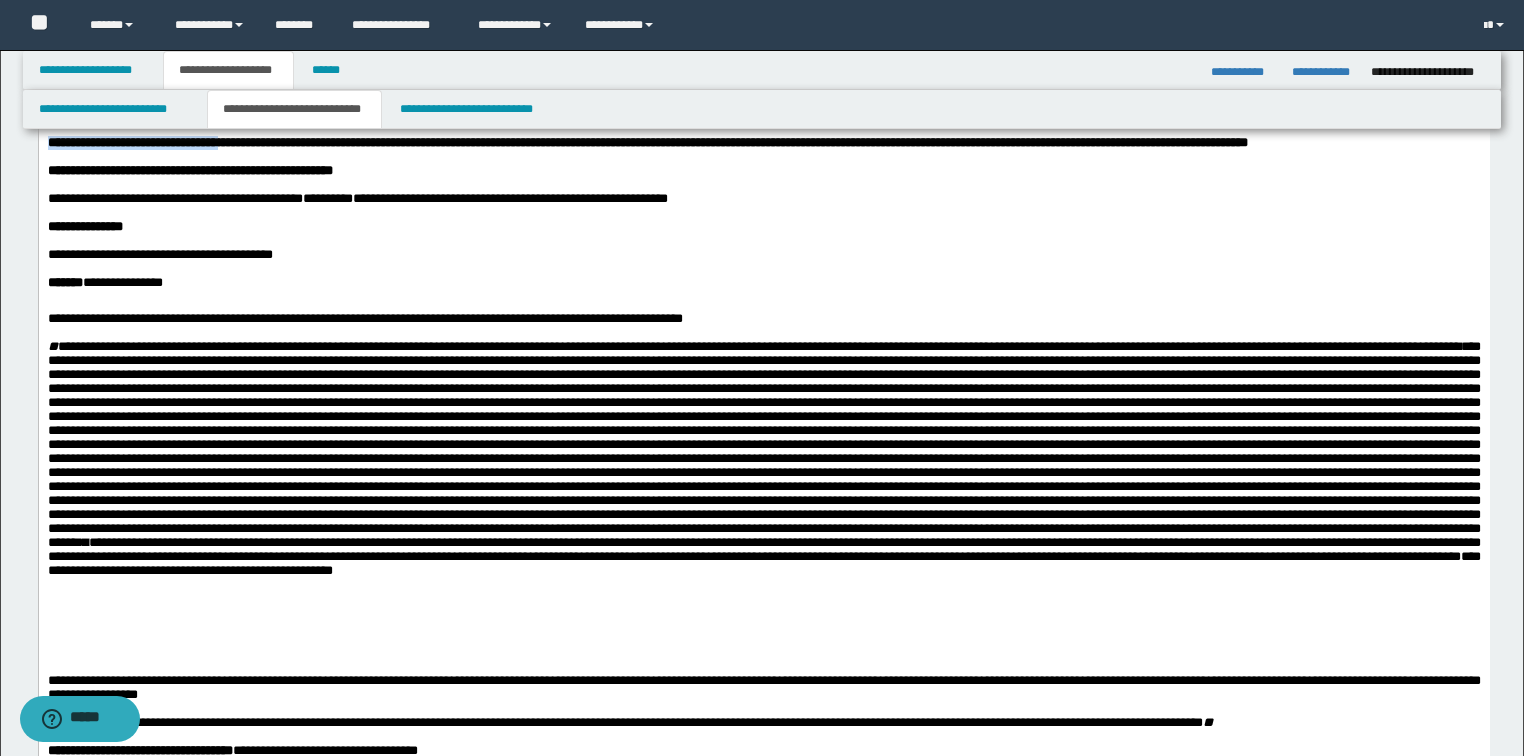 drag, startPoint x: 46, startPoint y: 146, endPoint x: 247, endPoint y: 145, distance: 201.00249 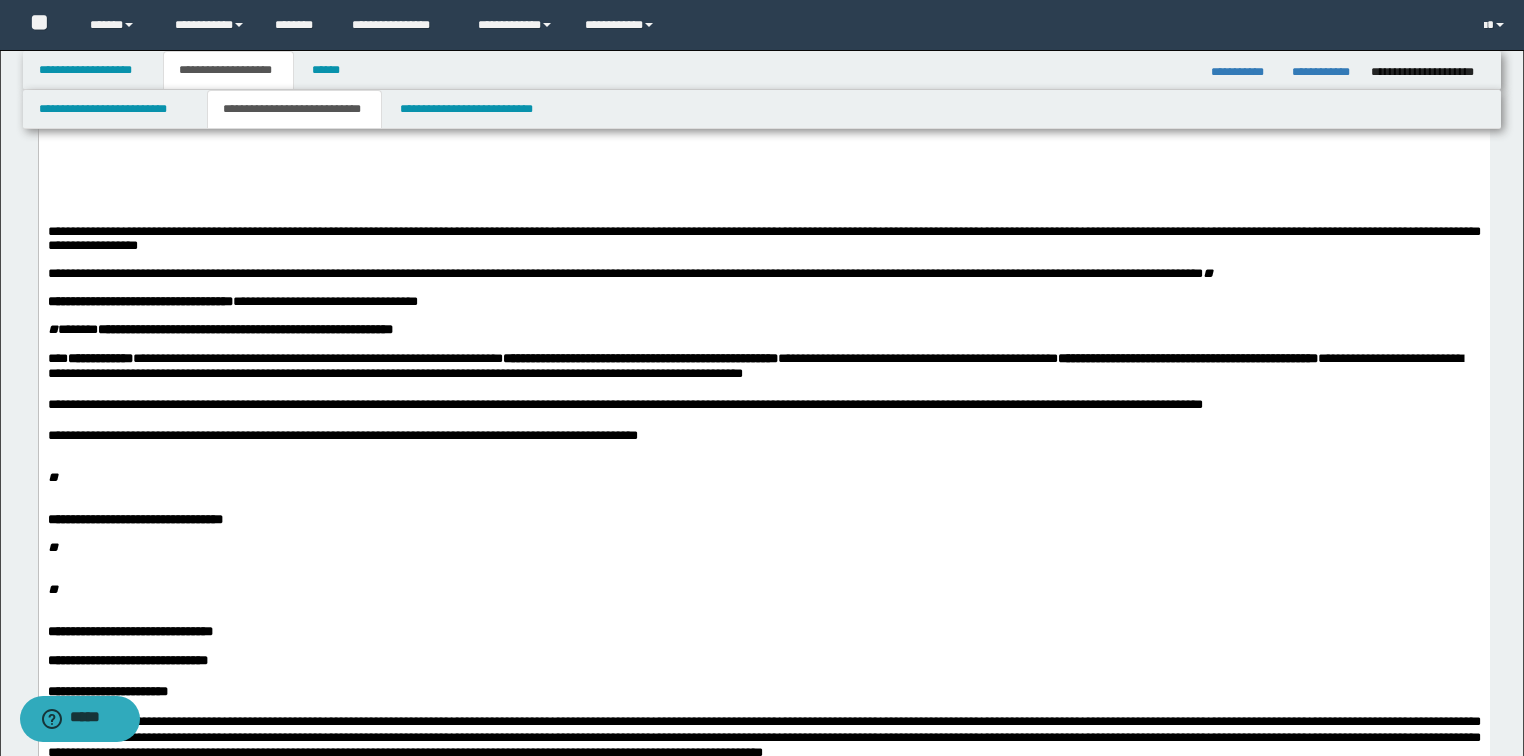 scroll, scrollTop: 720, scrollLeft: 0, axis: vertical 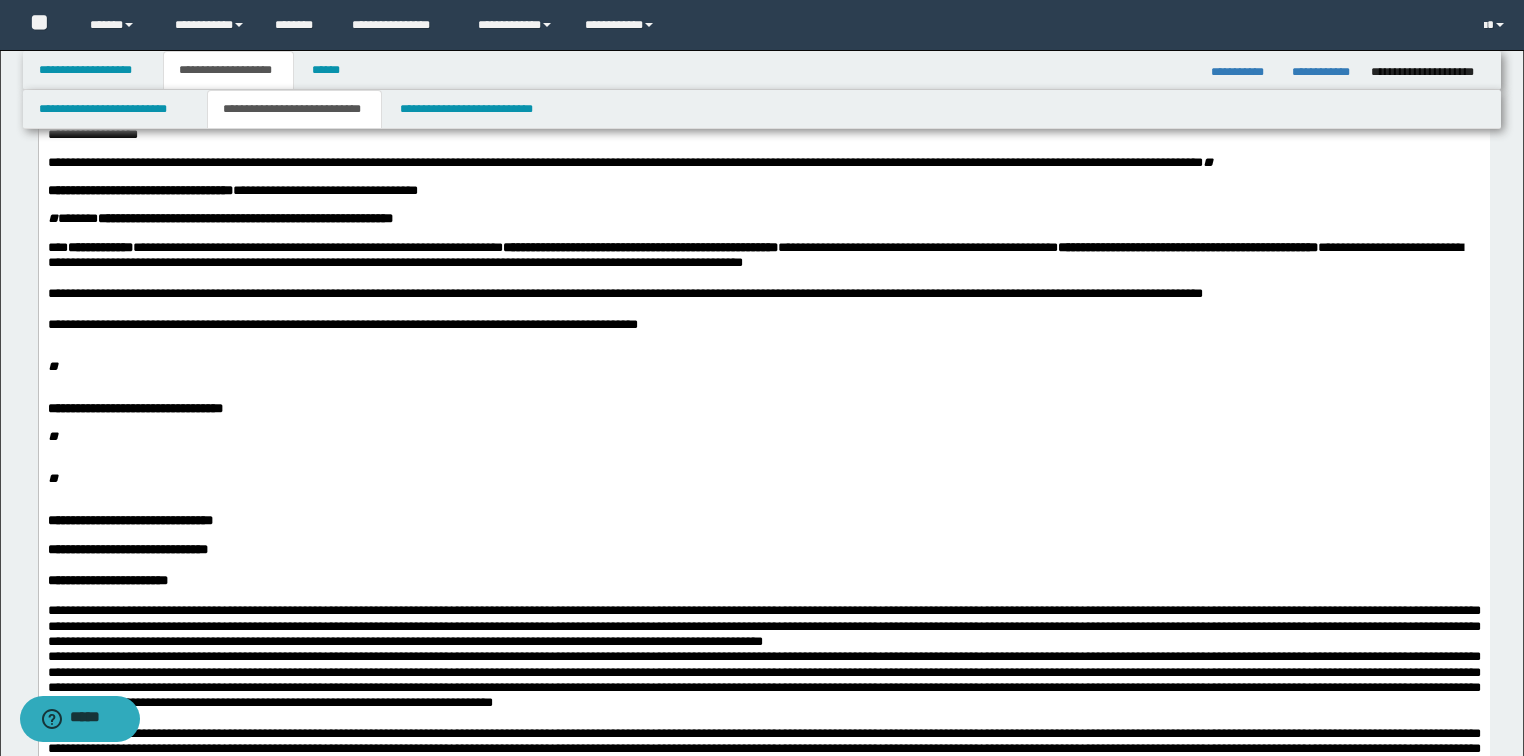 click on "**********" at bounding box center [139, 190] 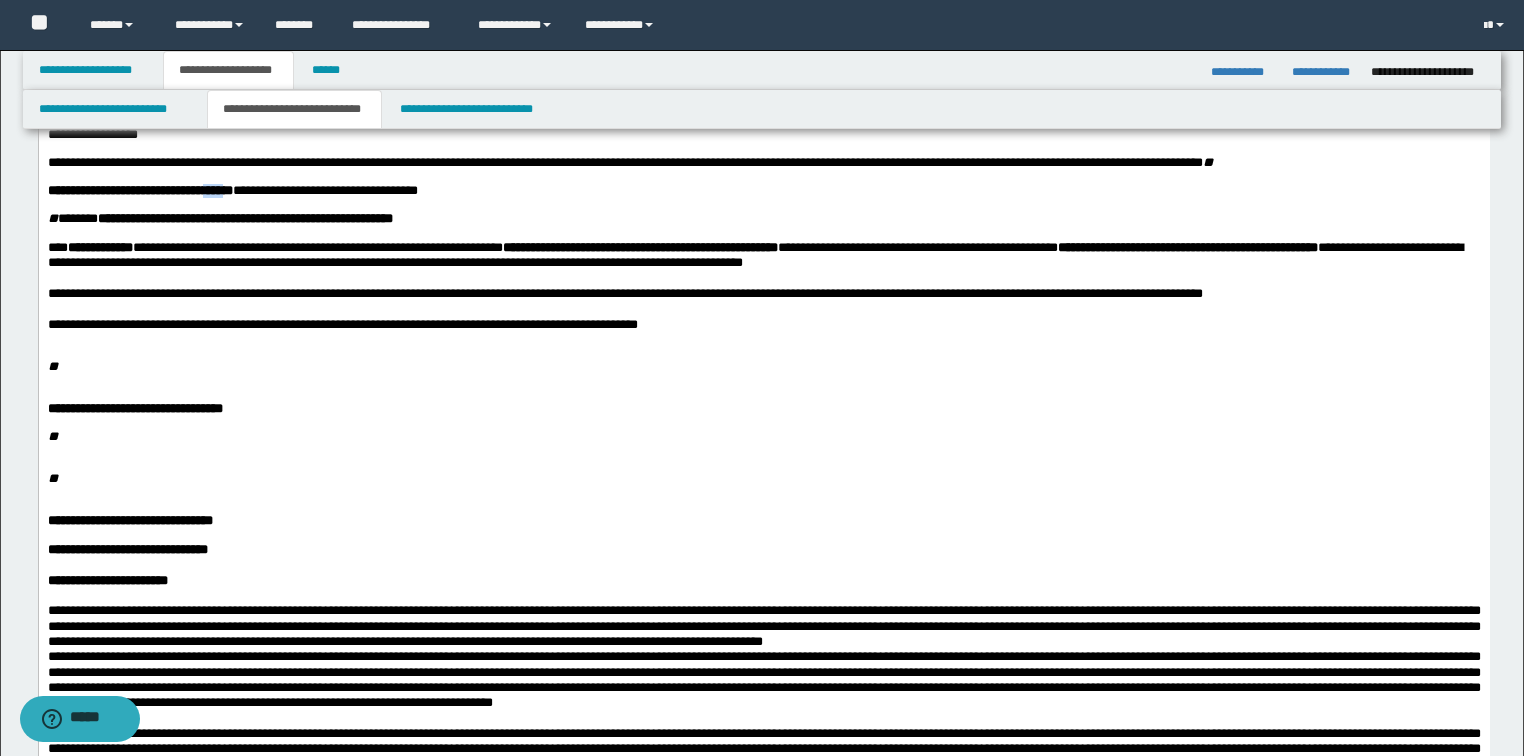 click on "**********" at bounding box center (139, 190) 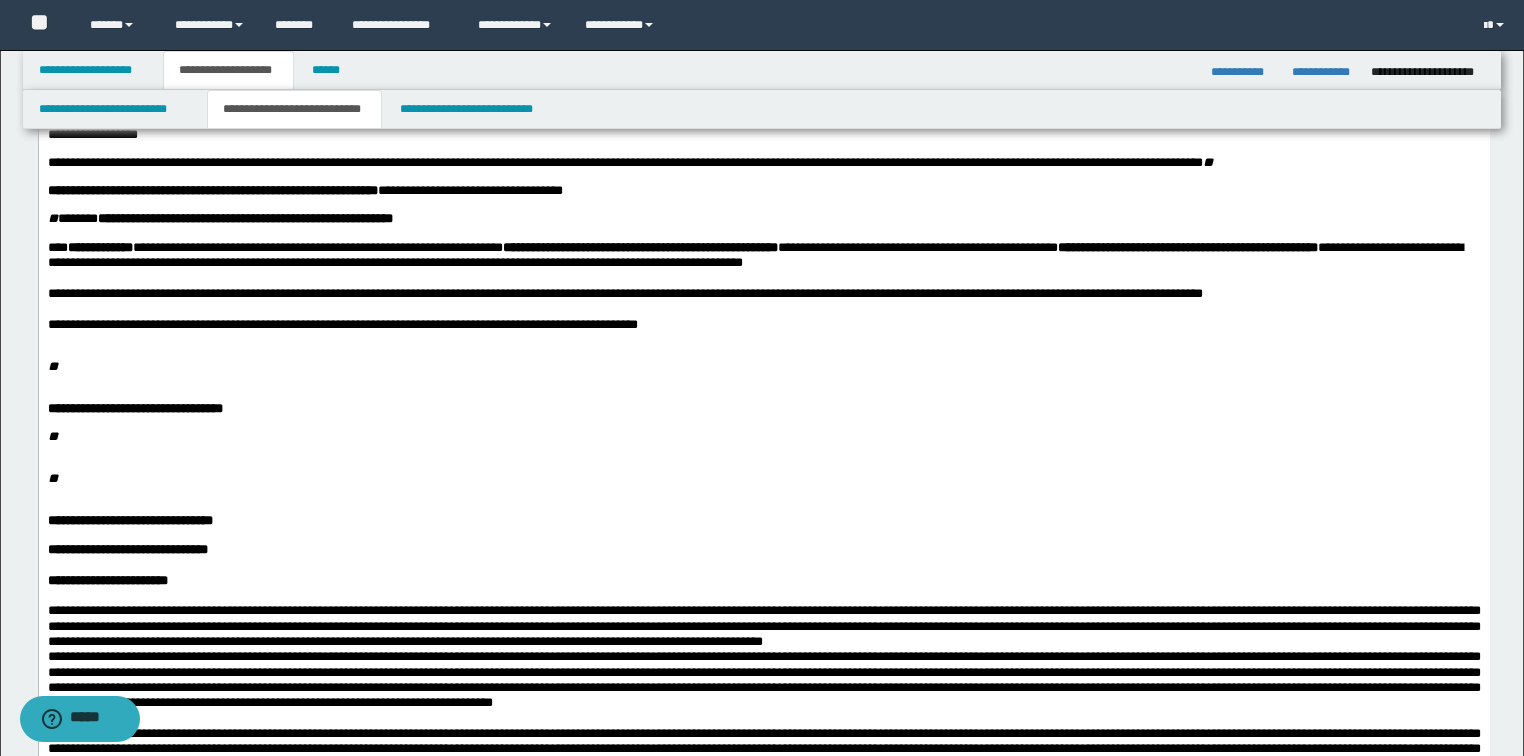 click on "**********" at bounding box center [212, 190] 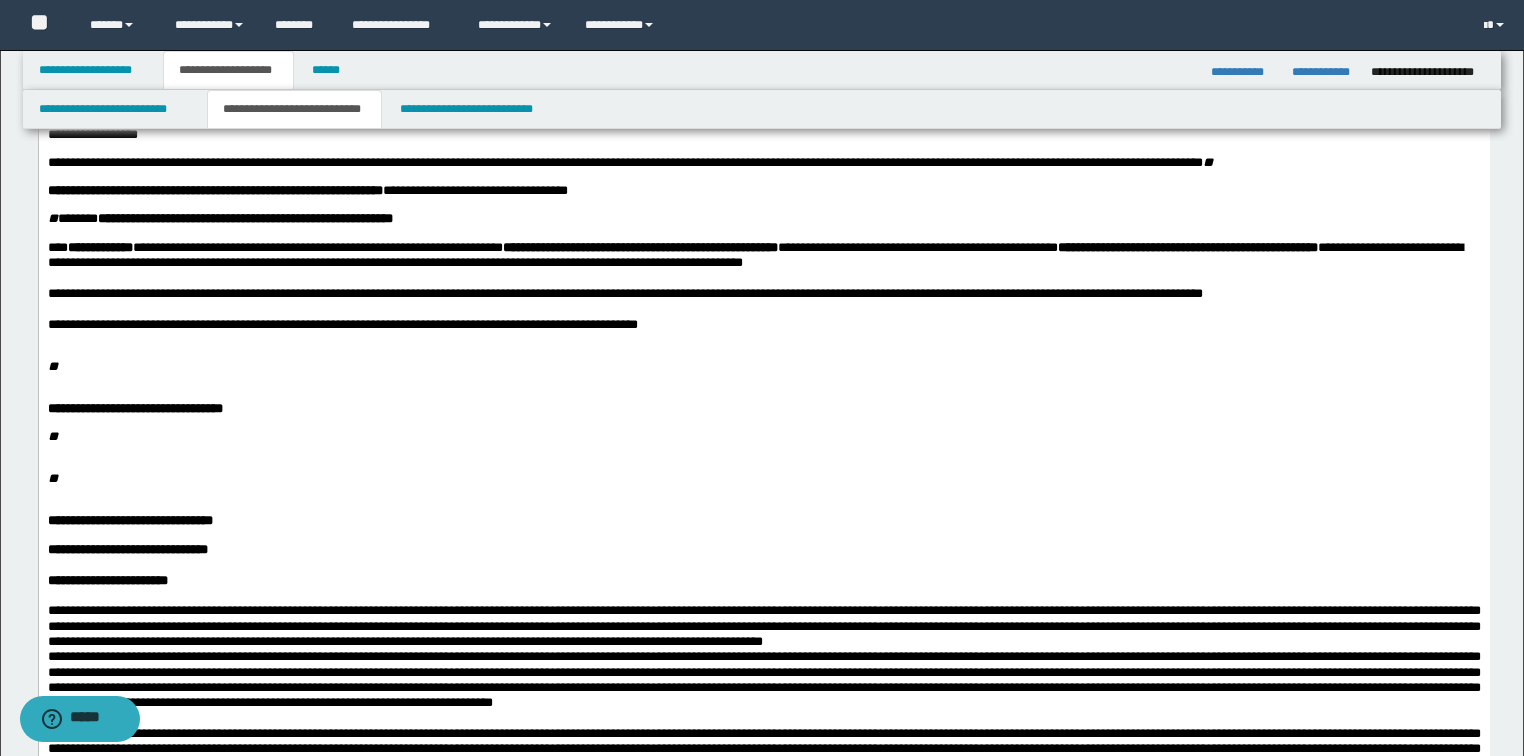click on "*" at bounding box center (52, 366) 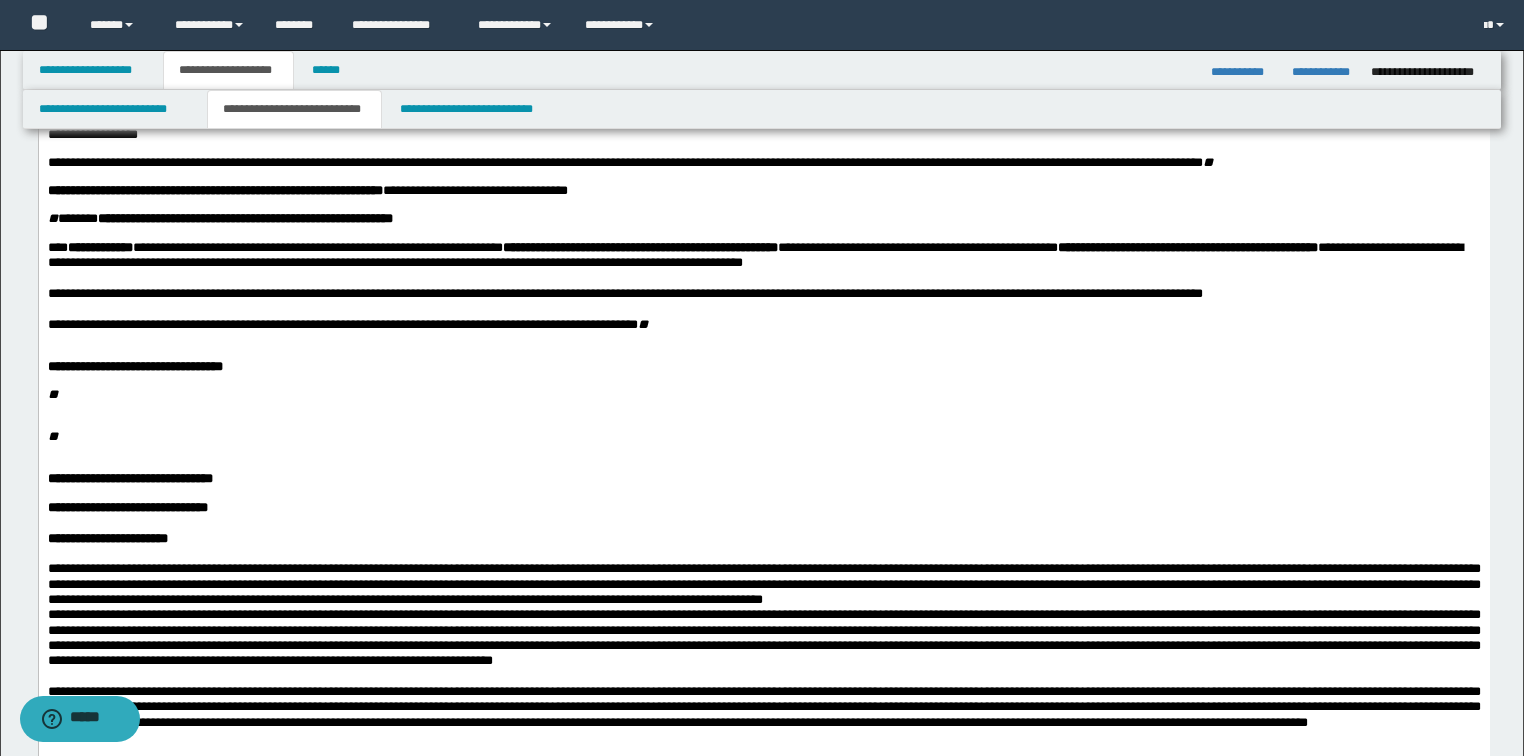 click on "**" at bounding box center (763, 395) 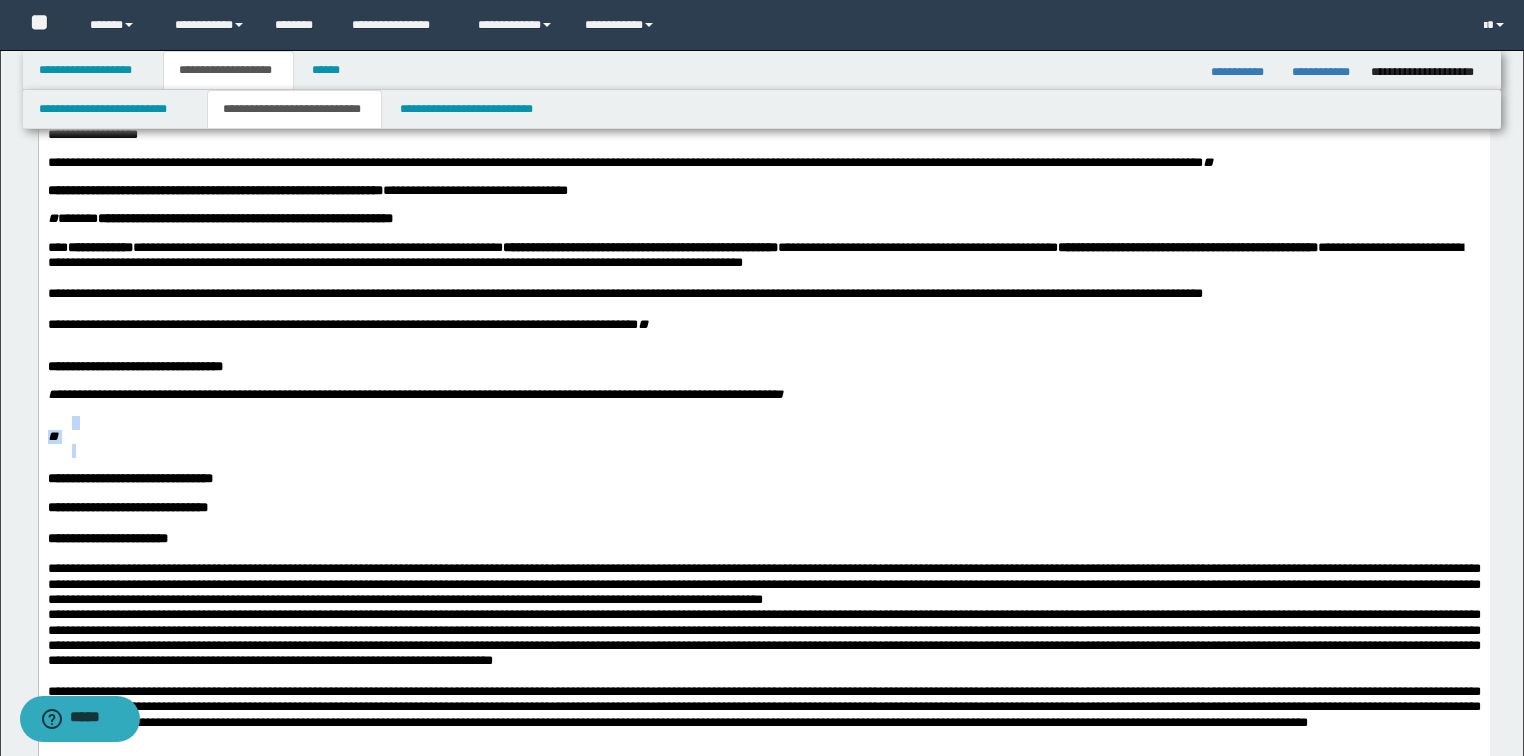 drag, startPoint x: 83, startPoint y: 549, endPoint x: 47, endPoint y: 516, distance: 48.83646 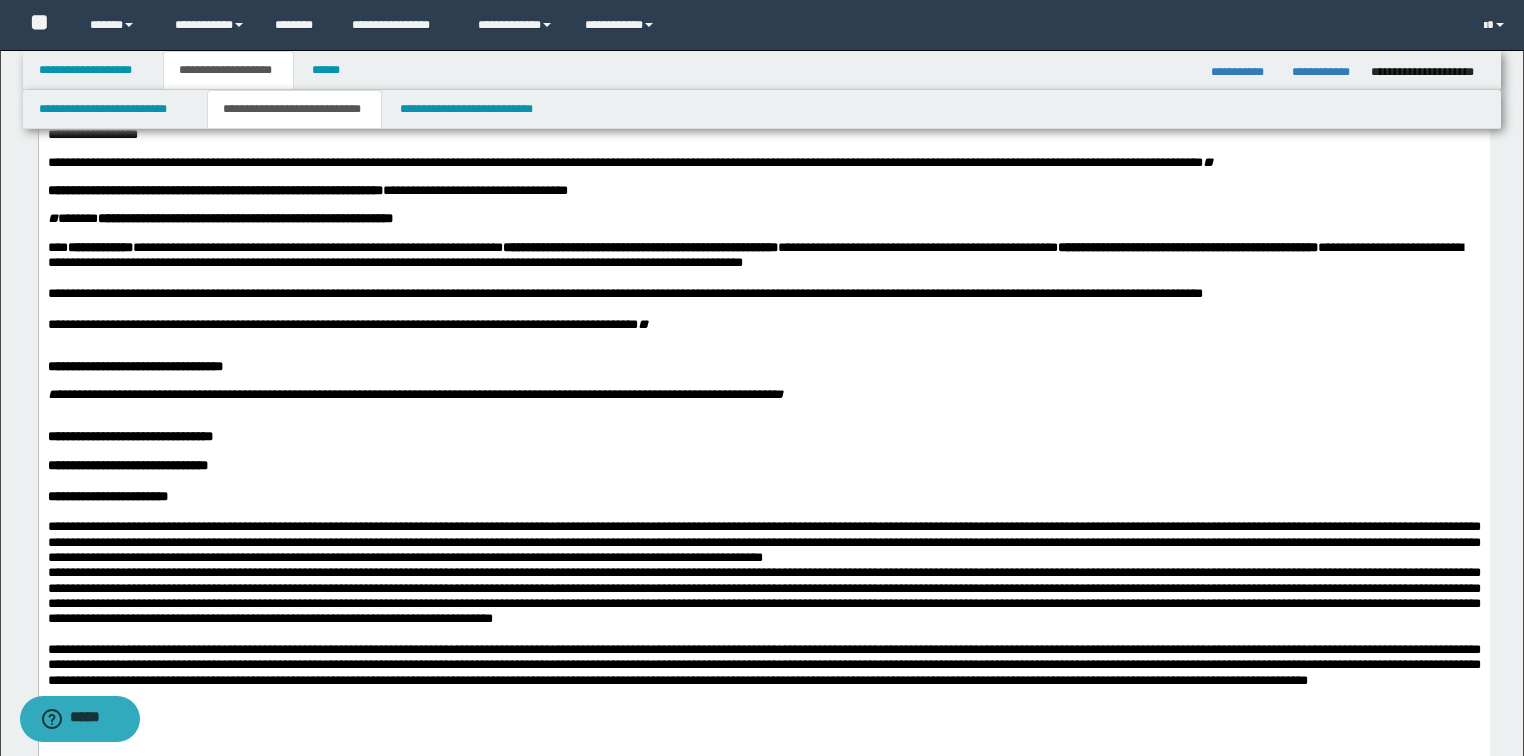 click on "**********" at bounding box center (414, 394) 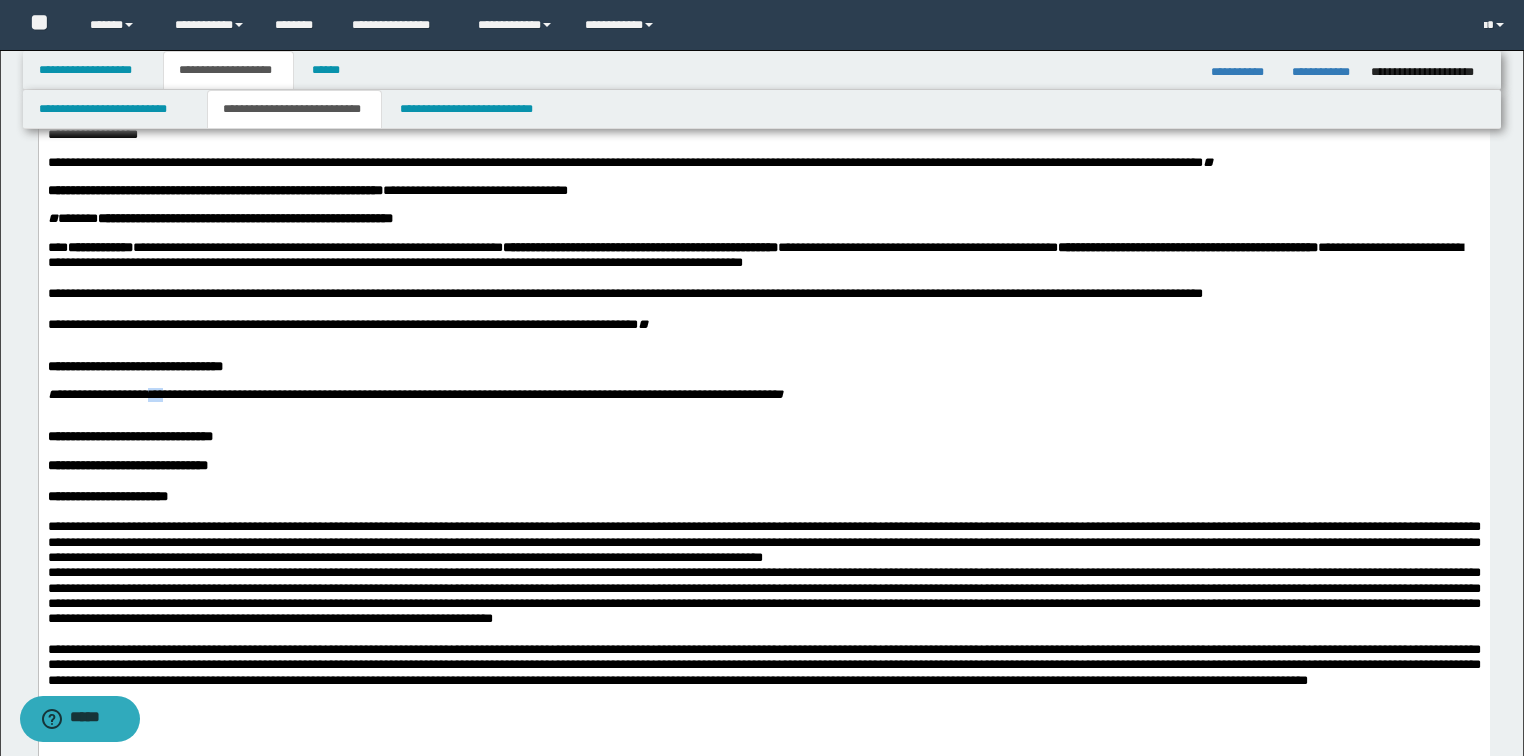 click on "**********" at bounding box center [414, 394] 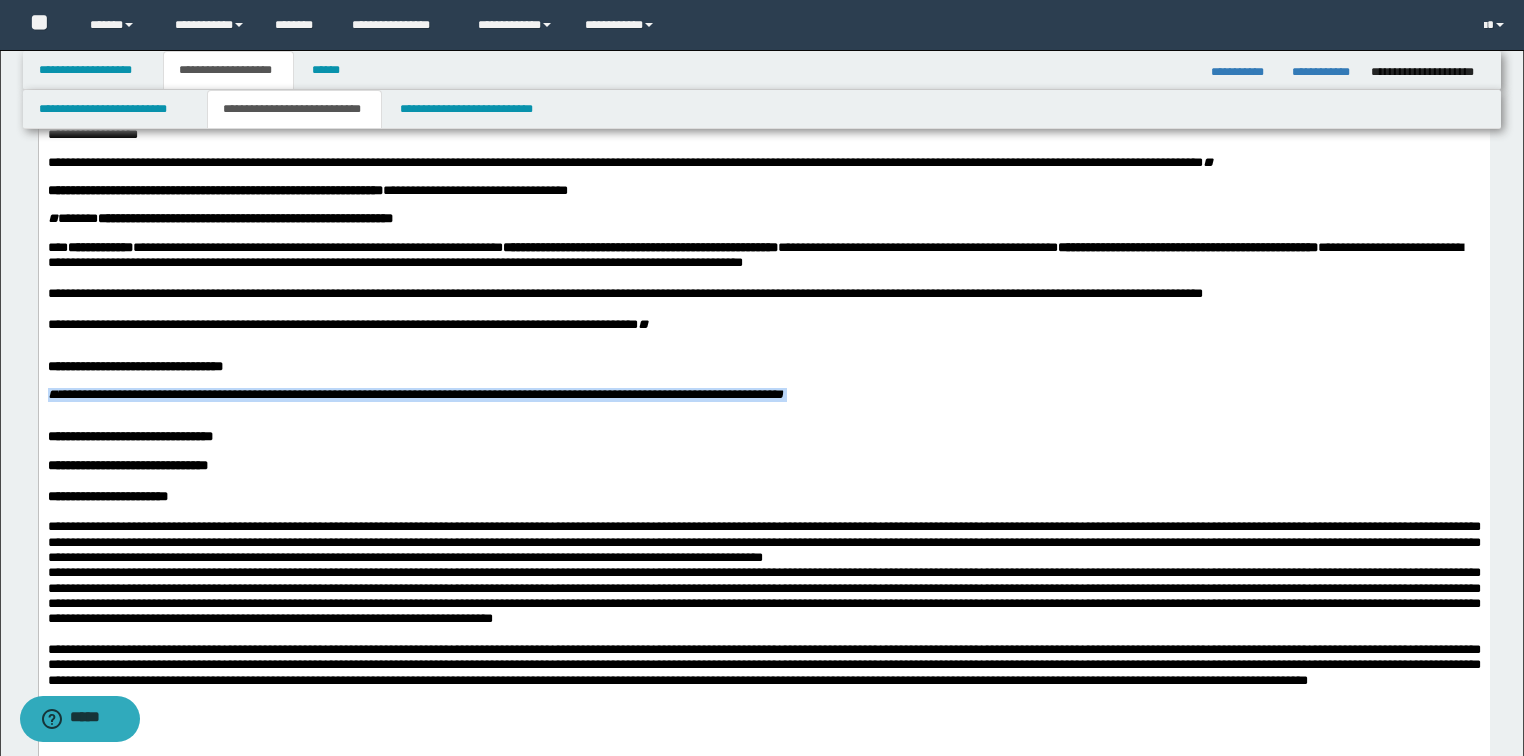 click on "**********" at bounding box center (414, 394) 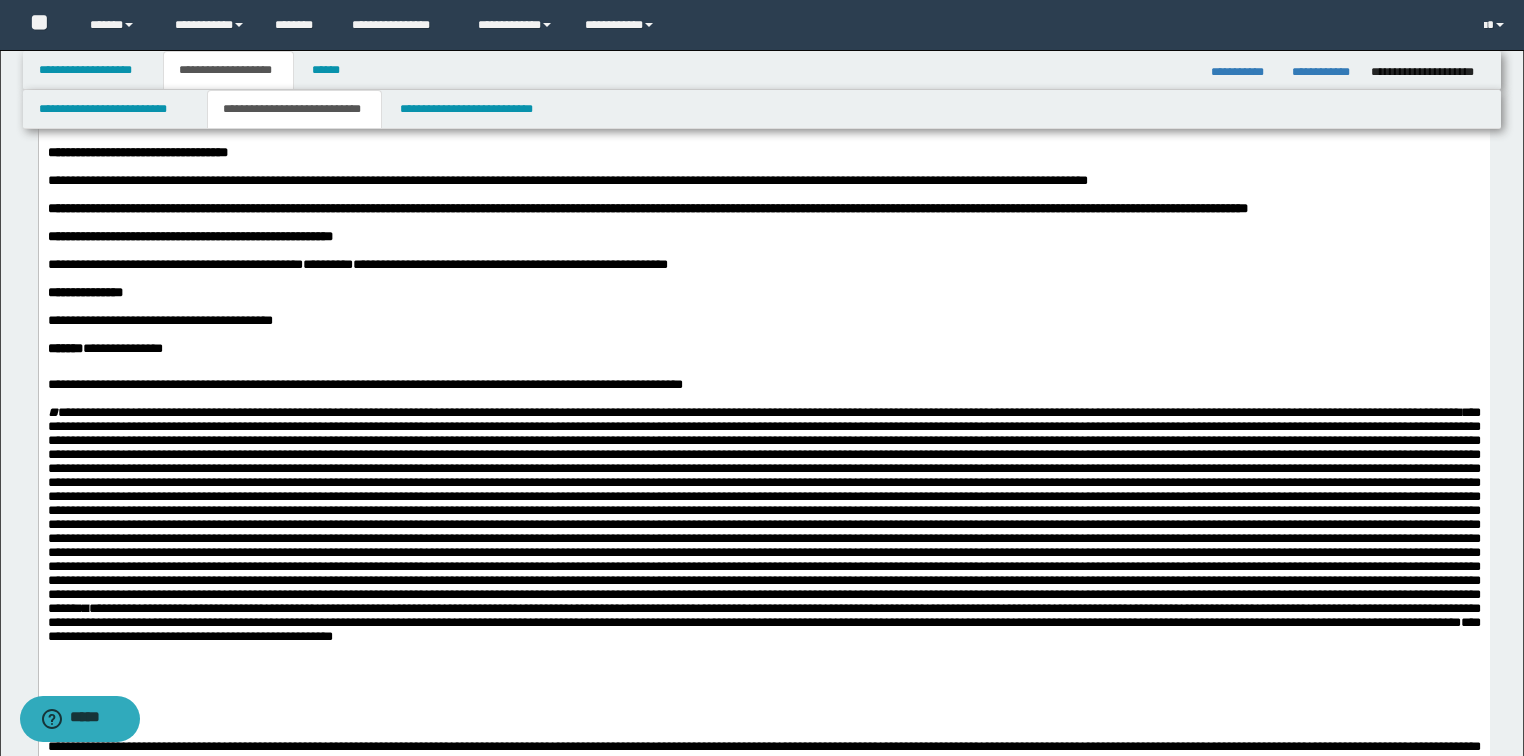 scroll, scrollTop: 0, scrollLeft: 0, axis: both 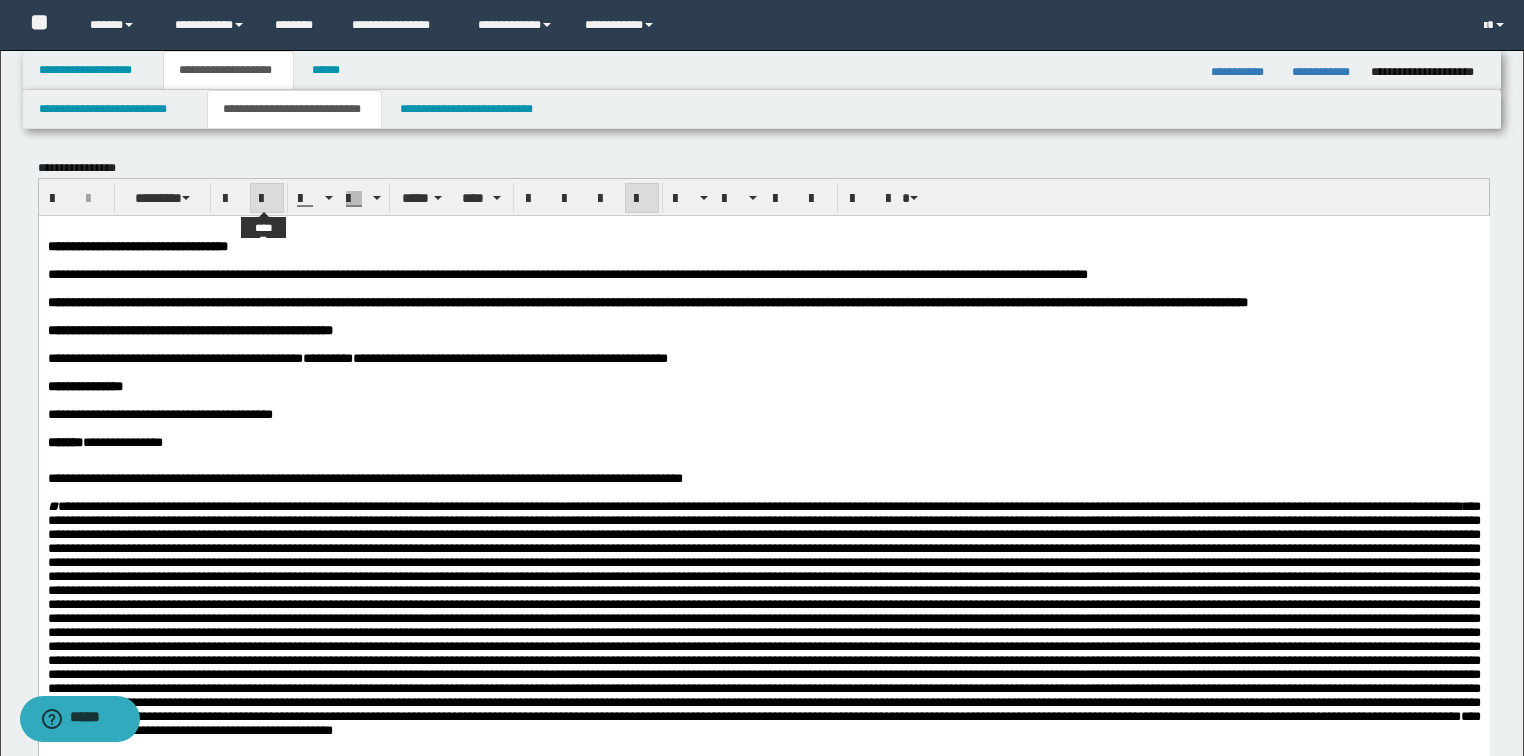 click at bounding box center (267, 199) 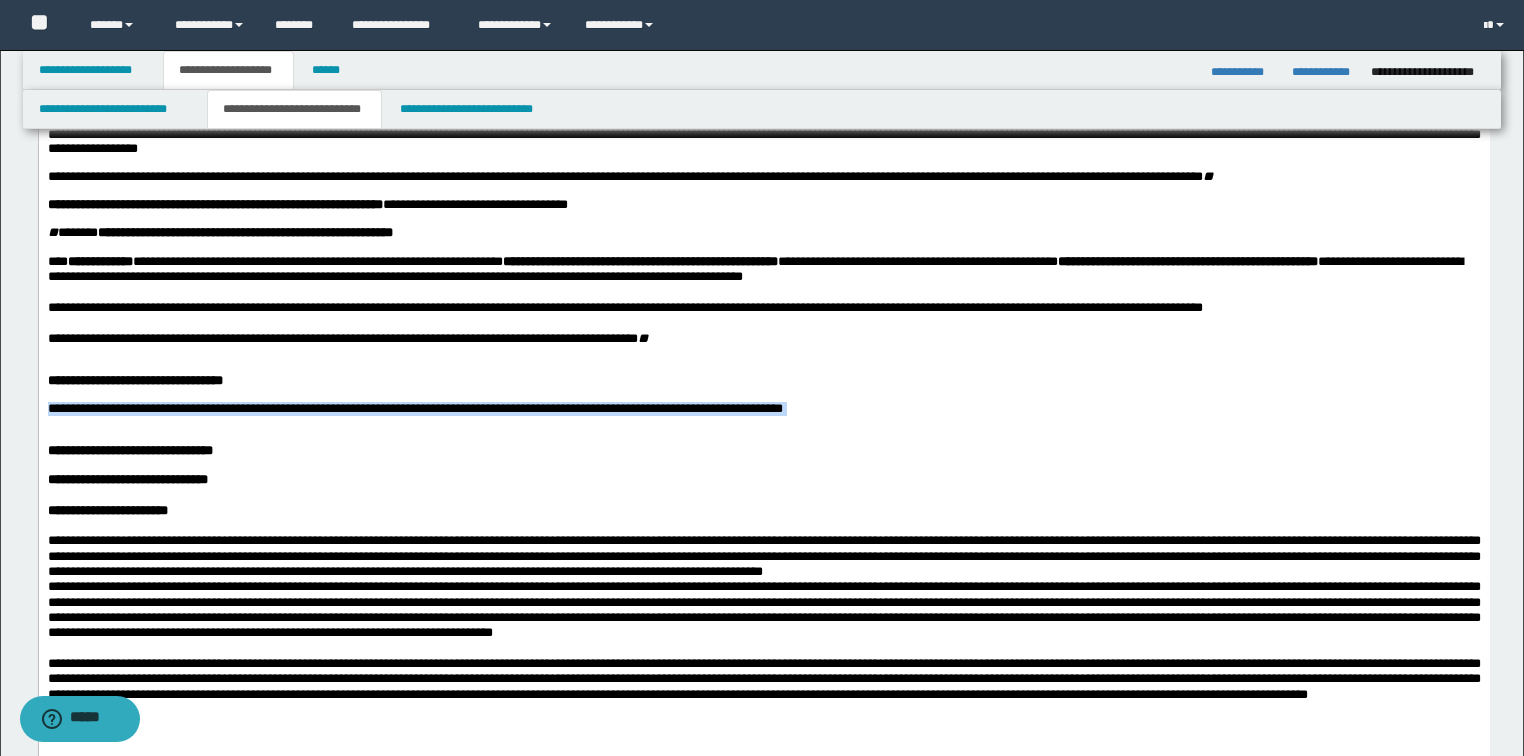 scroll, scrollTop: 720, scrollLeft: 0, axis: vertical 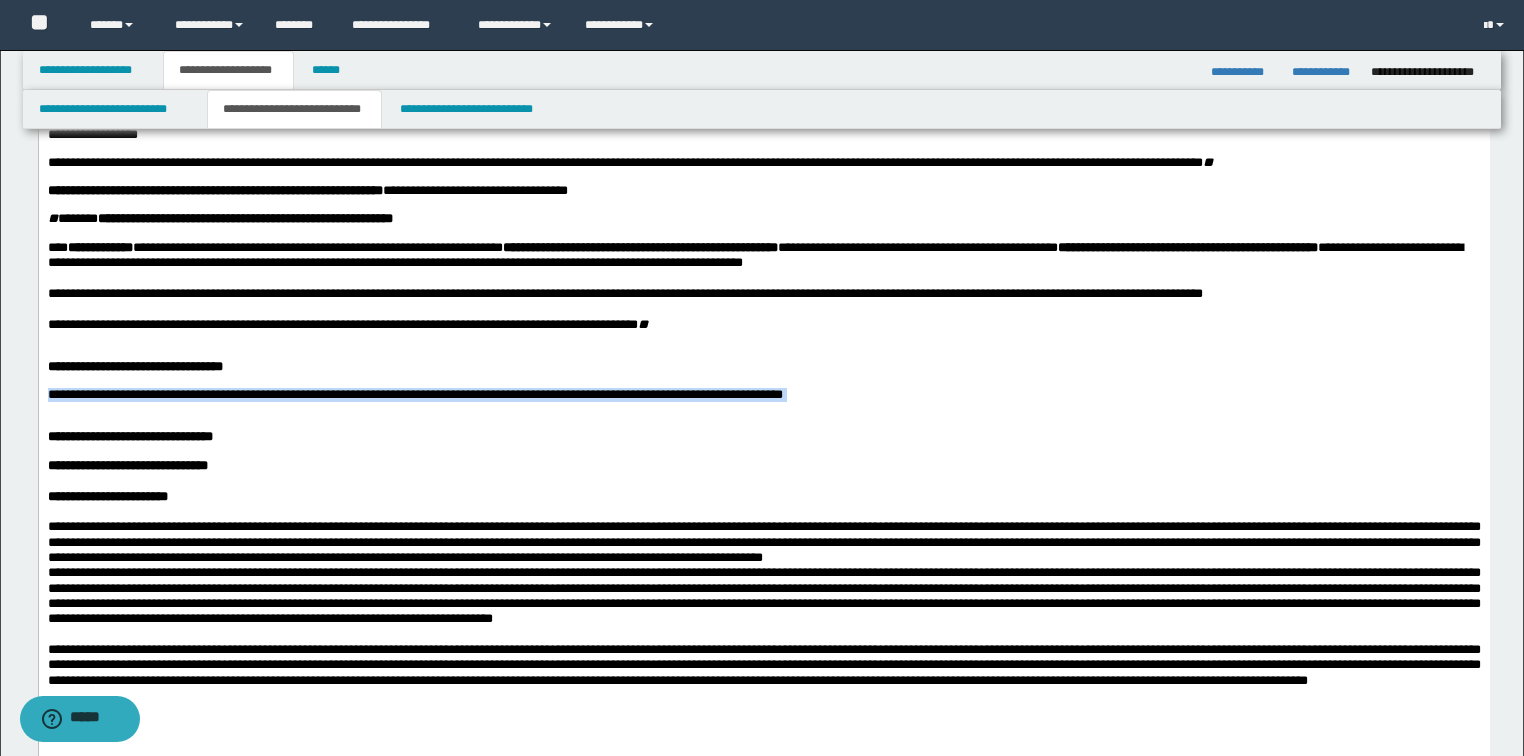 click on "**********" at bounding box center [414, 394] 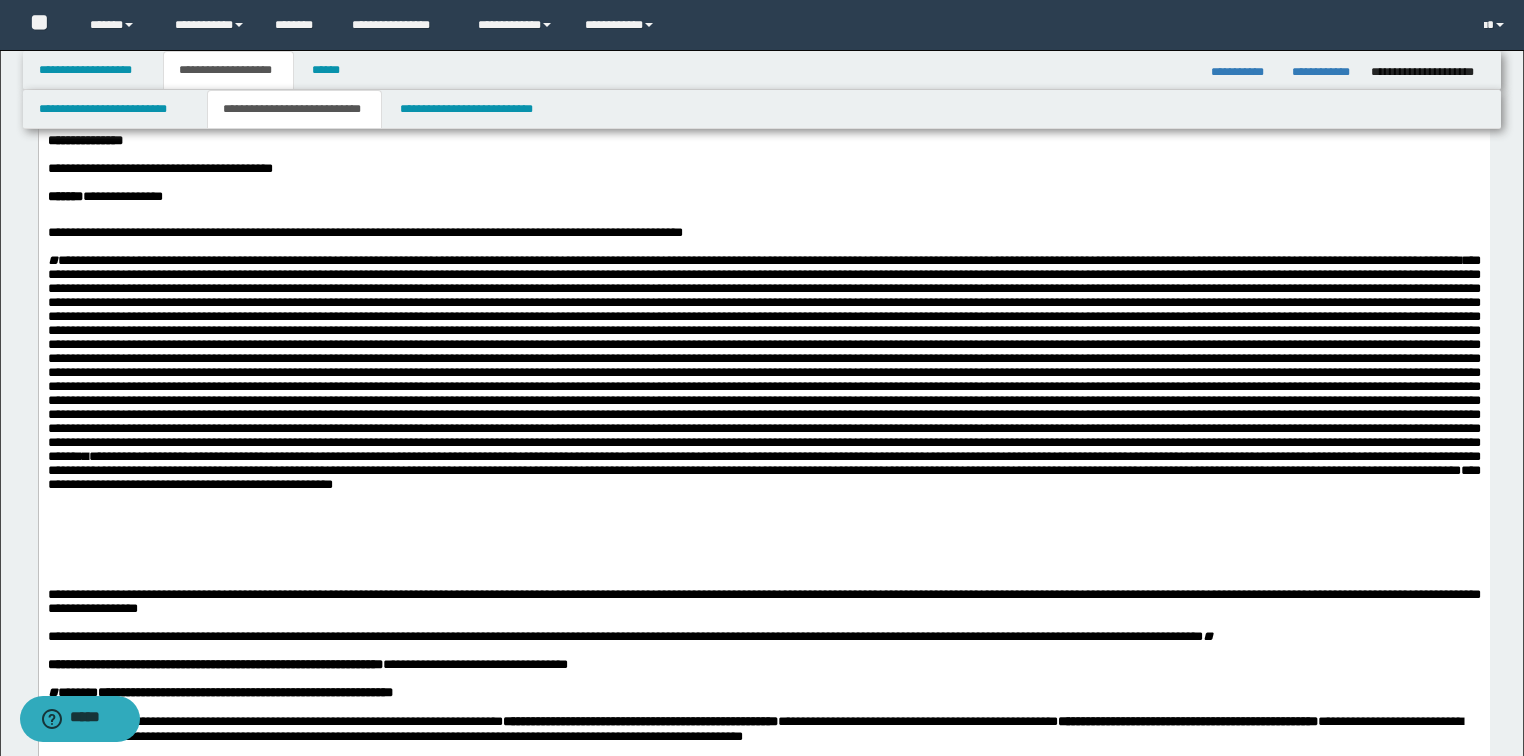 scroll, scrollTop: 240, scrollLeft: 0, axis: vertical 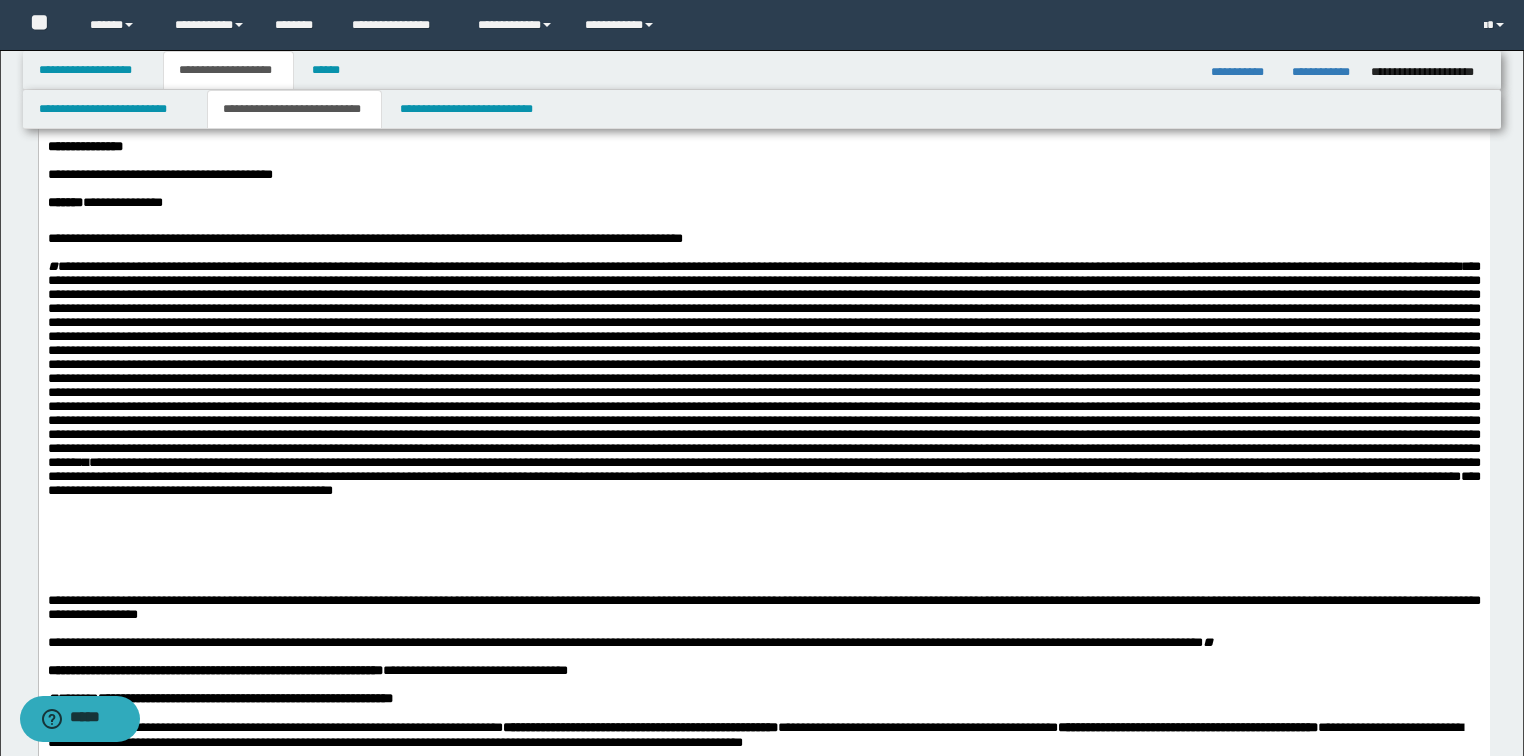 click on "**********" at bounding box center [364, 238] 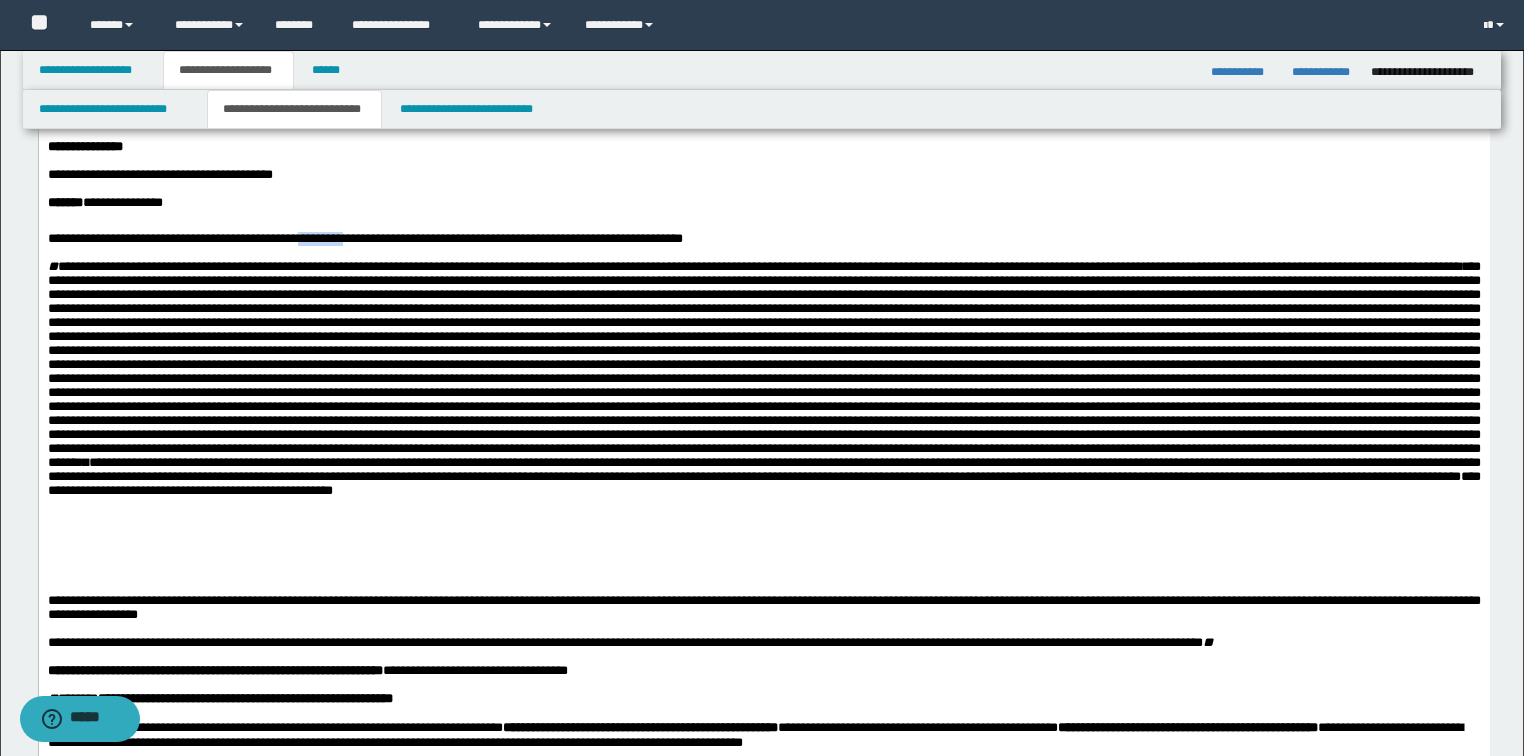 click on "**********" at bounding box center [364, 238] 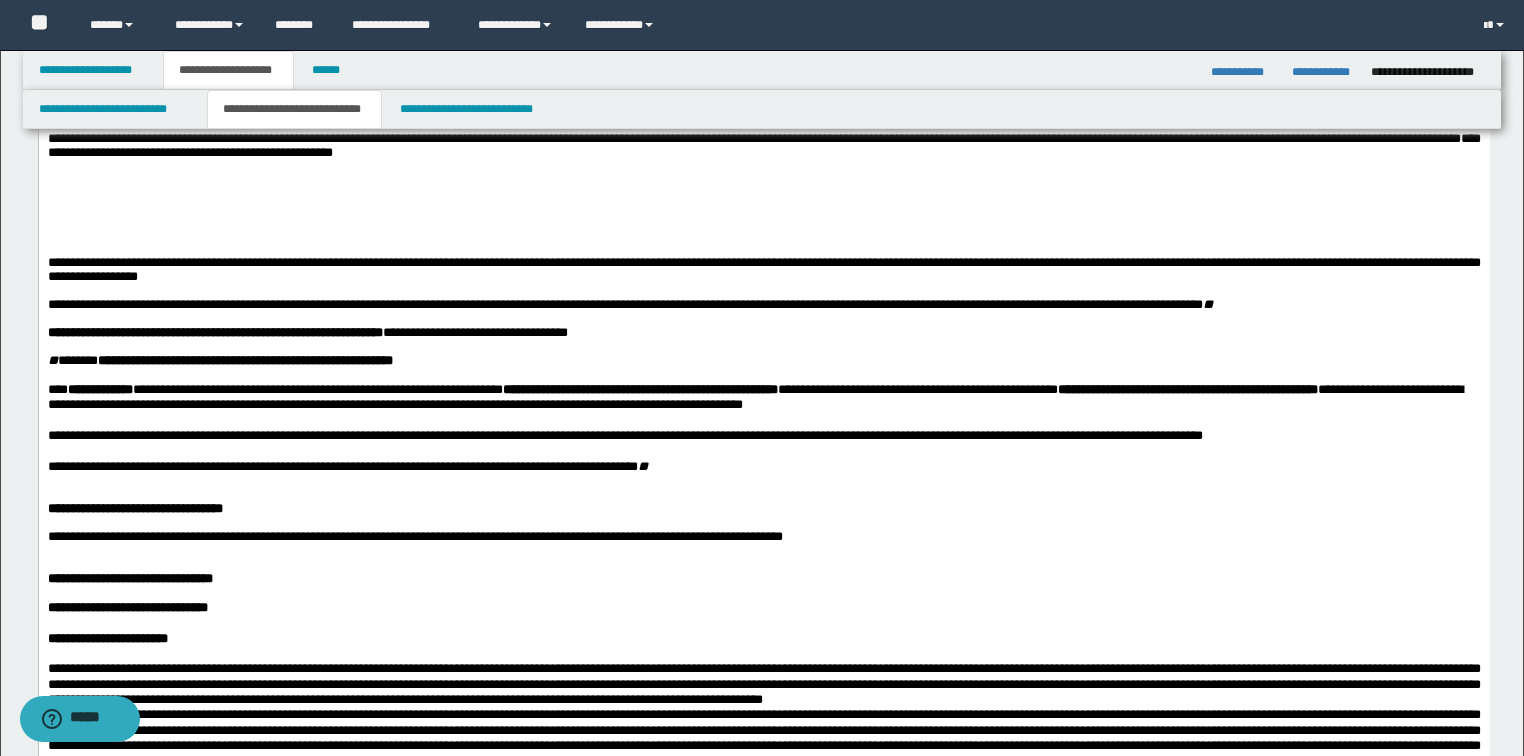scroll, scrollTop: 800, scrollLeft: 0, axis: vertical 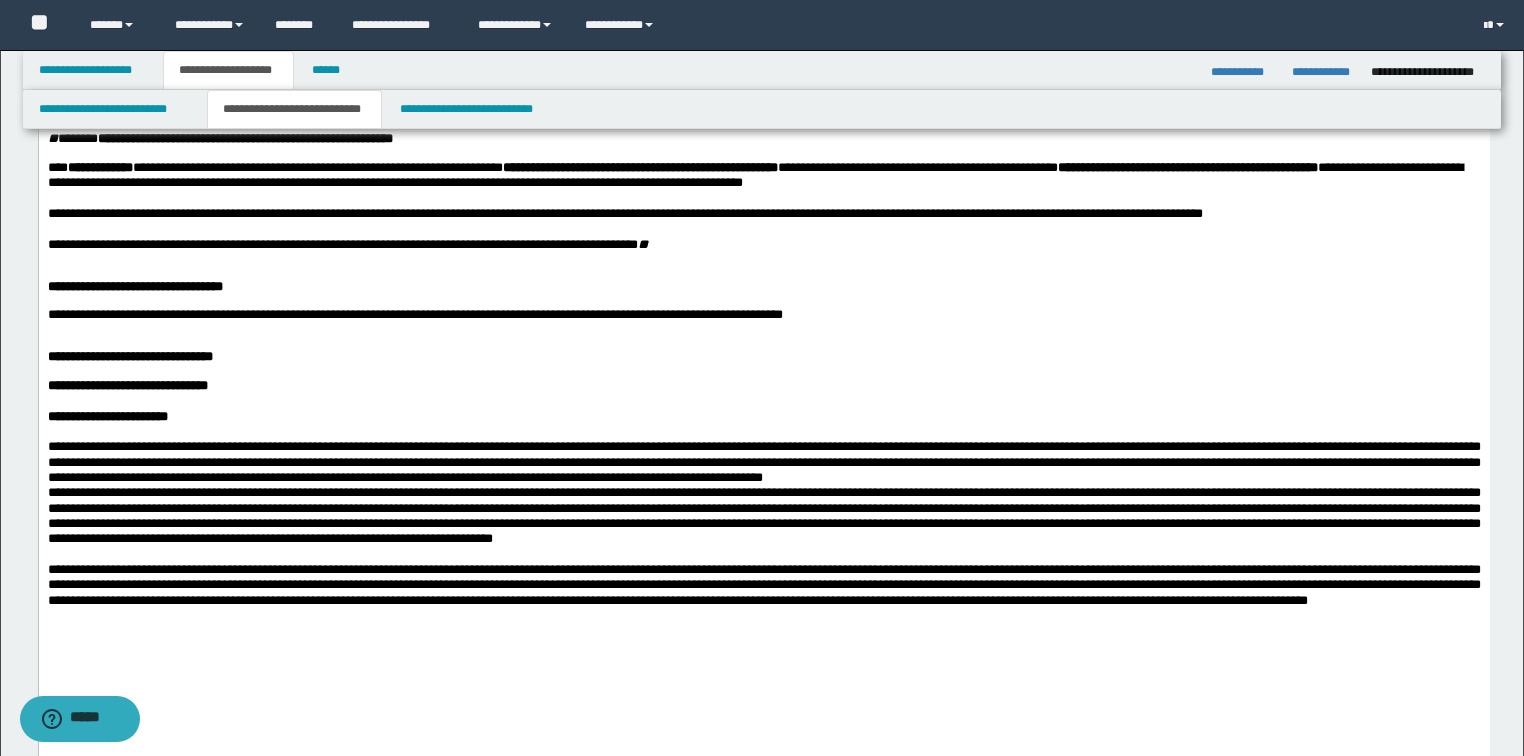 click on "**********" at bounding box center [414, 314] 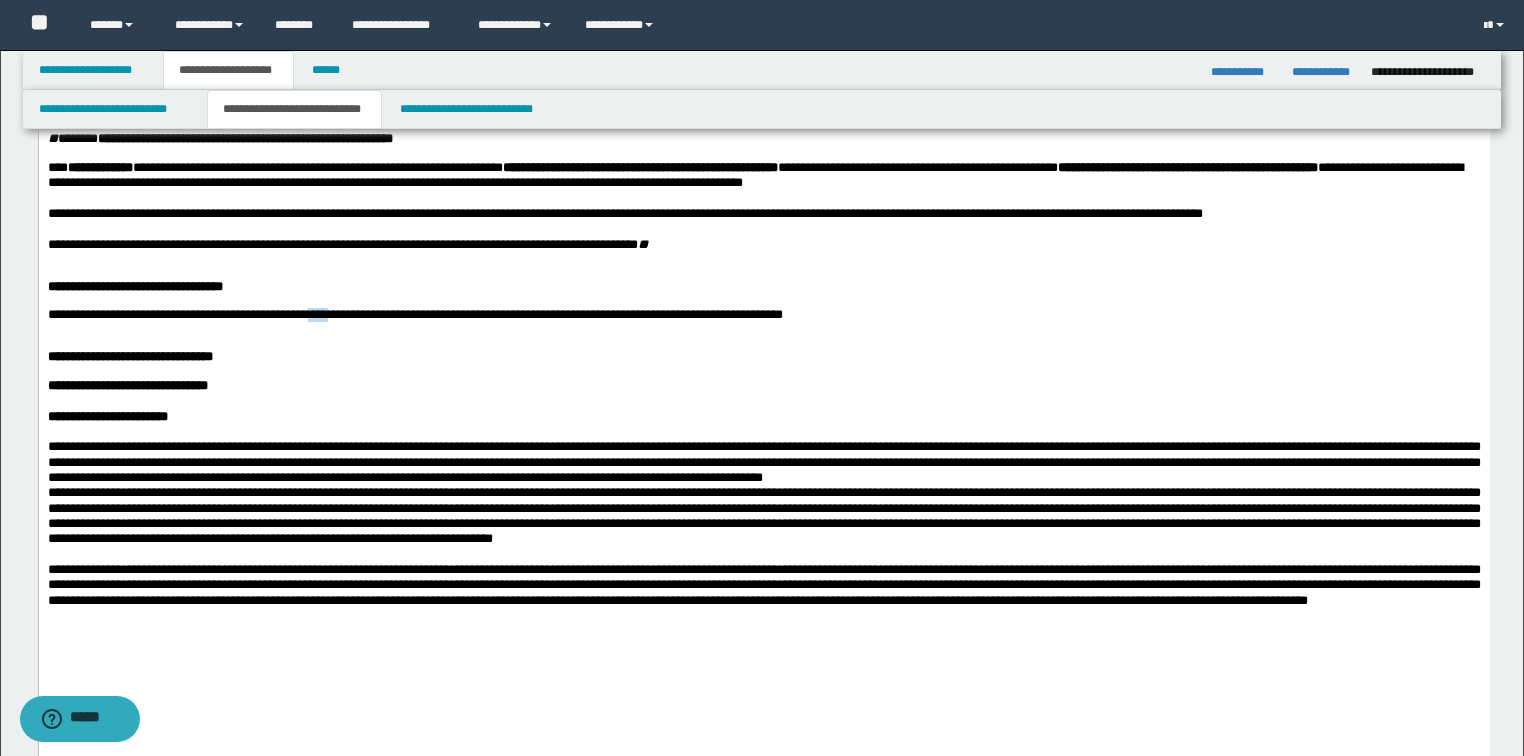 click on "**********" at bounding box center (414, 314) 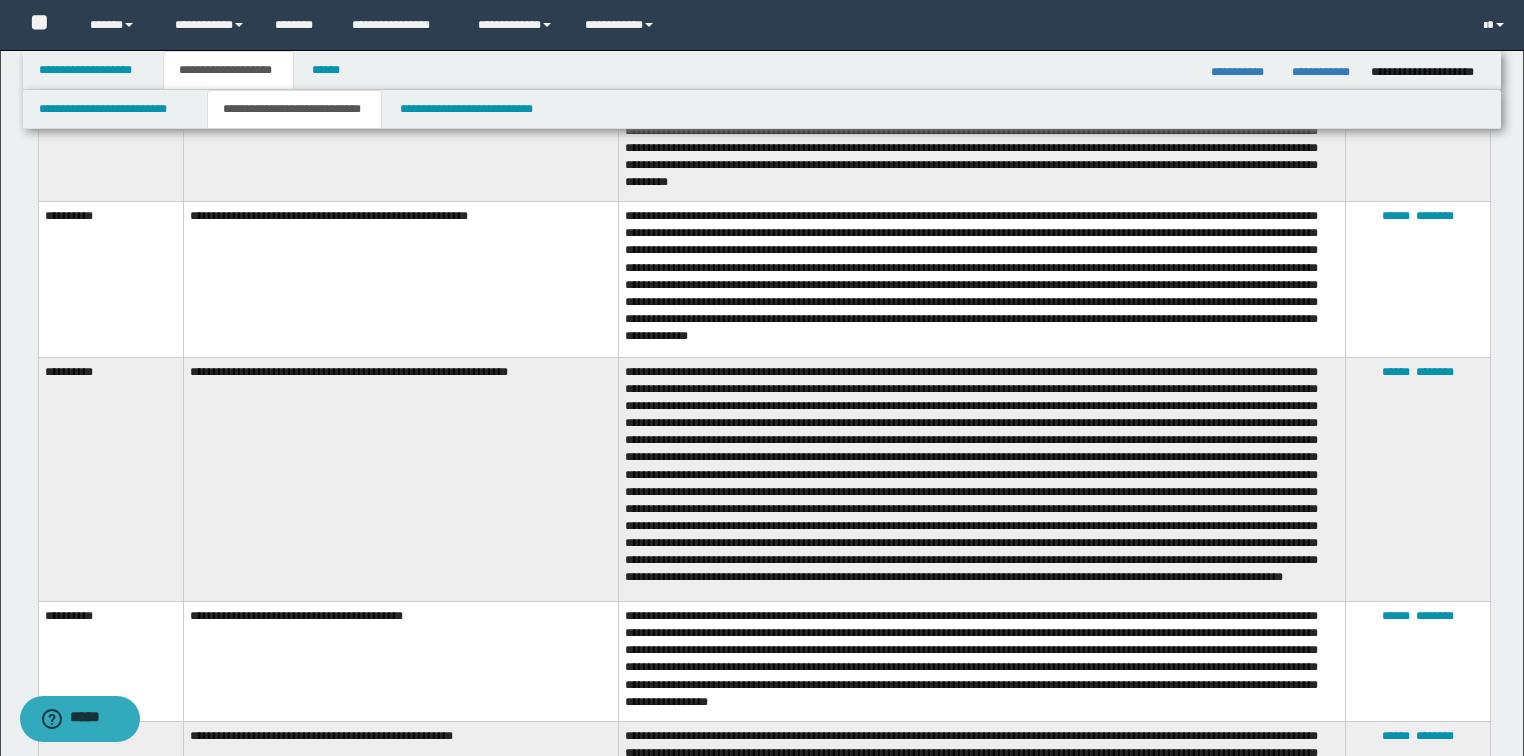 scroll, scrollTop: 2160, scrollLeft: 0, axis: vertical 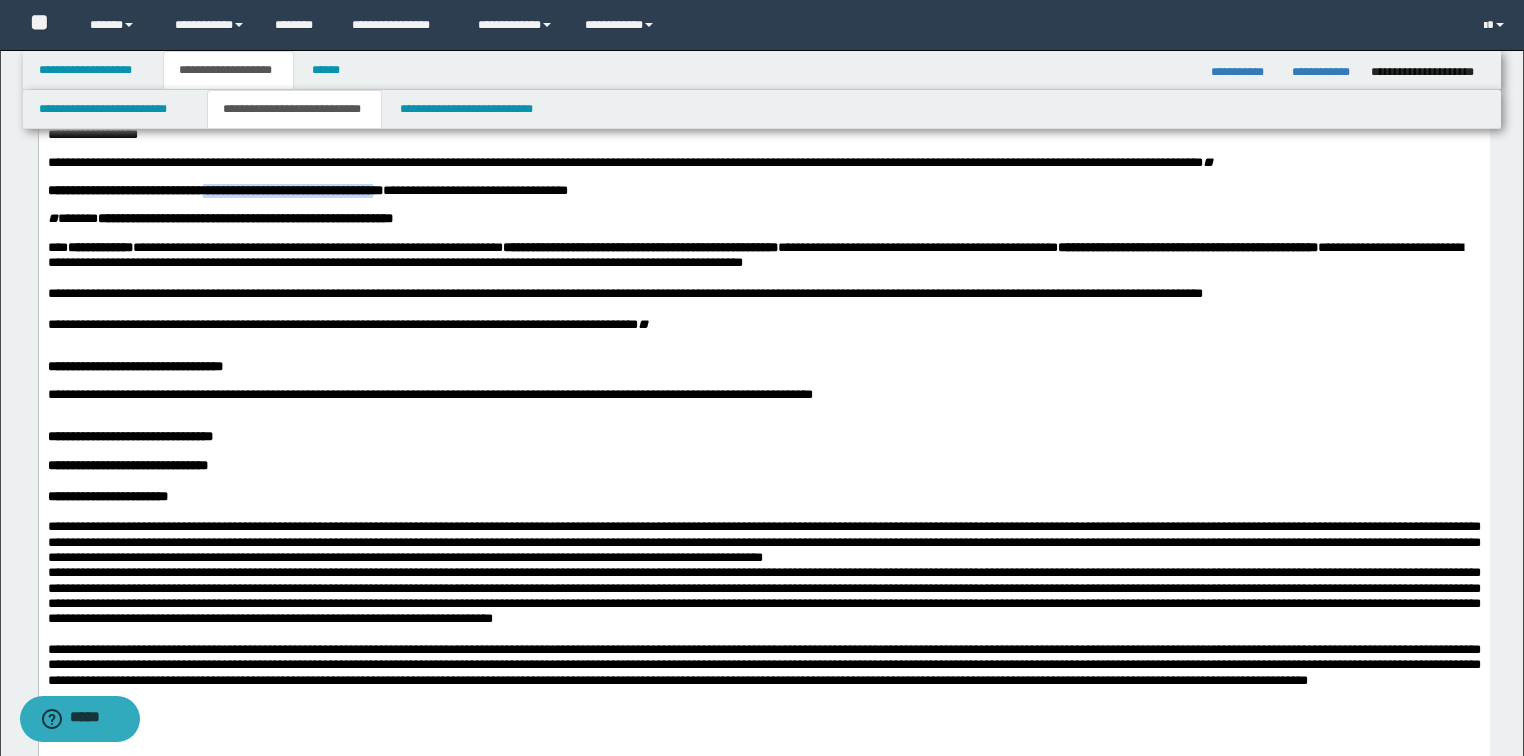 drag, startPoint x: 243, startPoint y: 270, endPoint x: 445, endPoint y: 265, distance: 202.06187 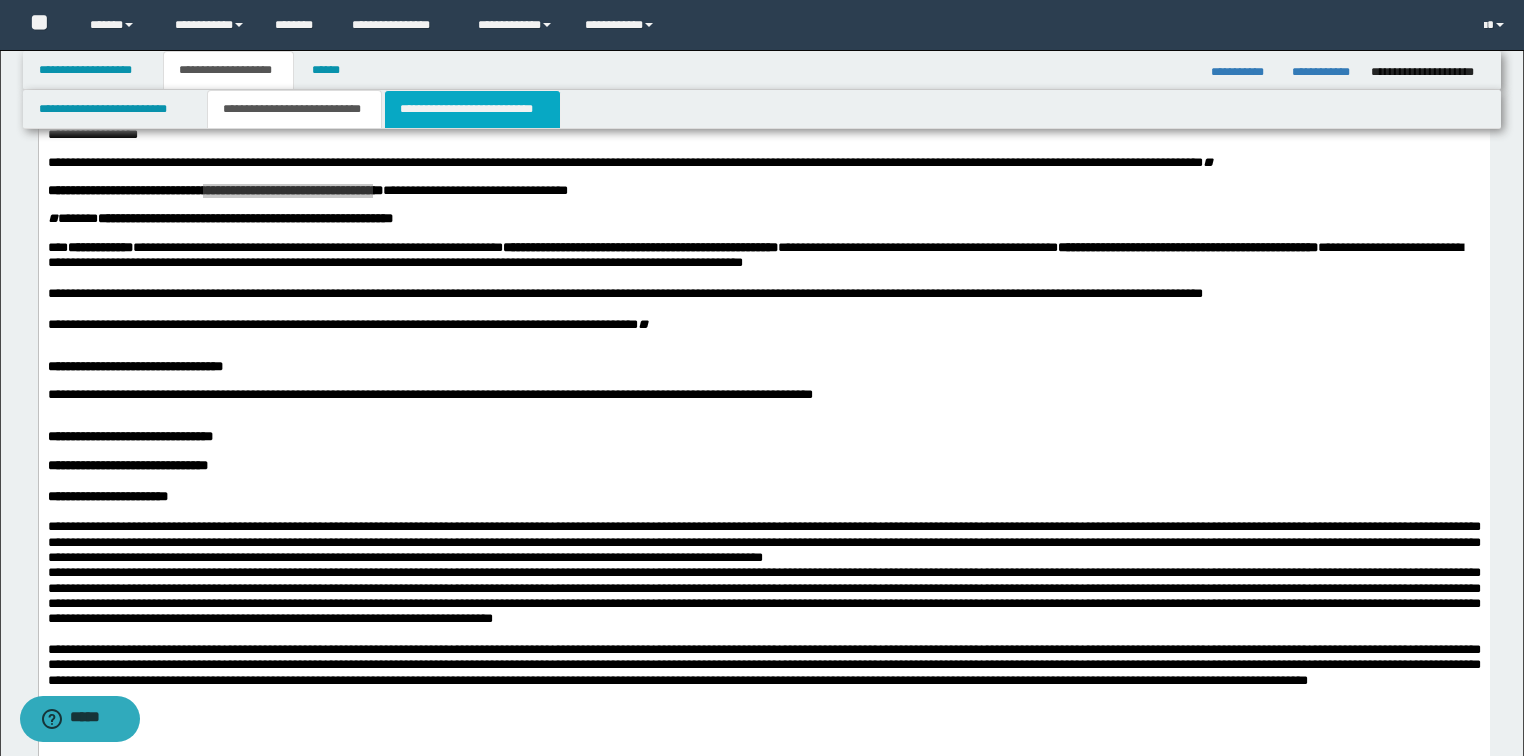 click on "**********" at bounding box center (472, 109) 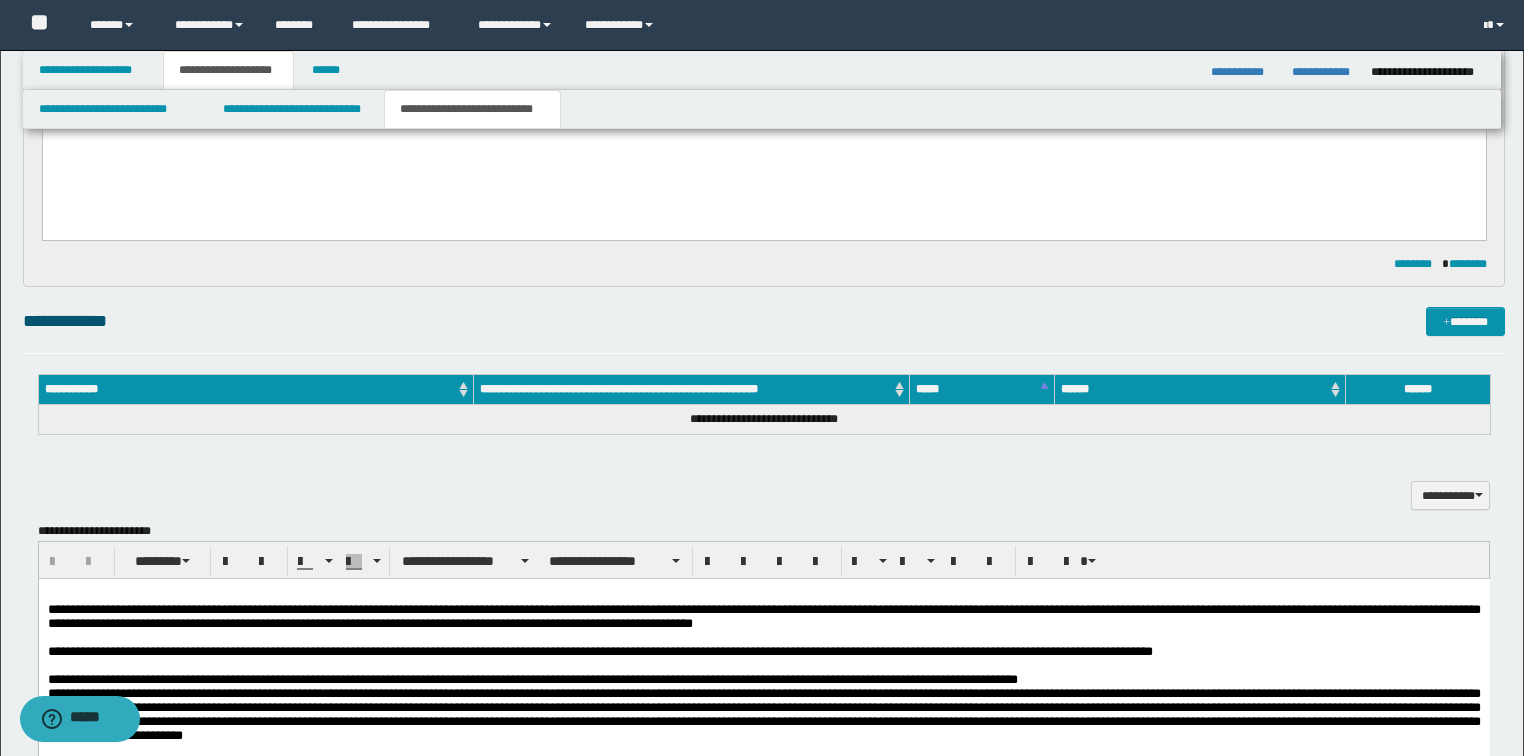 scroll, scrollTop: 800, scrollLeft: 0, axis: vertical 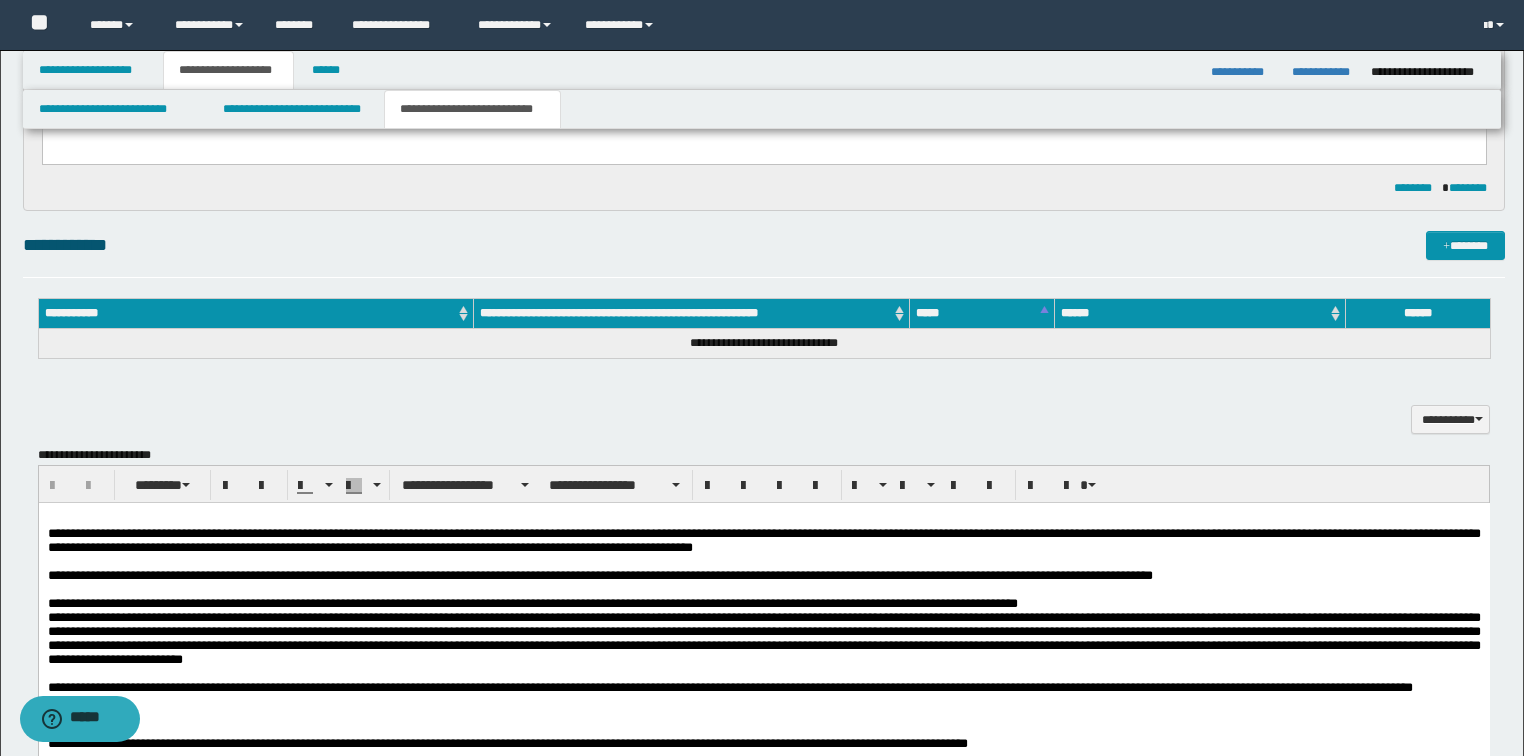 click on "**********" at bounding box center [763, 540] 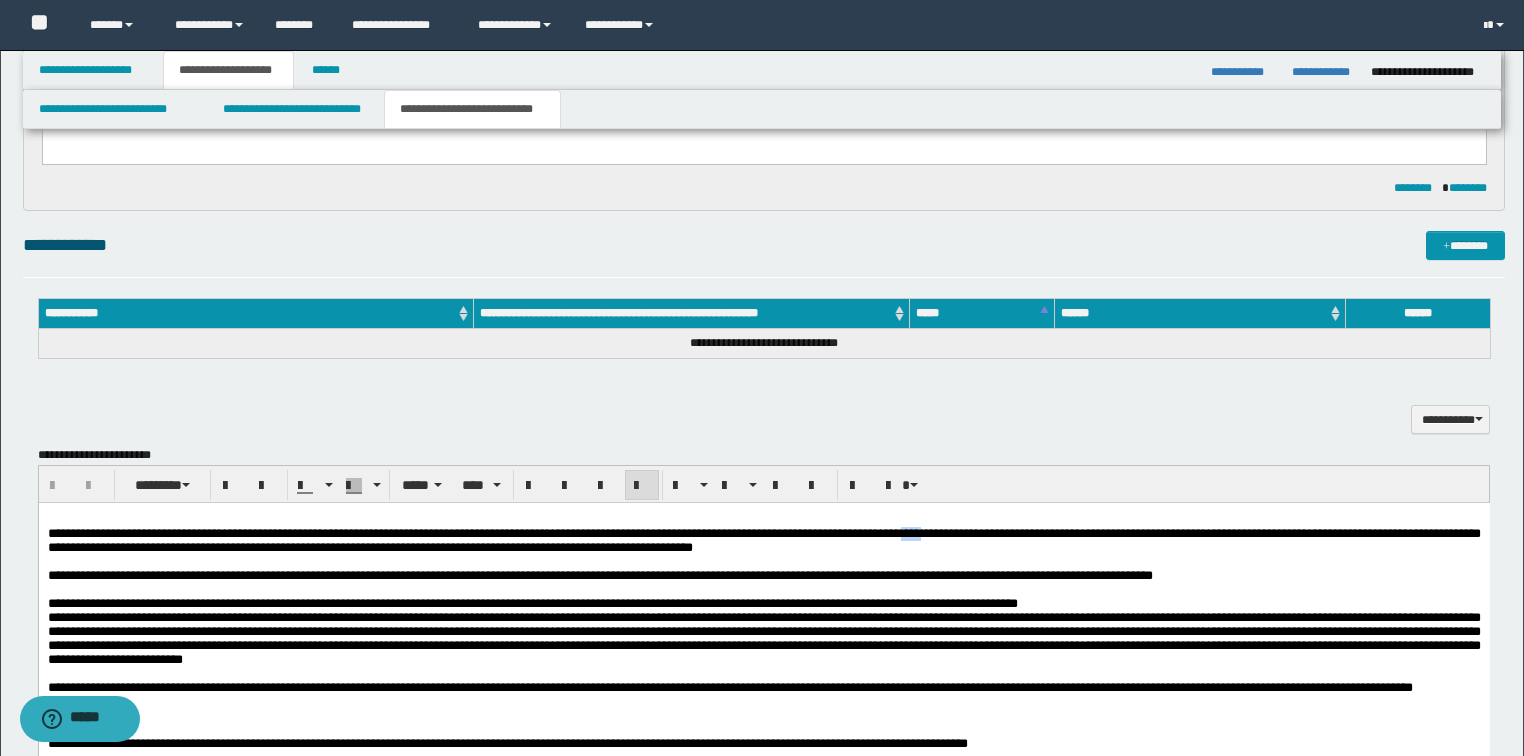 click on "**********" at bounding box center (763, 540) 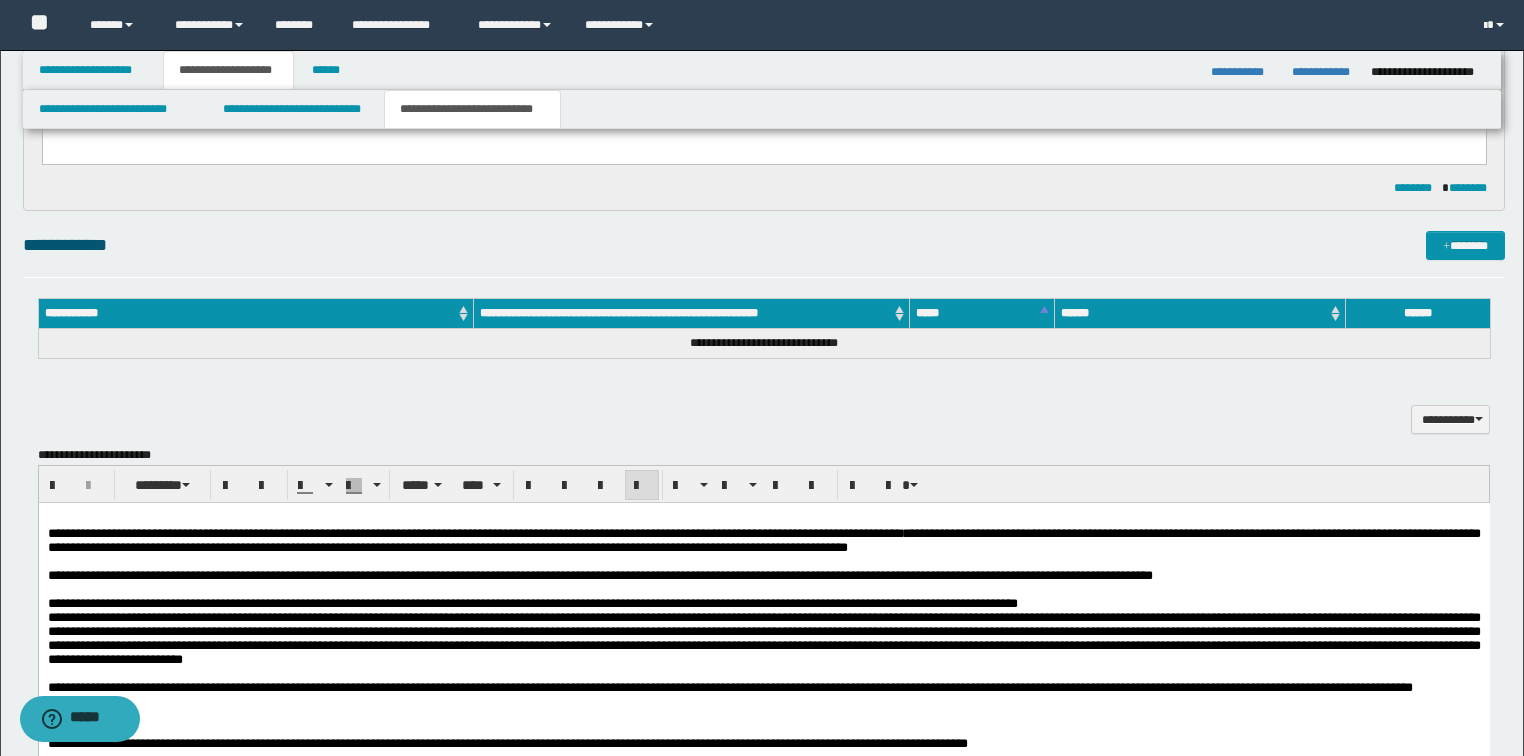 click on "**********" at bounding box center [763, 540] 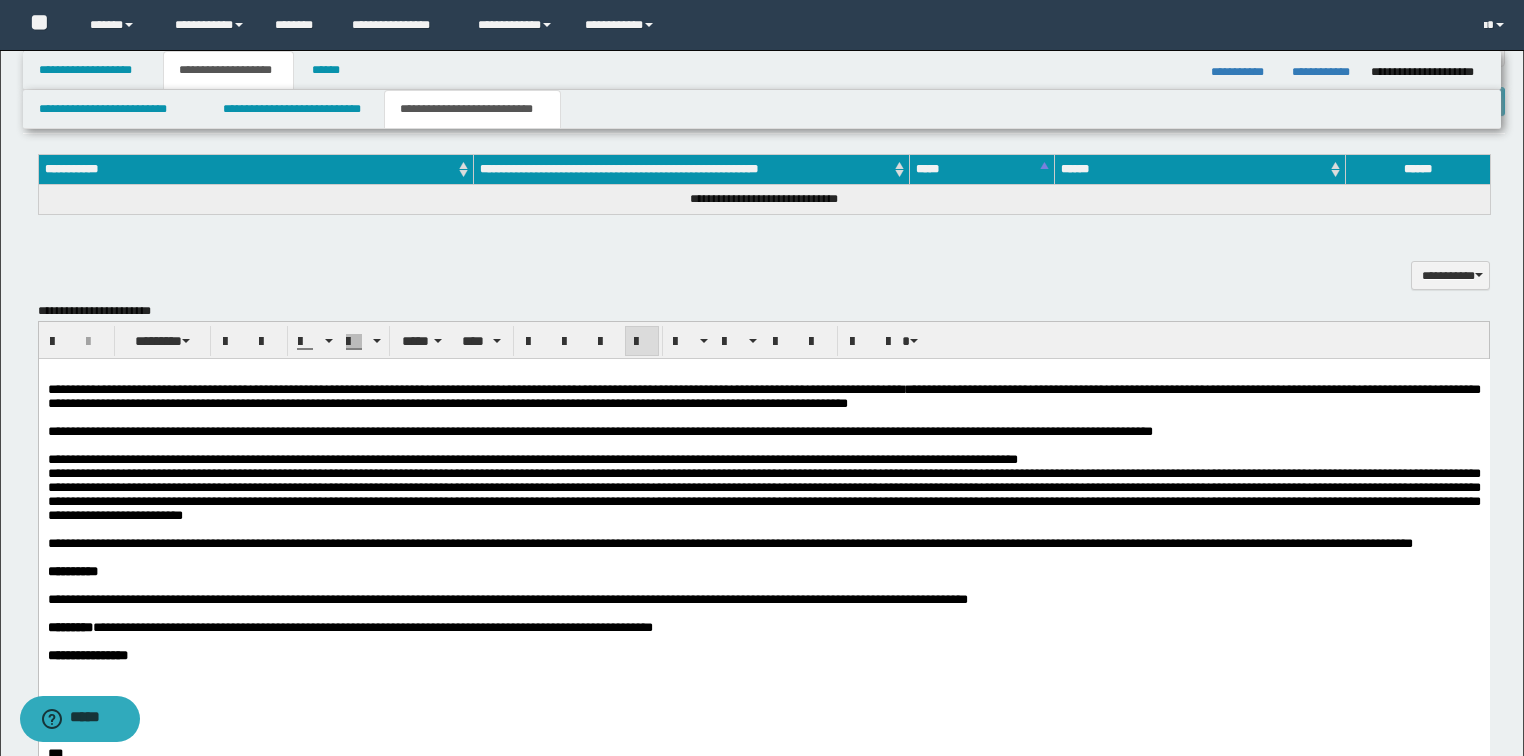 scroll, scrollTop: 960, scrollLeft: 0, axis: vertical 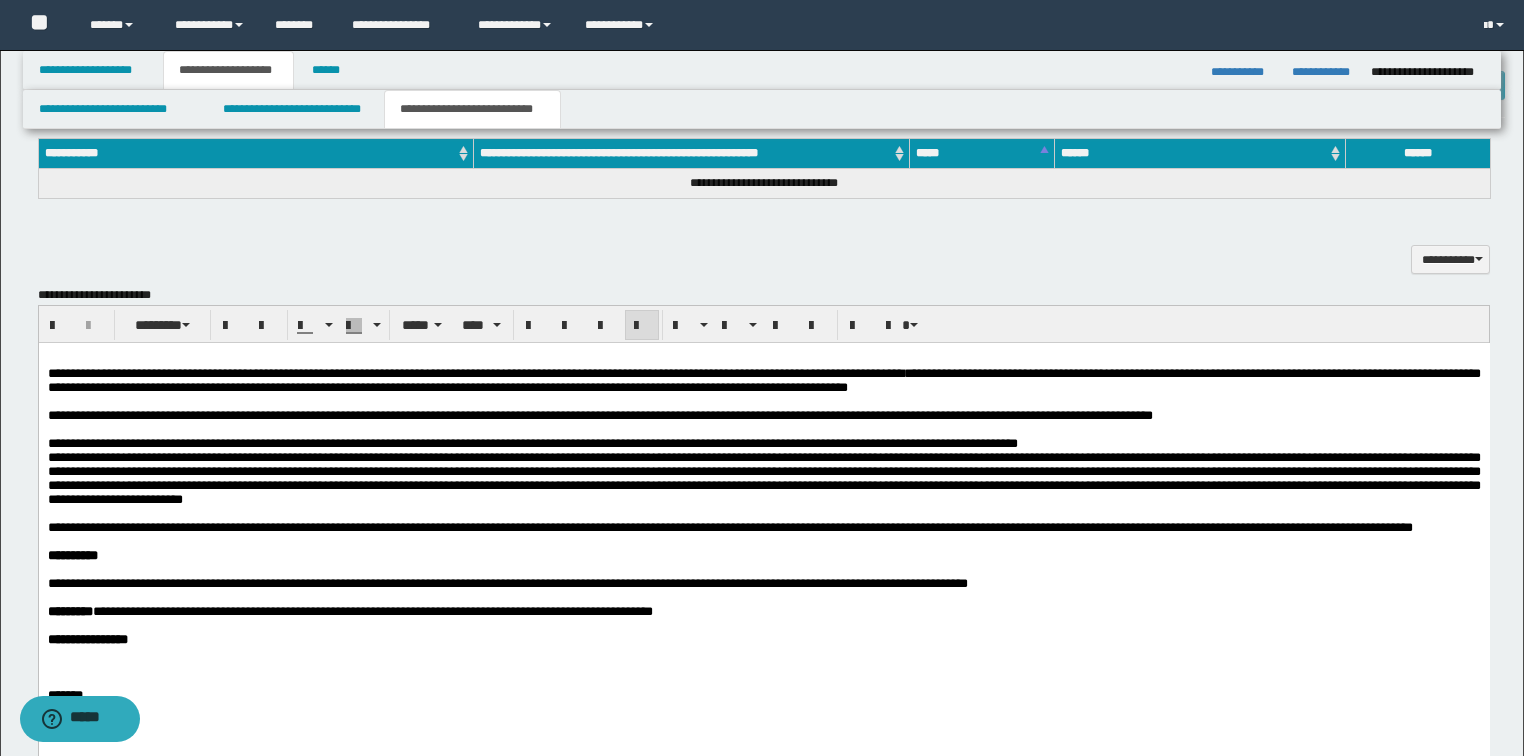 click on "**********" at bounding box center [763, 380] 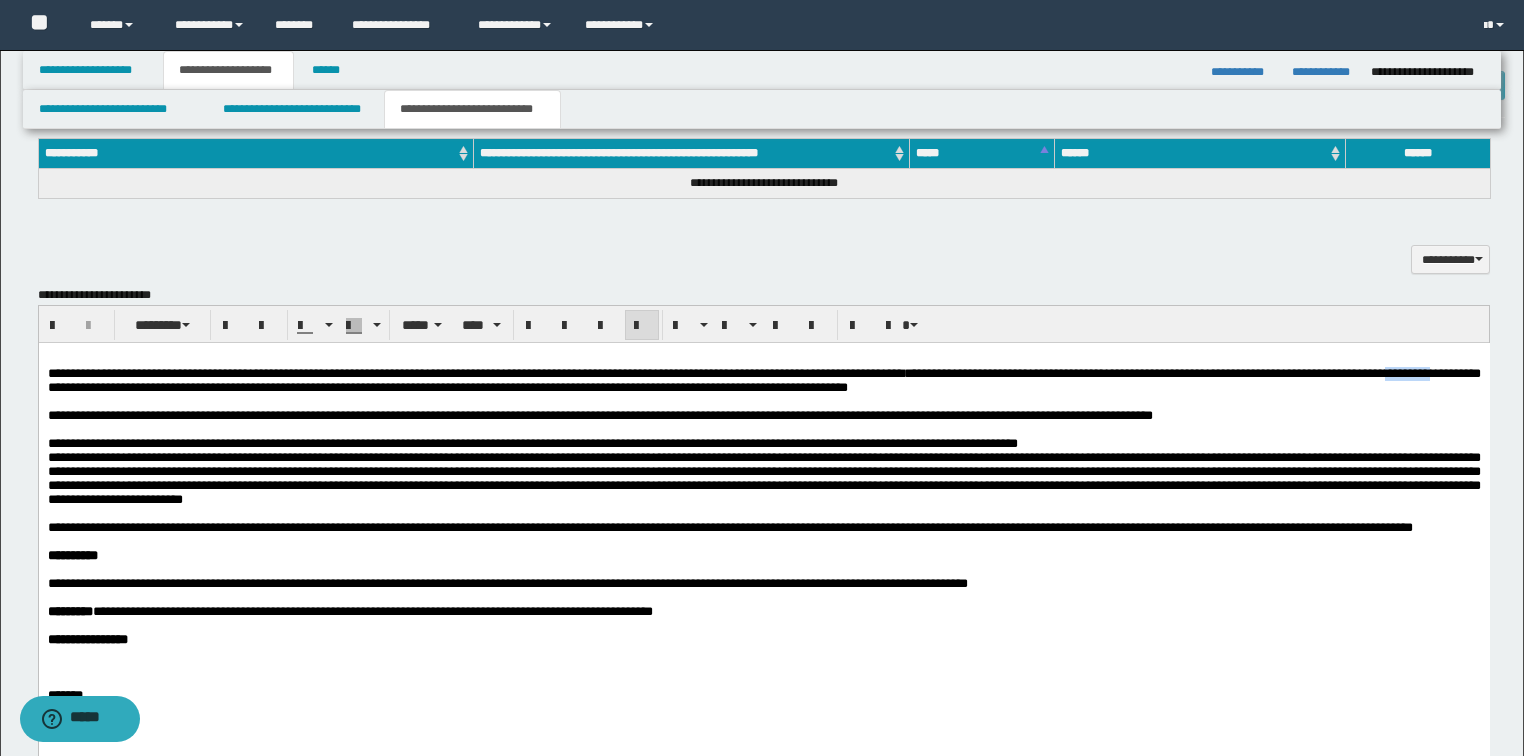 click on "**********" at bounding box center [763, 380] 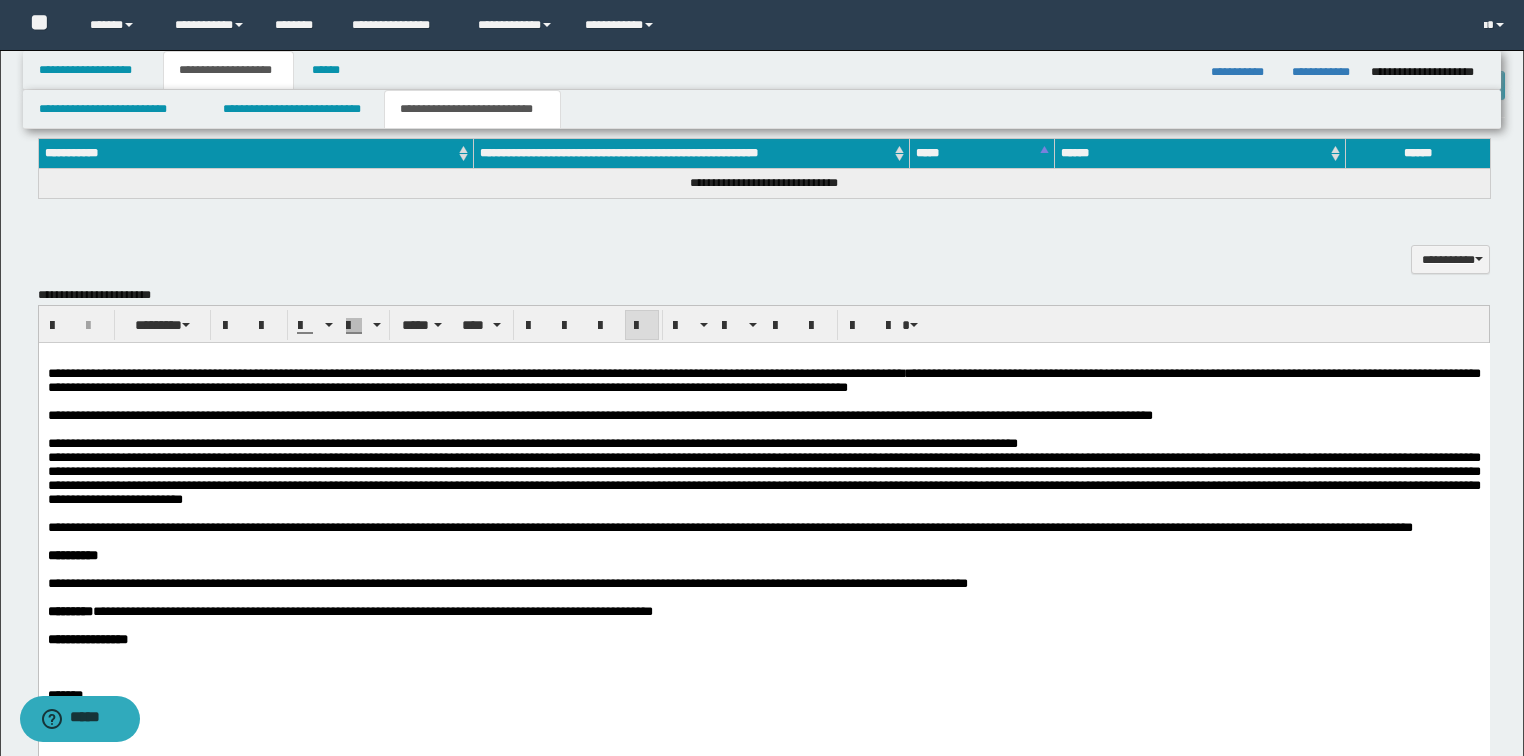 click on "**********" at bounding box center (532, 443) 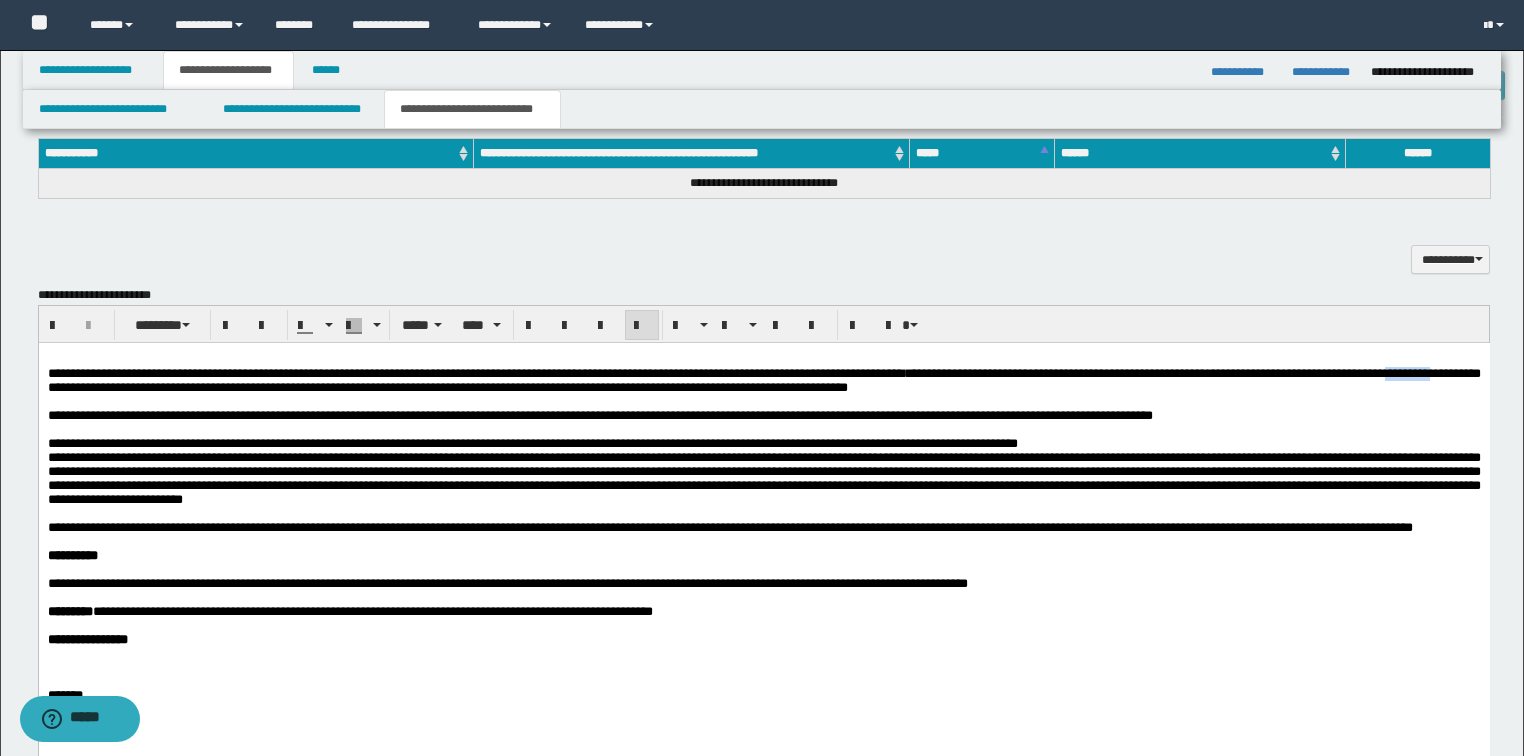 click on "**********" at bounding box center (763, 380) 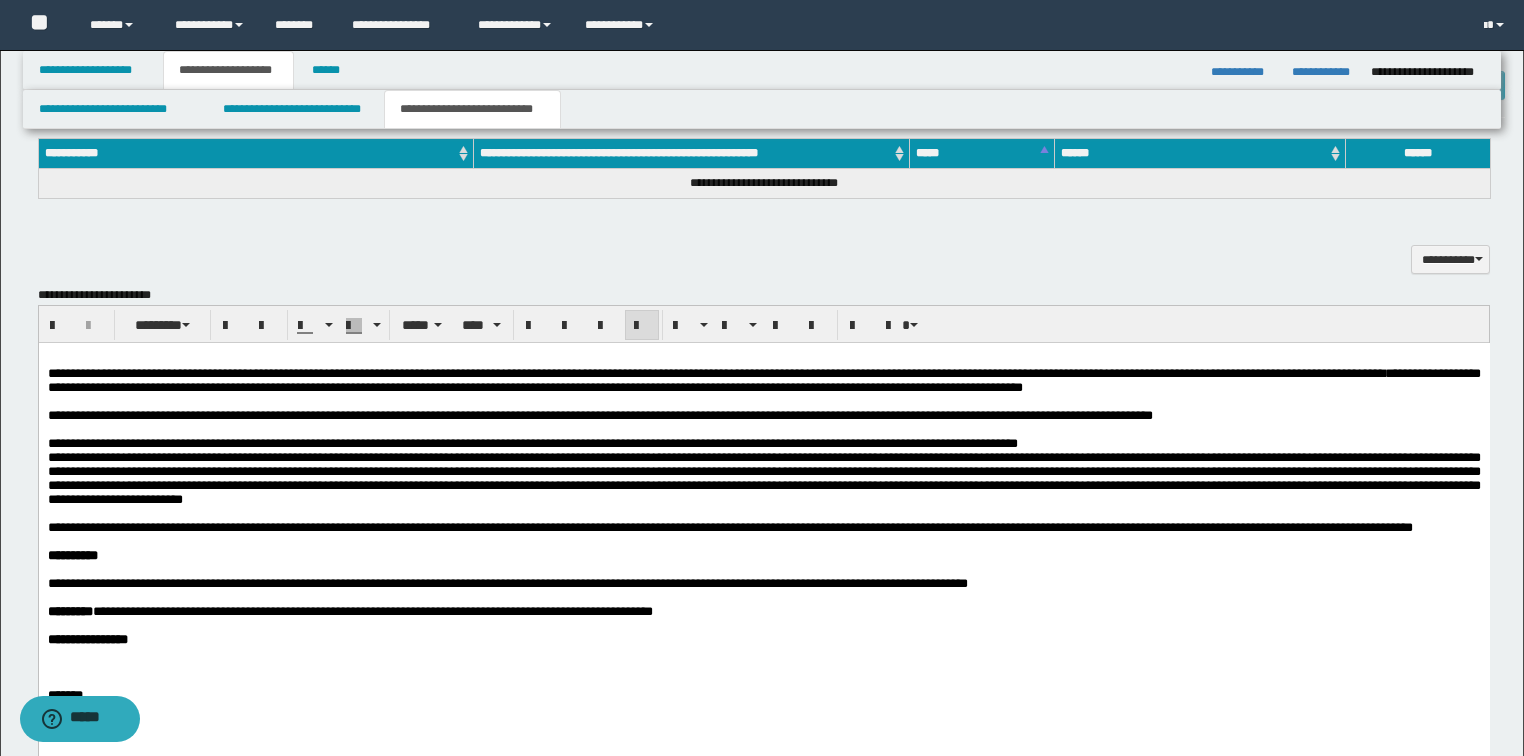 click on "**********" at bounding box center (763, 380) 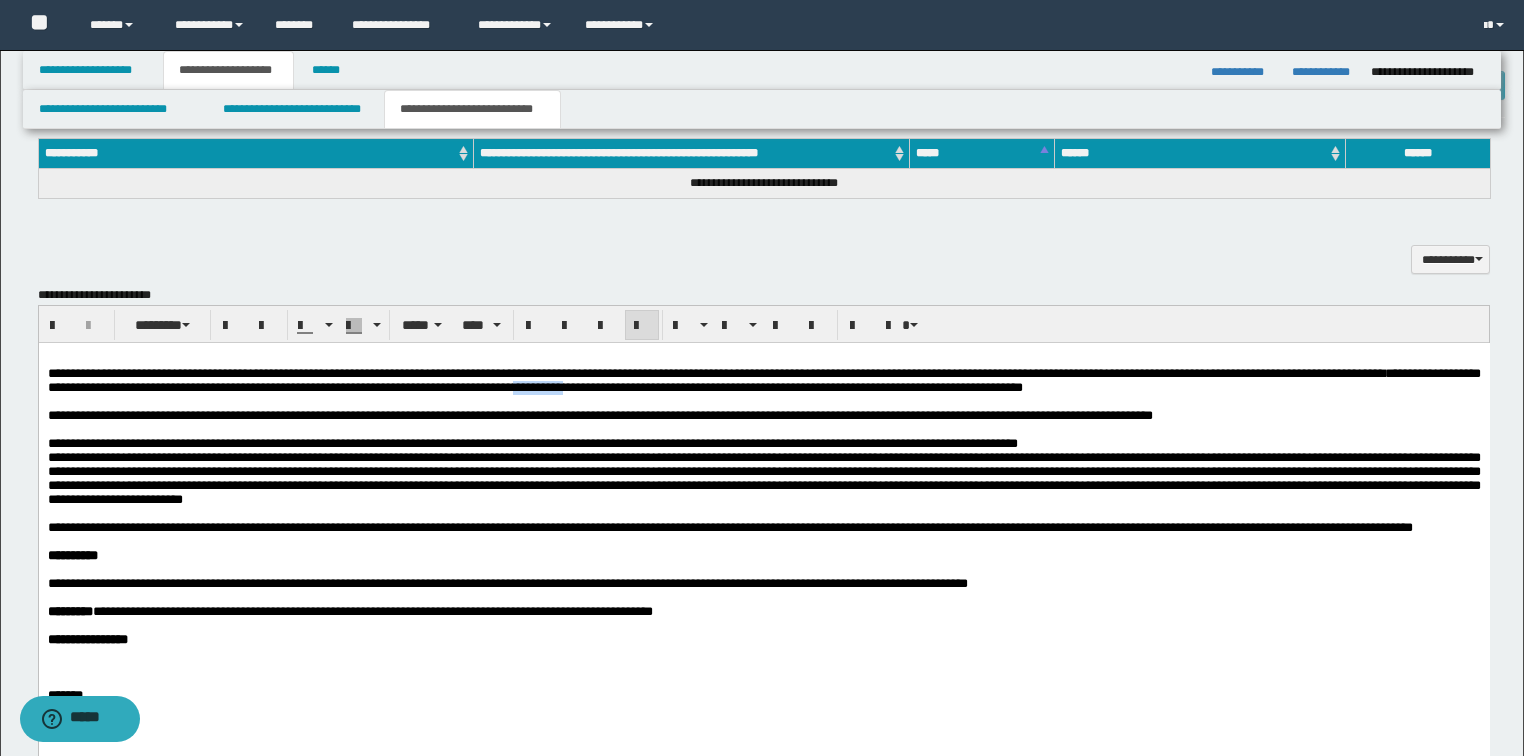 click on "**********" at bounding box center (763, 380) 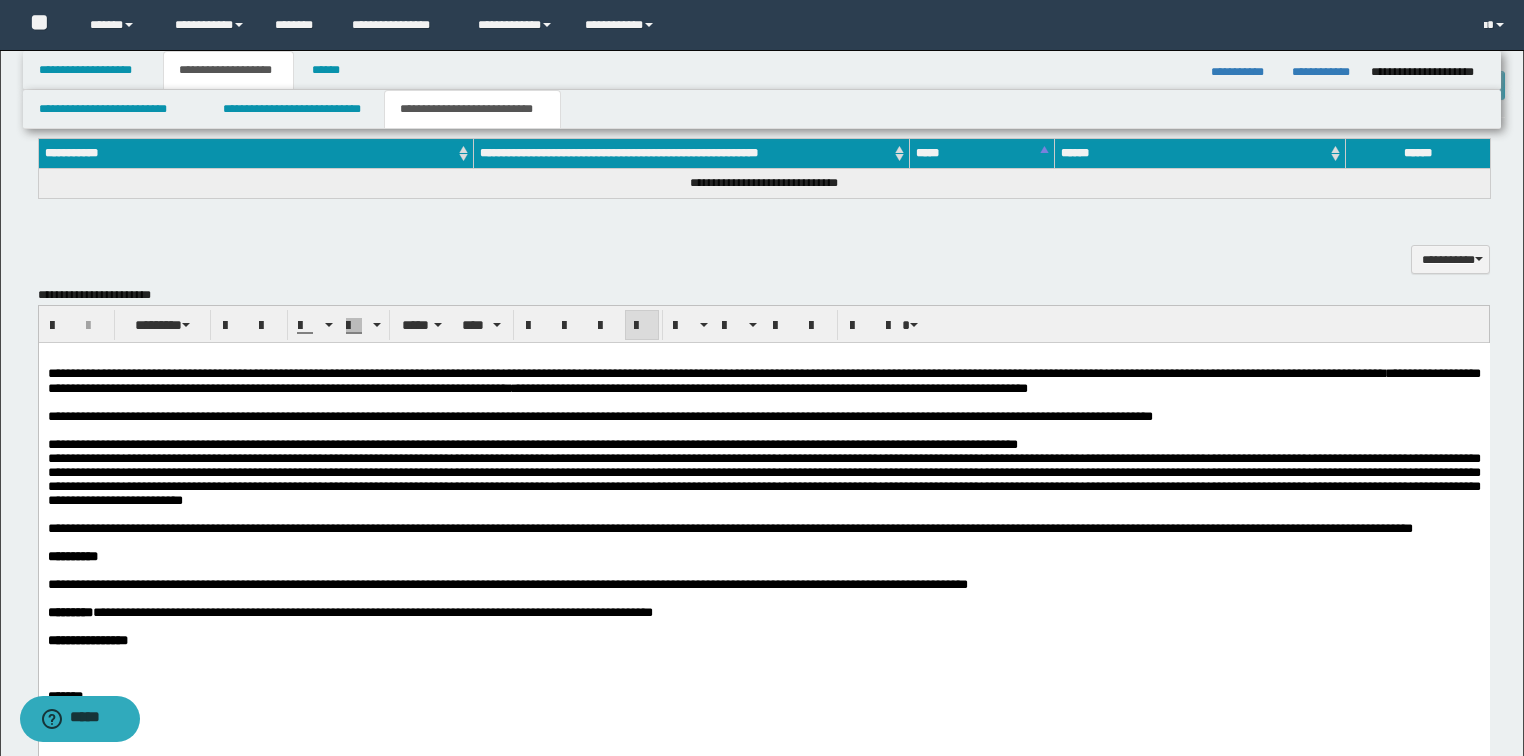 click on "**********" at bounding box center (763, 381) 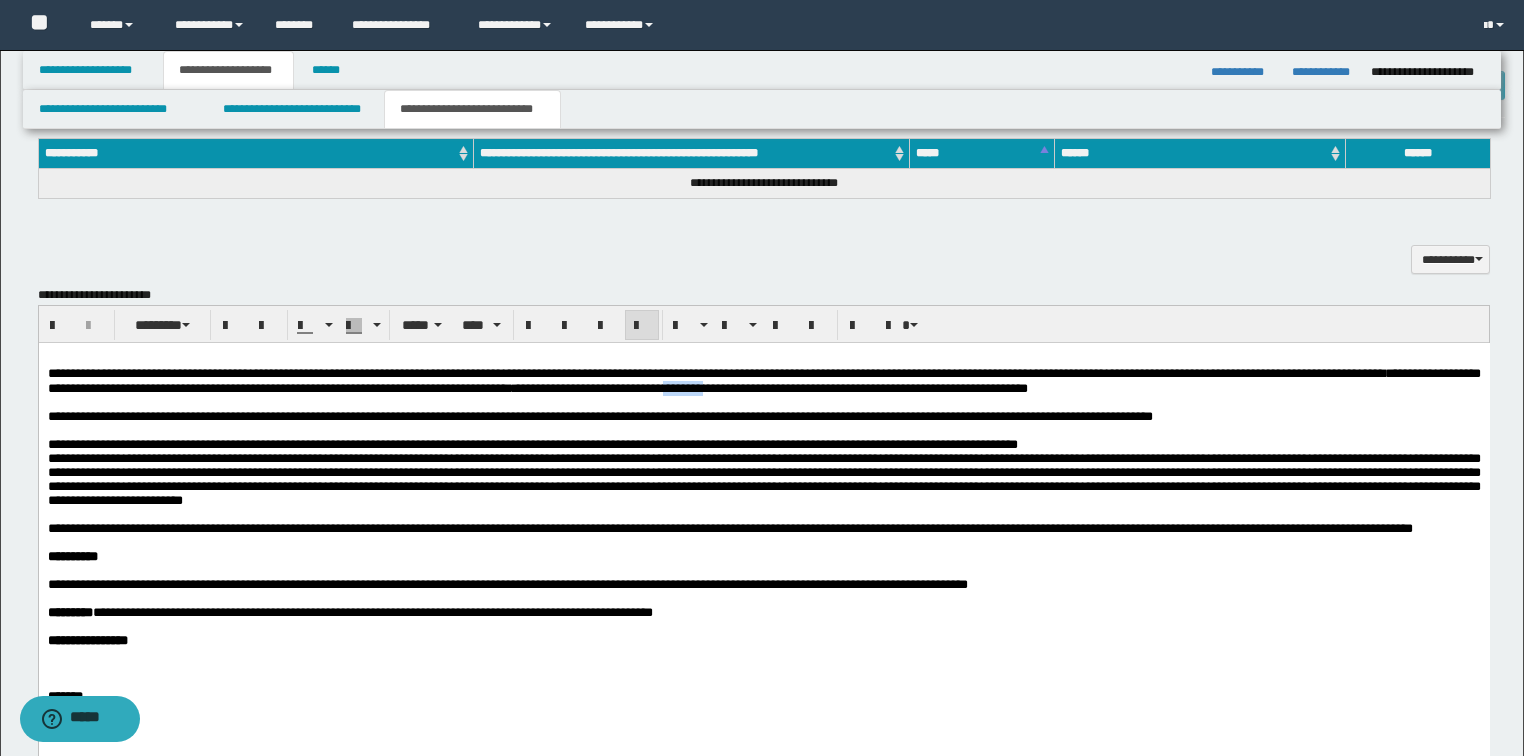 click on "**********" at bounding box center (763, 381) 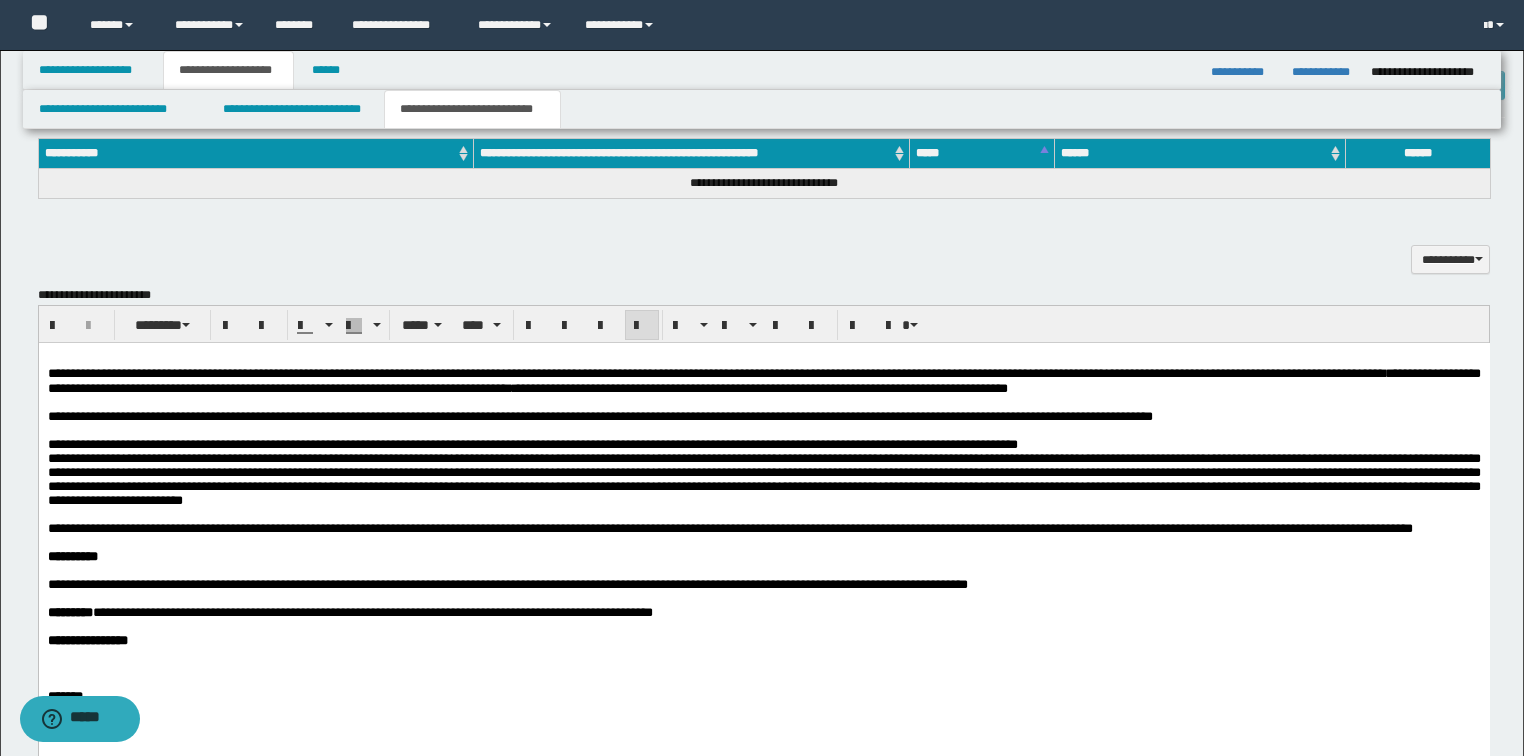 click on "**********" at bounding box center (763, 381) 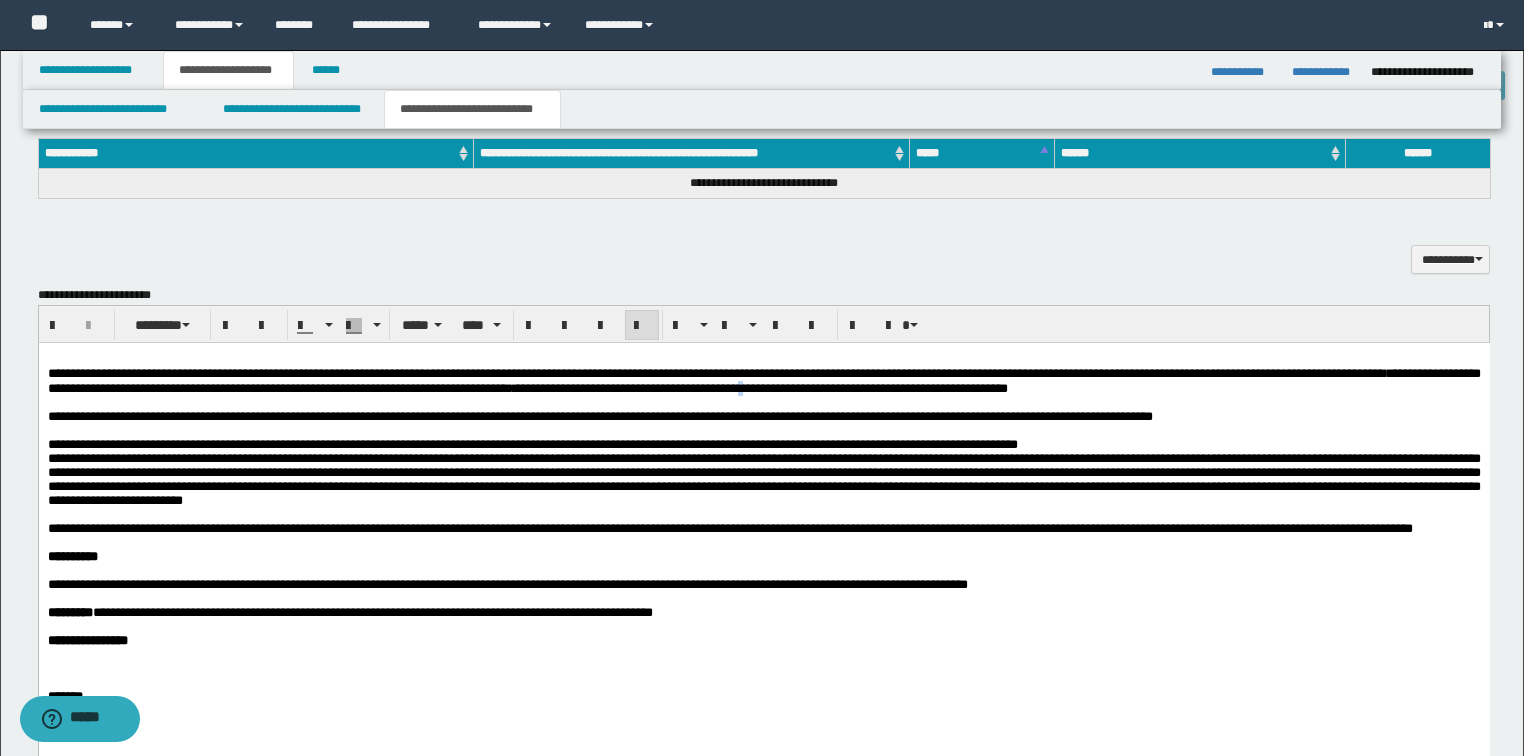 click on "**********" at bounding box center (763, 381) 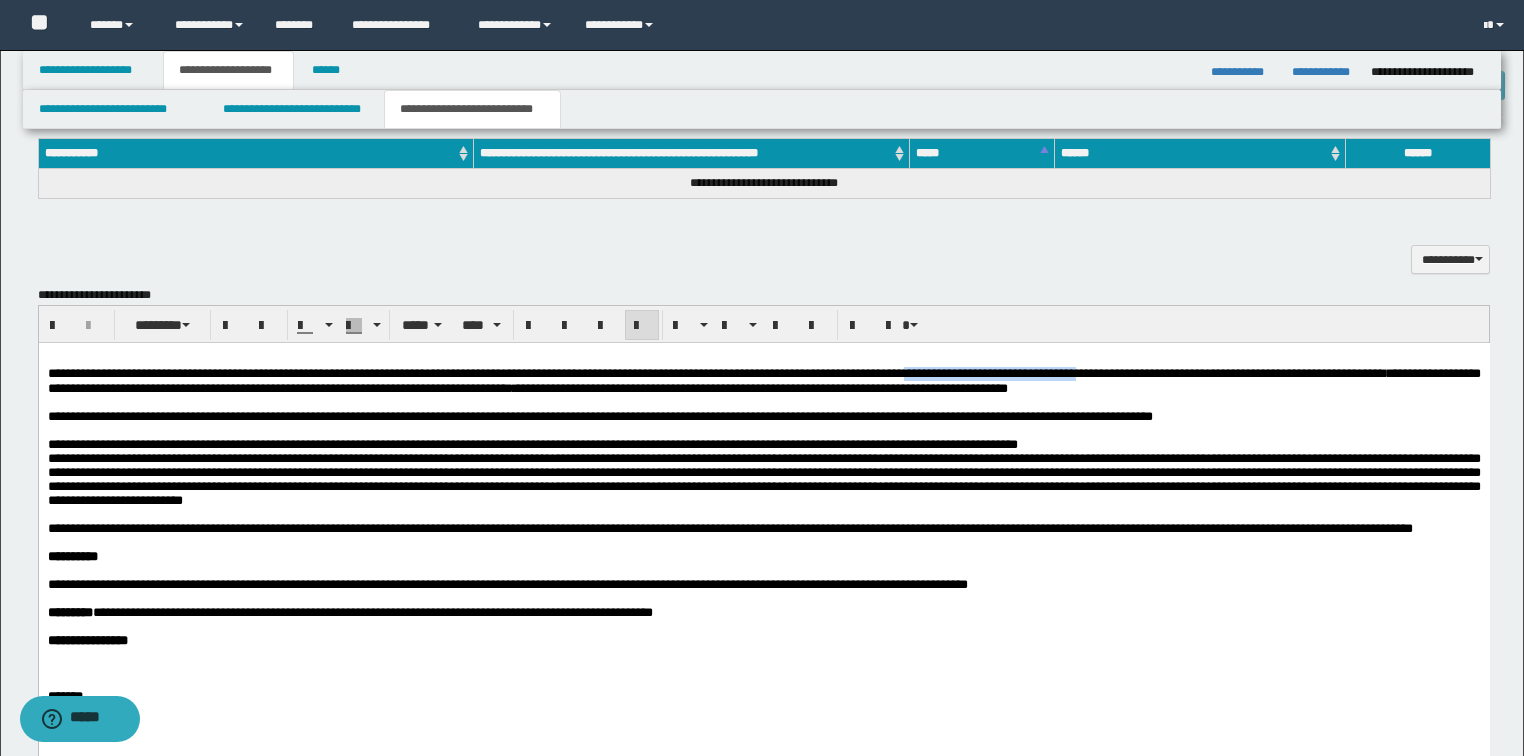drag, startPoint x: 1055, startPoint y: 372, endPoint x: 1246, endPoint y: 366, distance: 191.09422 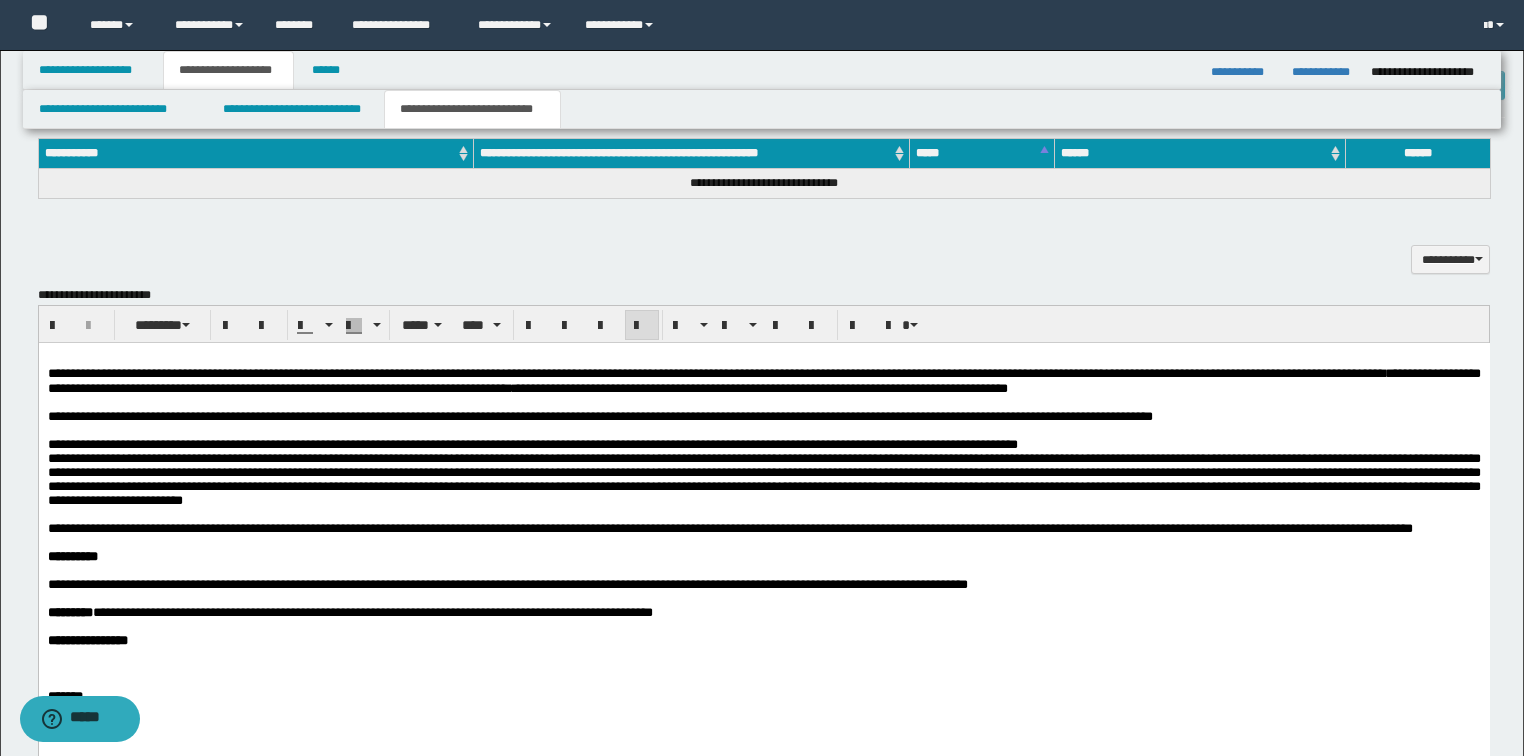 click on "**********" at bounding box center [763, 479] 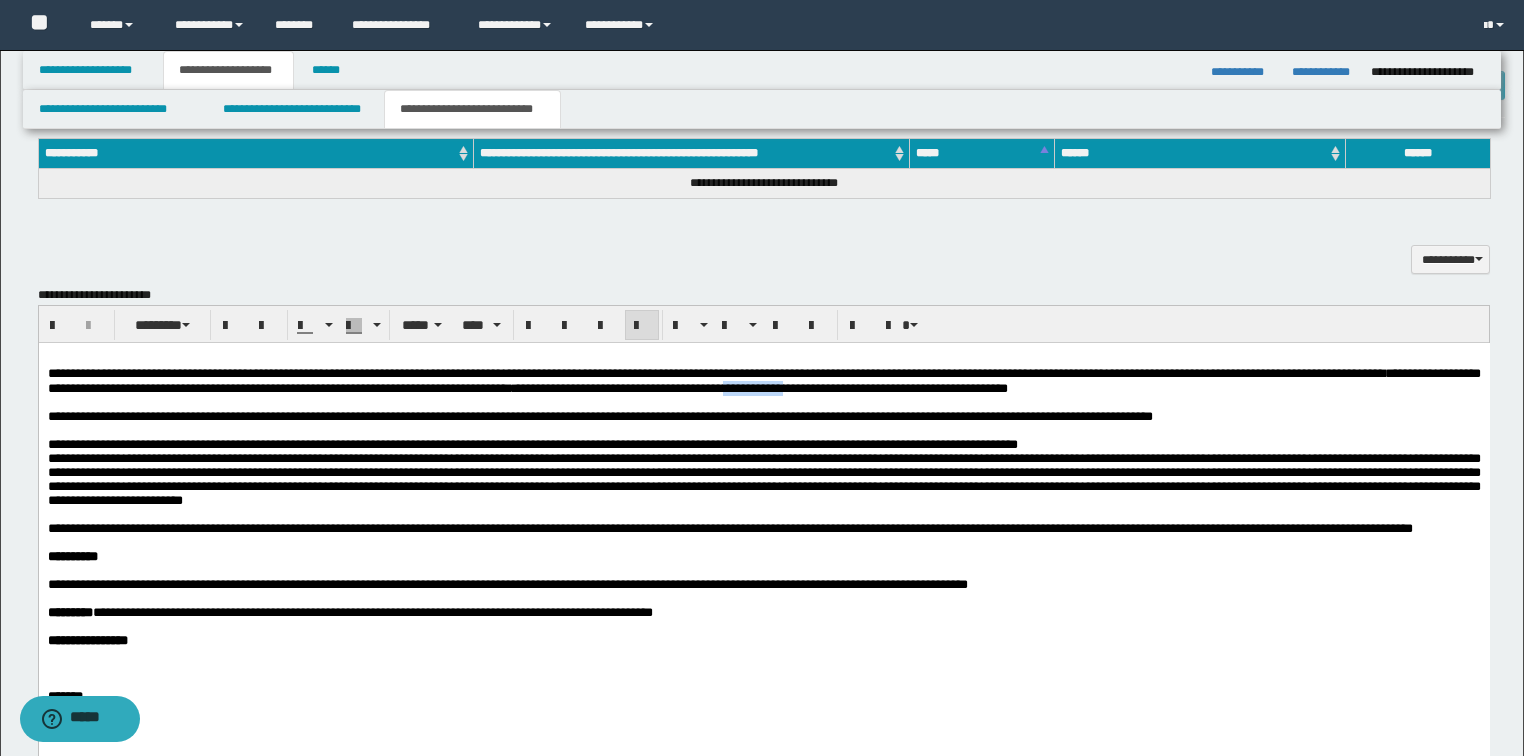 click on "**********" at bounding box center (763, 381) 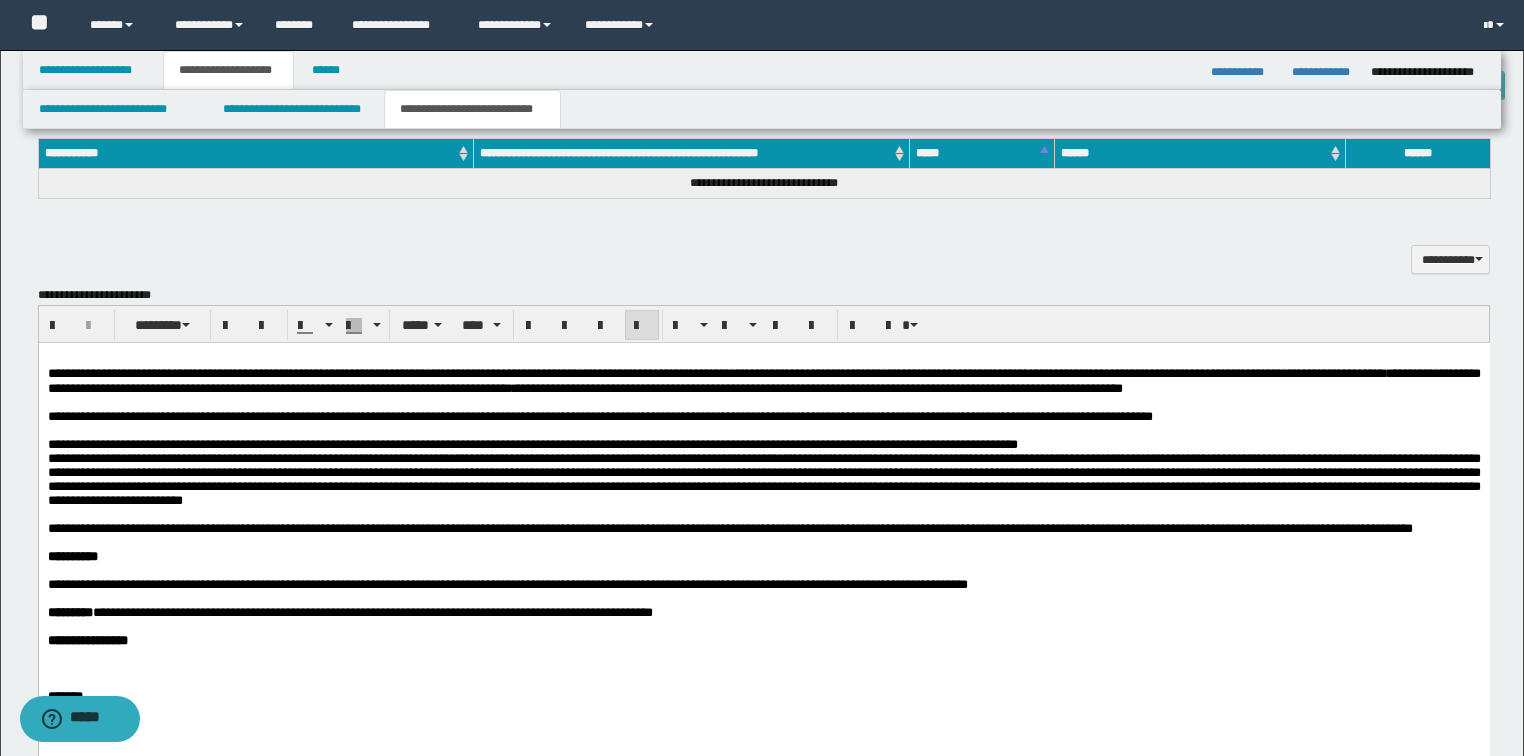 click on "**********" at bounding box center [764, 248] 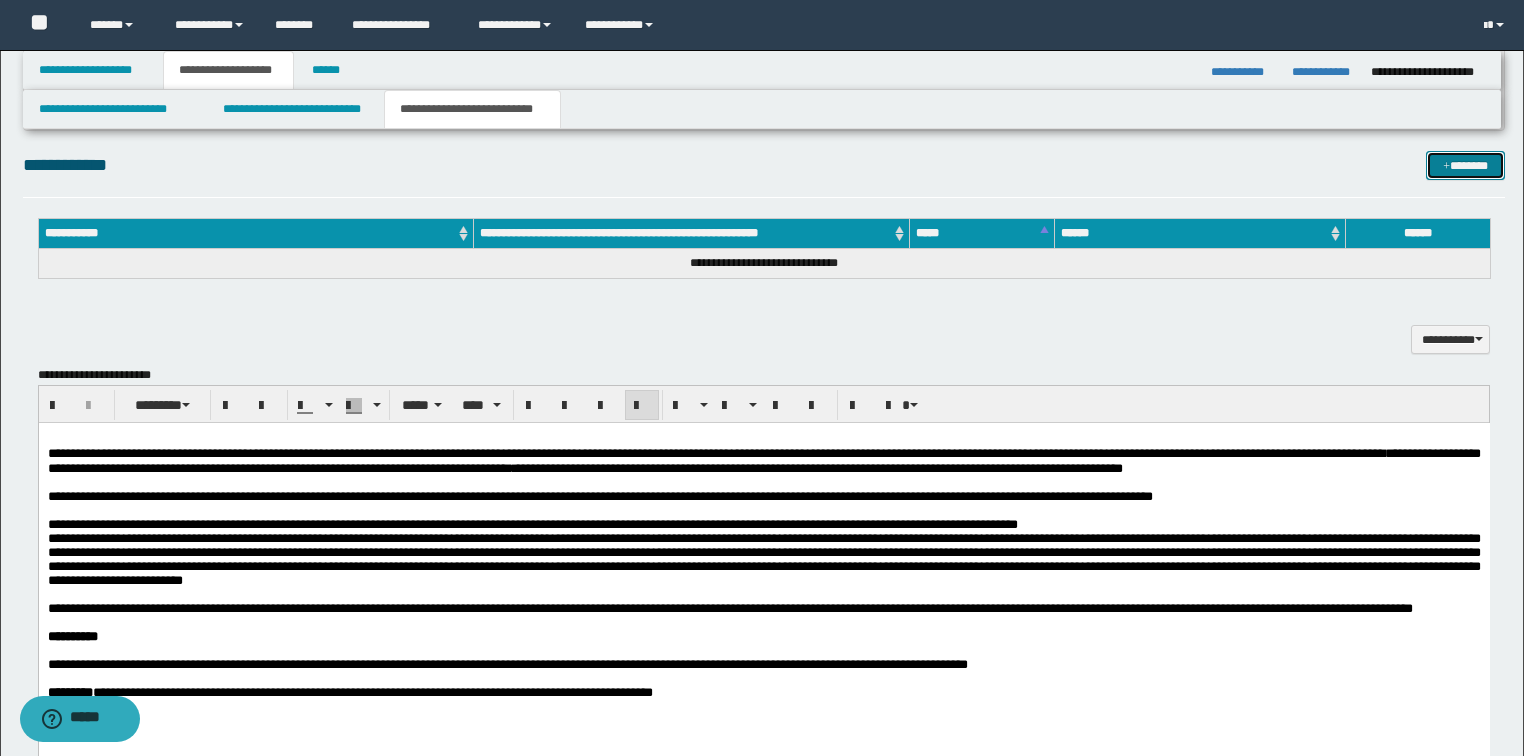 click on "*******" at bounding box center (1465, 166) 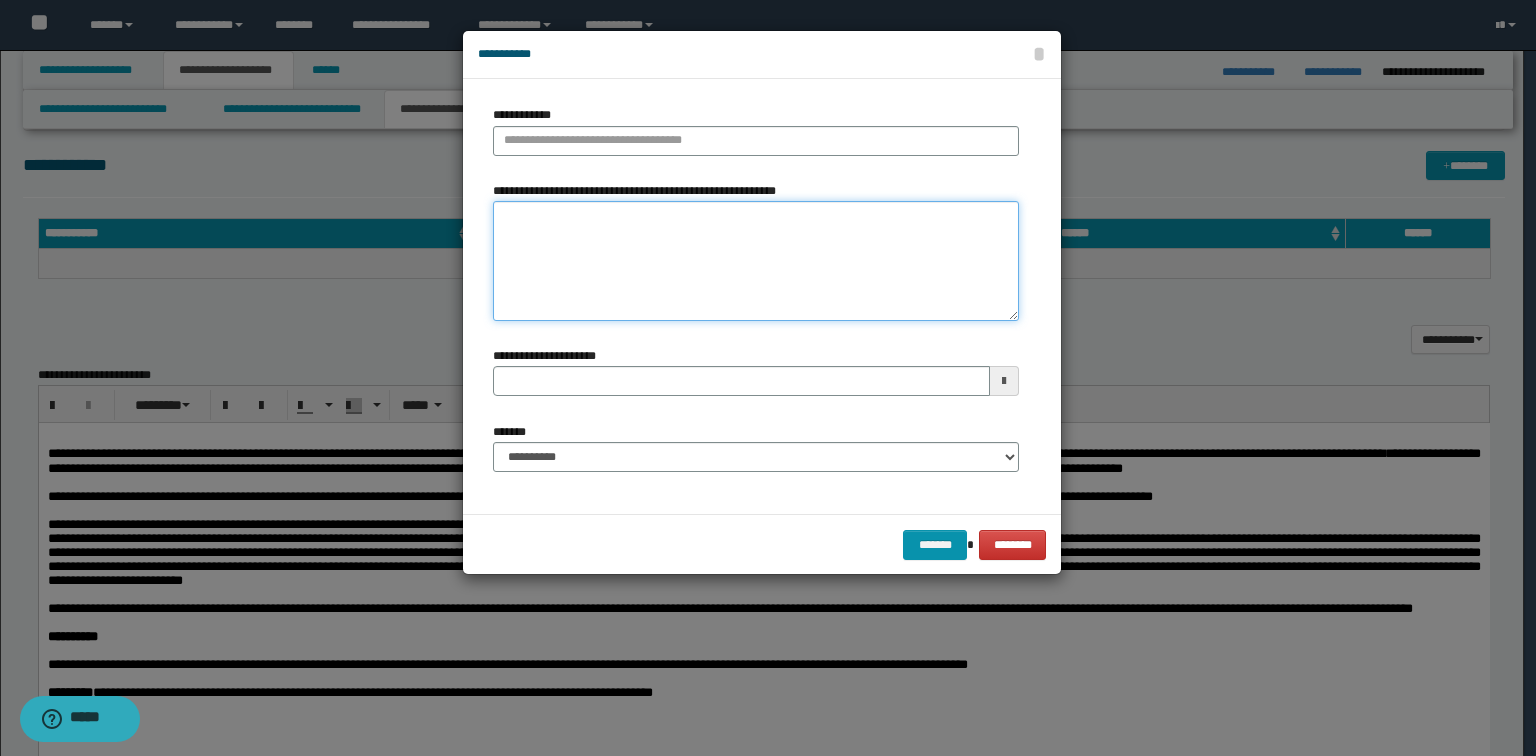 click on "**********" at bounding box center [756, 261] 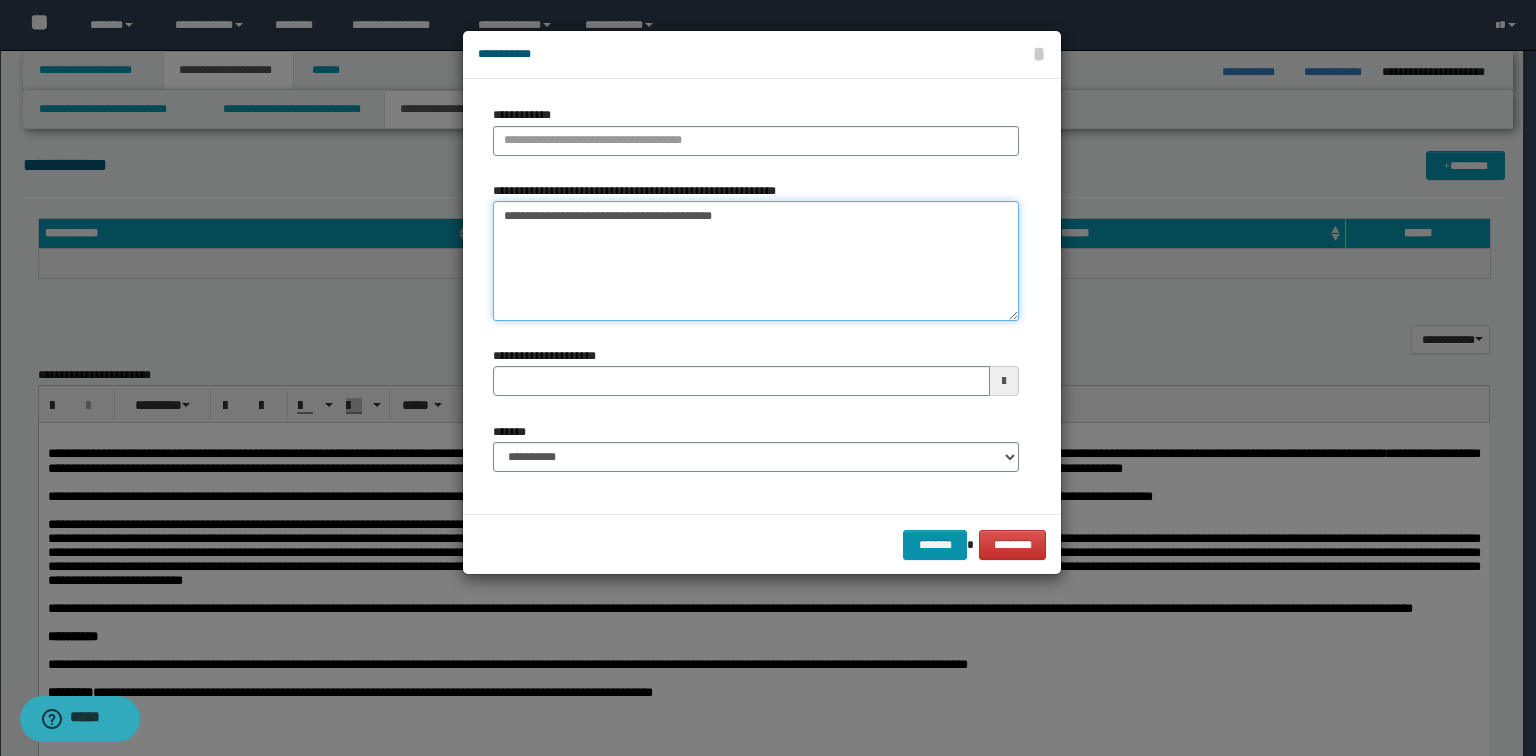 click on "**********" at bounding box center (756, 261) 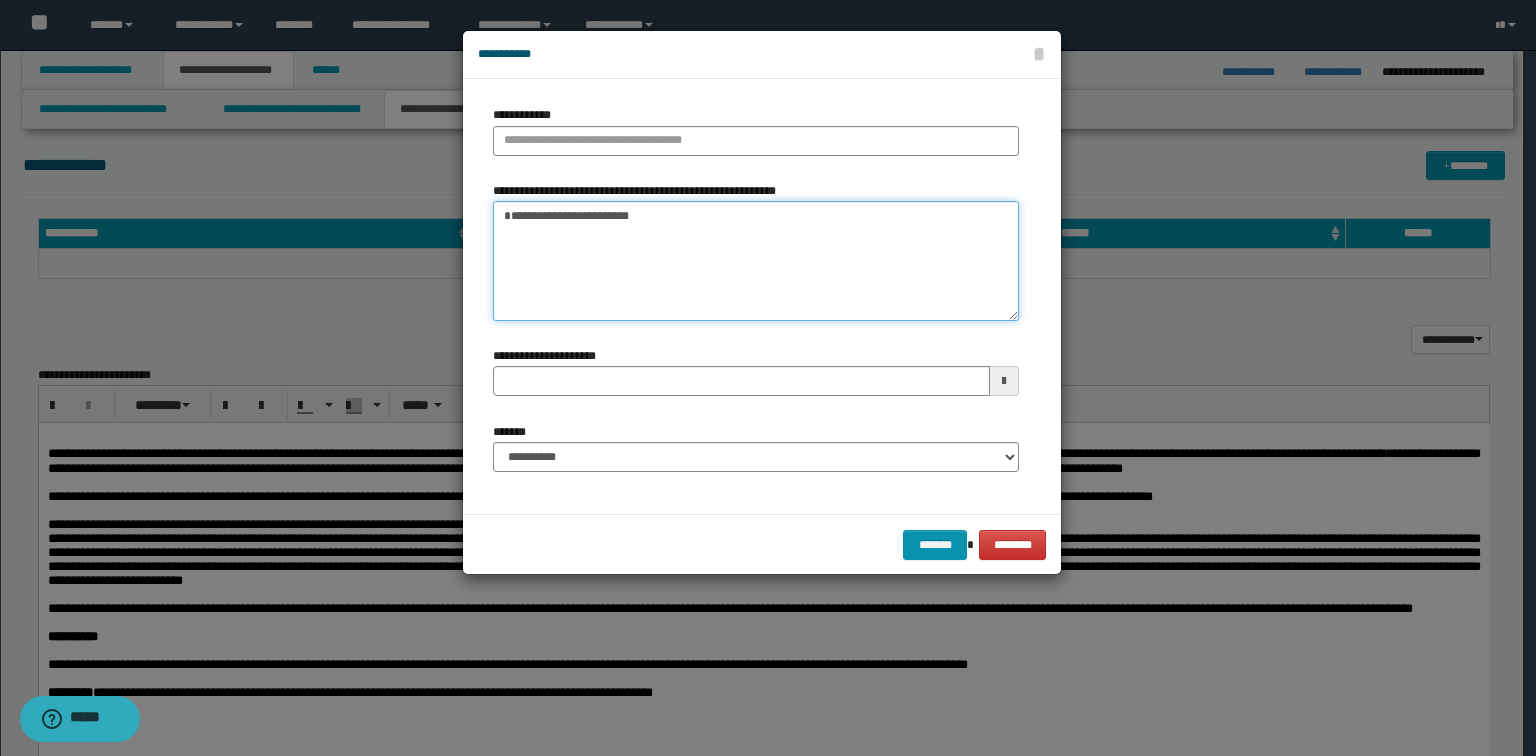 type on "**********" 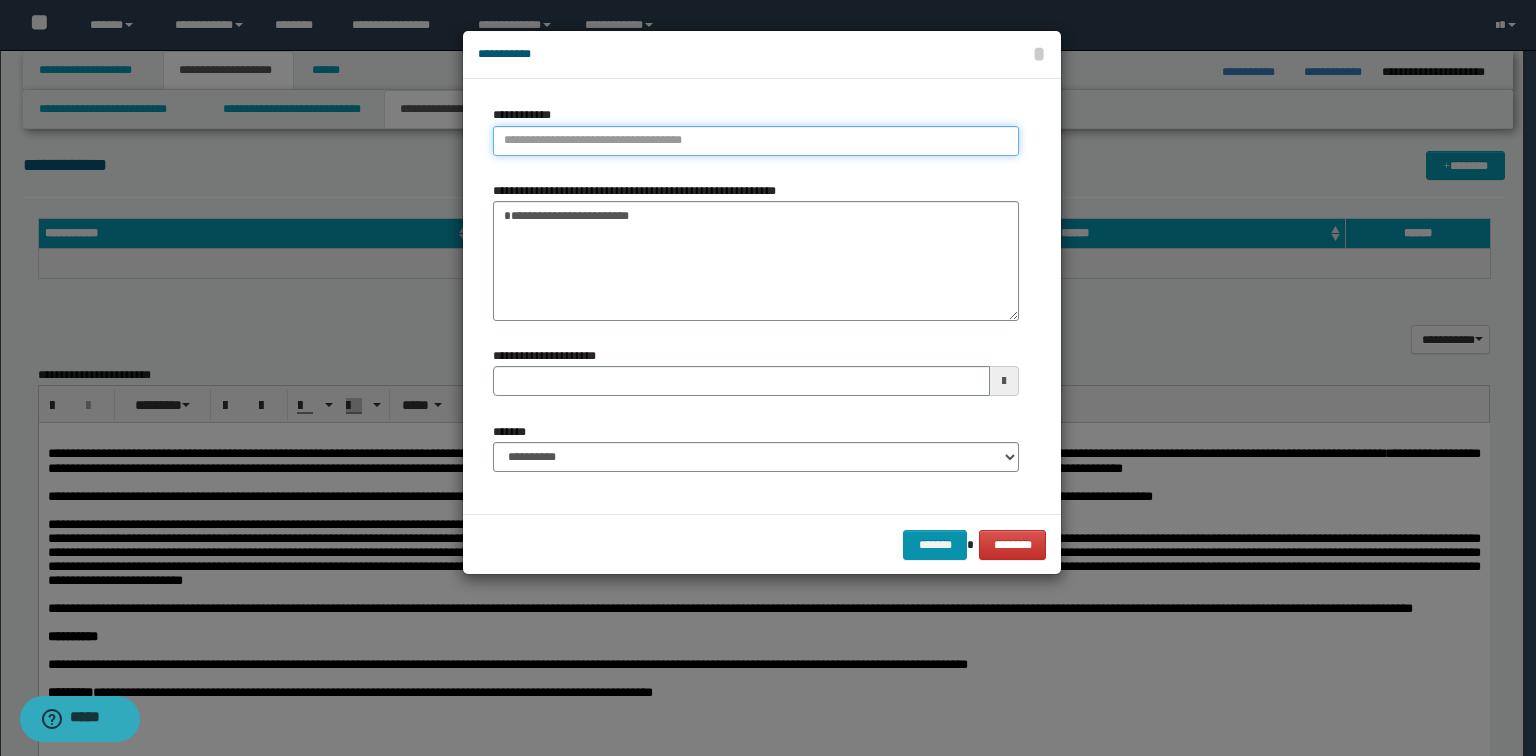 click on "**********" at bounding box center [756, 141] 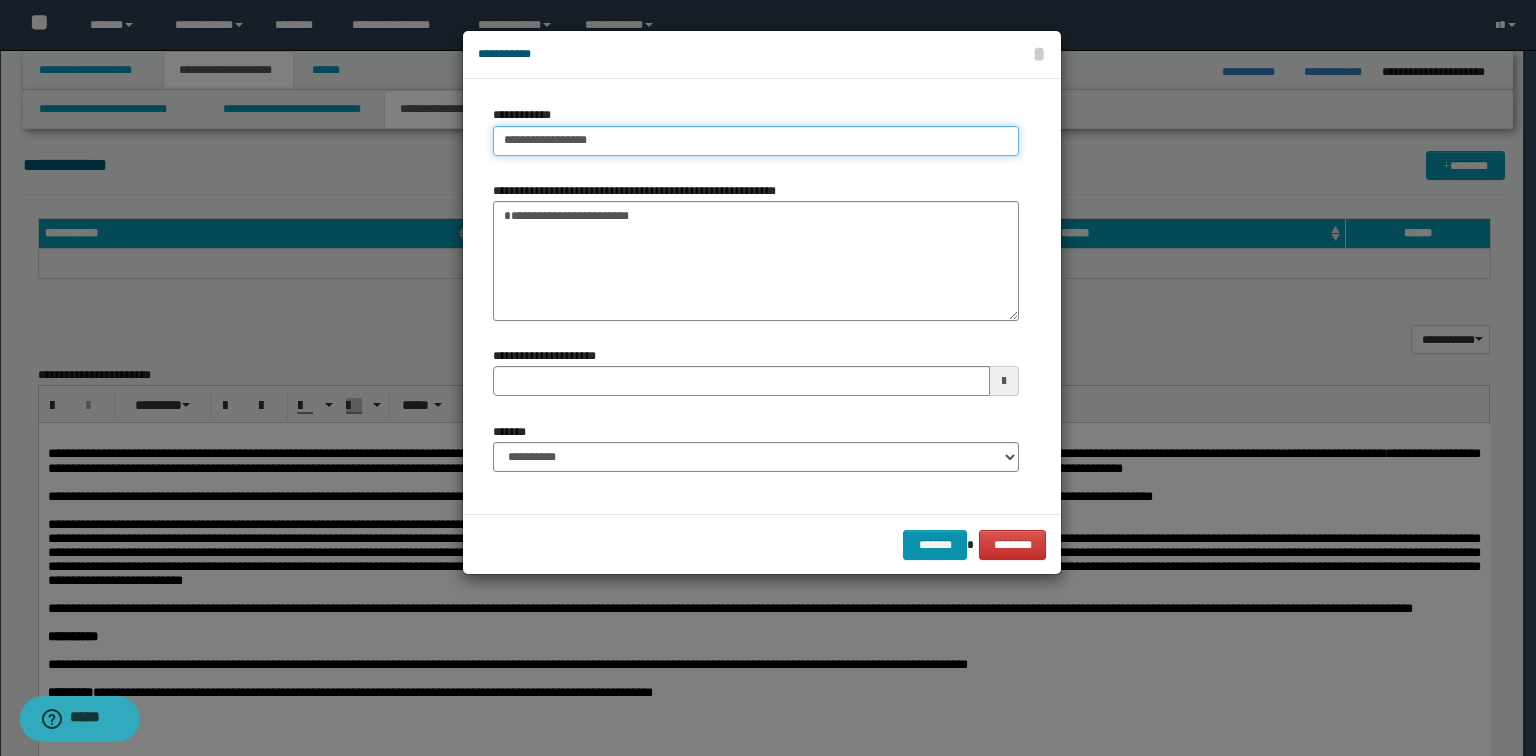 type on "**********" 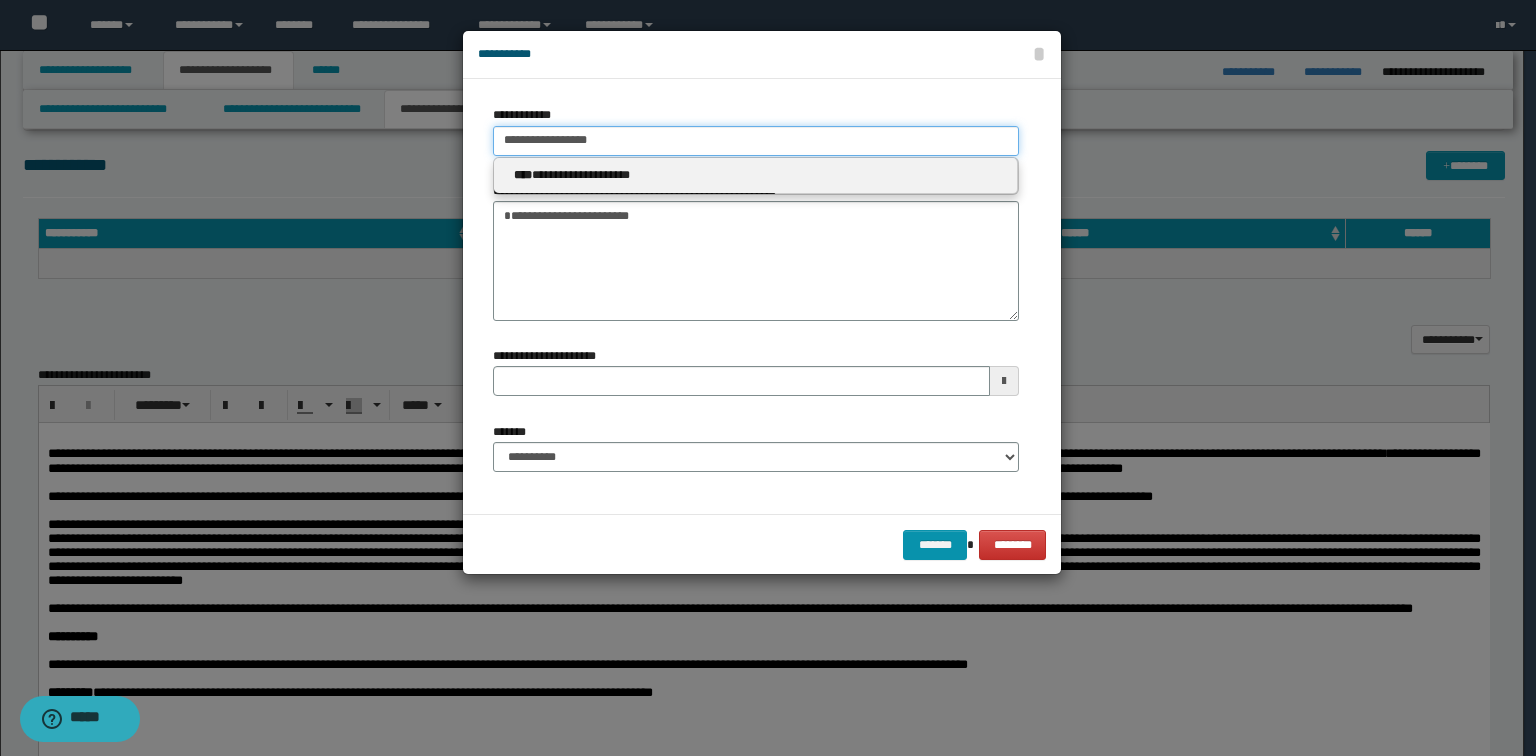 type on "**********" 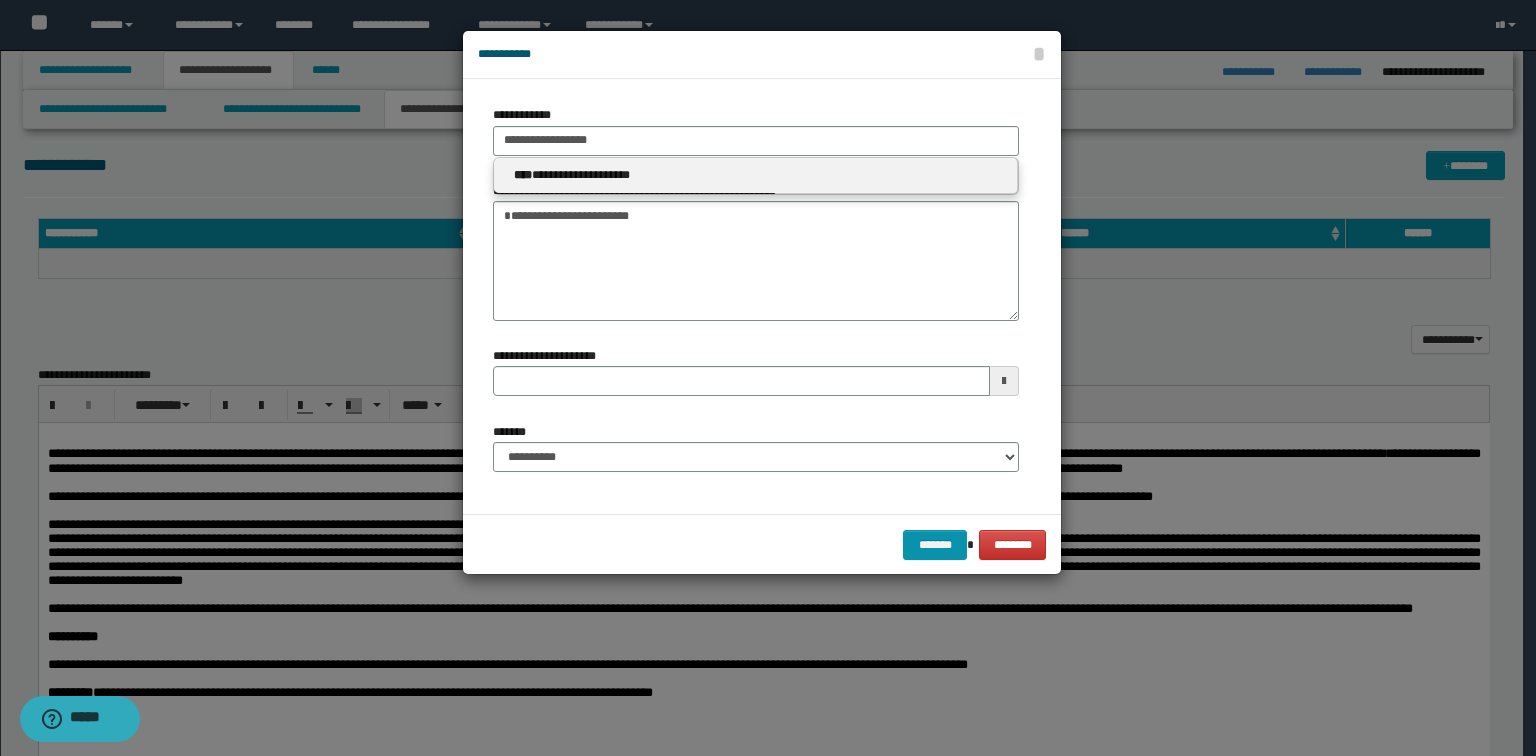 click on "**********" at bounding box center (756, 176) 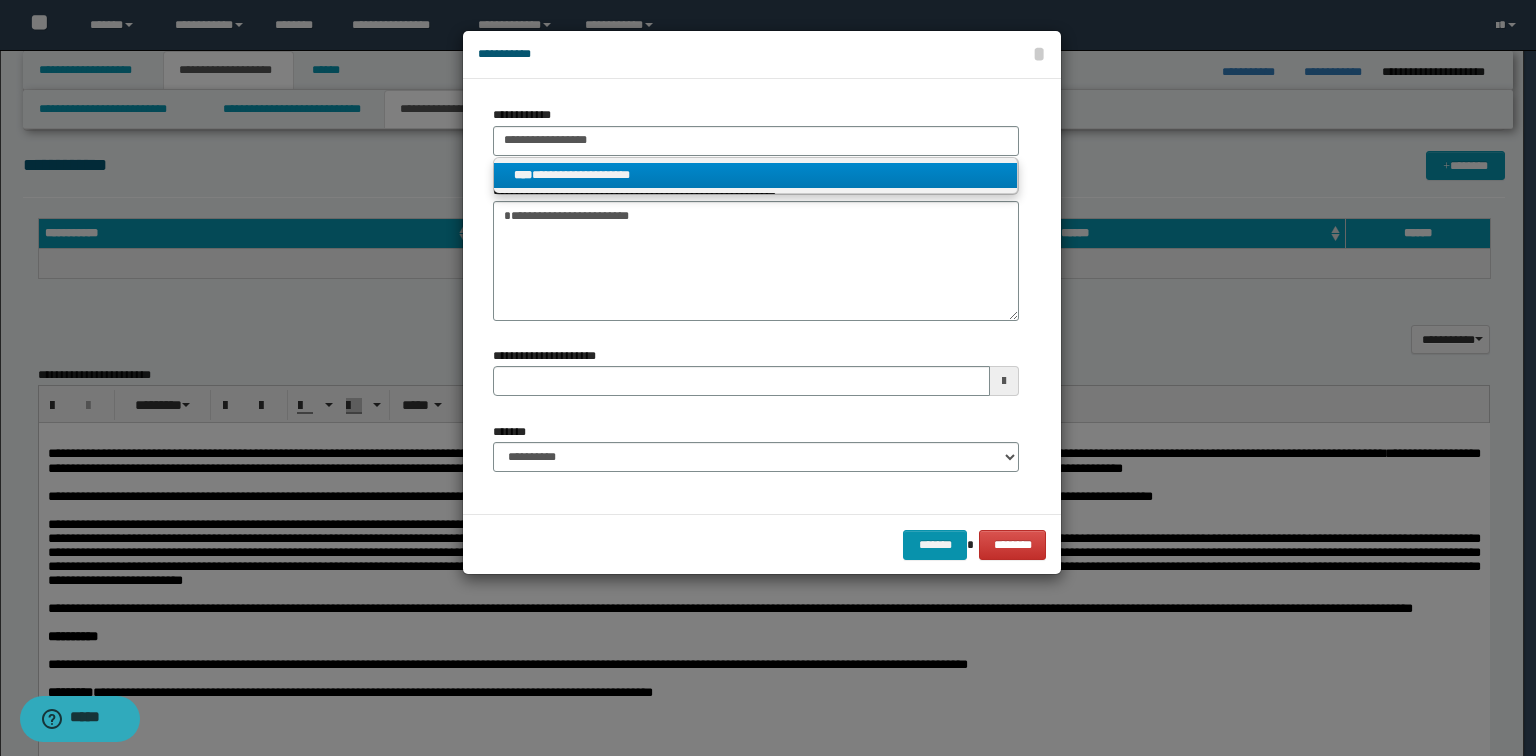 click on "**********" at bounding box center (756, 175) 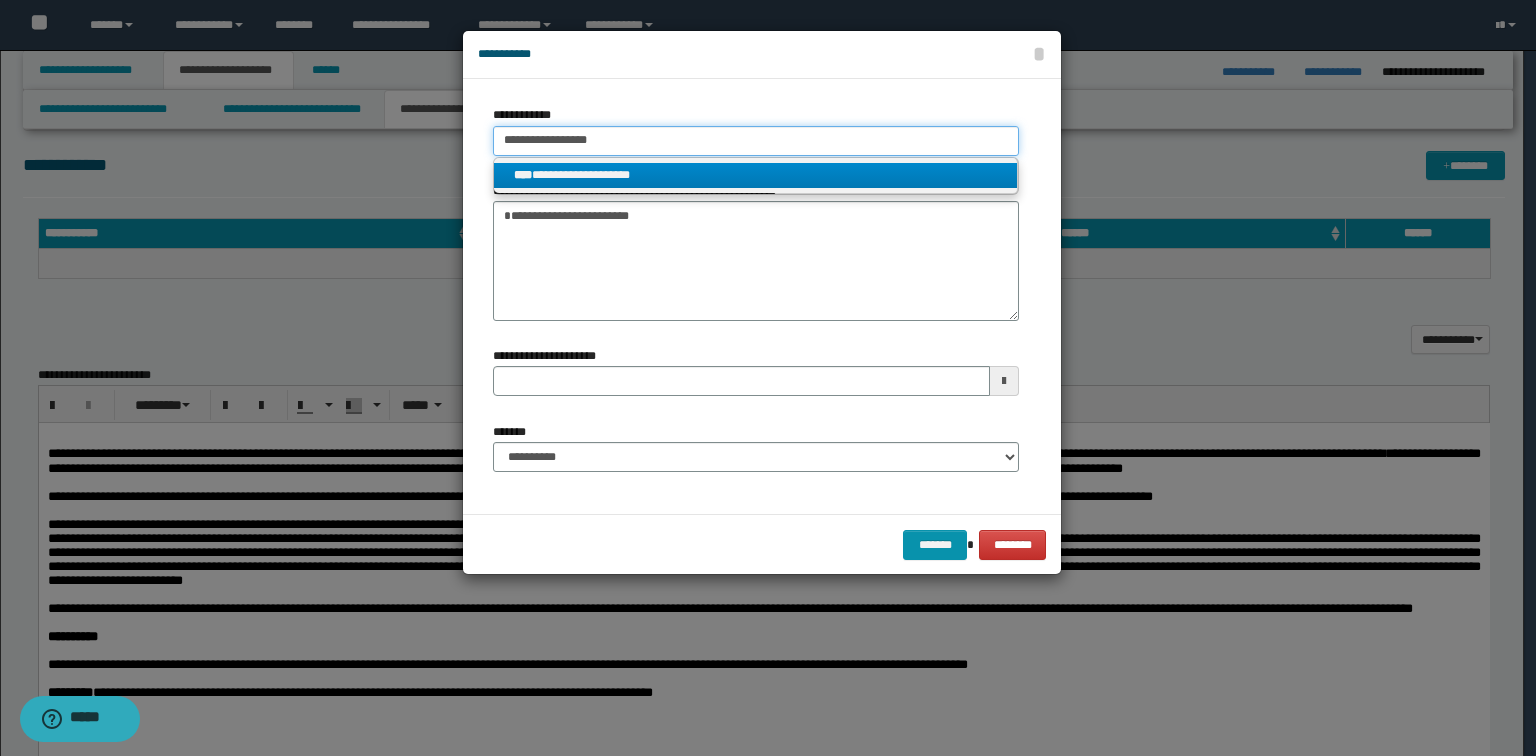 type 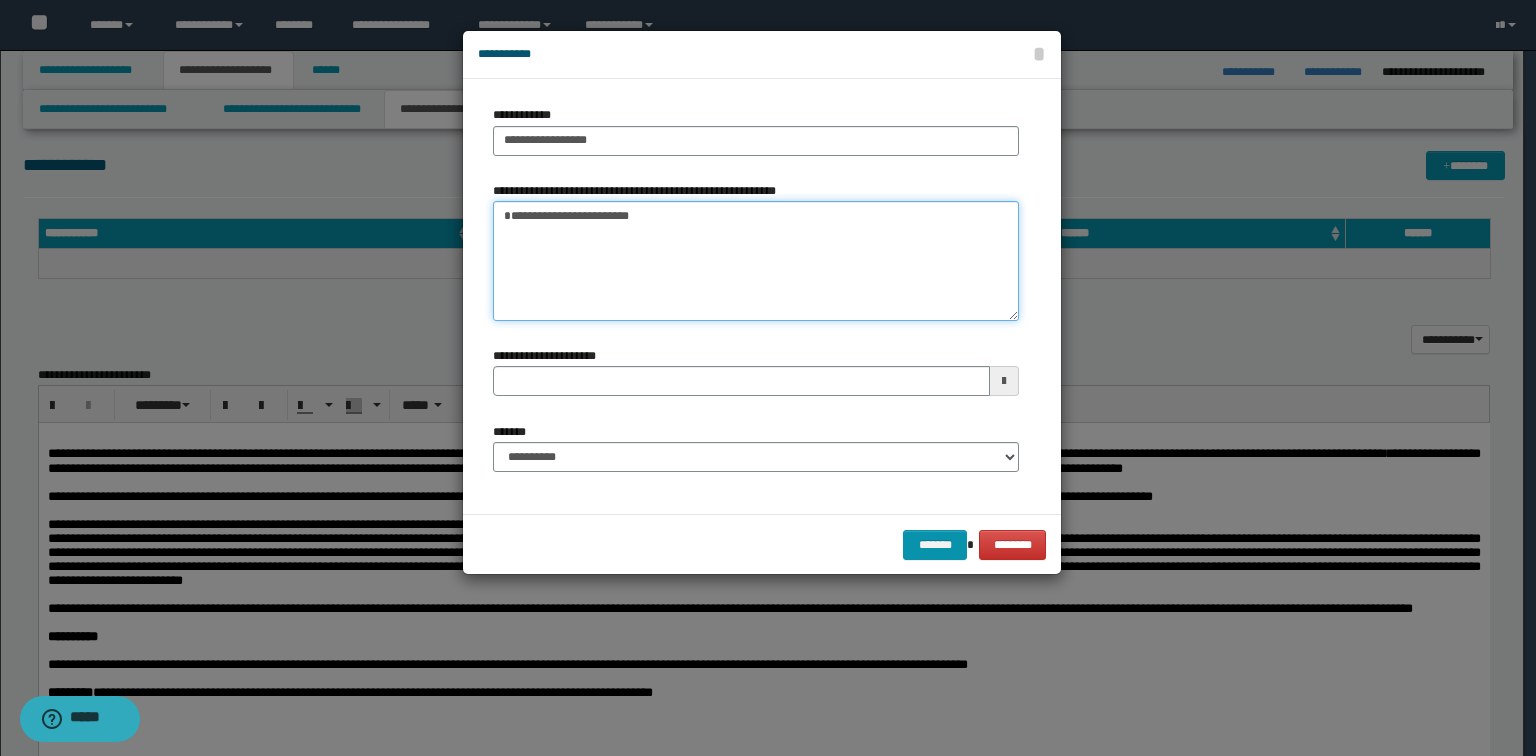 click on "**********" at bounding box center [756, 261] 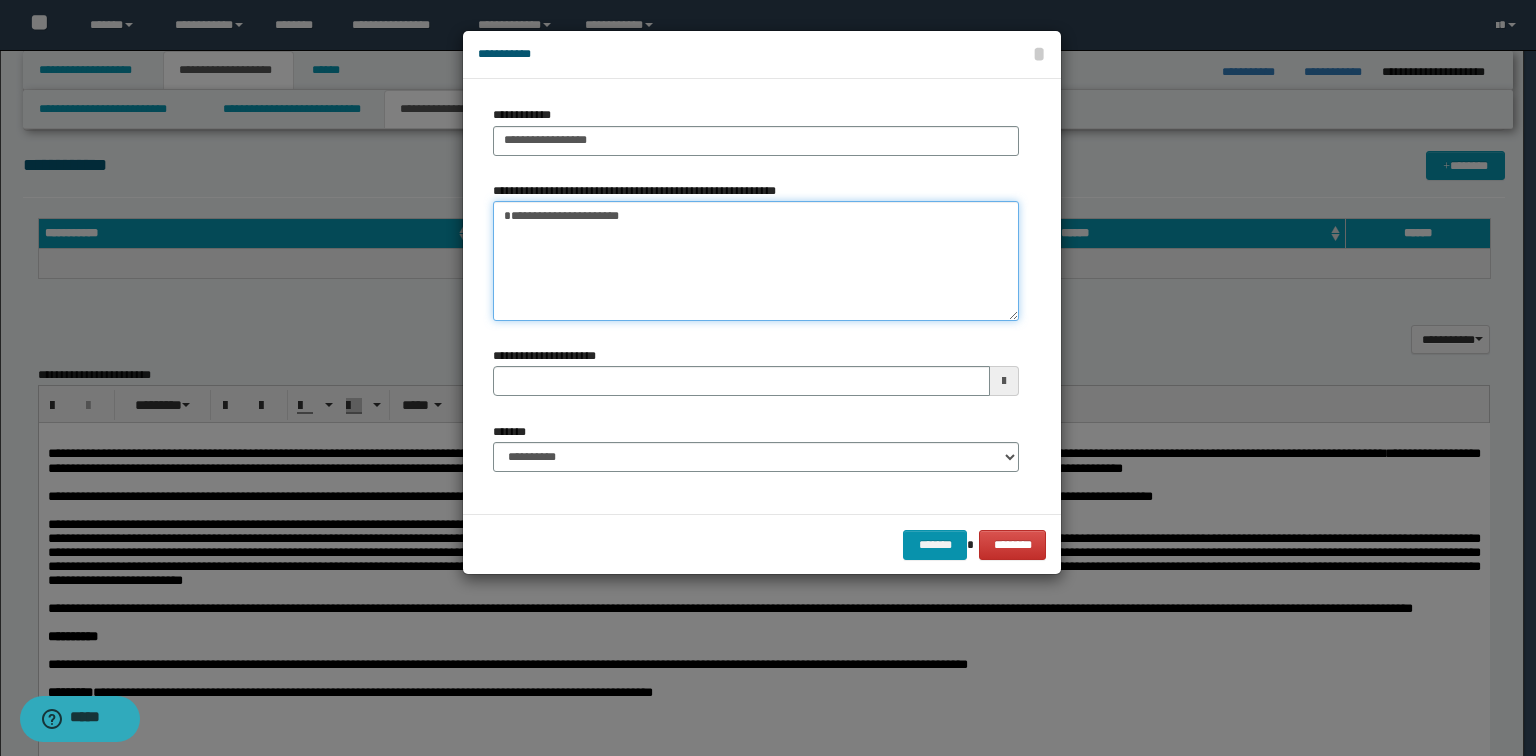 type on "**********" 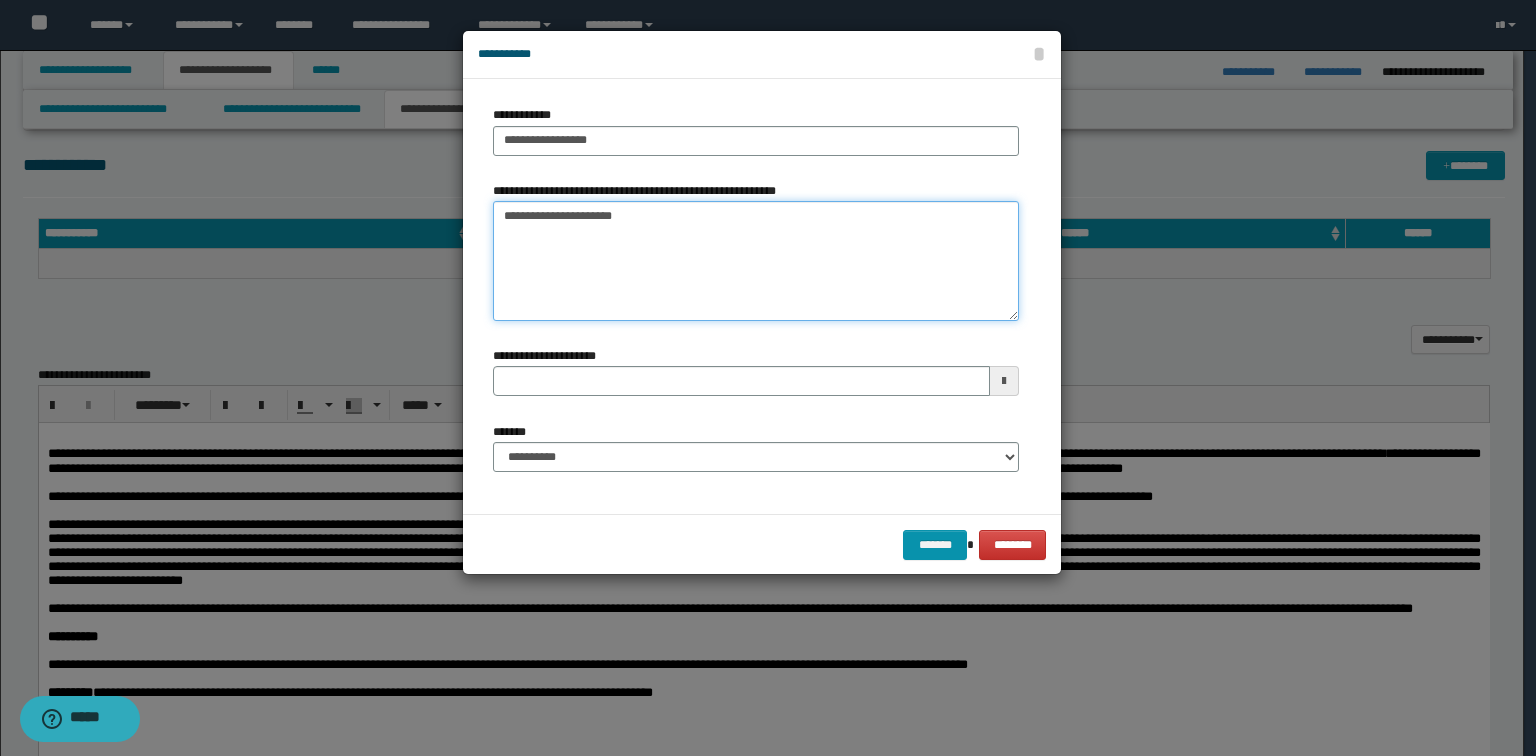 type 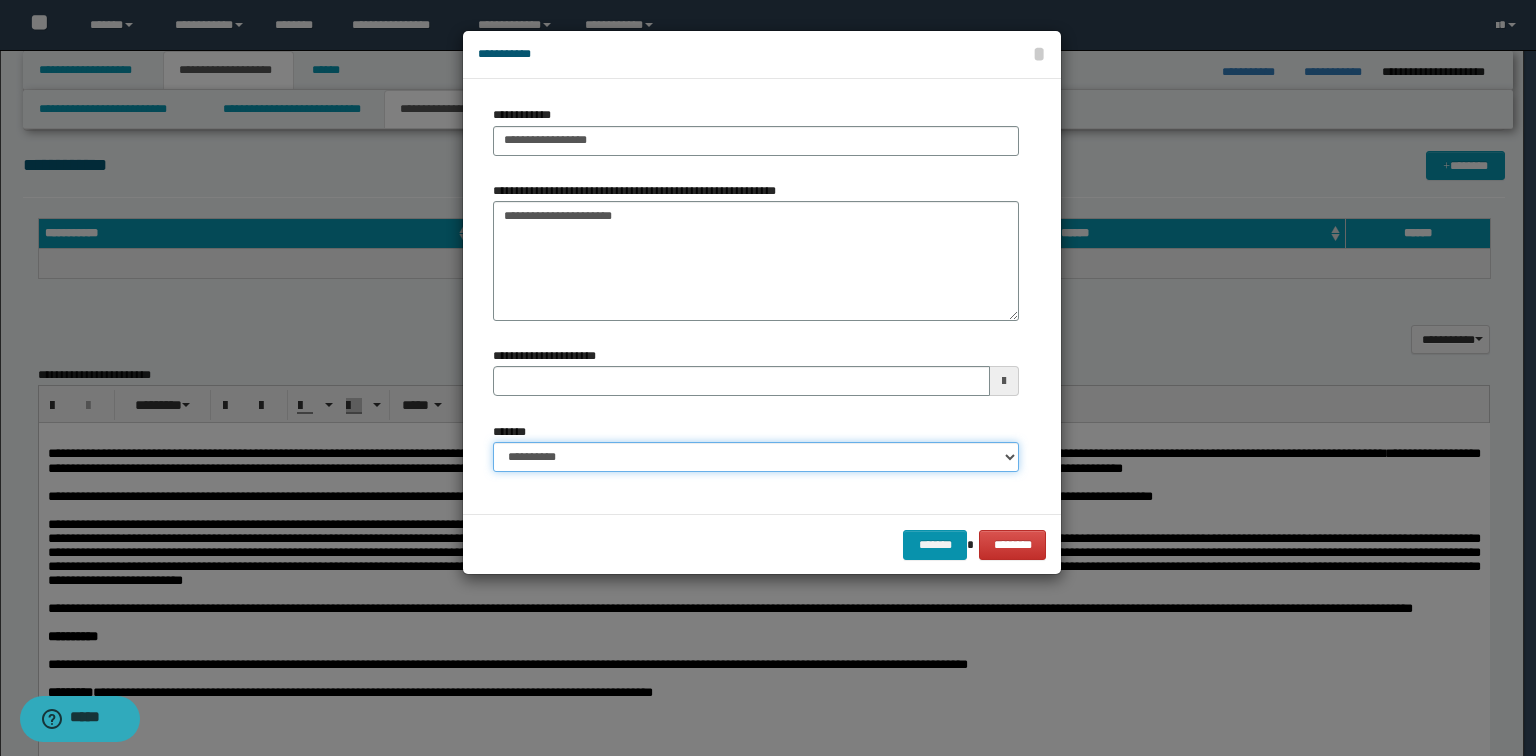 click on "**********" at bounding box center (756, 457) 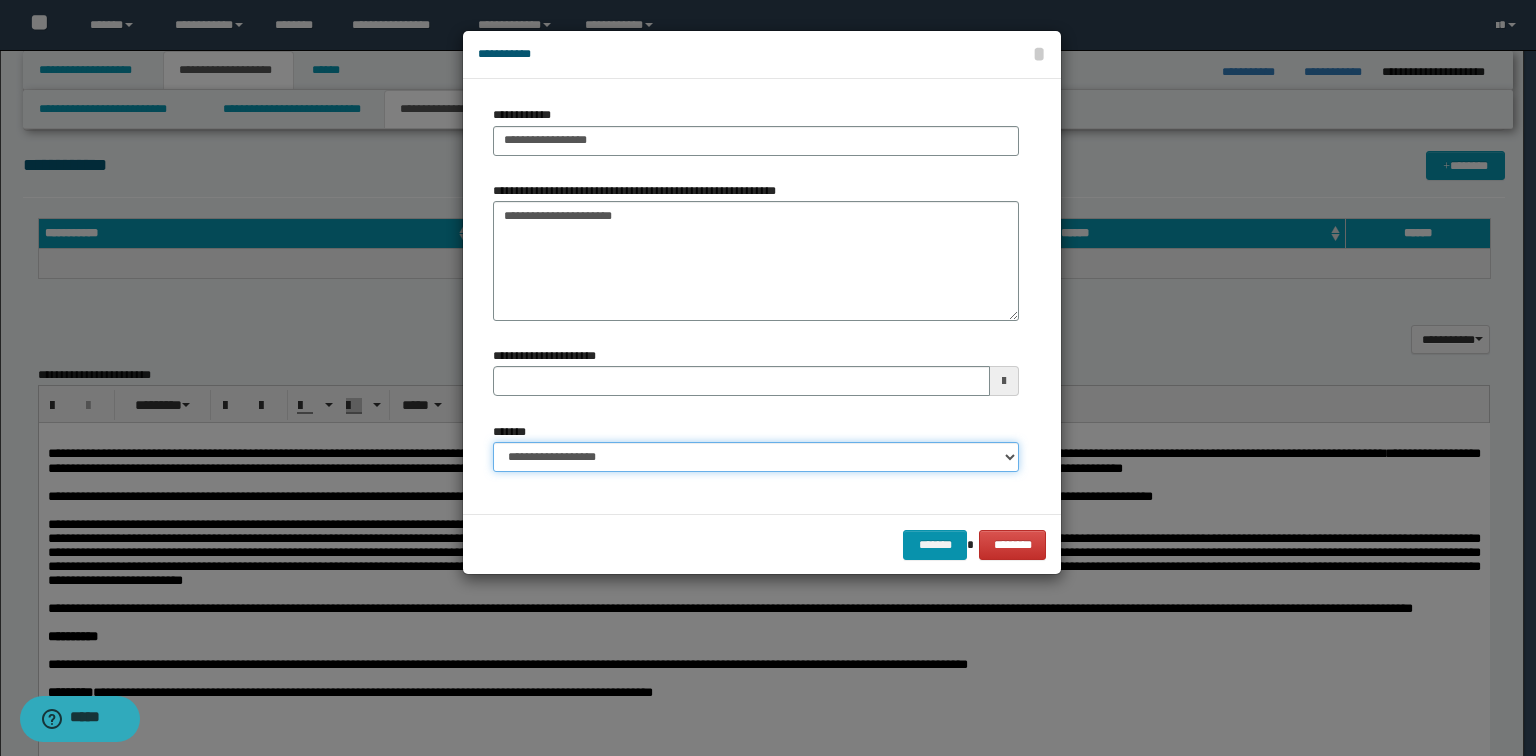 click on "**********" at bounding box center (756, 457) 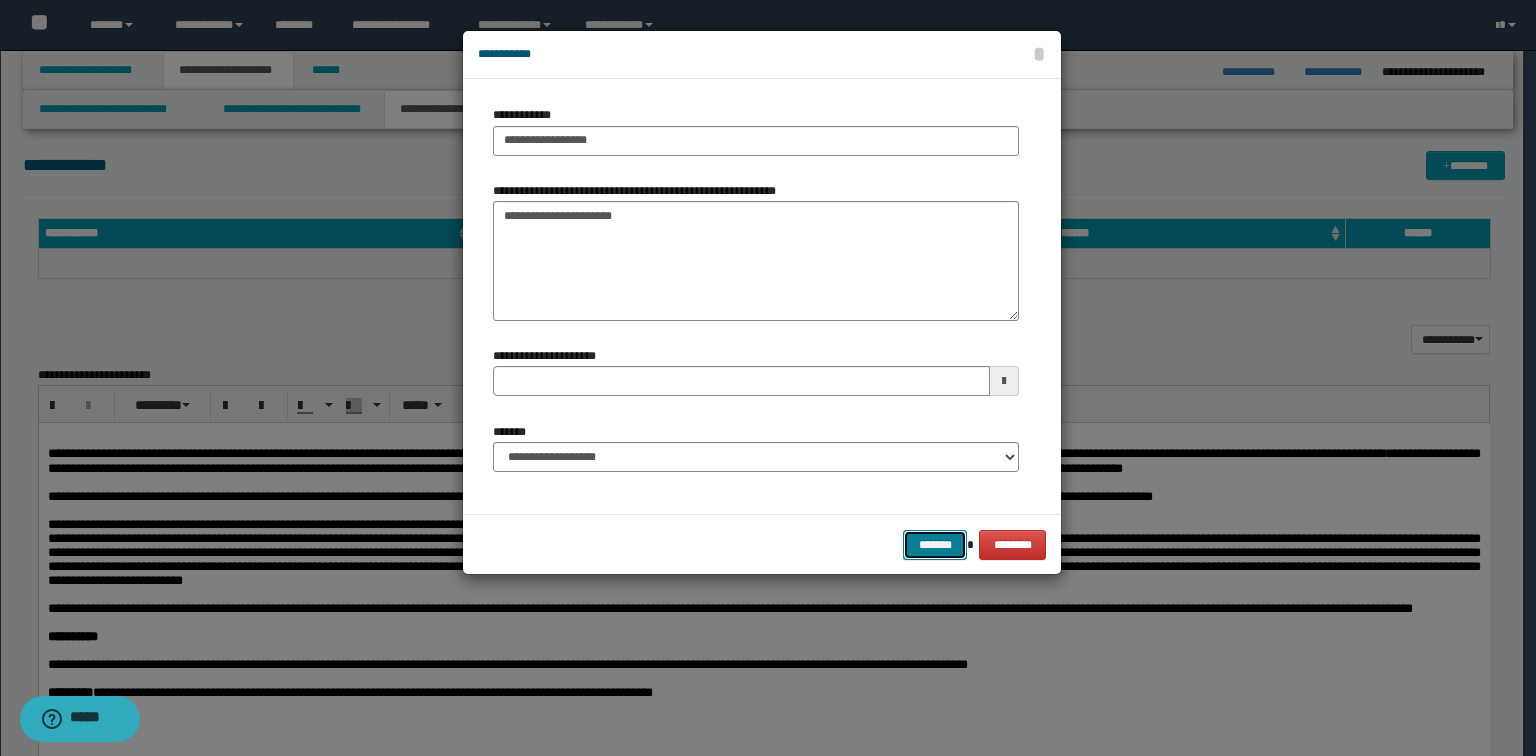 click on "*******" at bounding box center [935, 545] 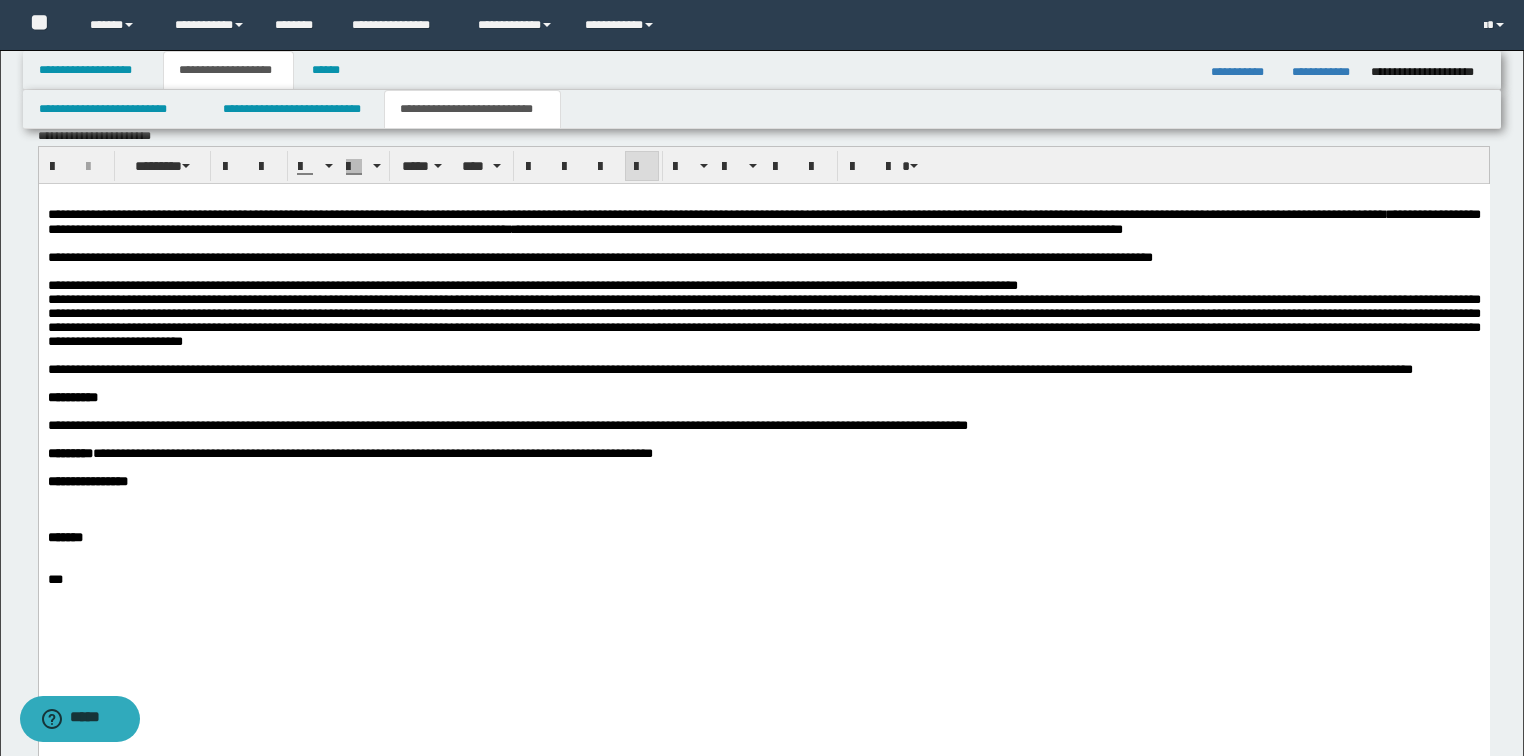 scroll, scrollTop: 1120, scrollLeft: 0, axis: vertical 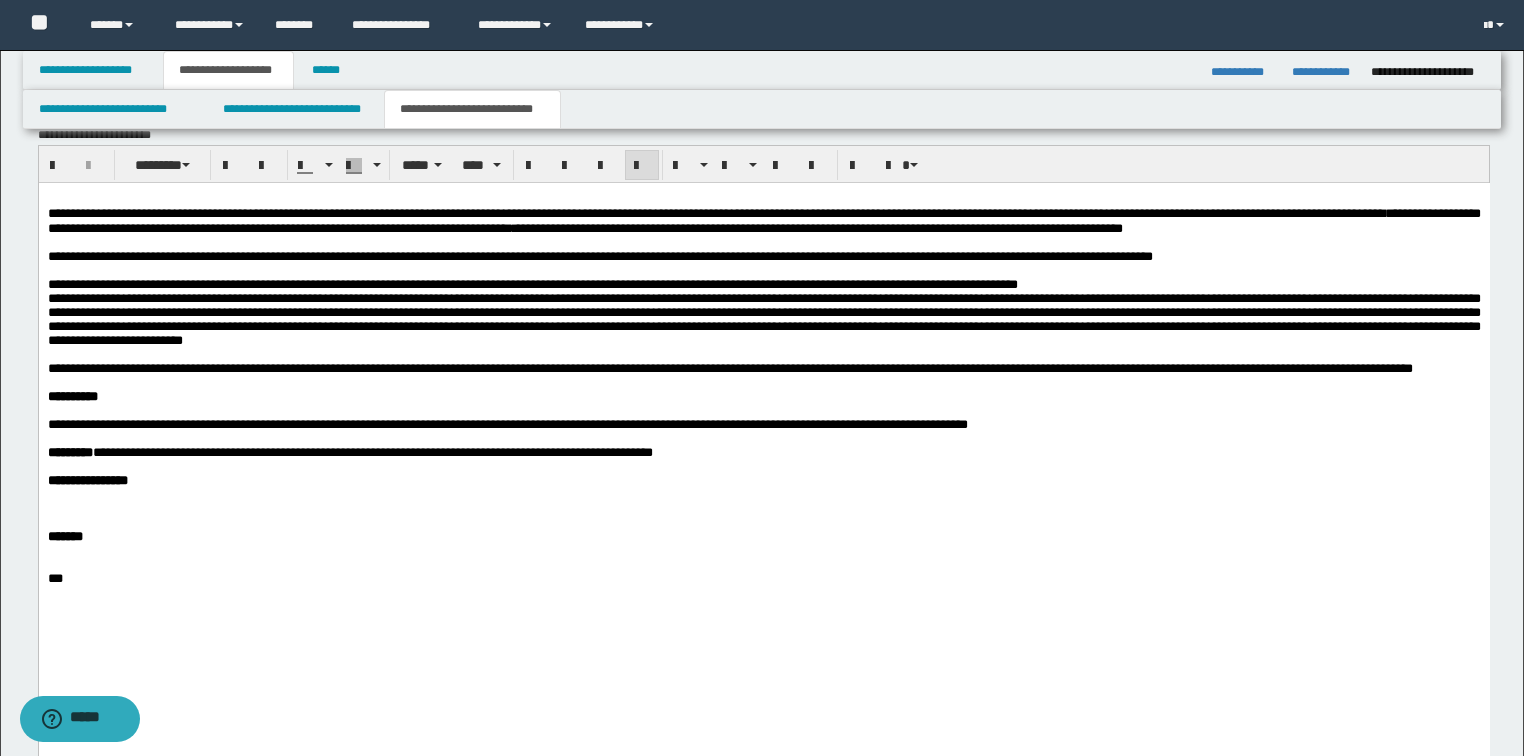 click on "**********" at bounding box center (349, 452) 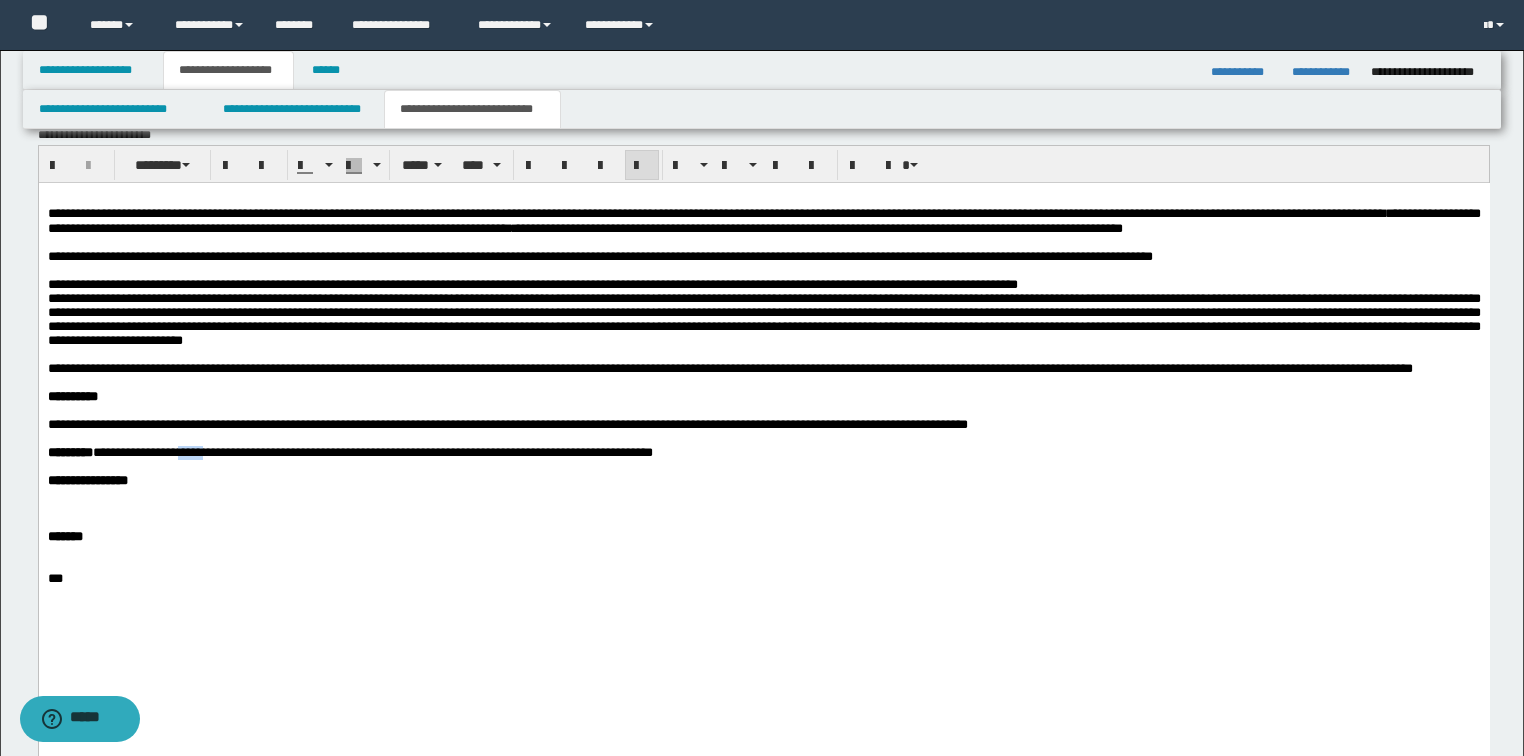 click on "**********" at bounding box center [349, 452] 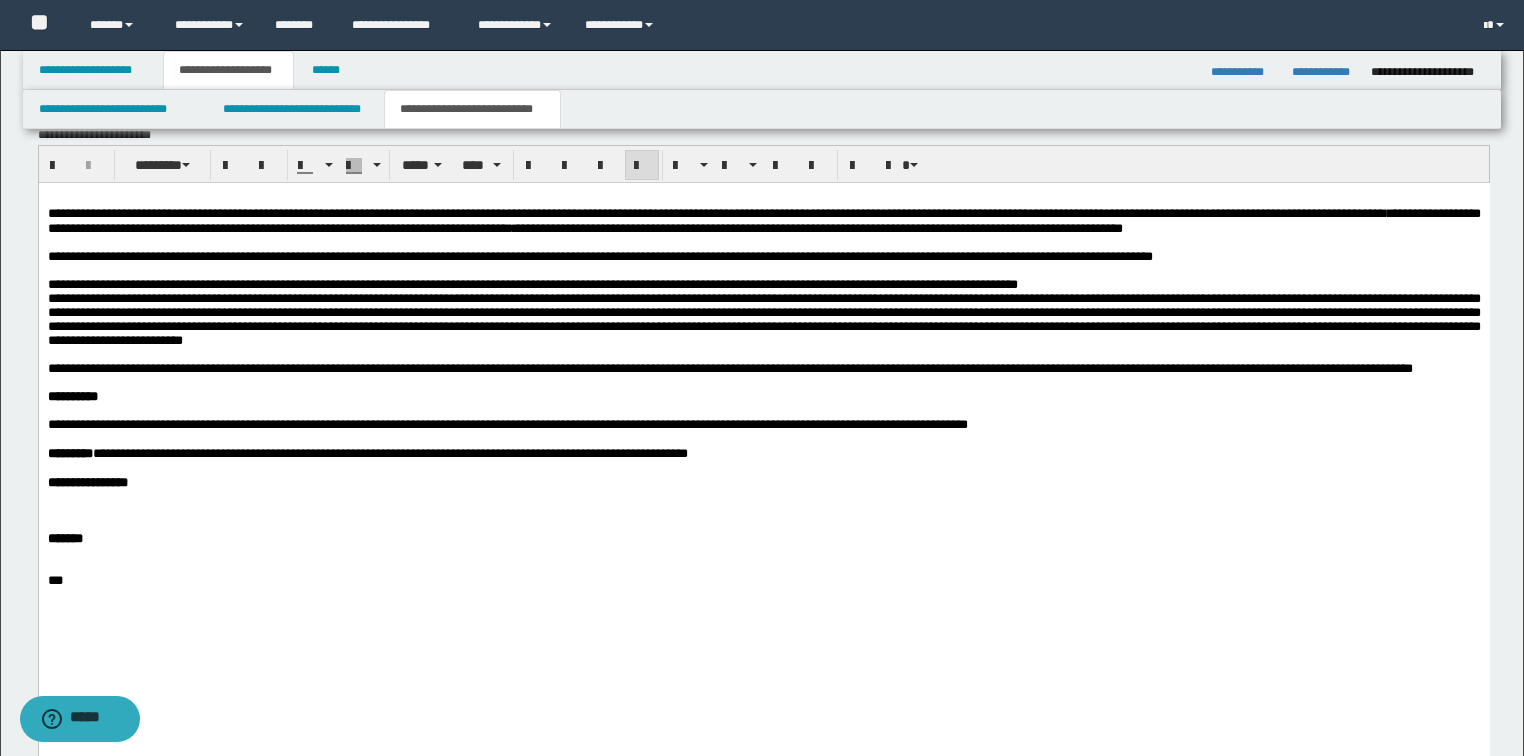 click on "**********" at bounding box center [367, 453] 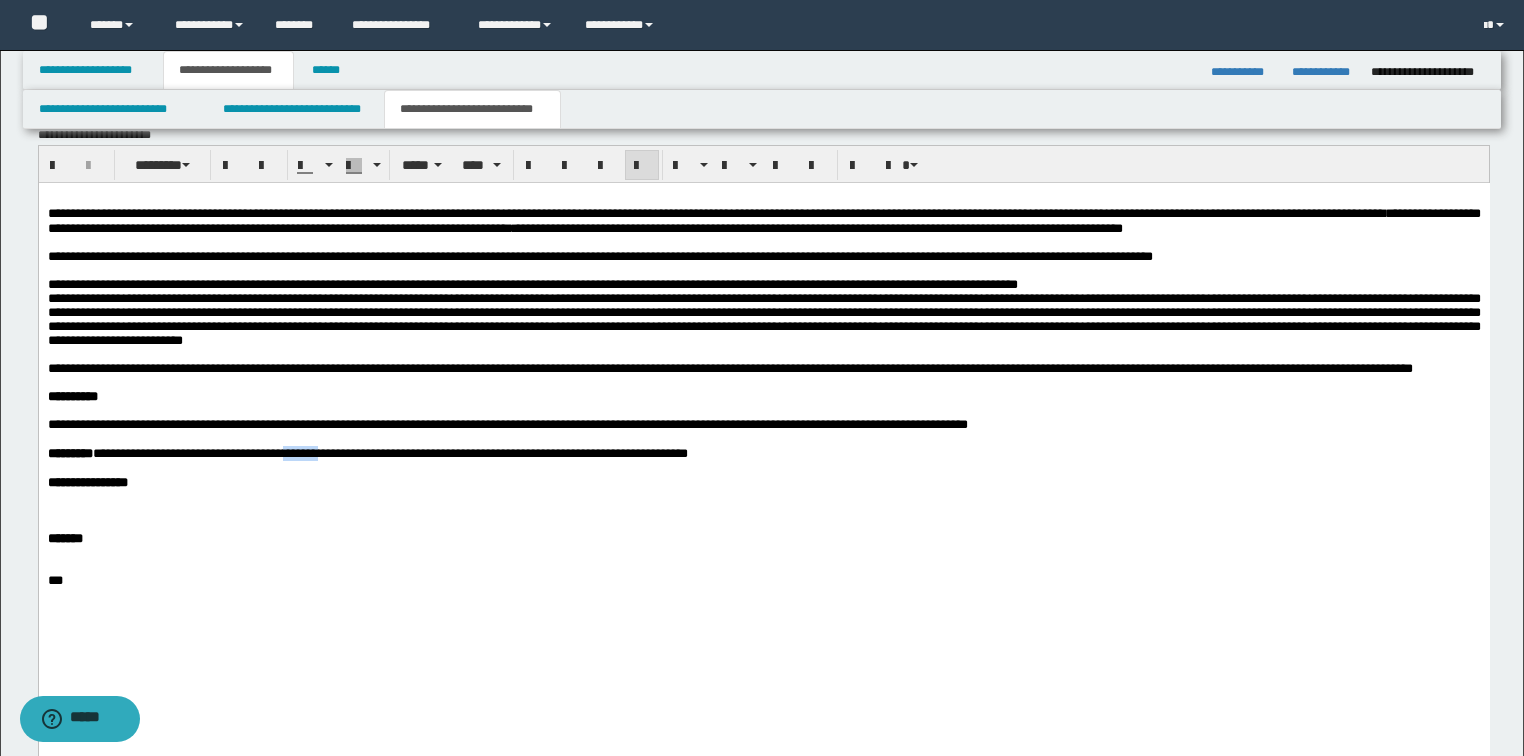 click on "**********" at bounding box center [367, 453] 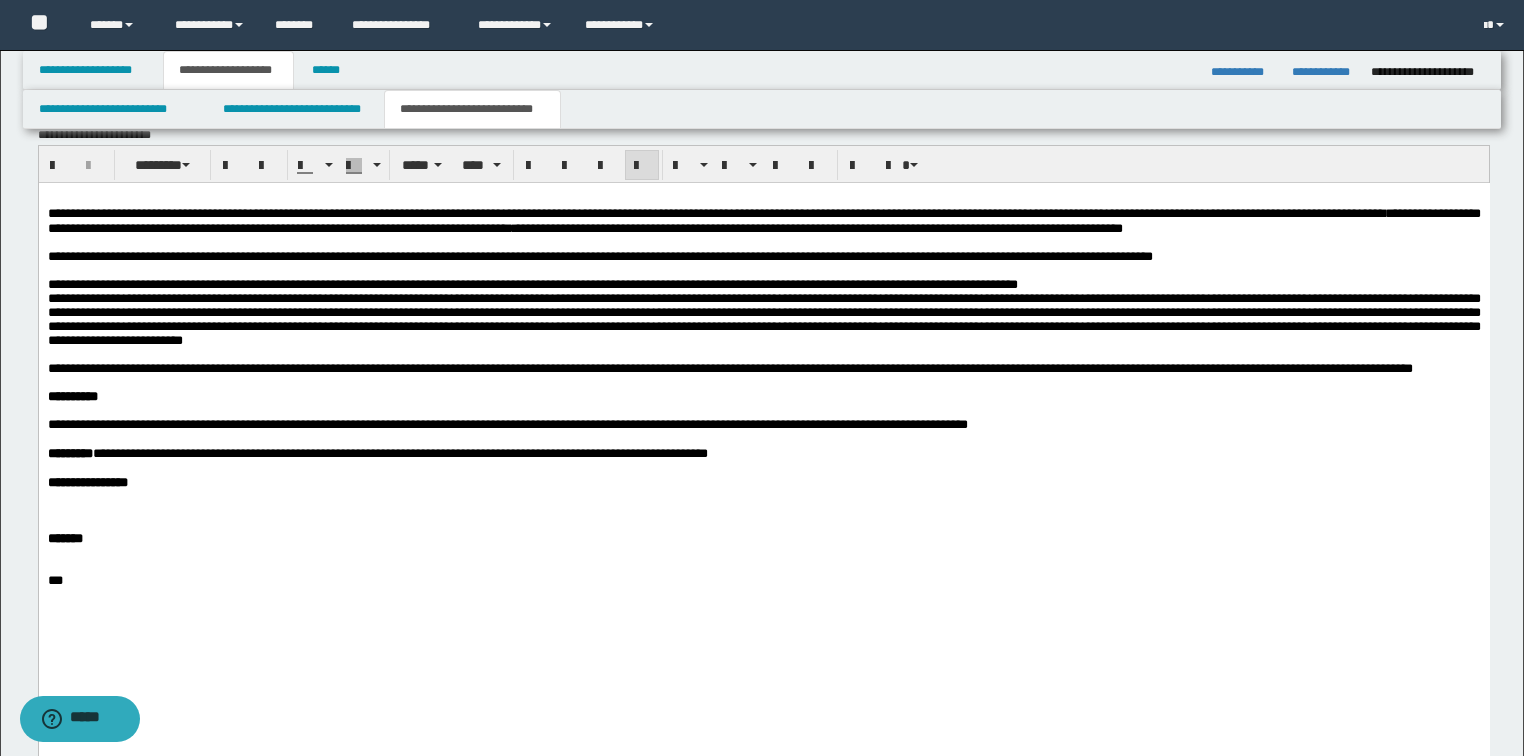 click on "**********" at bounding box center (377, 453) 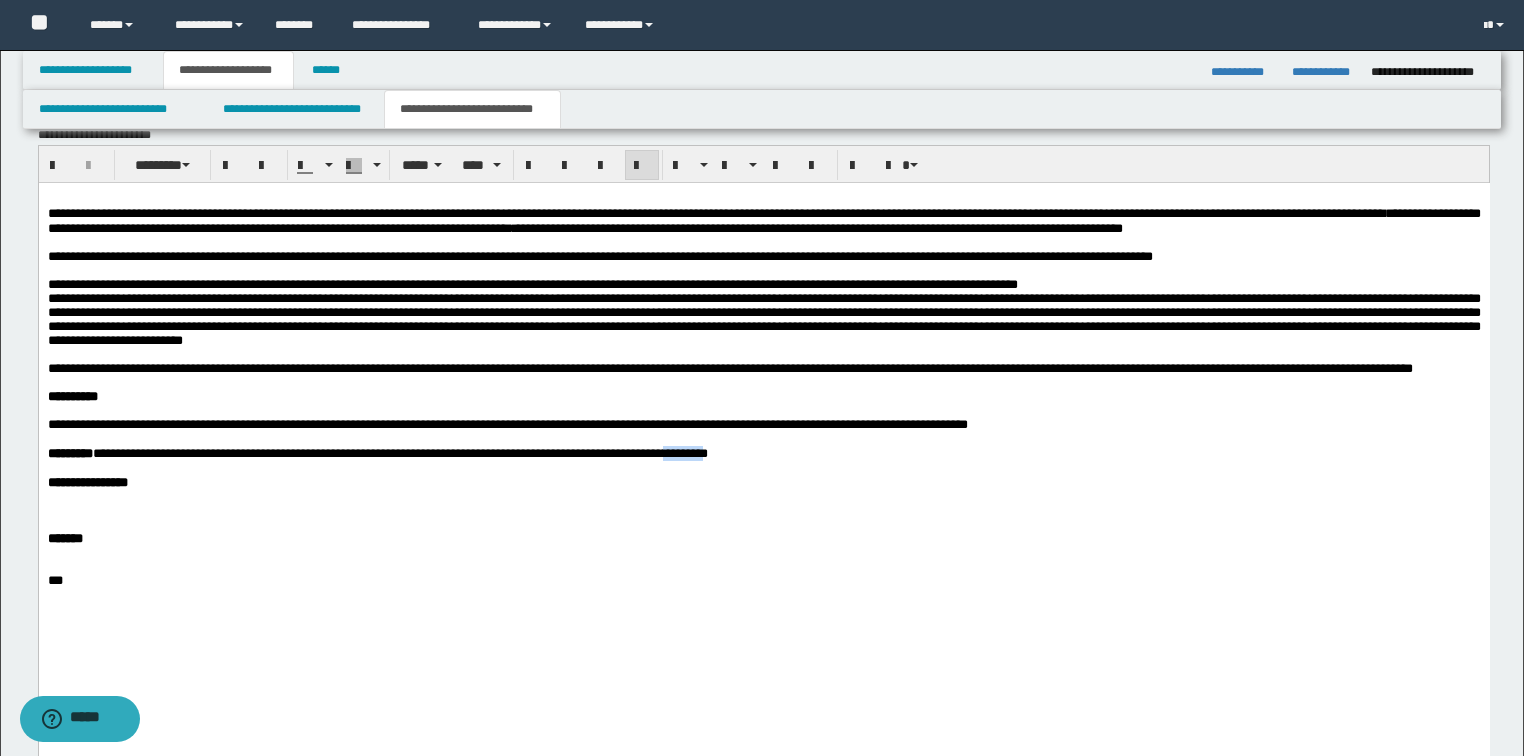 click on "**********" at bounding box center [377, 453] 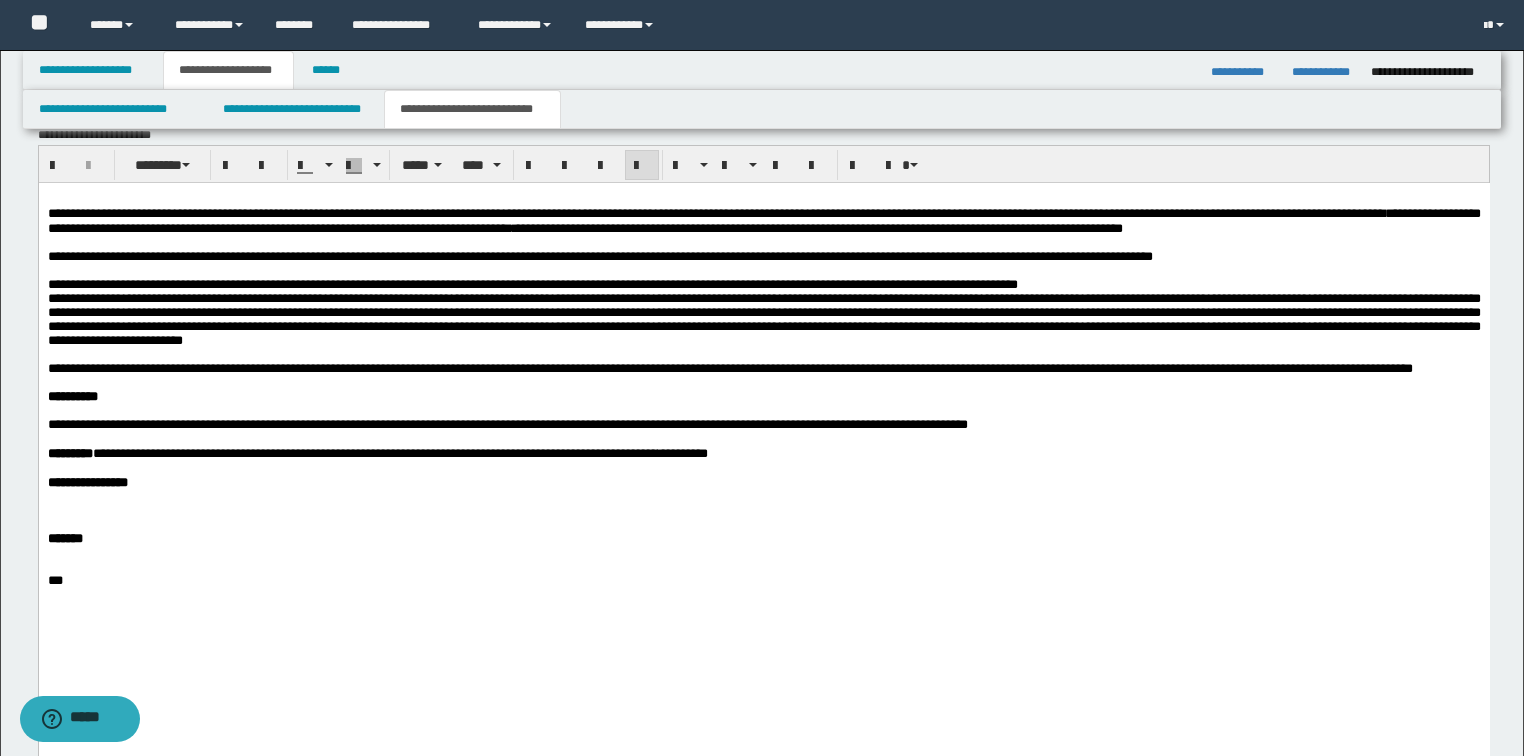 scroll, scrollTop: 1200, scrollLeft: 0, axis: vertical 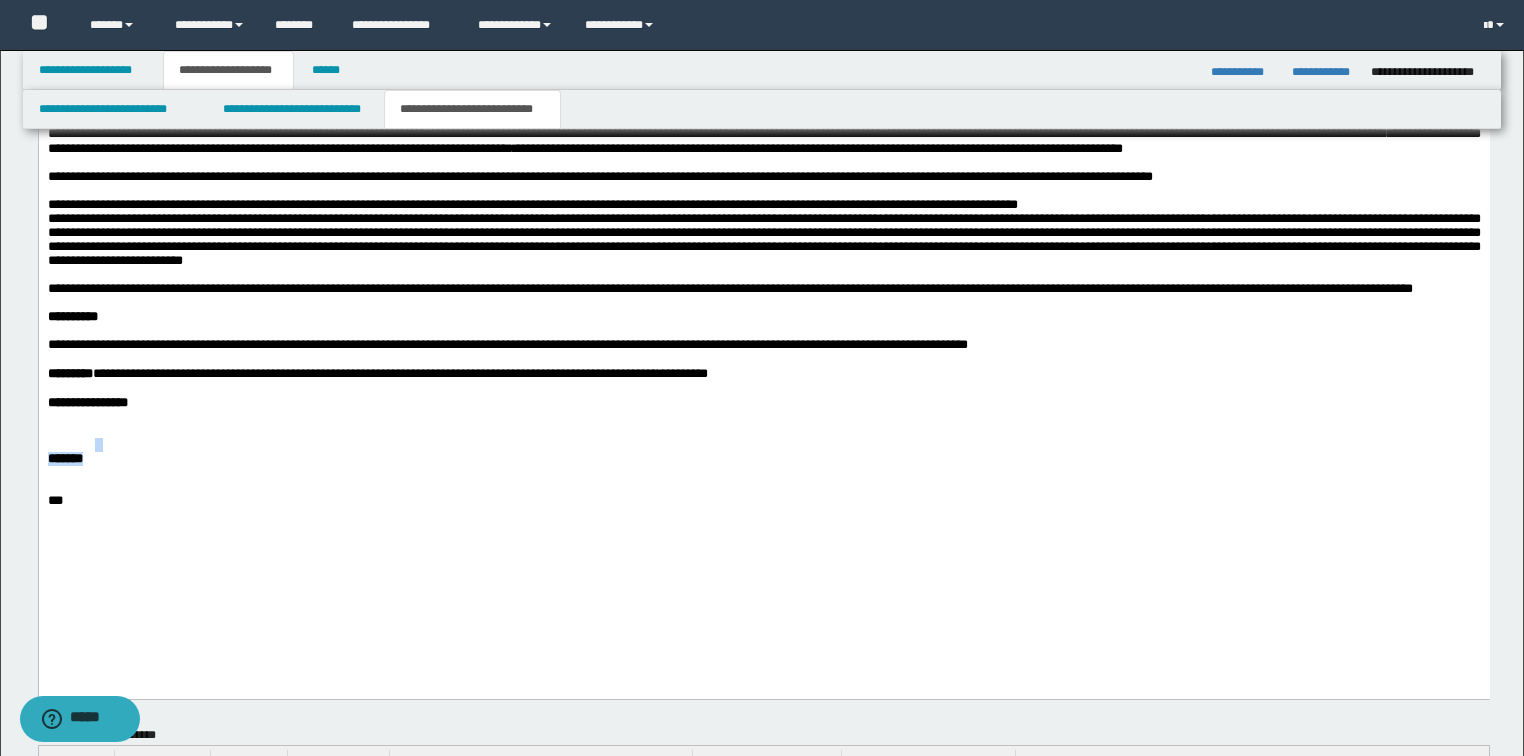 drag, startPoint x: 115, startPoint y: 535, endPoint x: 50, endPoint y: 624, distance: 110.20889 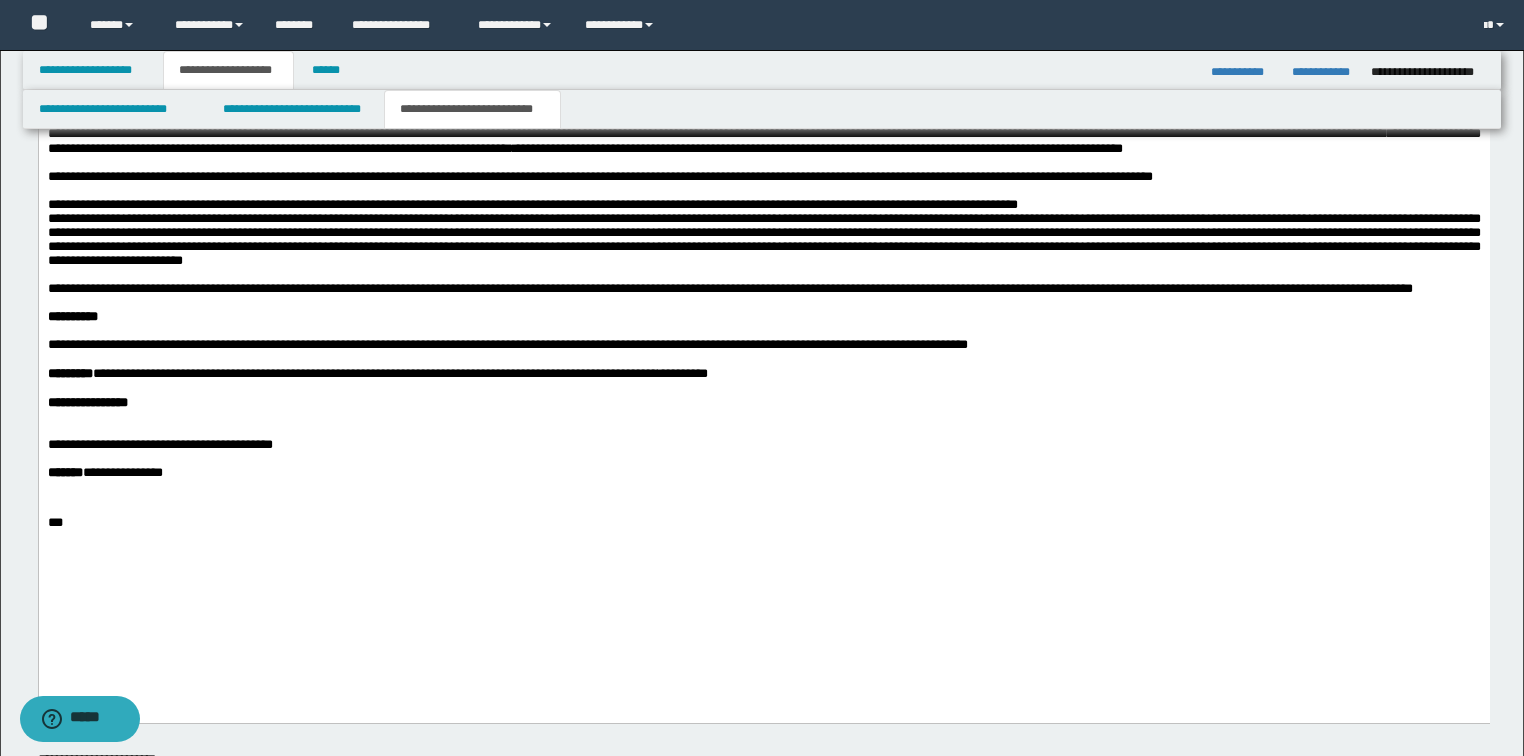 click at bounding box center [787, 495] 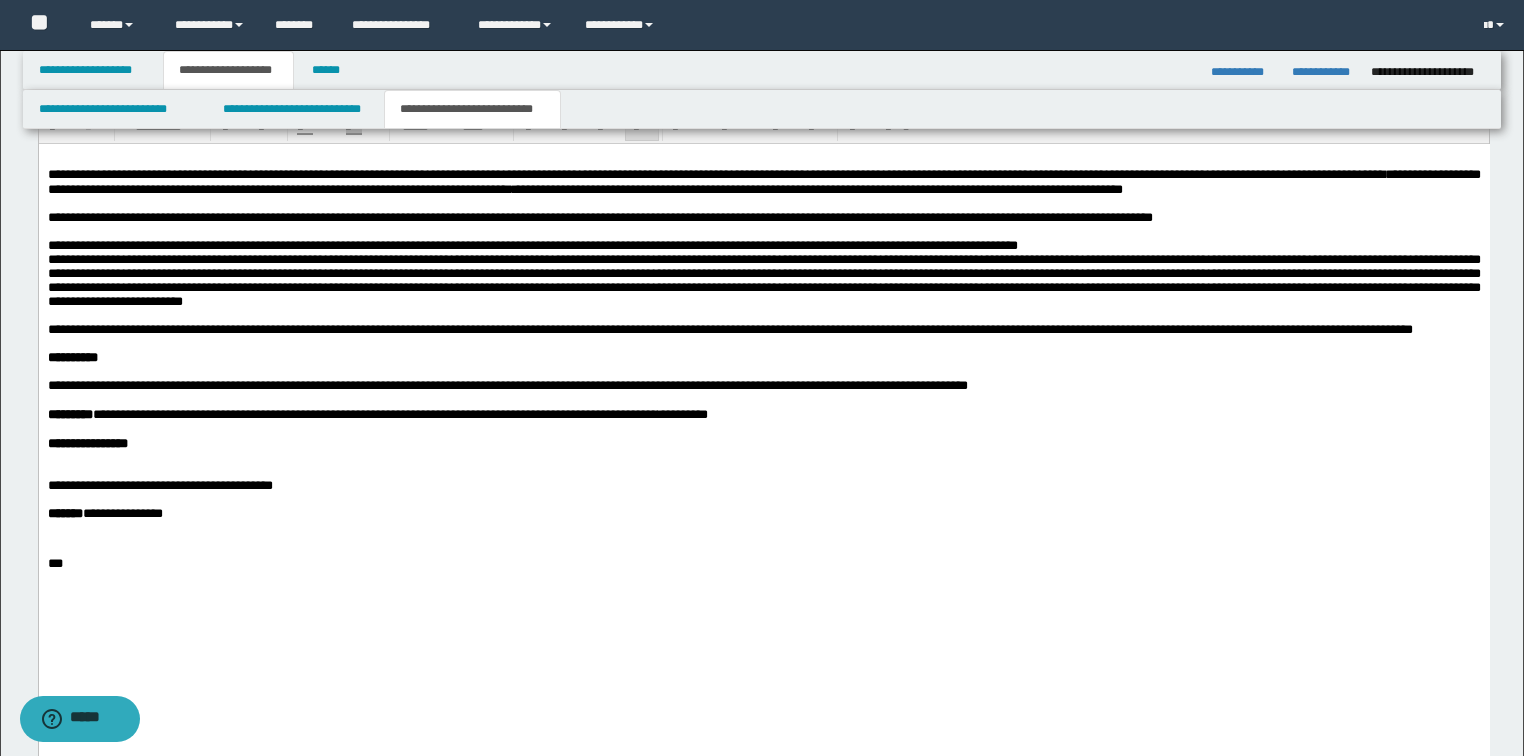 scroll, scrollTop: 1120, scrollLeft: 0, axis: vertical 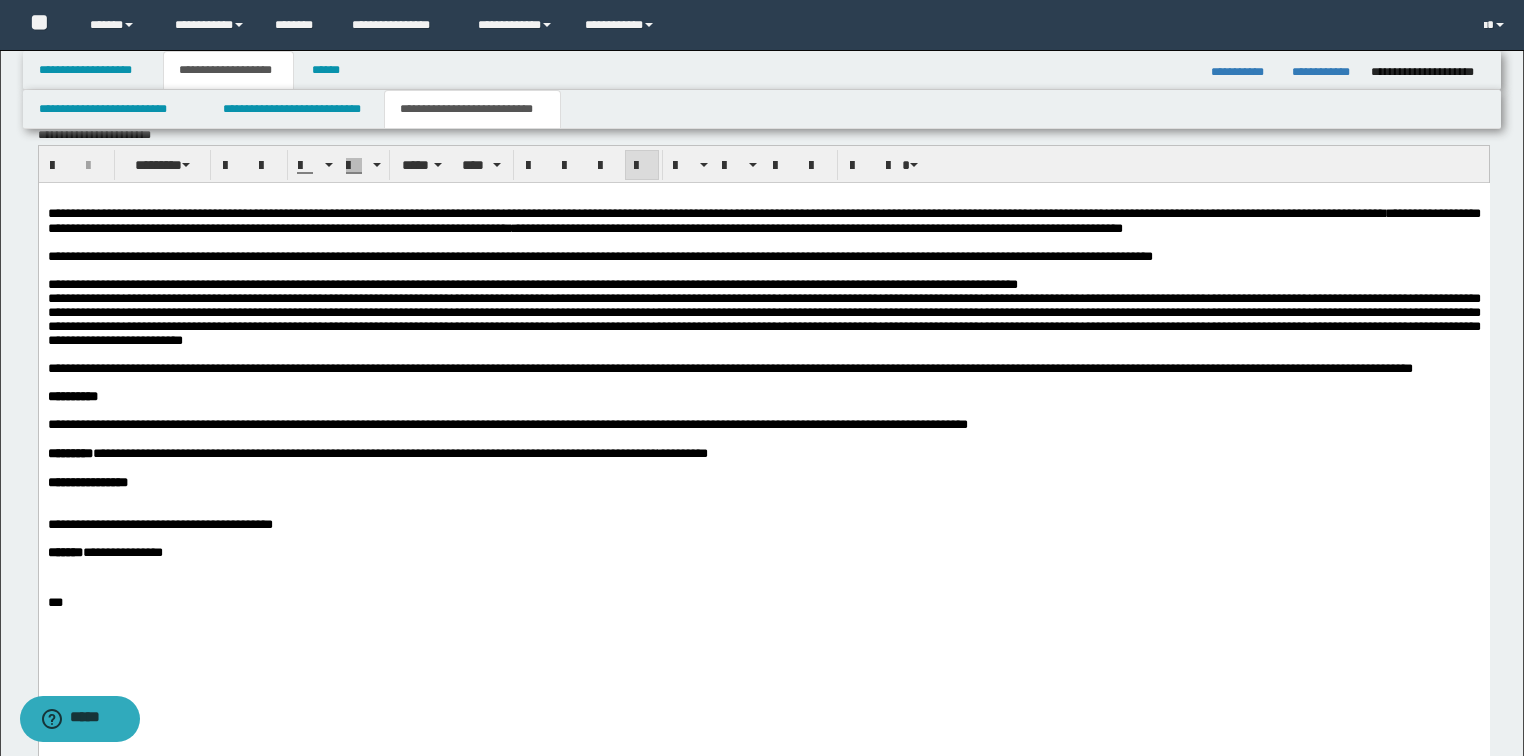 click on "**********" at bounding box center [763, 369] 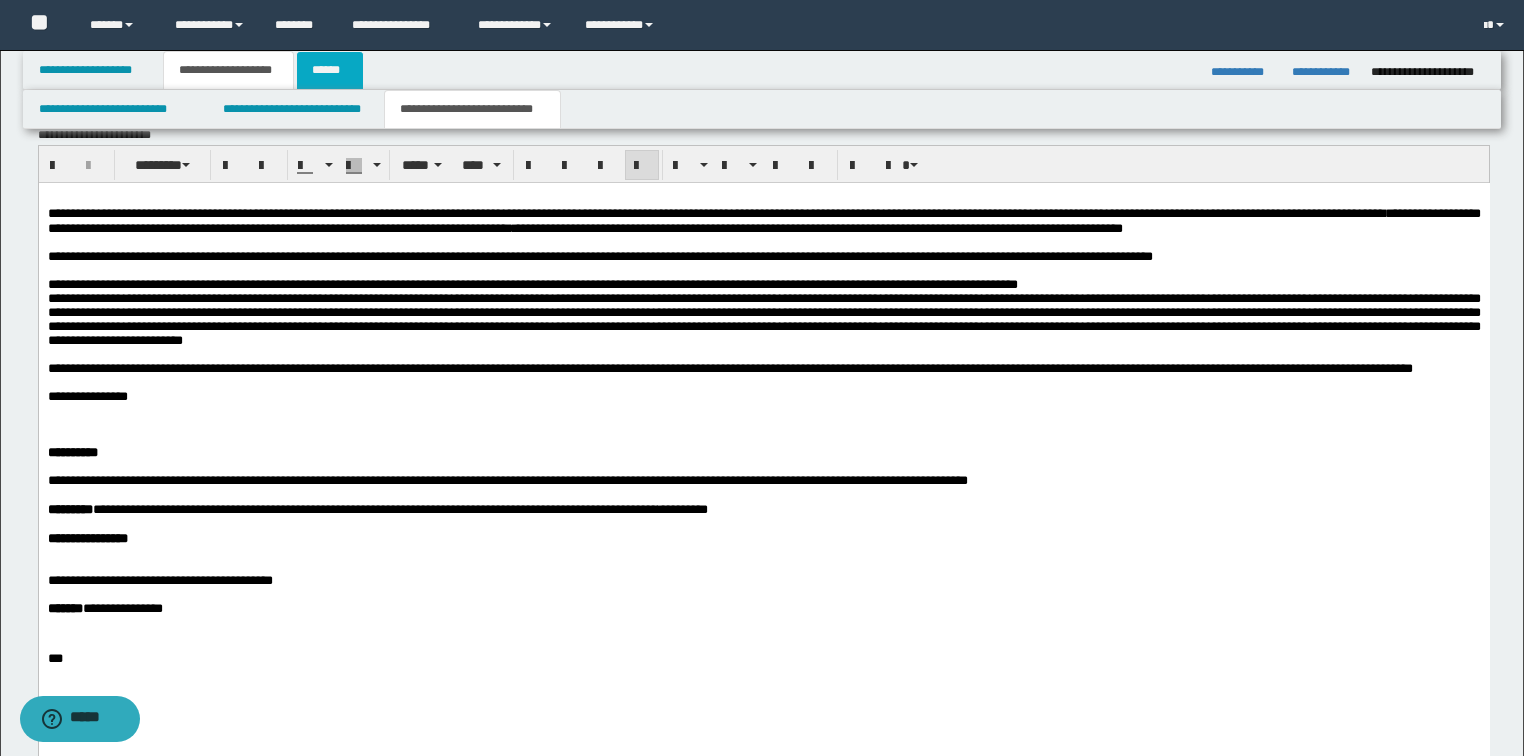 click on "******" at bounding box center (330, 70) 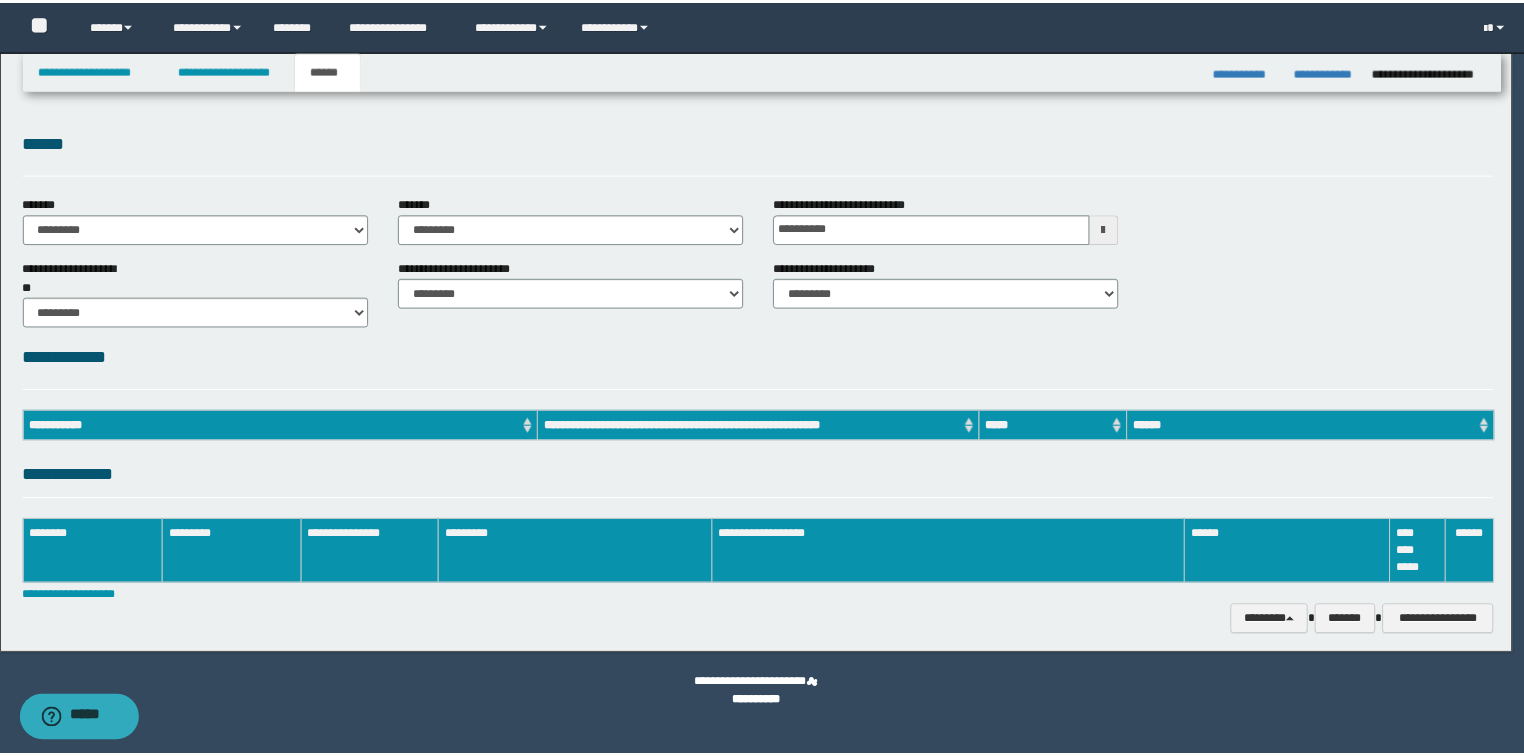 scroll, scrollTop: 0, scrollLeft: 0, axis: both 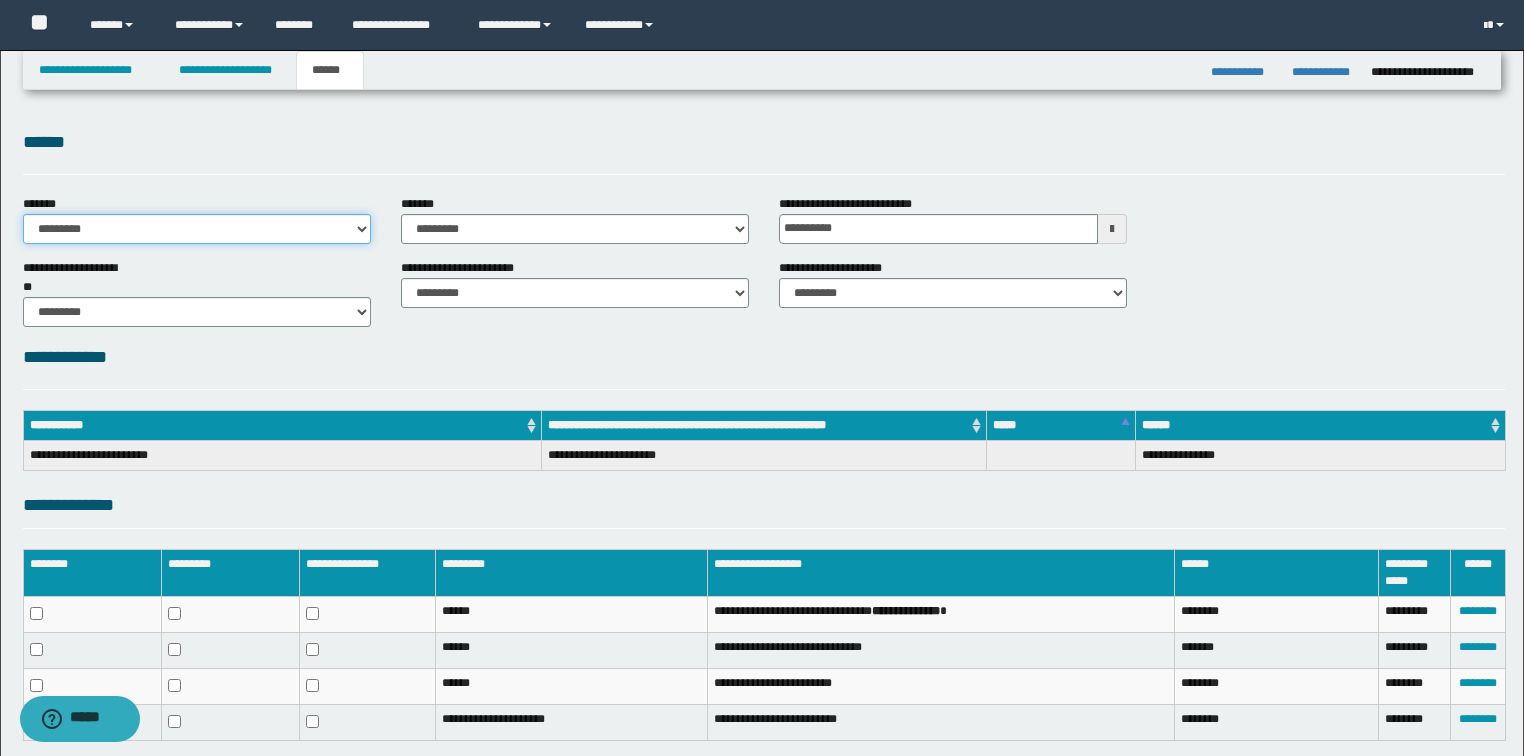 drag, startPoint x: 155, startPoint y: 224, endPoint x: 144, endPoint y: 242, distance: 21.095022 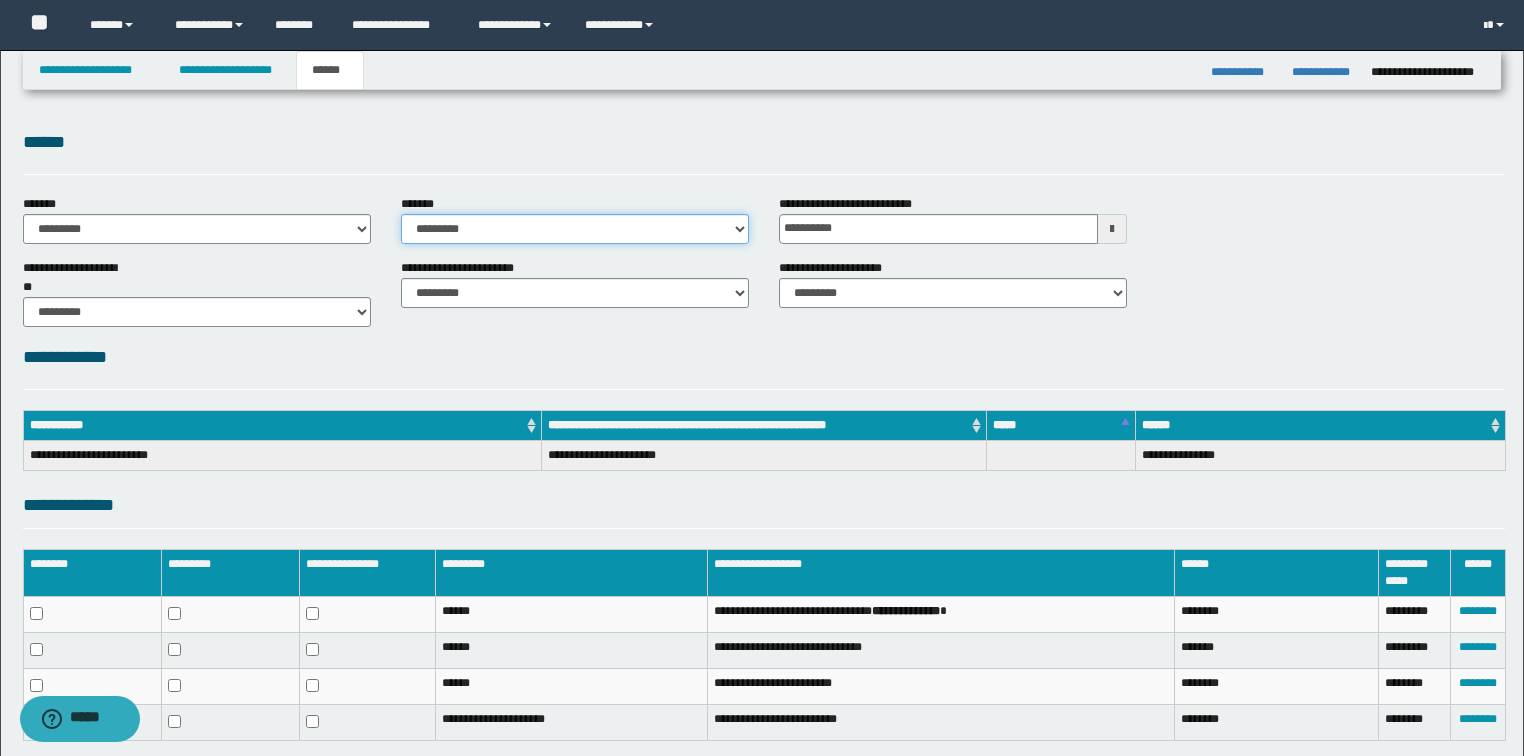 click on "**********" at bounding box center (575, 229) 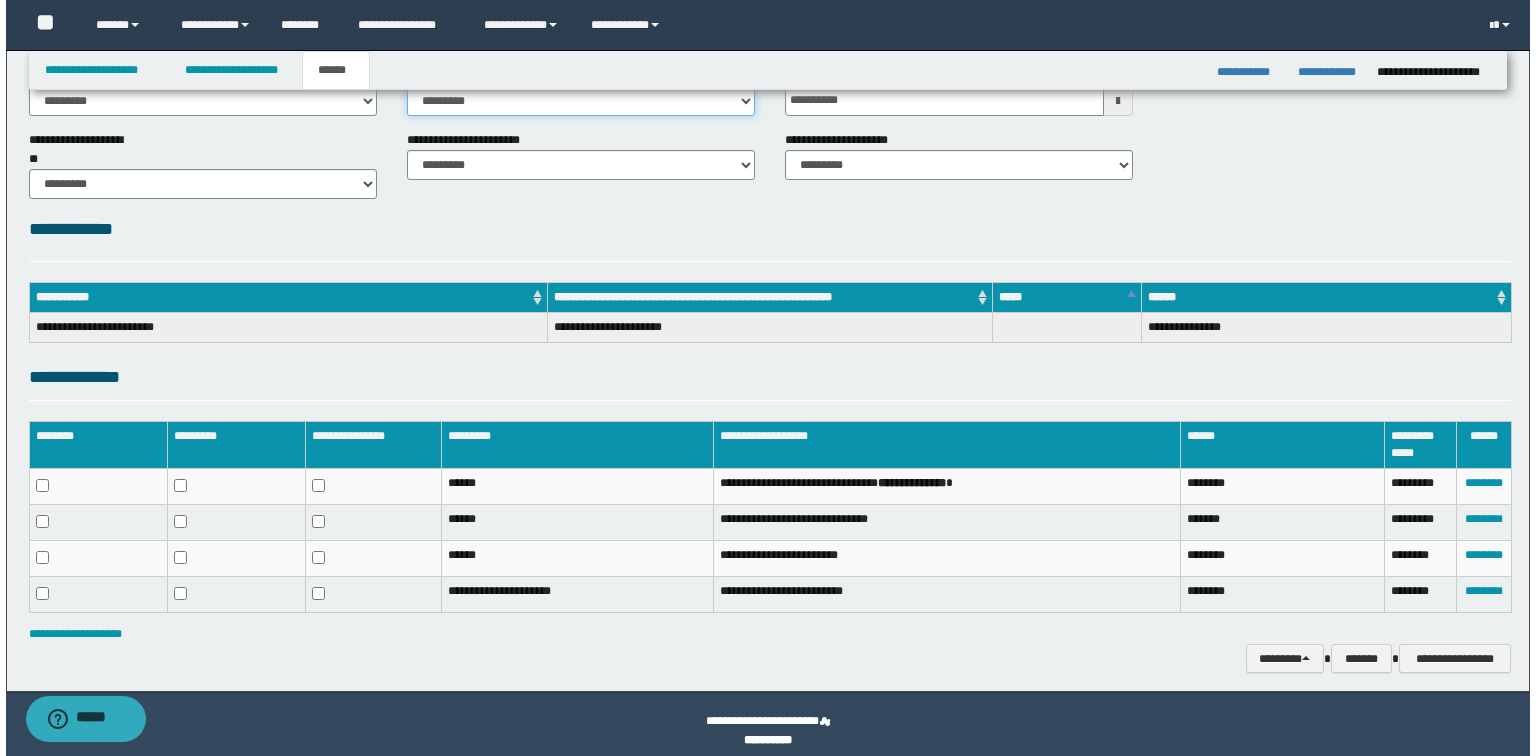 scroll, scrollTop: 141, scrollLeft: 0, axis: vertical 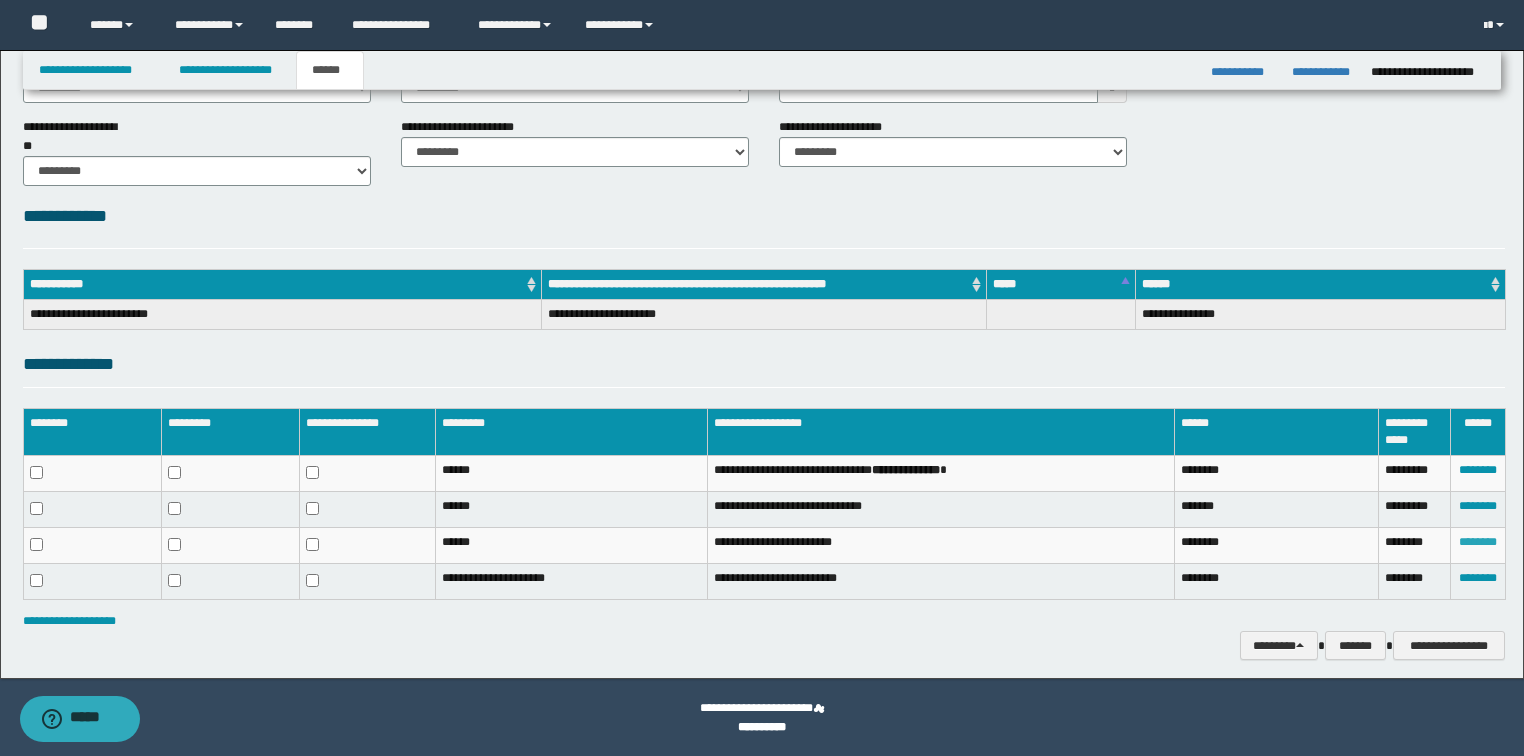 click on "********" at bounding box center (1478, 542) 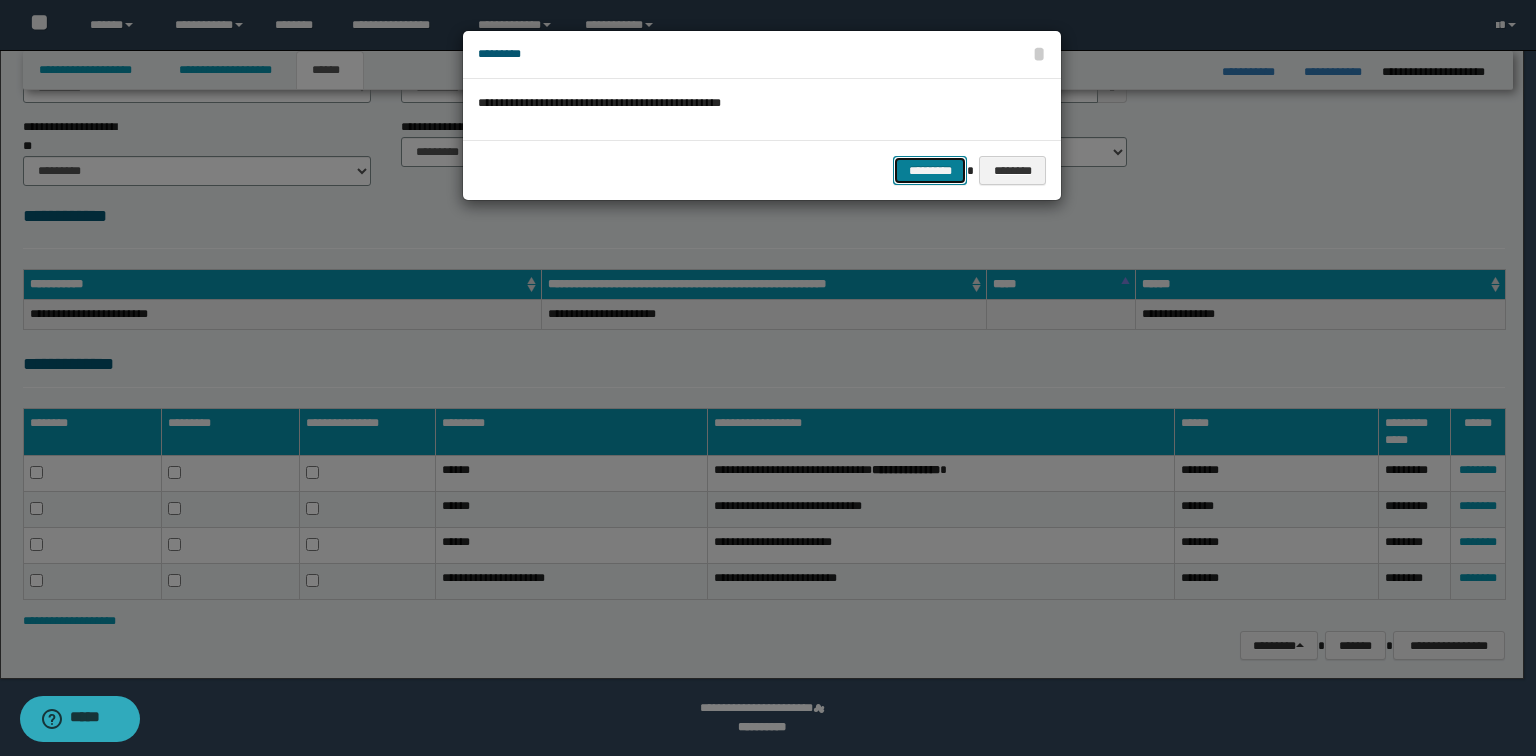 click on "*********" at bounding box center [930, 171] 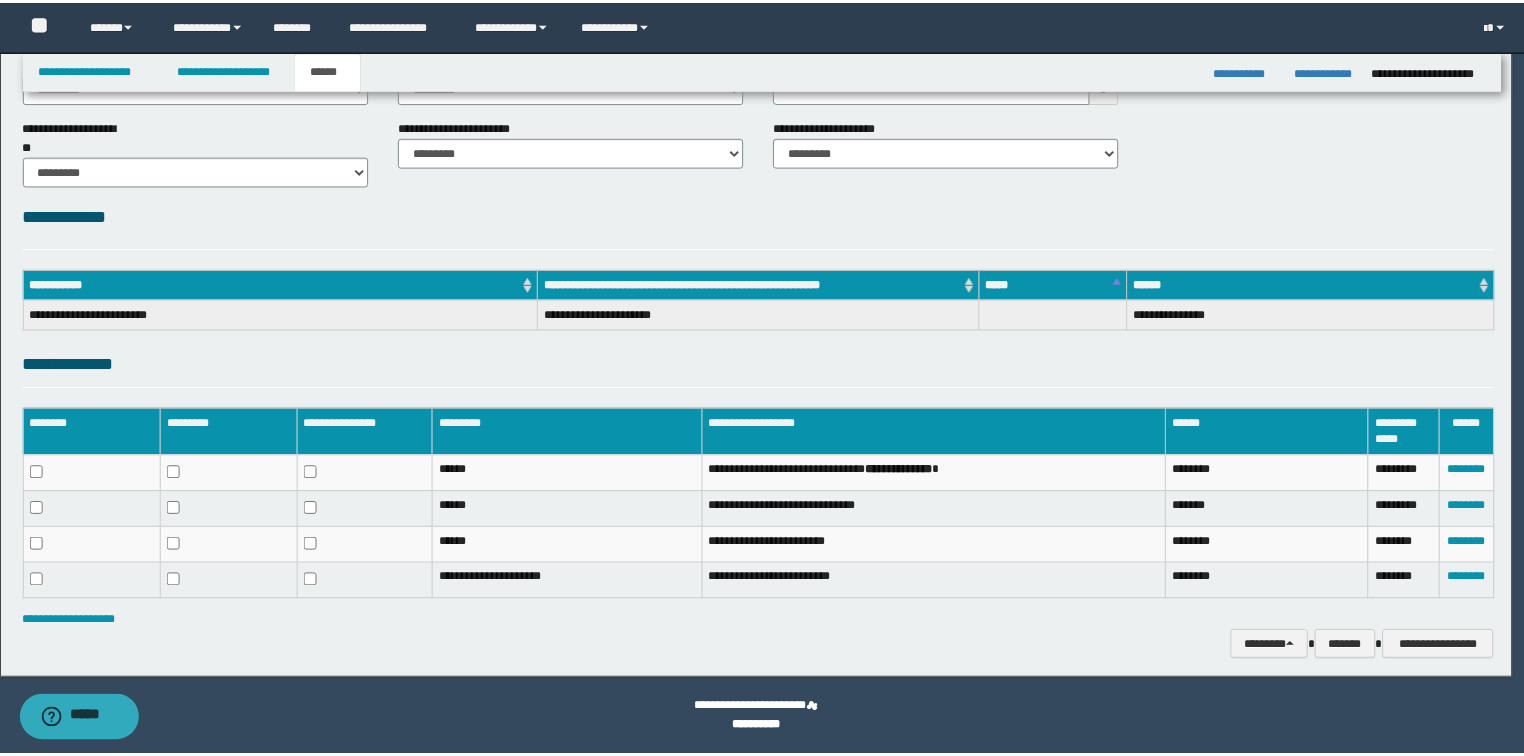 scroll, scrollTop: 108, scrollLeft: 0, axis: vertical 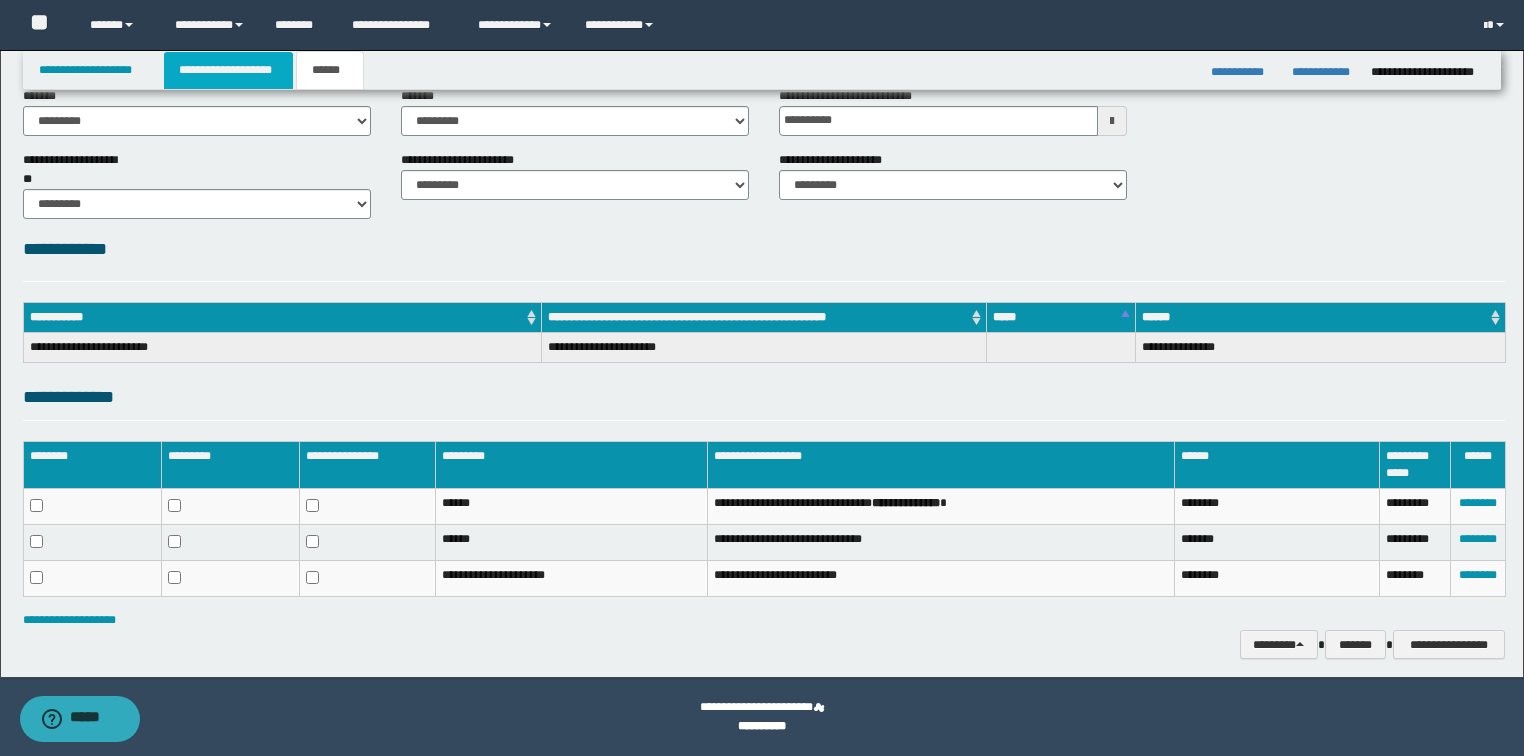 click on "**********" at bounding box center [228, 70] 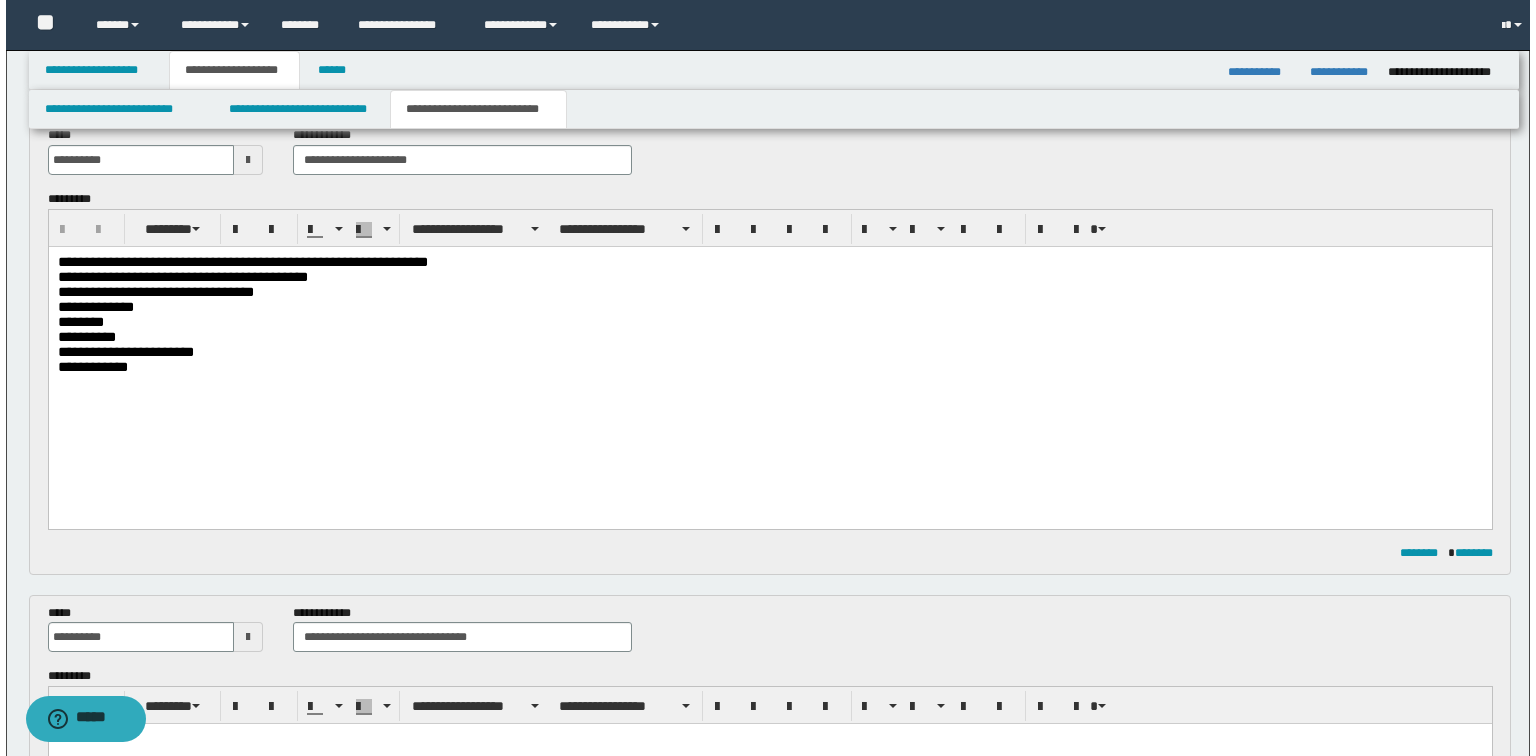scroll, scrollTop: 139, scrollLeft: 0, axis: vertical 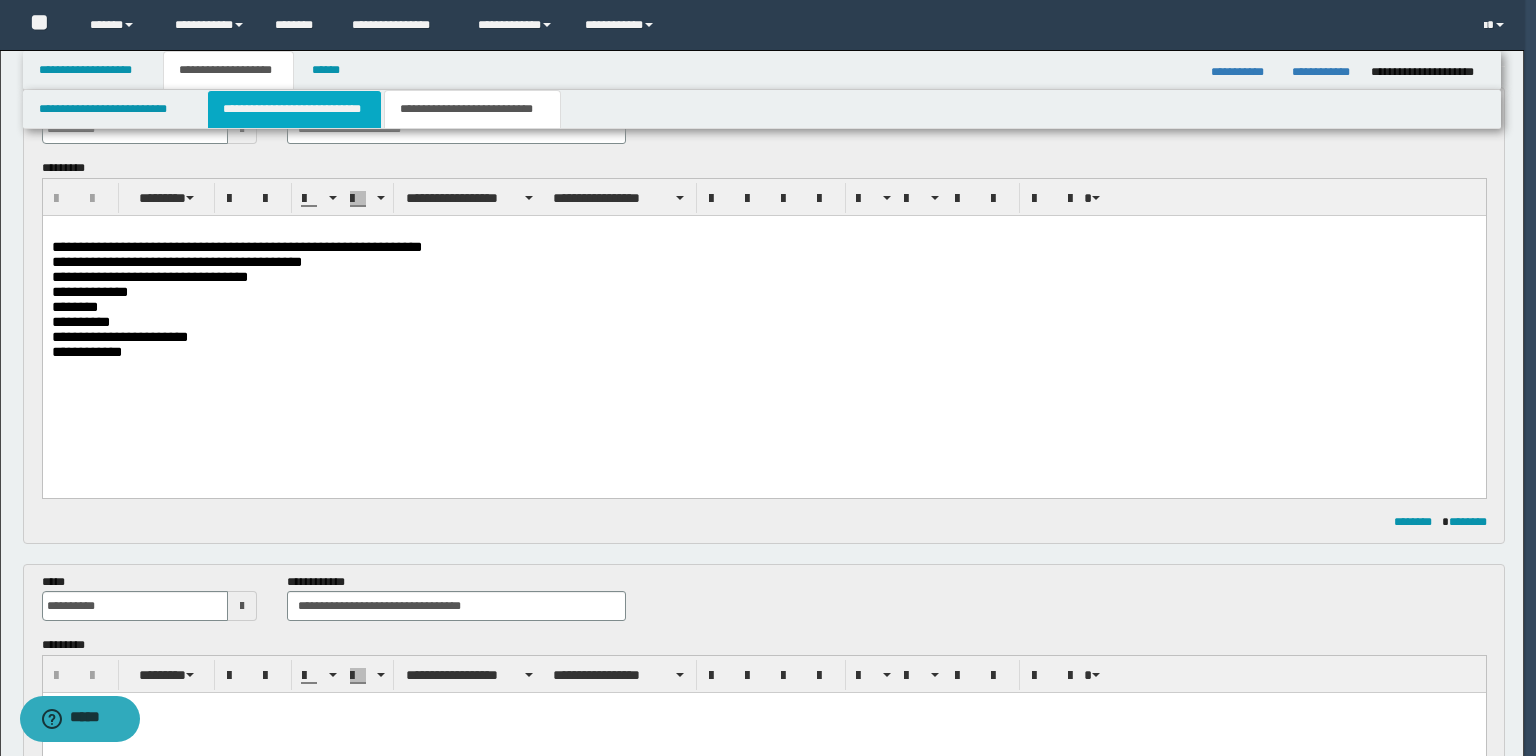 click on "**********" at bounding box center [294, 109] 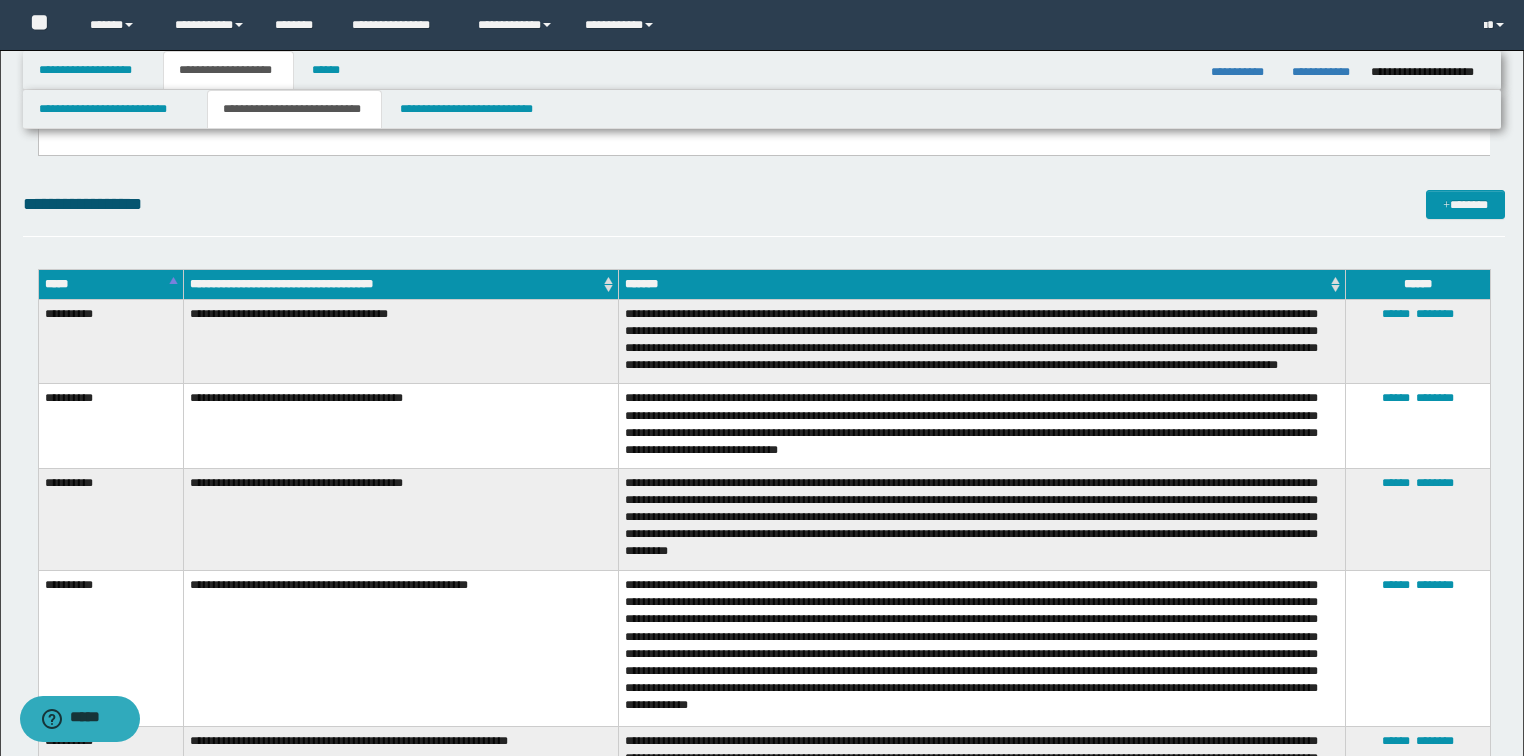 scroll, scrollTop: 1819, scrollLeft: 0, axis: vertical 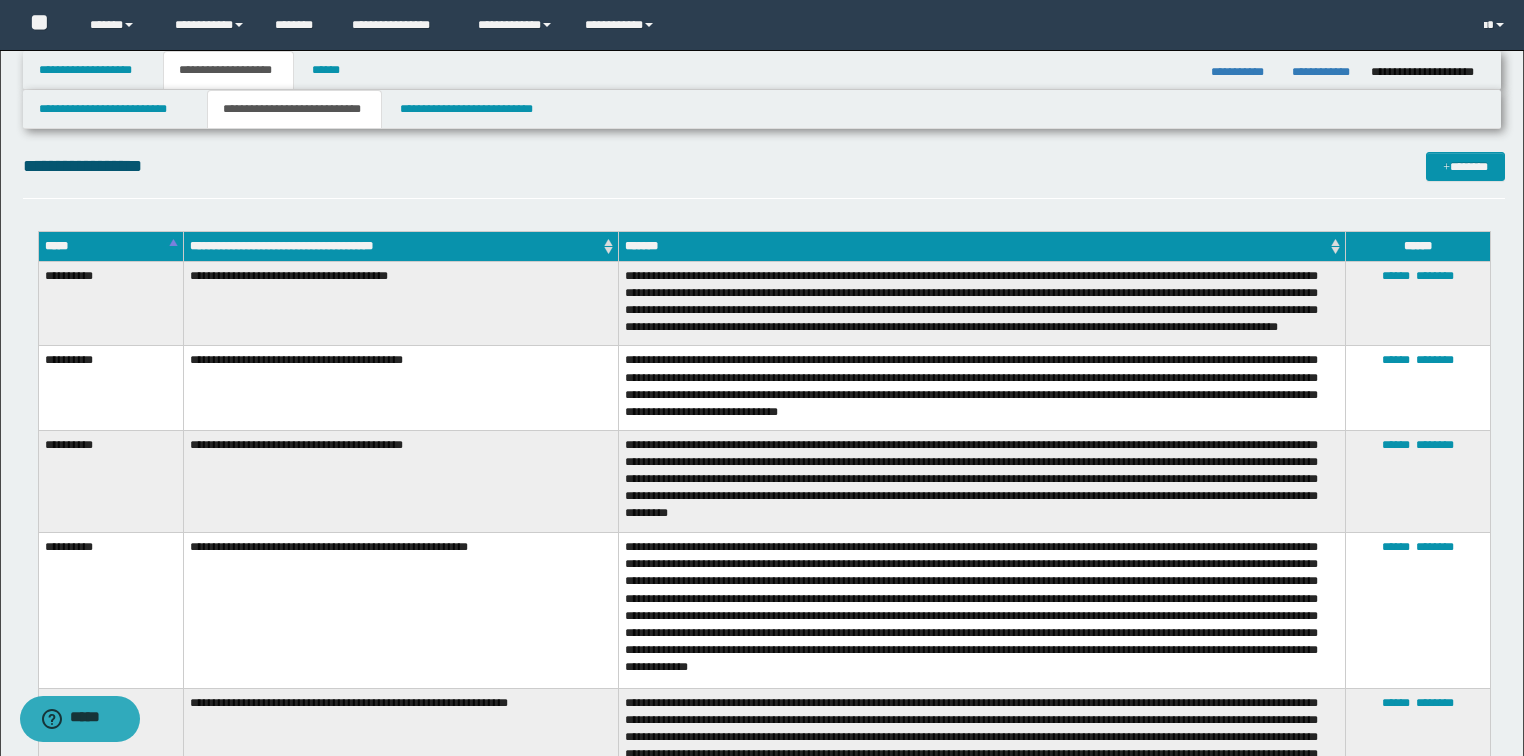 click on "**********" at bounding box center [110, 303] 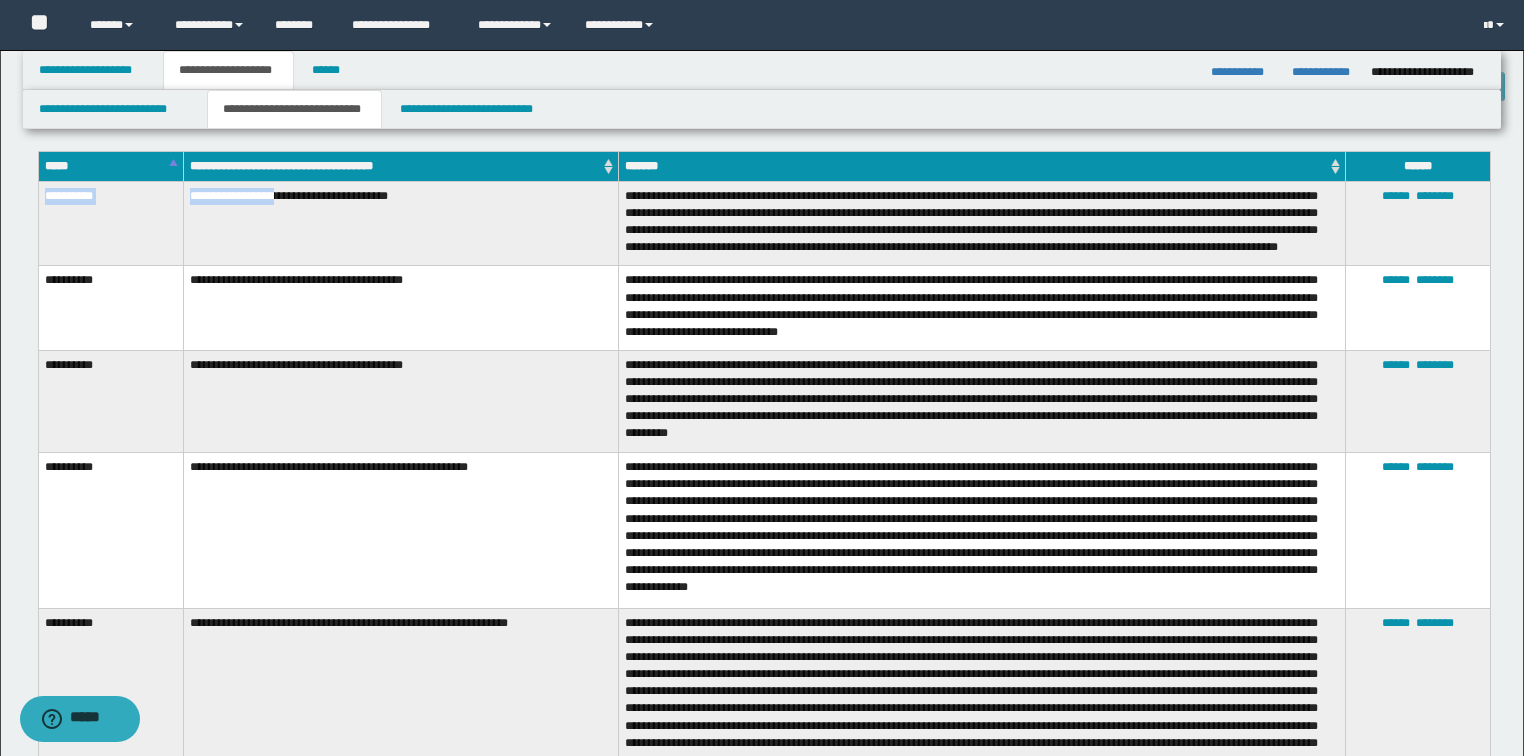 drag, startPoint x: 42, startPoint y: 192, endPoint x: 300, endPoint y: 210, distance: 258.62714 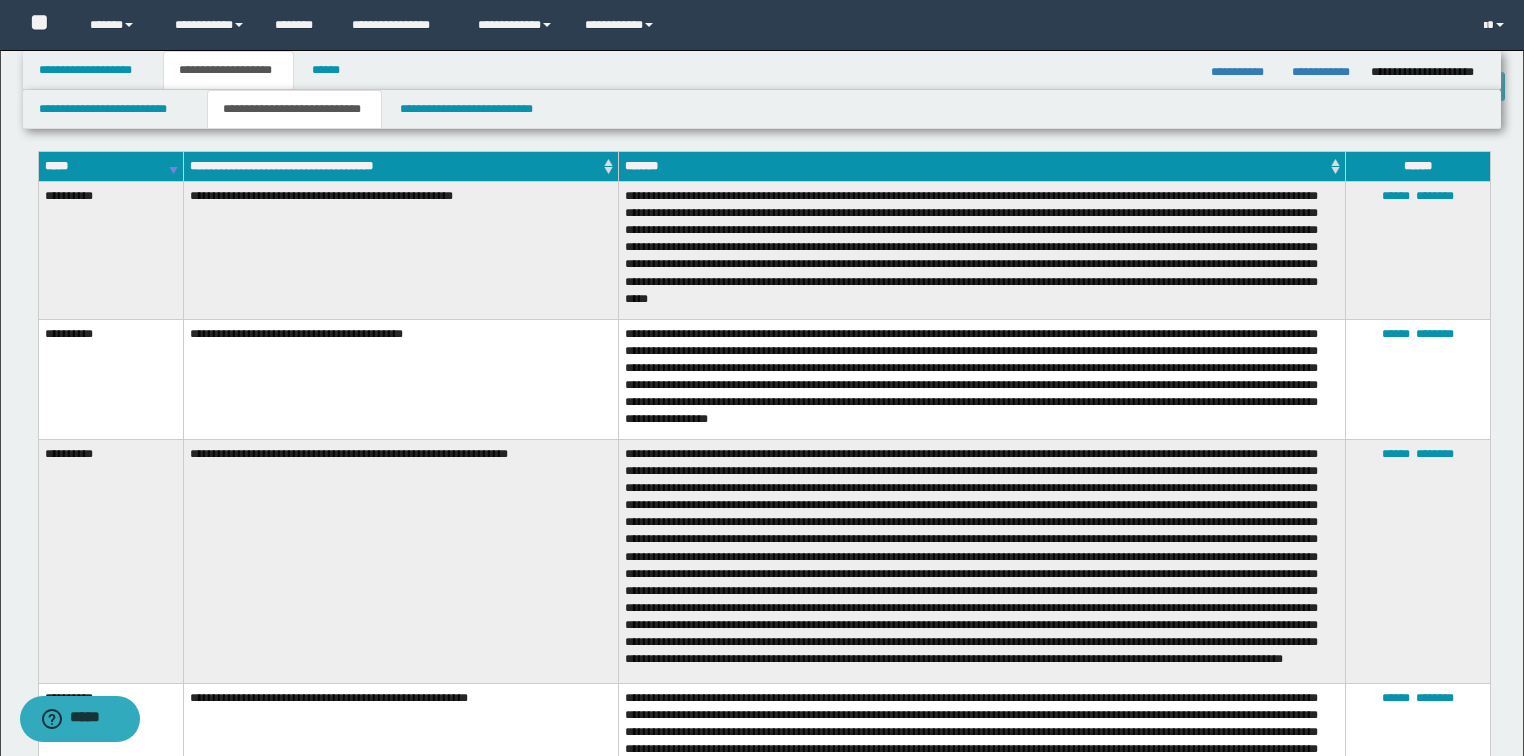 click on "*****" at bounding box center (110, 166) 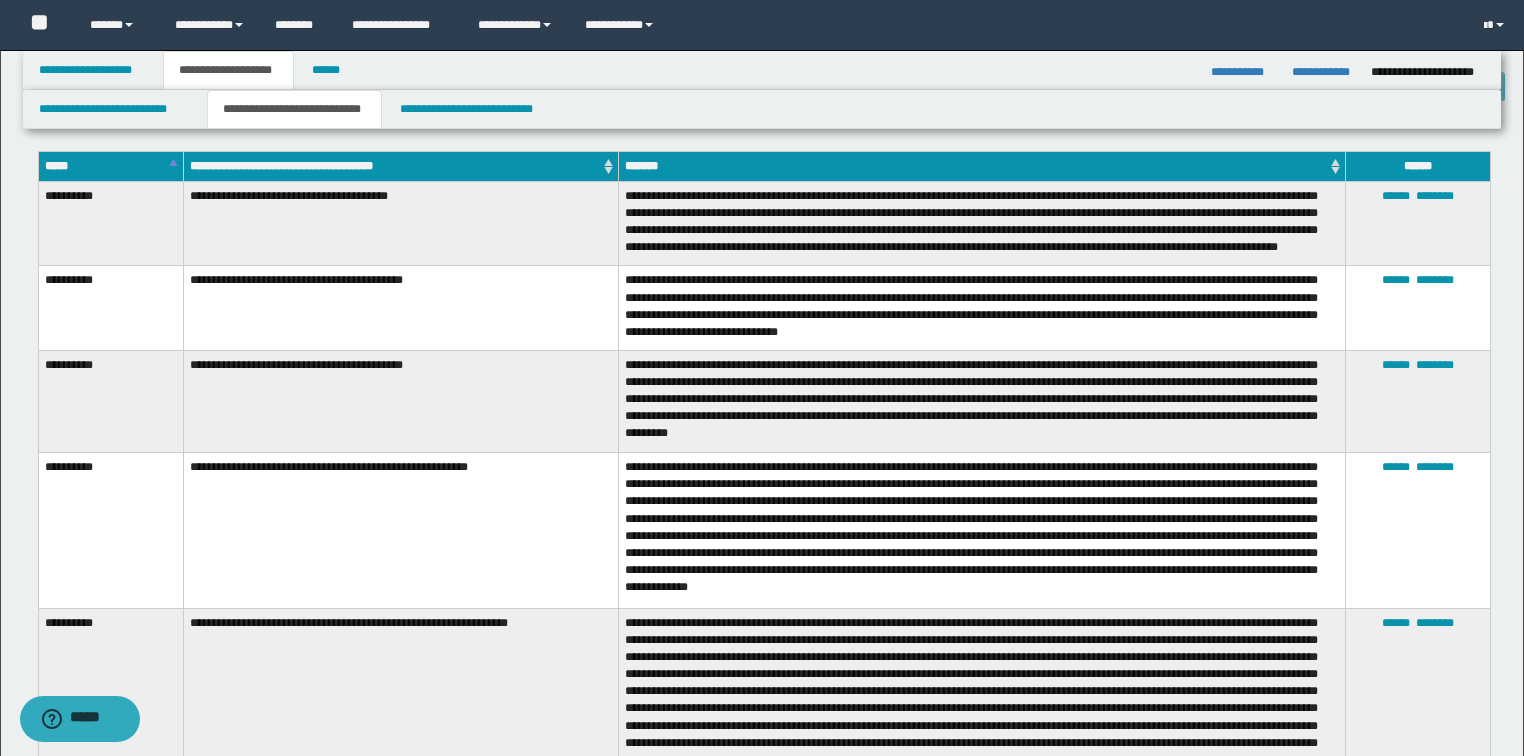 click on "*****" at bounding box center (110, 166) 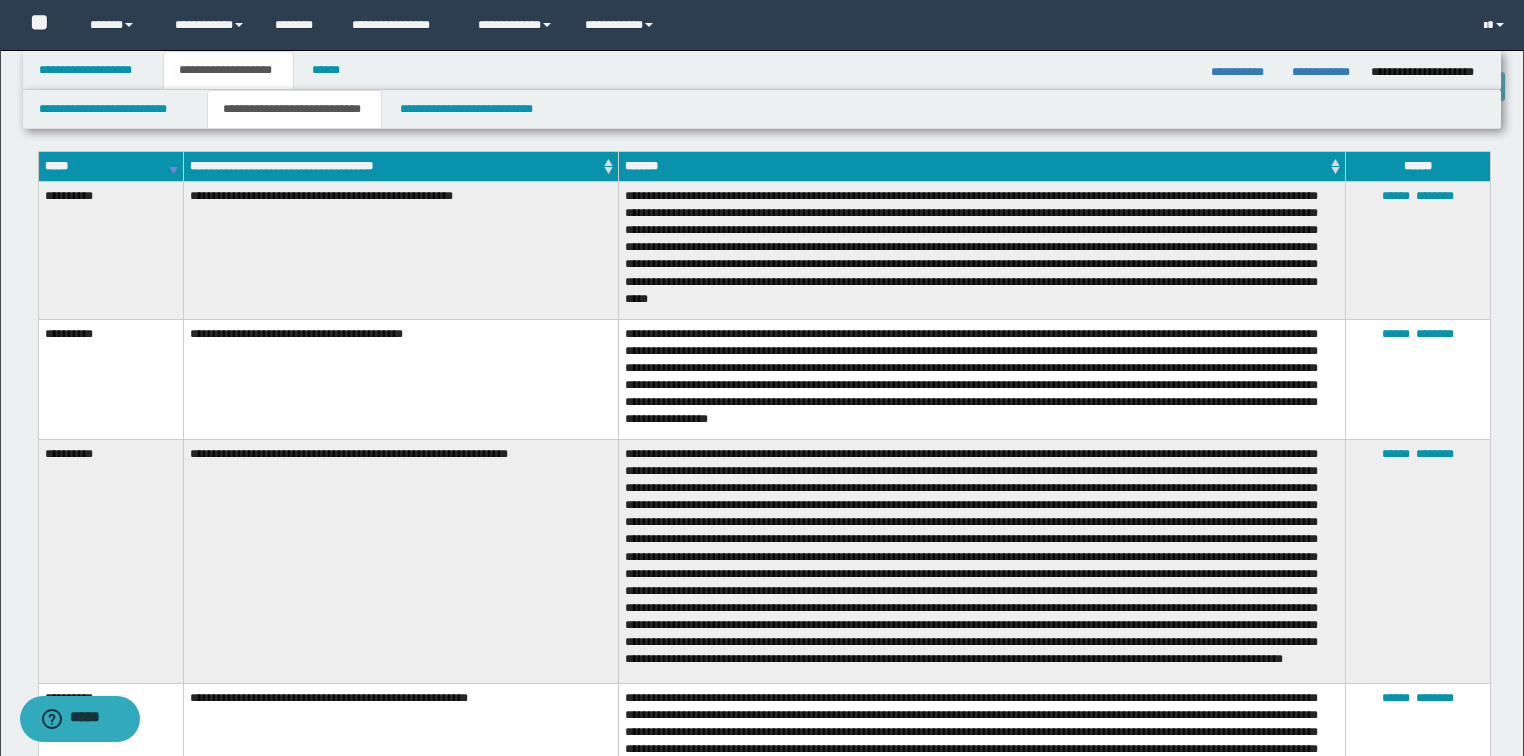 click on "*****" at bounding box center [110, 166] 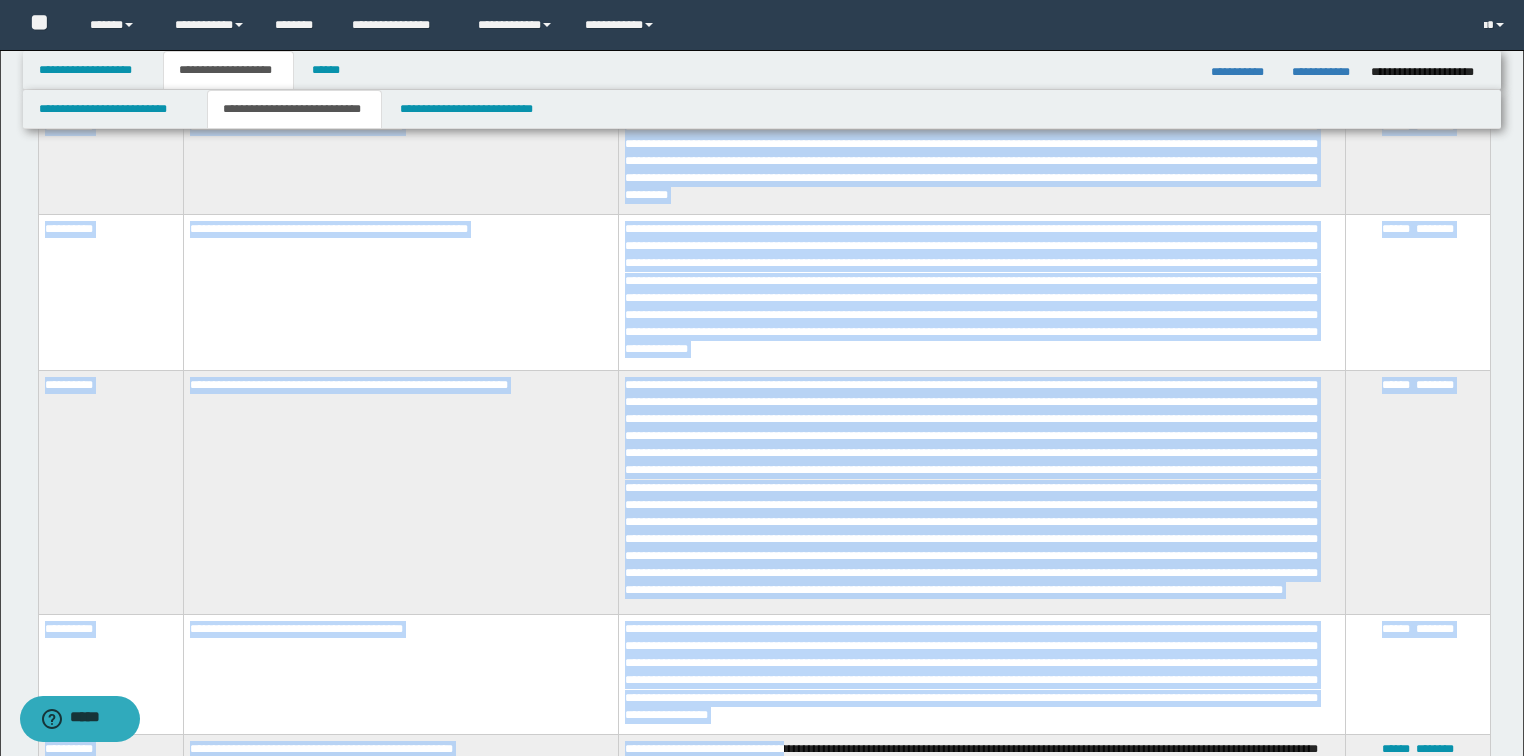 scroll, scrollTop: 2314, scrollLeft: 0, axis: vertical 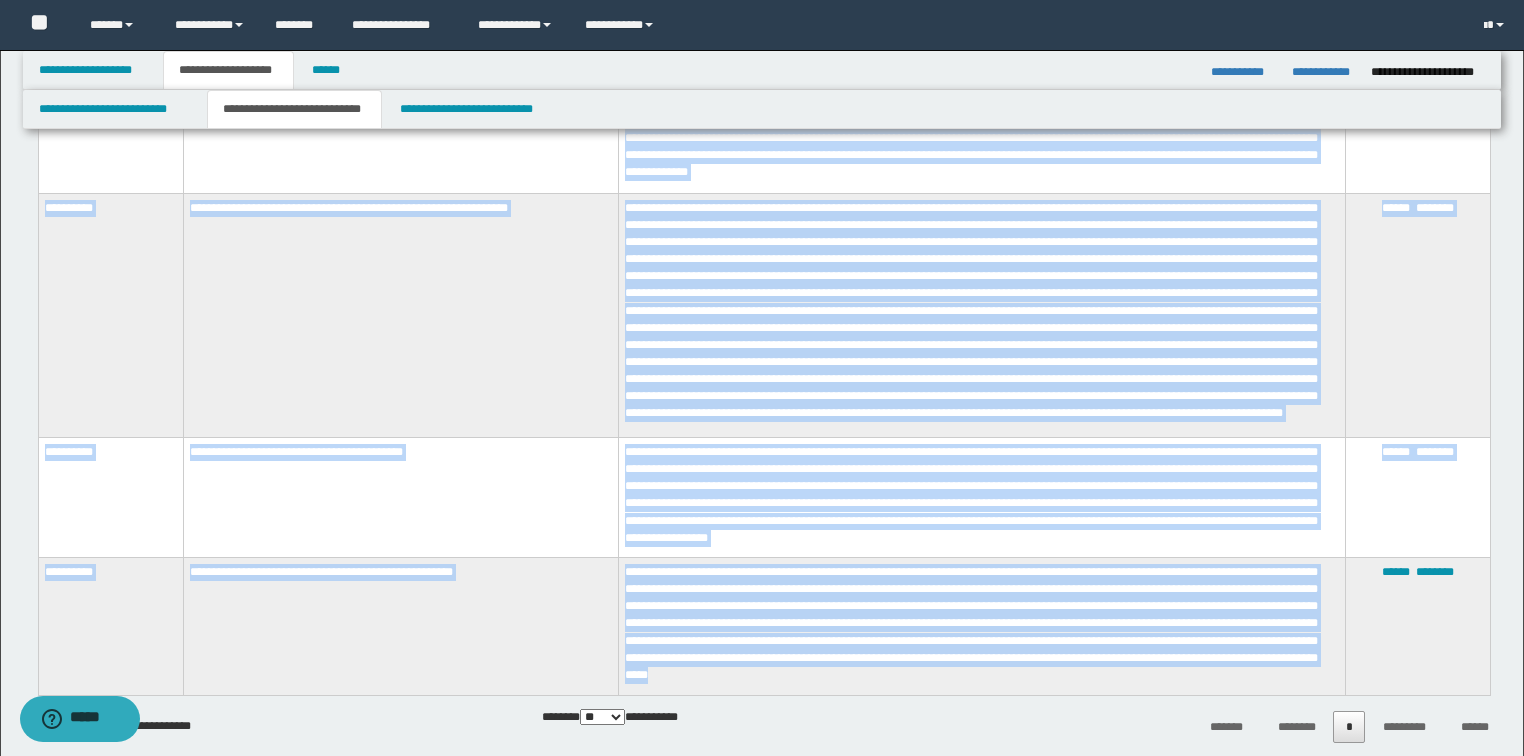 drag, startPoint x: 43, startPoint y: 196, endPoint x: 967, endPoint y: 672, distance: 1039.3998 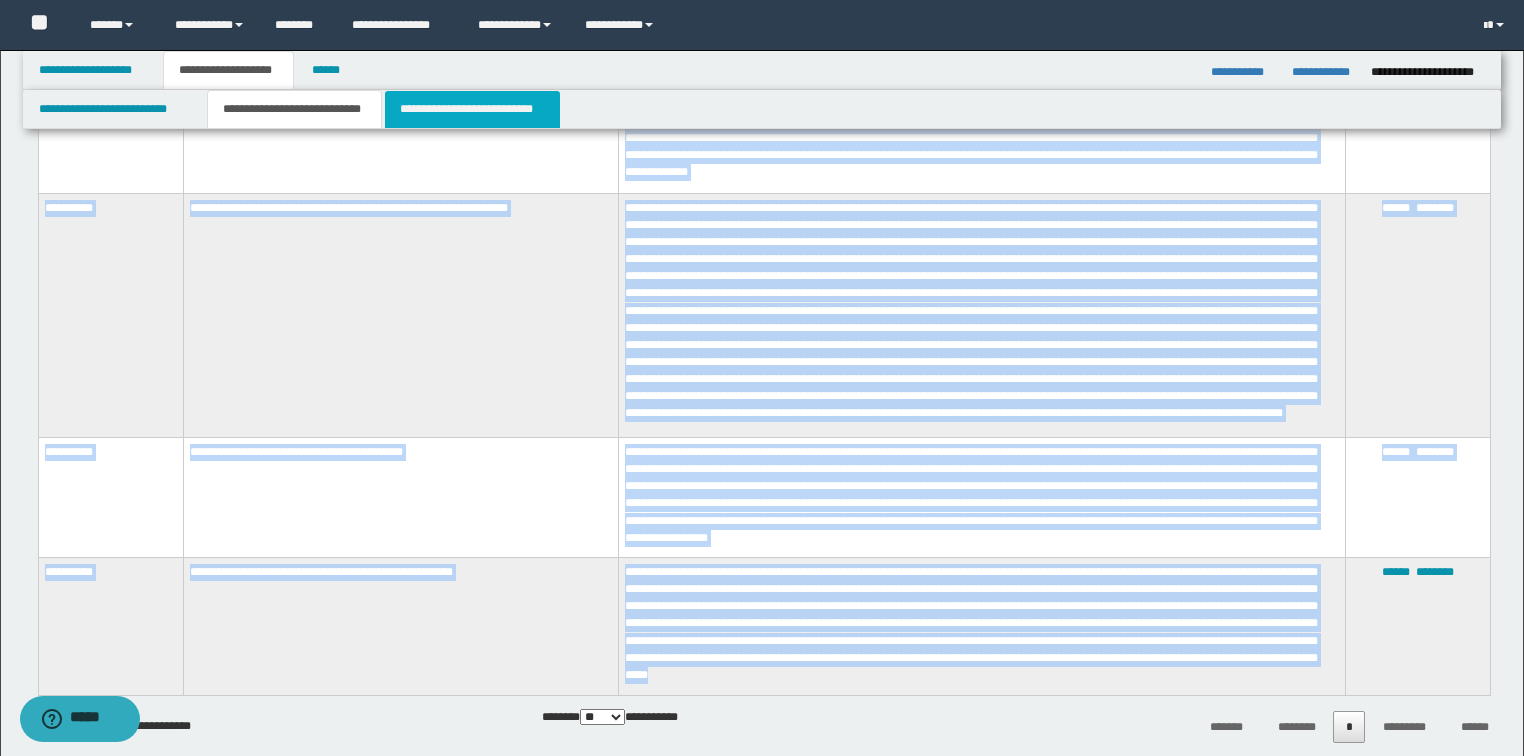 click on "**********" at bounding box center (472, 109) 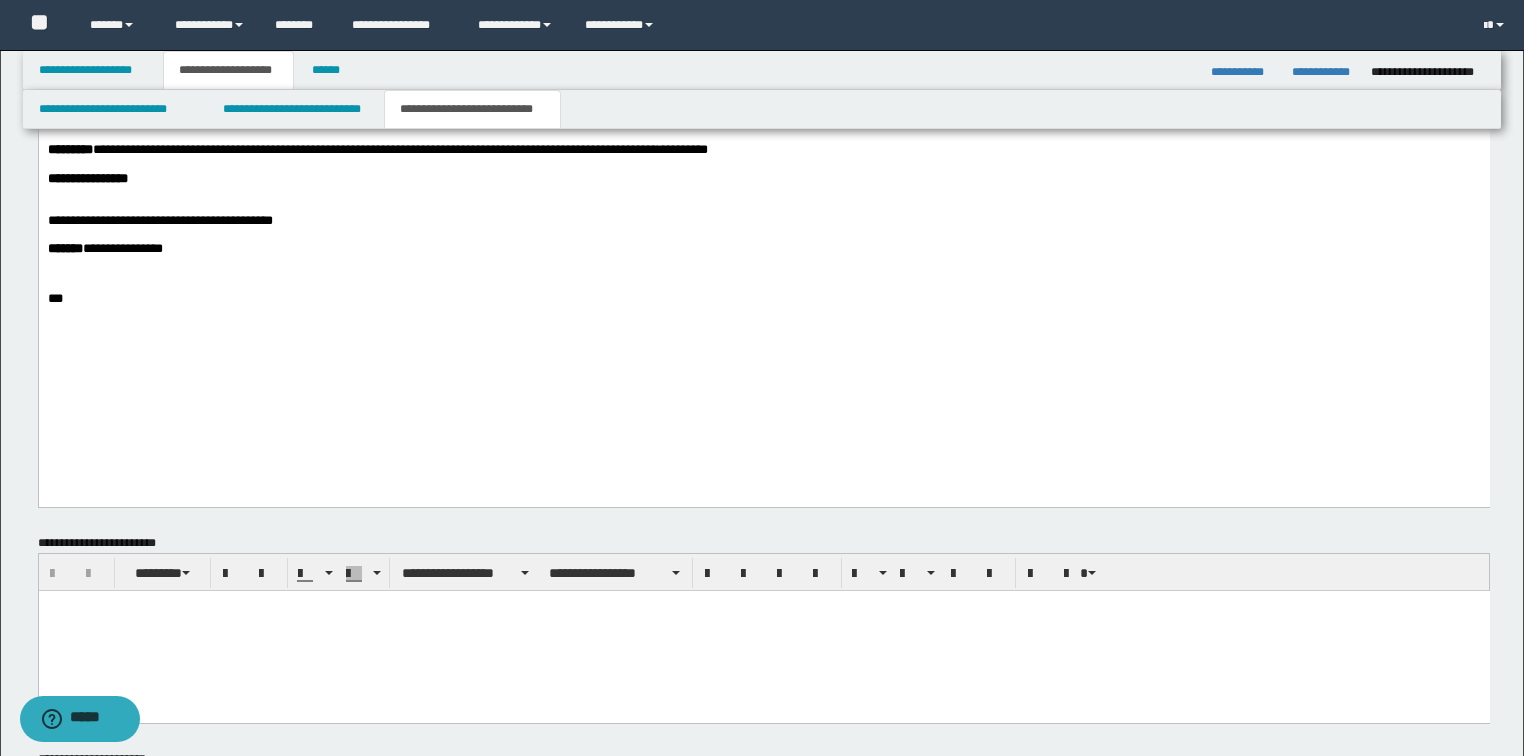 scroll, scrollTop: 1417, scrollLeft: 0, axis: vertical 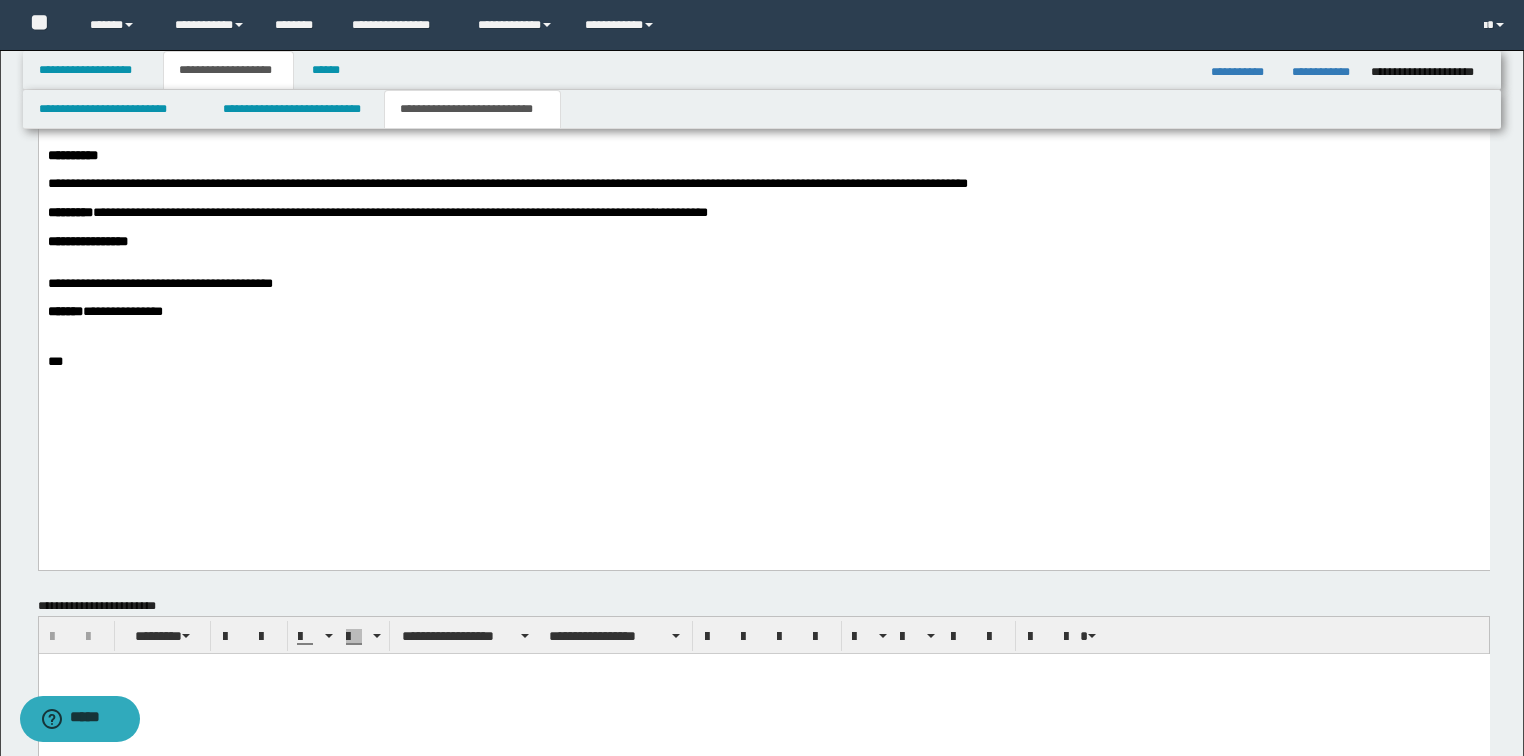 click at bounding box center [763, 129] 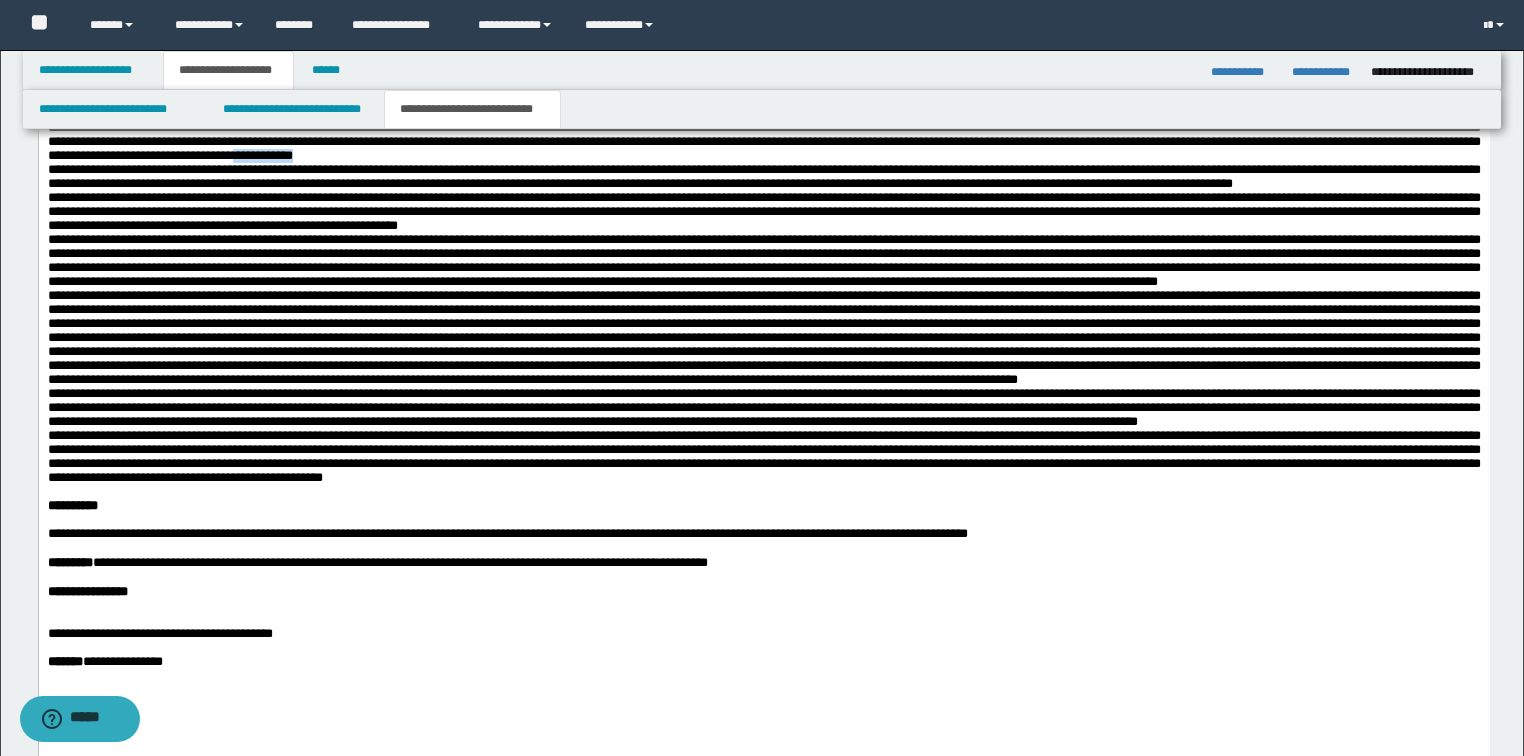 drag, startPoint x: 1075, startPoint y: 220, endPoint x: 992, endPoint y: 220, distance: 83 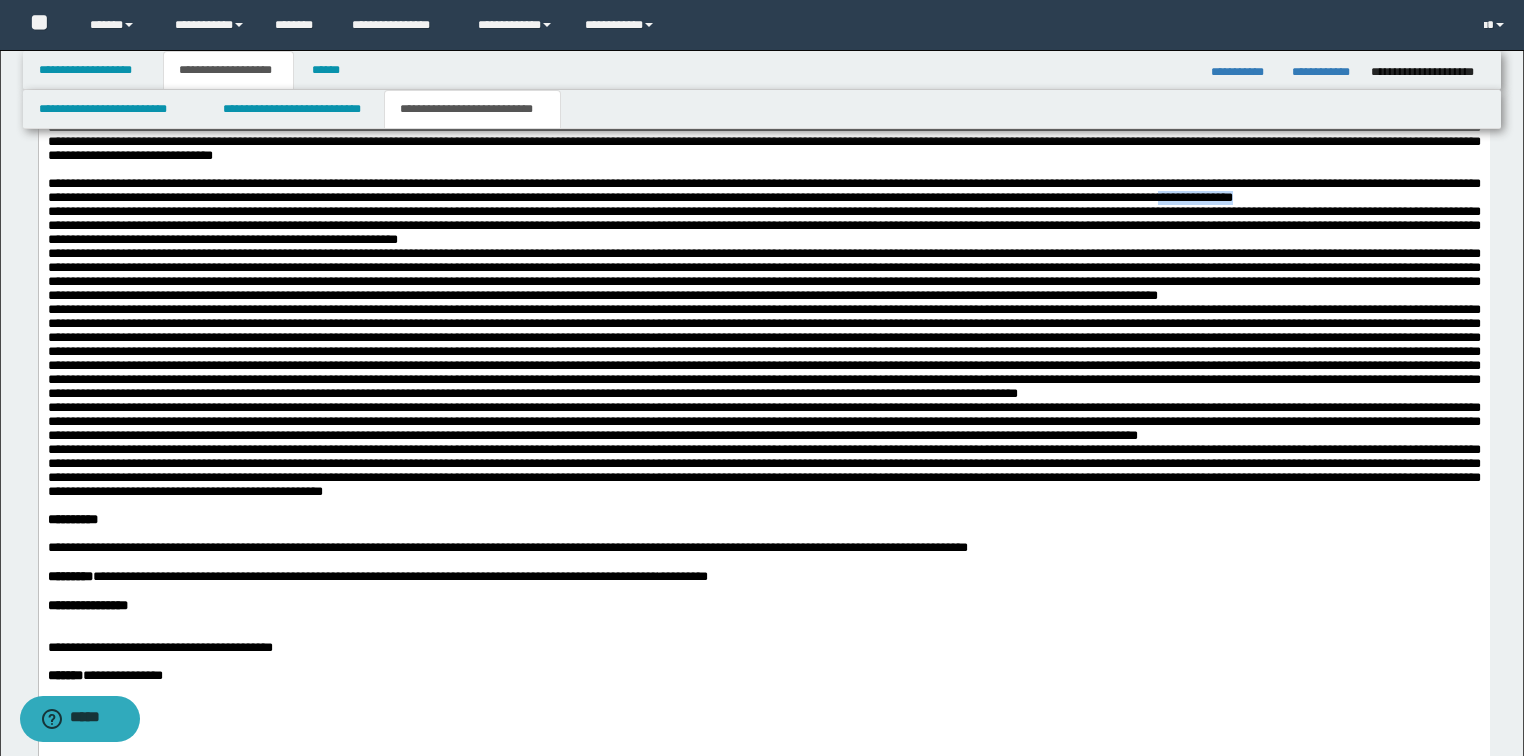 drag, startPoint x: 301, startPoint y: 288, endPoint x: 195, endPoint y: 287, distance: 106.004715 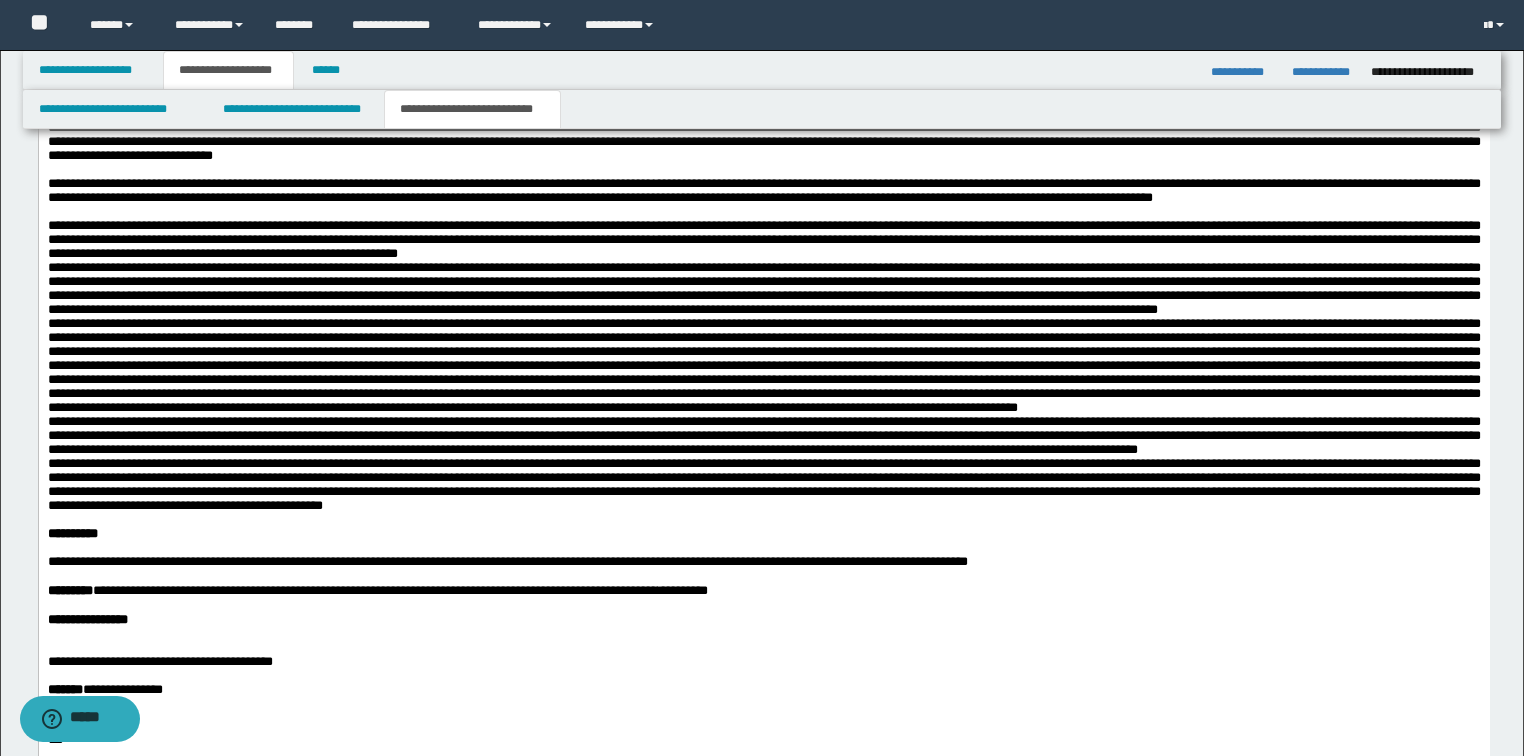 click on "**********" at bounding box center [763, 360] 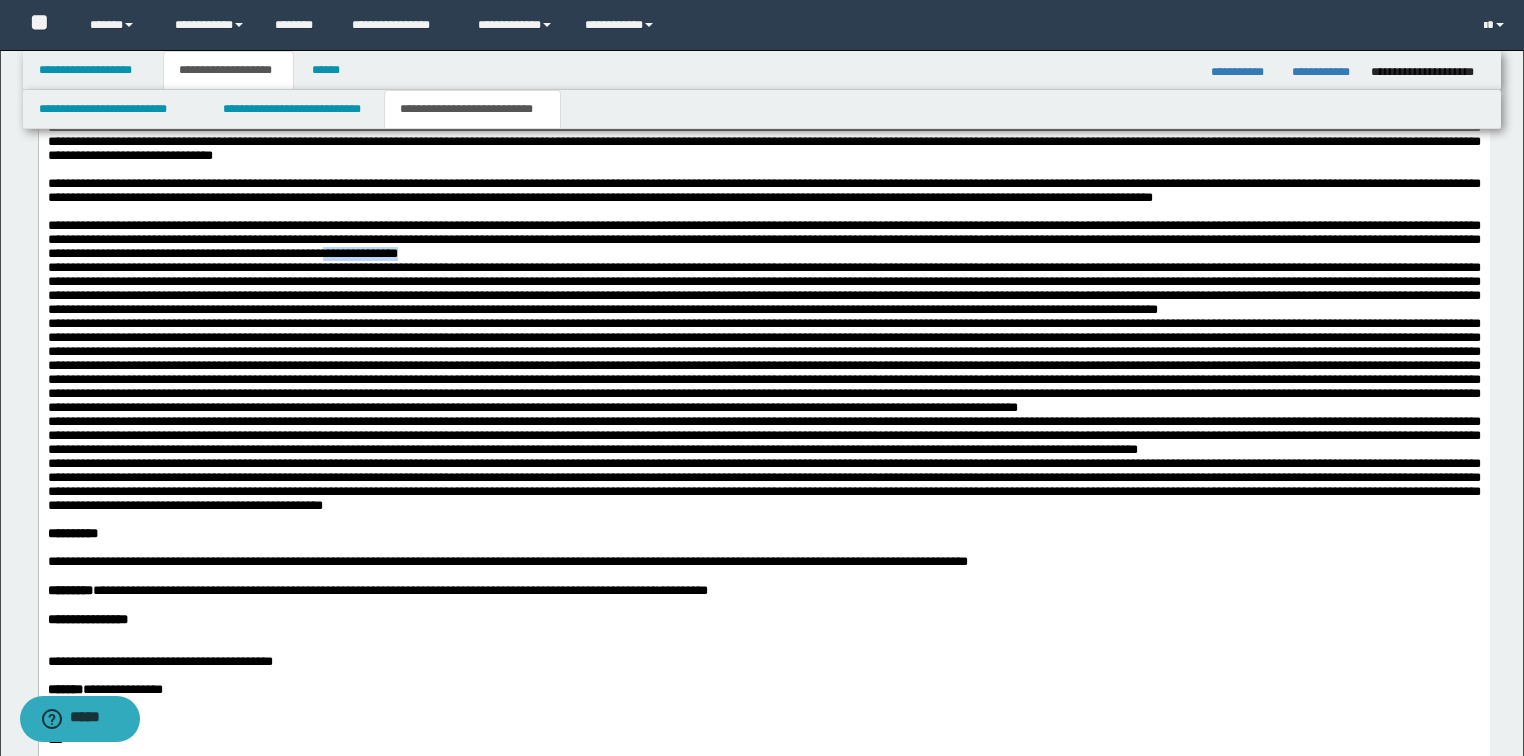 drag, startPoint x: 993, startPoint y: 352, endPoint x: 895, endPoint y: 351, distance: 98.005104 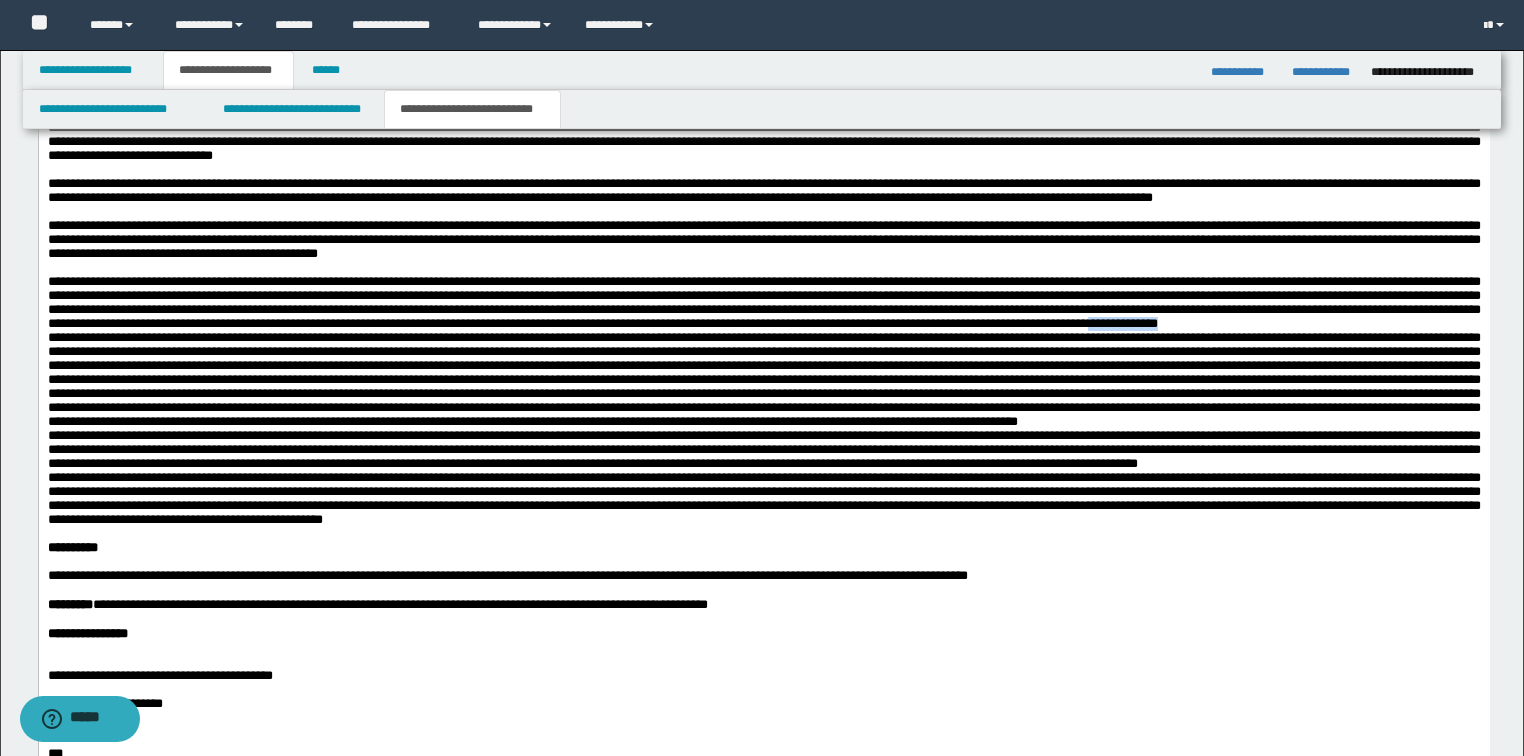 drag, startPoint x: 895, startPoint y: 448, endPoint x: 796, endPoint y: 447, distance: 99.00505 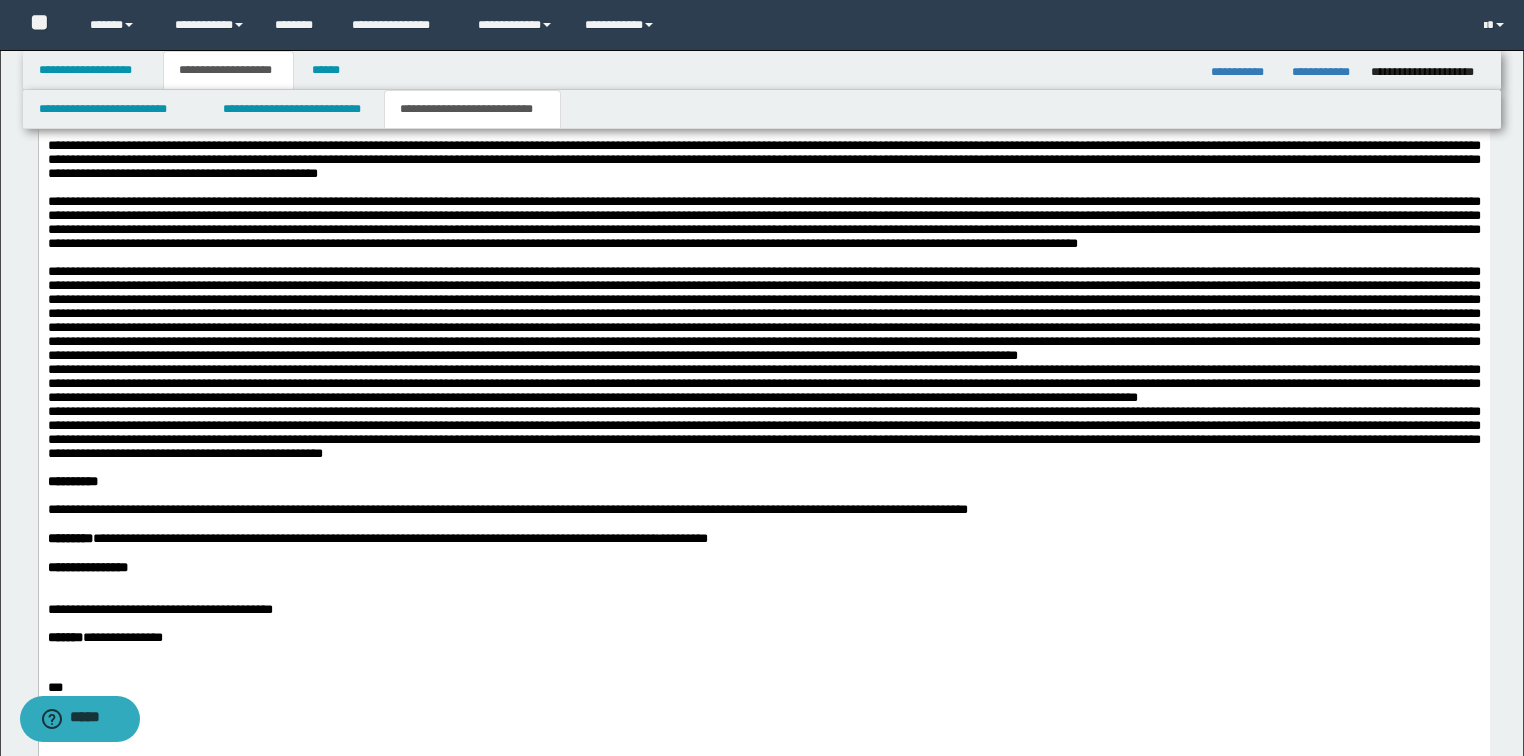 scroll, scrollTop: 1577, scrollLeft: 0, axis: vertical 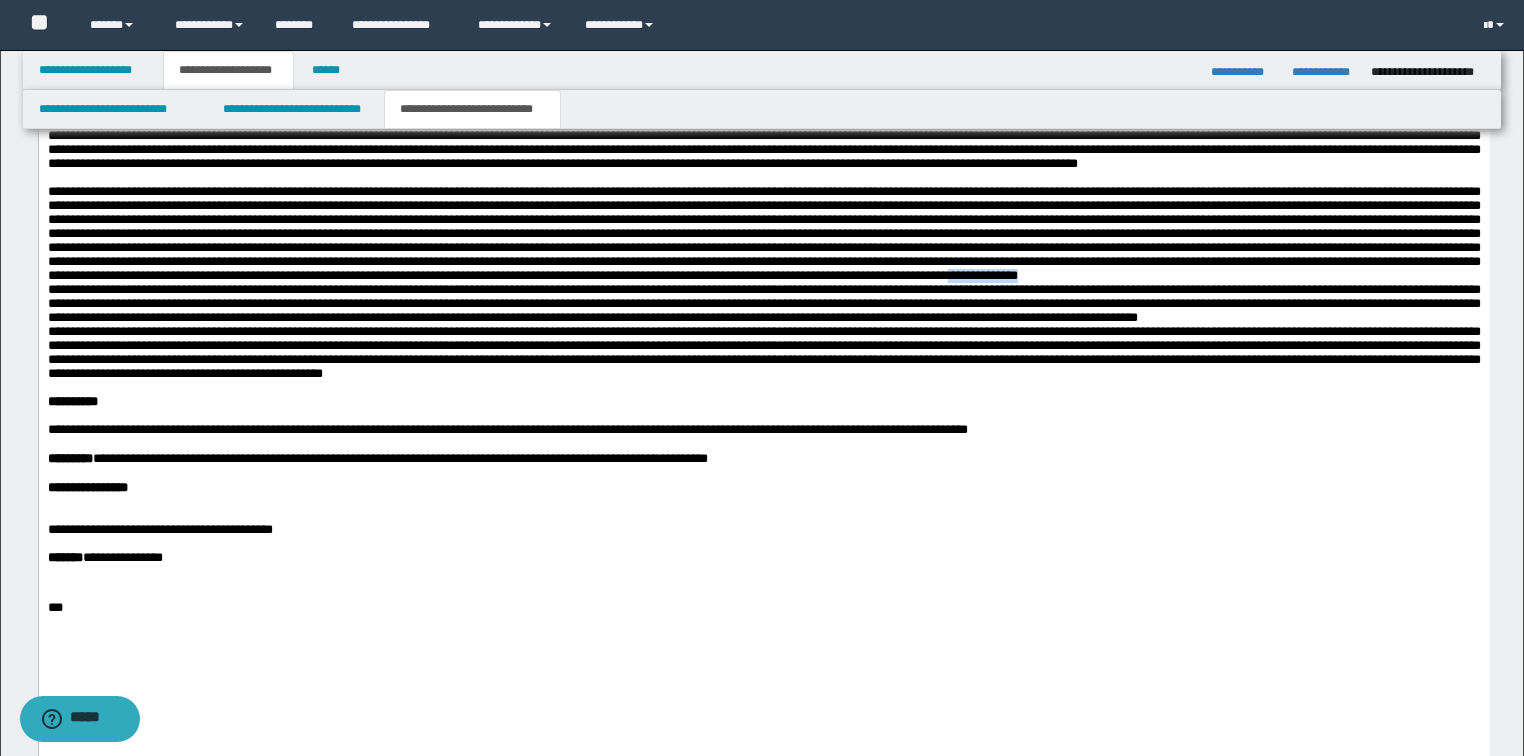 drag, startPoint x: 1440, startPoint y: 432, endPoint x: 1355, endPoint y: 430, distance: 85.02353 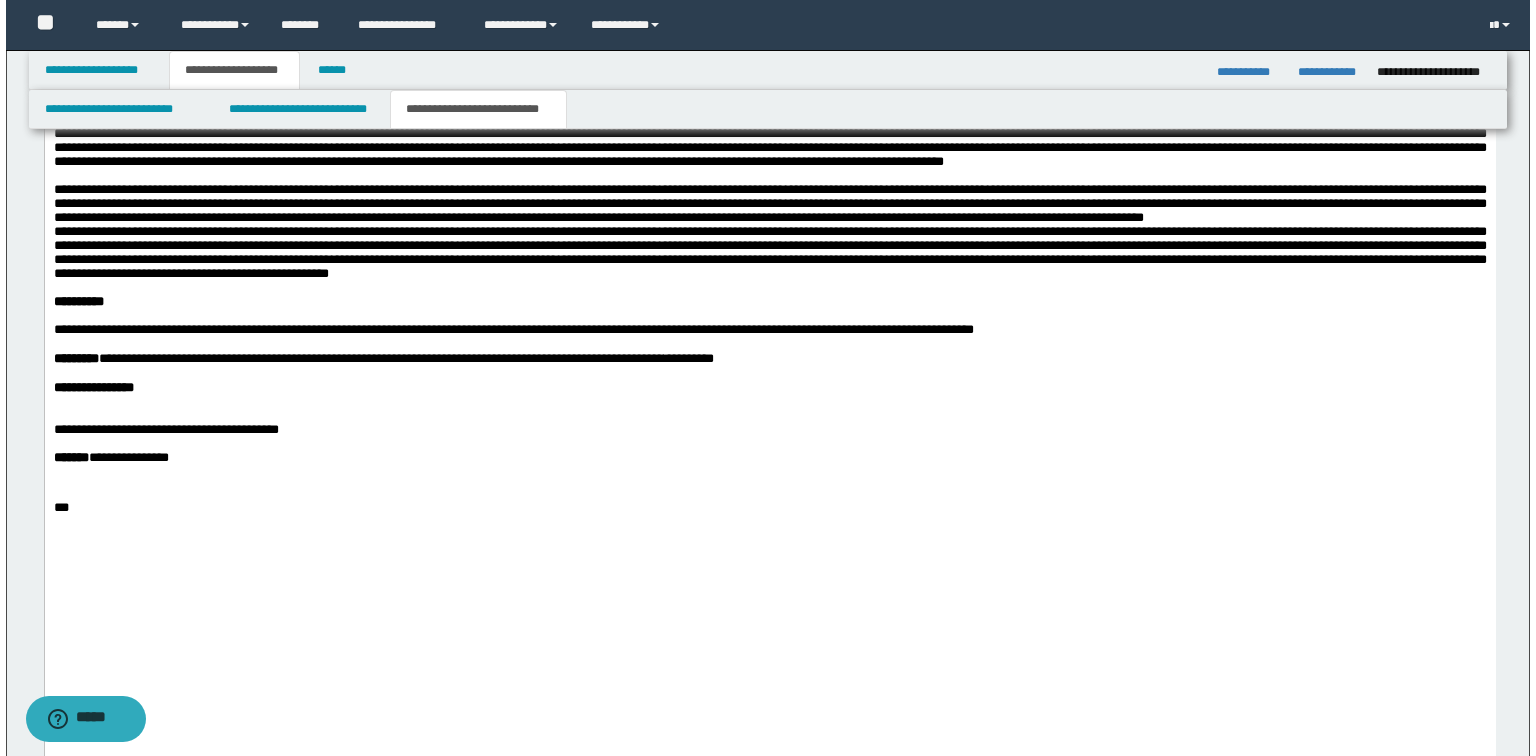 scroll, scrollTop: 1737, scrollLeft: 0, axis: vertical 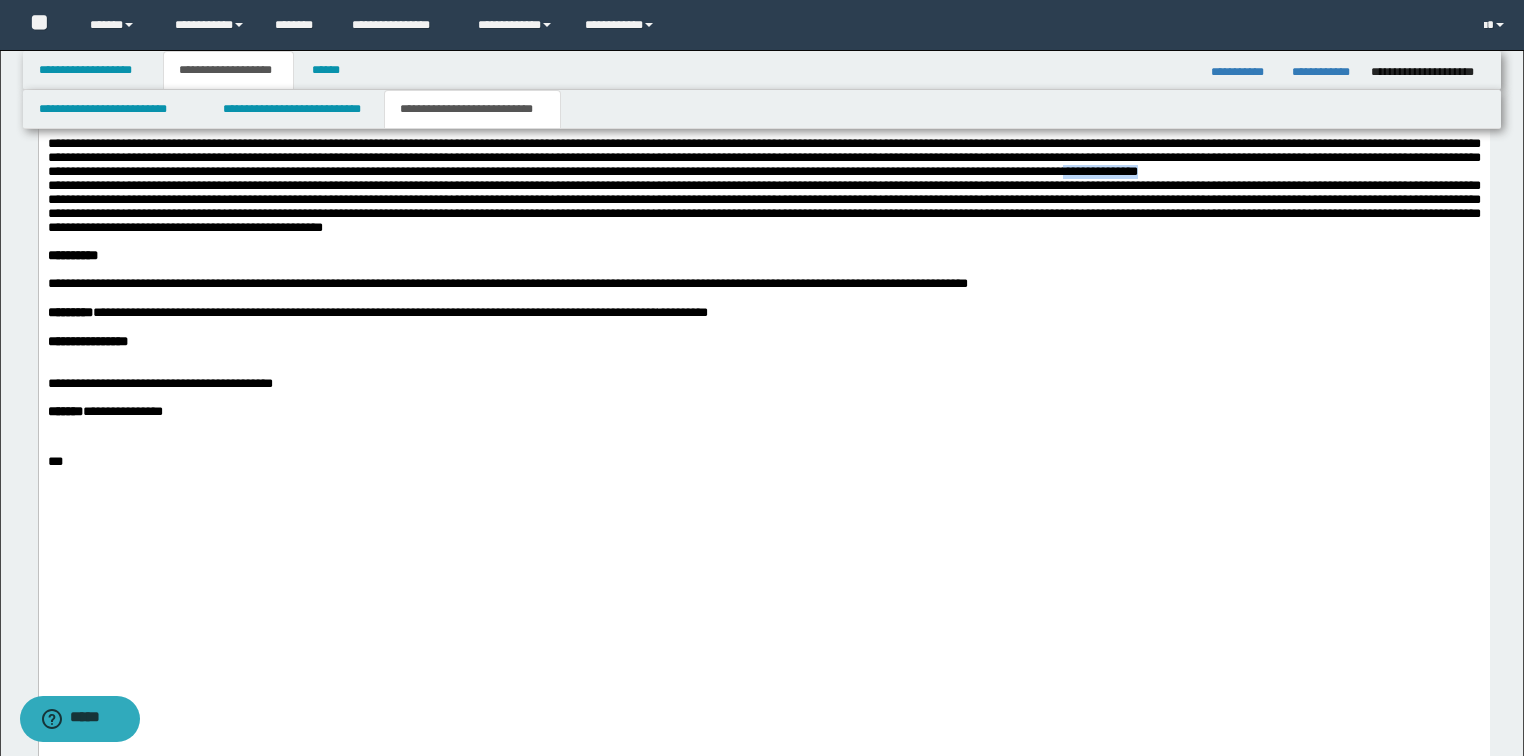 drag, startPoint x: 519, startPoint y: 353, endPoint x: 407, endPoint y: 363, distance: 112.44554 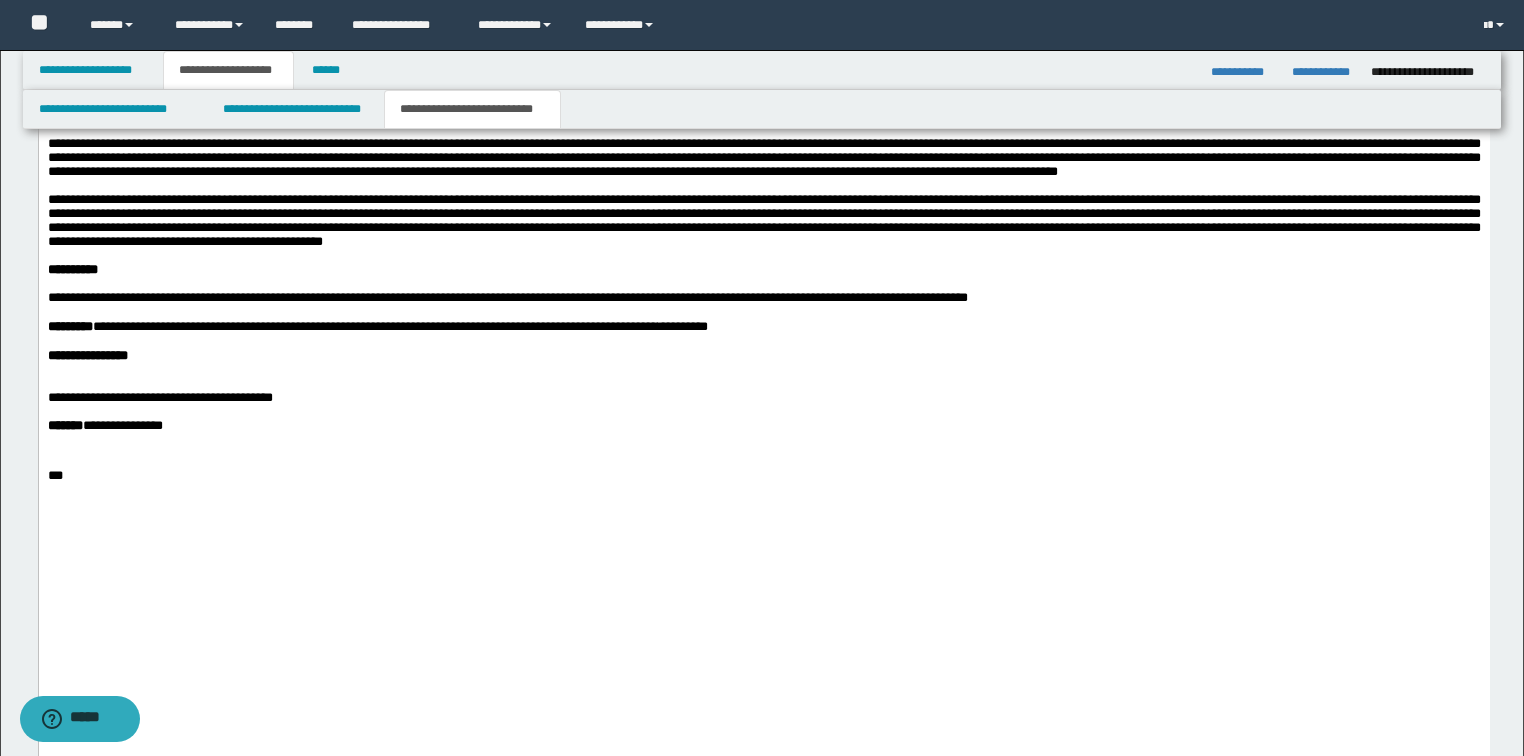 click on "**********" at bounding box center (763, 215) 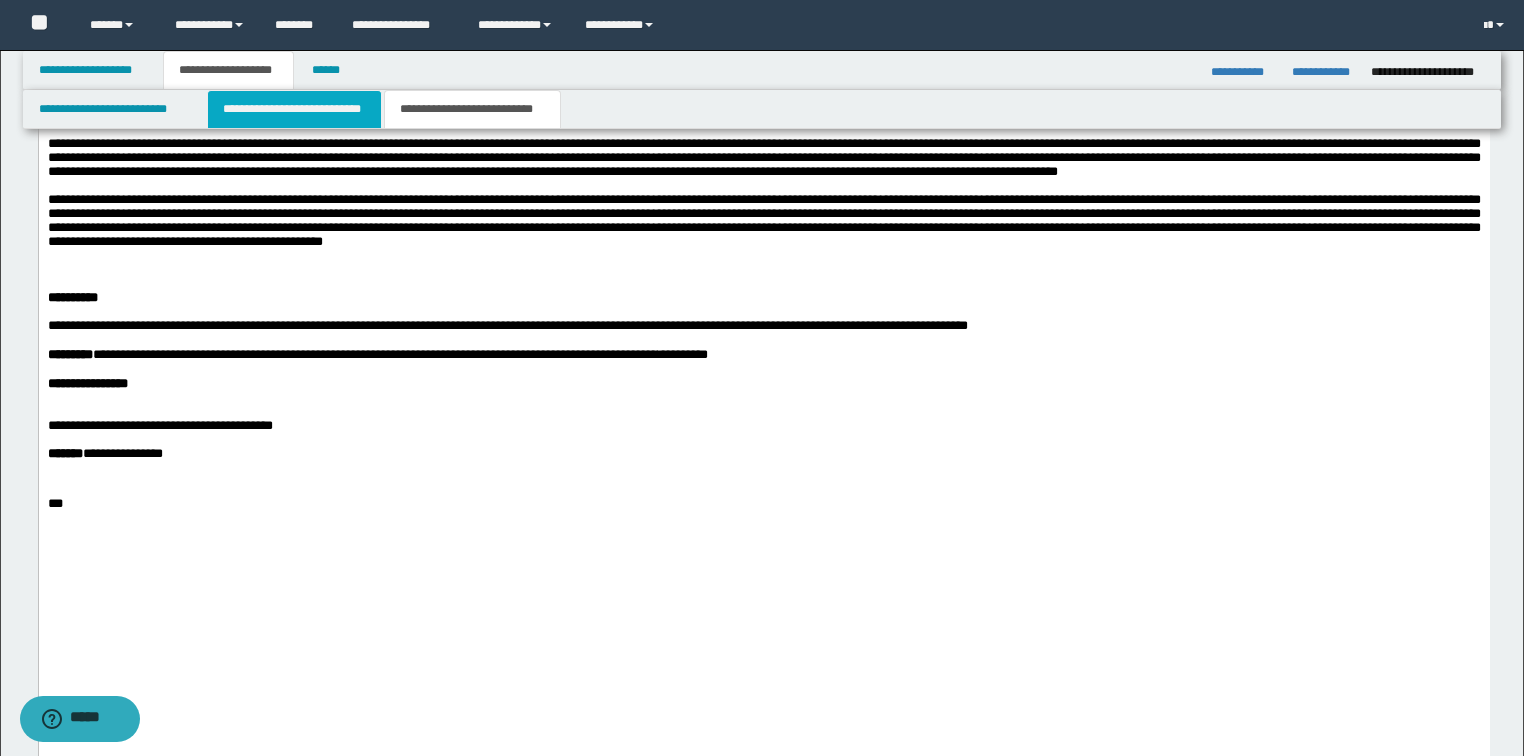 click on "**********" at bounding box center [294, 109] 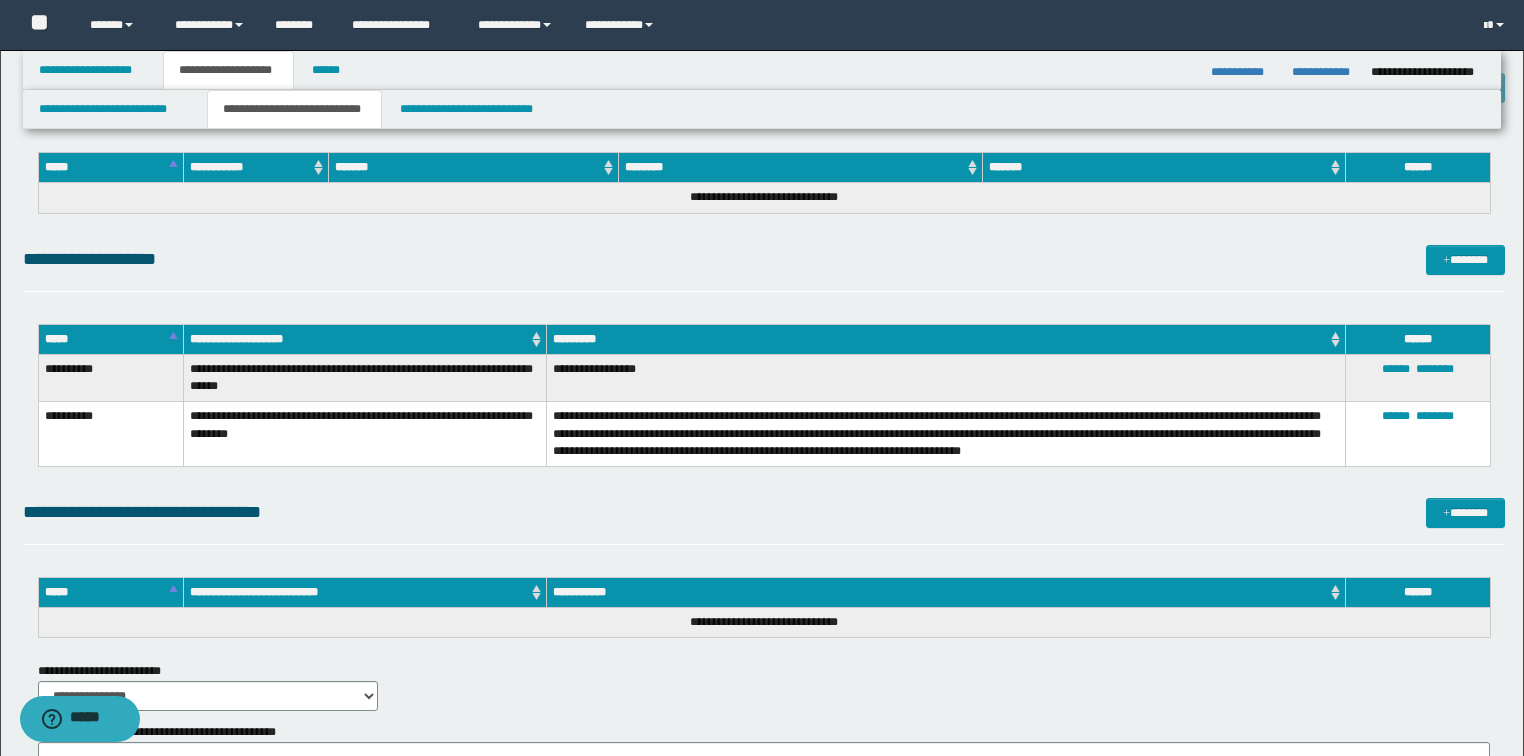 scroll, scrollTop: 3017, scrollLeft: 0, axis: vertical 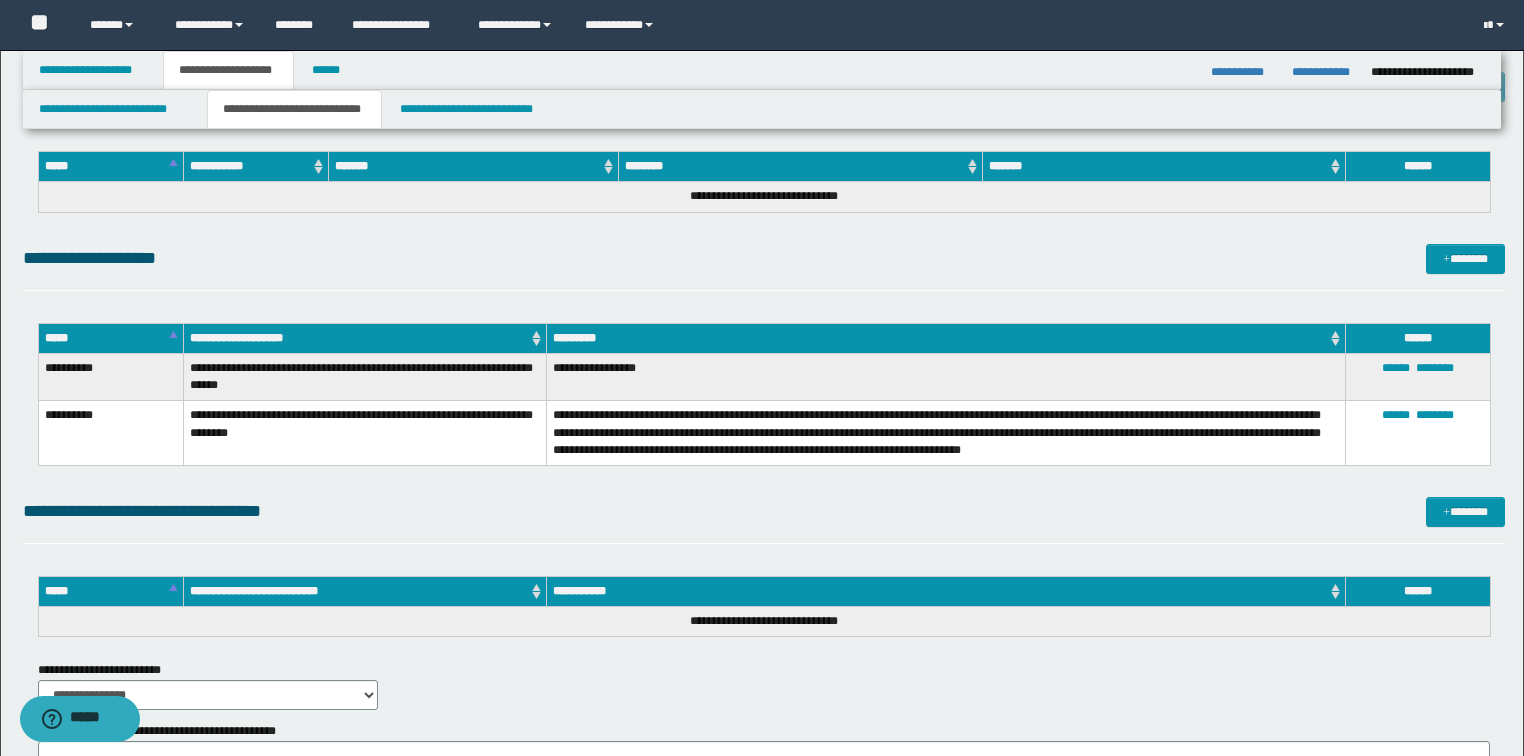 click on "*****" at bounding box center (110, 339) 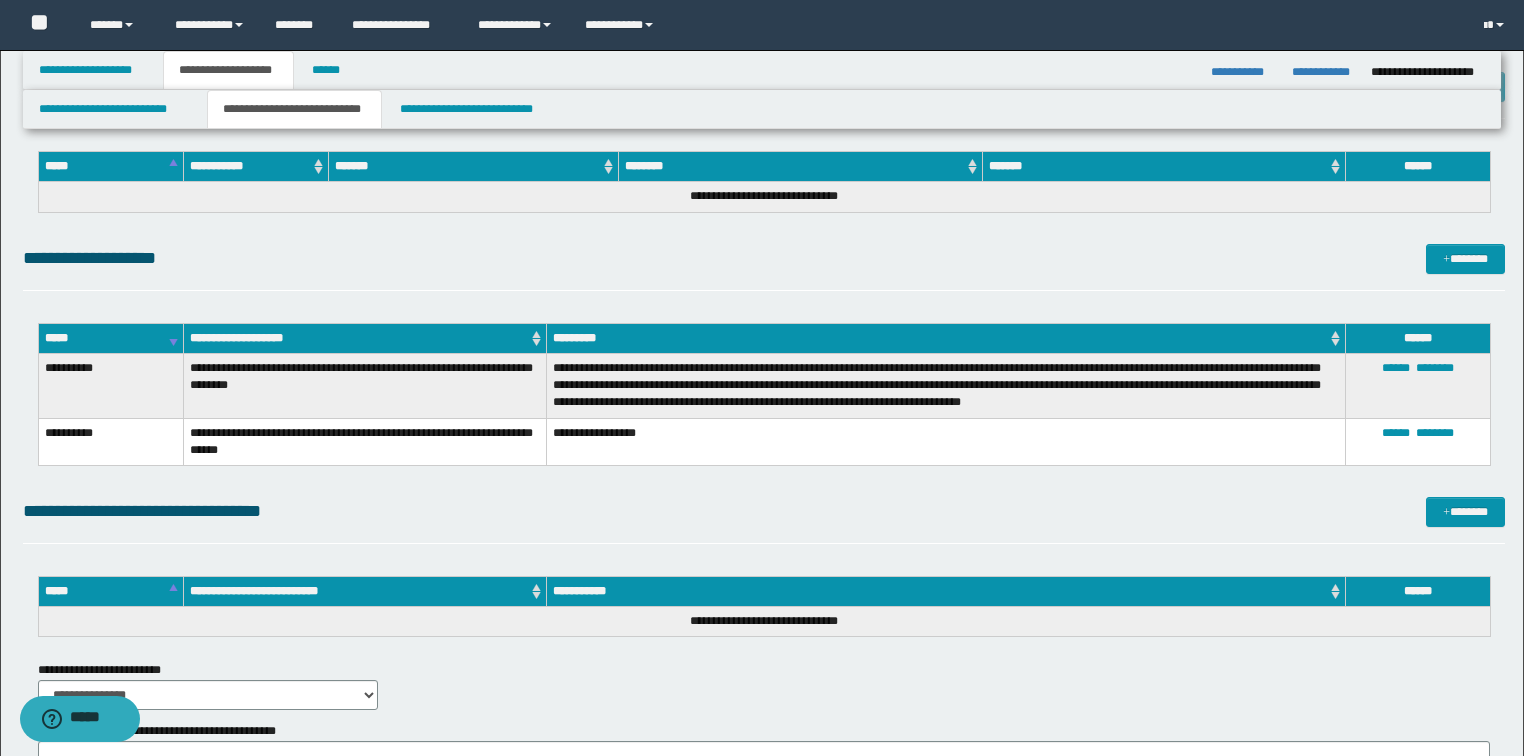 click on "*****" at bounding box center (110, 339) 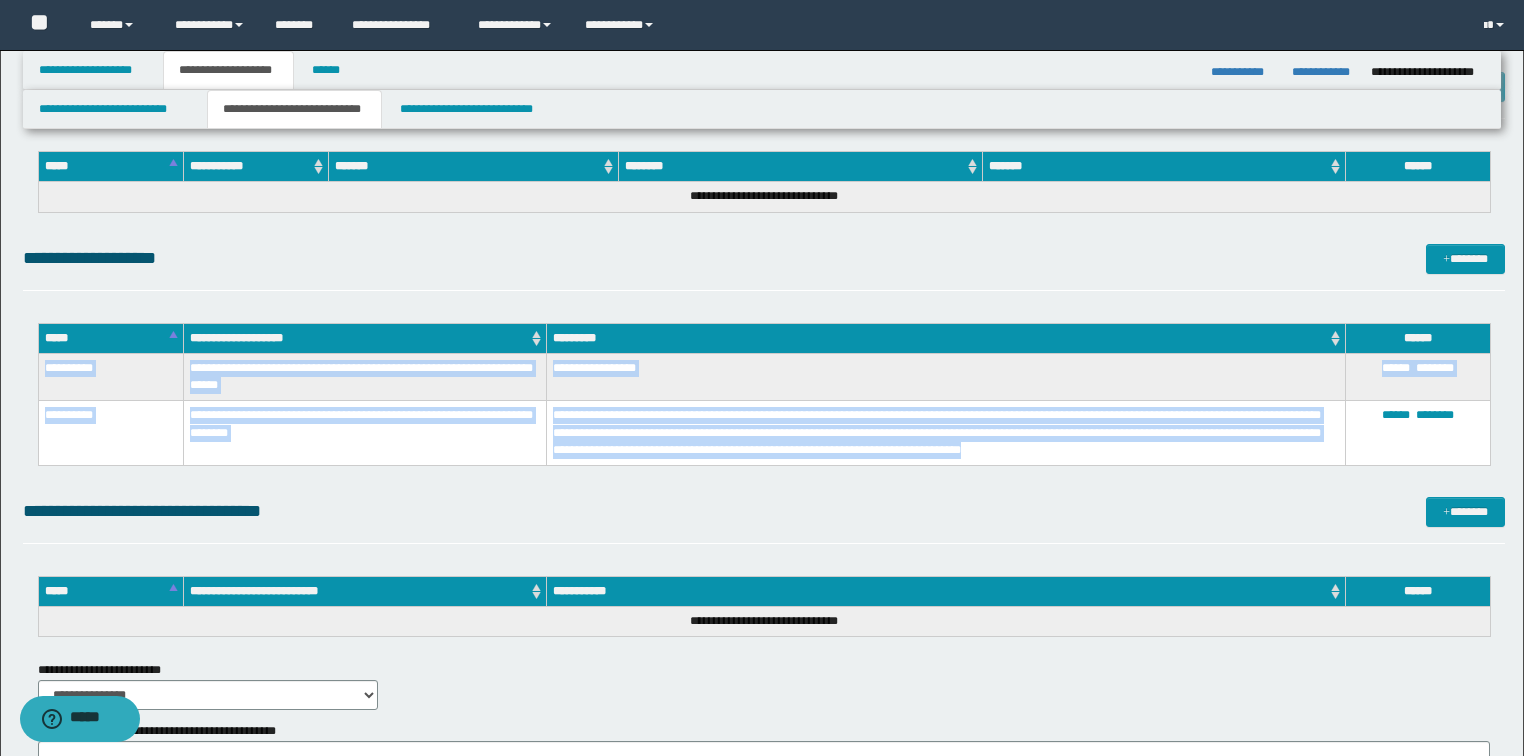 drag, startPoint x: 45, startPoint y: 362, endPoint x: 1064, endPoint y: 442, distance: 1022.1355 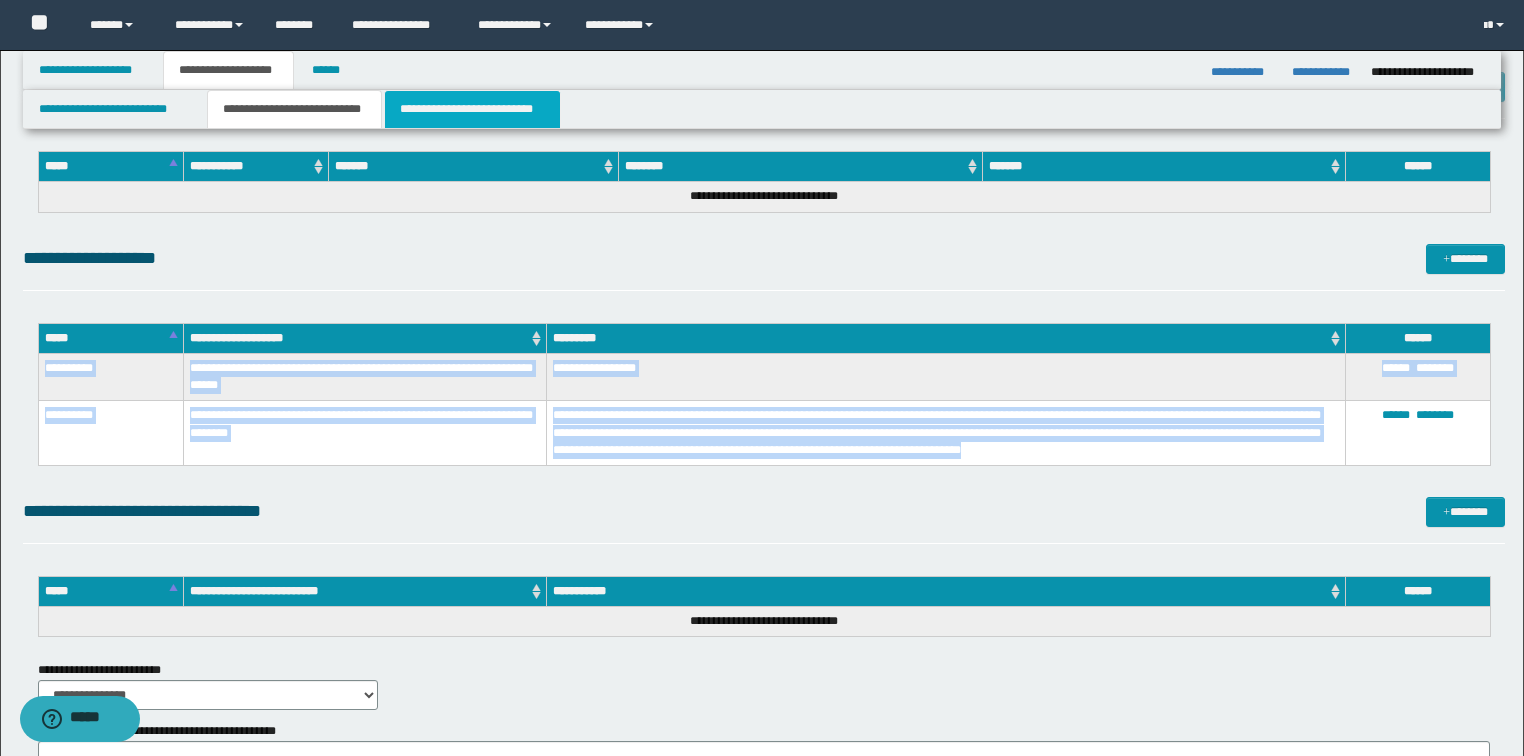 click on "**********" at bounding box center [472, 109] 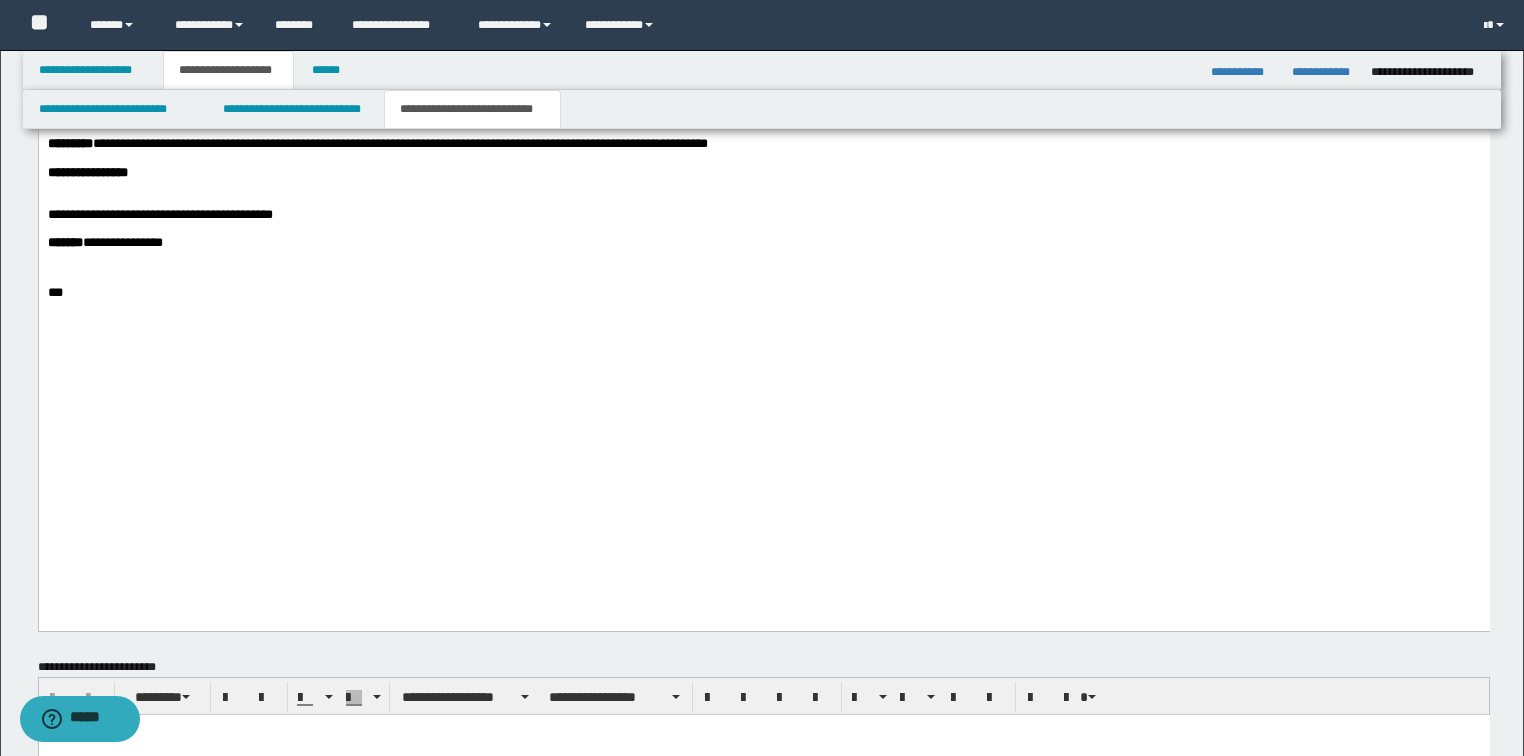 scroll, scrollTop: 1929, scrollLeft: 0, axis: vertical 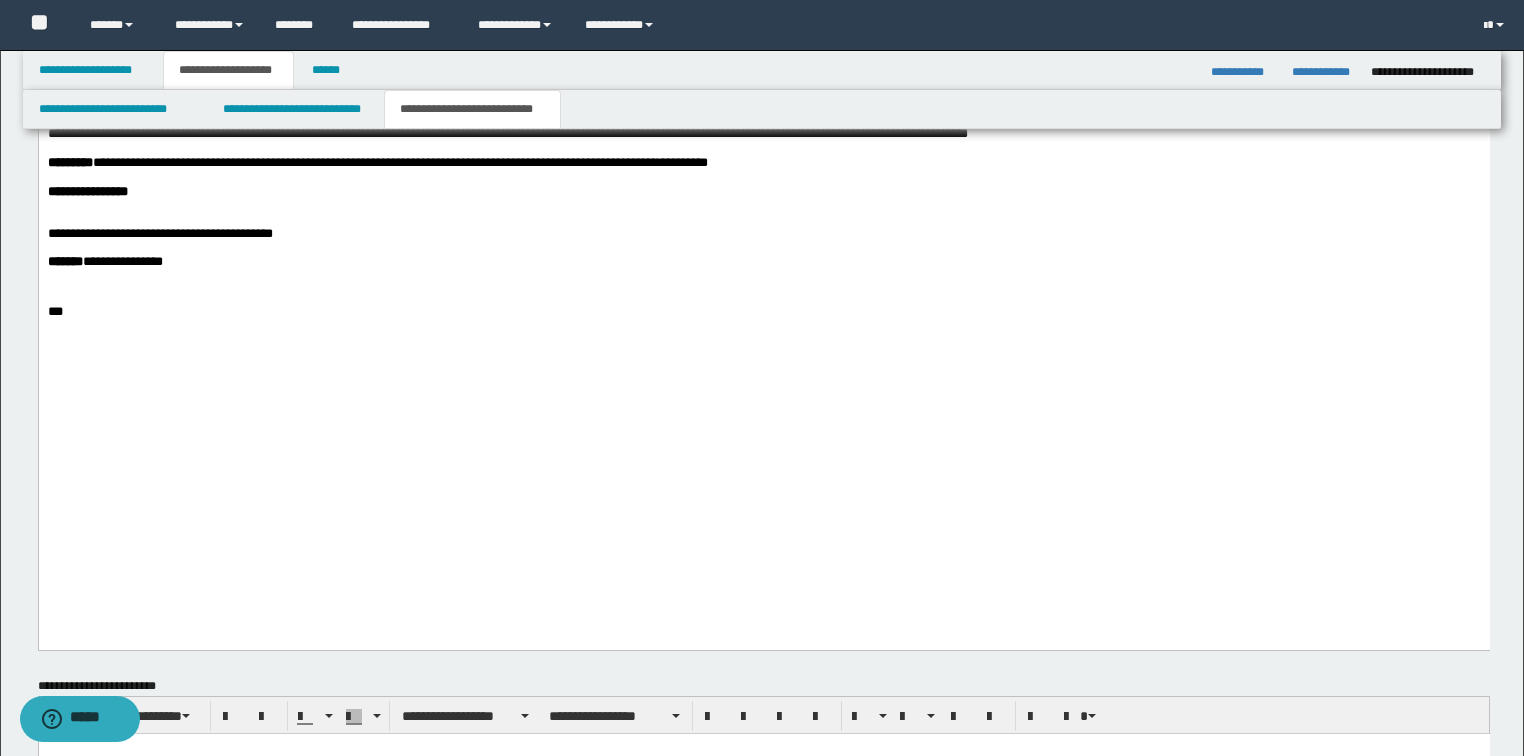click at bounding box center [763, 79] 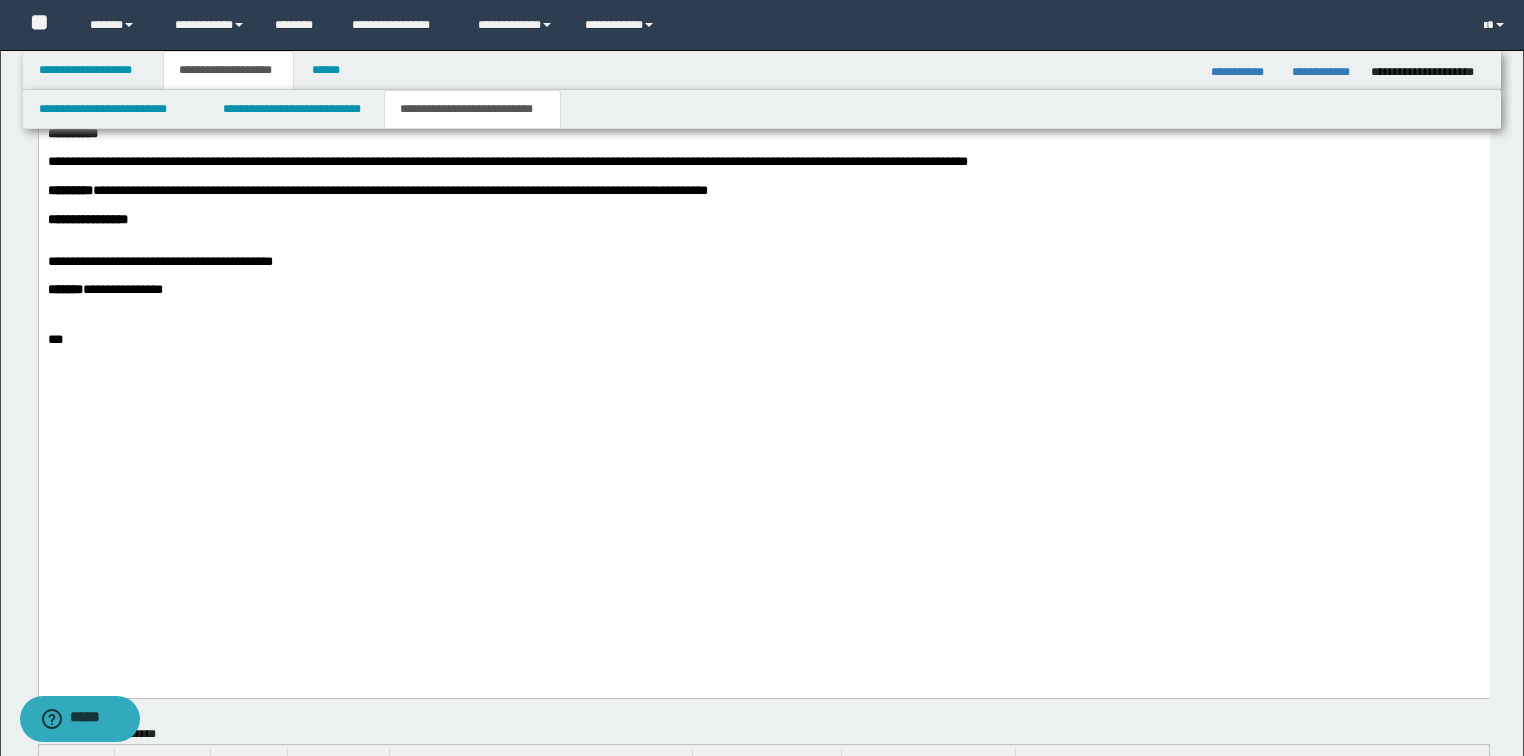 click on "**********" at bounding box center [763, 92] 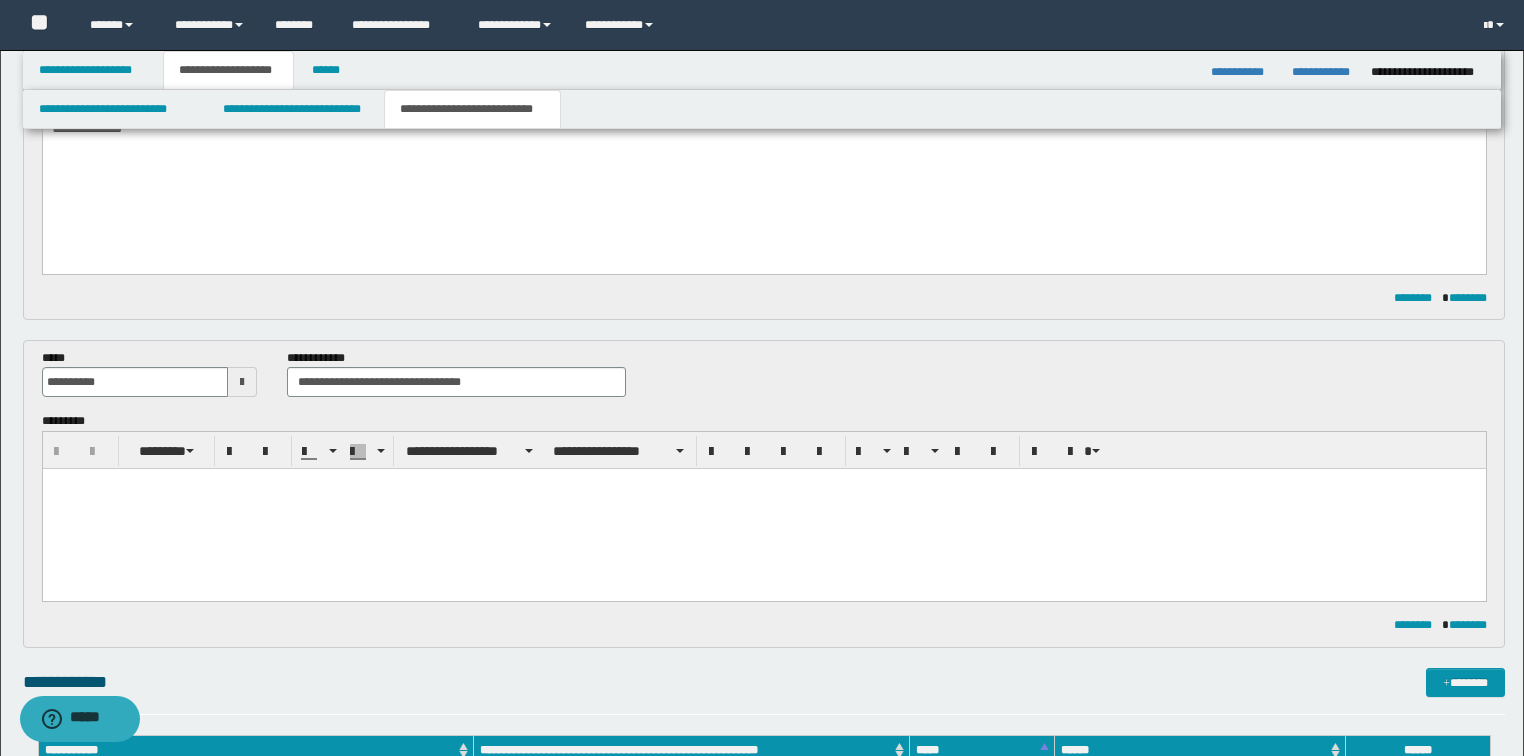 scroll, scrollTop: 329, scrollLeft: 0, axis: vertical 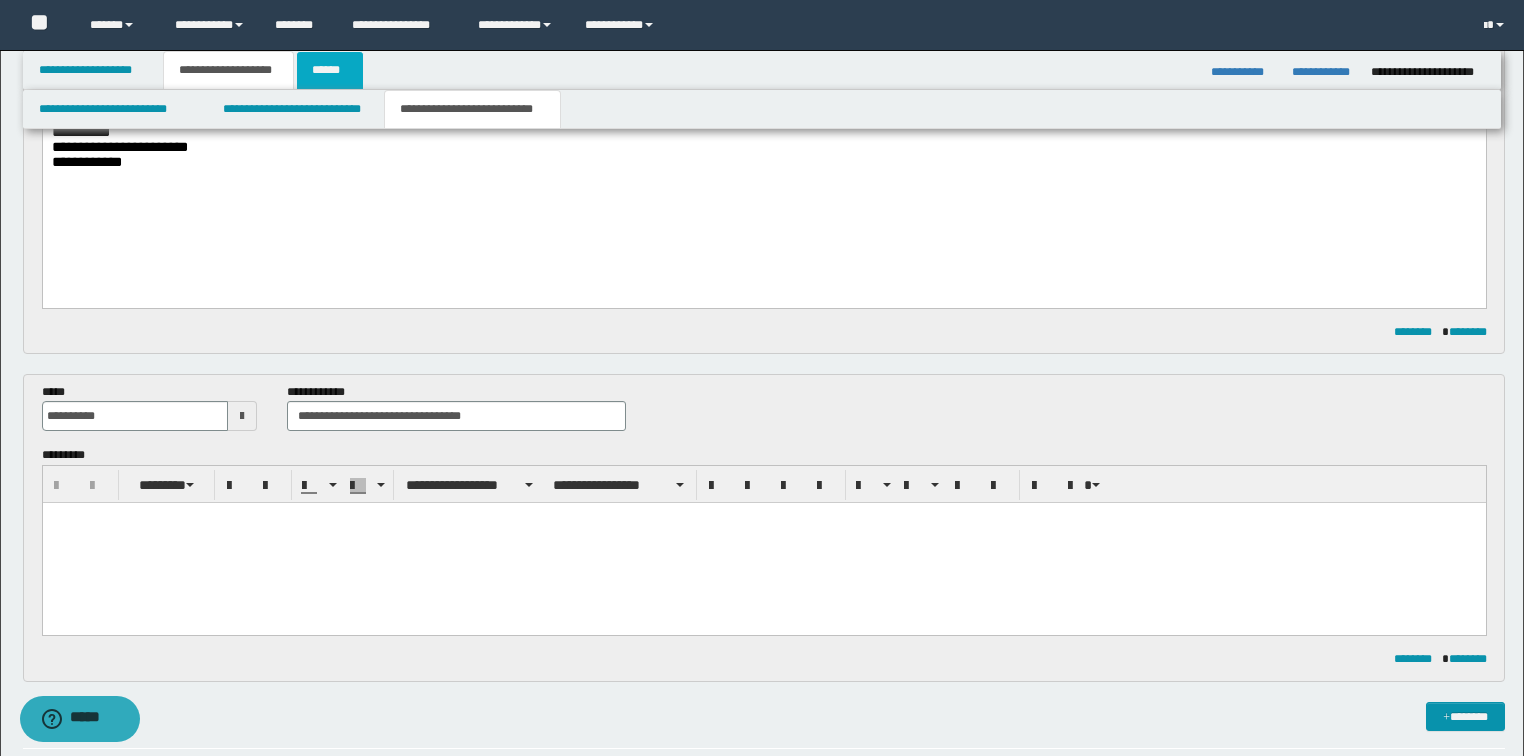 click on "******" at bounding box center (330, 70) 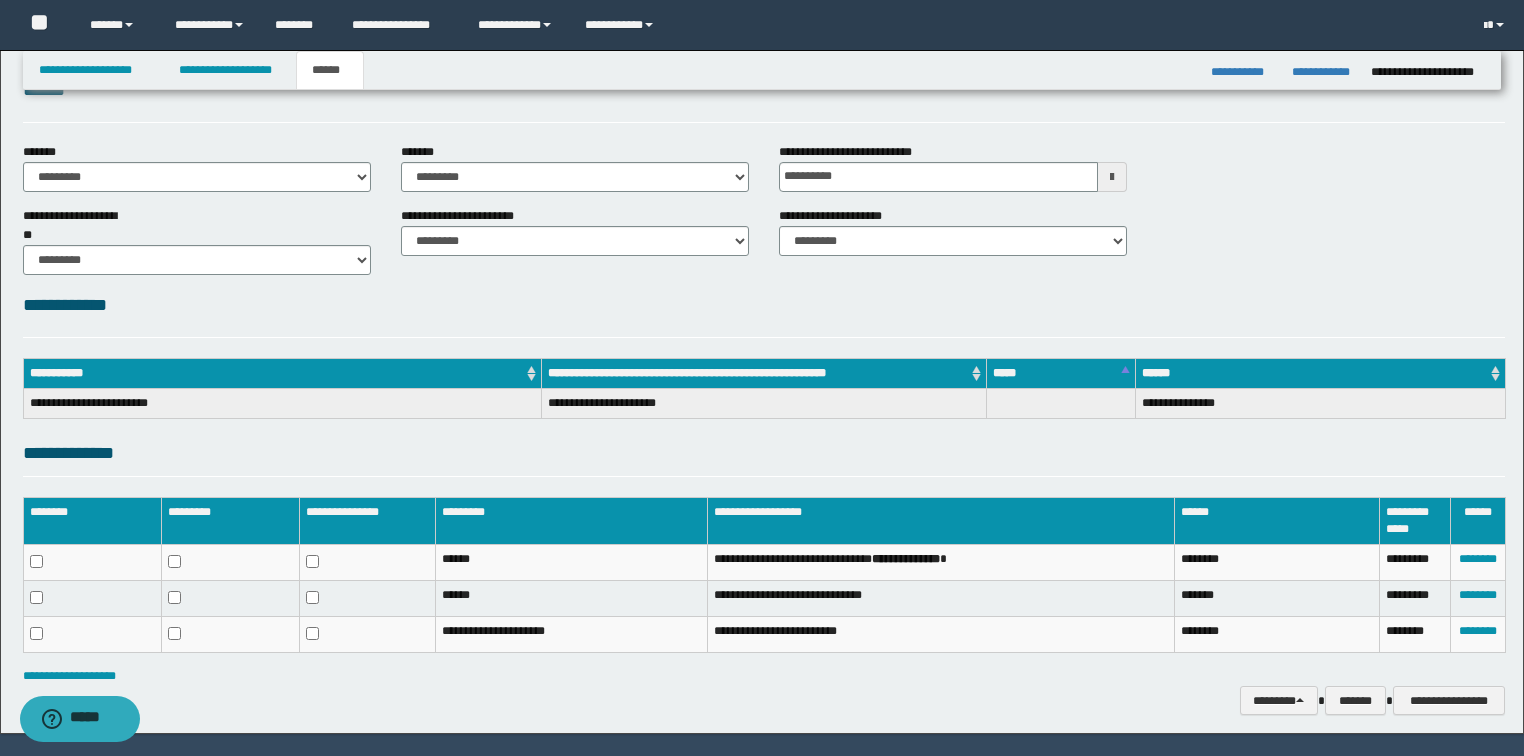 scroll, scrollTop: 108, scrollLeft: 0, axis: vertical 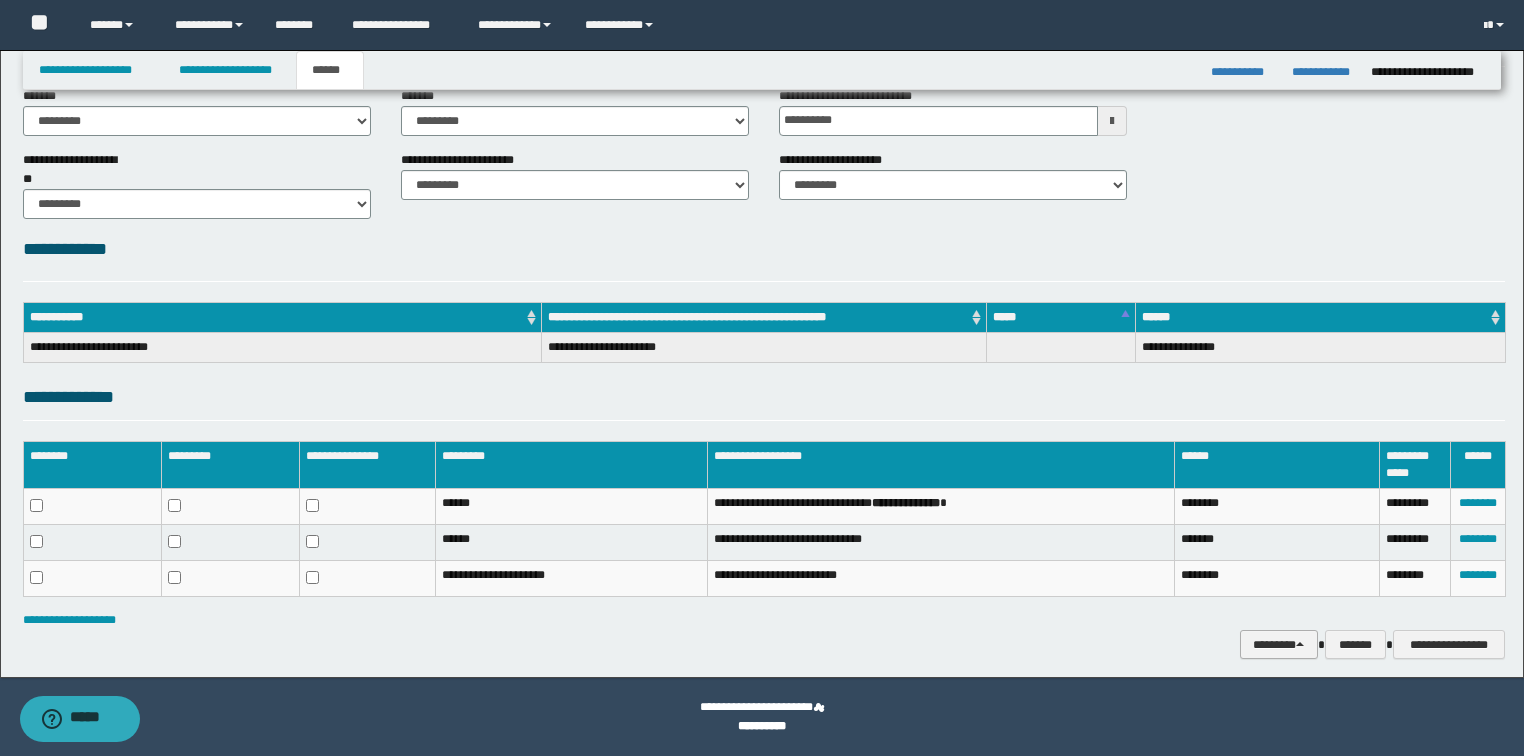 click on "********" at bounding box center (1279, 645) 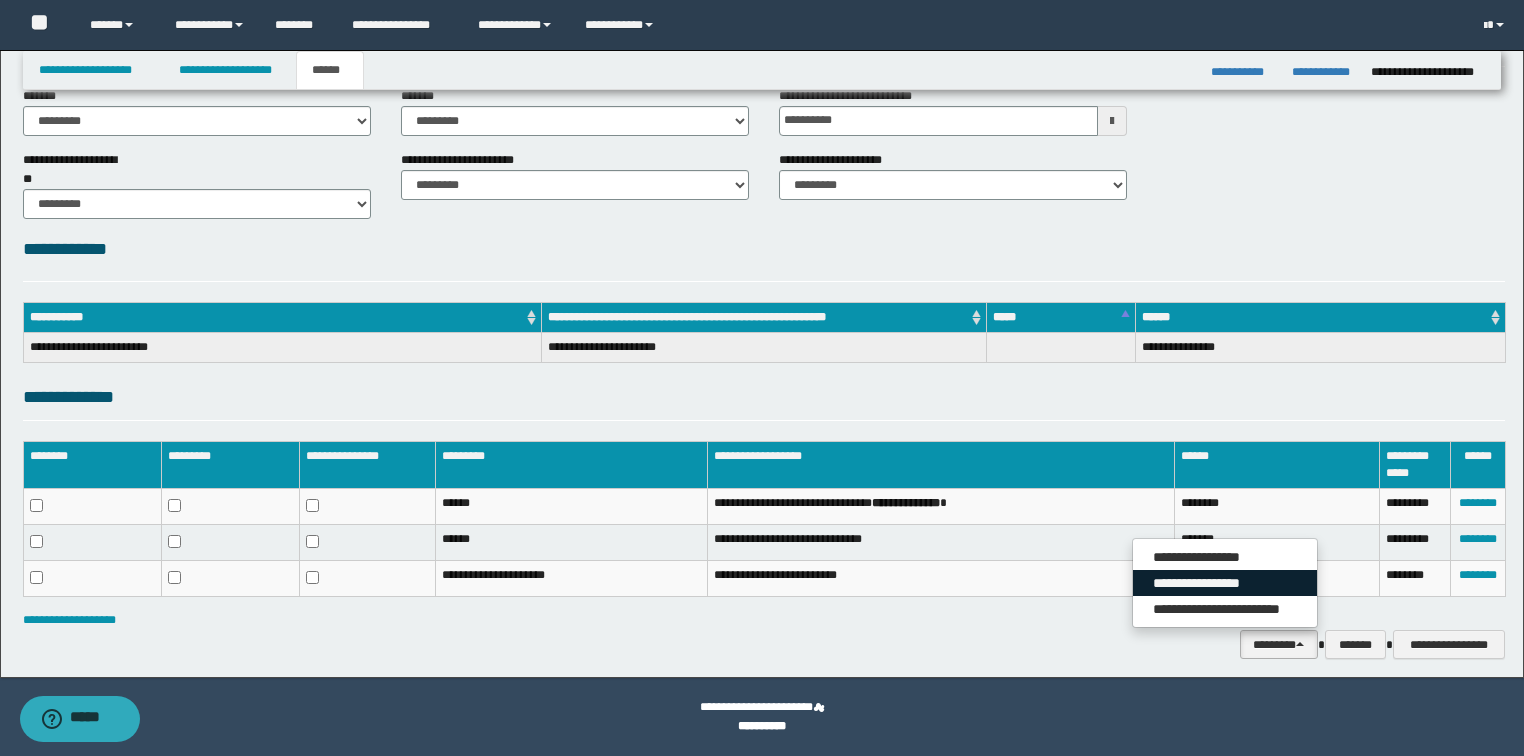 click on "**********" at bounding box center (1225, 583) 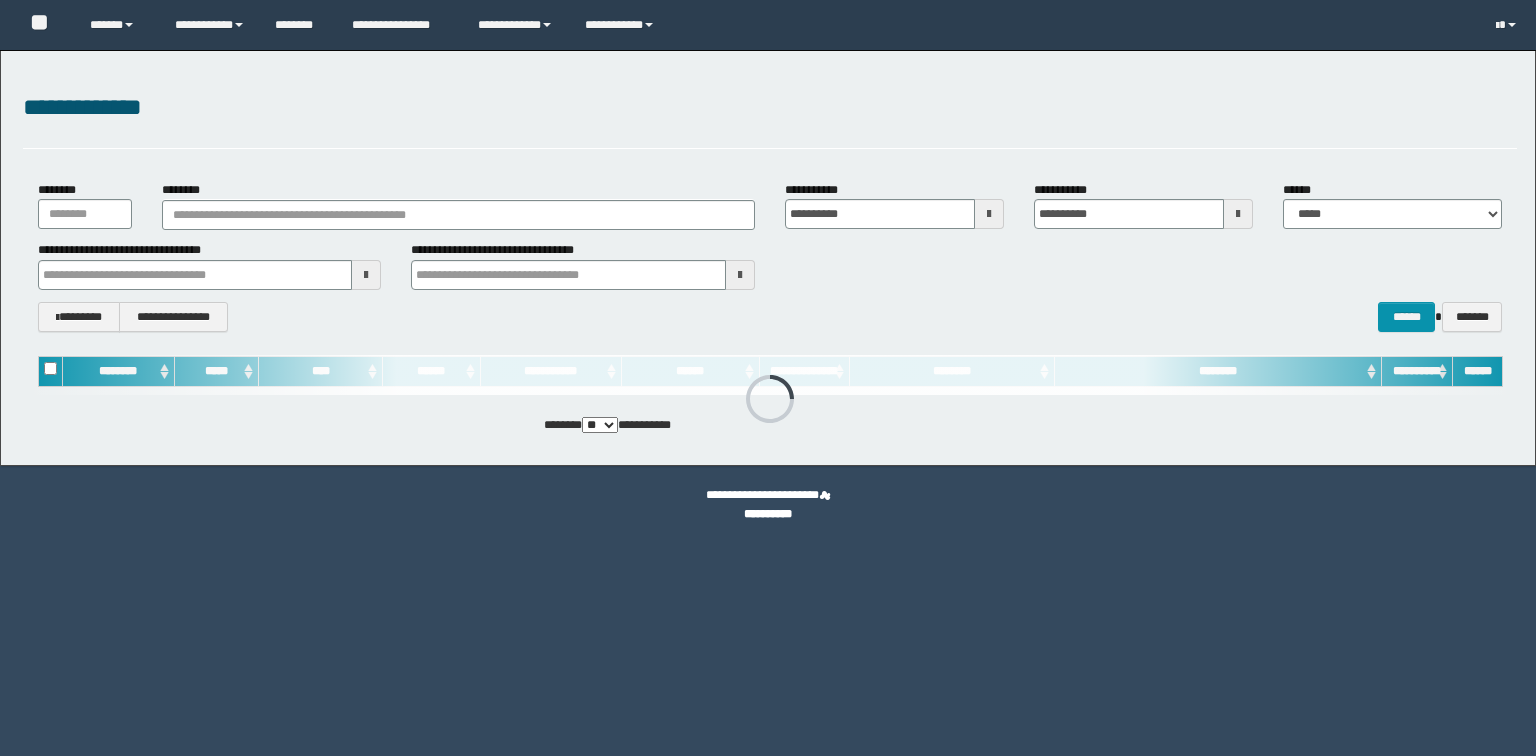 scroll, scrollTop: 0, scrollLeft: 0, axis: both 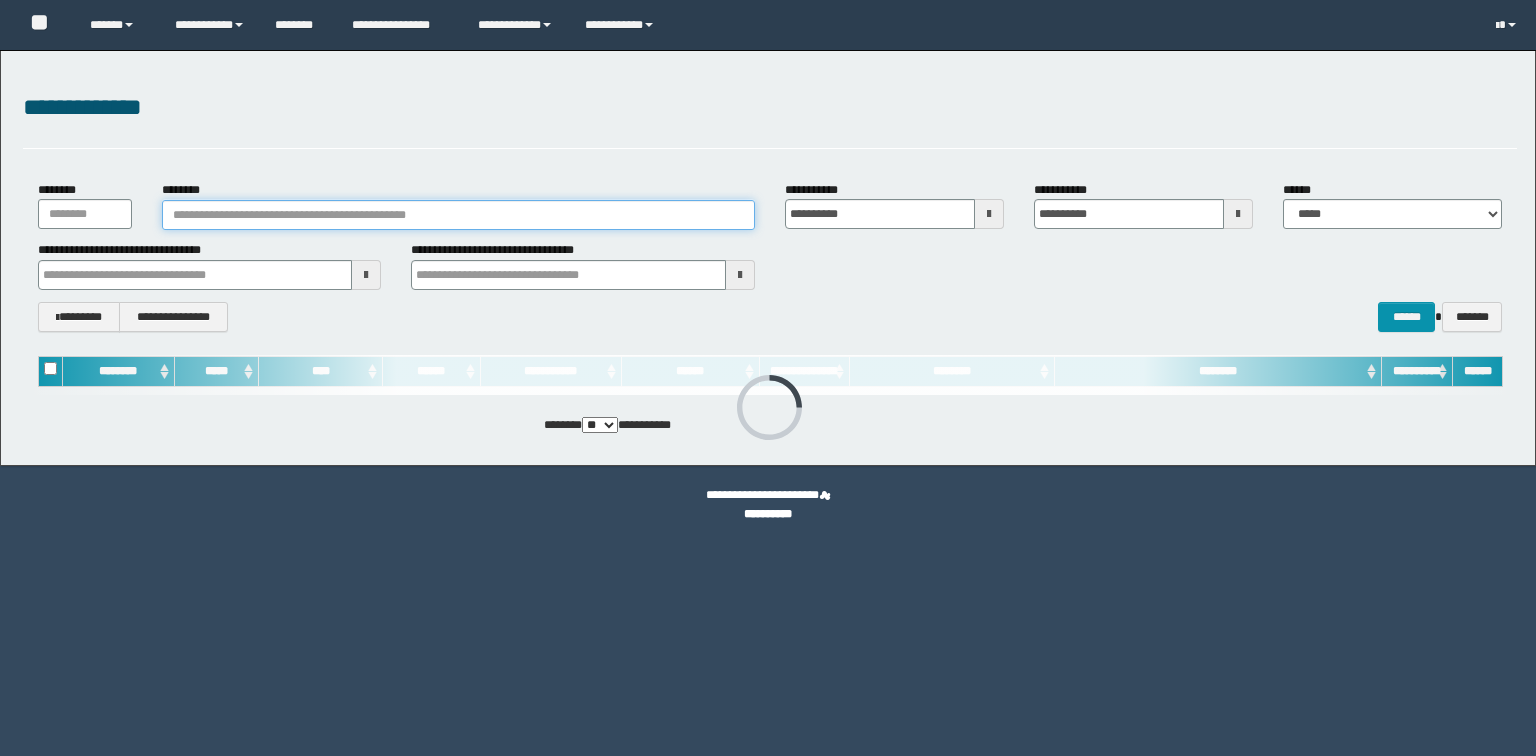 click on "********" at bounding box center [458, 215] 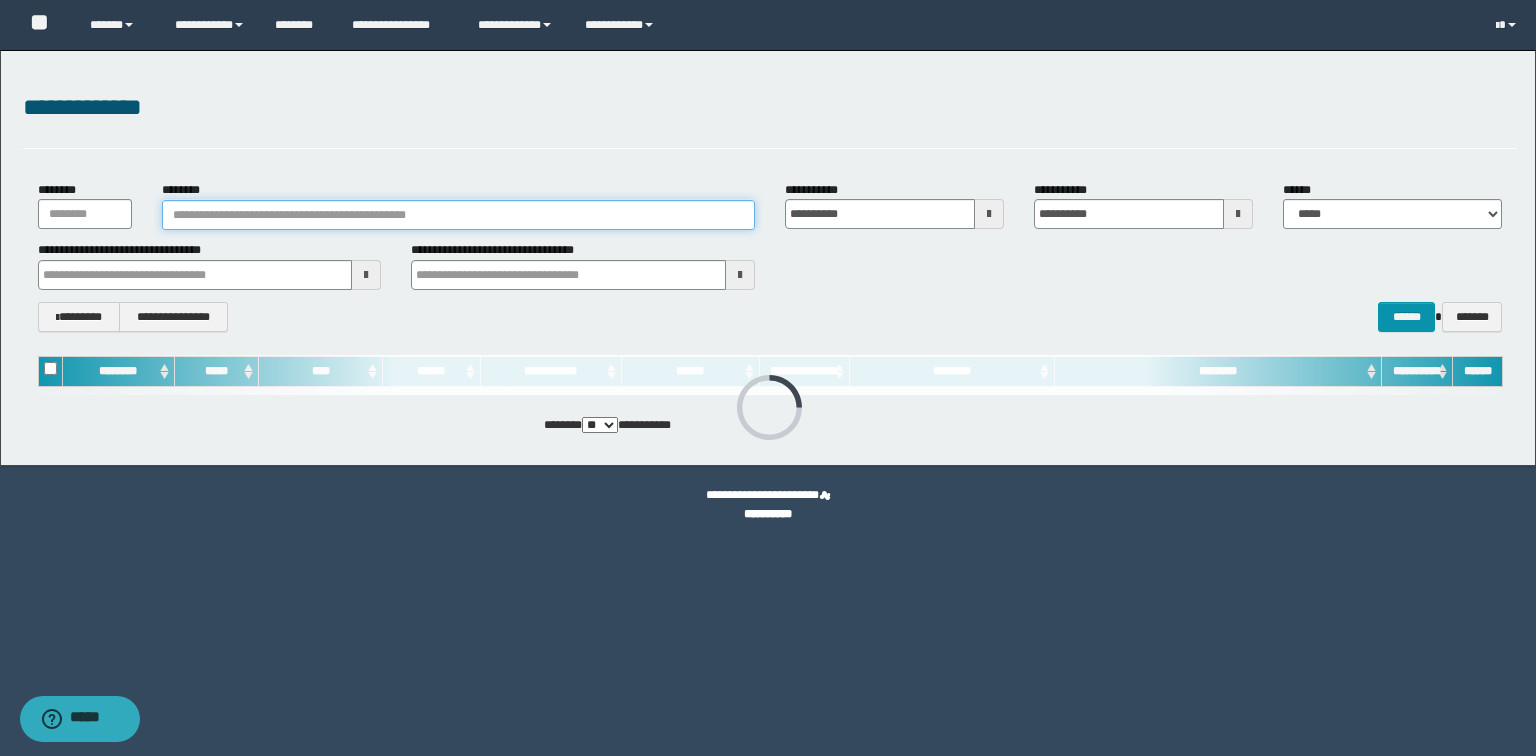paste on "**********" 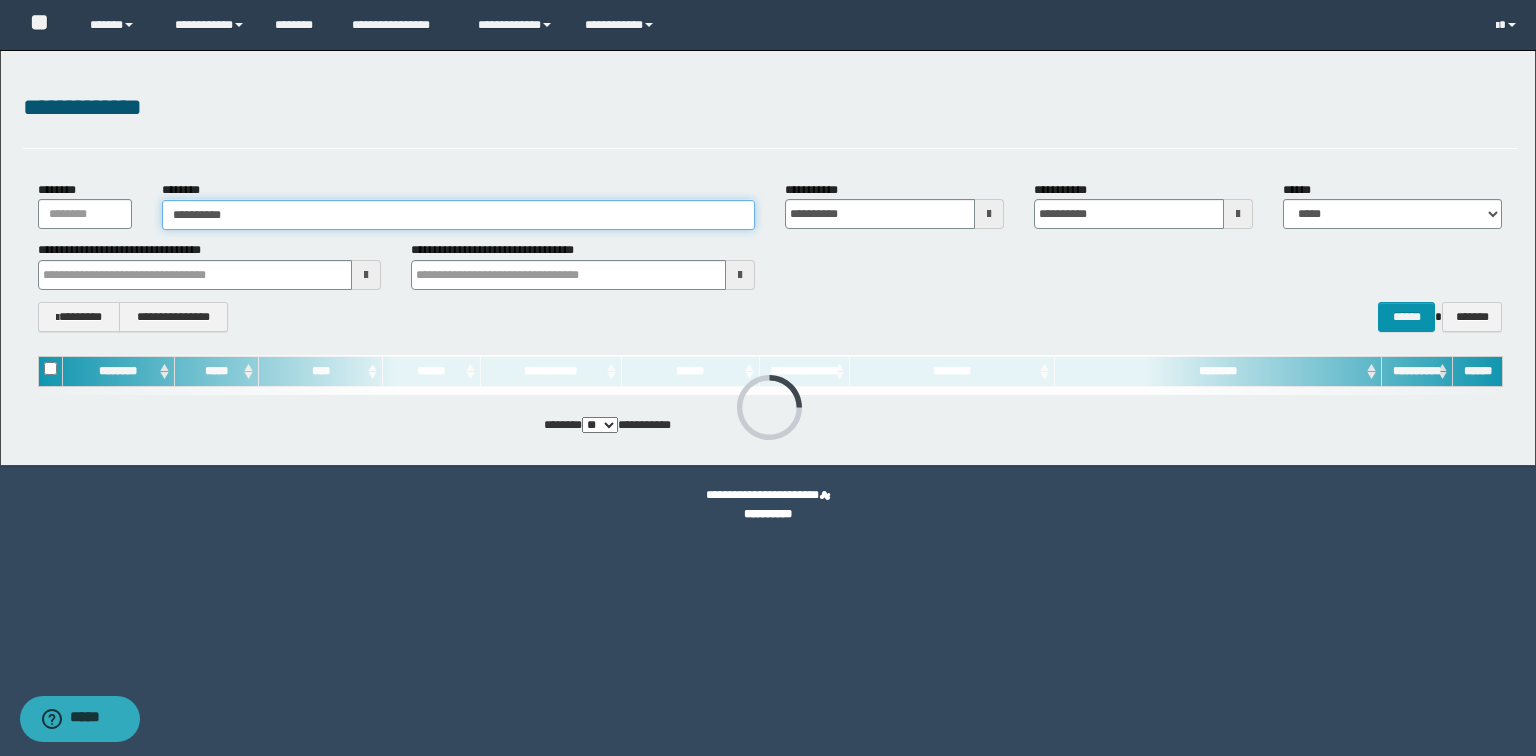 type on "**********" 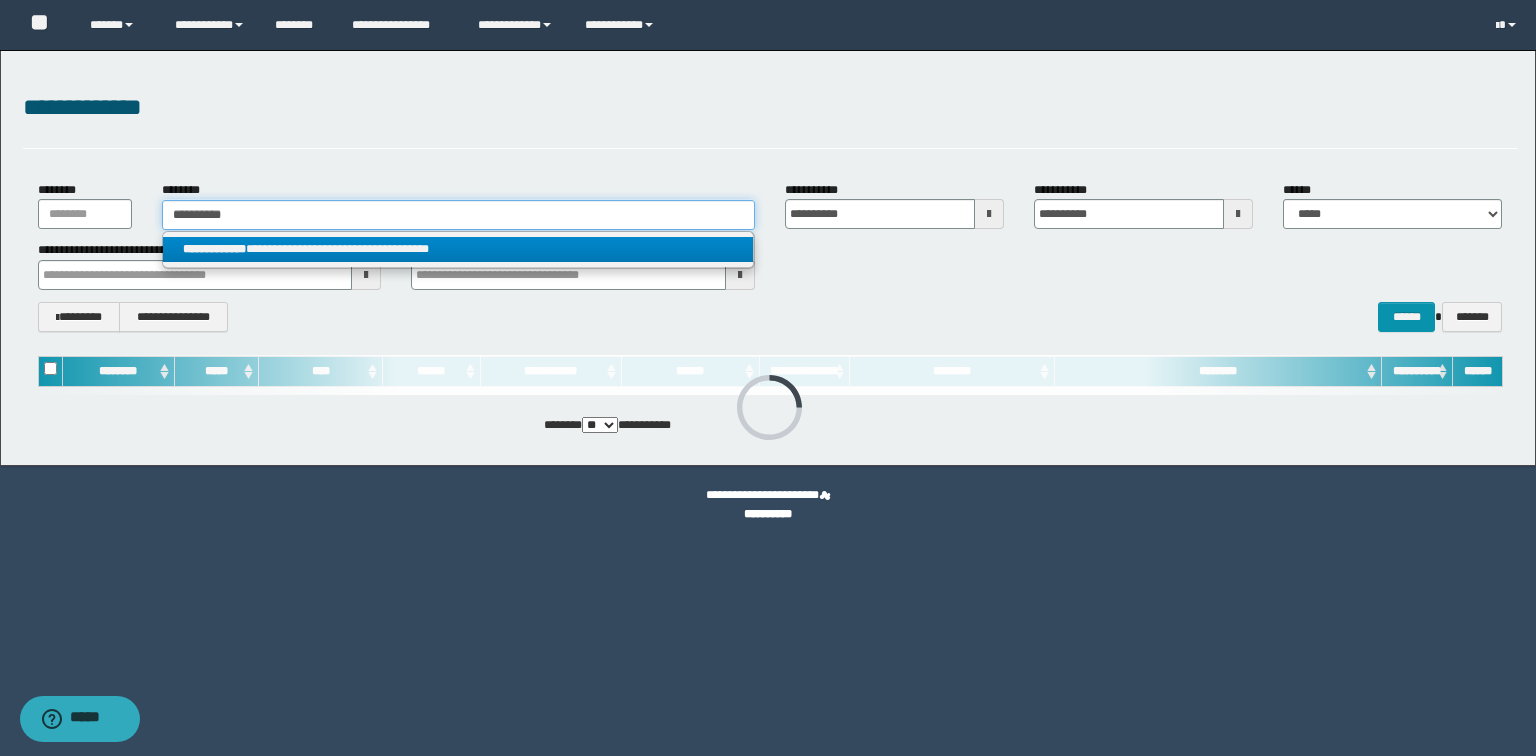 type on "**********" 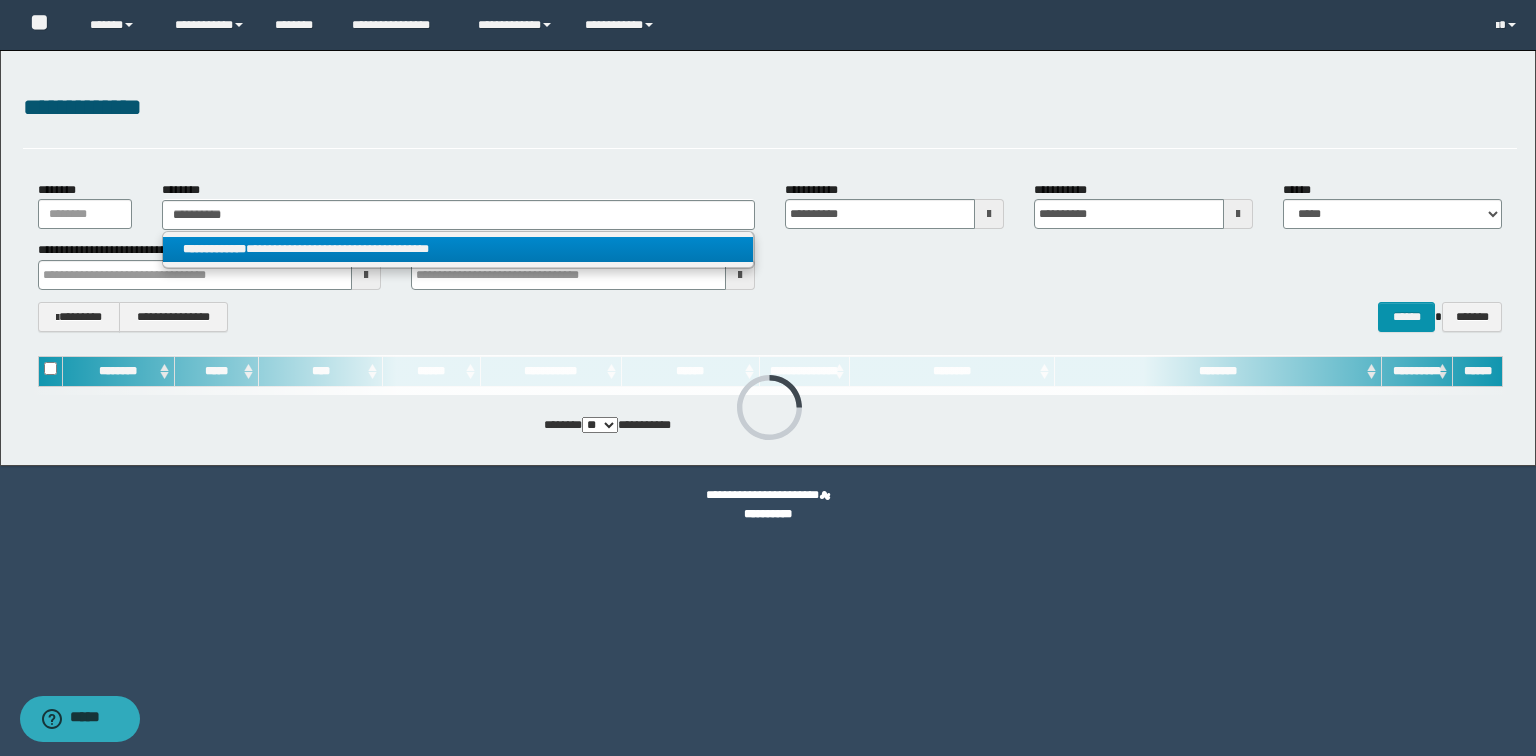 click on "**********" at bounding box center (458, 249) 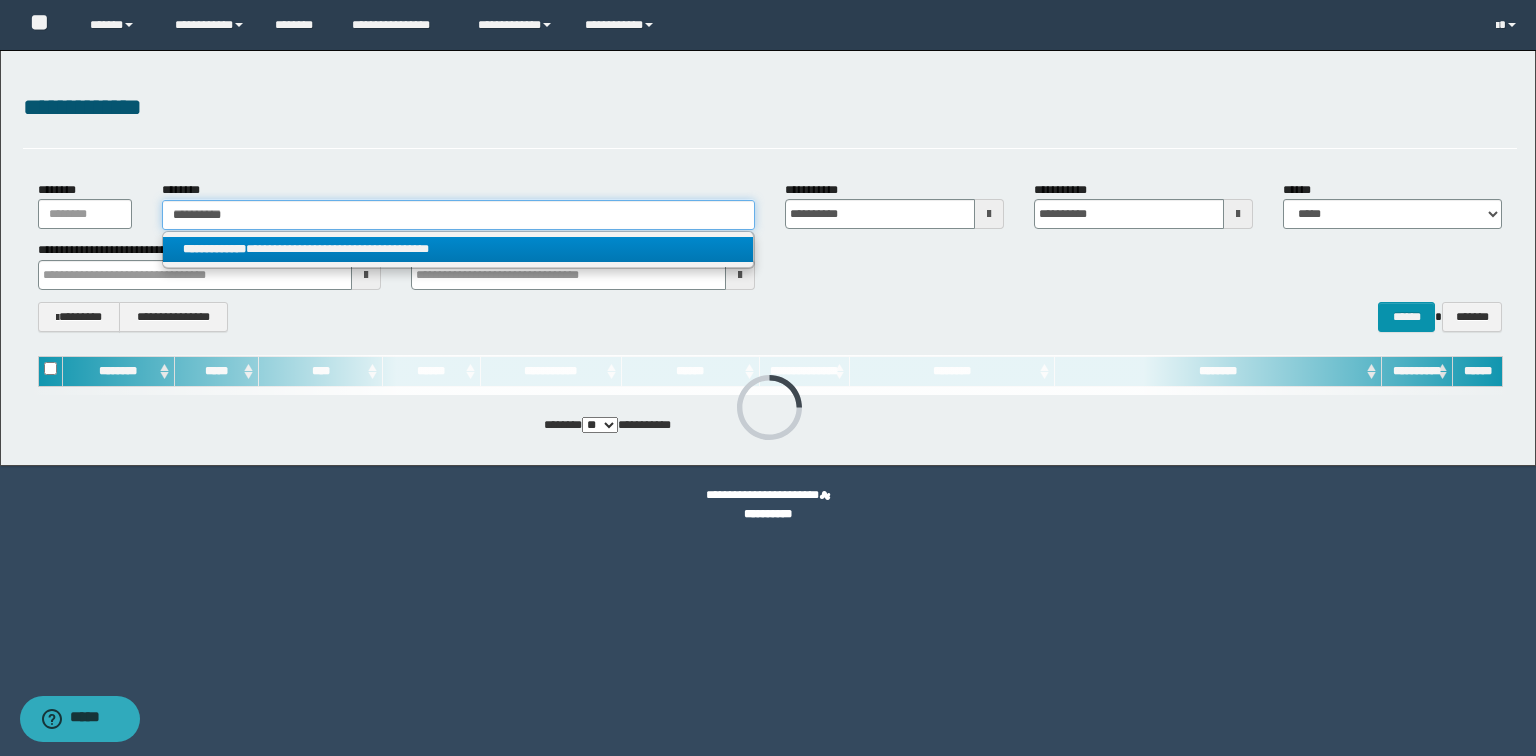 type 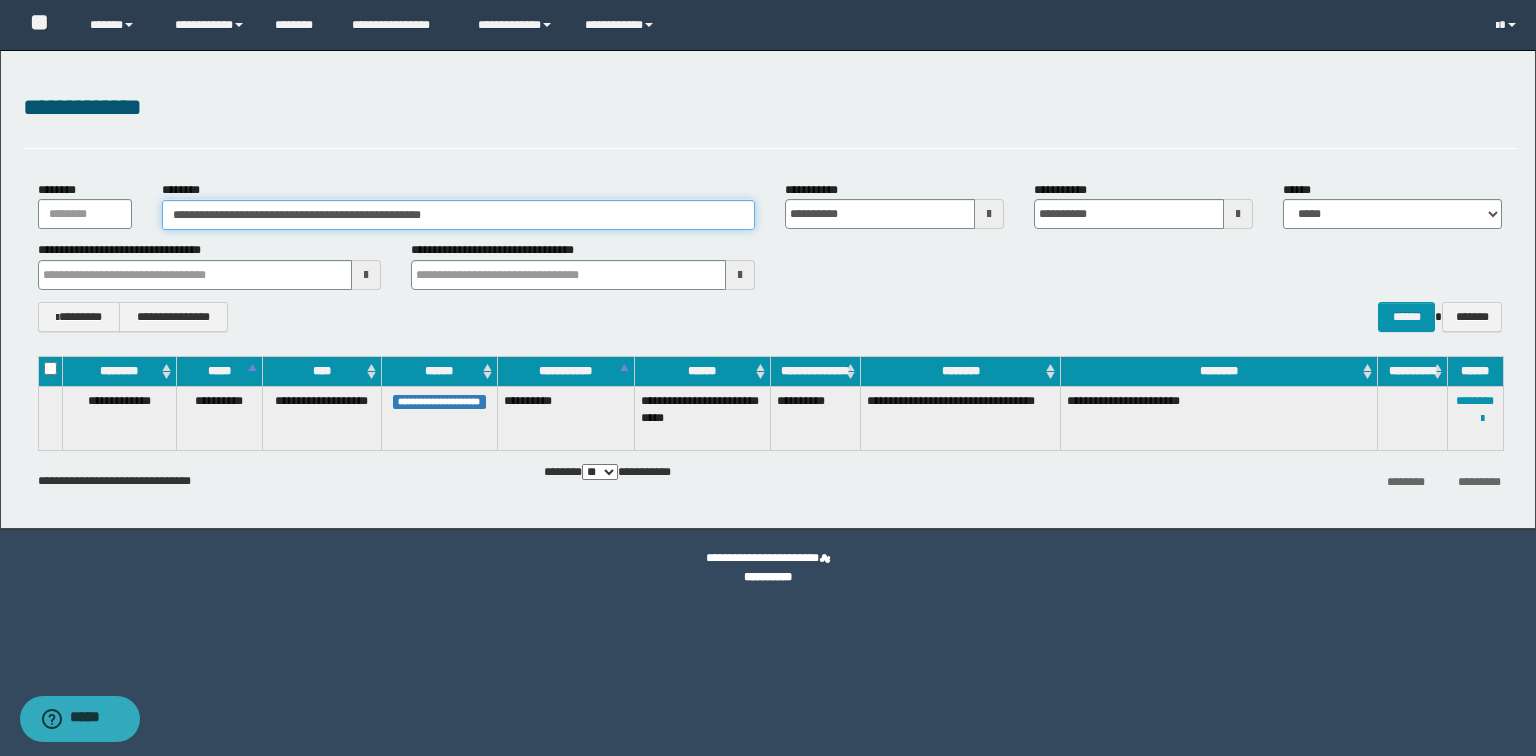 drag, startPoint x: 589, startPoint y: 226, endPoint x: 0, endPoint y: 218, distance: 589.0543 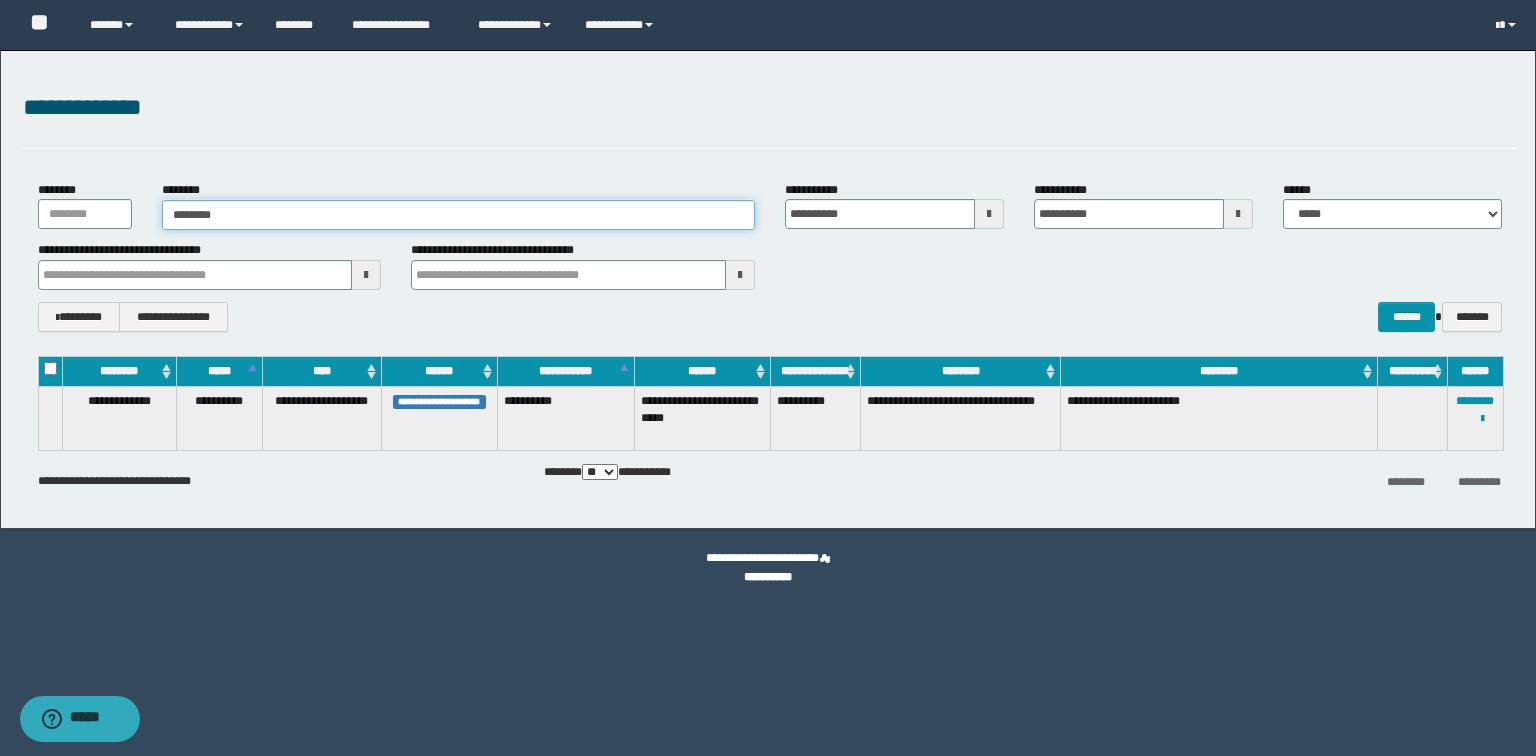 type on "********" 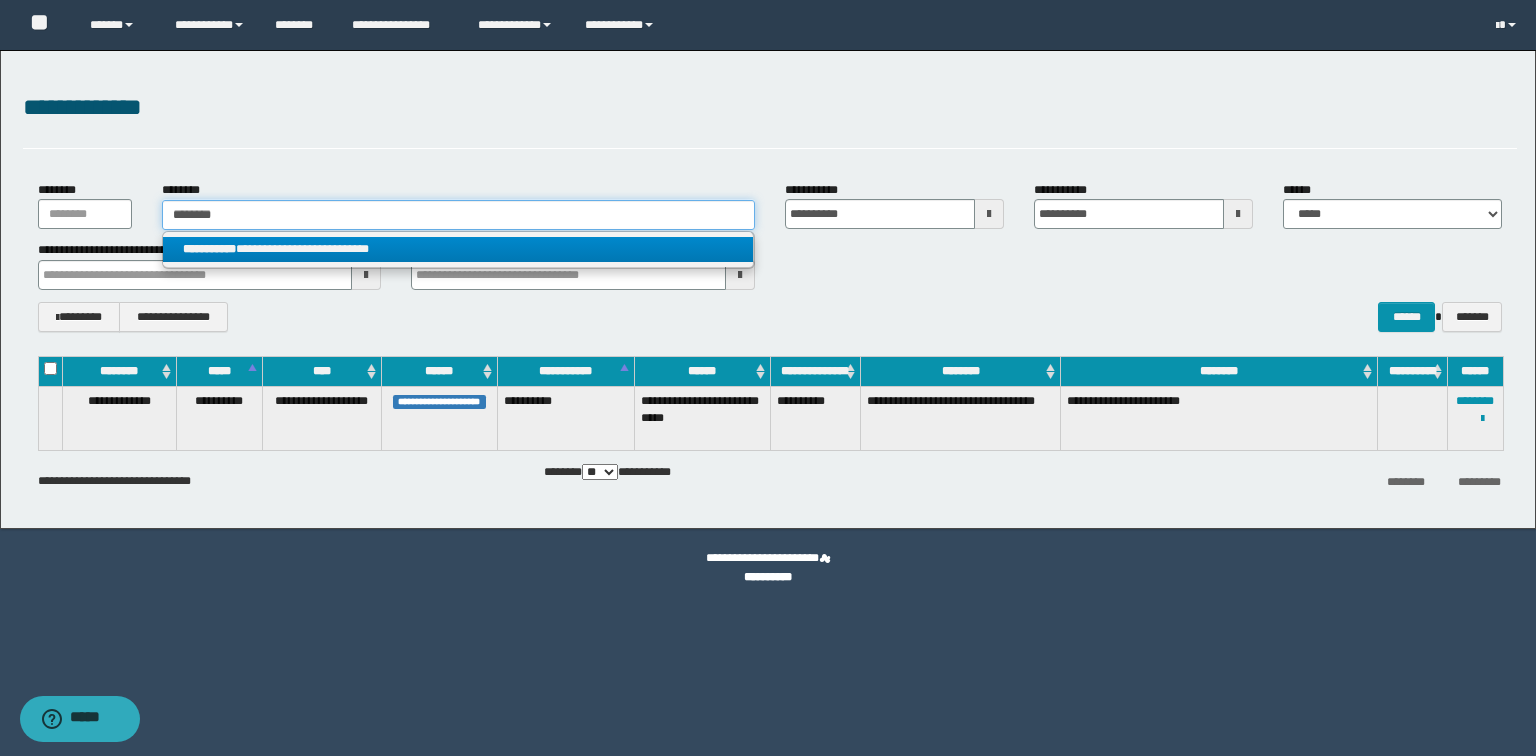 type on "********" 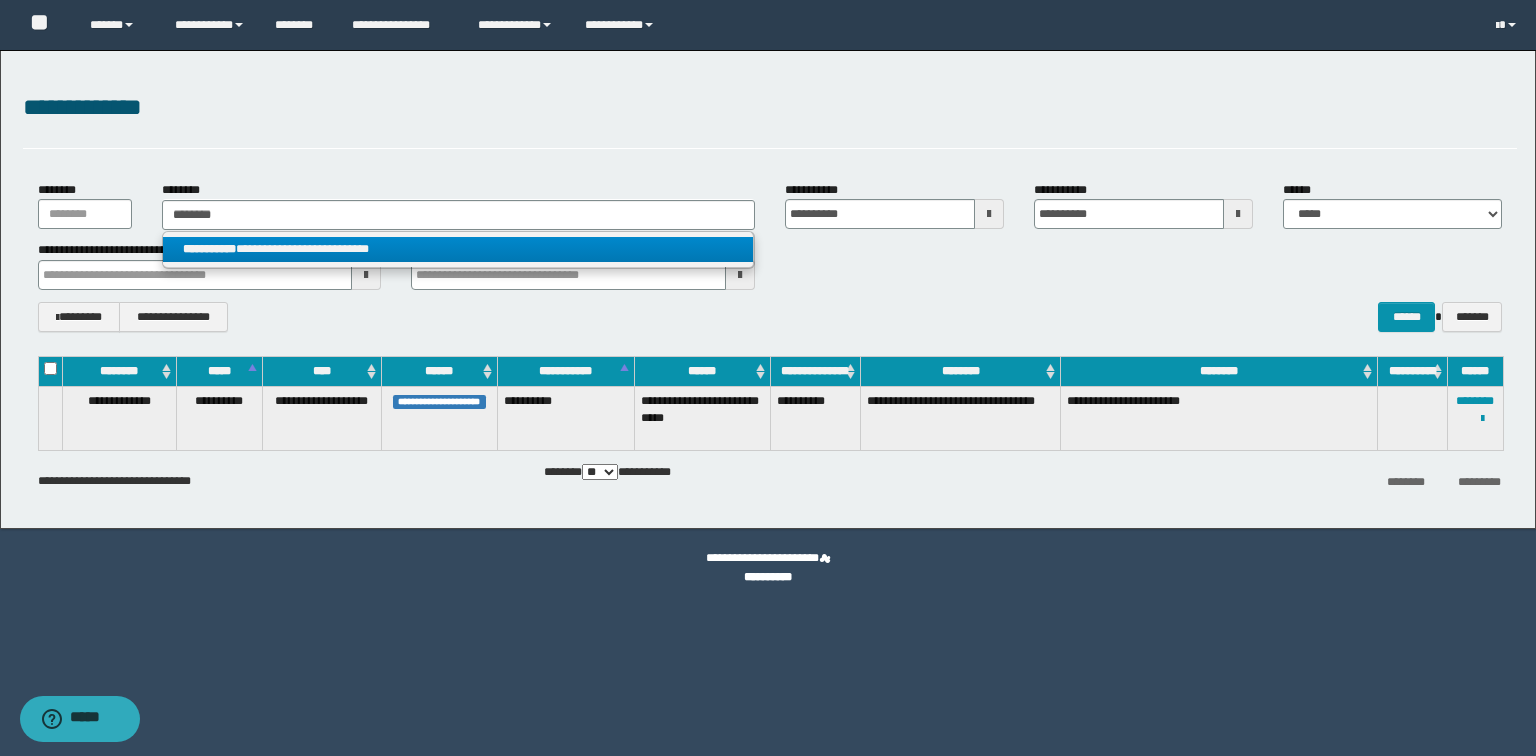 click on "**********" at bounding box center (458, 249) 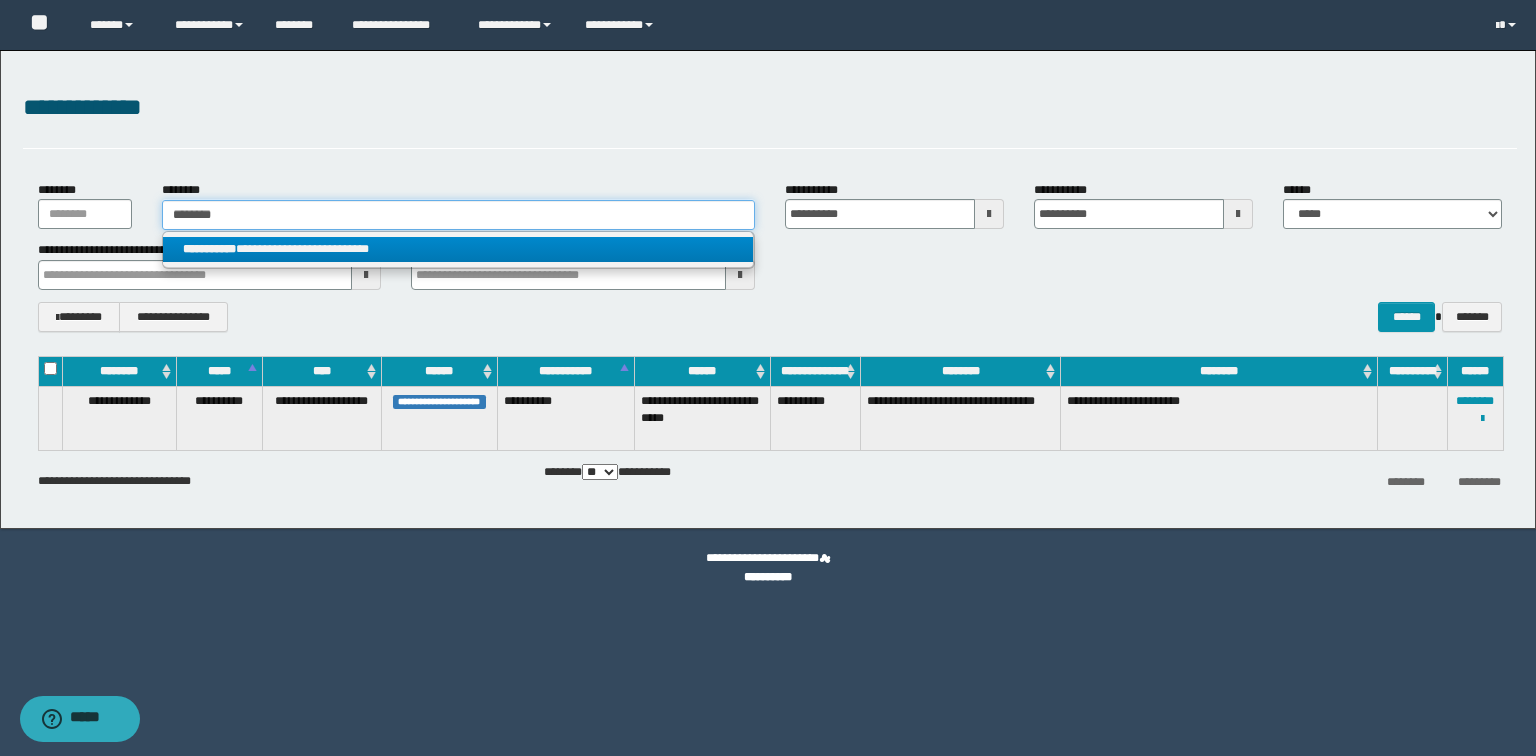 type 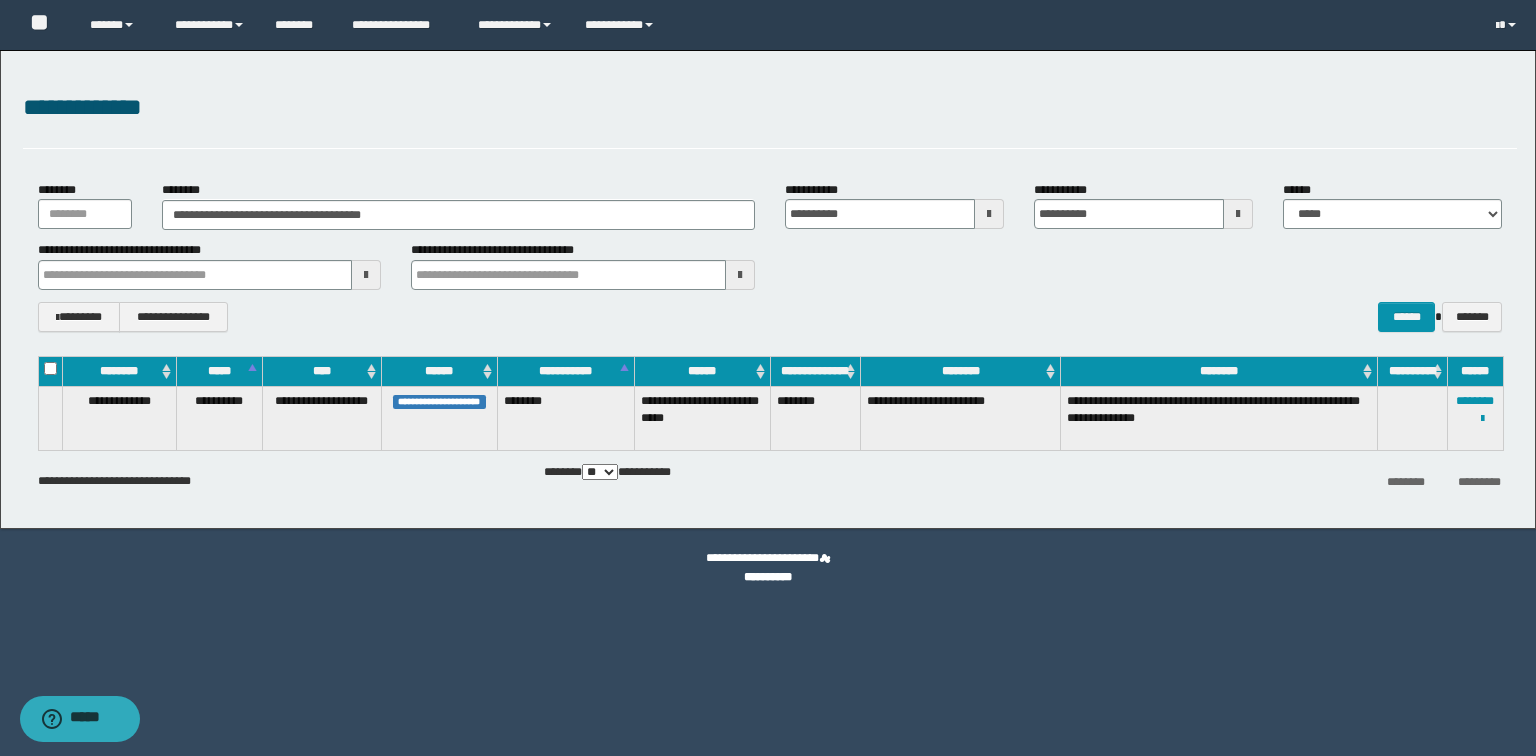 click on "**********" at bounding box center [770, 256] 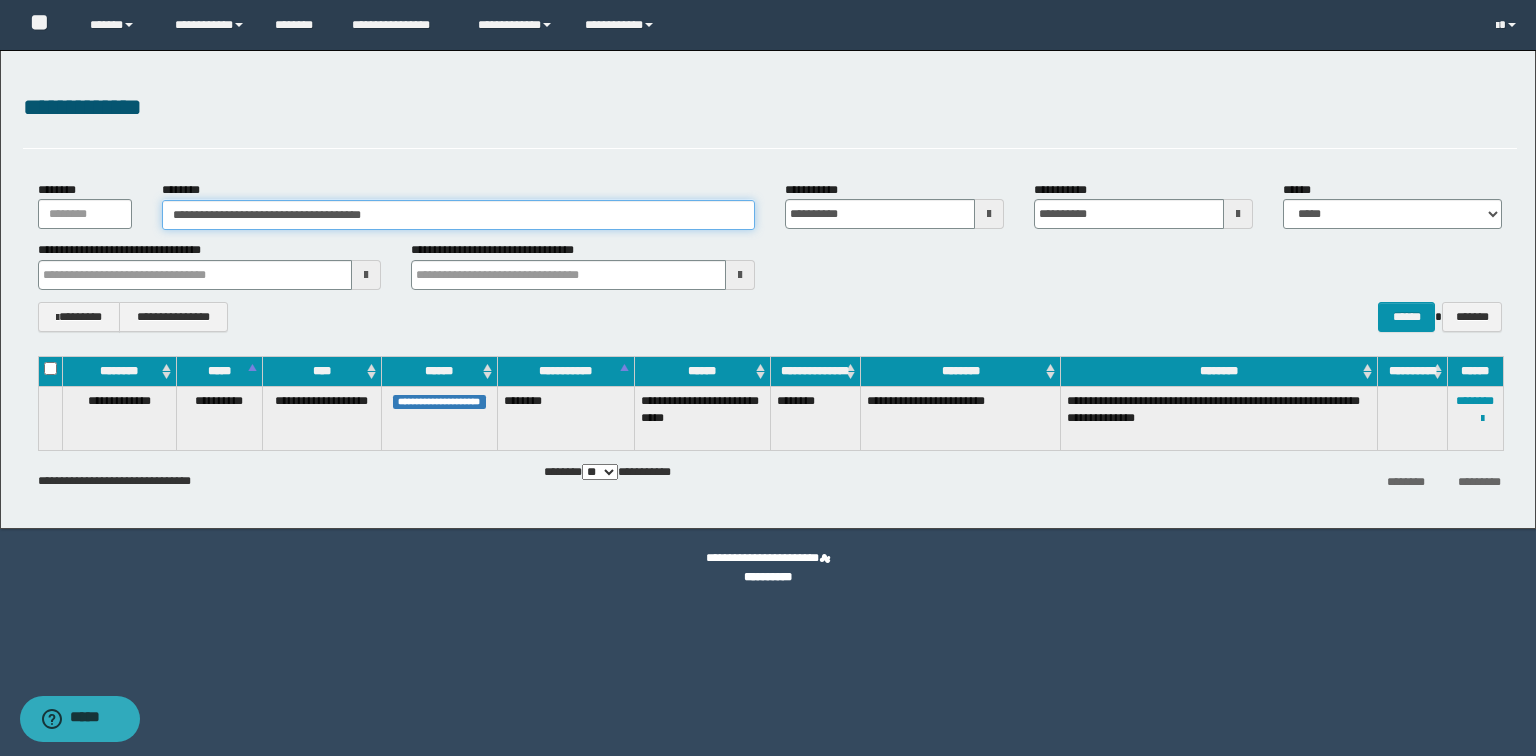 drag, startPoint x: 459, startPoint y: 216, endPoint x: 0, endPoint y: 192, distance: 459.627 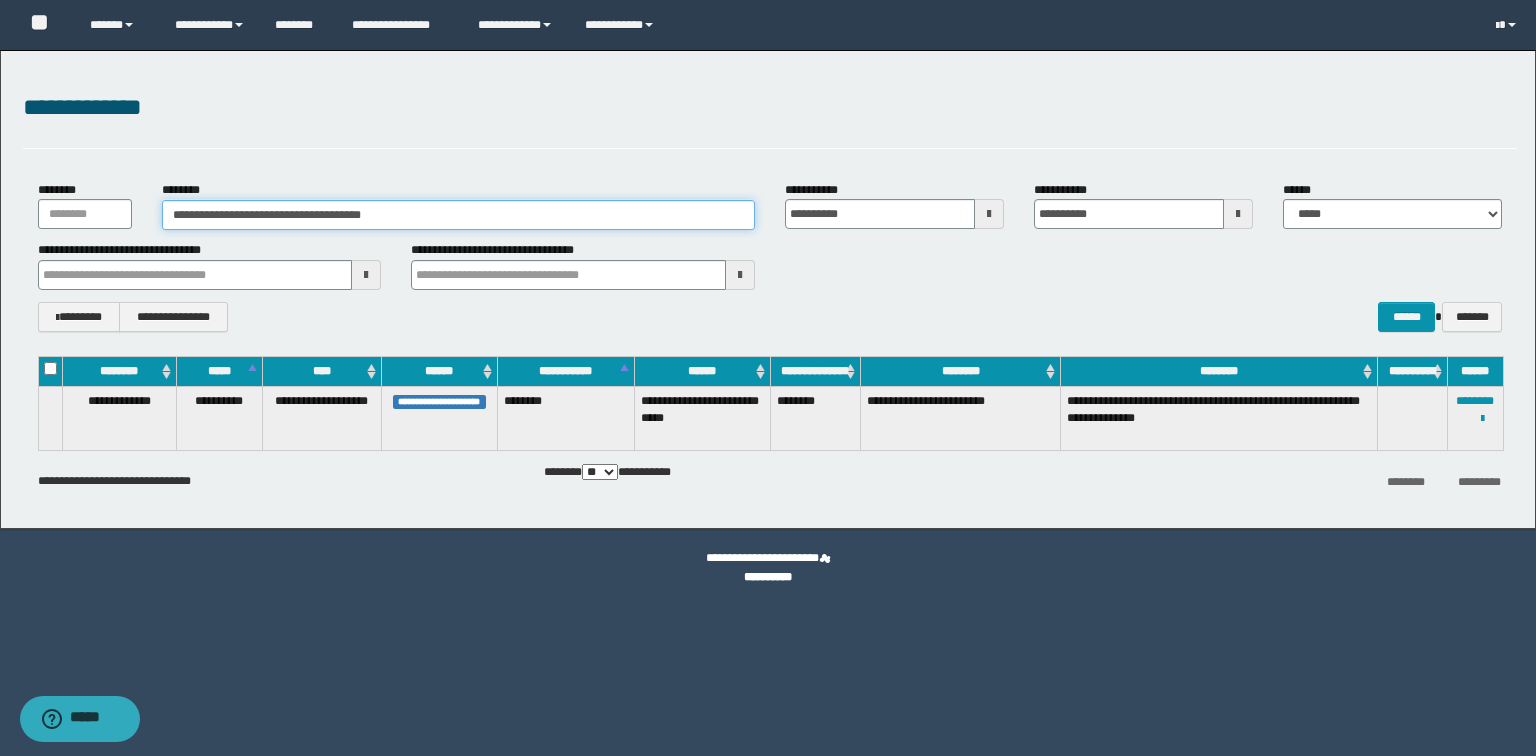 paste 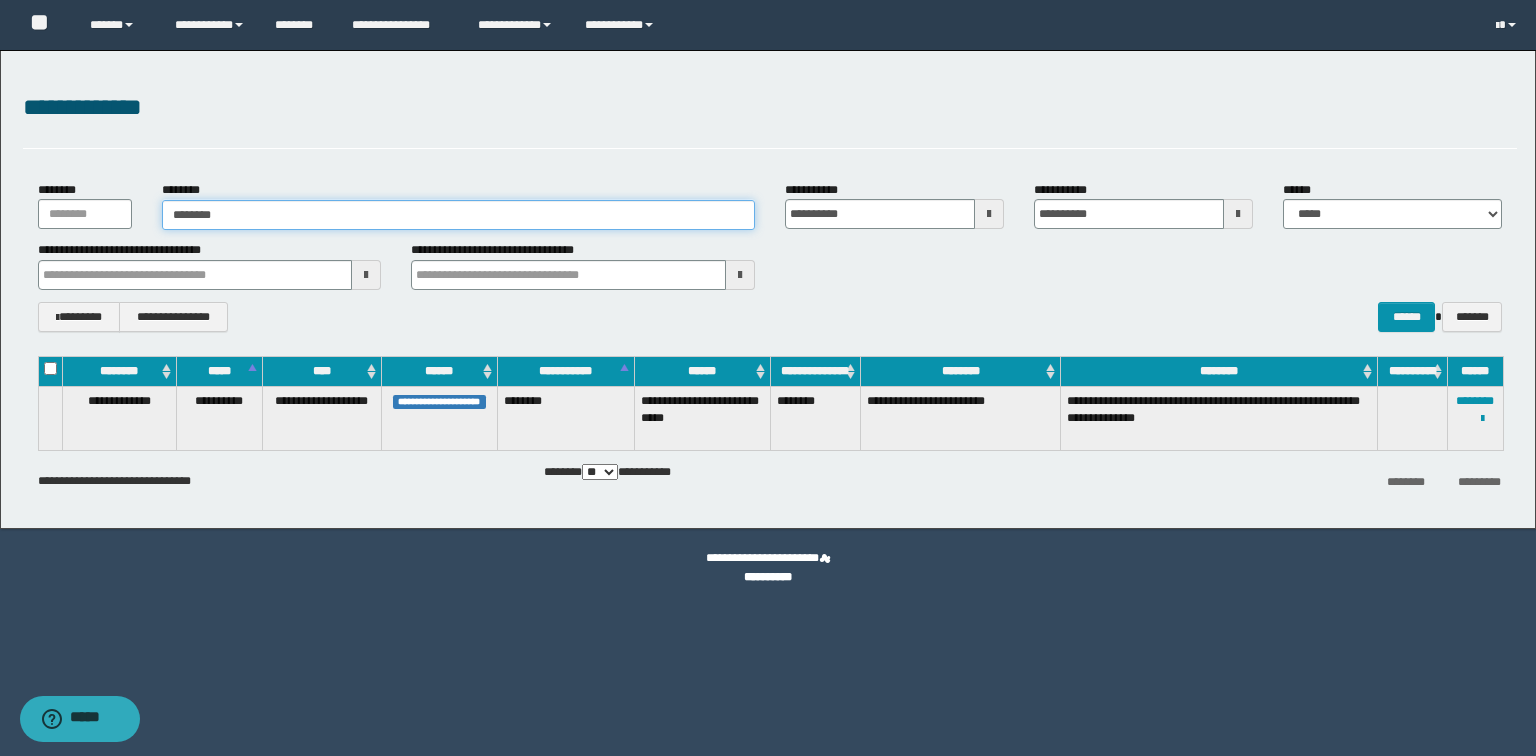 type on "********" 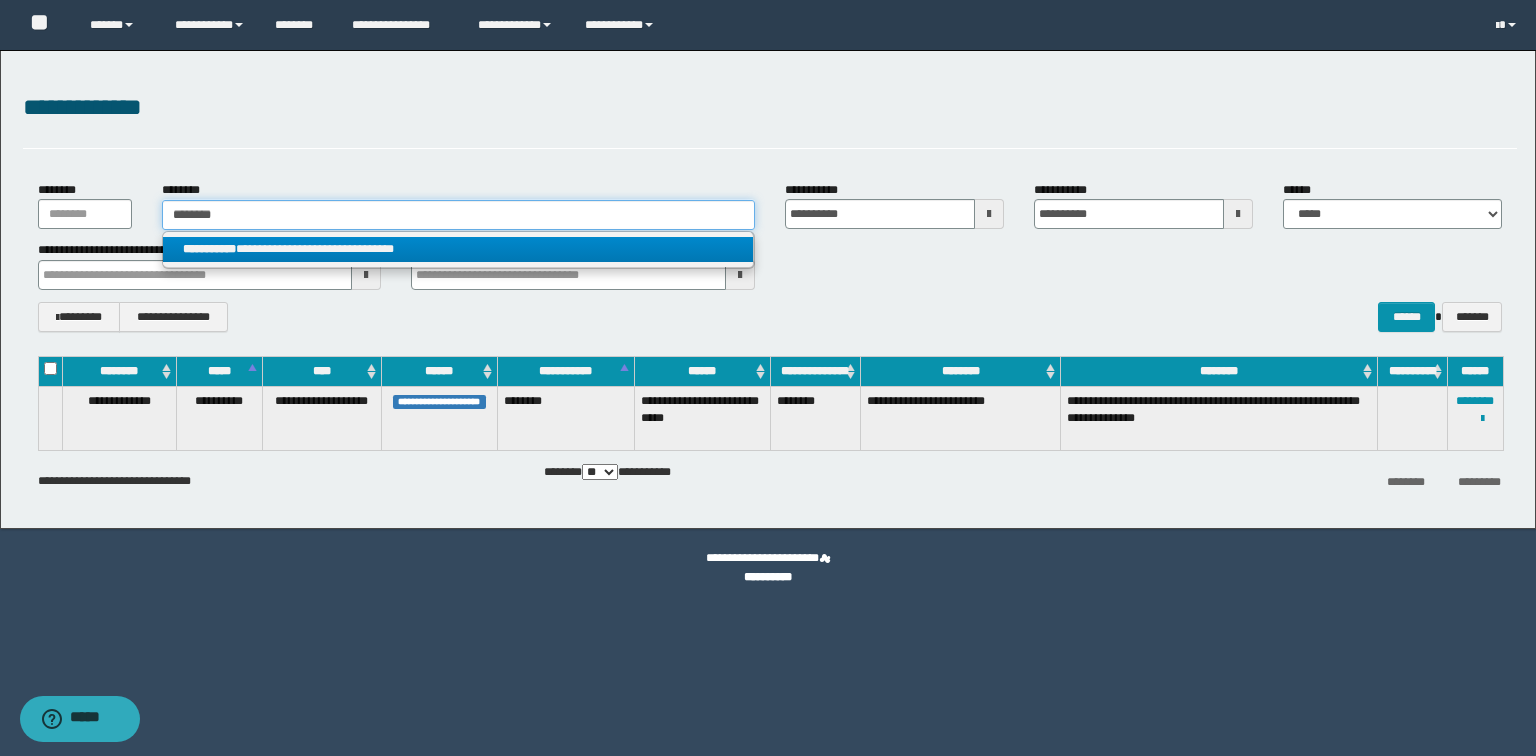 type on "********" 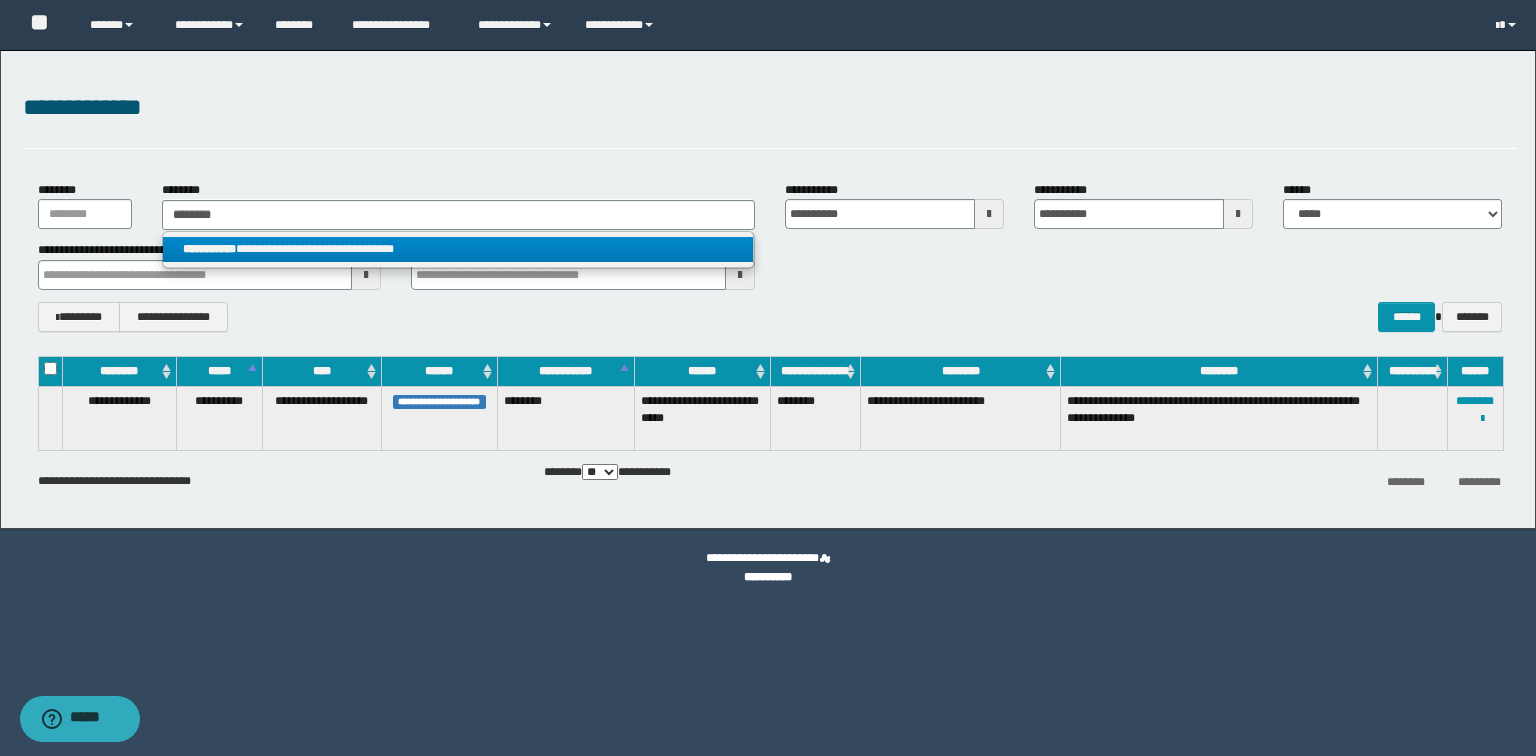 click on "**********" at bounding box center [458, 249] 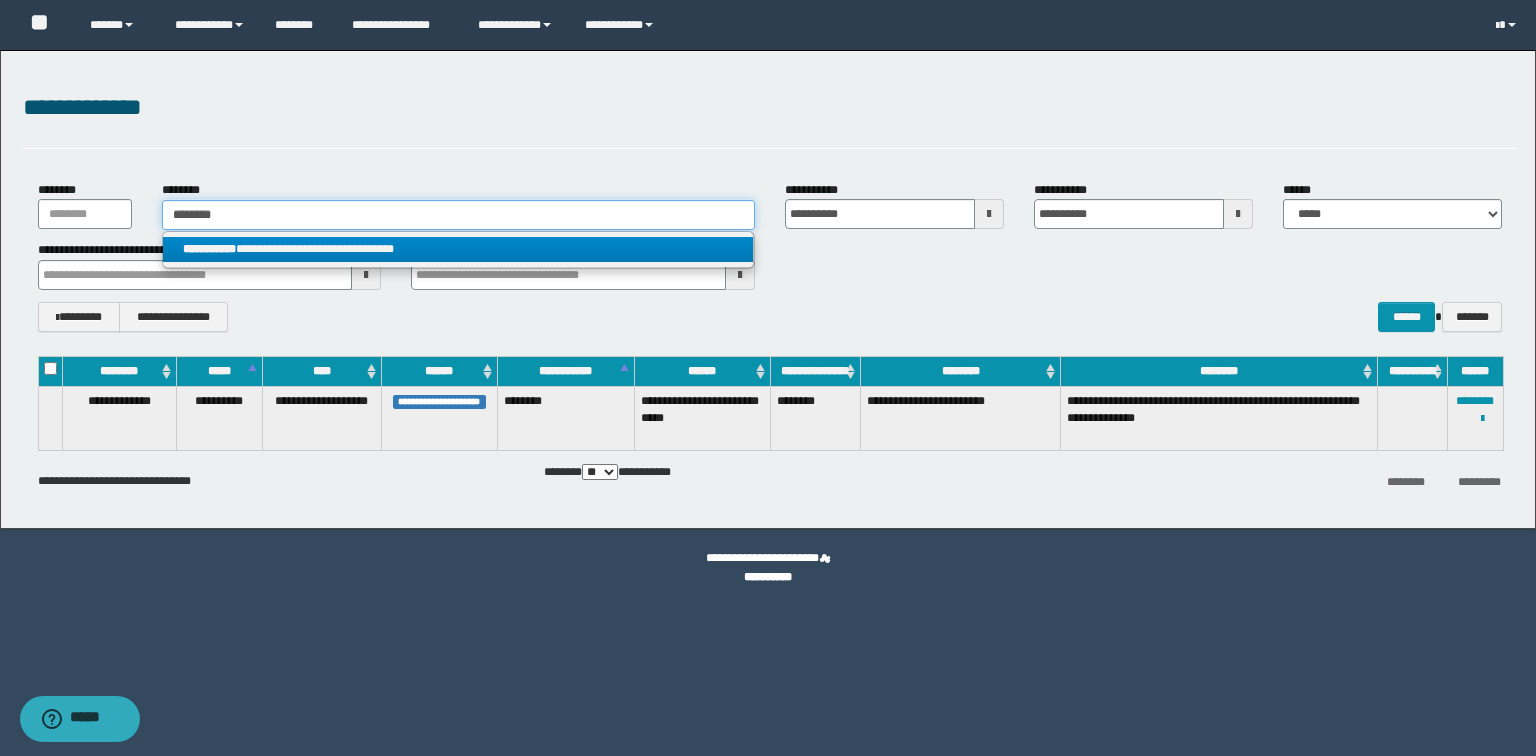 type 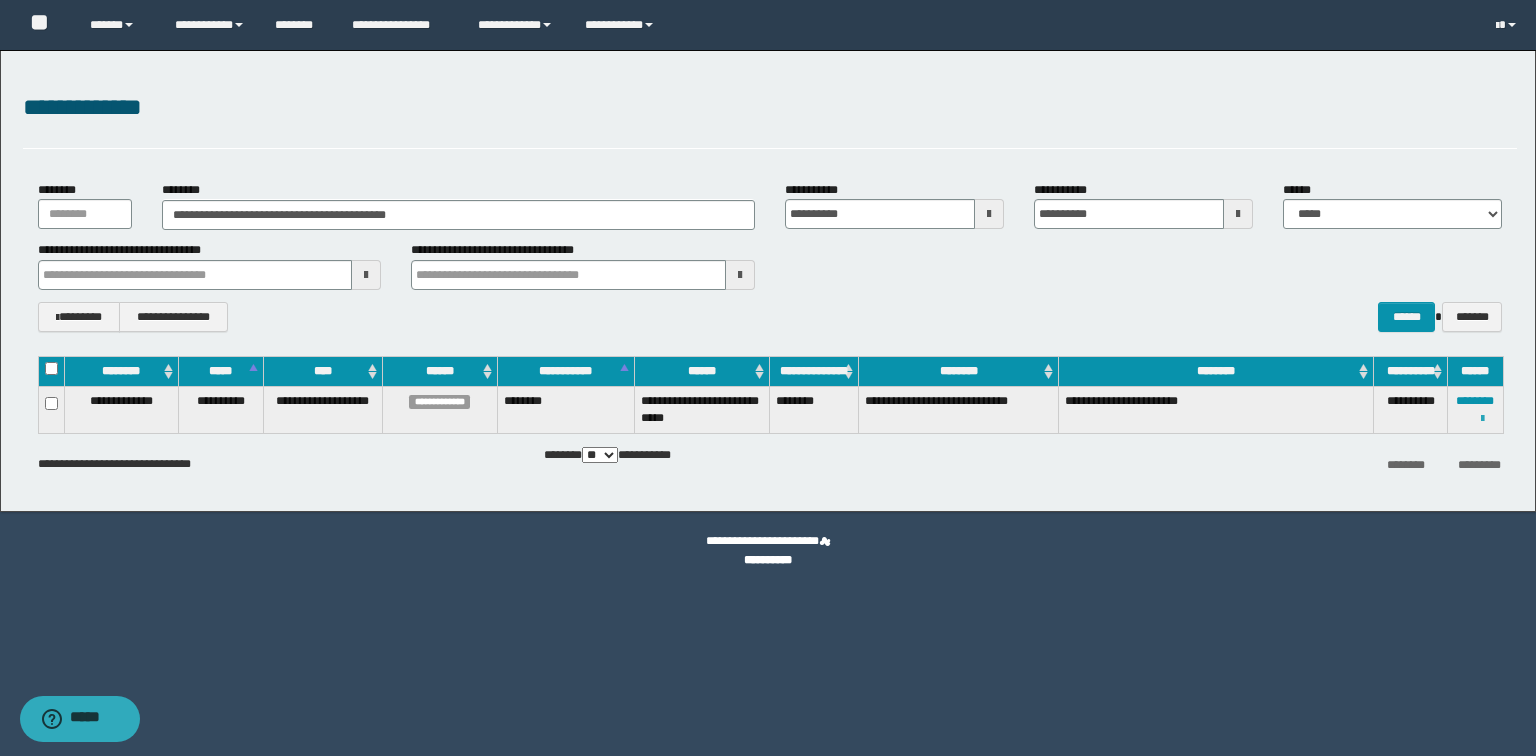 click at bounding box center (1482, 419) 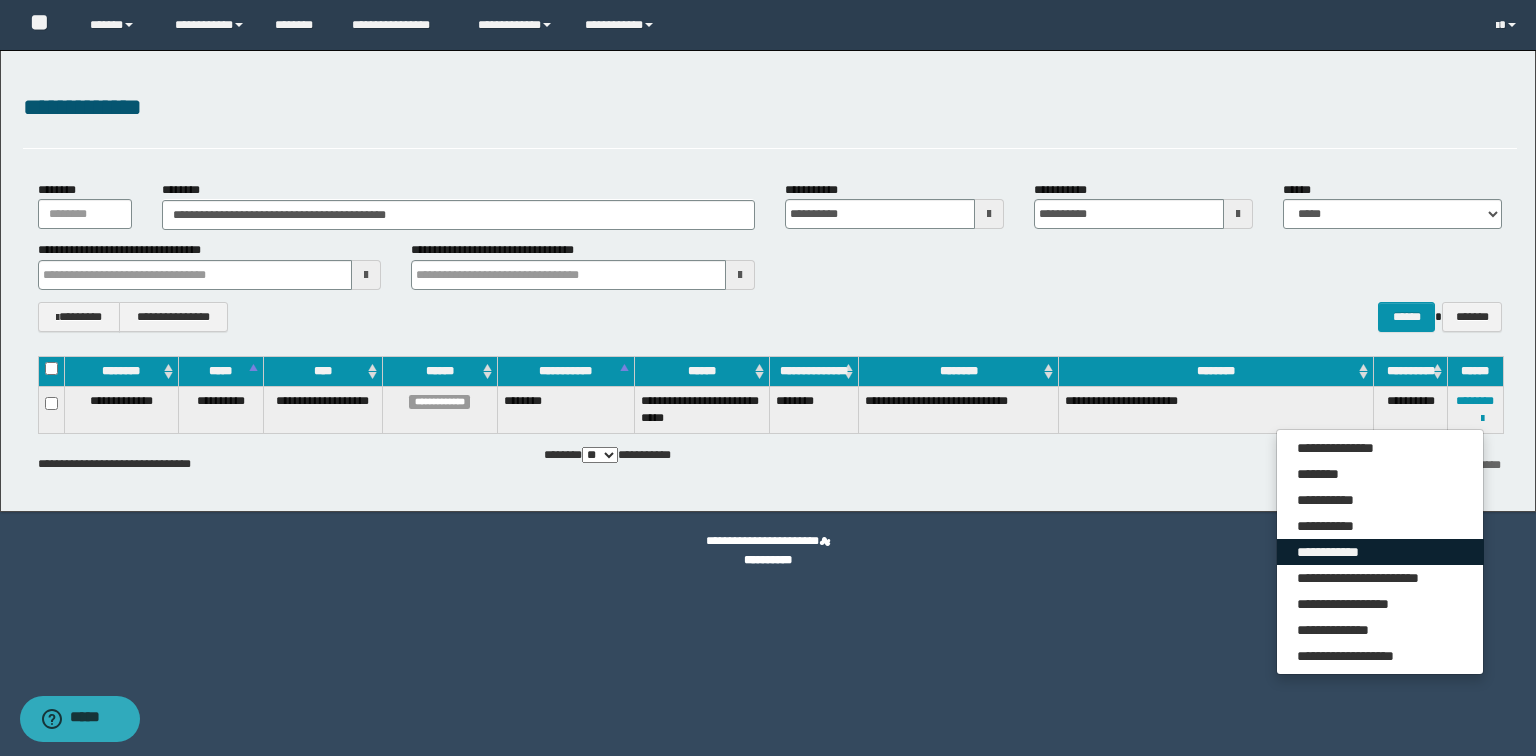 click on "**********" at bounding box center (1380, 552) 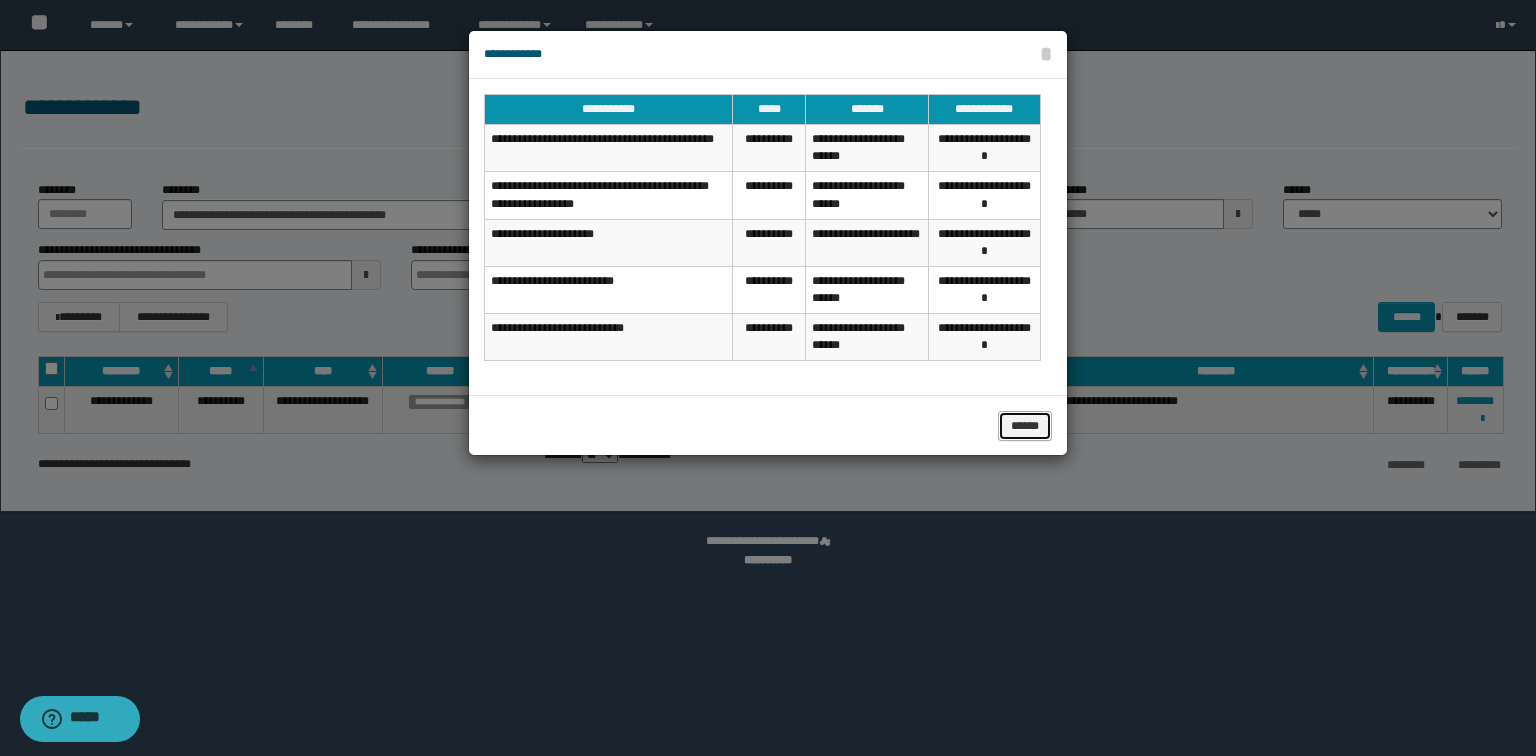click on "******" at bounding box center (1025, 426) 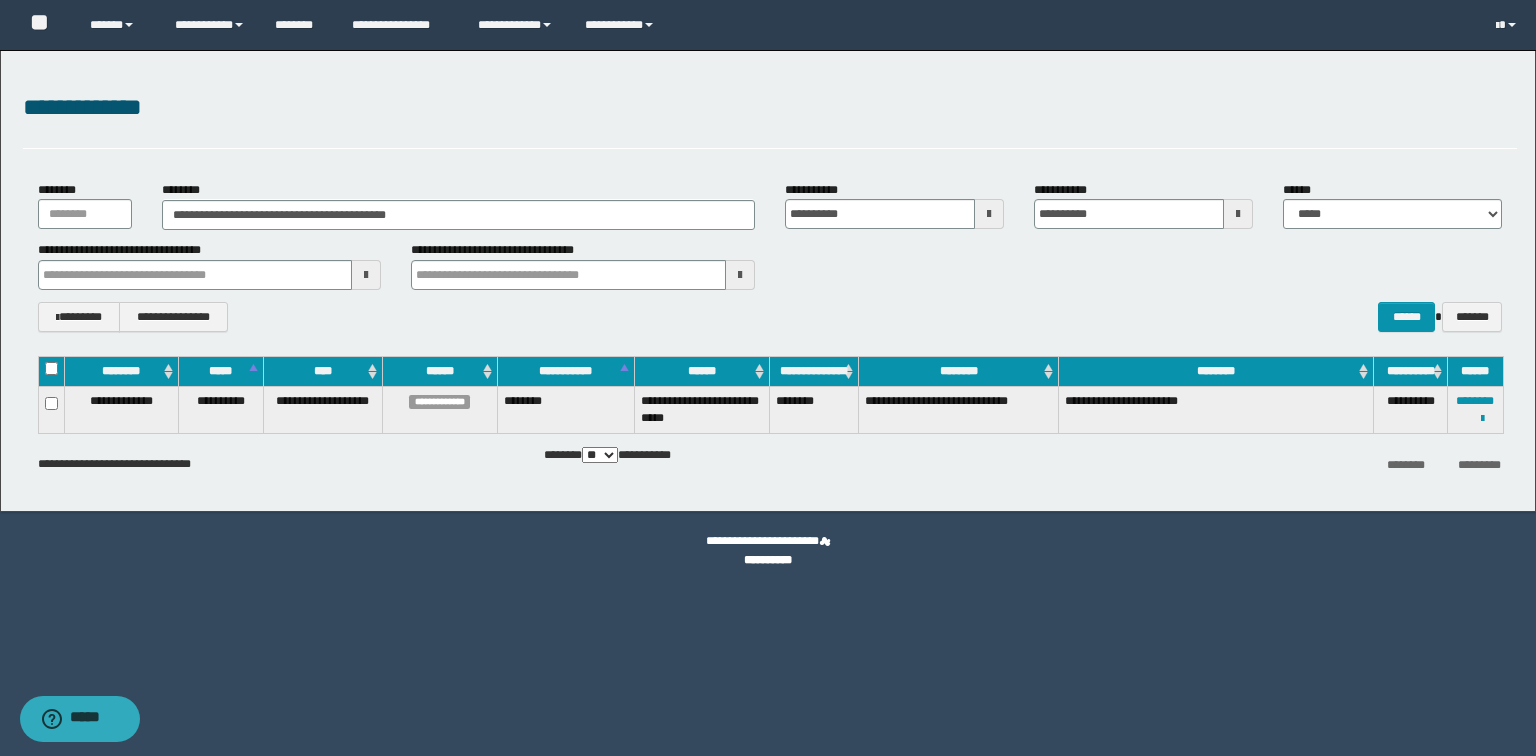 click on "**********" at bounding box center [768, 281] 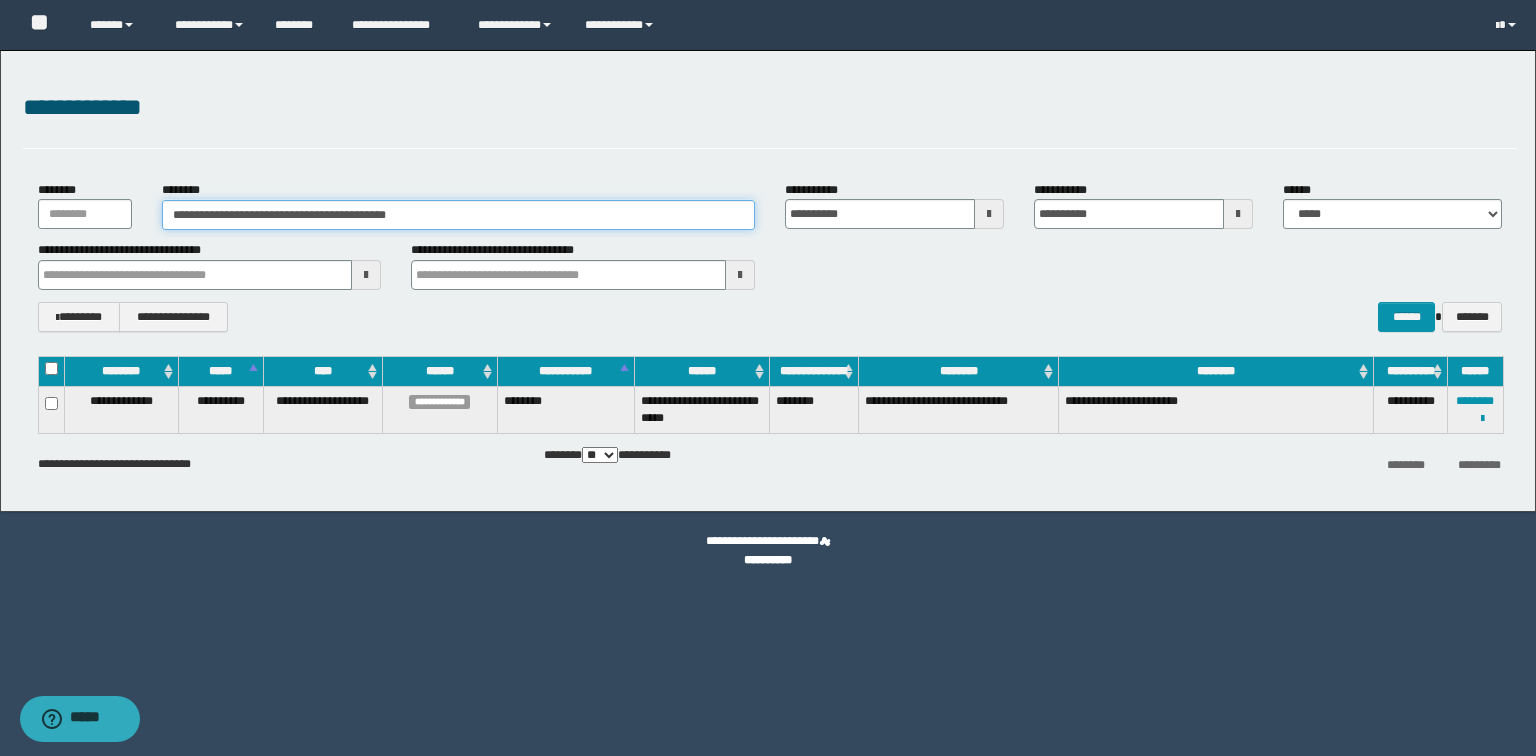 drag, startPoint x: 480, startPoint y: 224, endPoint x: 0, endPoint y: 180, distance: 482.01245 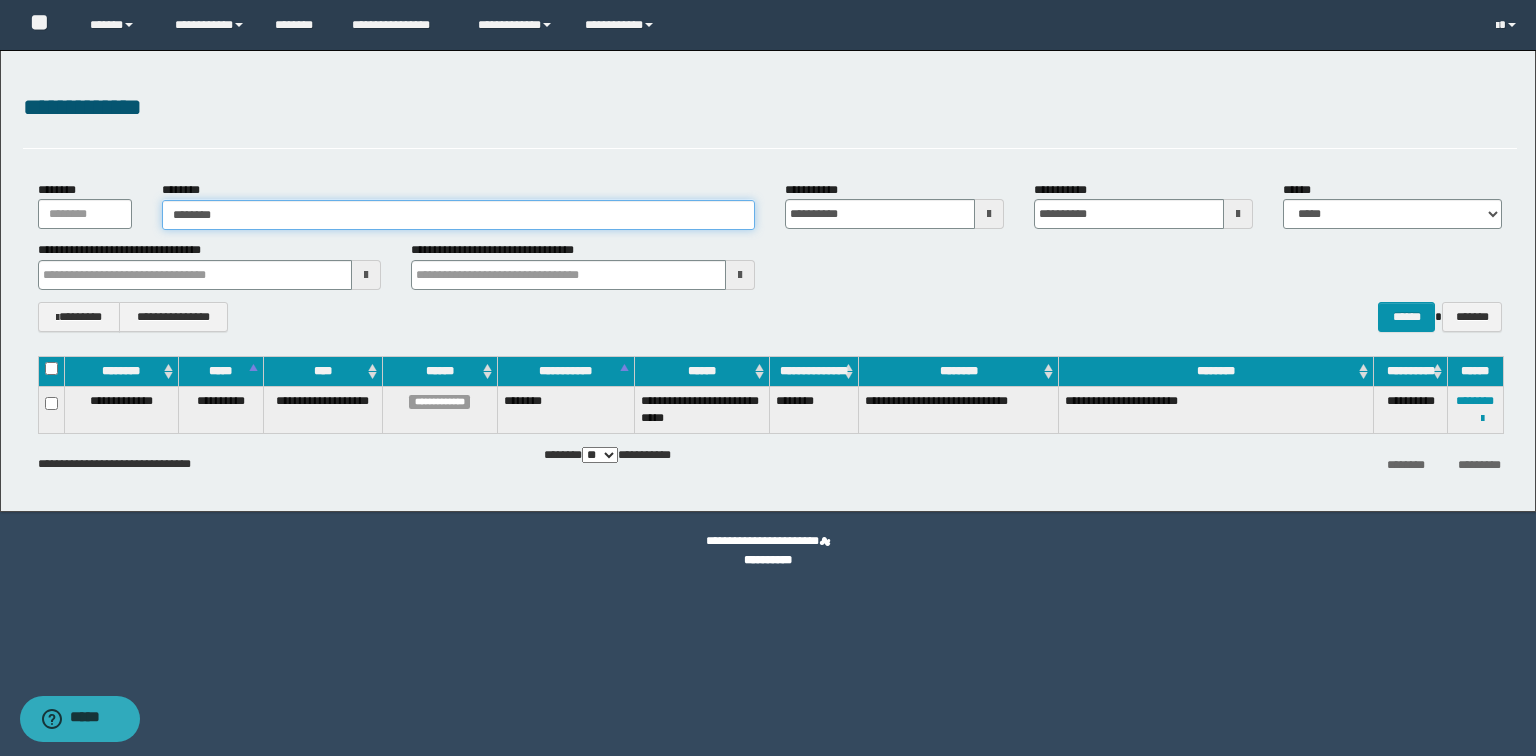 type on "********" 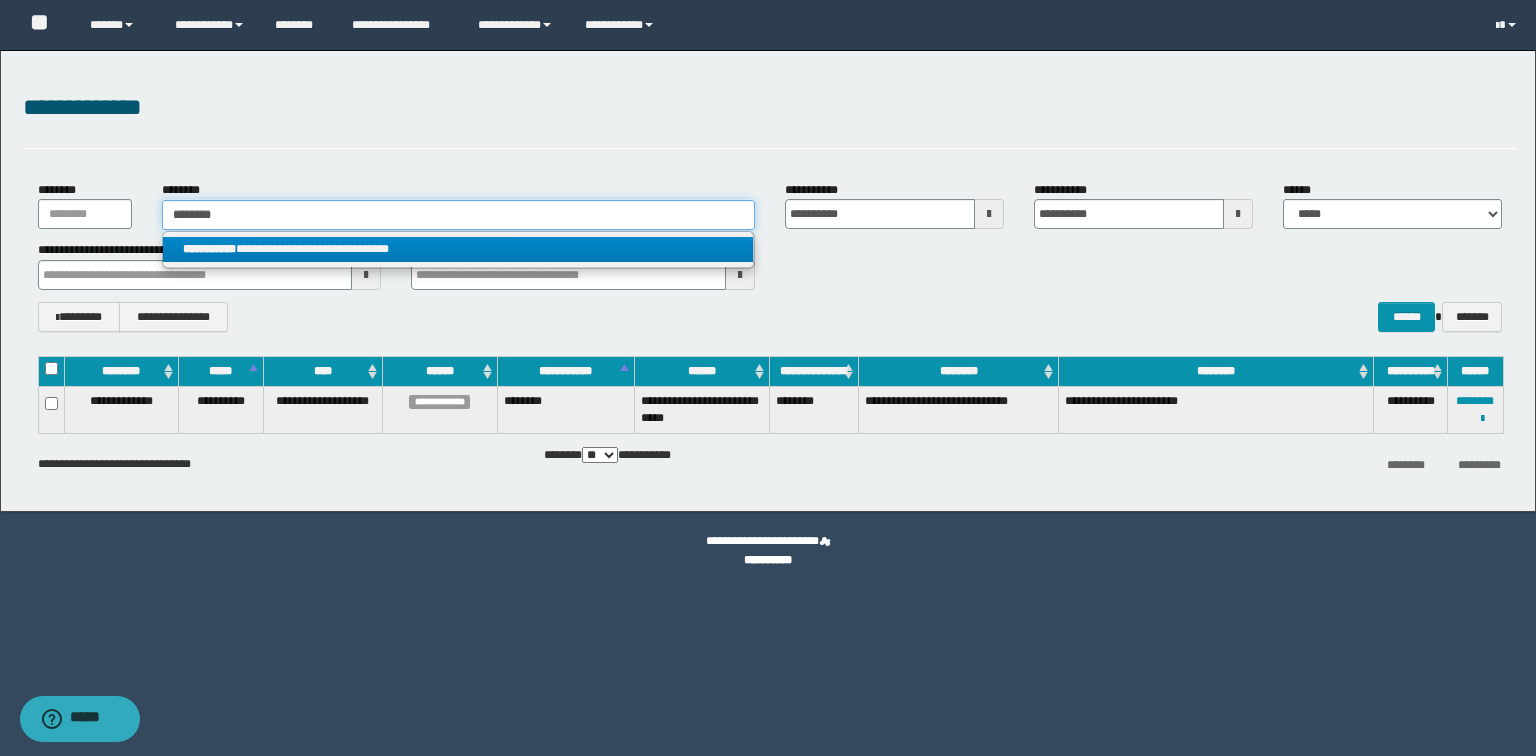 type on "********" 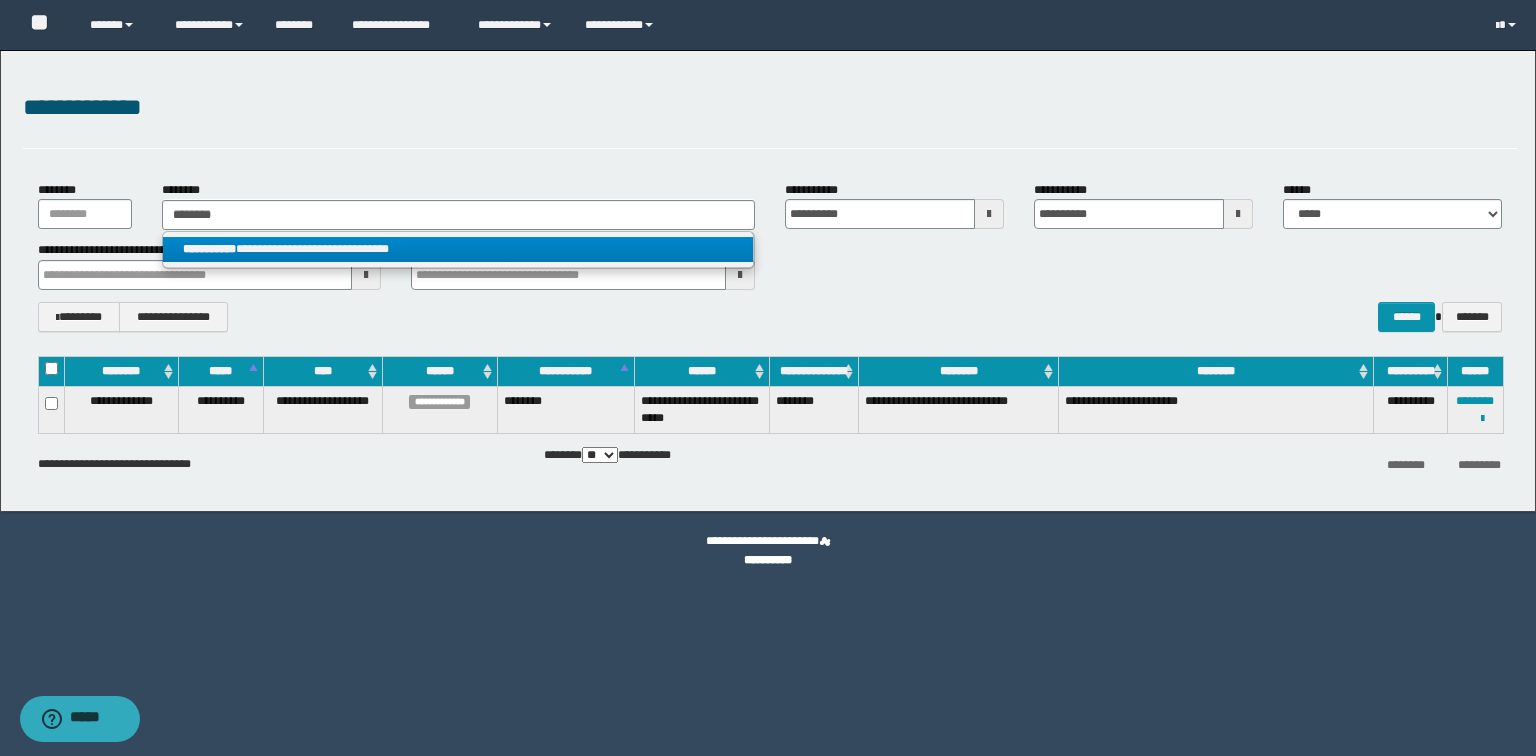 click on "**********" at bounding box center [458, 249] 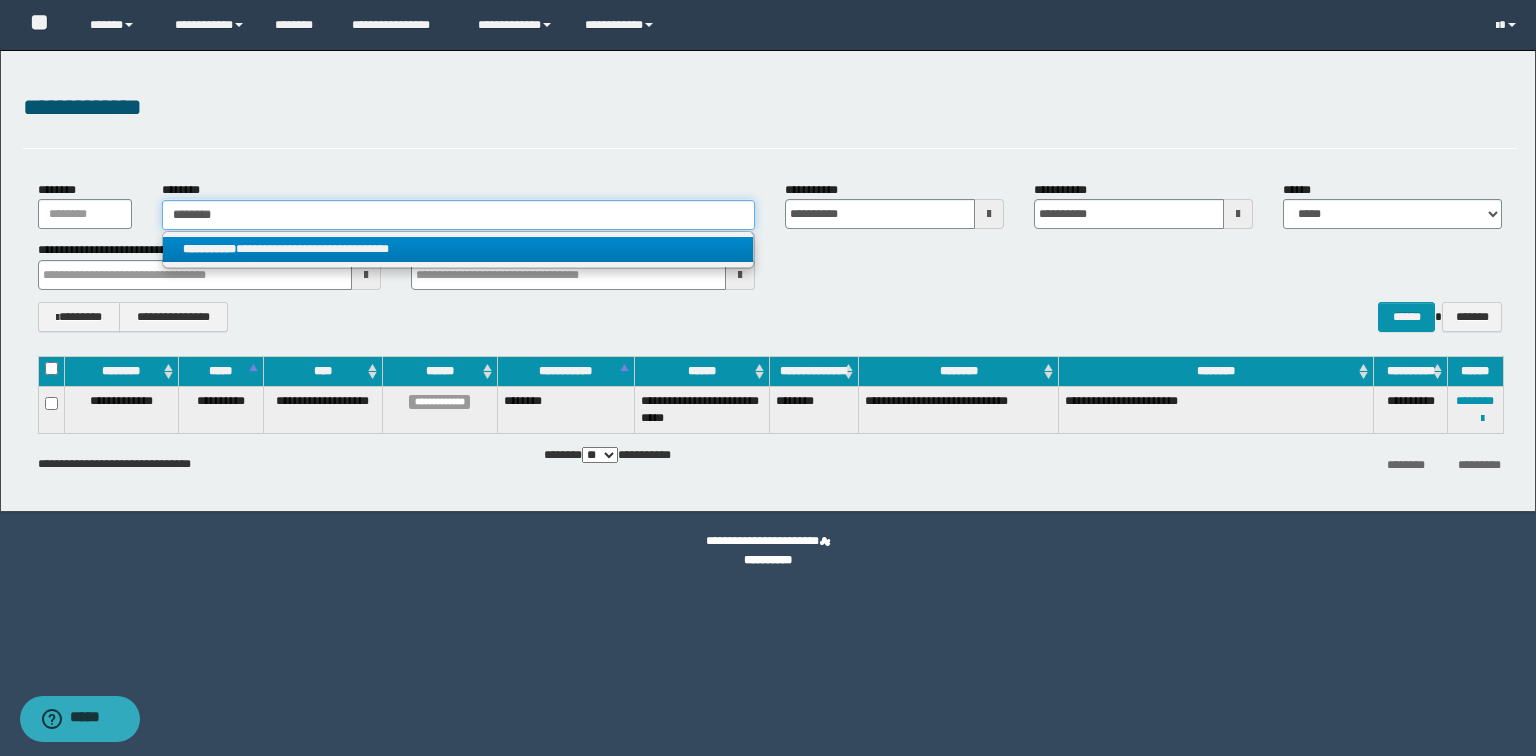 type 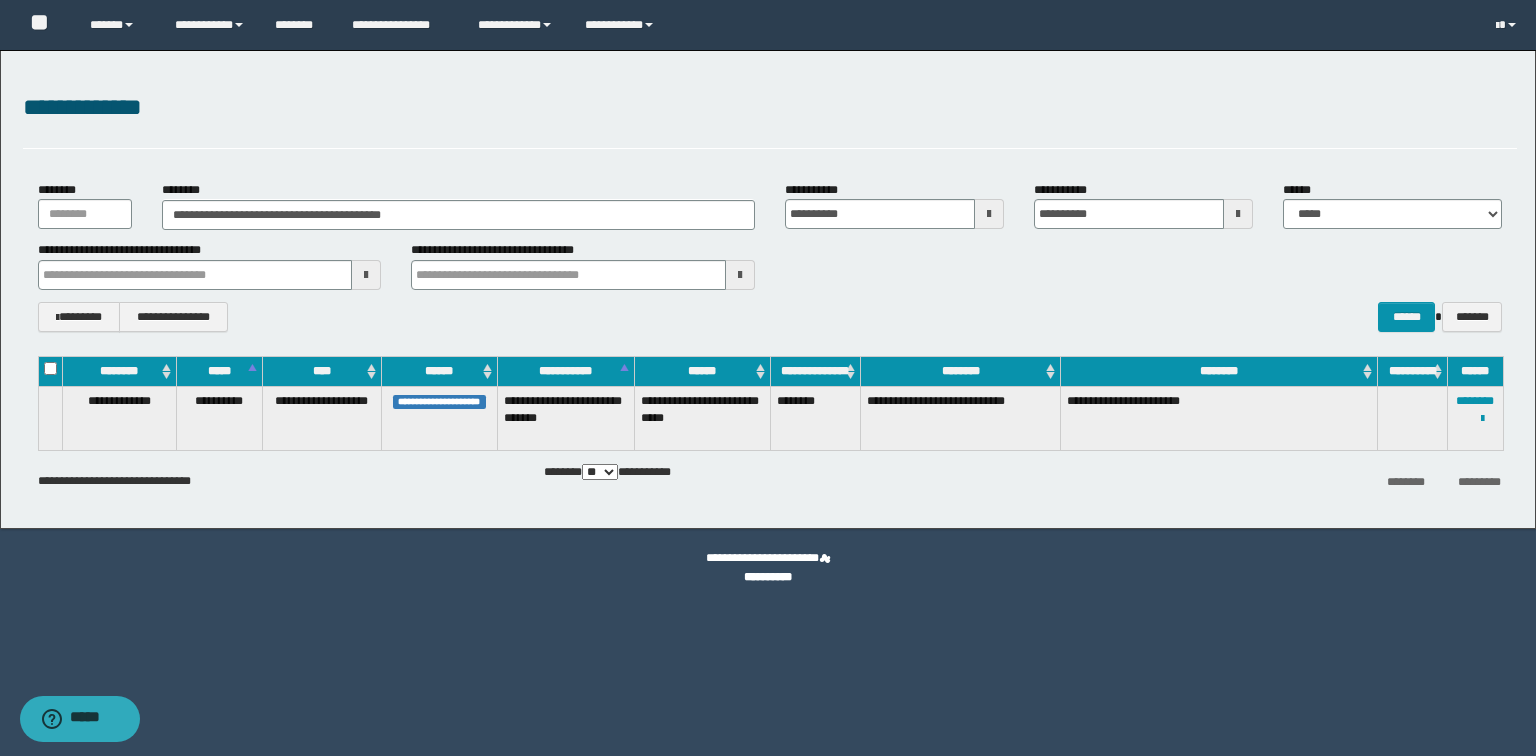 click on "**********" at bounding box center (770, 108) 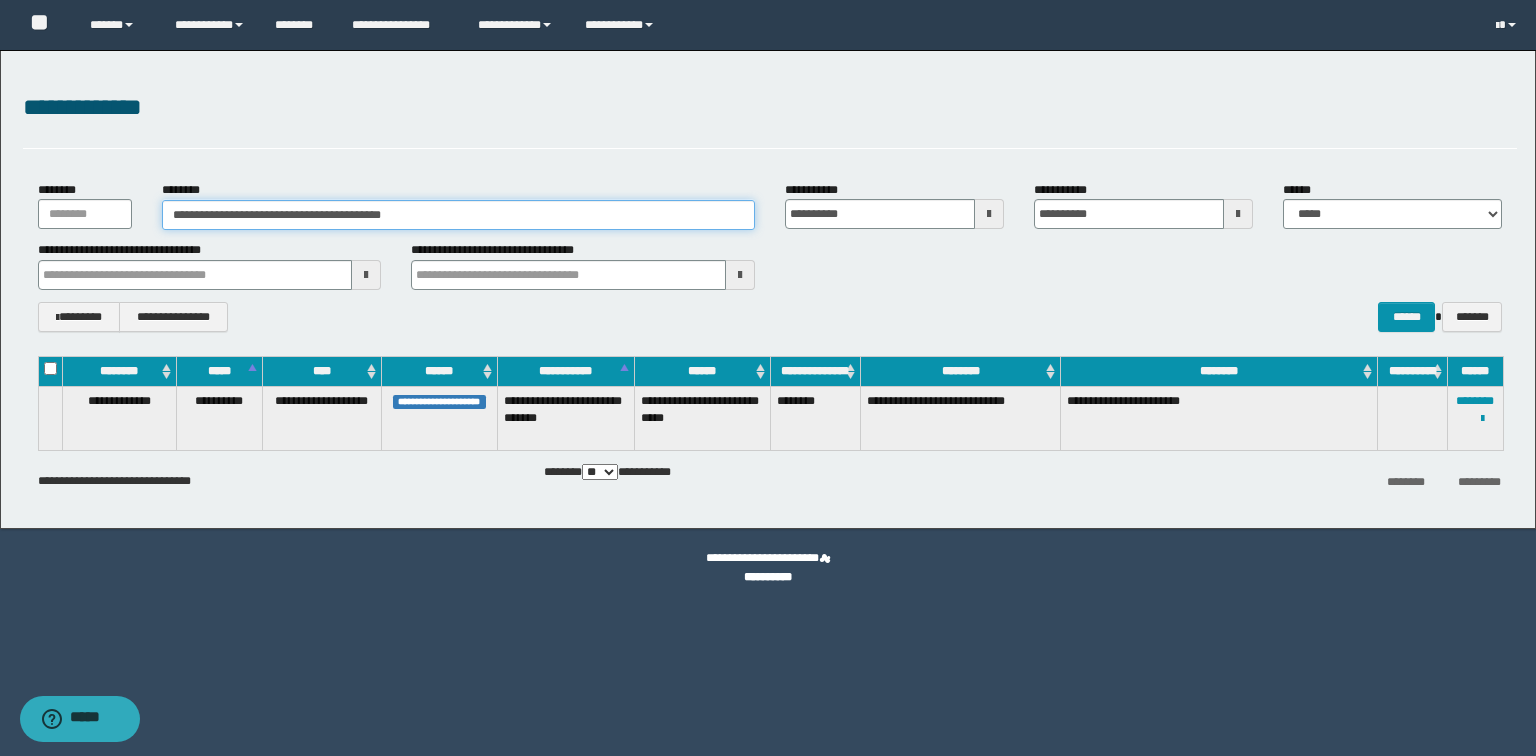 drag, startPoint x: 516, startPoint y: 221, endPoint x: 0, endPoint y: 160, distance: 519.59314 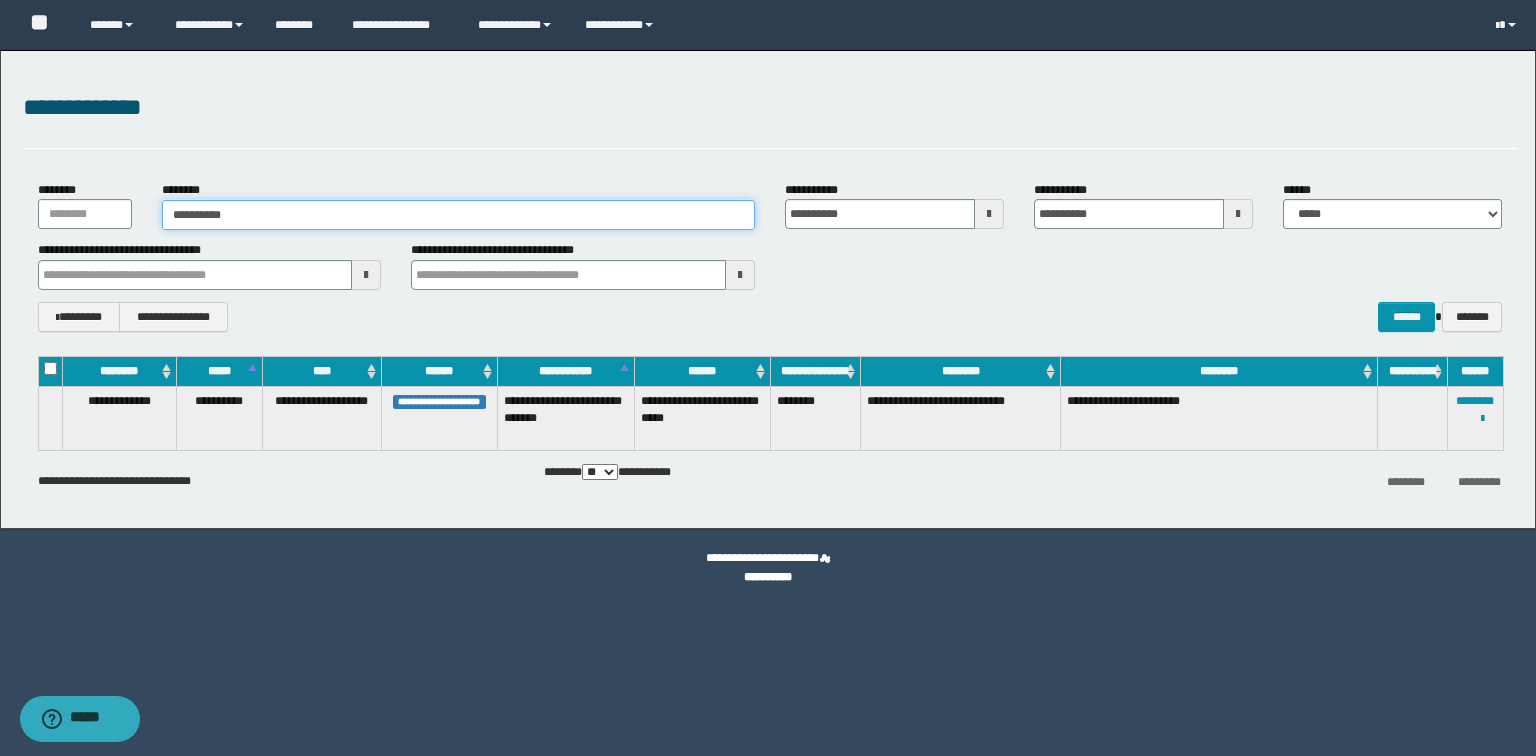 type on "**********" 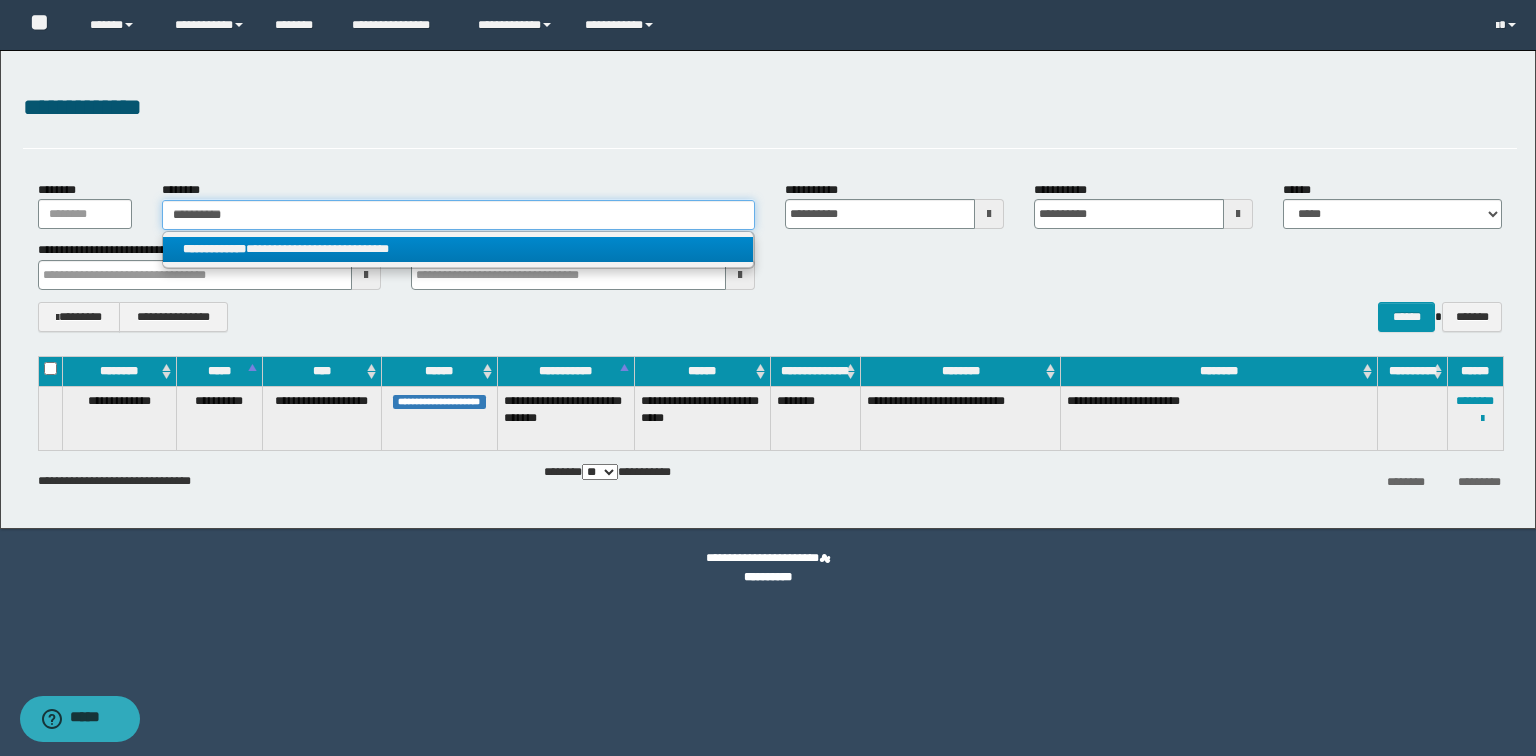 type on "**********" 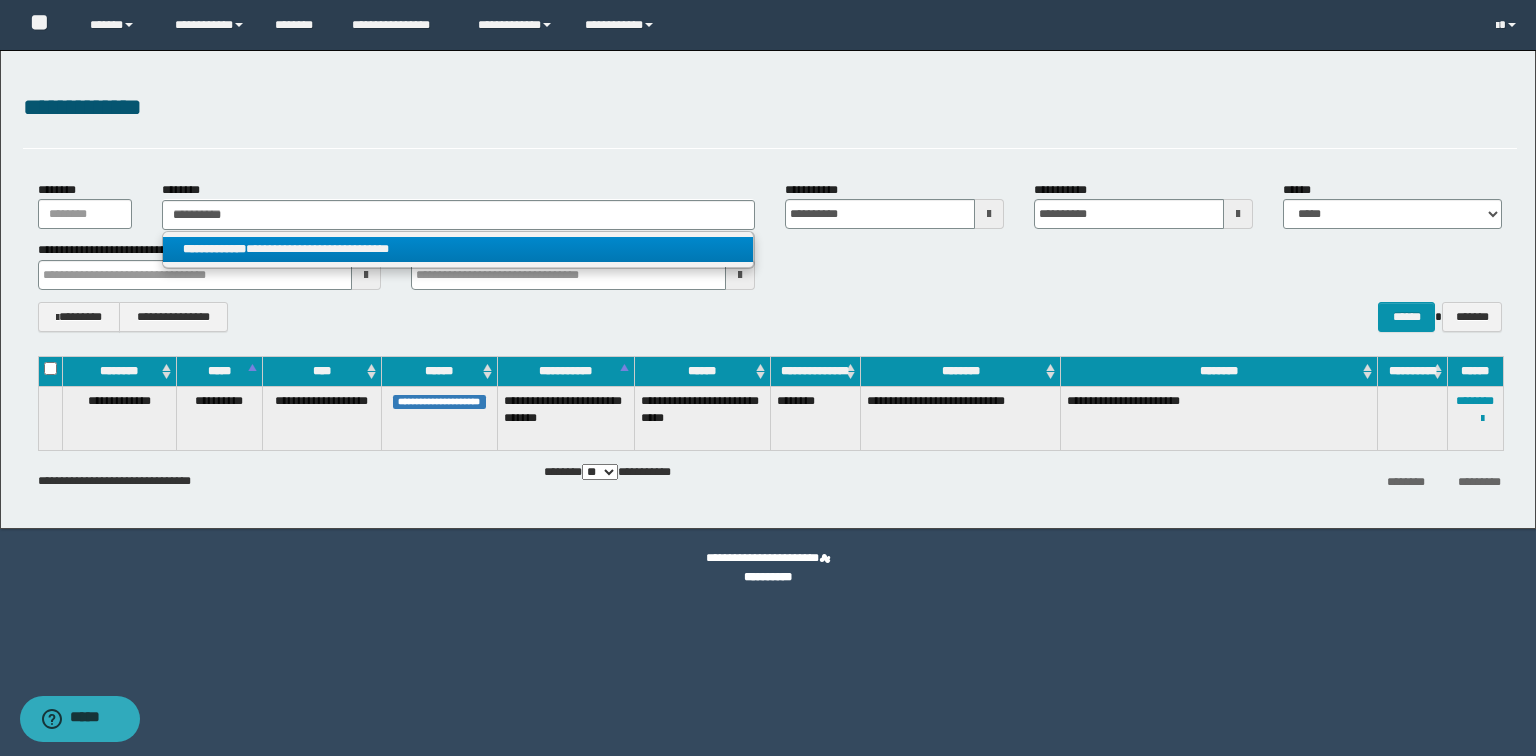click on "**********" at bounding box center (458, 249) 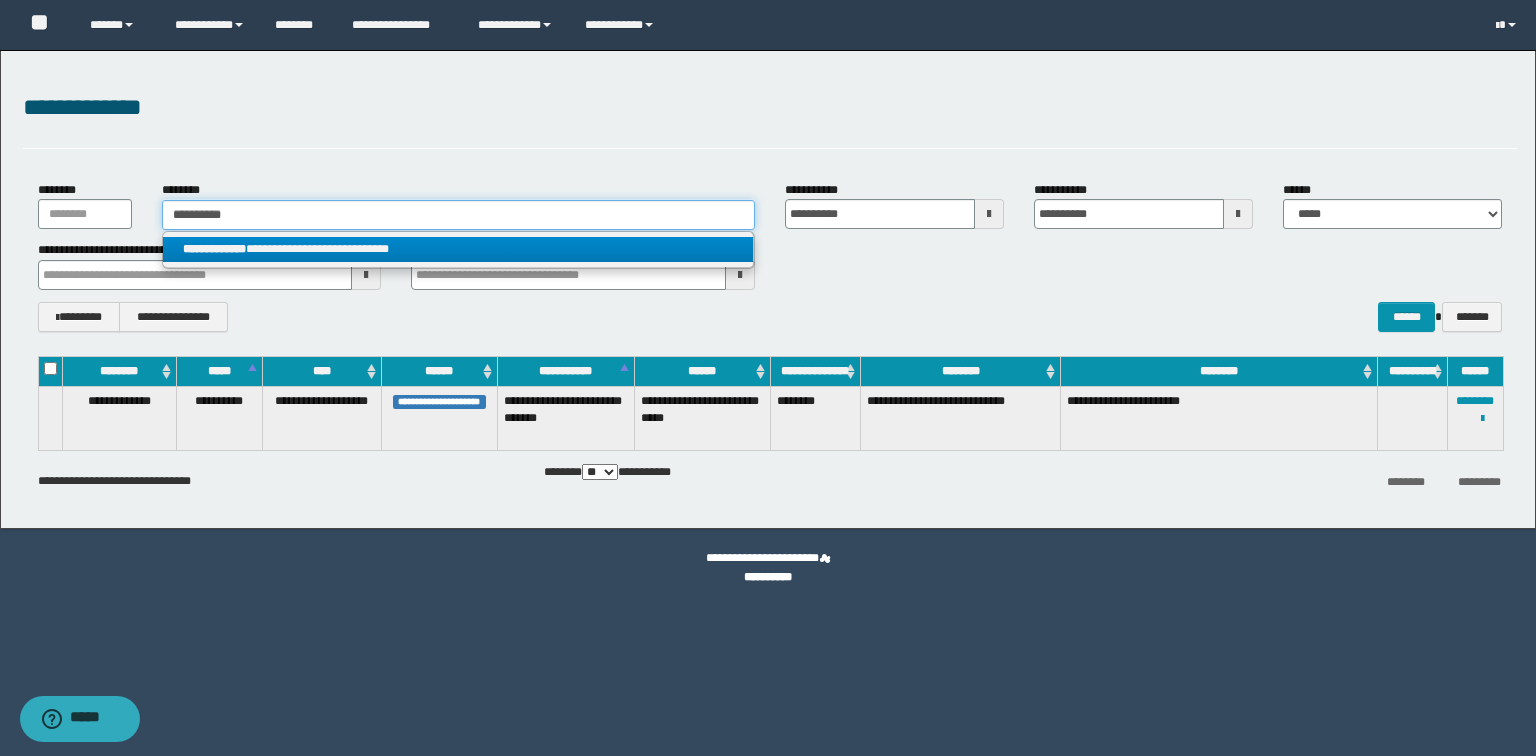 type 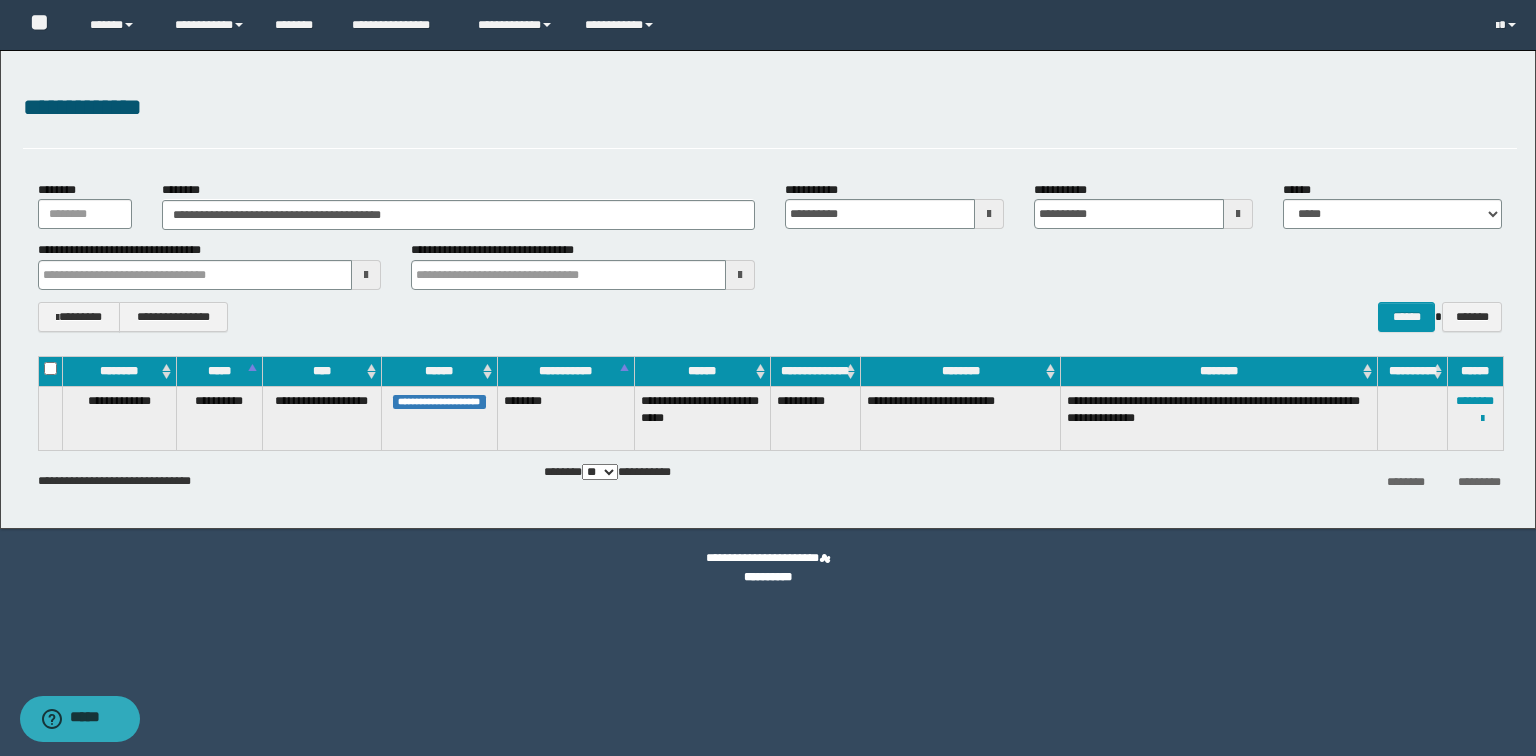 click on "**********" at bounding box center [770, 119] 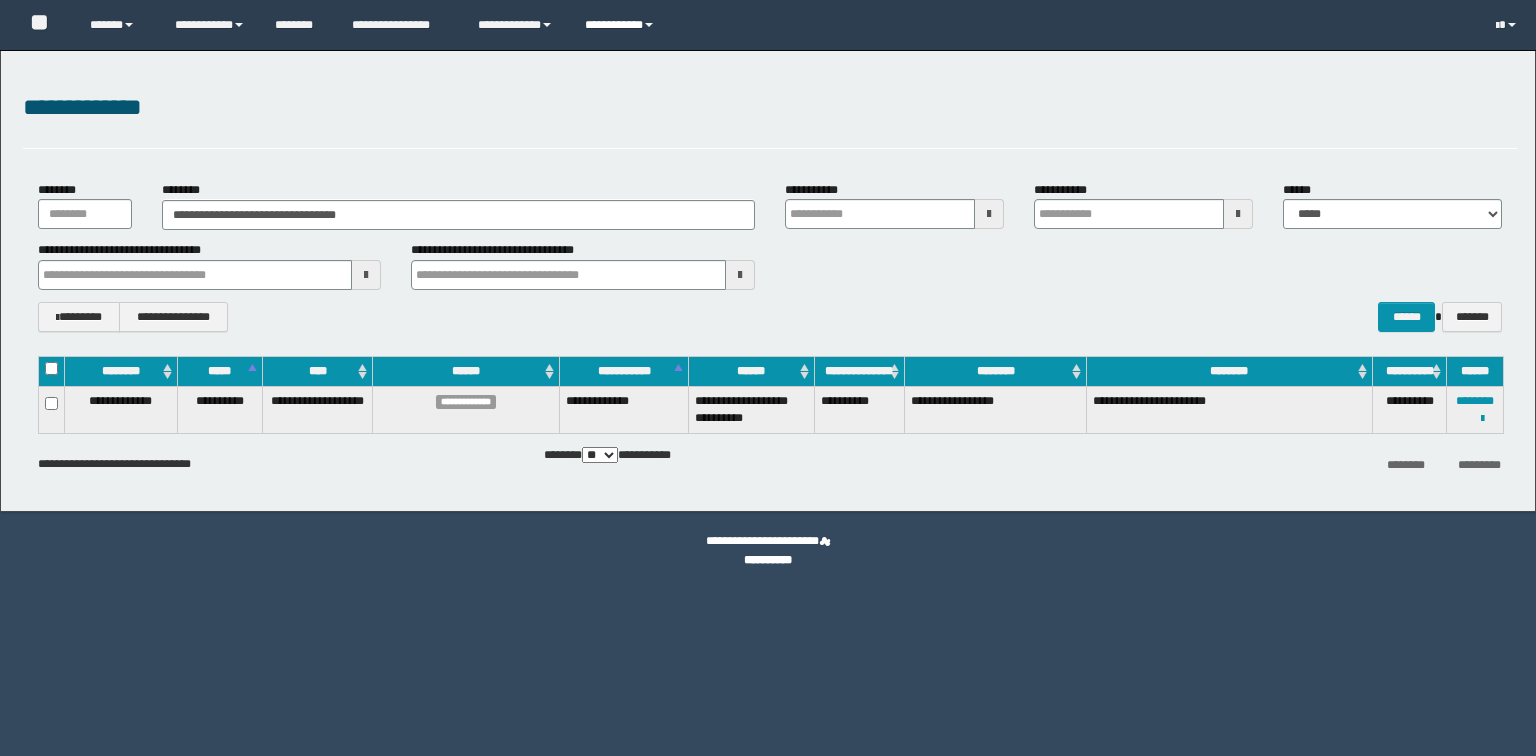 scroll, scrollTop: 0, scrollLeft: 0, axis: both 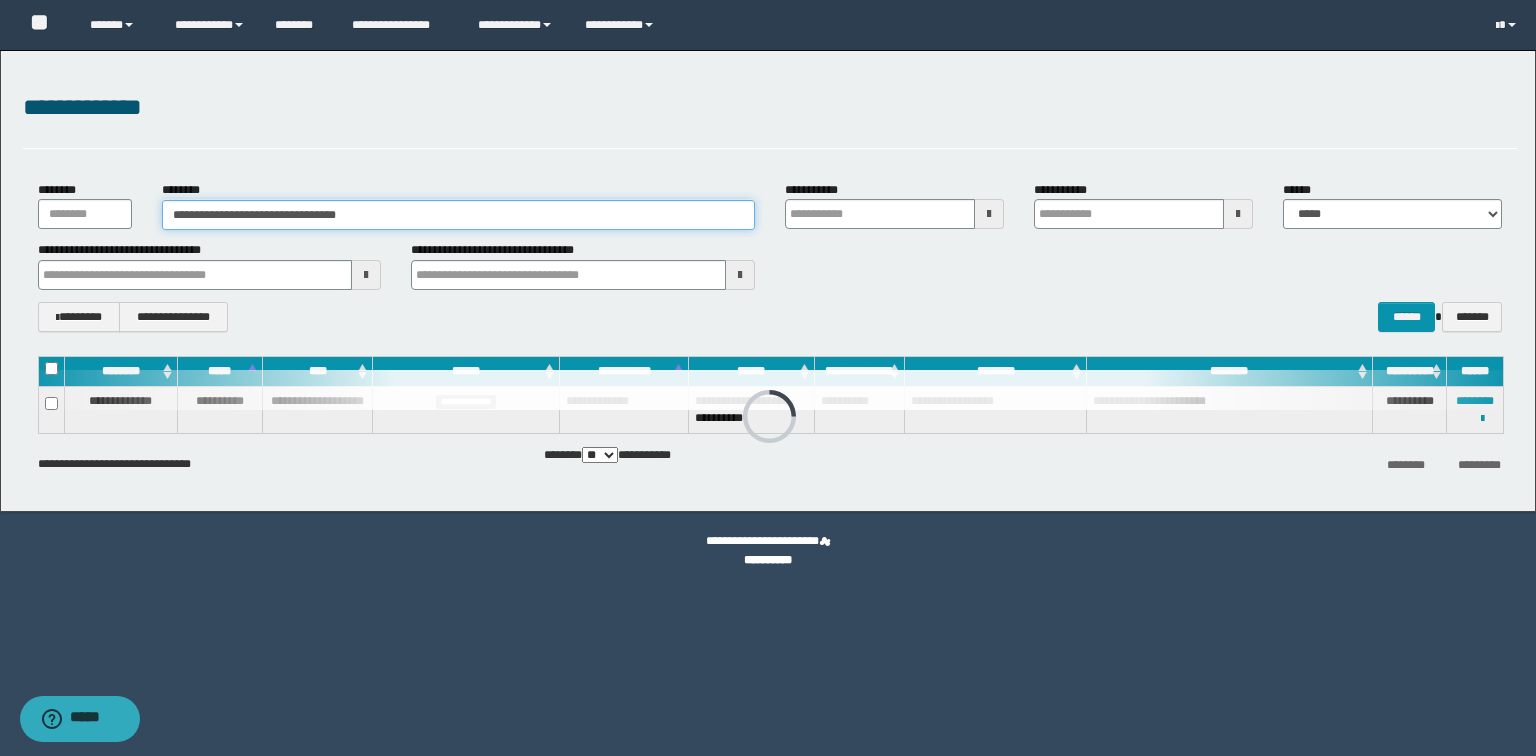drag, startPoint x: 399, startPoint y: 217, endPoint x: 0, endPoint y: 144, distance: 405.623 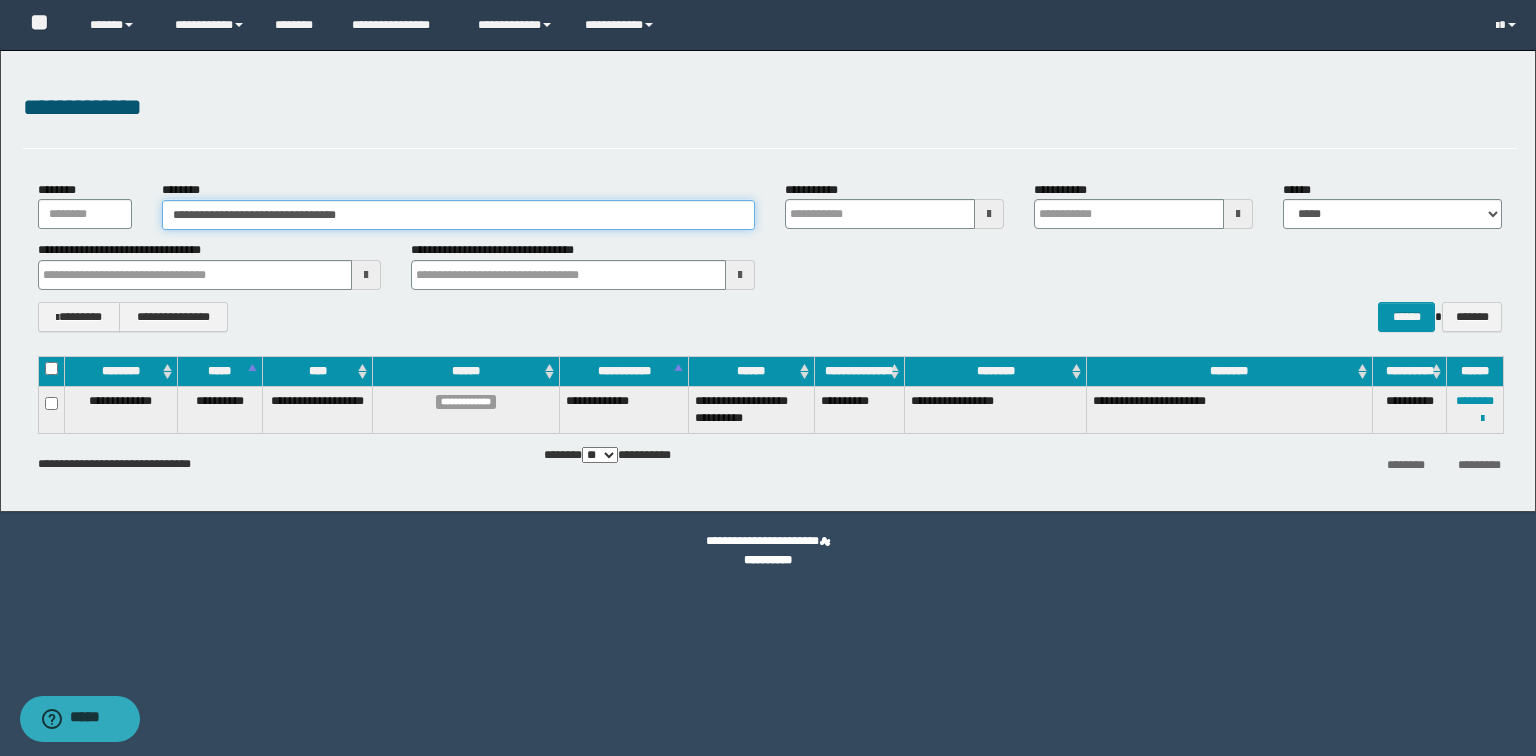 paste 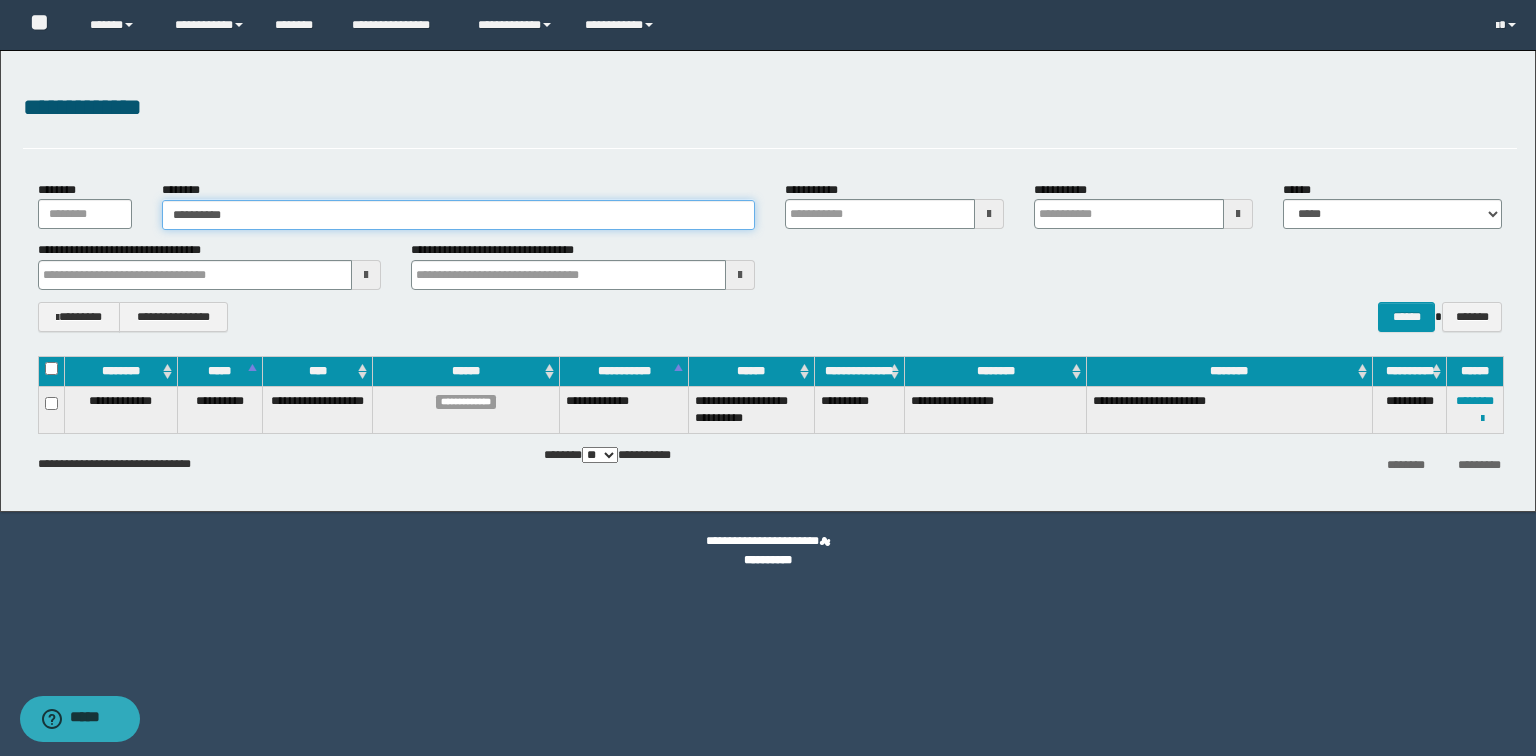 type on "**********" 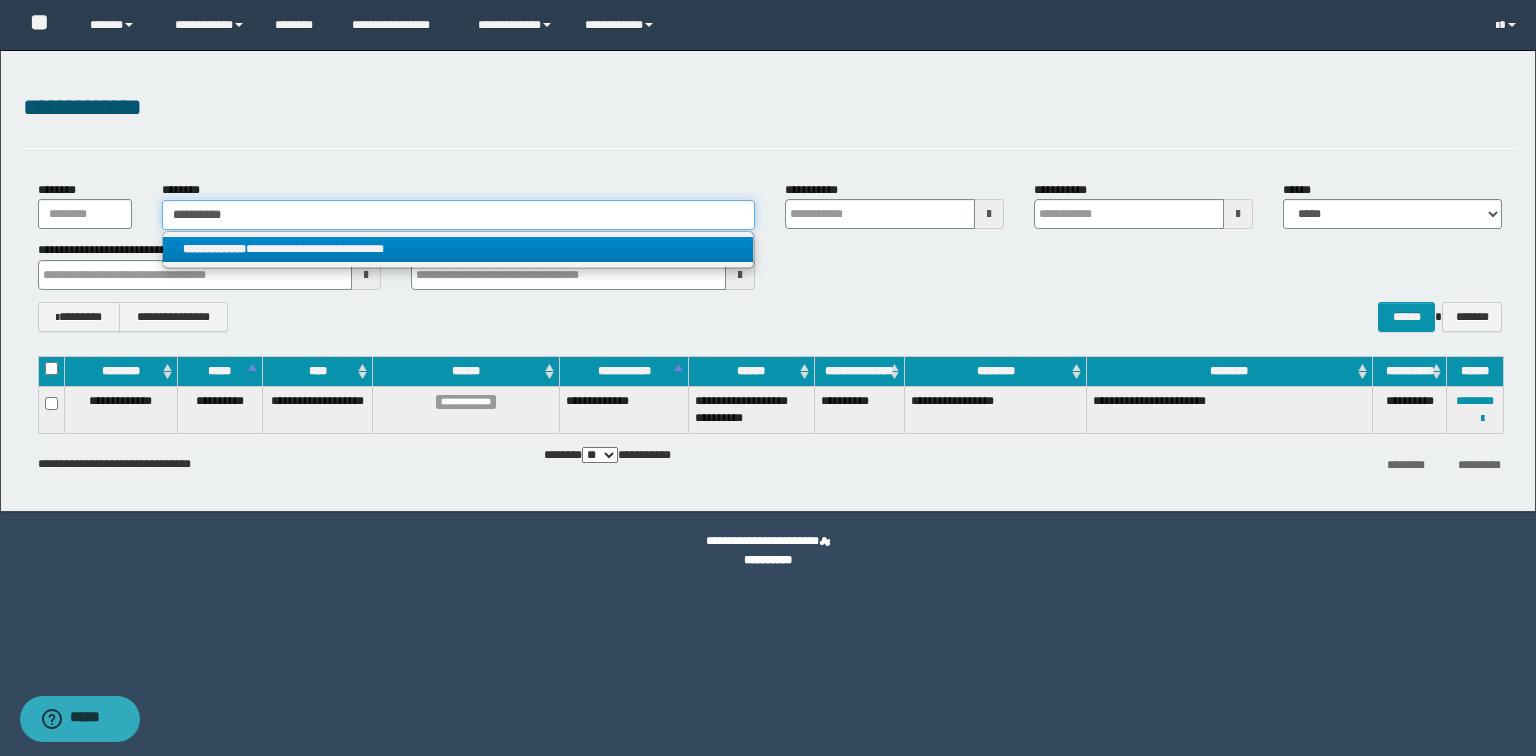 type on "**********" 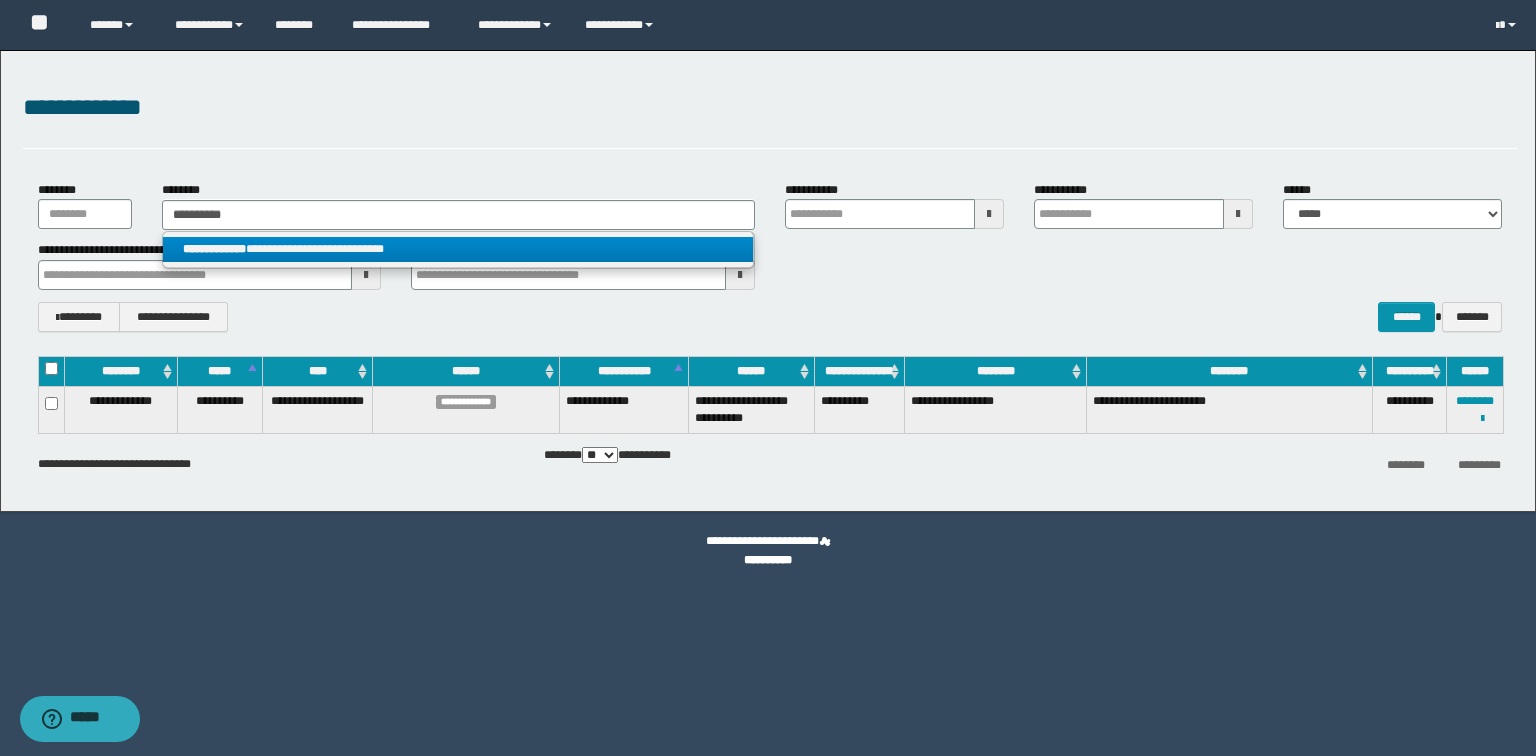 click on "**********" at bounding box center (458, 249) 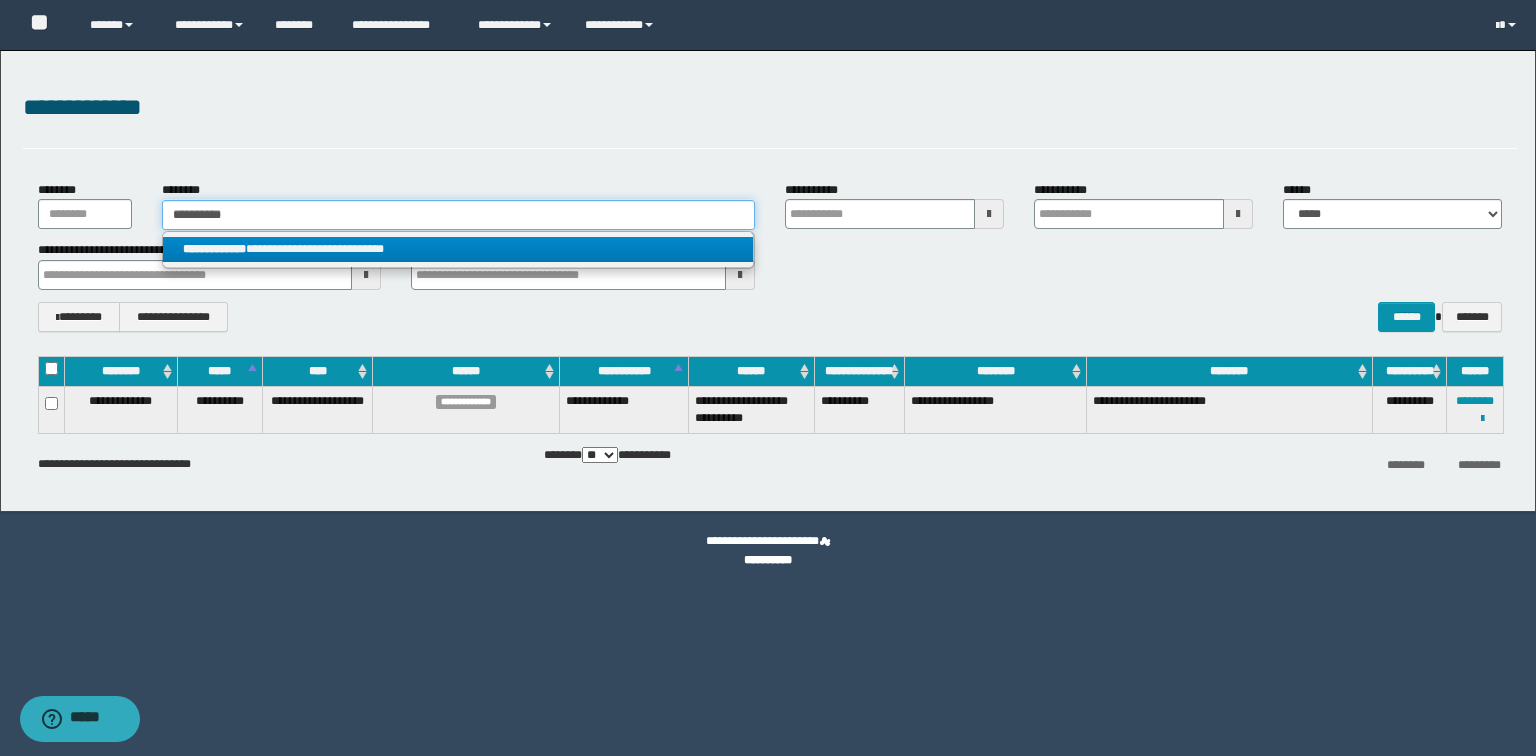 type 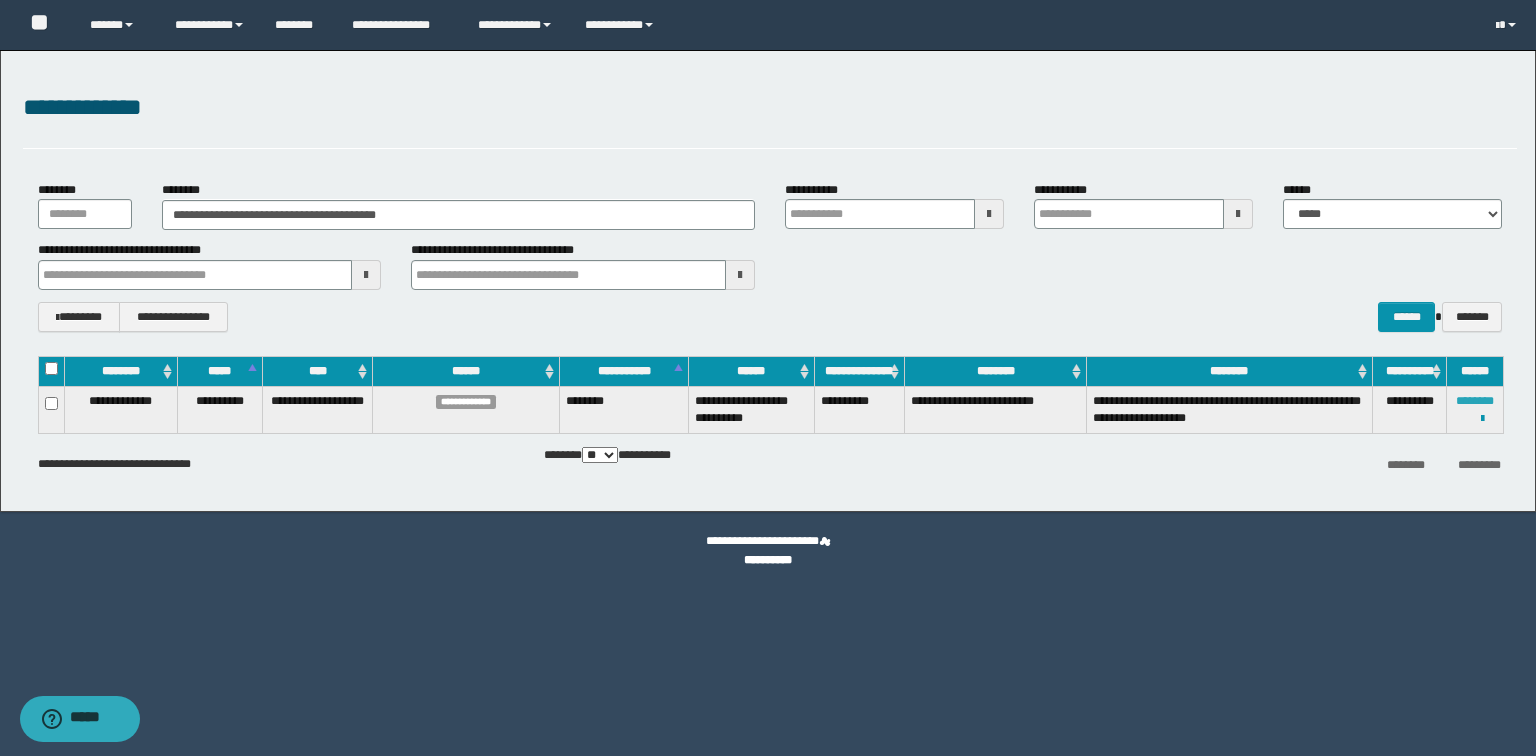 click on "********" at bounding box center (1475, 401) 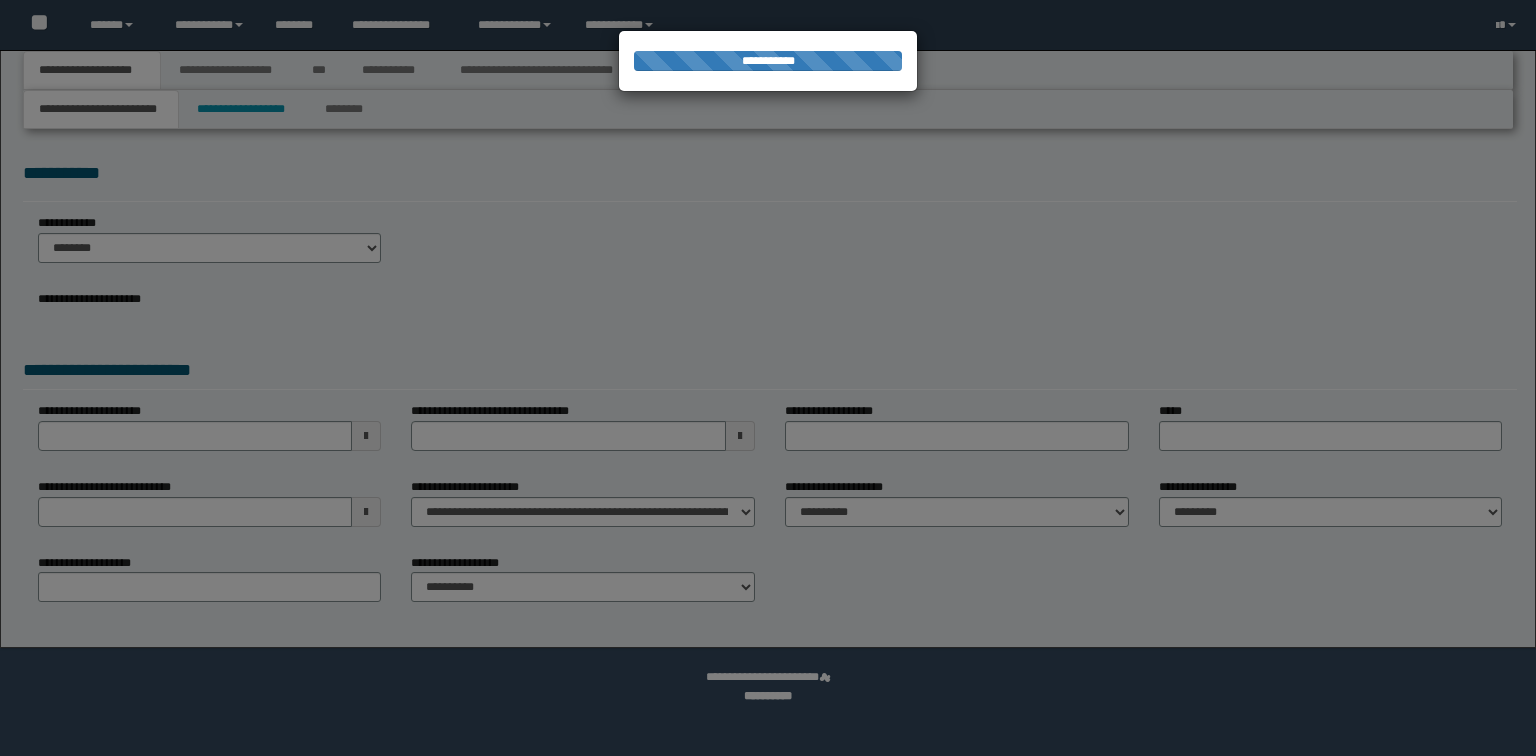 scroll, scrollTop: 0, scrollLeft: 0, axis: both 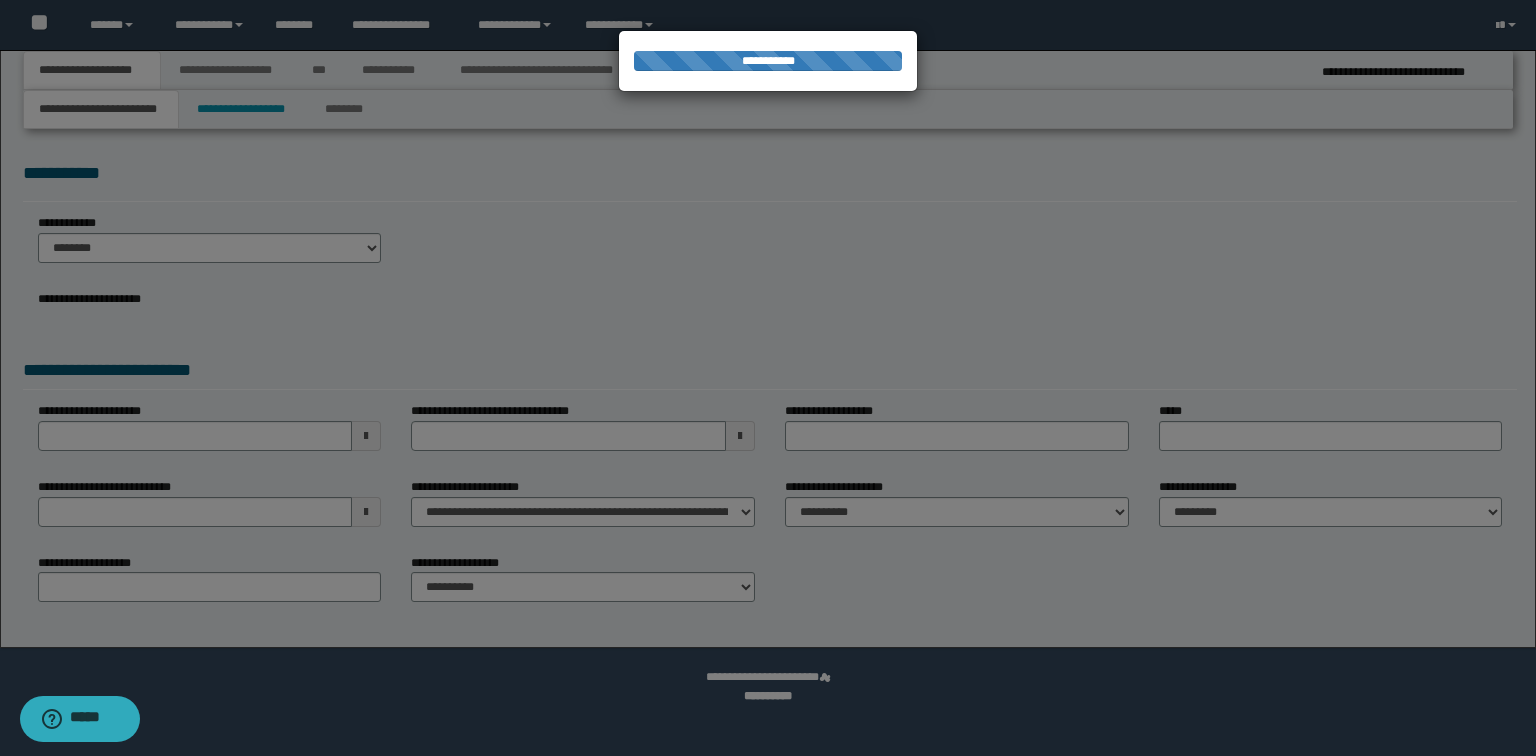 select on "*" 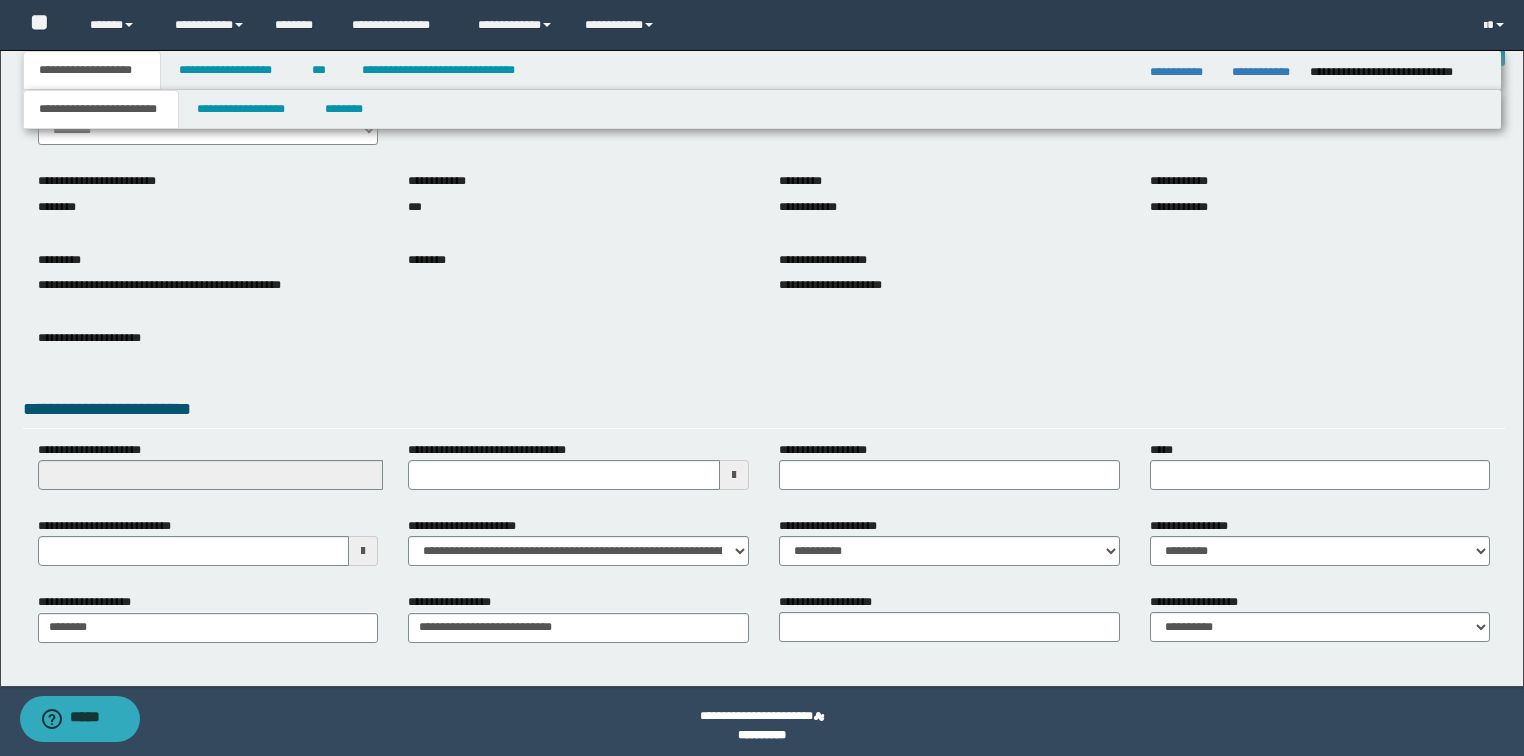 scroll, scrollTop: 127, scrollLeft: 0, axis: vertical 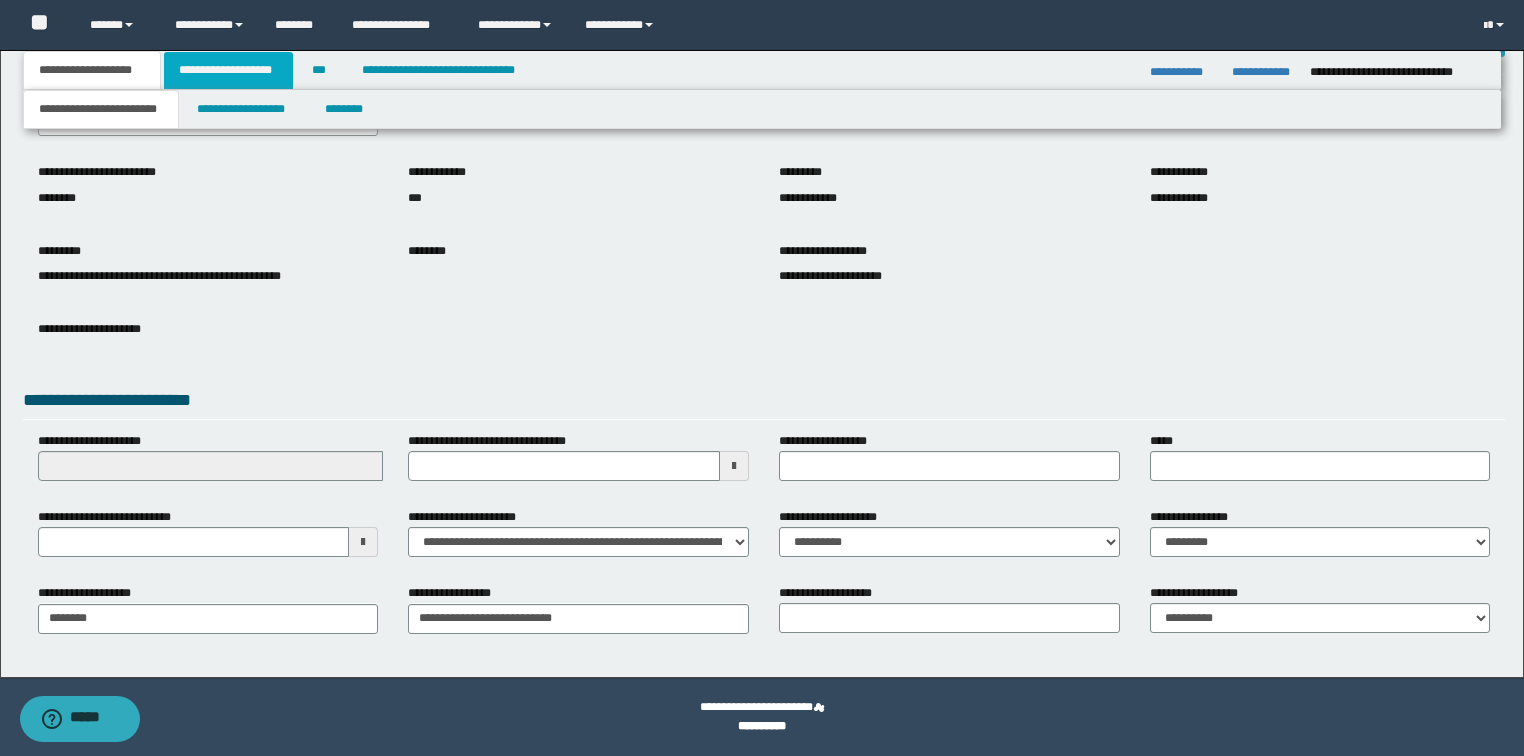 click on "**********" at bounding box center [228, 70] 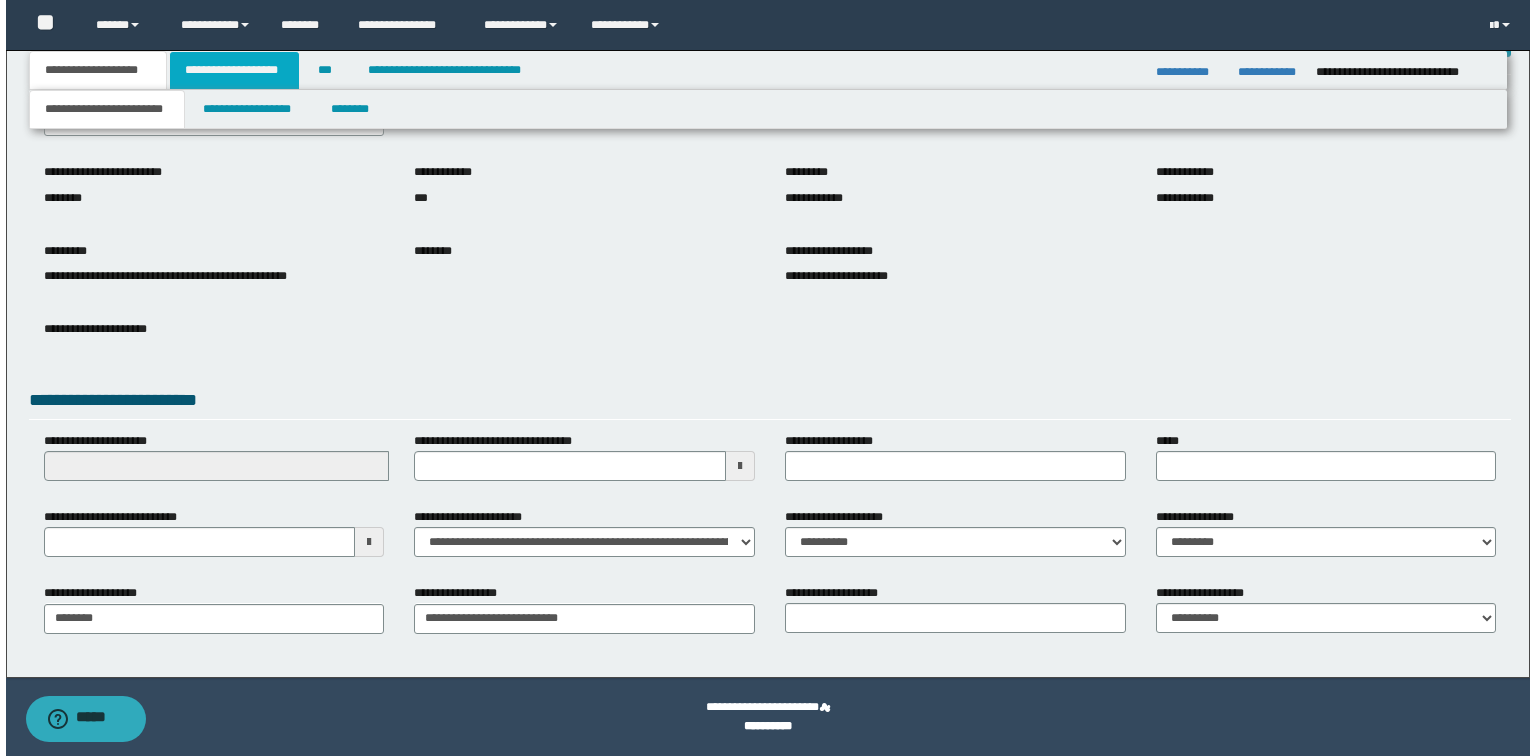 scroll, scrollTop: 0, scrollLeft: 0, axis: both 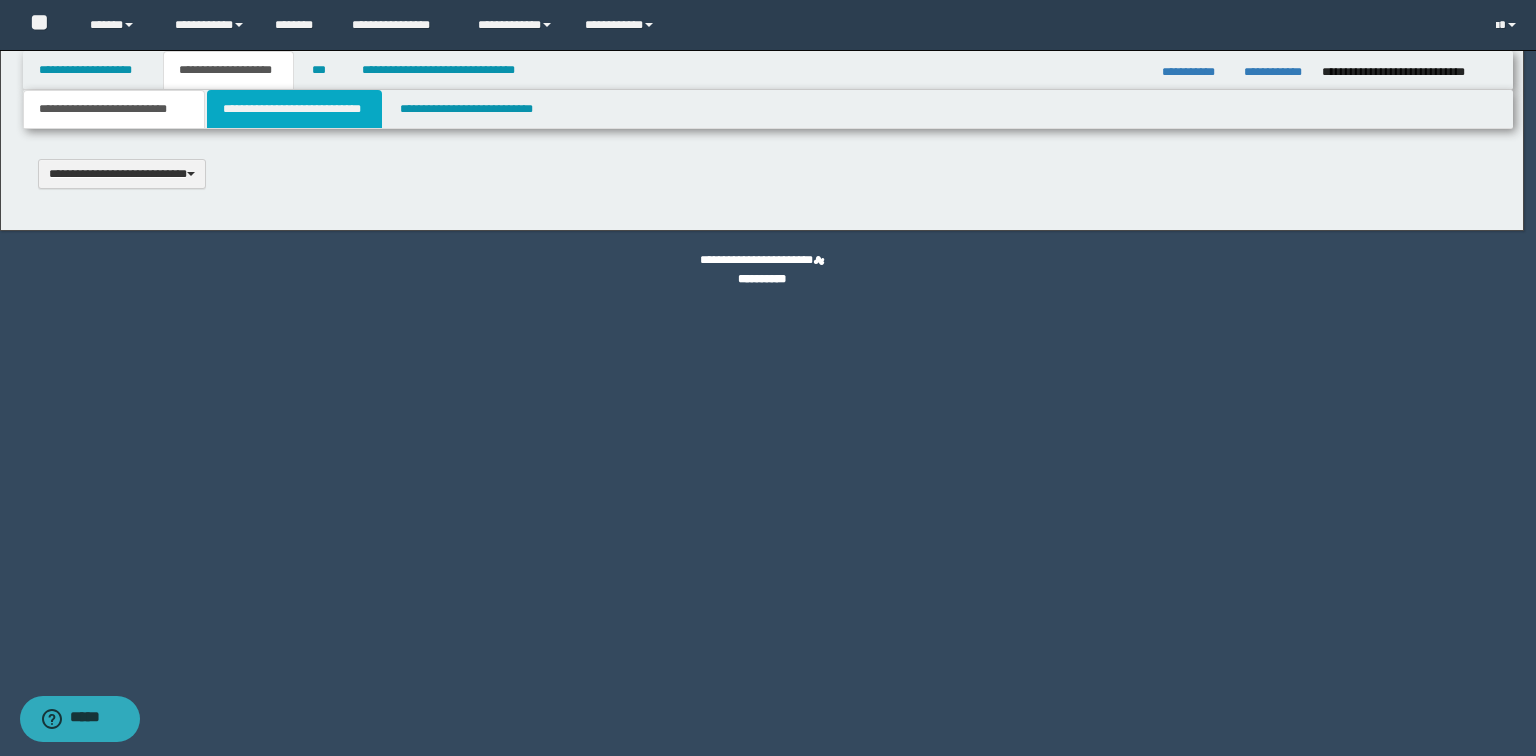 type 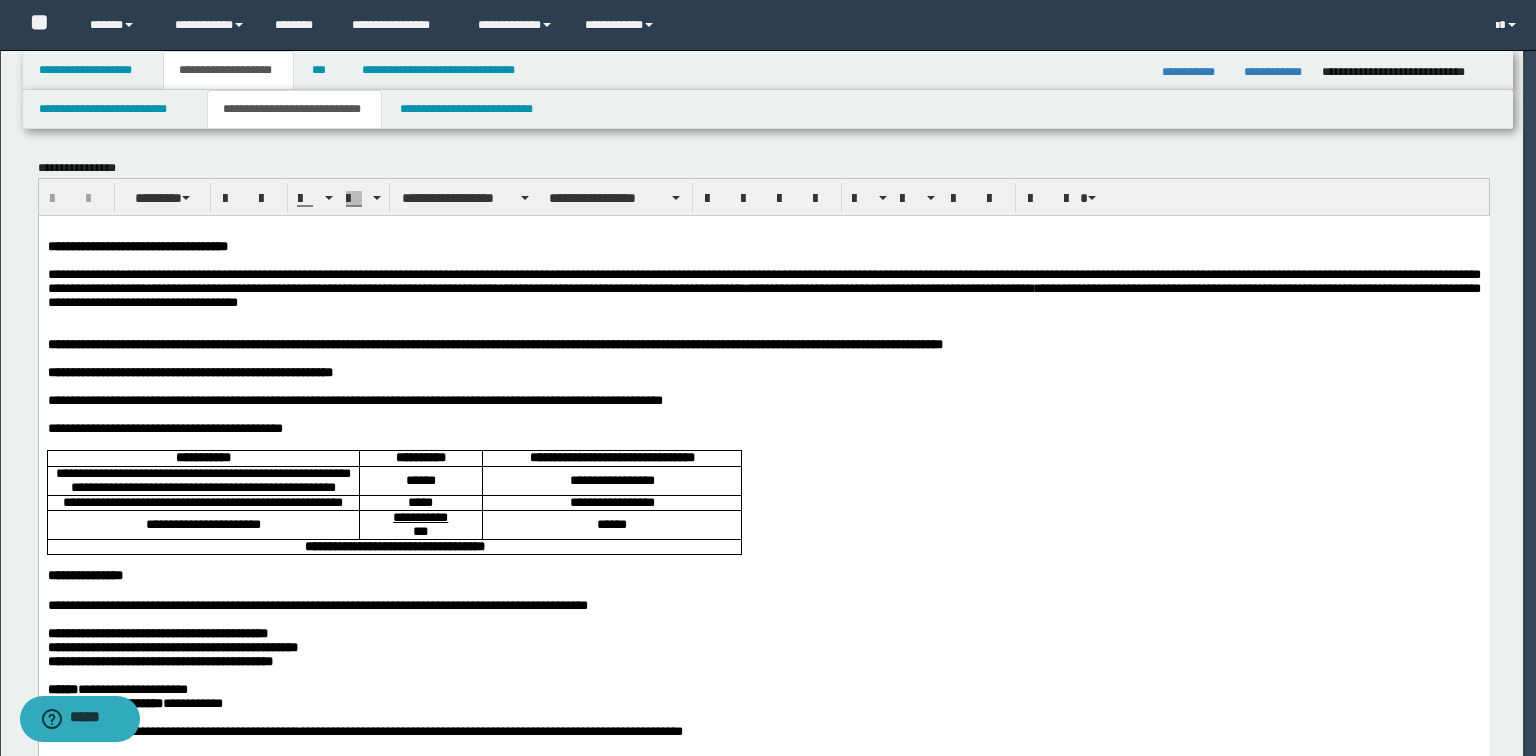 scroll, scrollTop: 0, scrollLeft: 0, axis: both 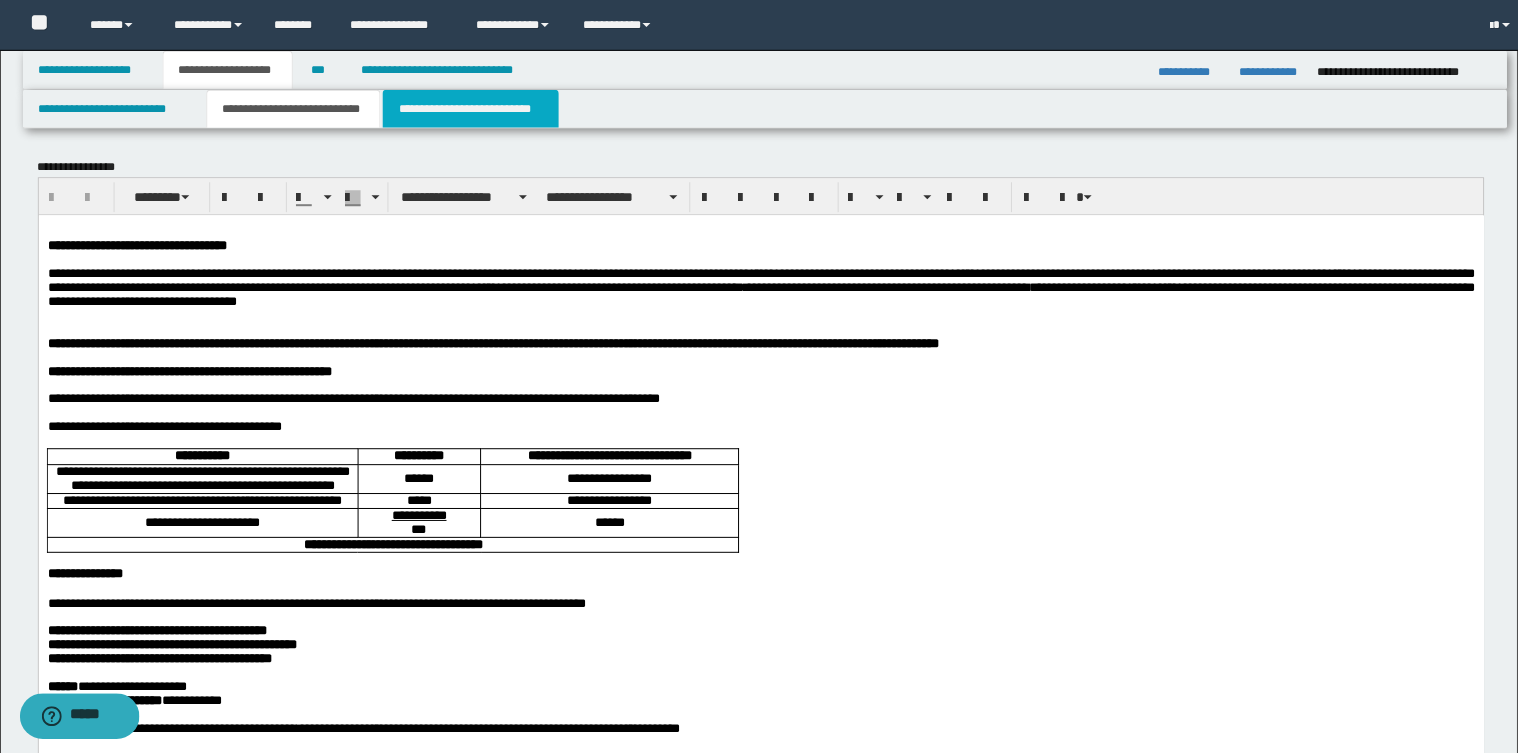 click on "**********" at bounding box center [472, 109] 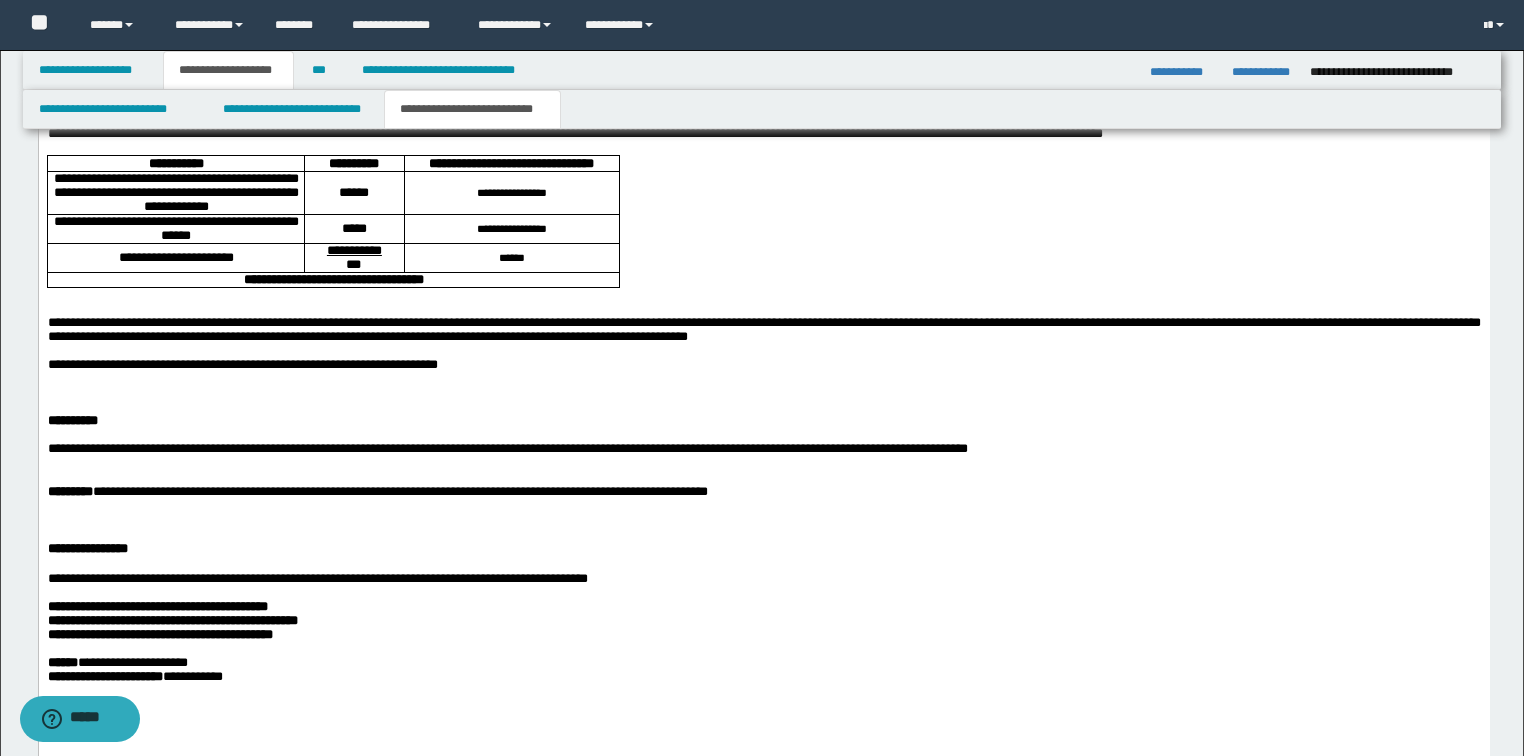 scroll, scrollTop: 1600, scrollLeft: 0, axis: vertical 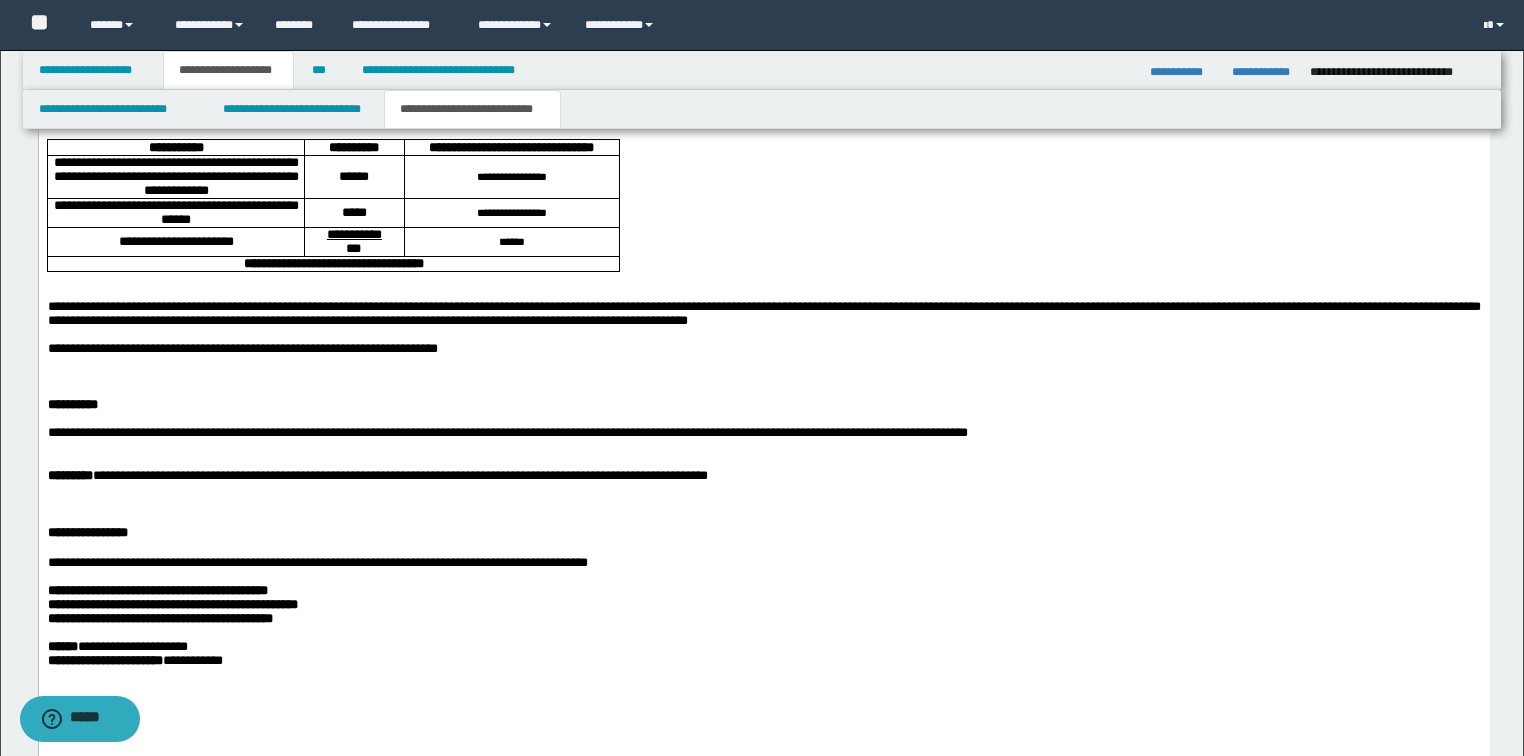 click on "**********" at bounding box center [763, 399] 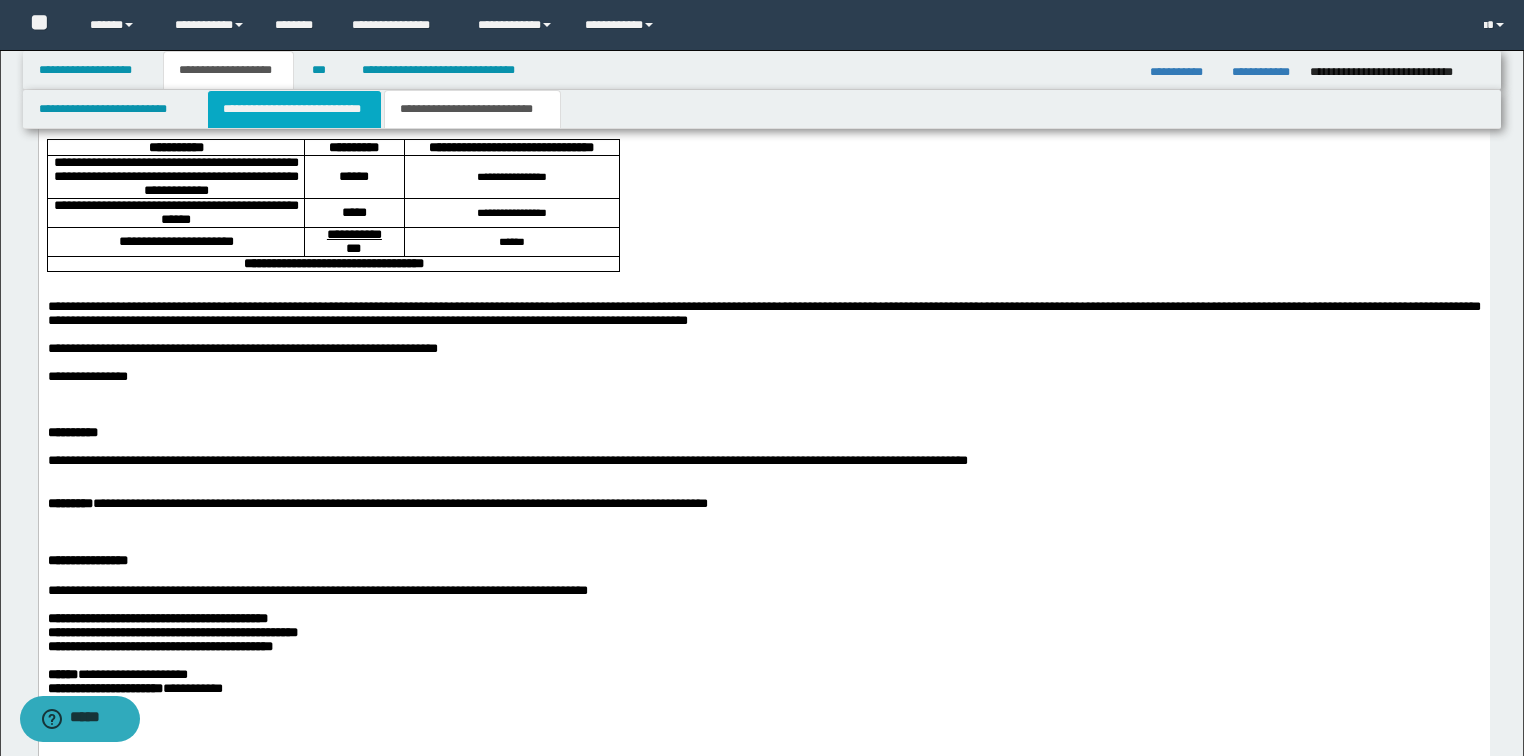 click on "**********" at bounding box center (294, 109) 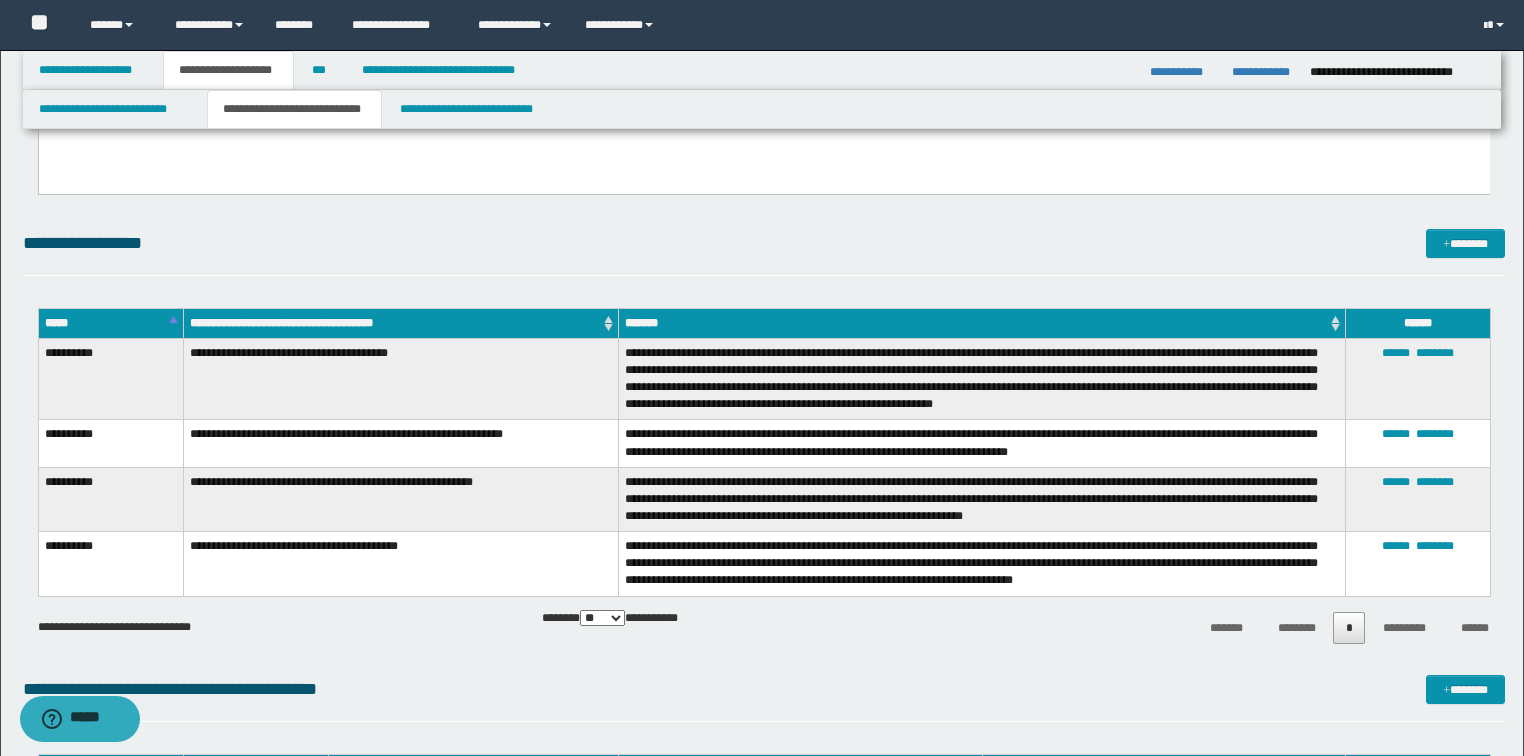 scroll, scrollTop: 264, scrollLeft: 0, axis: vertical 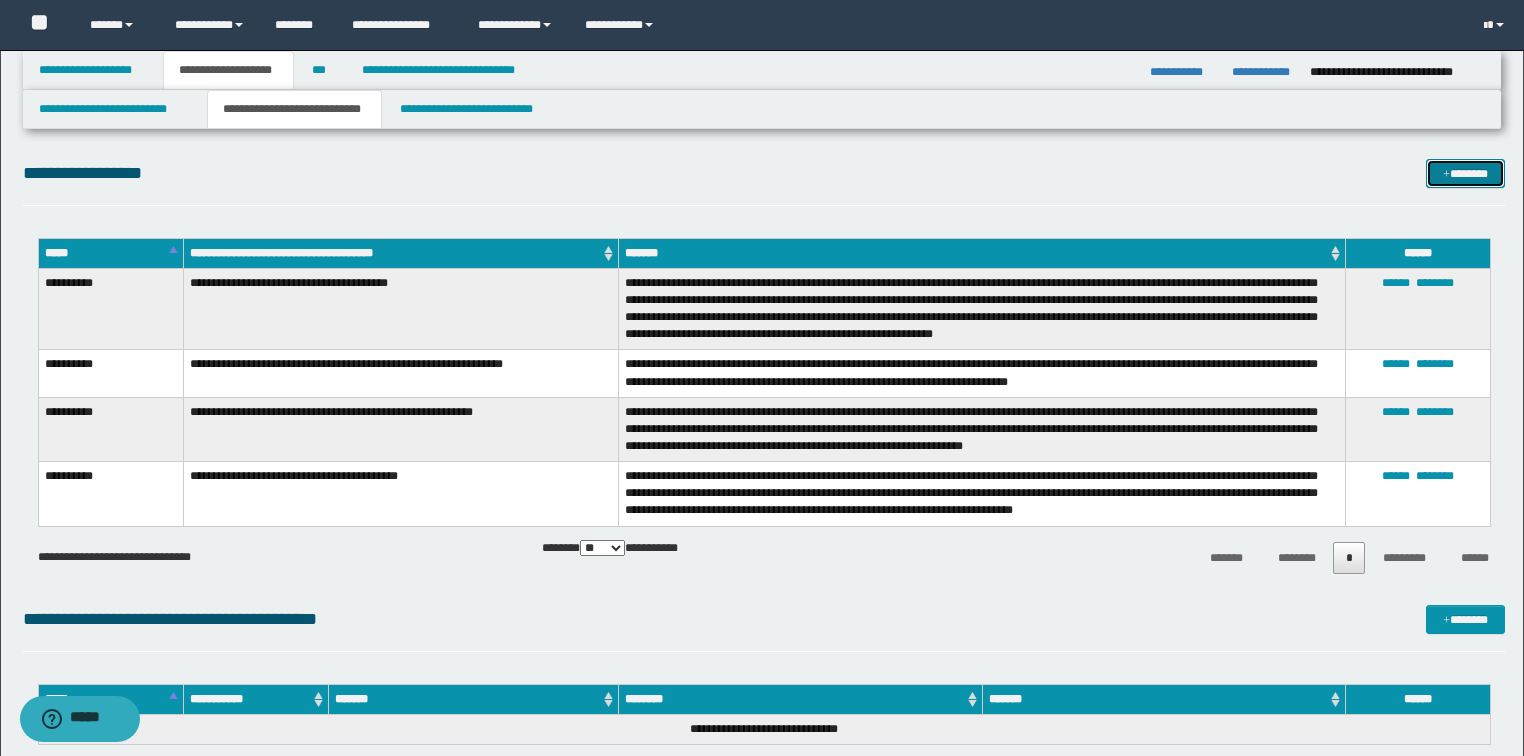 click on "*******" at bounding box center (1465, 174) 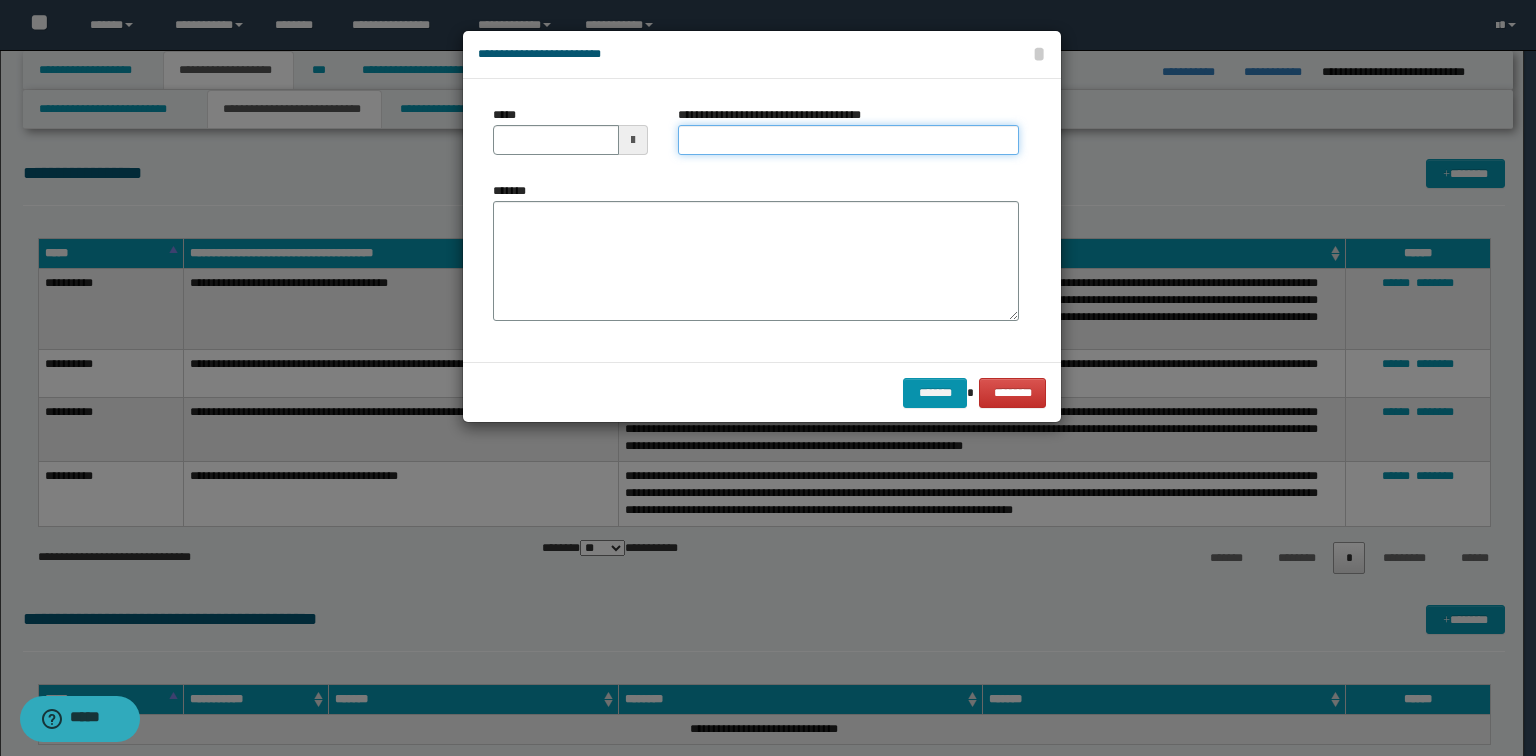 click on "**********" at bounding box center [848, 140] 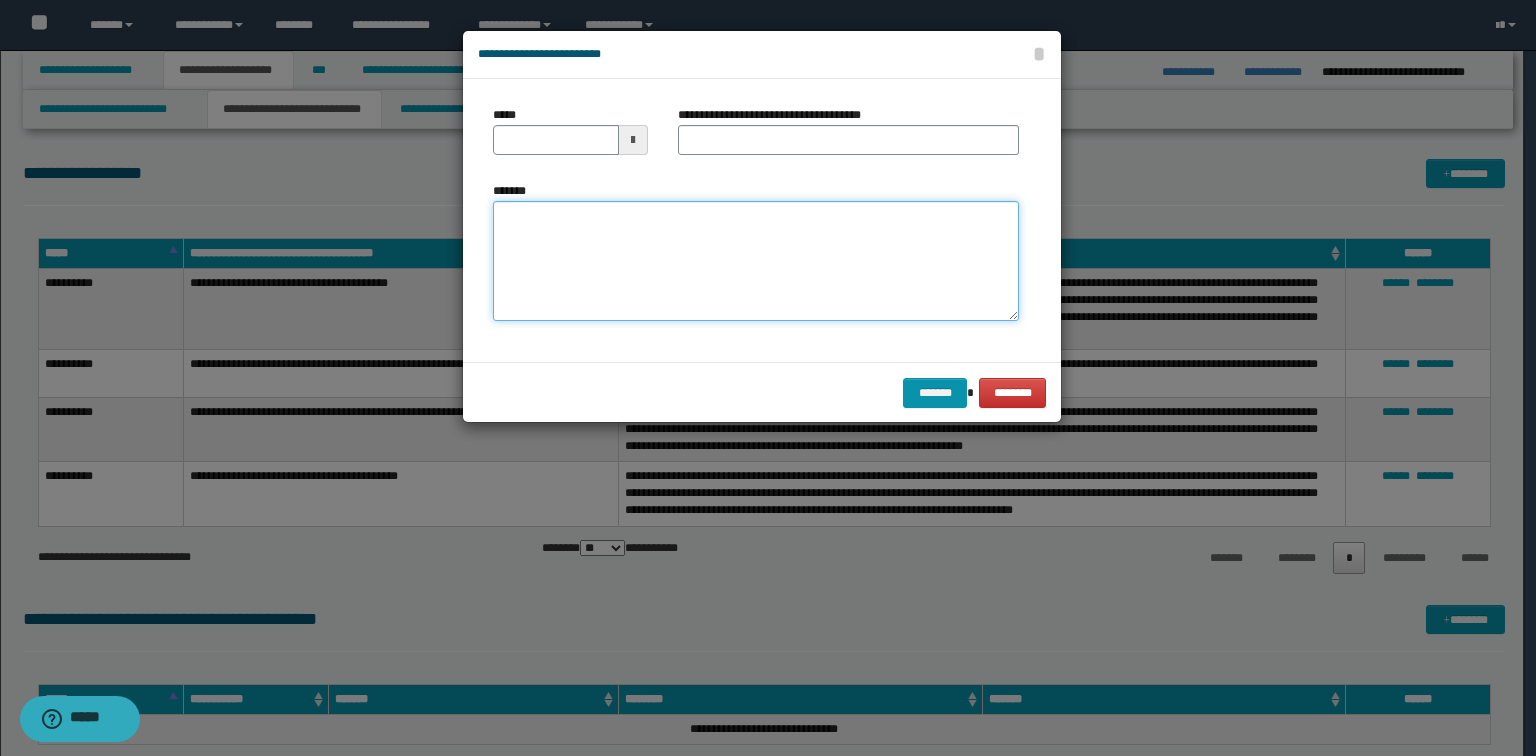 click on "*******" at bounding box center (756, 261) 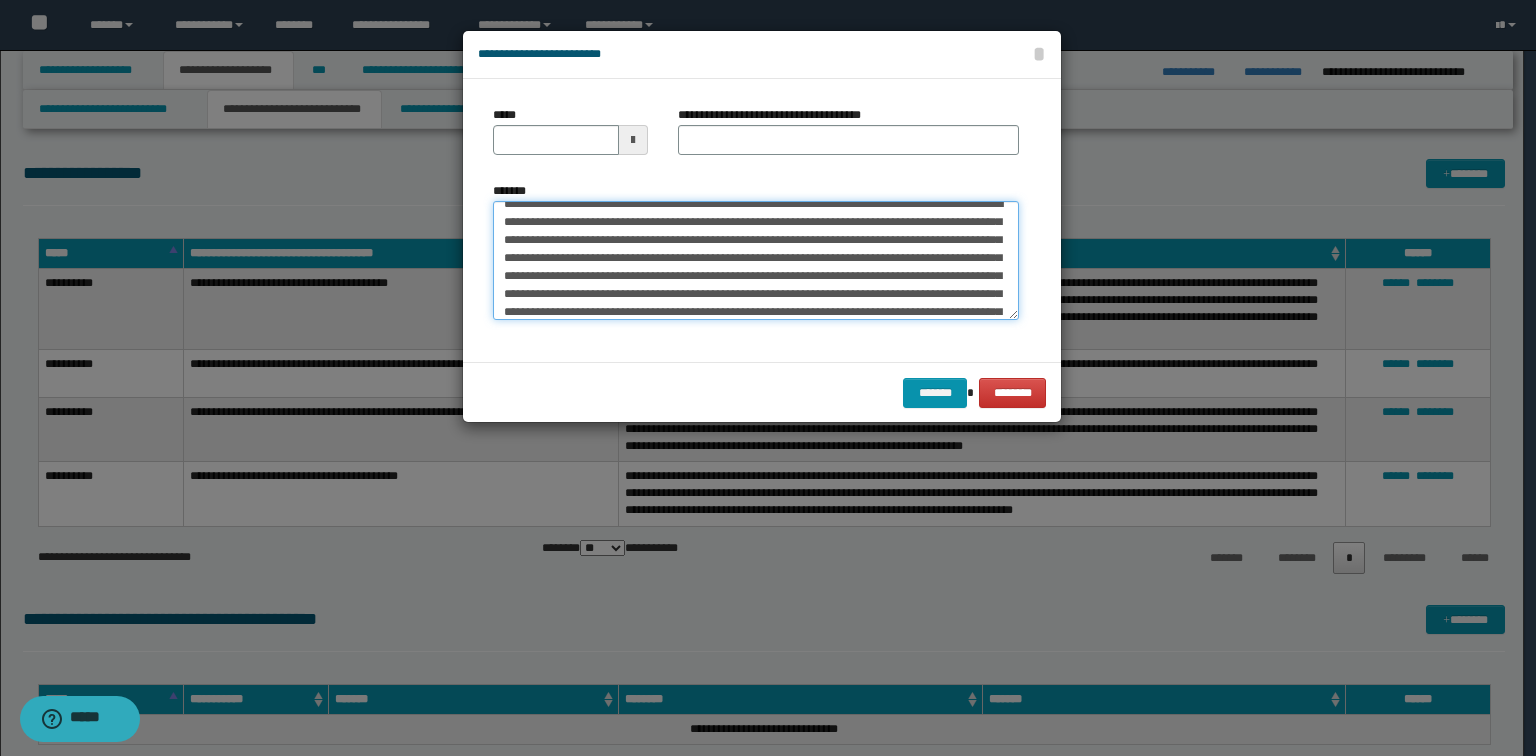 scroll, scrollTop: 0, scrollLeft: 0, axis: both 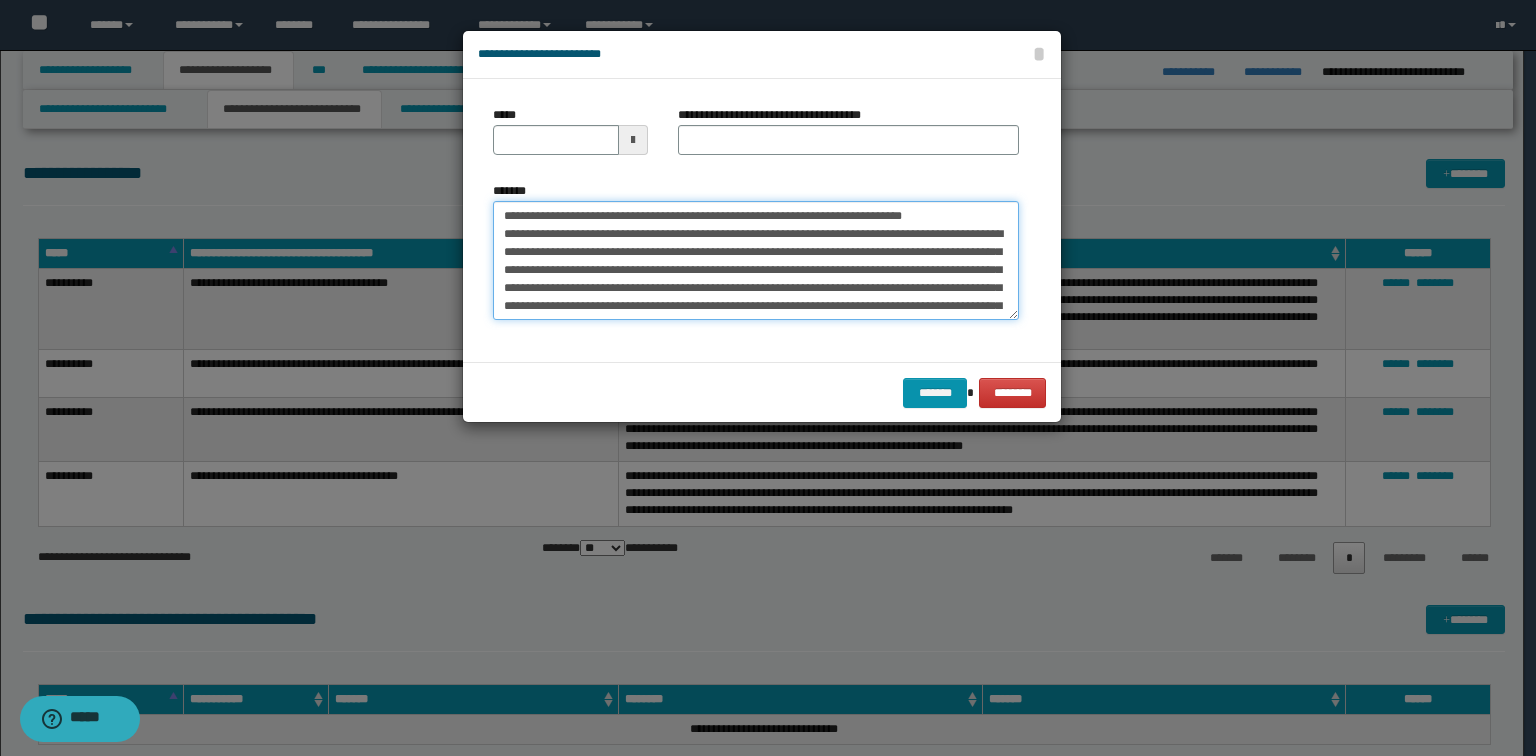drag, startPoint x: 960, startPoint y: 215, endPoint x: 213, endPoint y: 193, distance: 747.3239 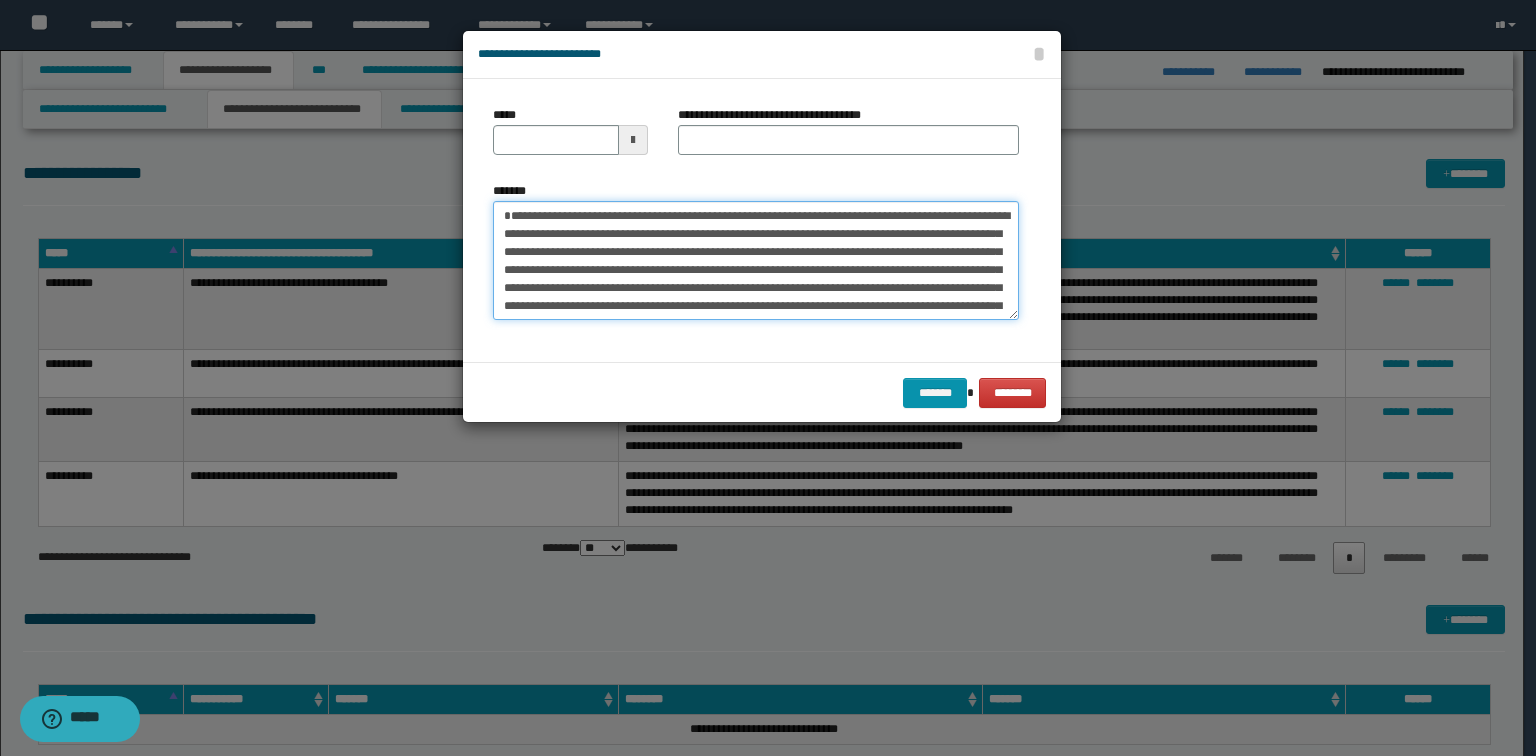 type on "**********" 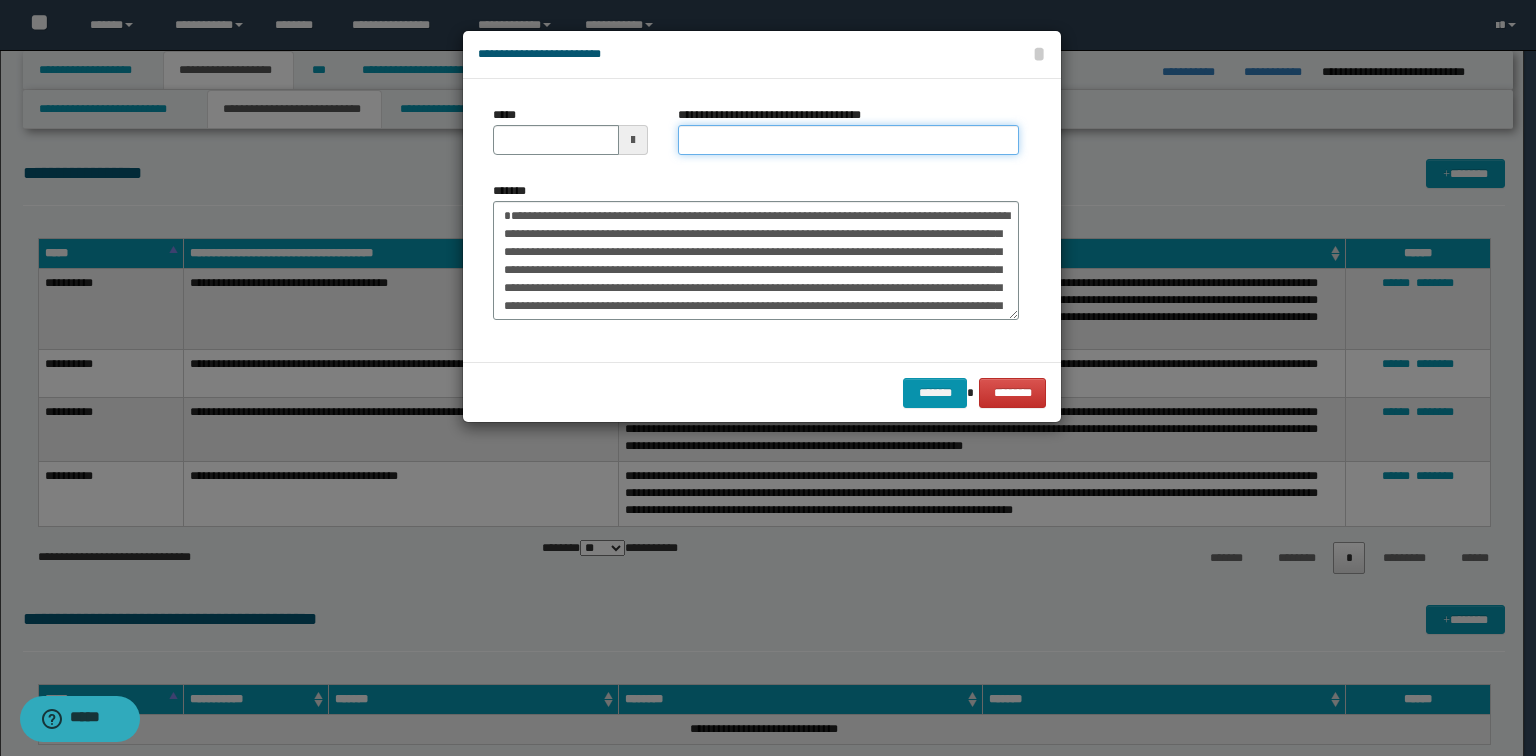 click on "**********" at bounding box center [848, 140] 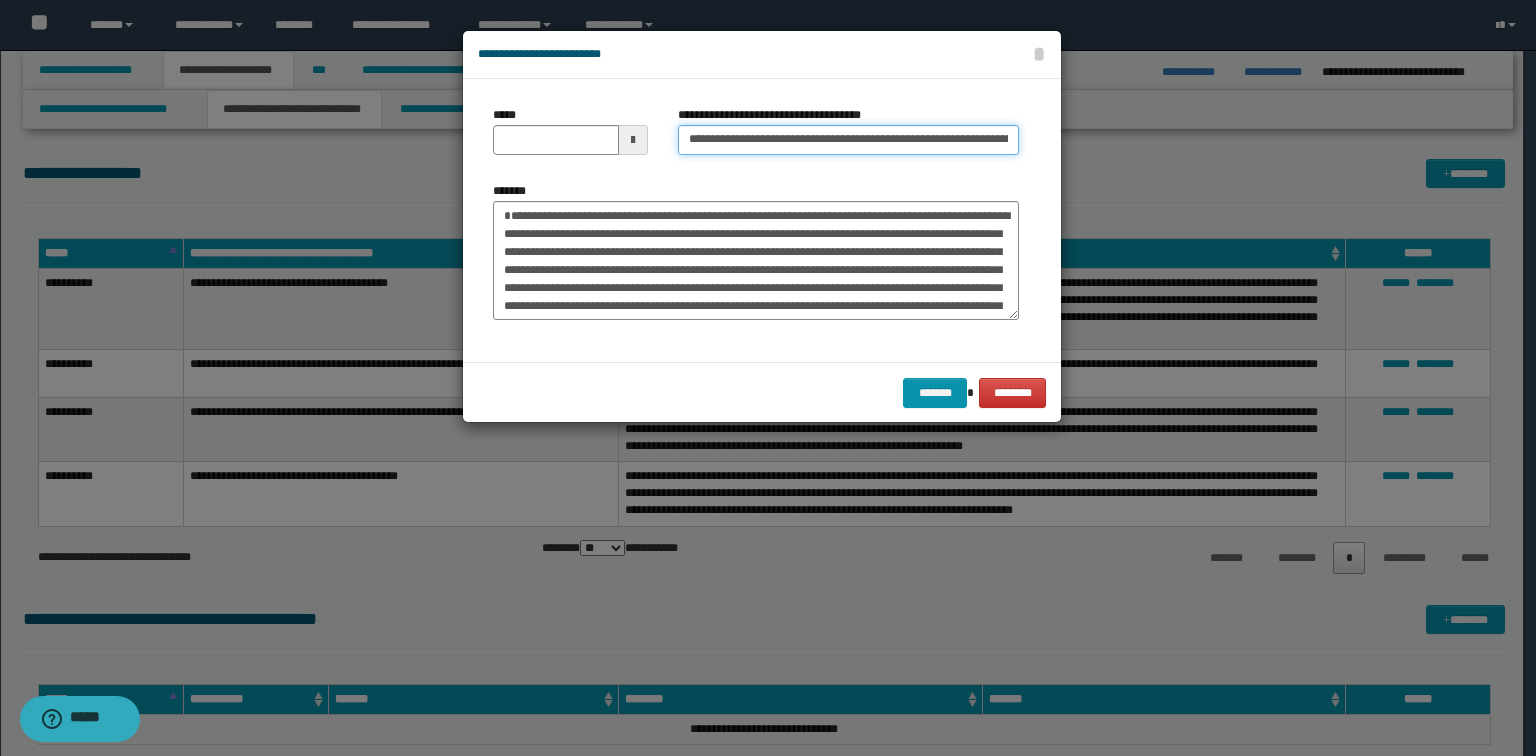 scroll, scrollTop: 0, scrollLeft: 125, axis: horizontal 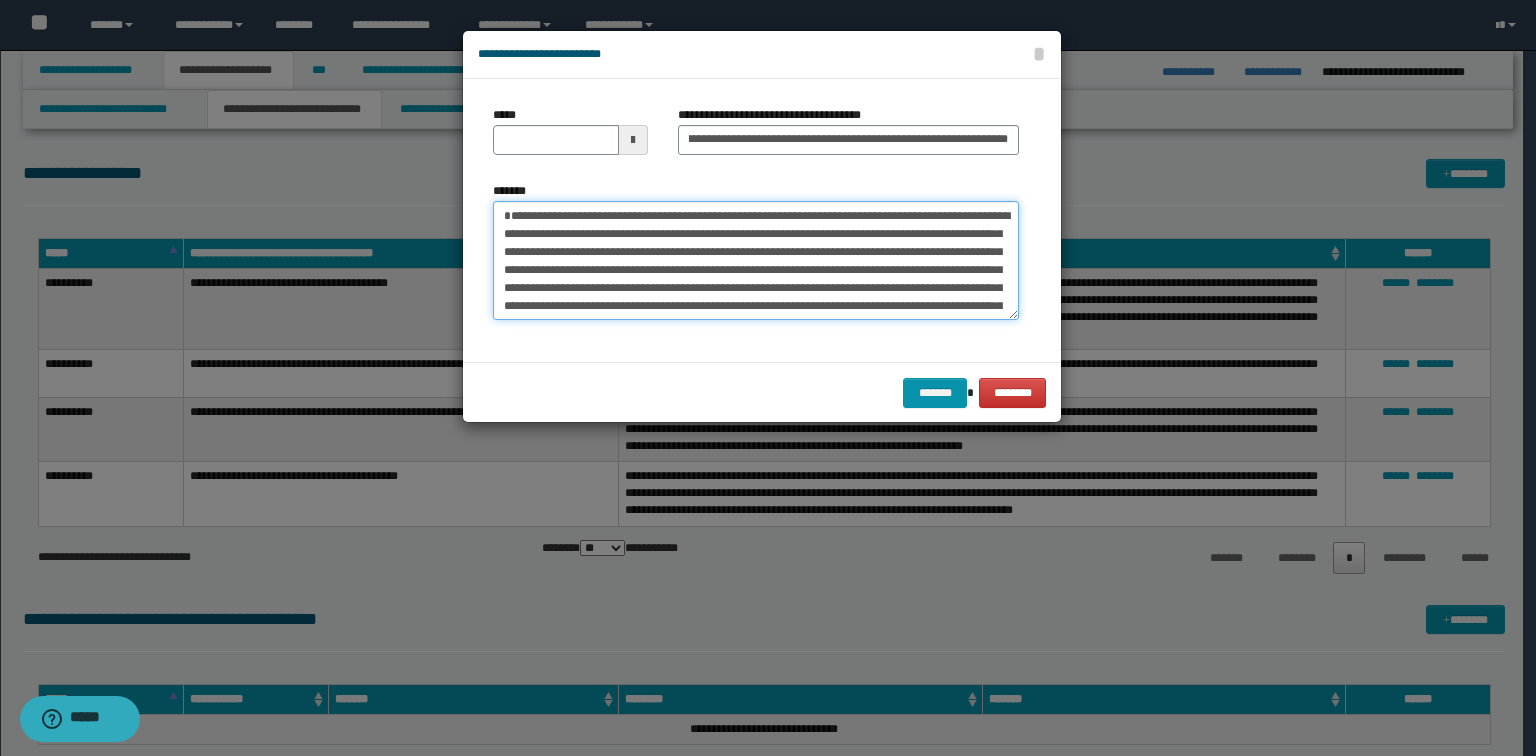 click on "*******" at bounding box center [756, 261] 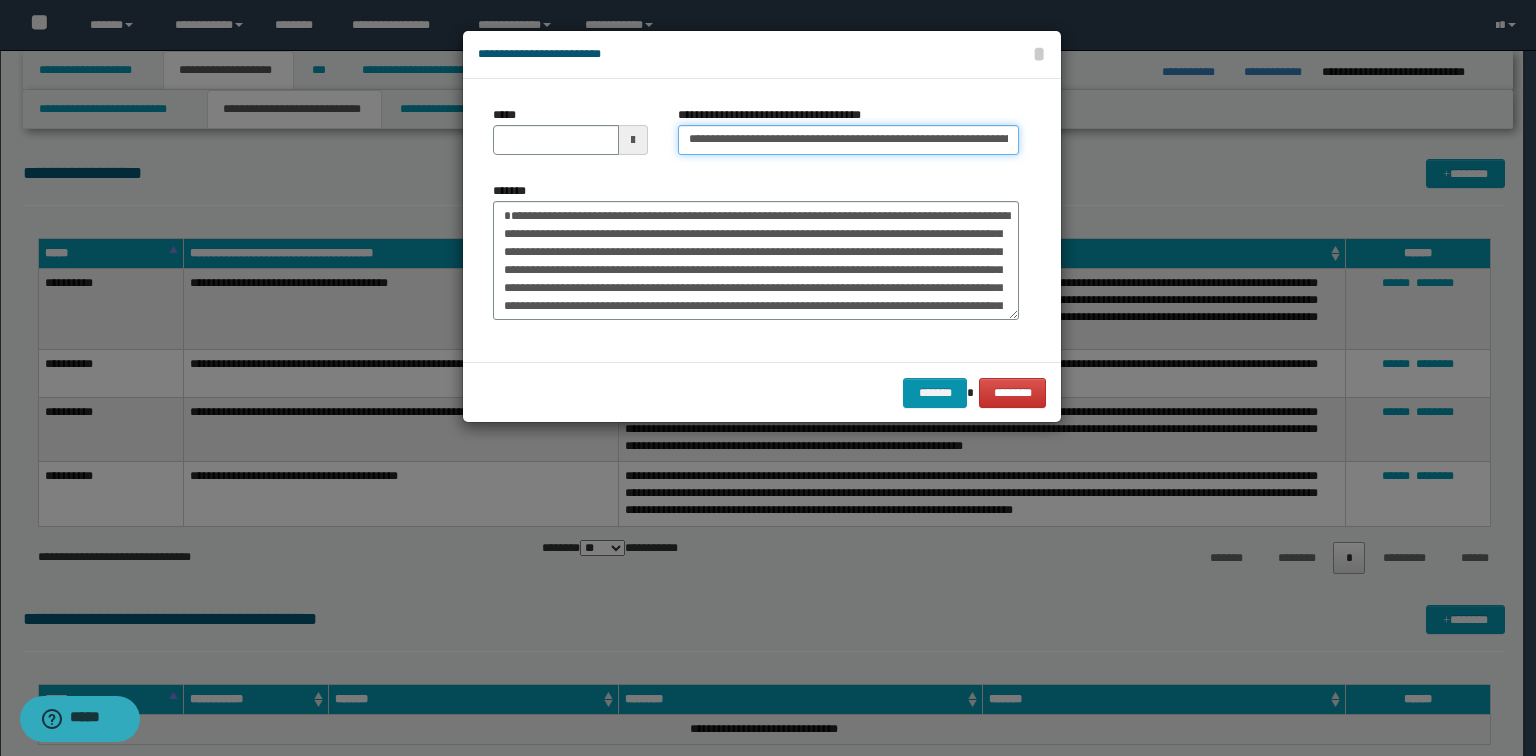 drag, startPoint x: 749, startPoint y: 141, endPoint x: 457, endPoint y: 105, distance: 294.21082 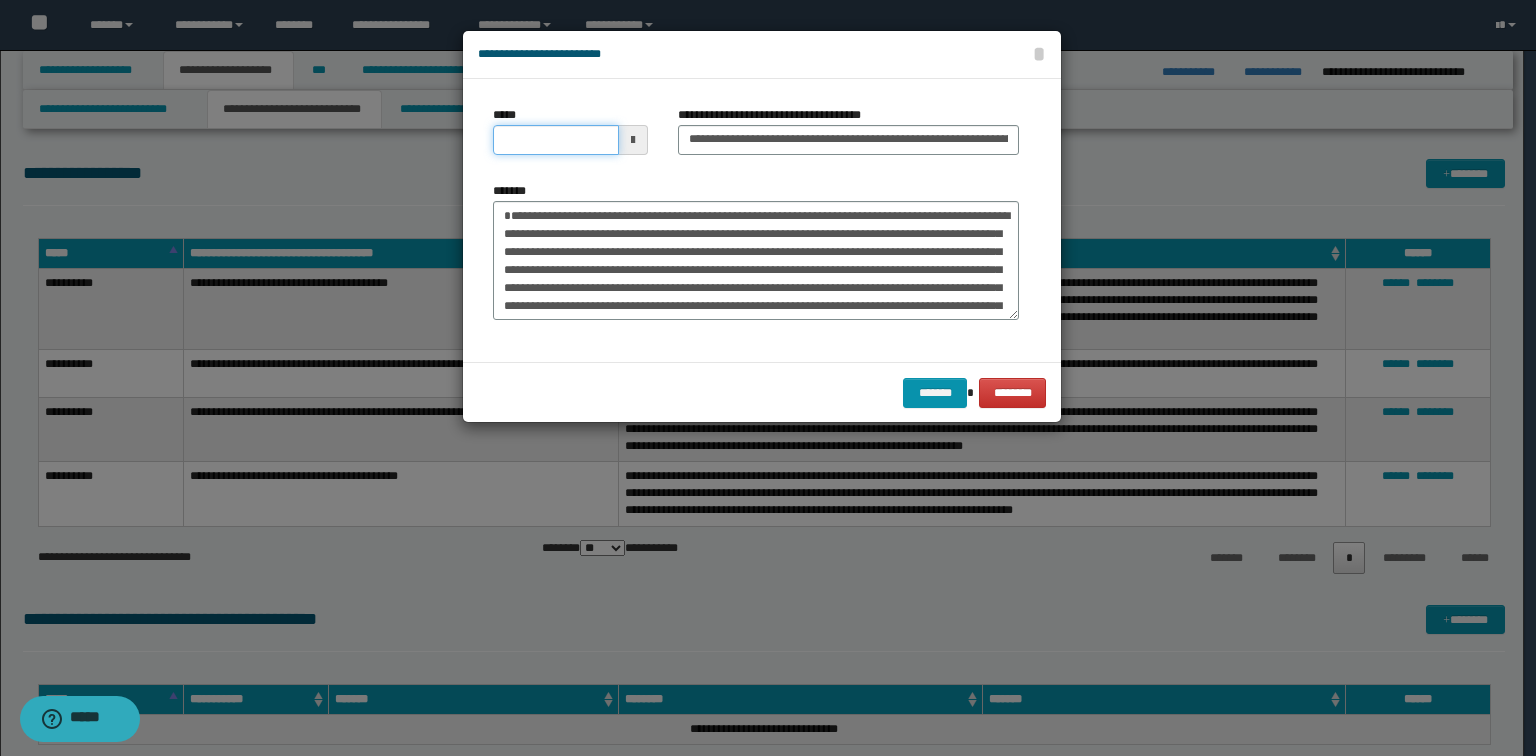 click on "*****" at bounding box center [556, 140] 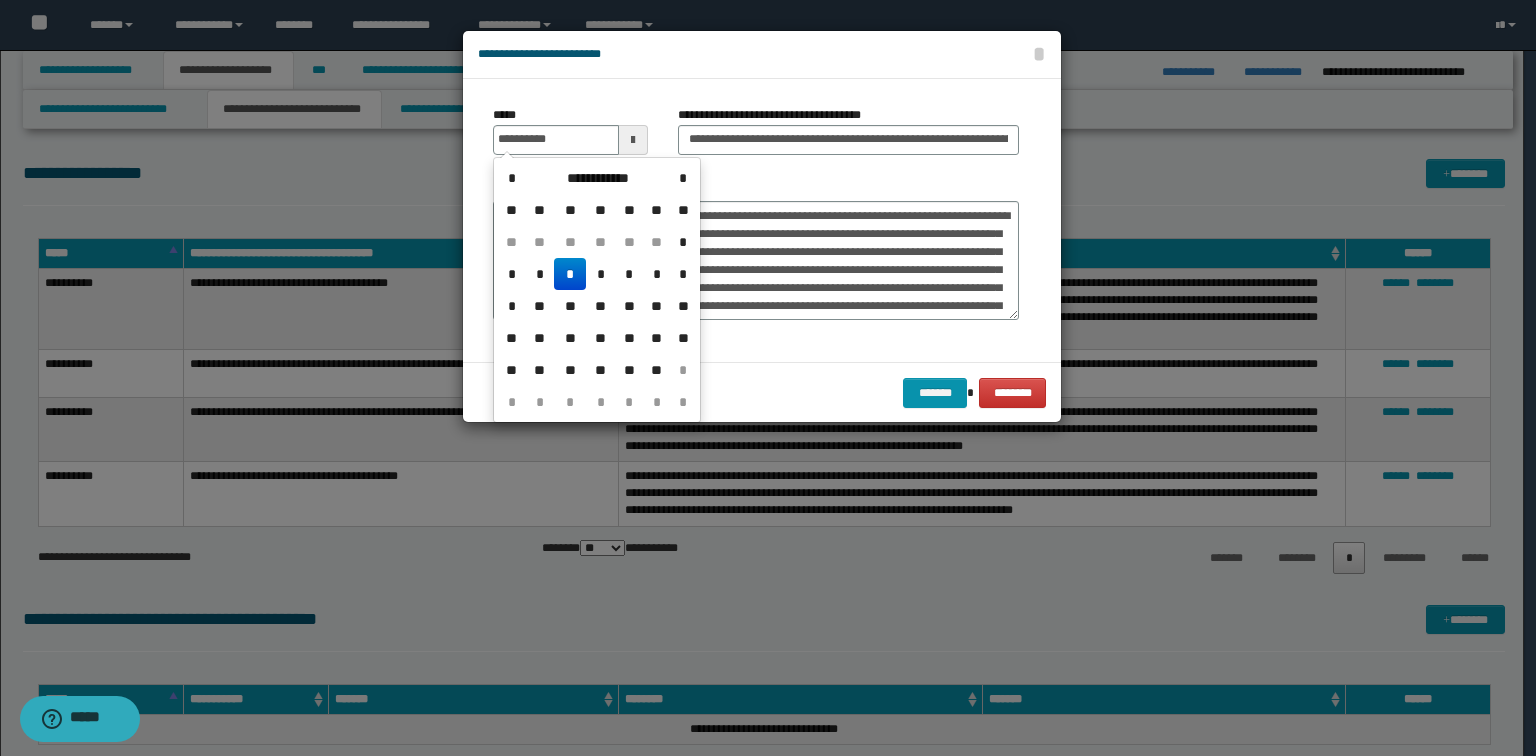 type on "**********" 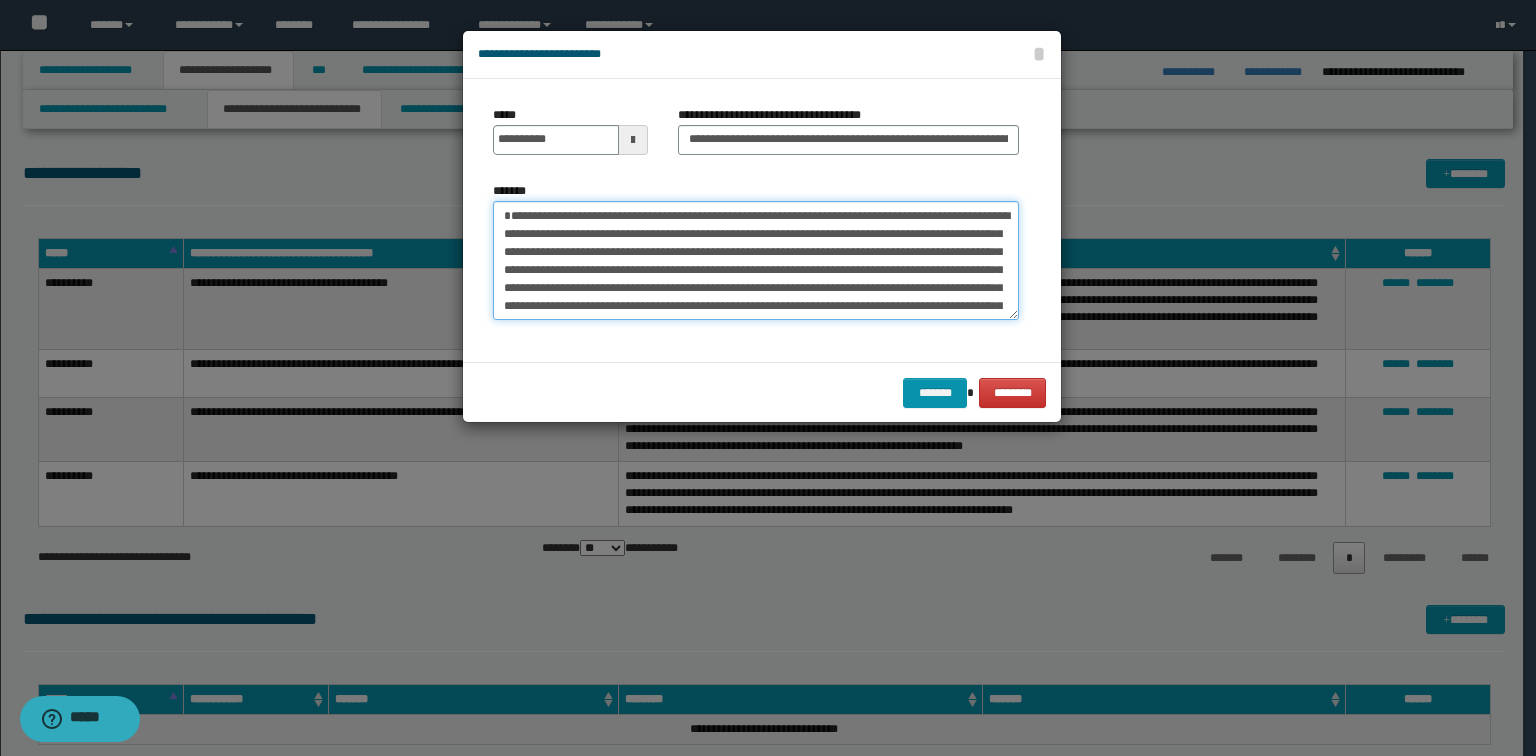 click on "*******" at bounding box center [756, 261] 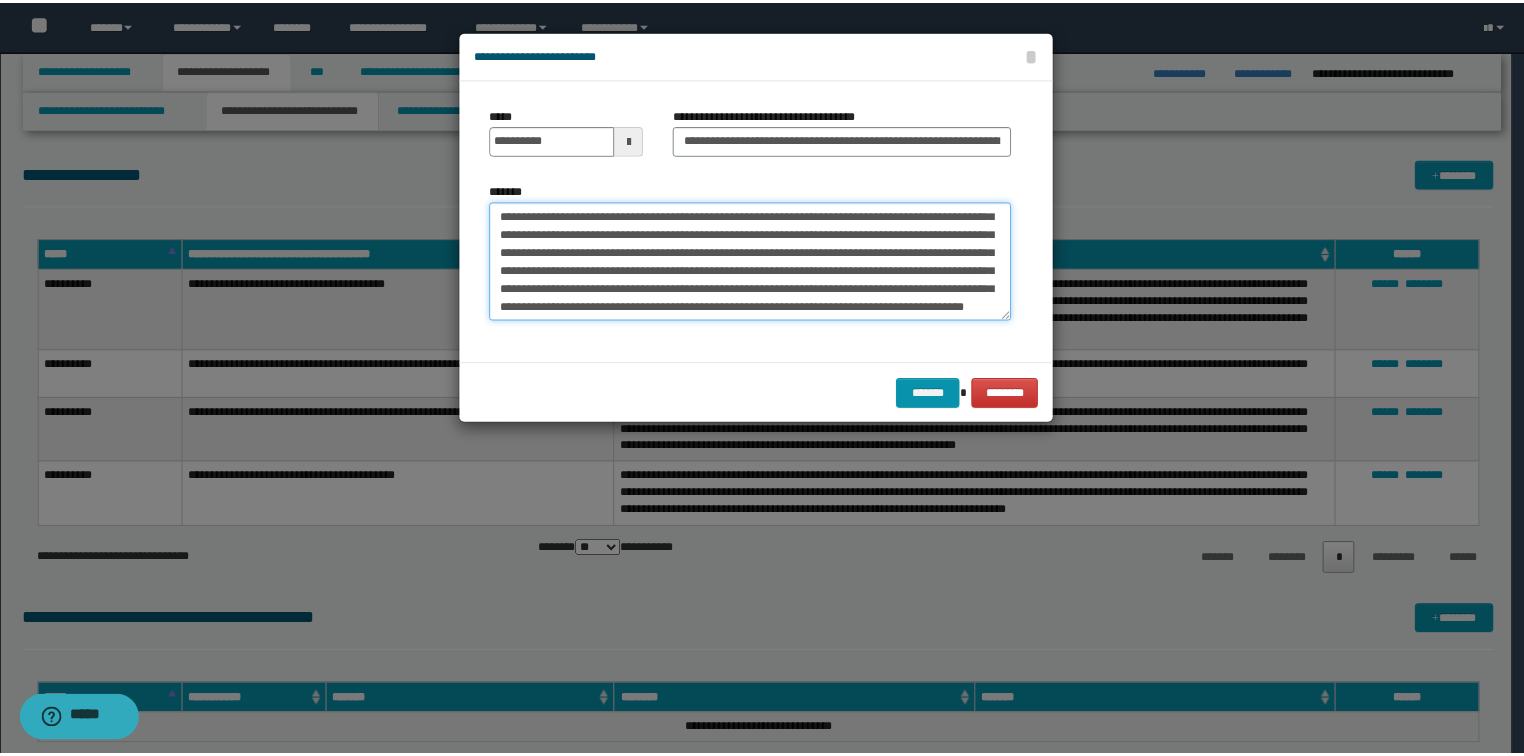 scroll, scrollTop: 845, scrollLeft: 0, axis: vertical 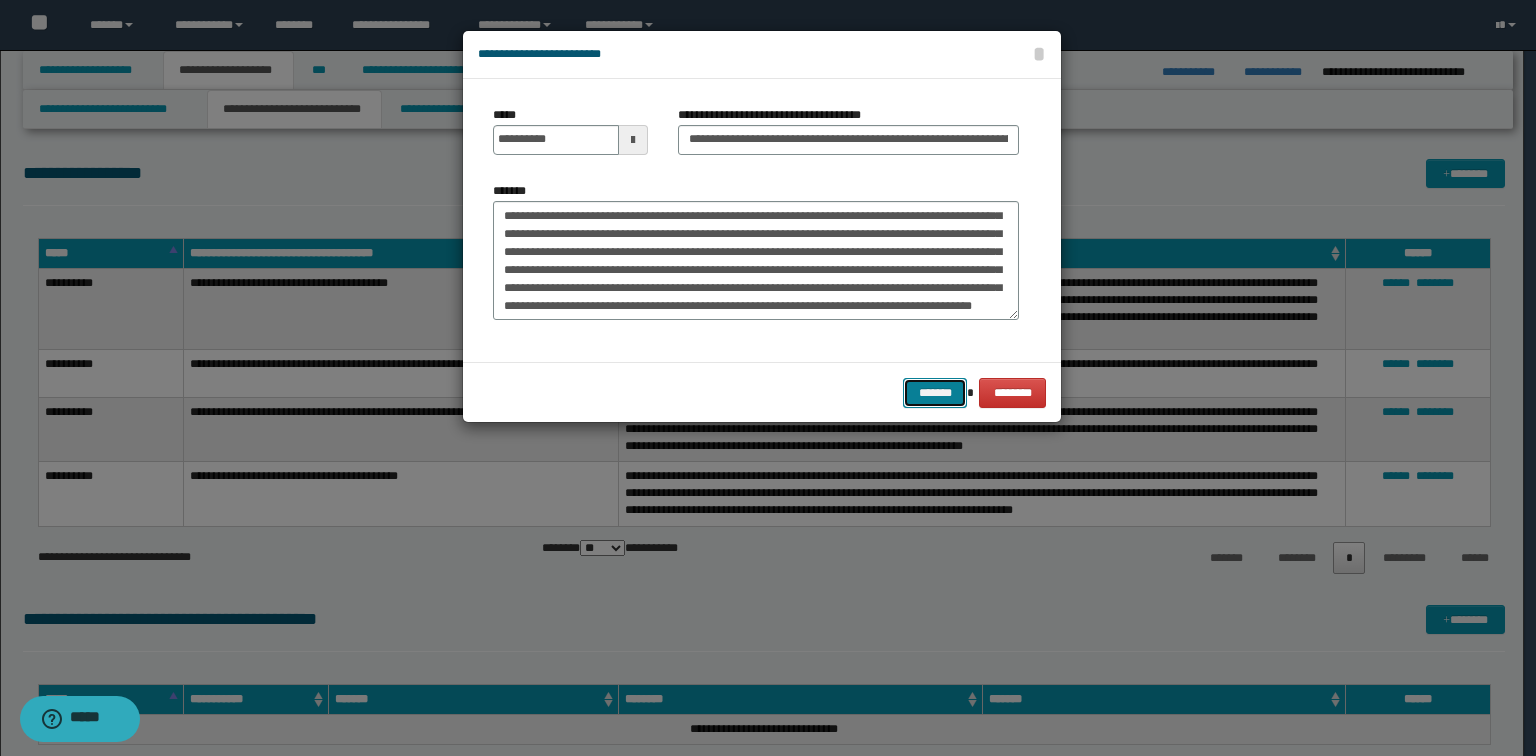 click on "*******" at bounding box center (935, 393) 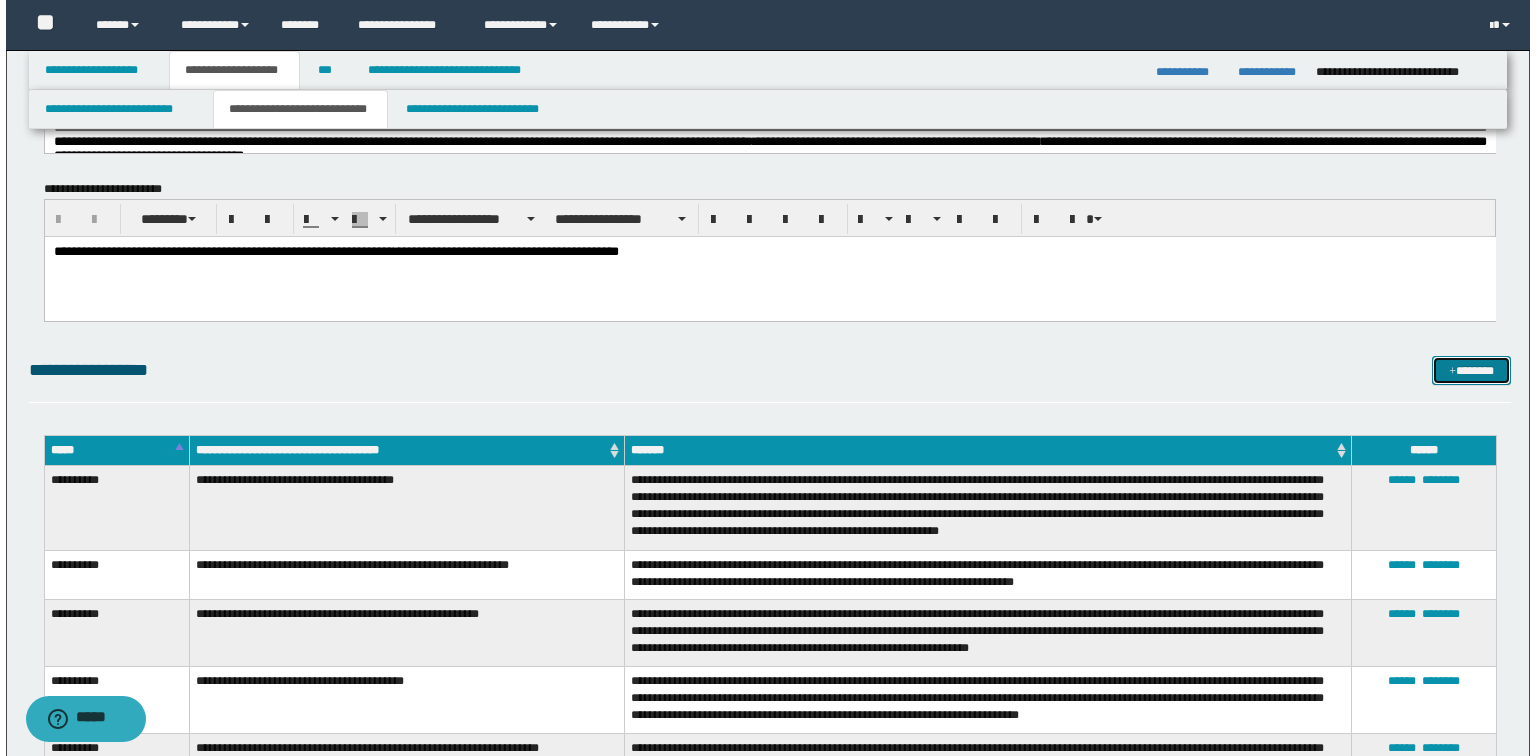 scroll, scrollTop: 104, scrollLeft: 0, axis: vertical 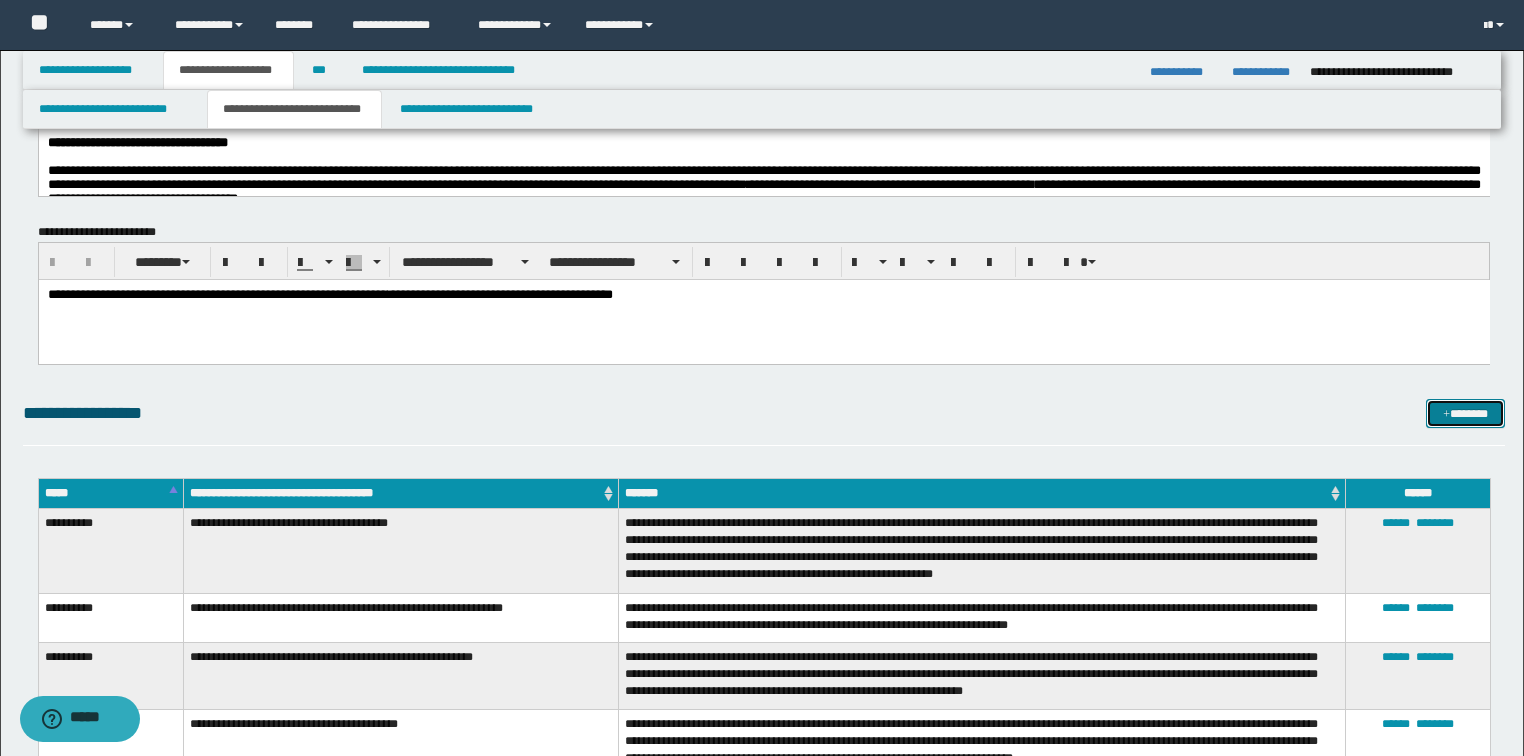 click on "*******" at bounding box center (1465, 414) 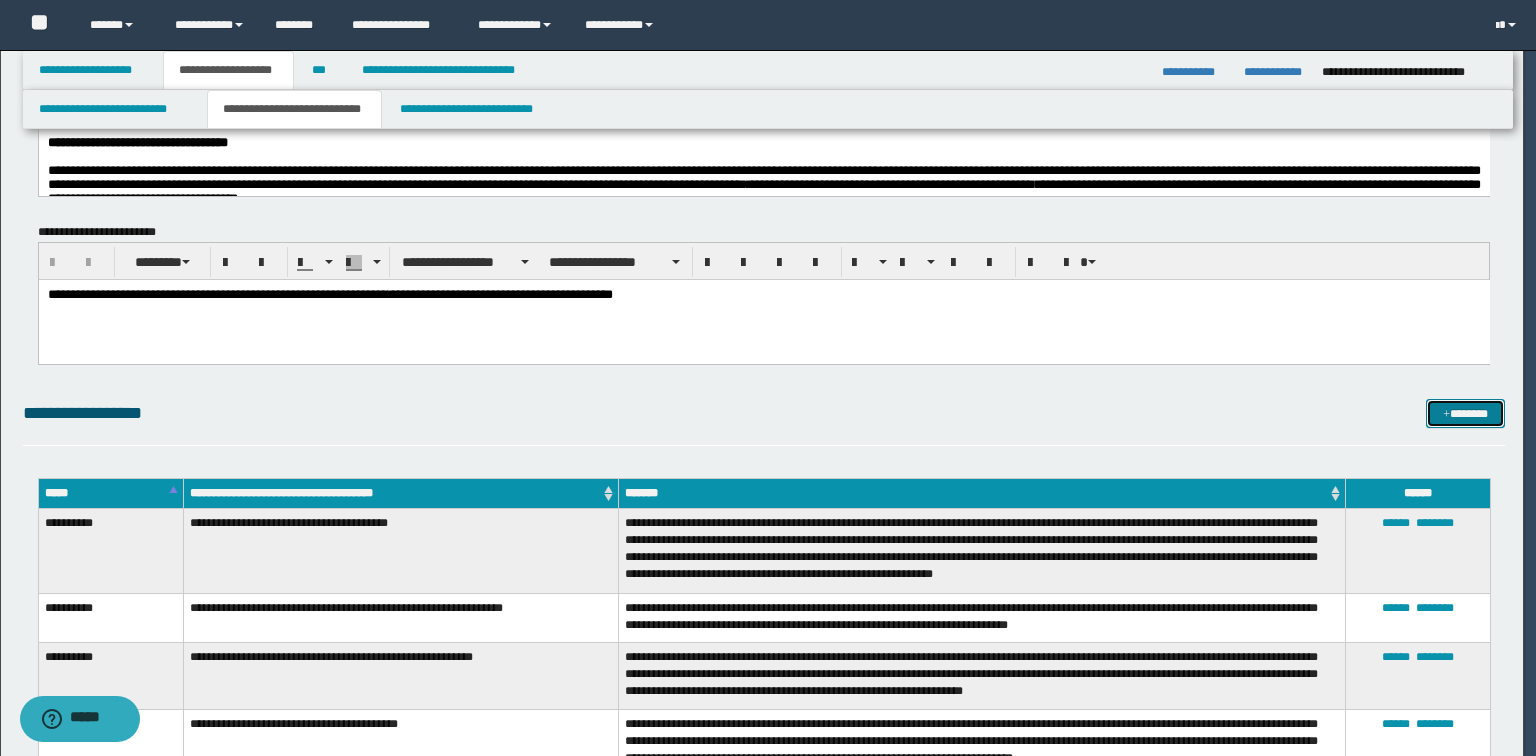 scroll, scrollTop: 0, scrollLeft: 0, axis: both 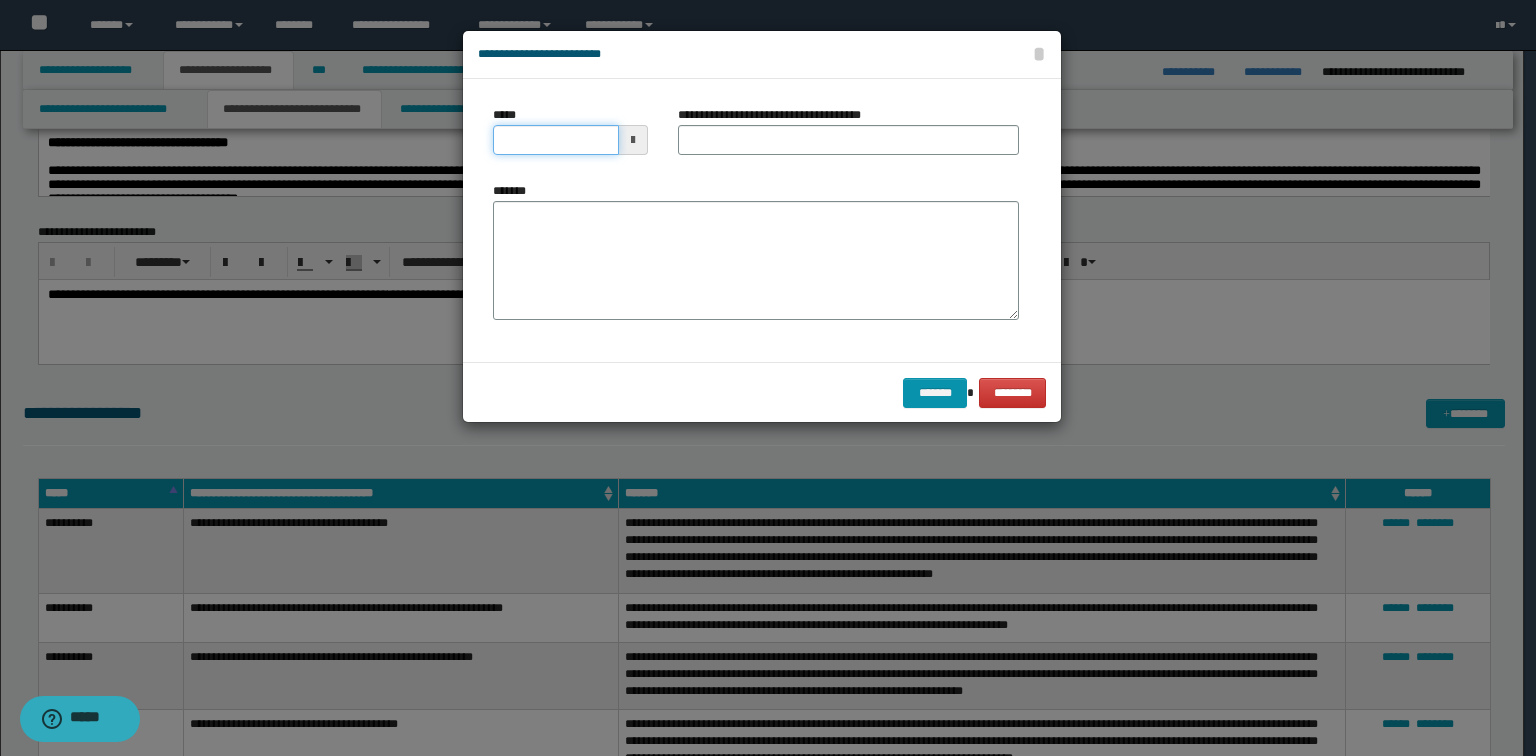 click on "*****" at bounding box center (556, 140) 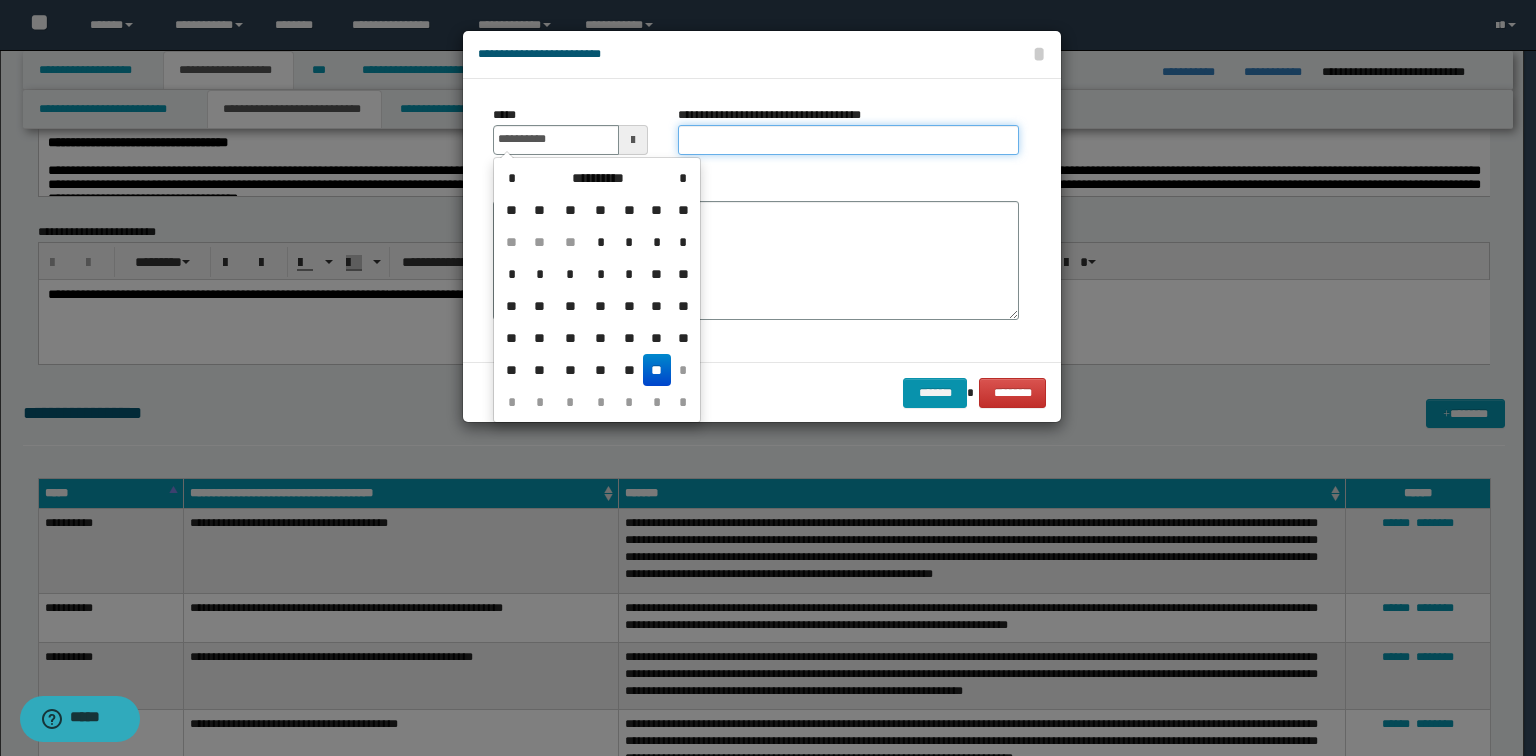 type on "**********" 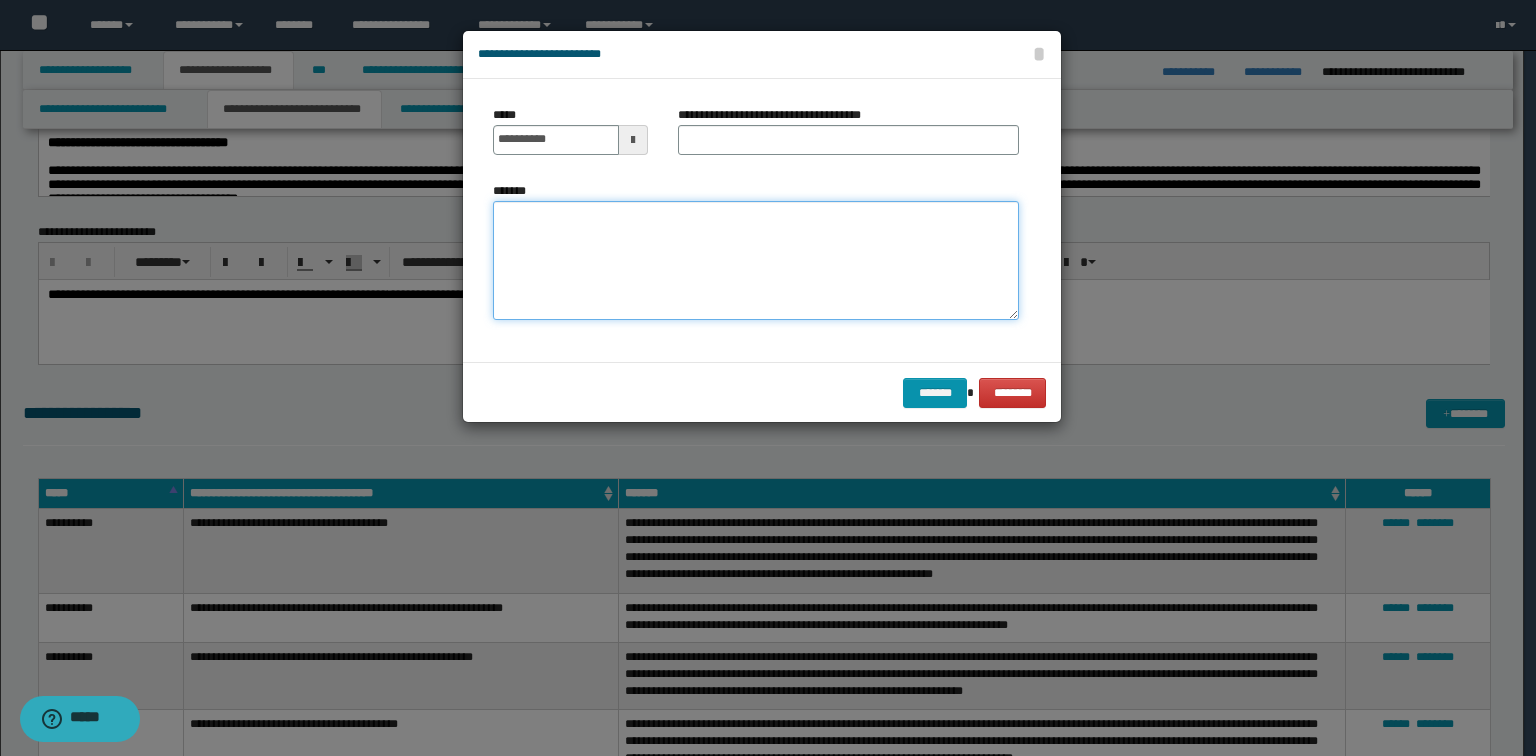 click on "*******" at bounding box center (756, 261) 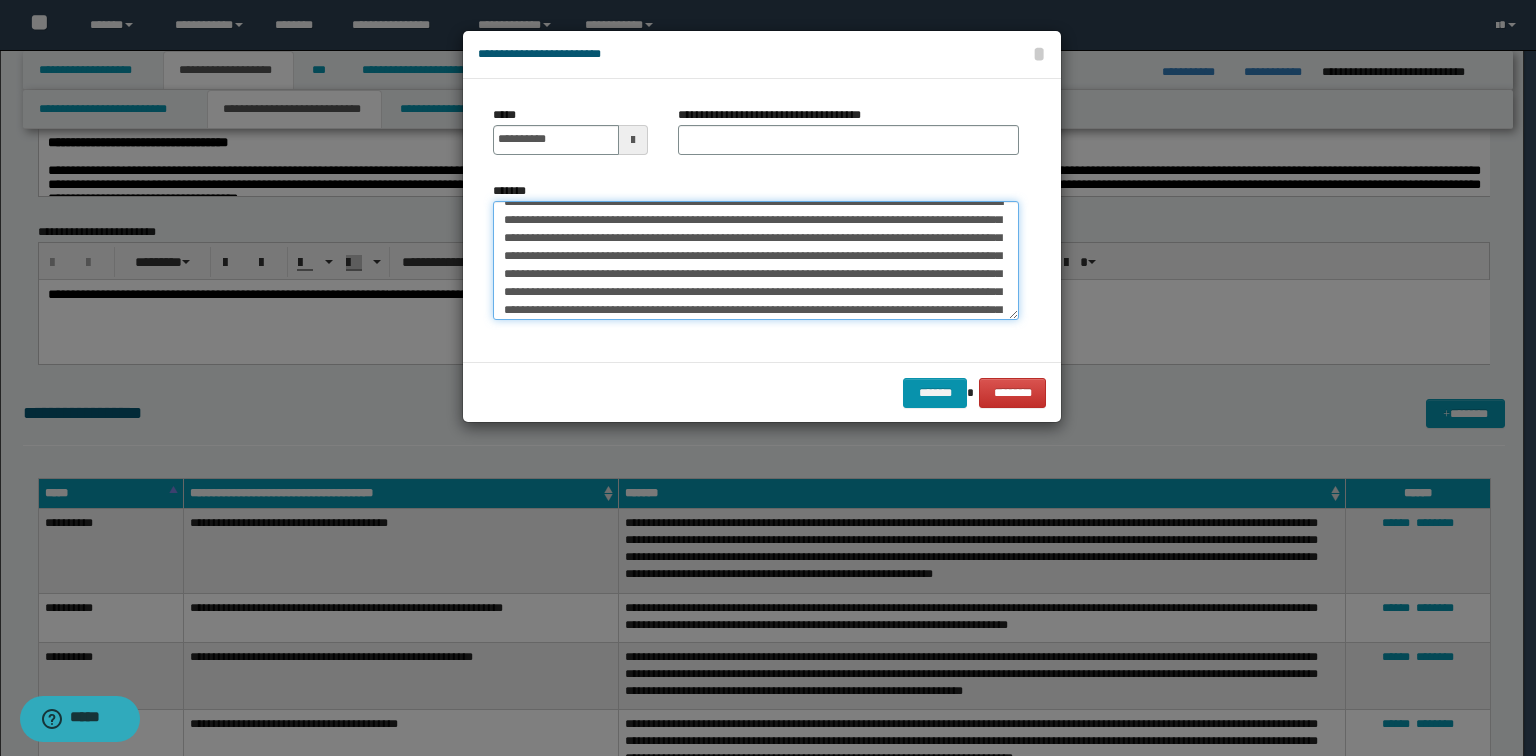 scroll, scrollTop: 0, scrollLeft: 0, axis: both 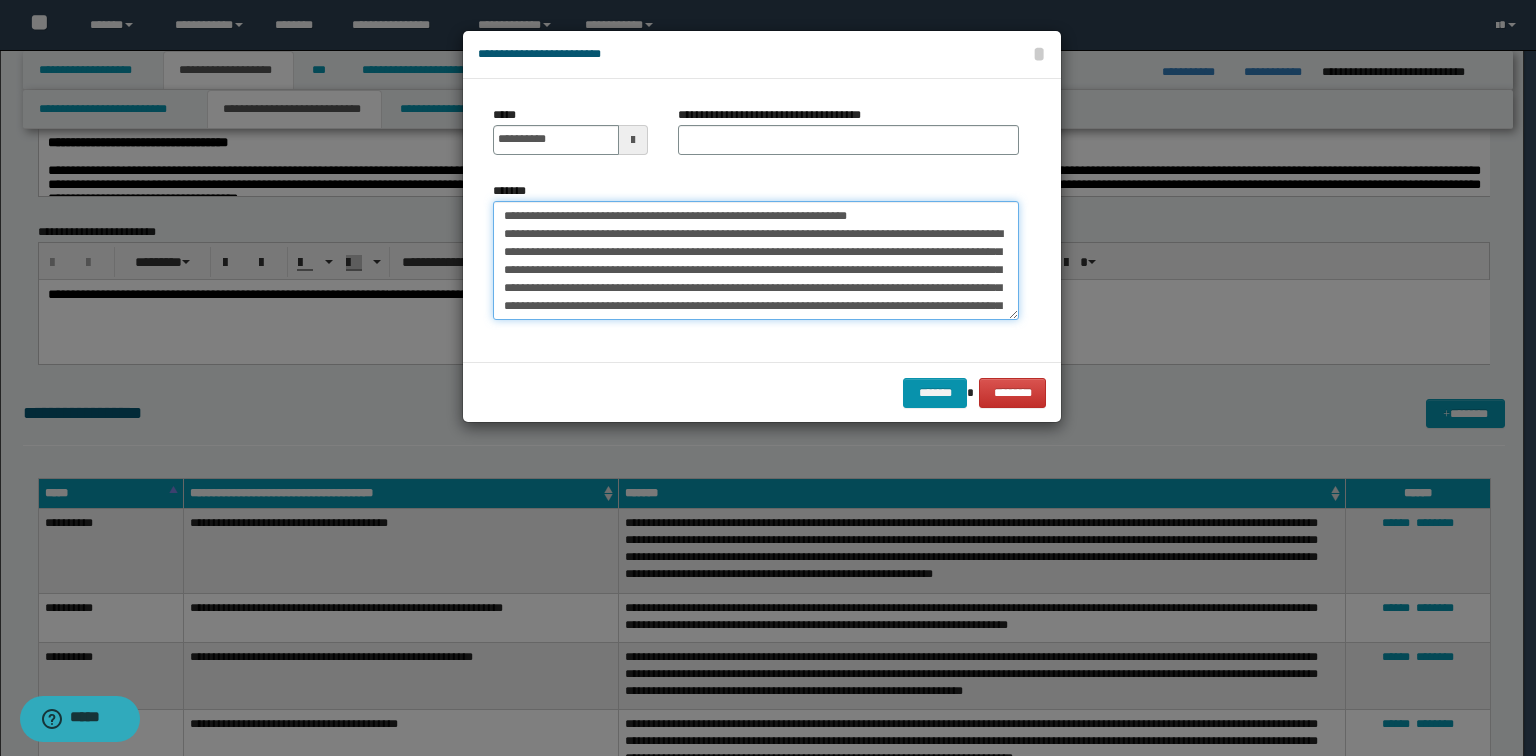 drag, startPoint x: 900, startPoint y: 215, endPoint x: 165, endPoint y: 117, distance: 741.5046 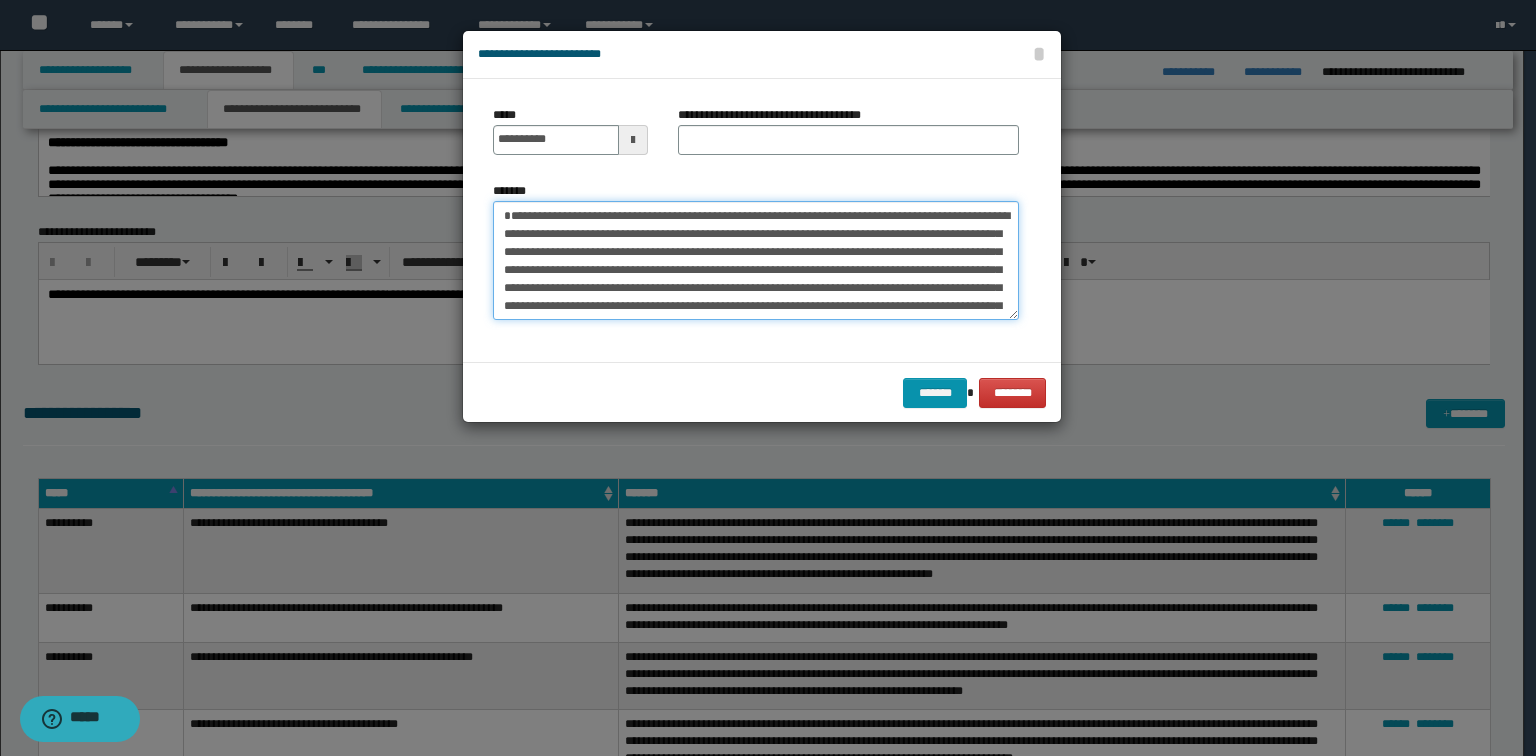 type on "**********" 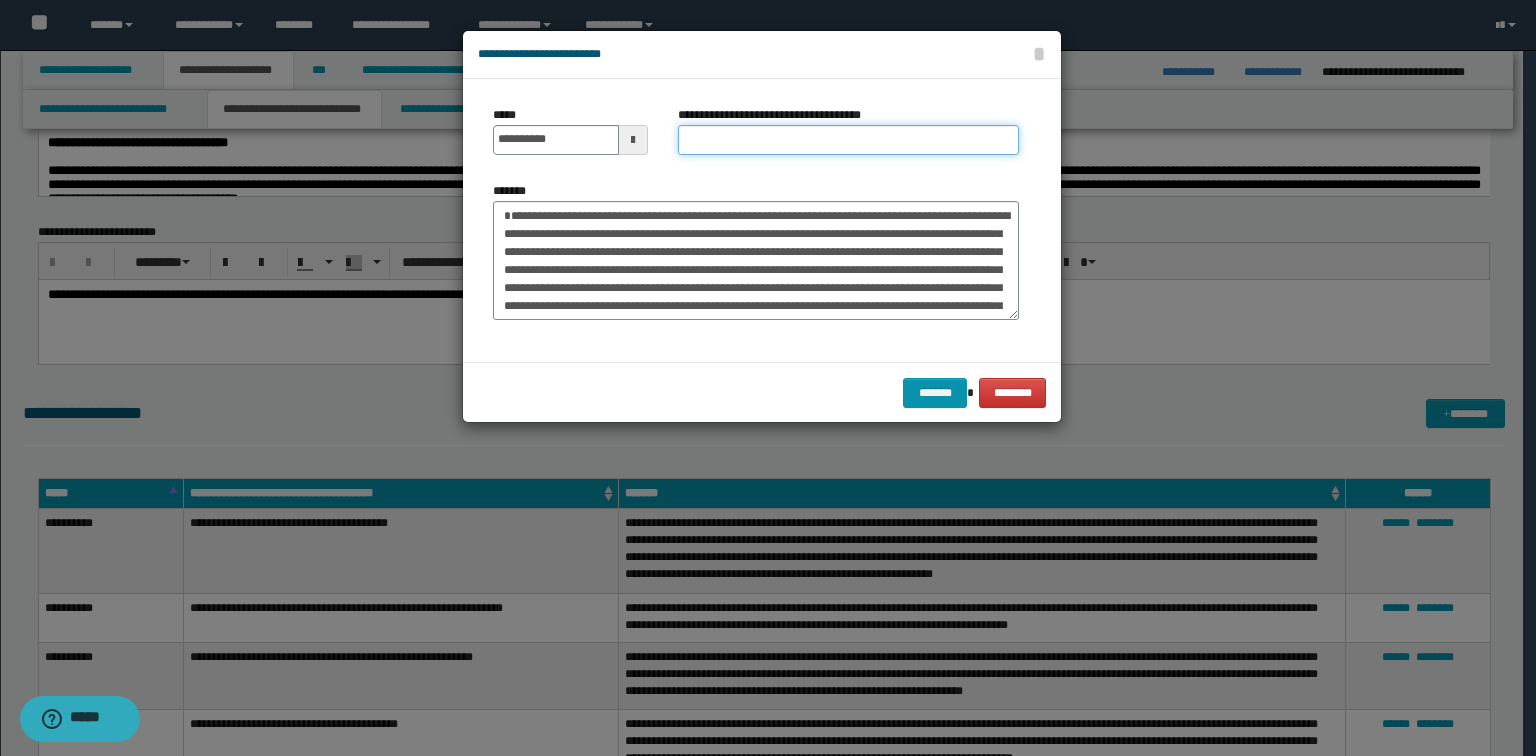 click on "**********" at bounding box center [848, 140] 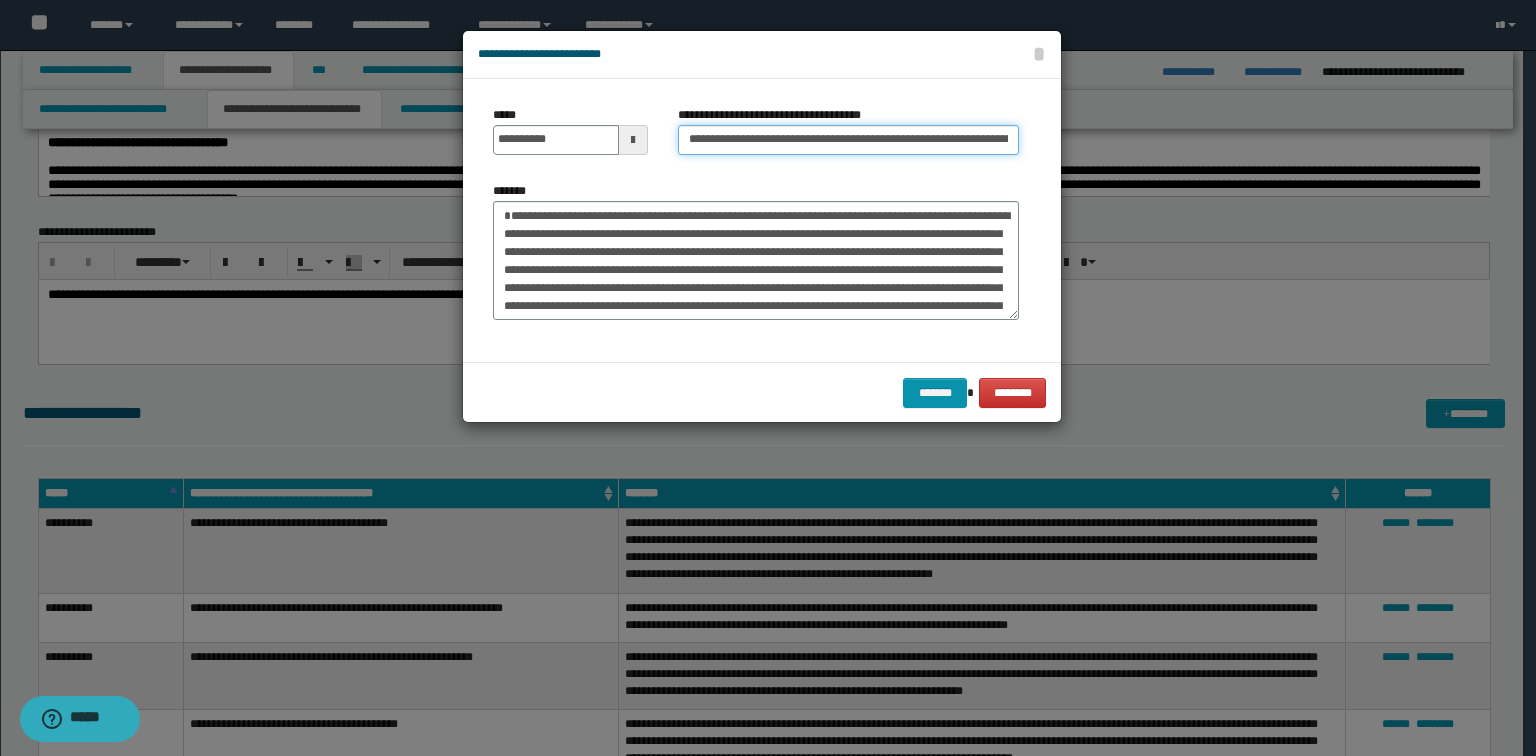 scroll, scrollTop: 0, scrollLeft: 61, axis: horizontal 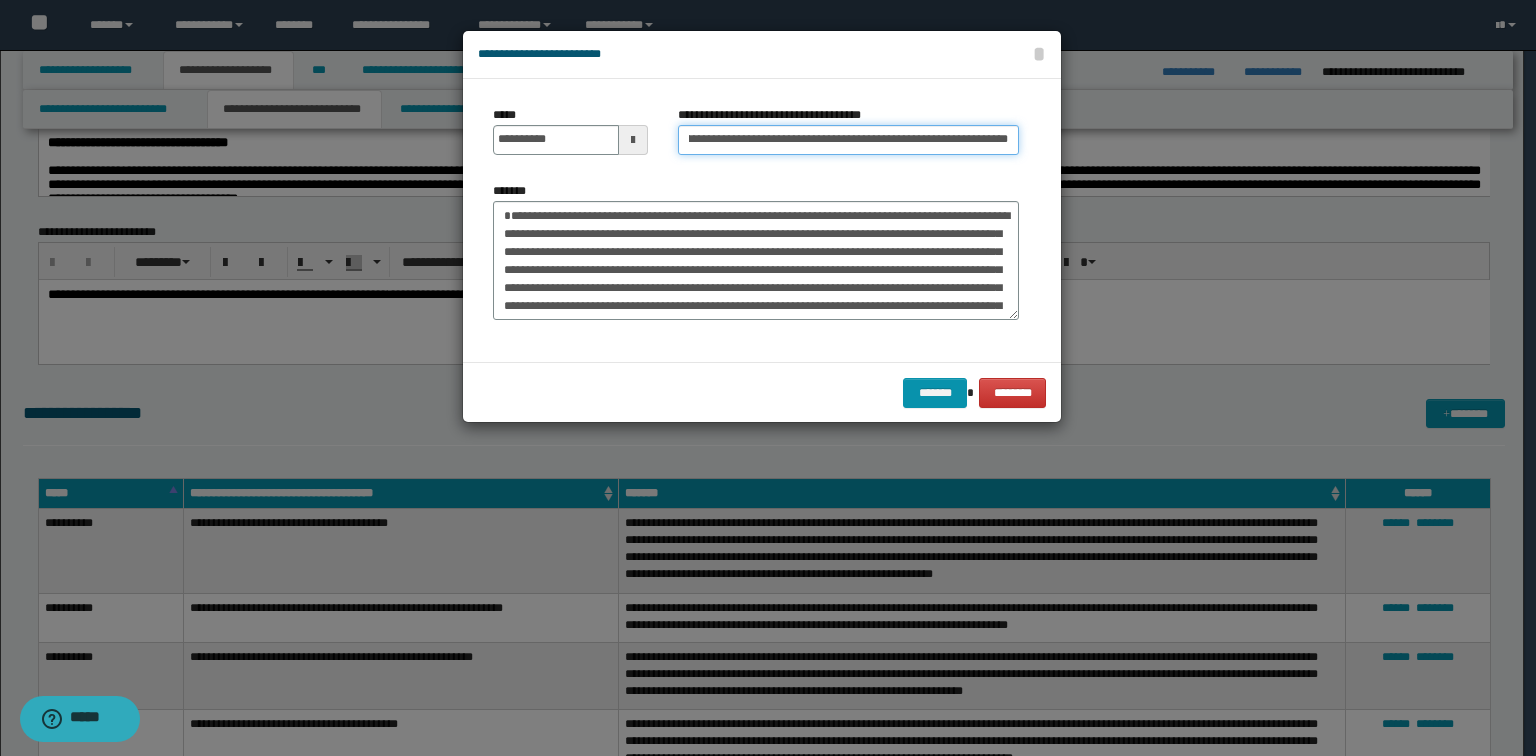 type on "**********" 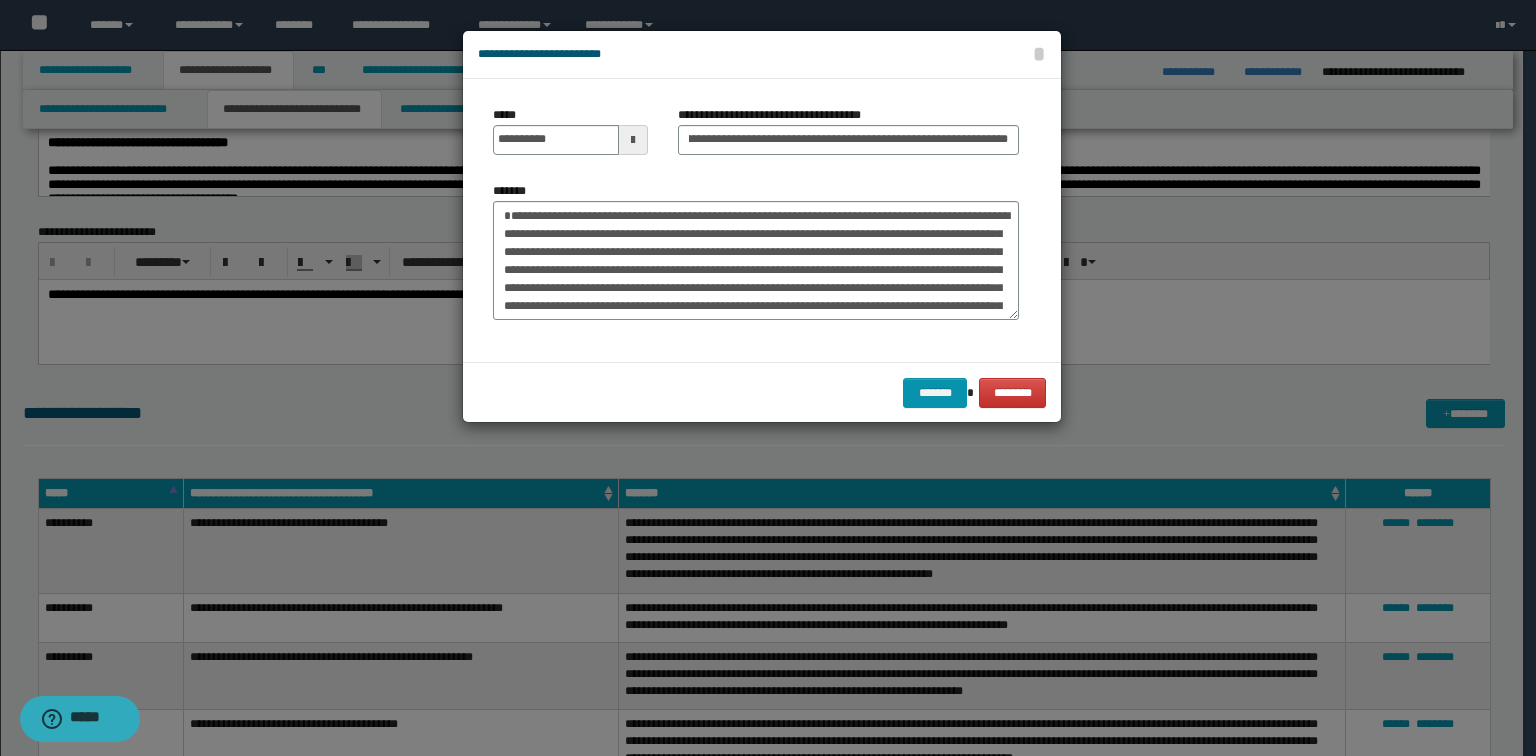 click on "*******" at bounding box center [756, 251] 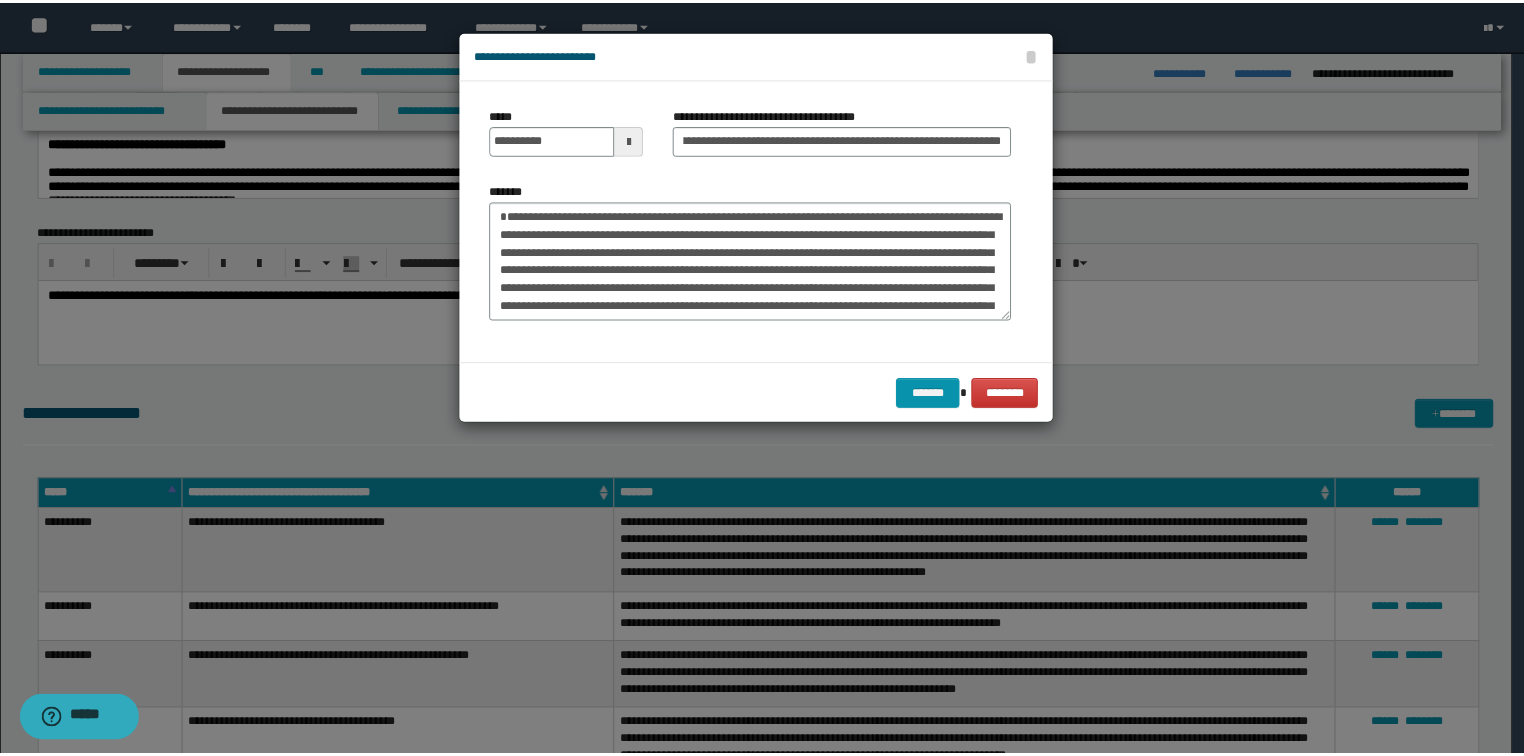 scroll, scrollTop: 0, scrollLeft: 0, axis: both 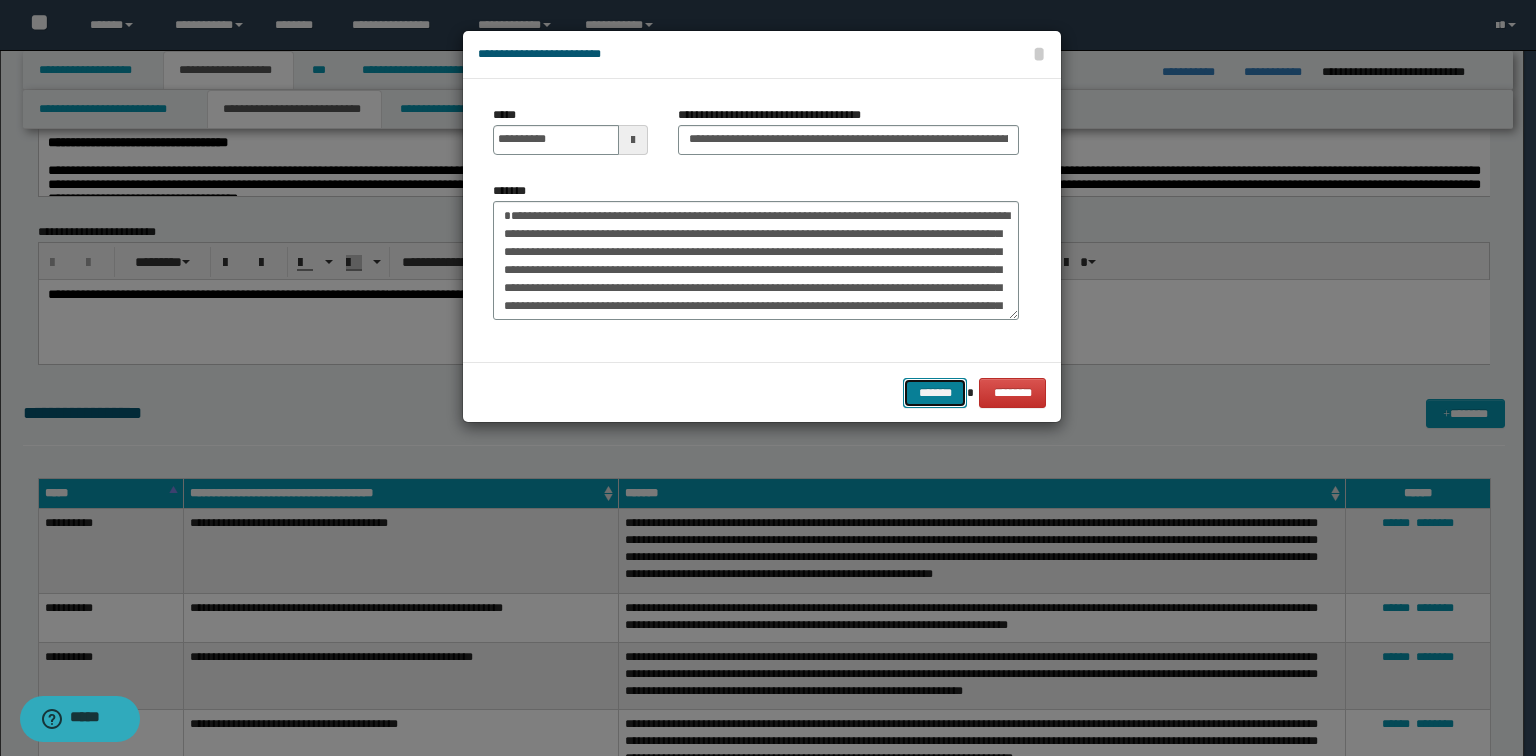 click on "*******" at bounding box center (935, 393) 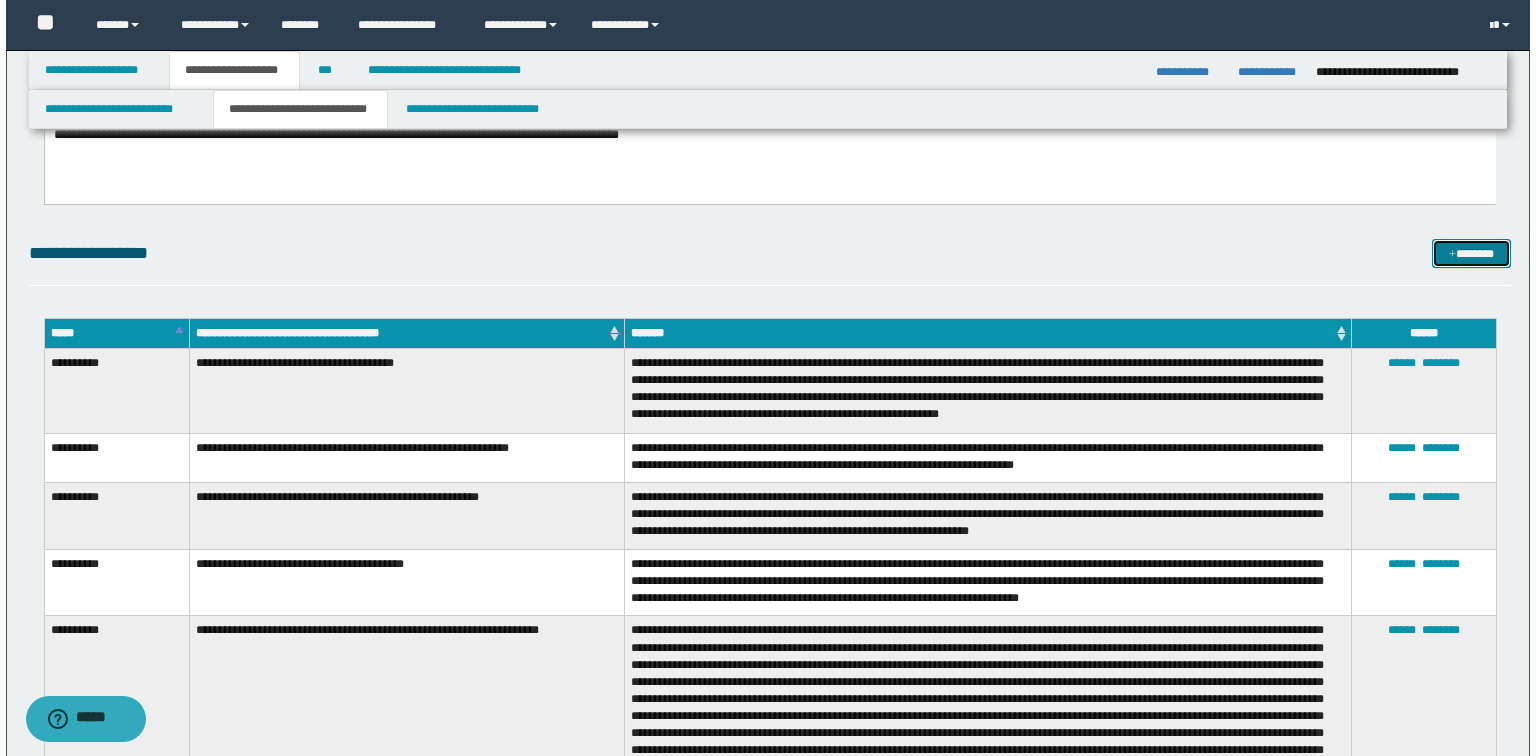 scroll, scrollTop: 264, scrollLeft: 0, axis: vertical 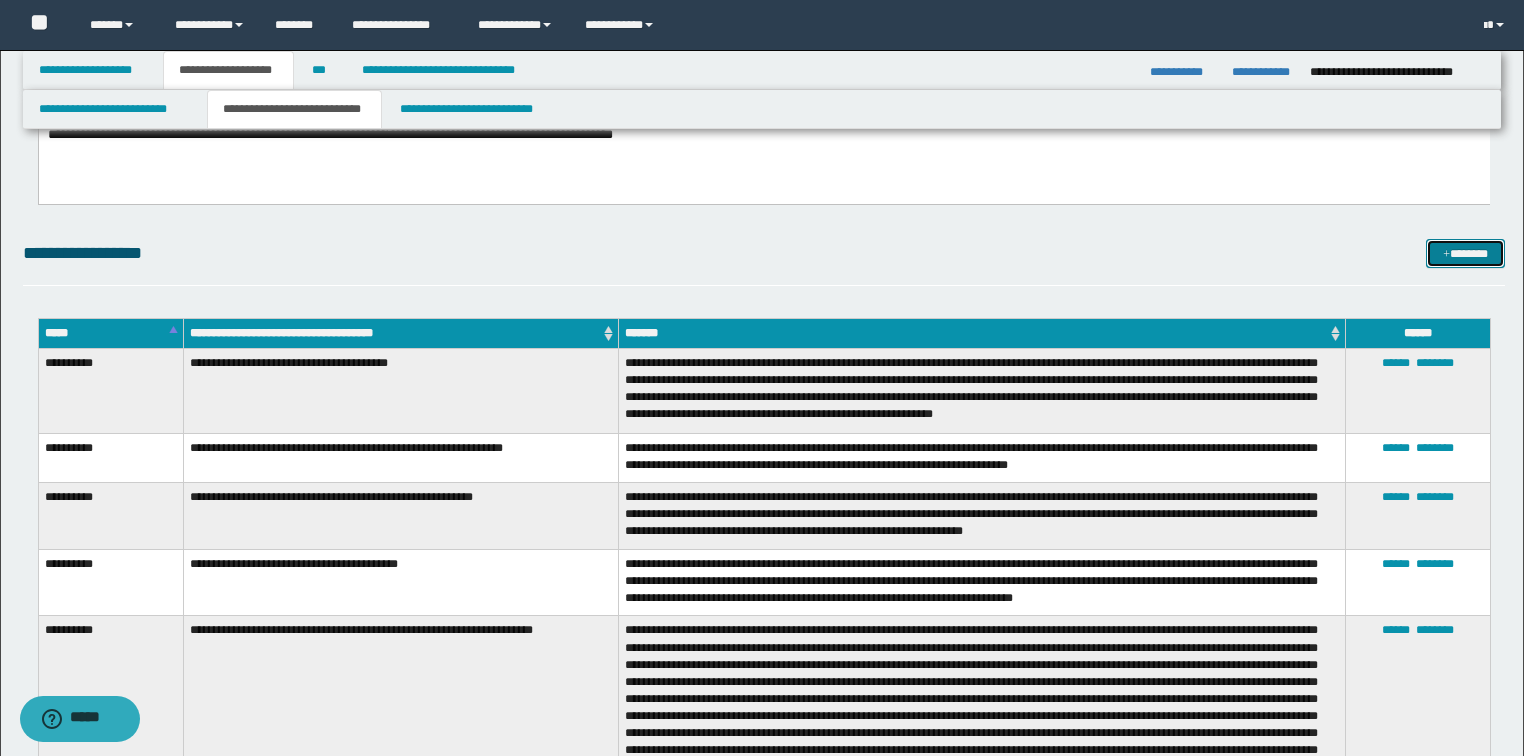 click on "*******" at bounding box center [1465, 254] 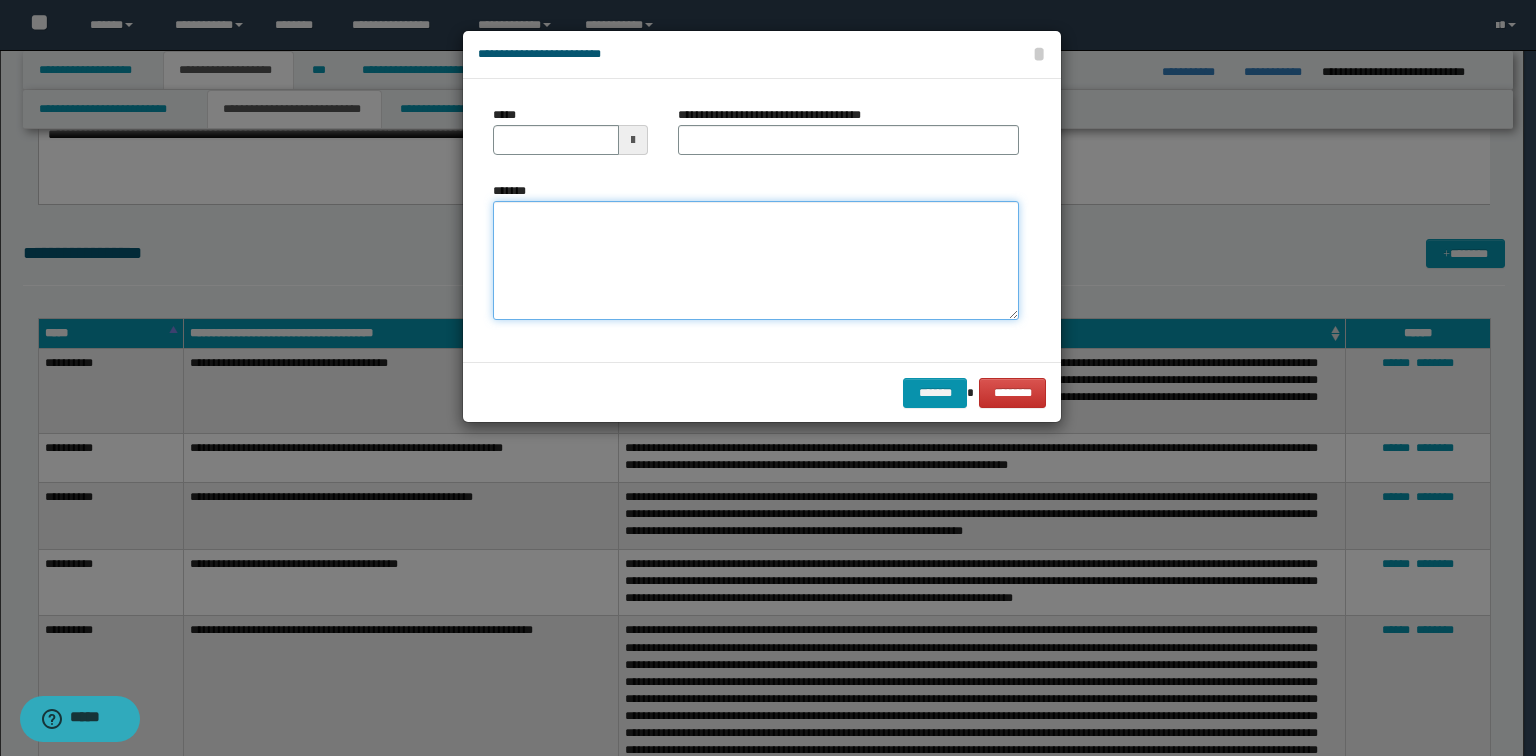 click on "*******" at bounding box center [756, 261] 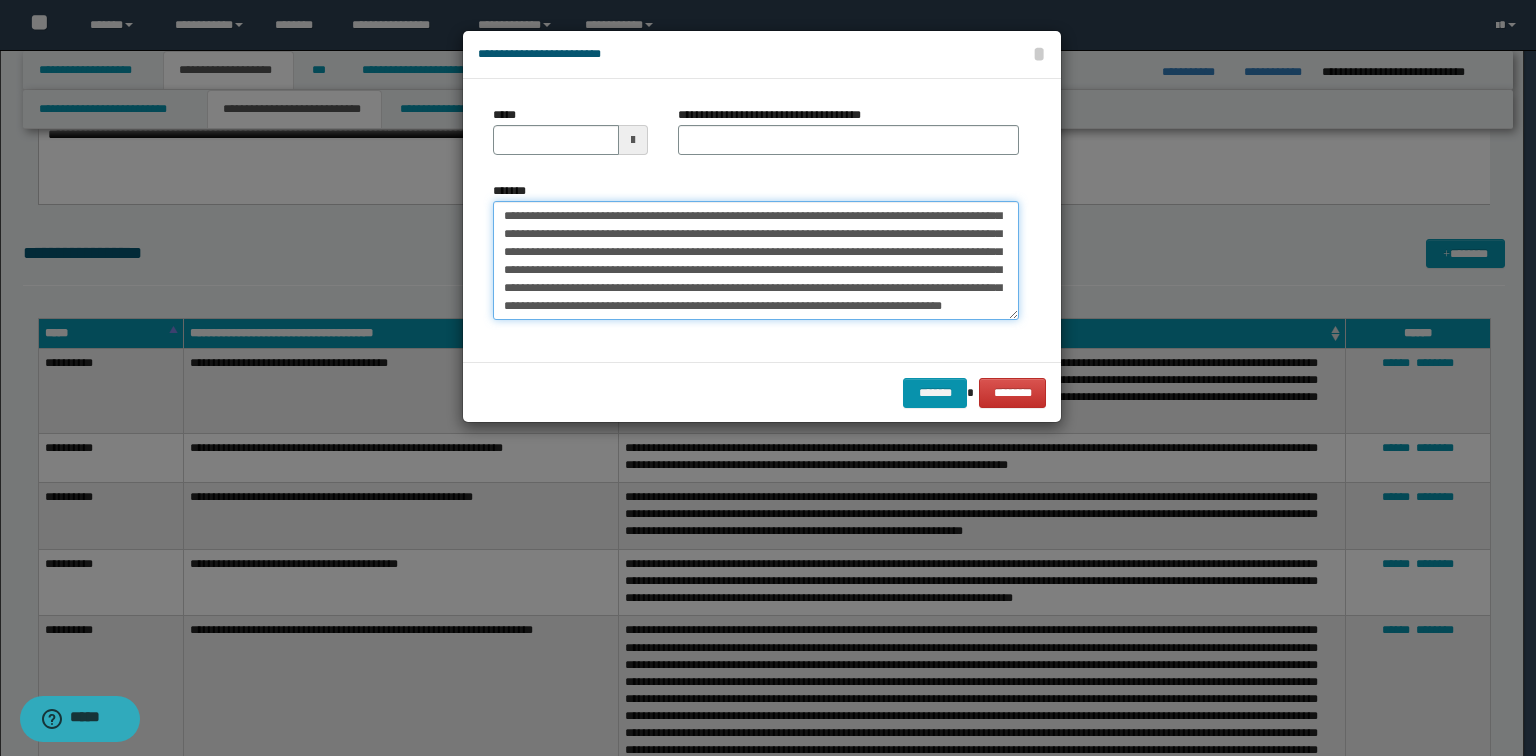 scroll, scrollTop: 0, scrollLeft: 0, axis: both 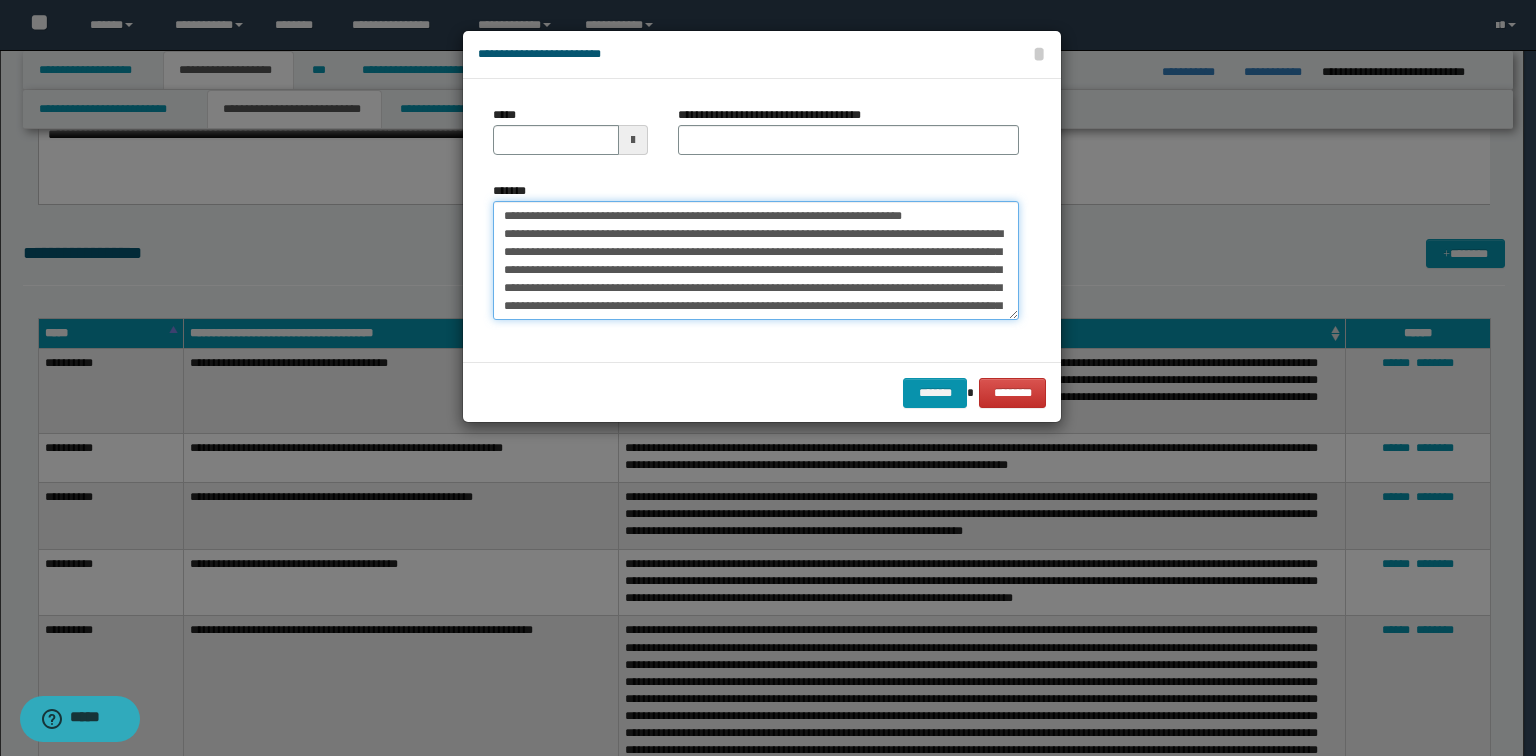 click on "*******" at bounding box center [756, 261] 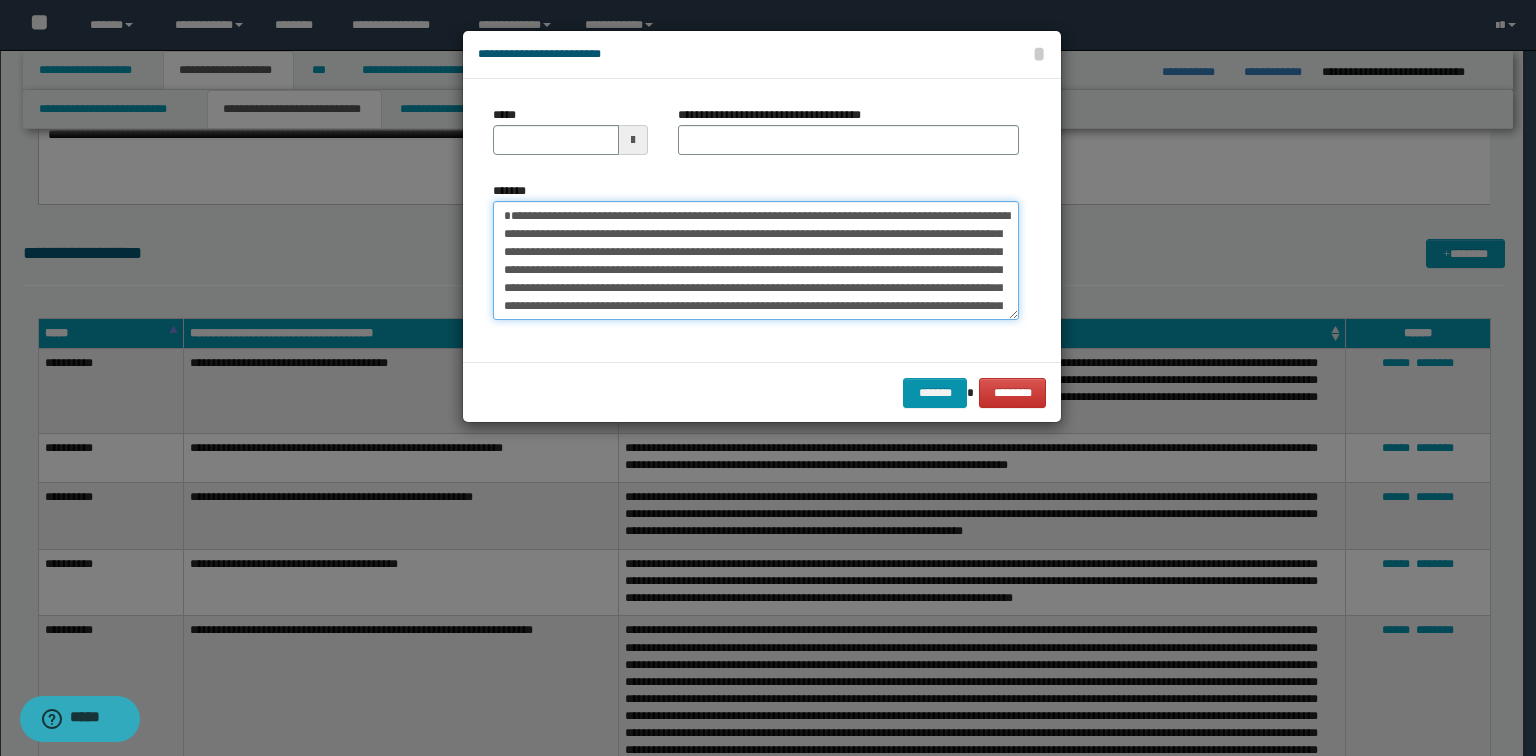 type on "**********" 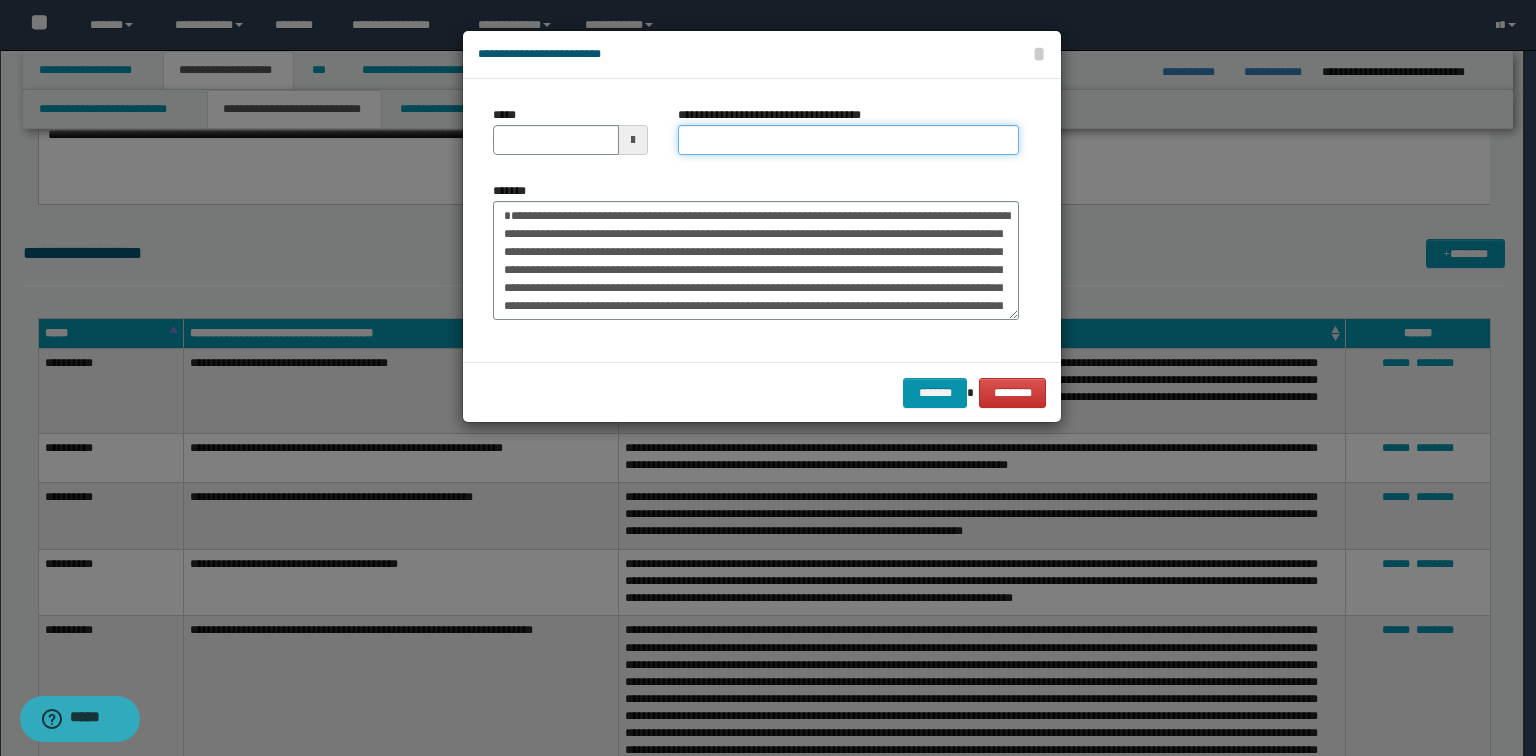 click on "**********" at bounding box center [848, 140] 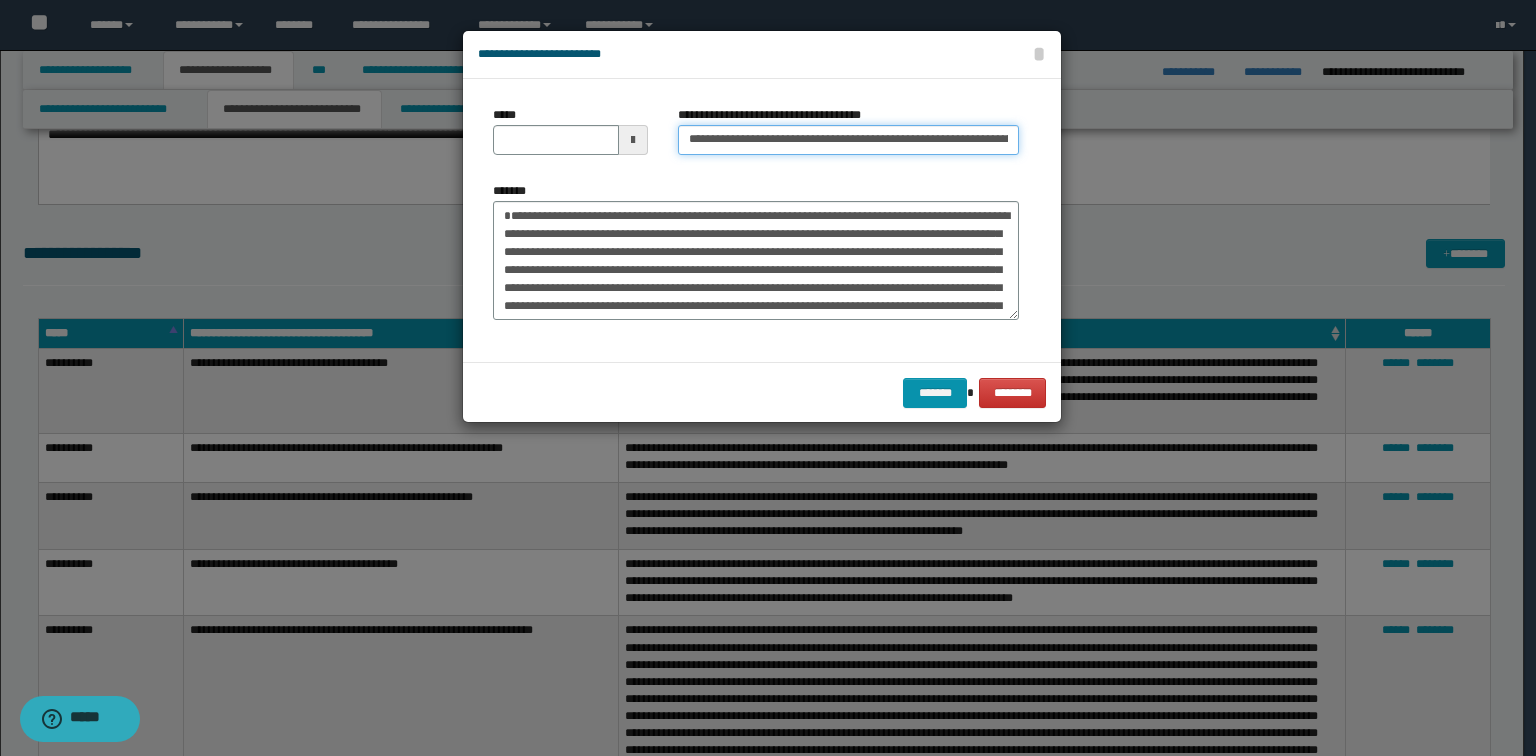 scroll, scrollTop: 0, scrollLeft: 125, axis: horizontal 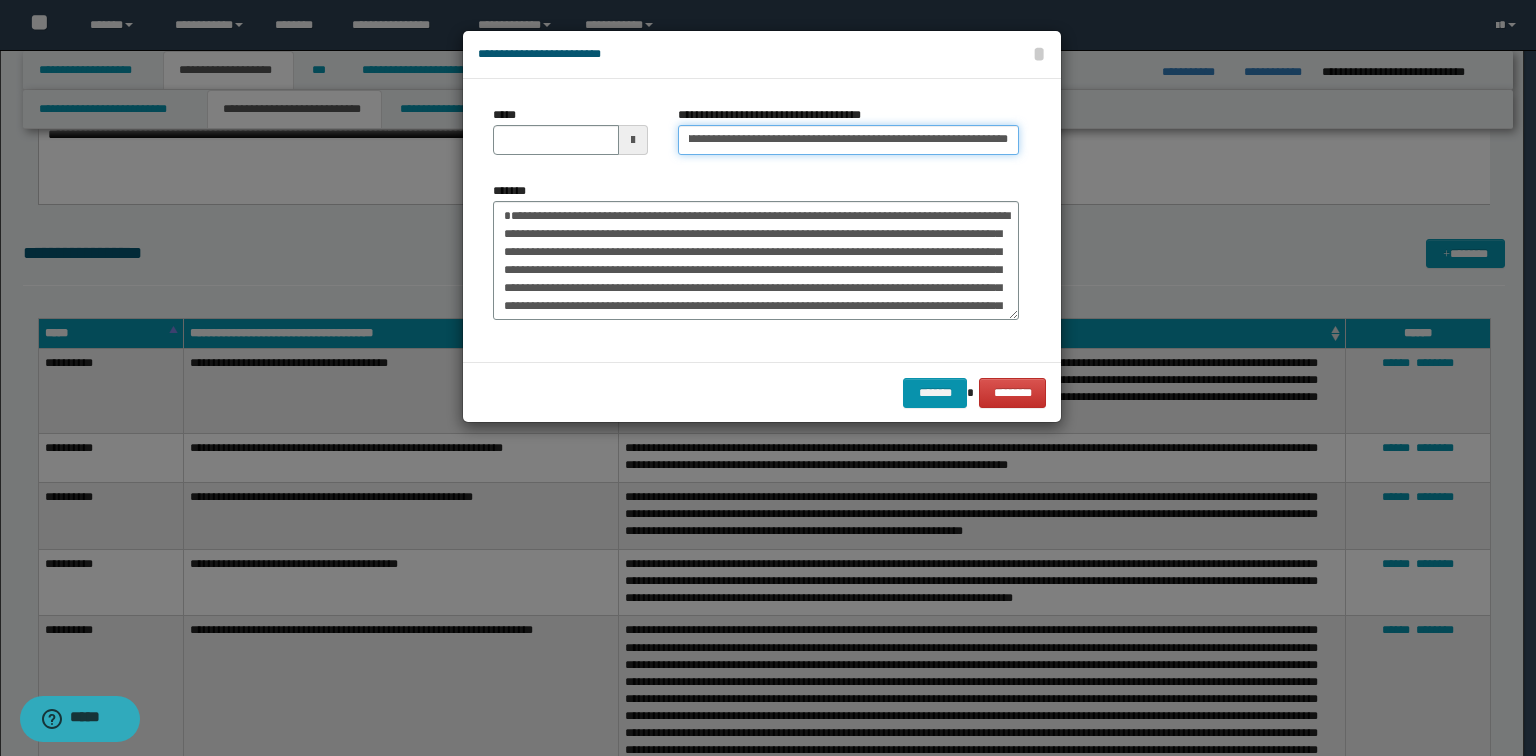 type on "**********" 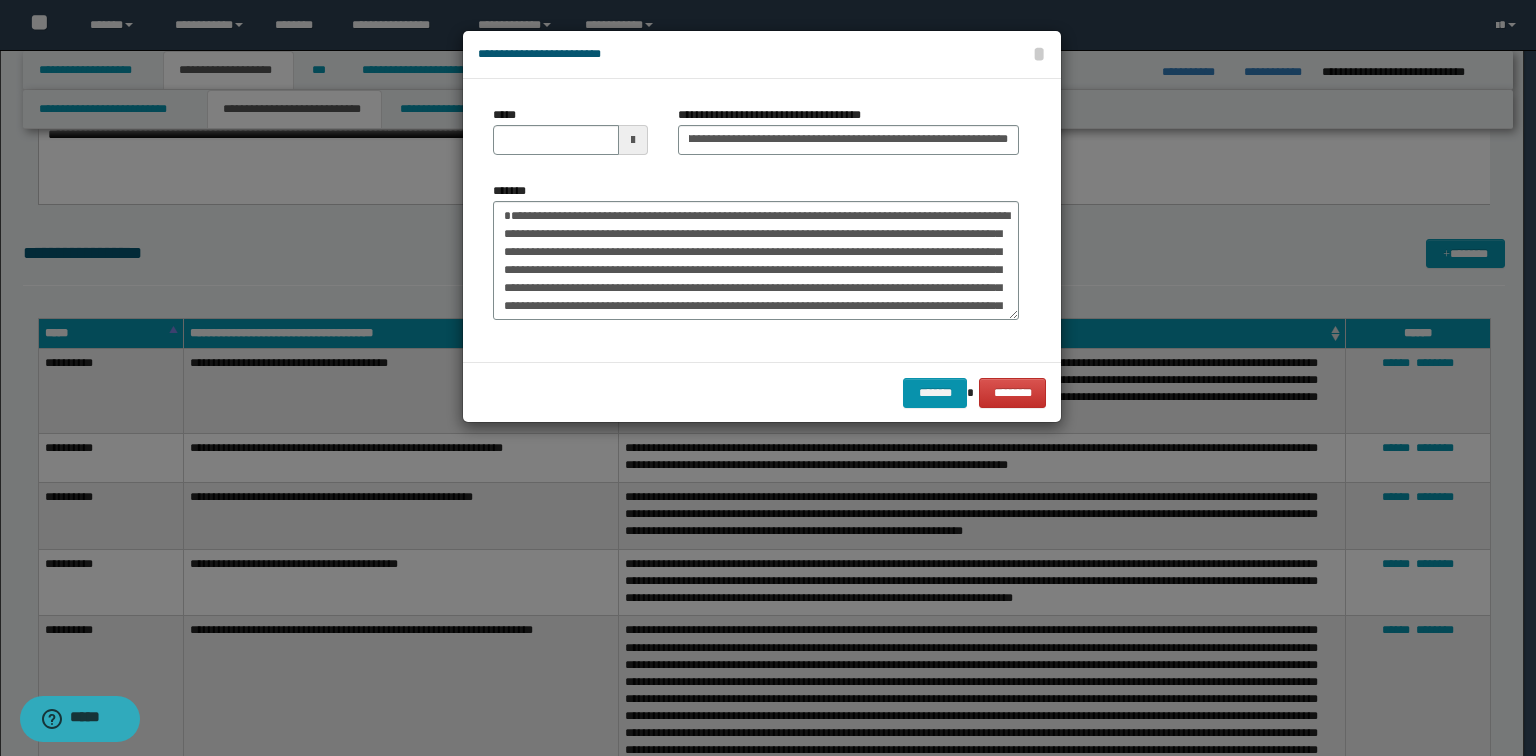 click on "**********" at bounding box center (756, 220) 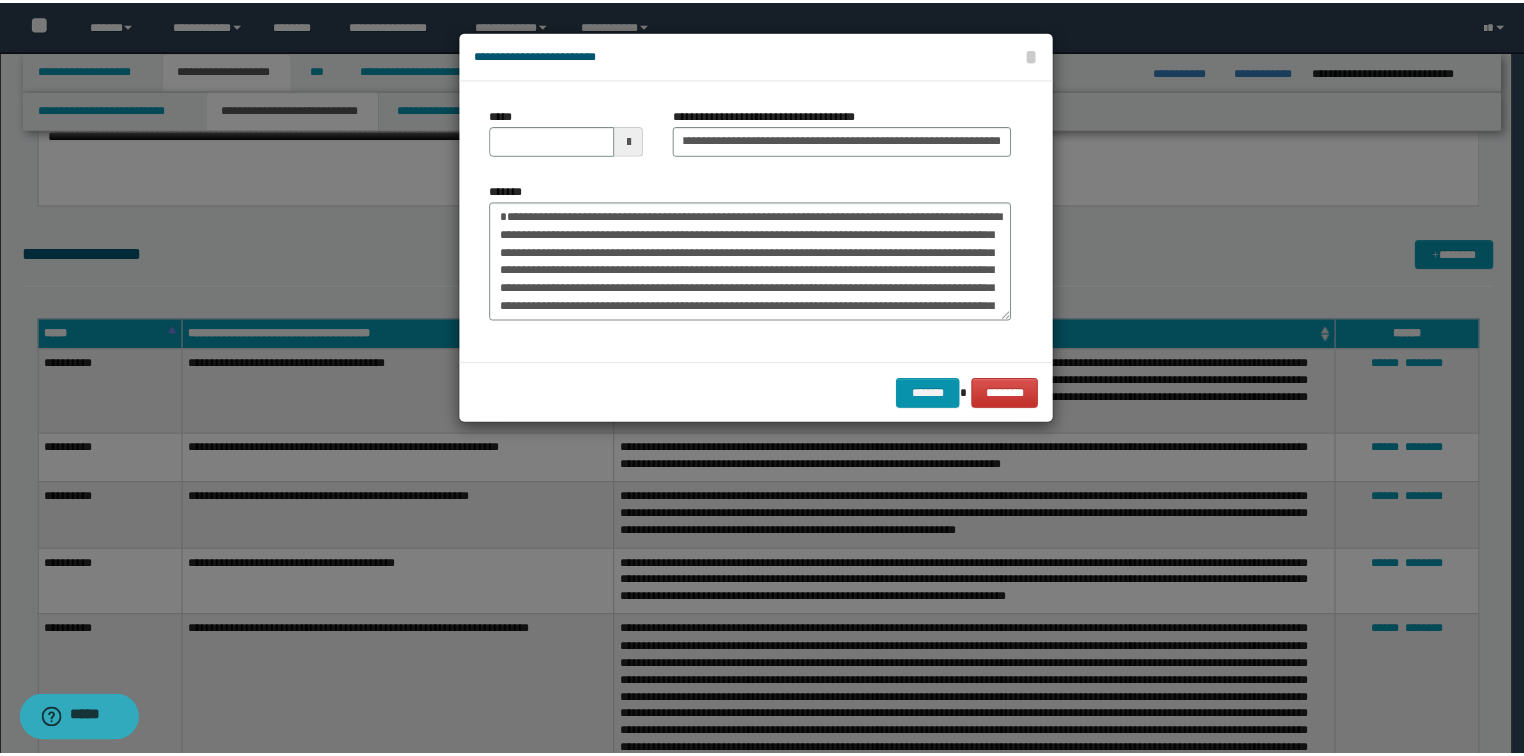scroll, scrollTop: 0, scrollLeft: 0, axis: both 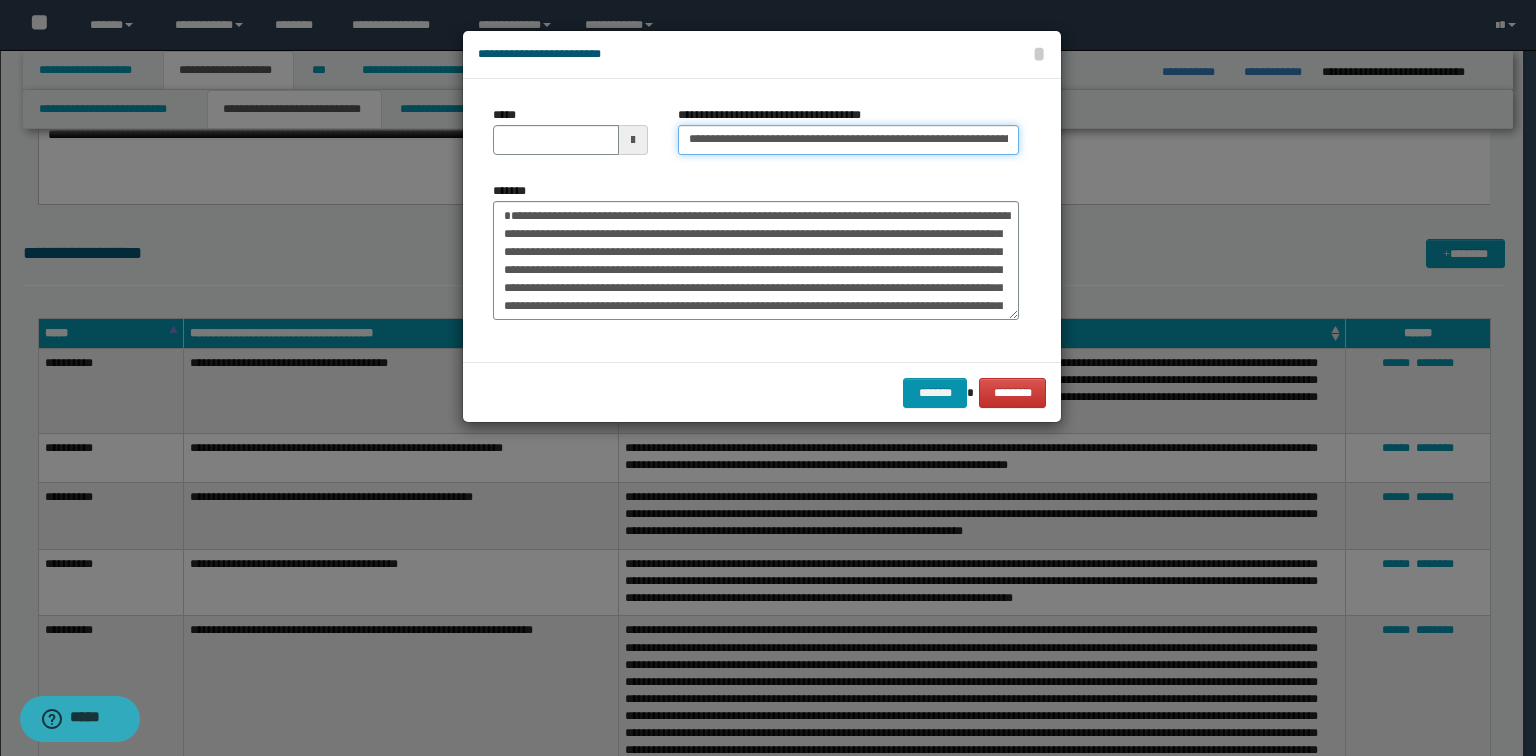 type 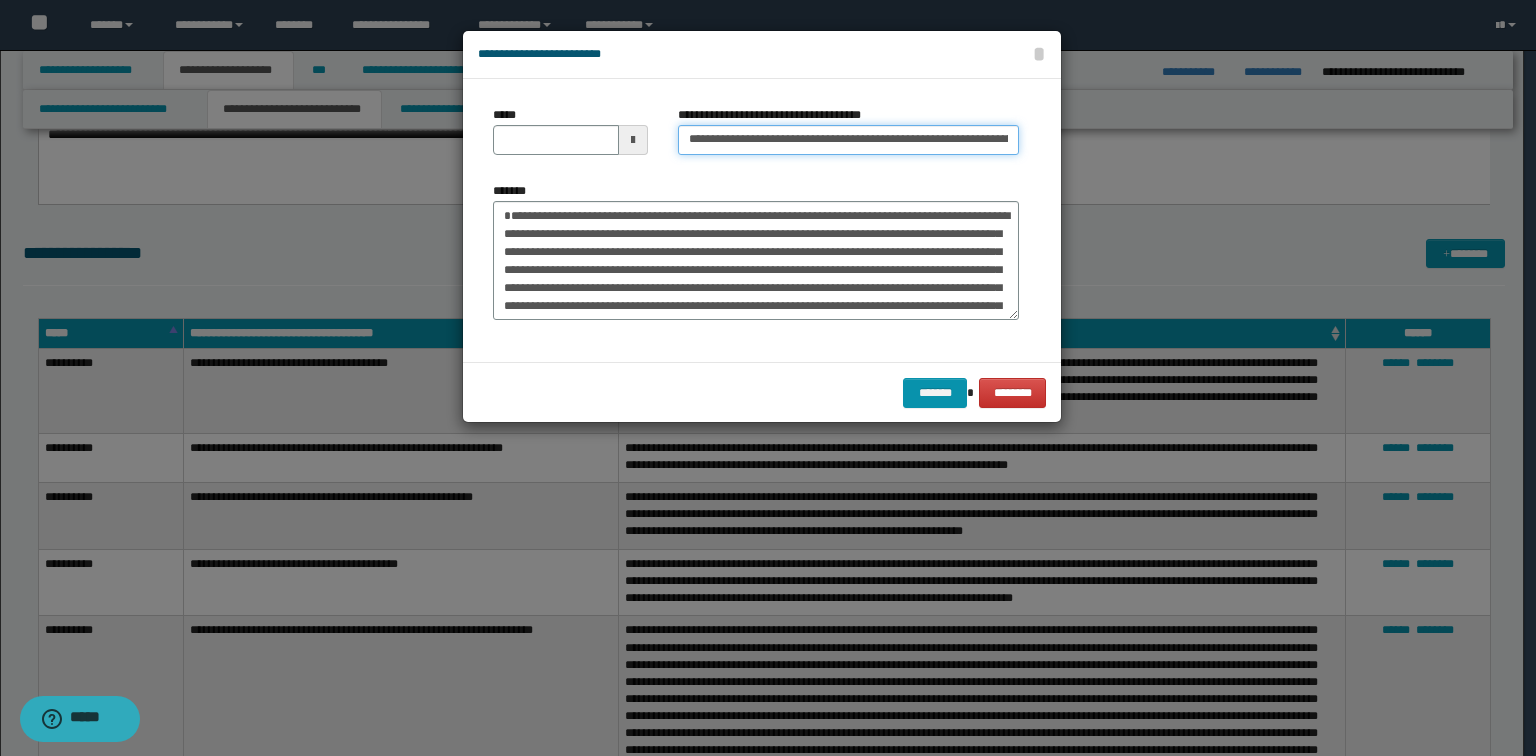 type on "**********" 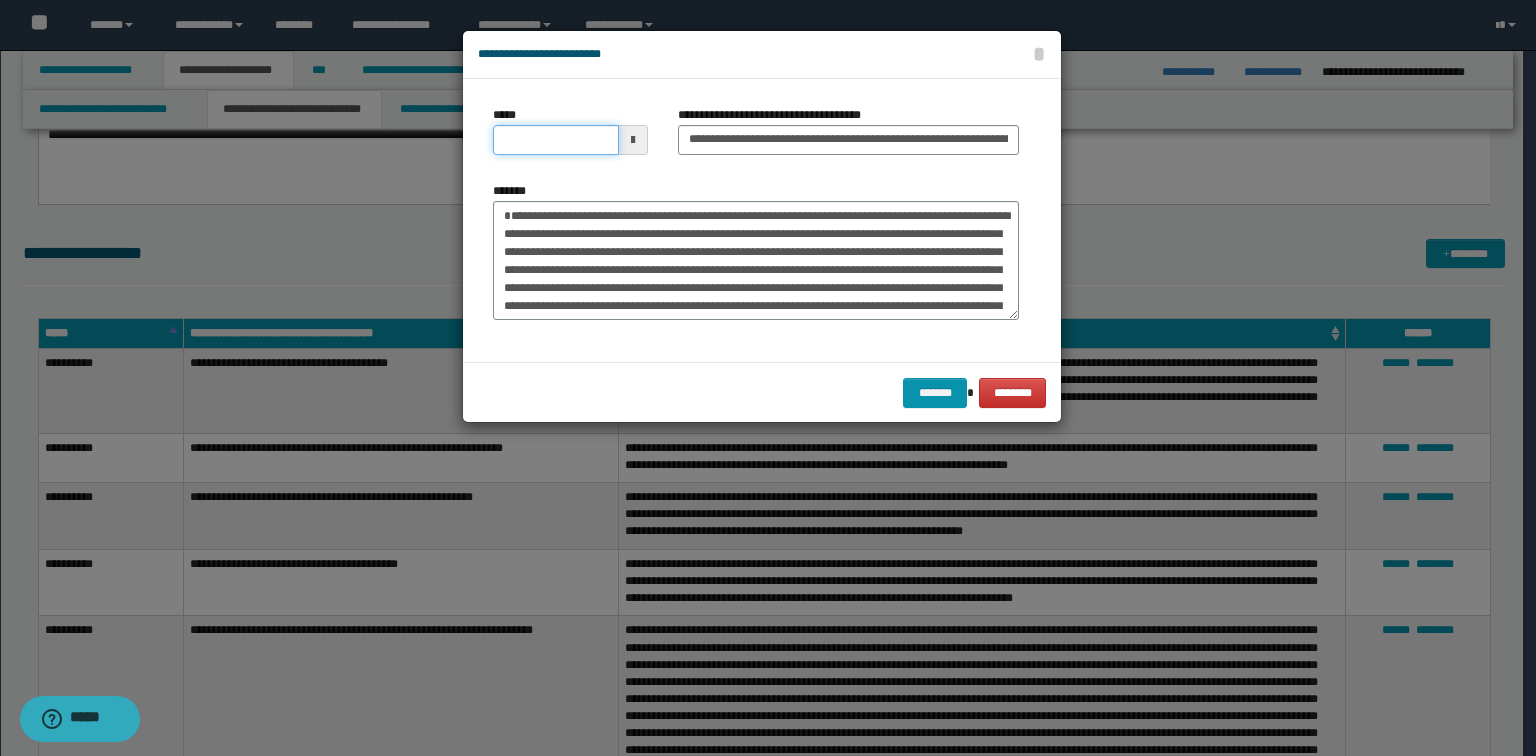click on "*****" at bounding box center [556, 140] 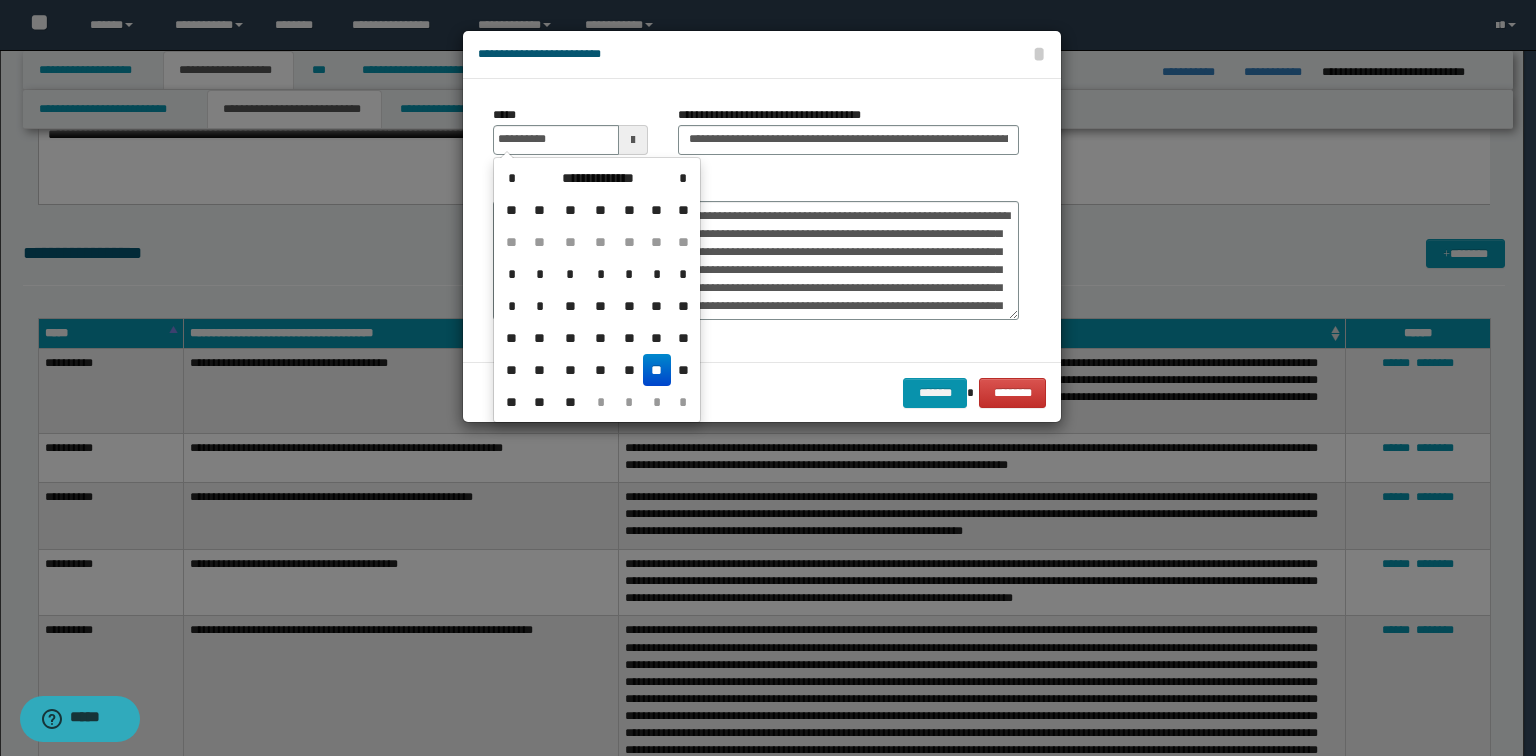 type on "**********" 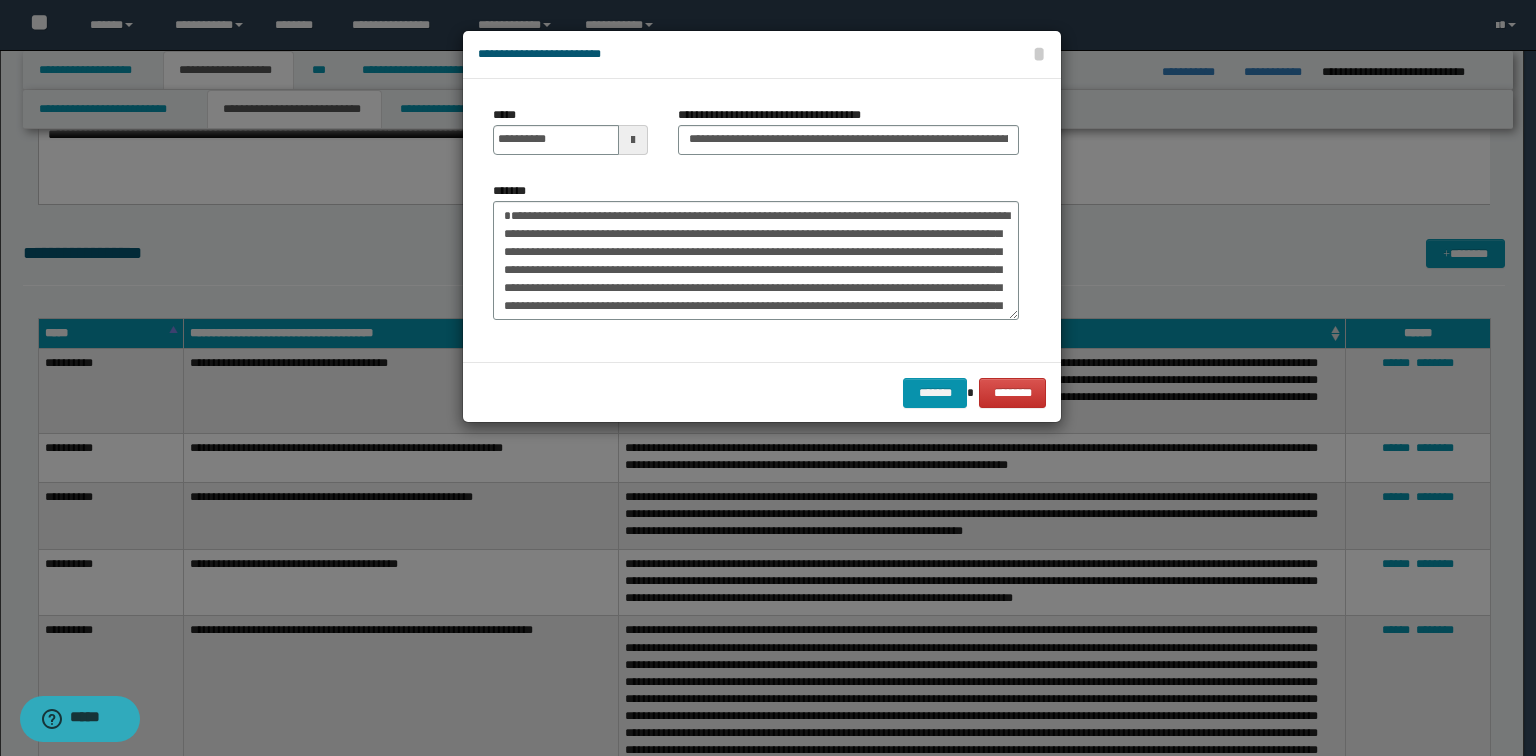 click on "**********" at bounding box center (762, 220) 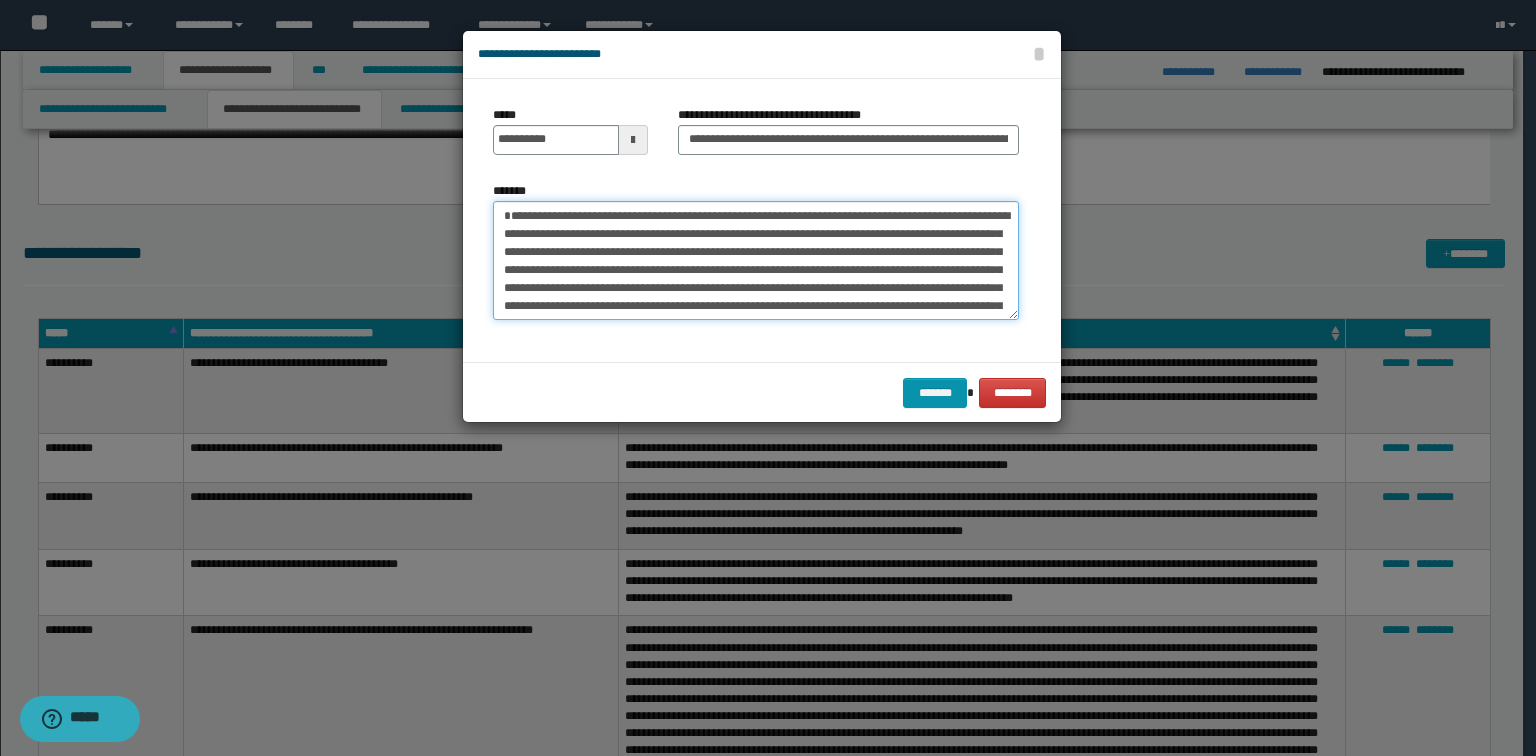 click on "*******" at bounding box center (756, 261) 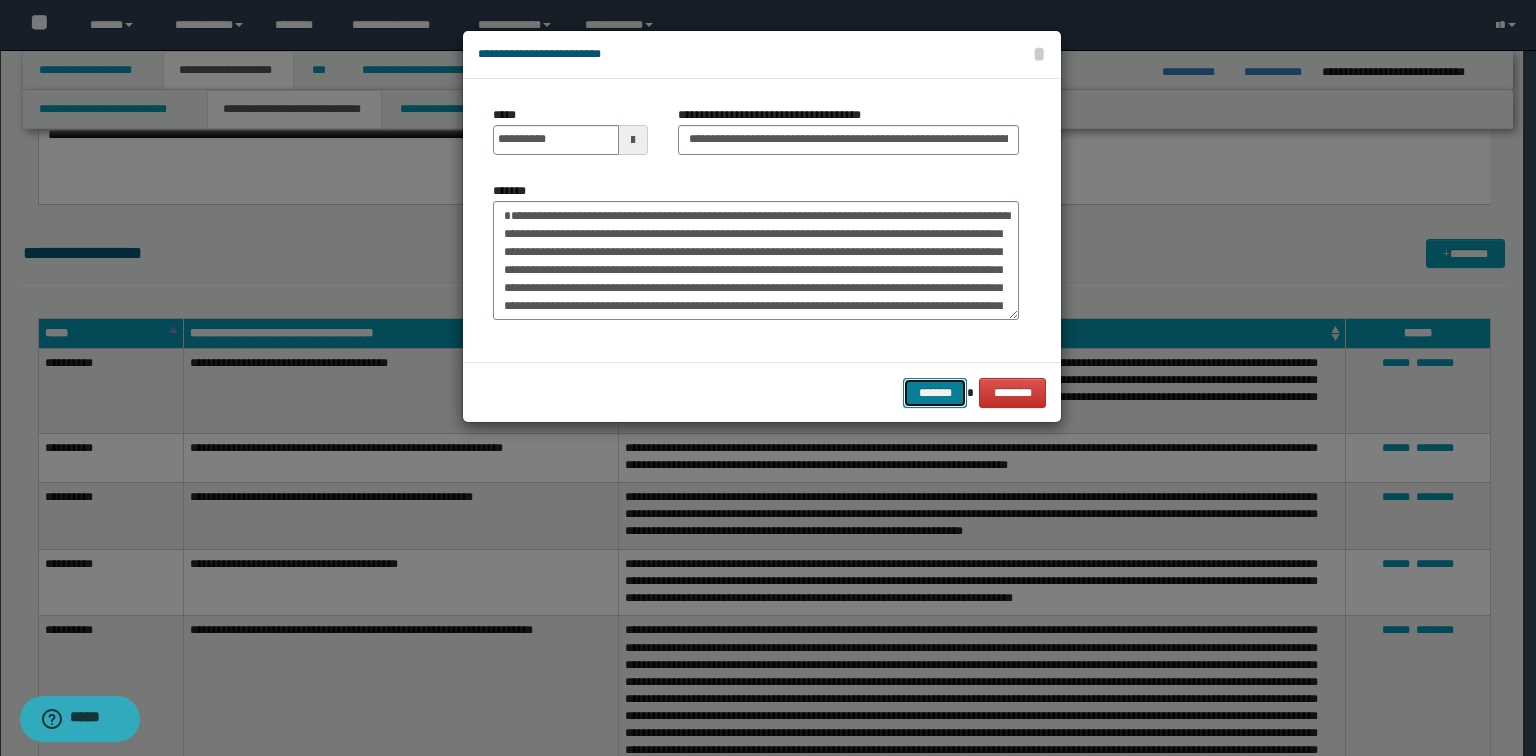 click on "*******" at bounding box center [935, 393] 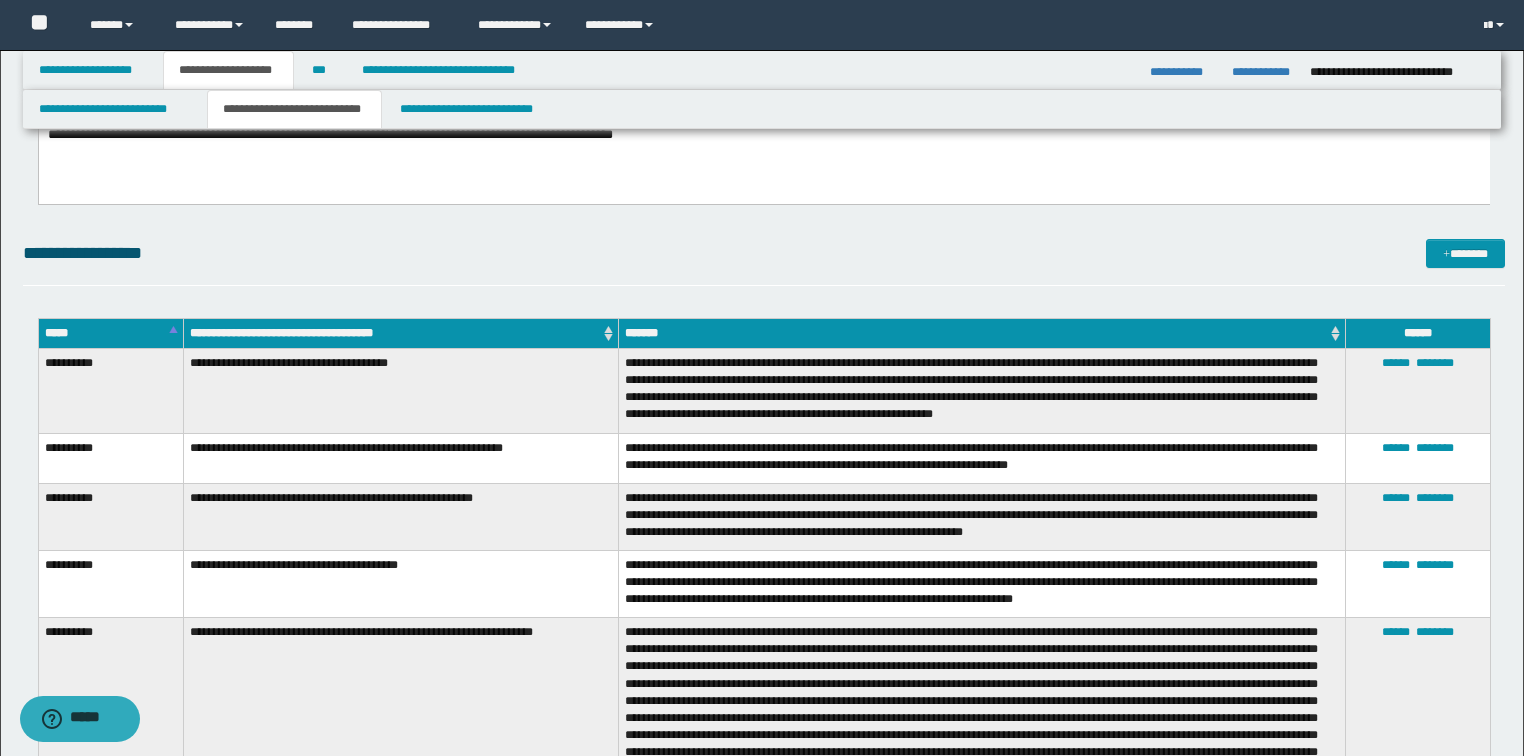click on "**********" at bounding box center [400, 390] 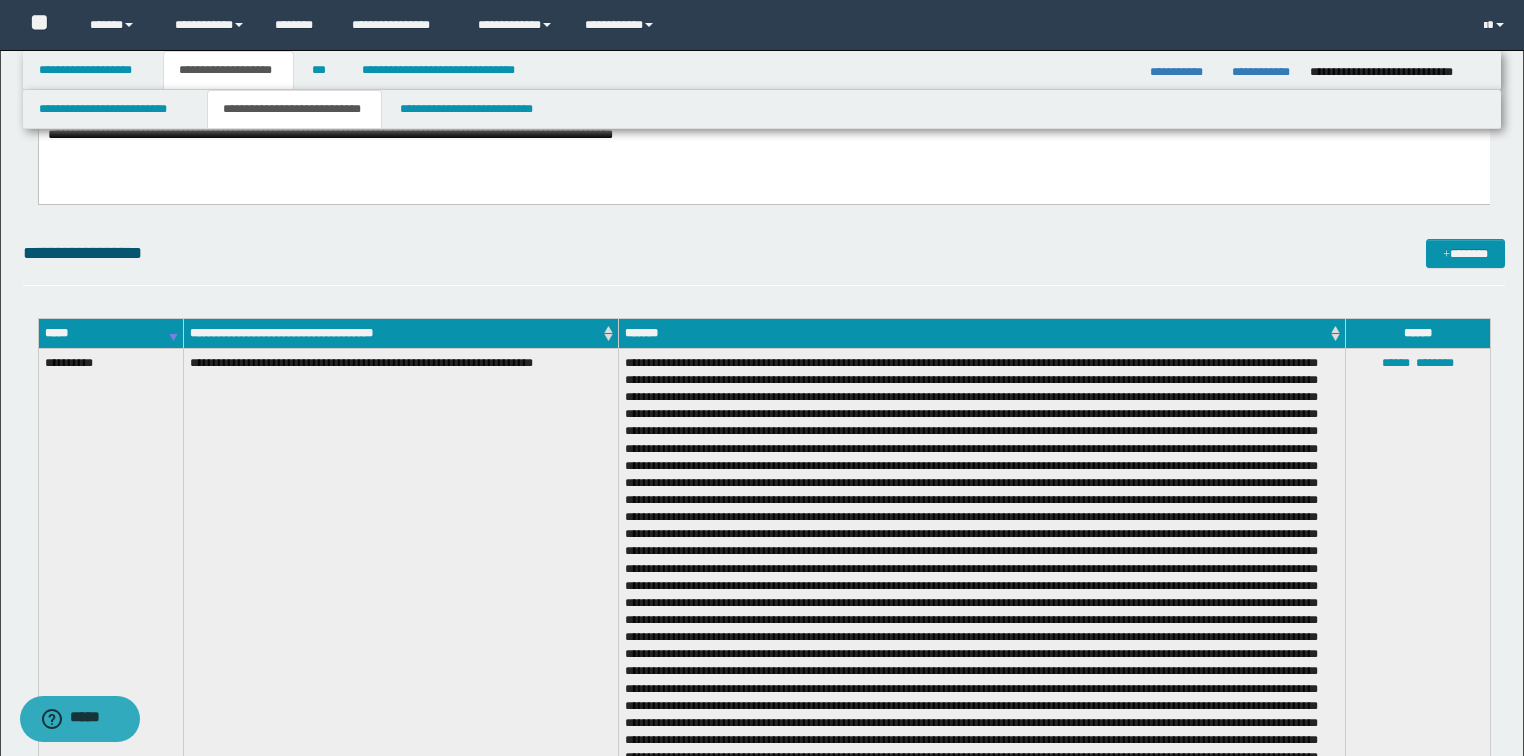 click on "*****" at bounding box center (110, 333) 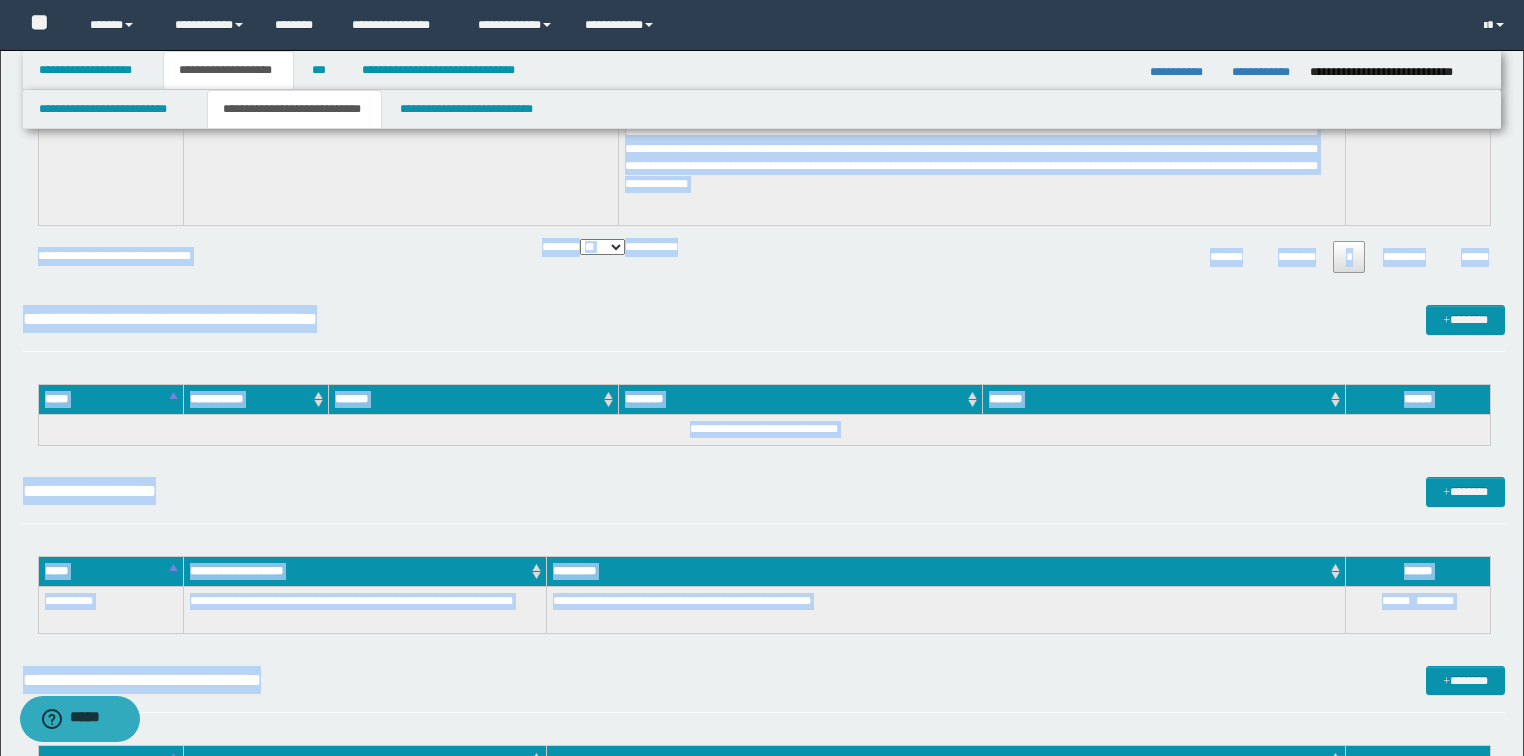 scroll, scrollTop: 1990, scrollLeft: 0, axis: vertical 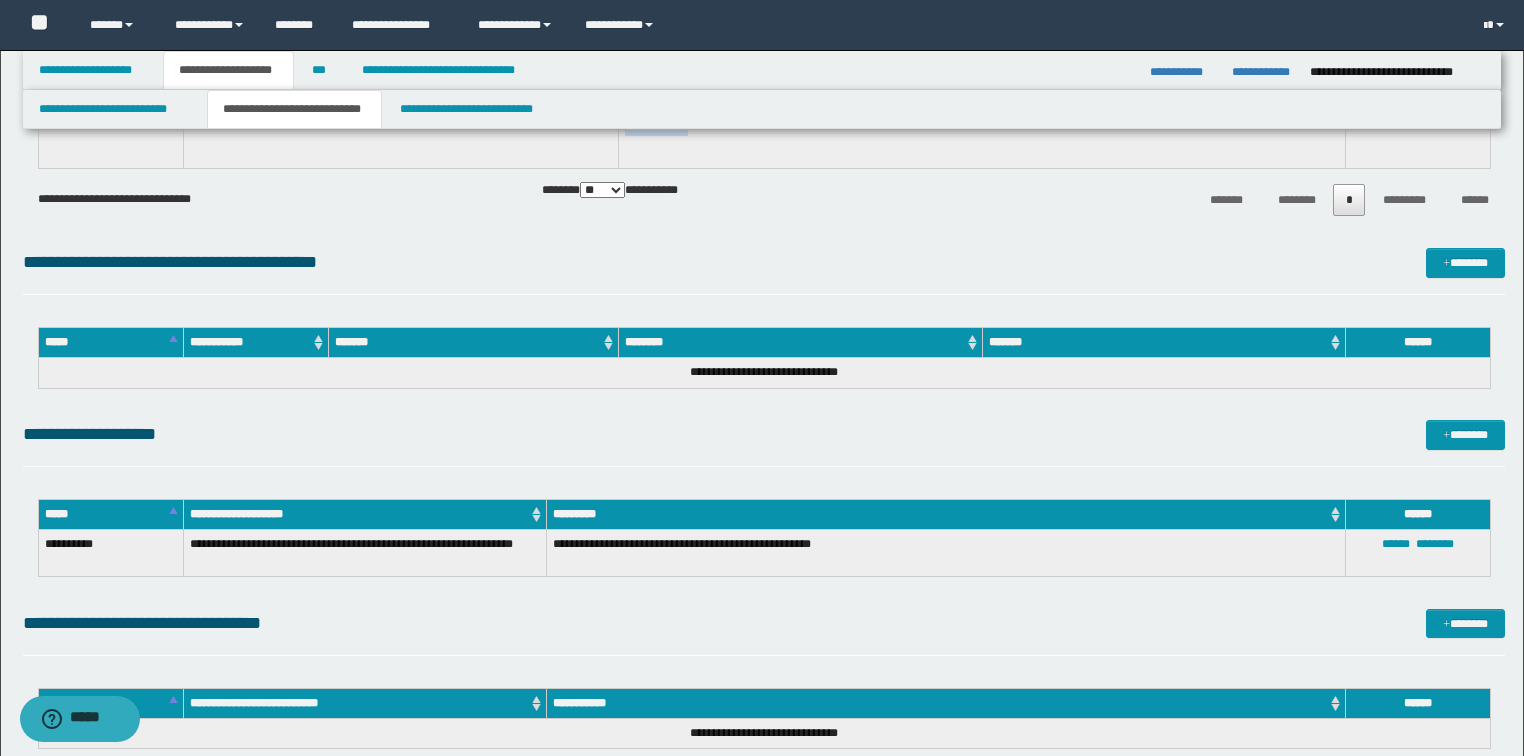 drag, startPoint x: 42, startPoint y: 365, endPoint x: 1110, endPoint y: 153, distance: 1088.8379 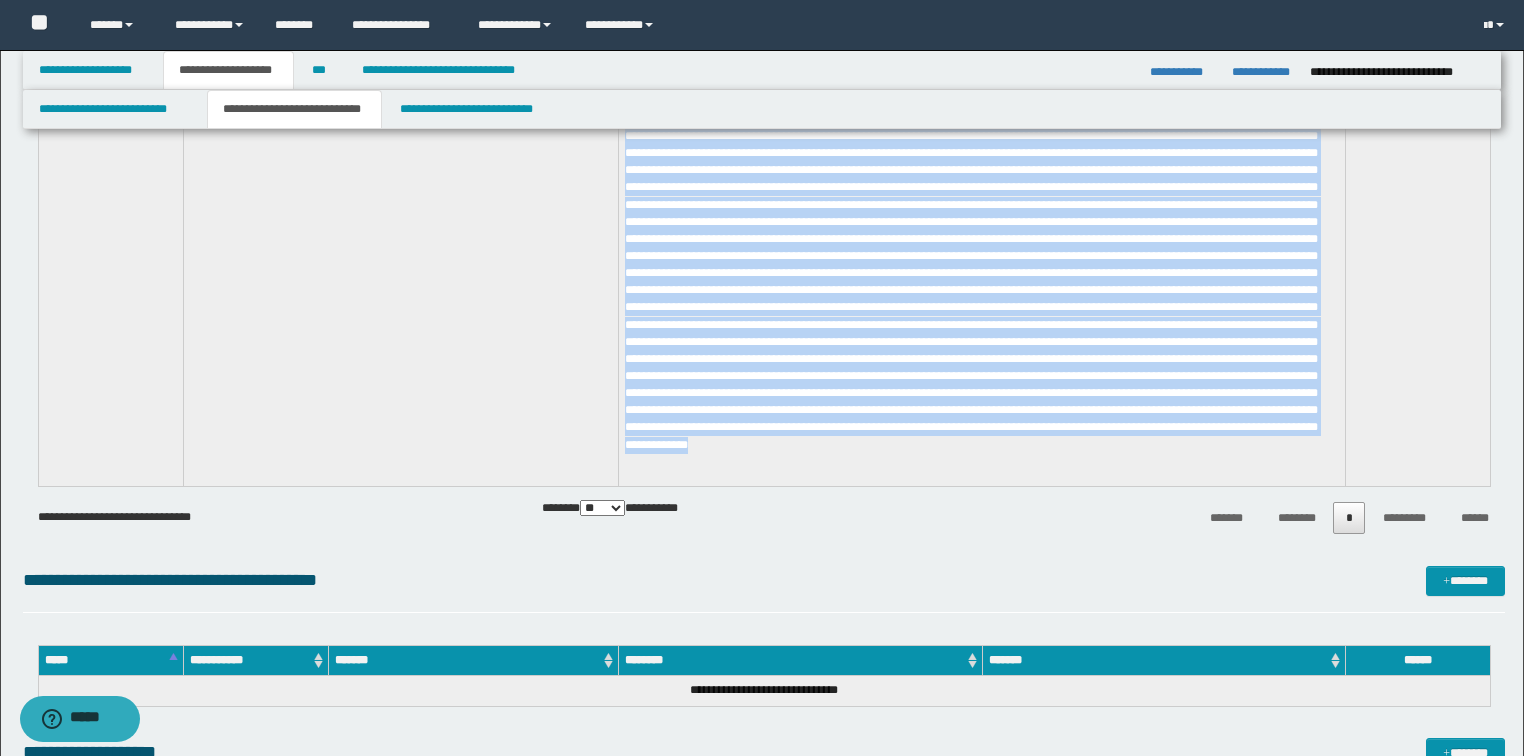 scroll, scrollTop: 1670, scrollLeft: 0, axis: vertical 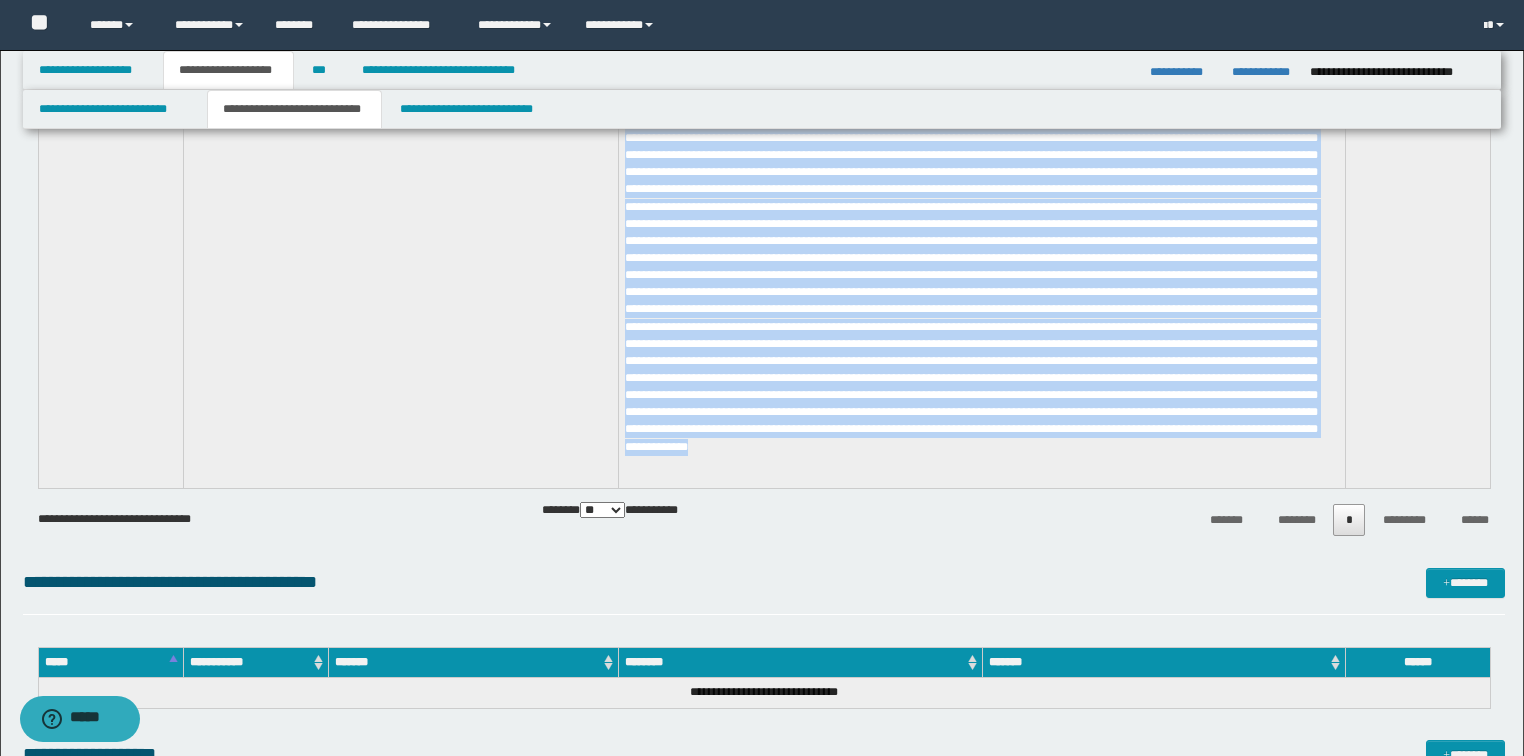 copy on "**********" 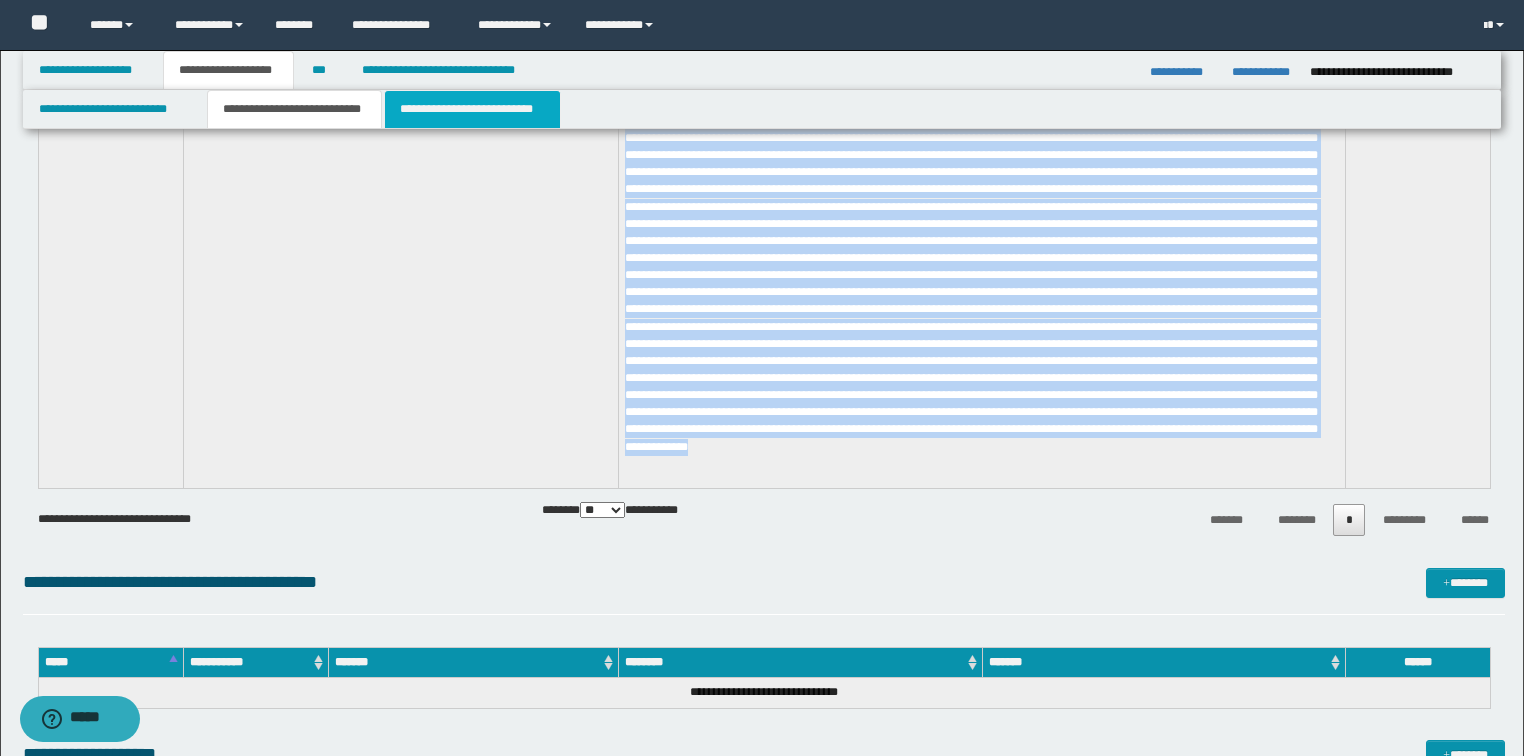 drag, startPoint x: 452, startPoint y: 106, endPoint x: 352, endPoint y: 300, distance: 218.25673 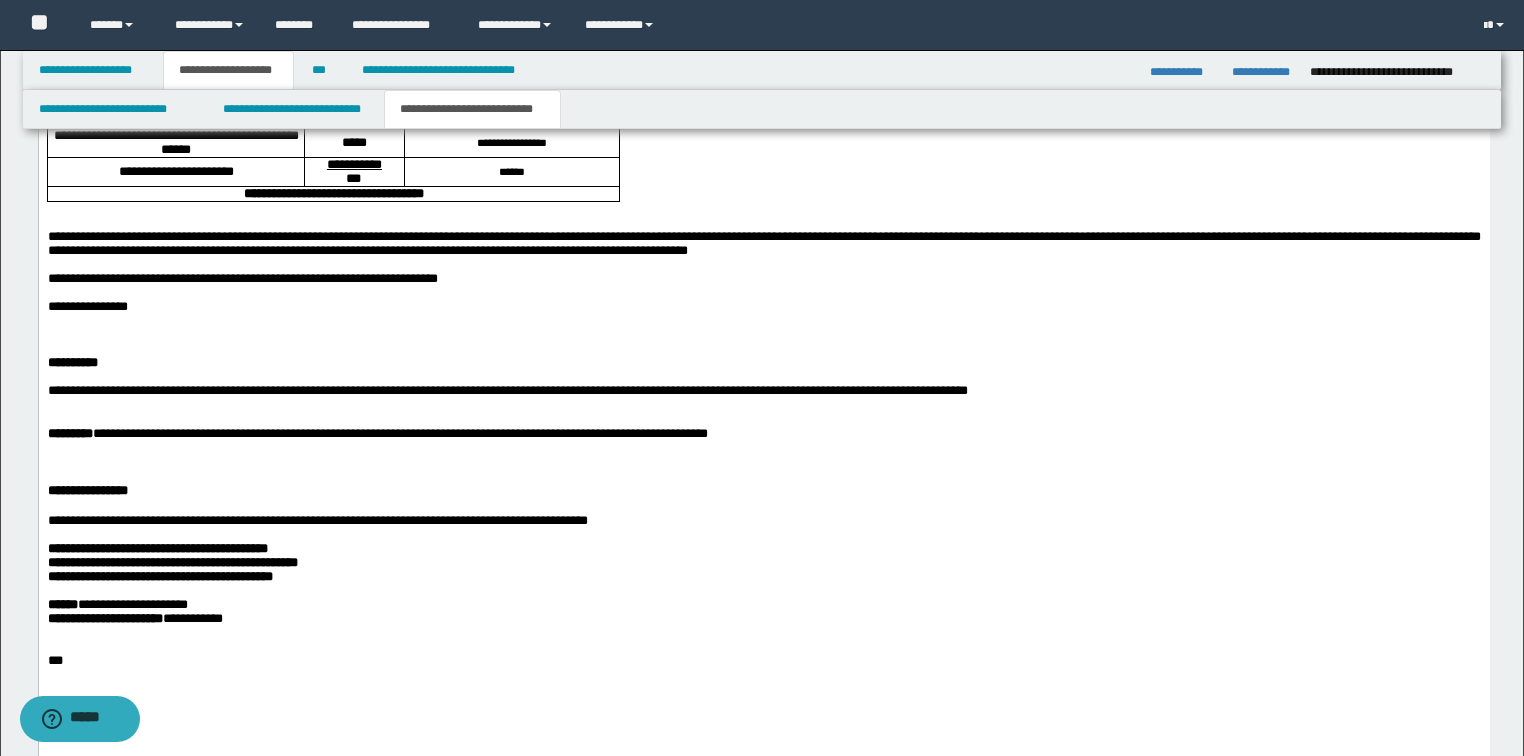 click on "**********" at bounding box center [763, 308] 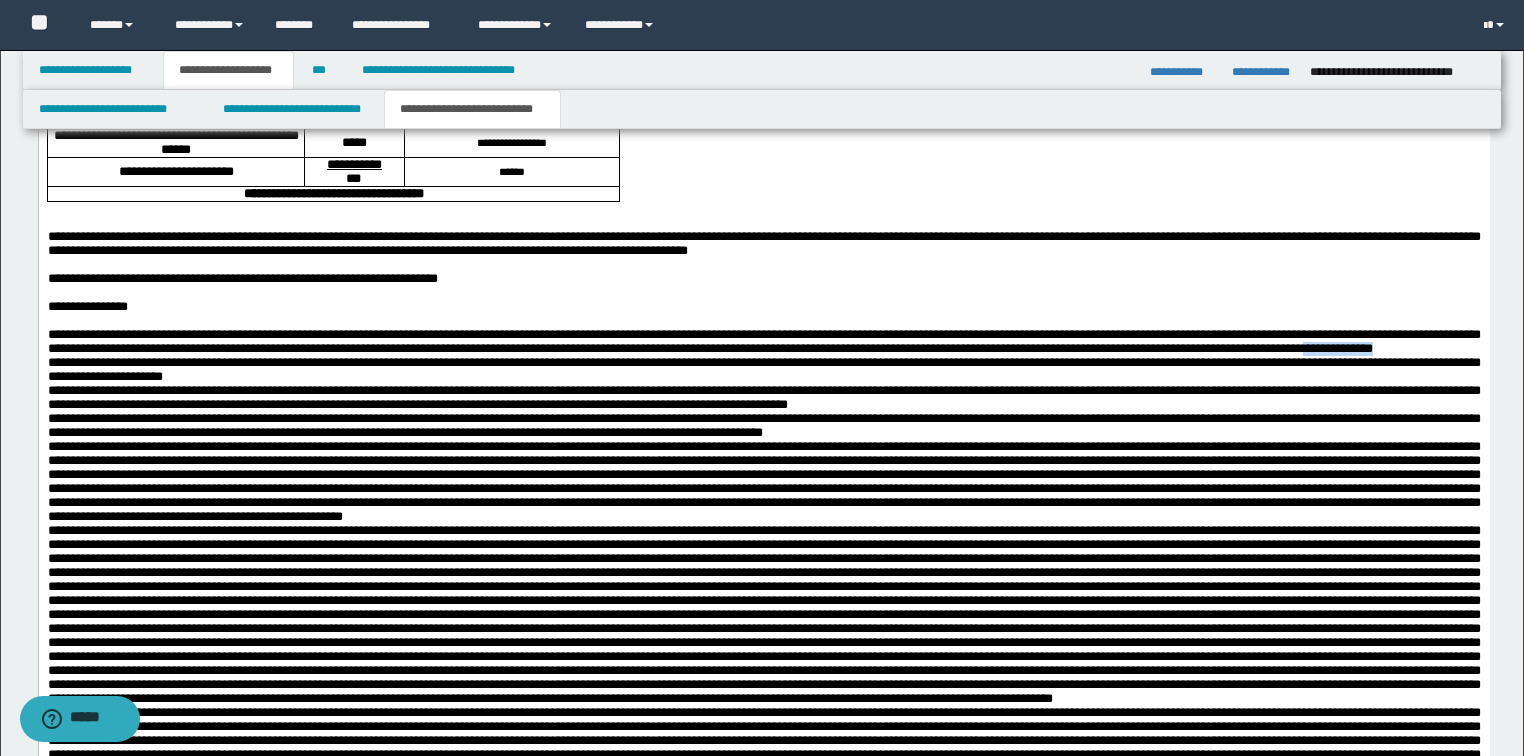 drag, startPoint x: 495, startPoint y: 416, endPoint x: 391, endPoint y: 414, distance: 104.019226 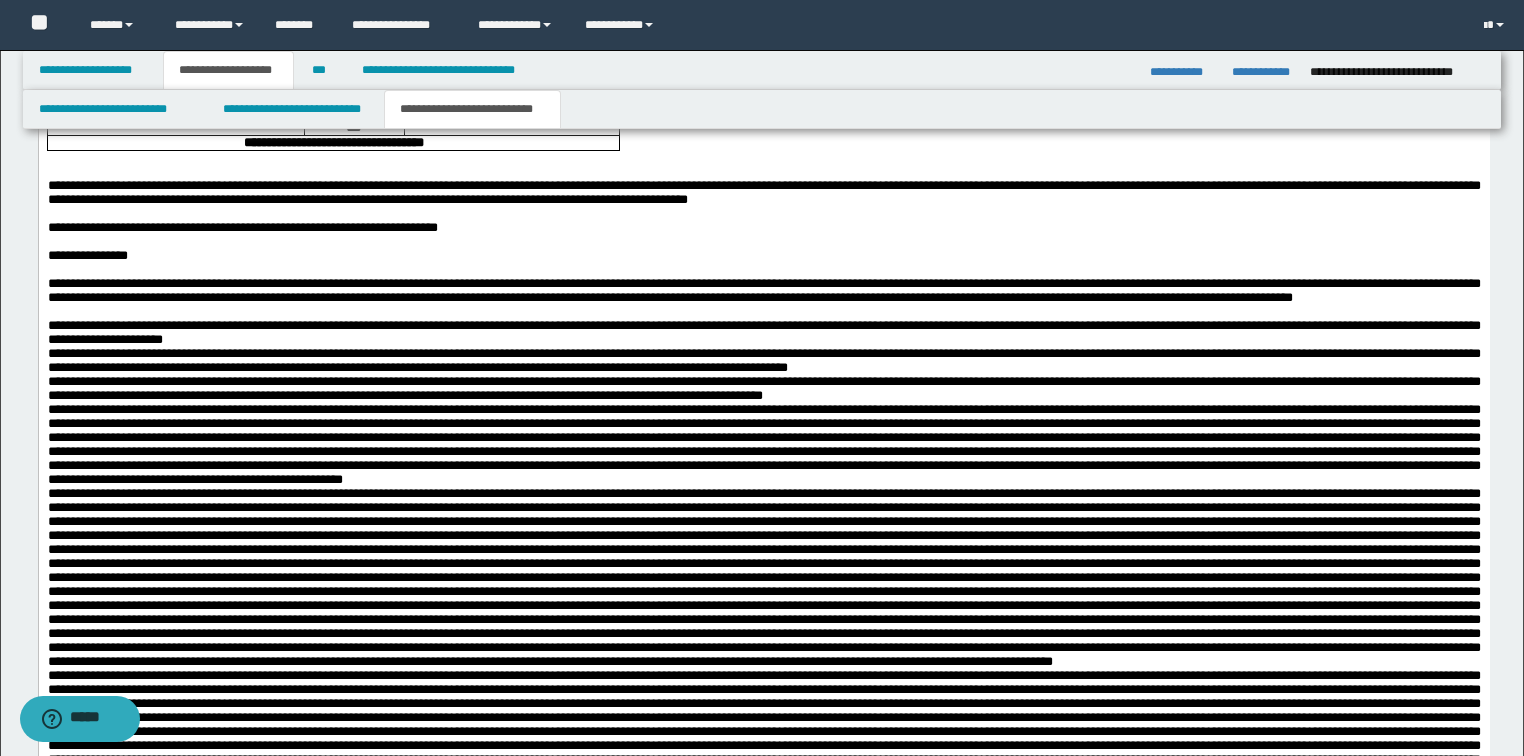 scroll, scrollTop: 1750, scrollLeft: 0, axis: vertical 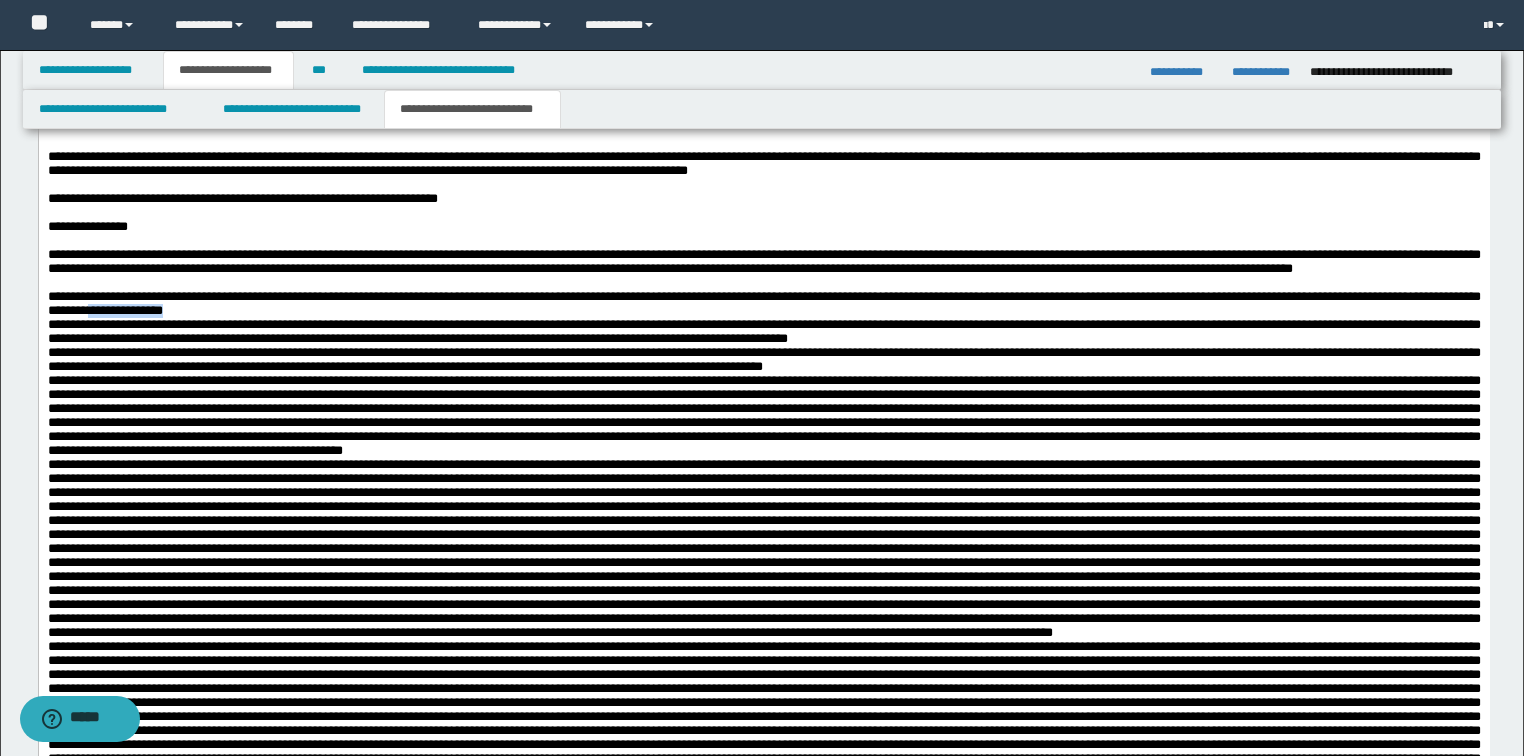 drag, startPoint x: 477, startPoint y: 380, endPoint x: 381, endPoint y: 382, distance: 96.02083 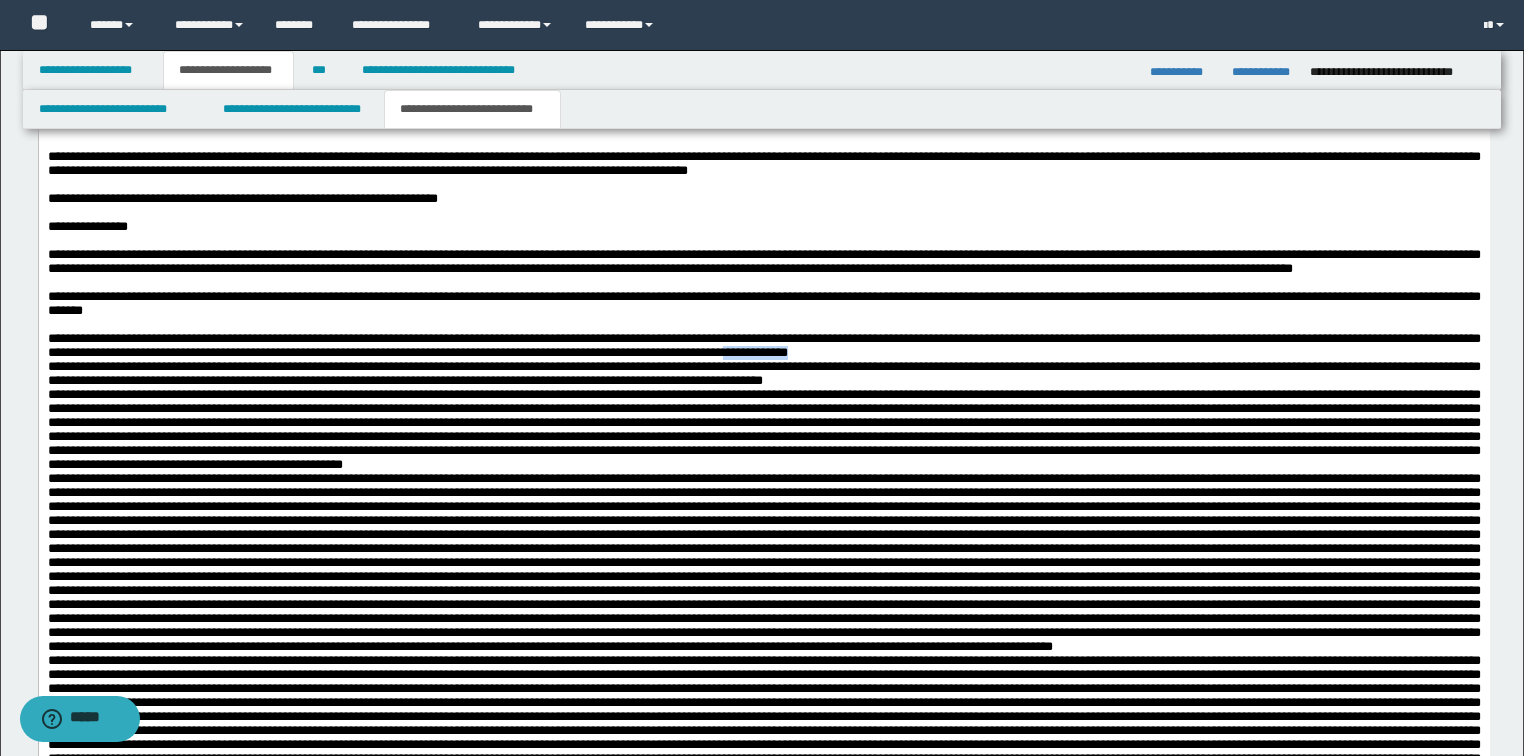 drag, startPoint x: 1211, startPoint y: 434, endPoint x: 1127, endPoint y: 426, distance: 84.38009 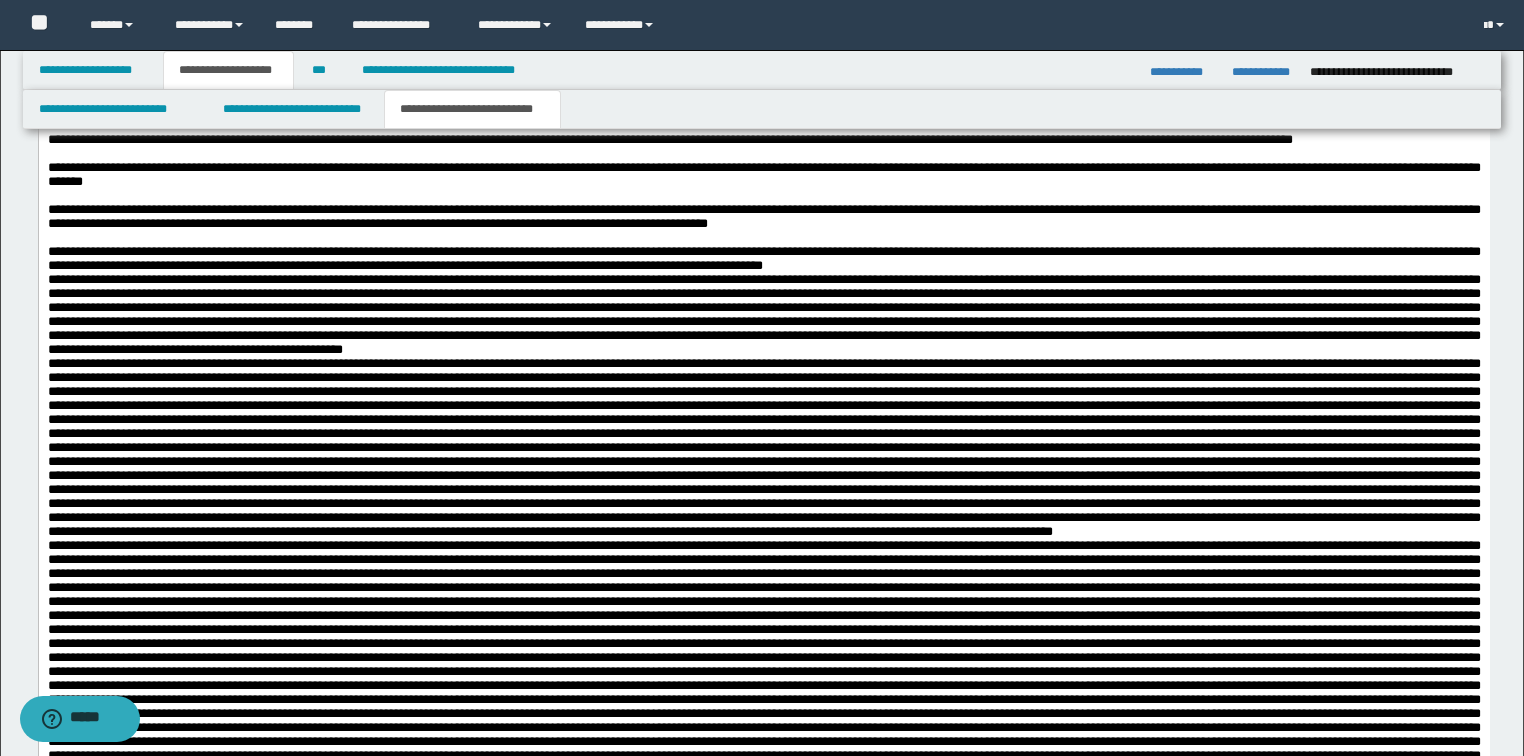 scroll, scrollTop: 1910, scrollLeft: 0, axis: vertical 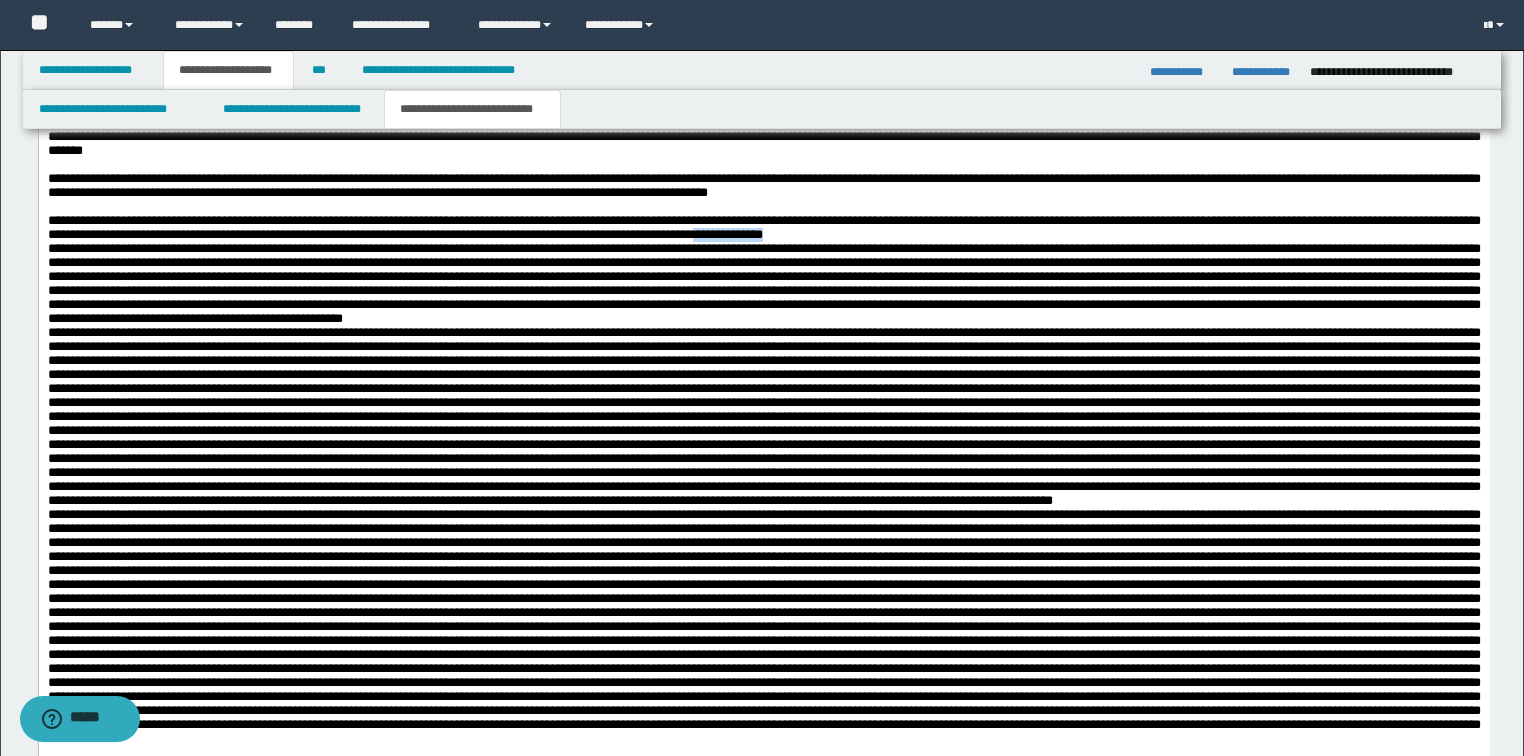 drag, startPoint x: 1224, startPoint y: 315, endPoint x: 1131, endPoint y: 322, distance: 93.26307 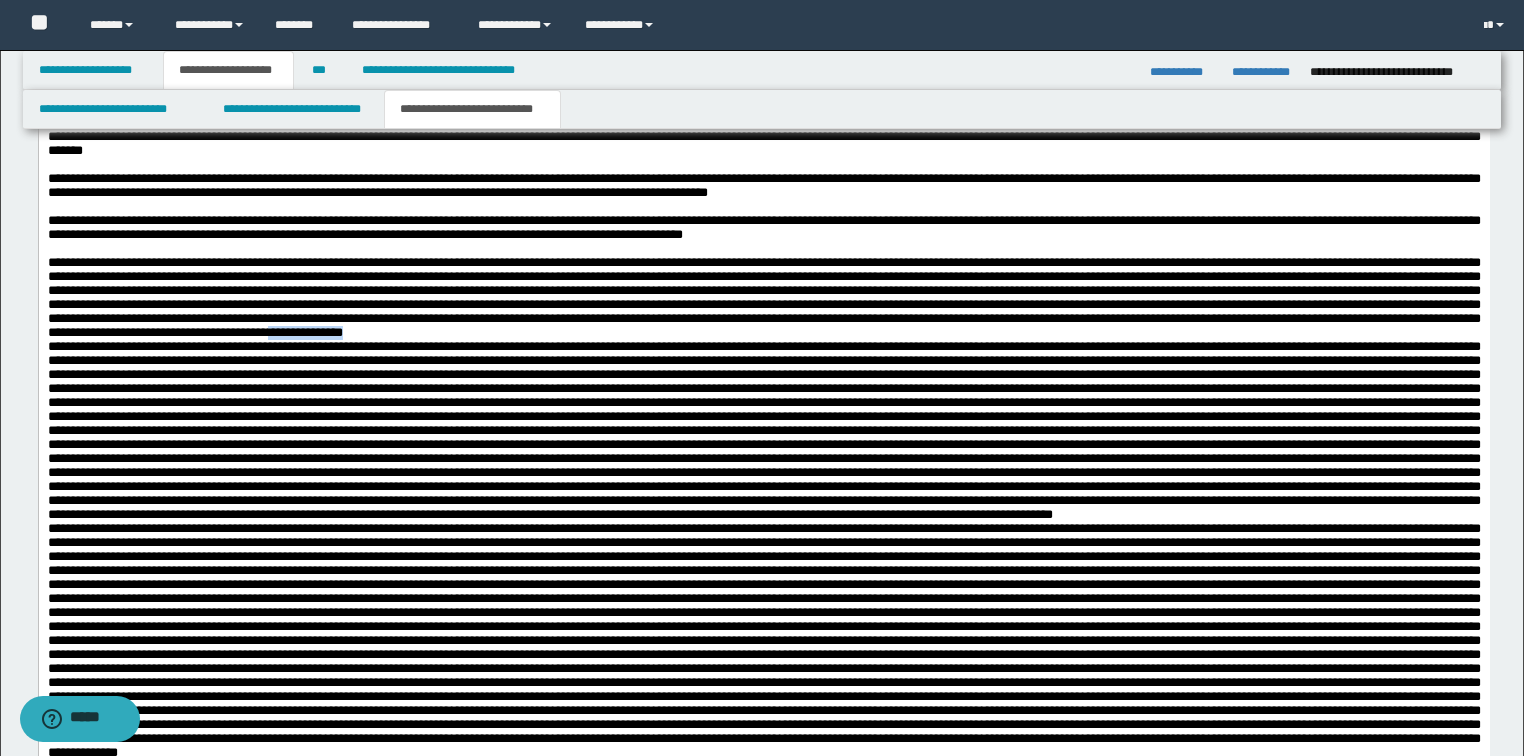 drag, startPoint x: 483, startPoint y: 448, endPoint x: 396, endPoint y: 444, distance: 87.0919 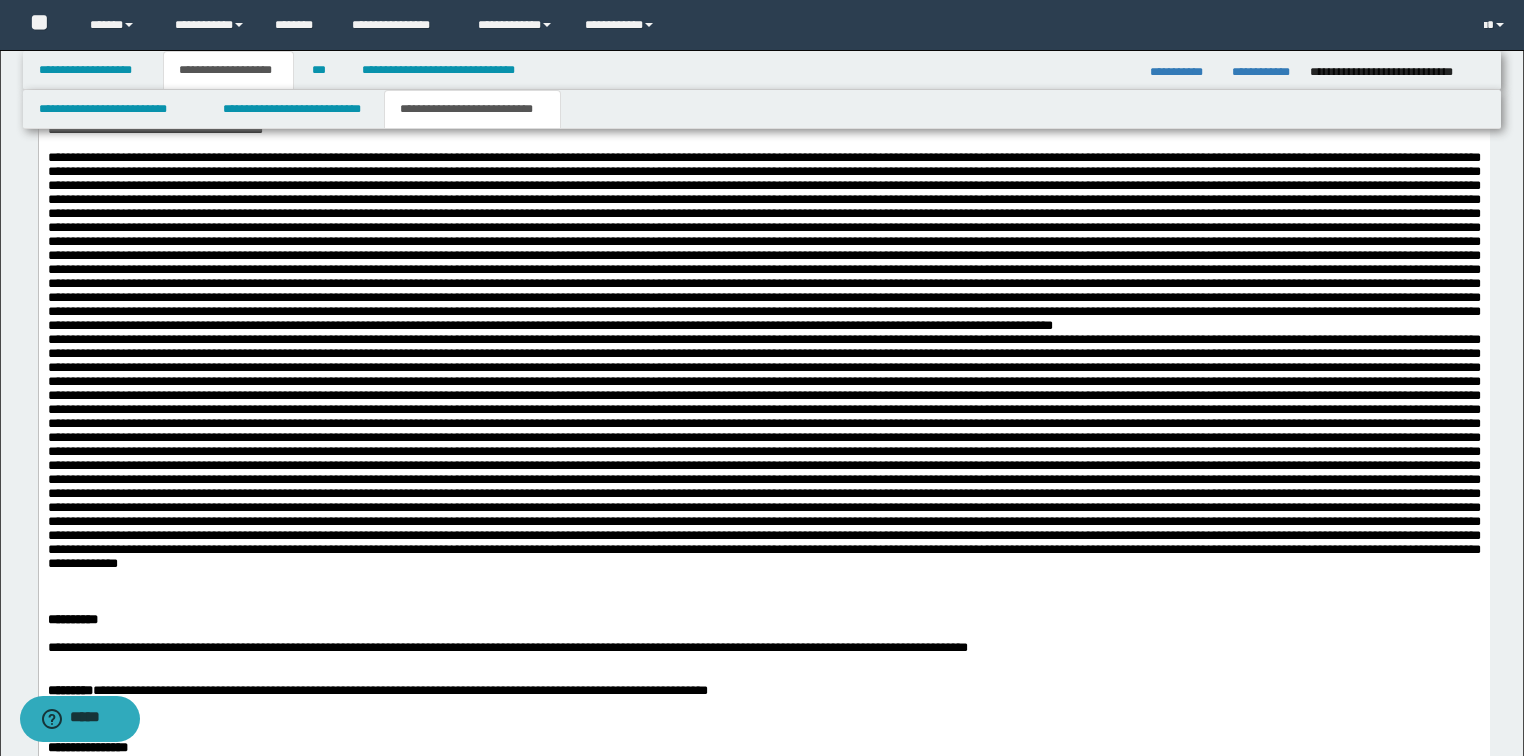 scroll, scrollTop: 2150, scrollLeft: 0, axis: vertical 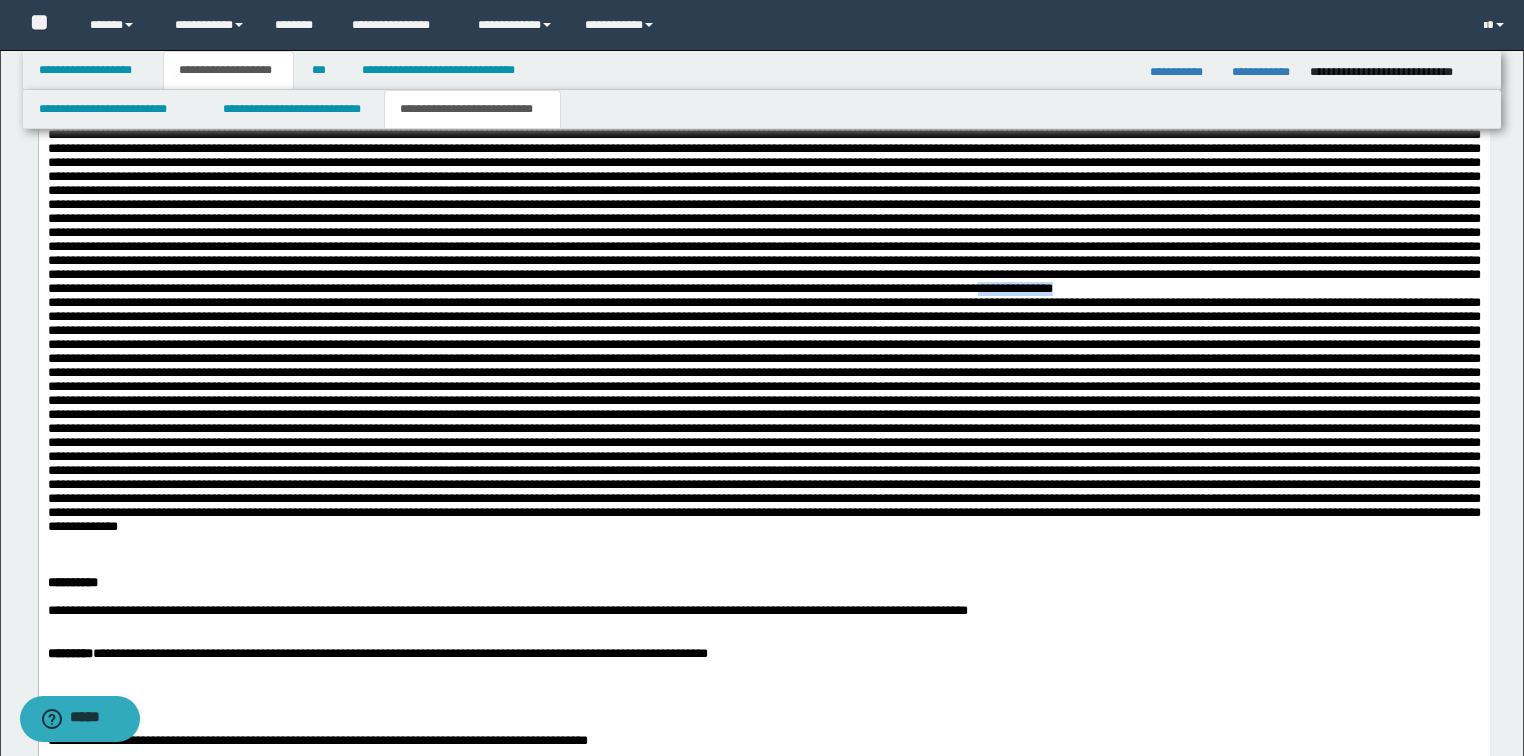 drag, startPoint x: 486, startPoint y: 480, endPoint x: 396, endPoint y: 479, distance: 90.005554 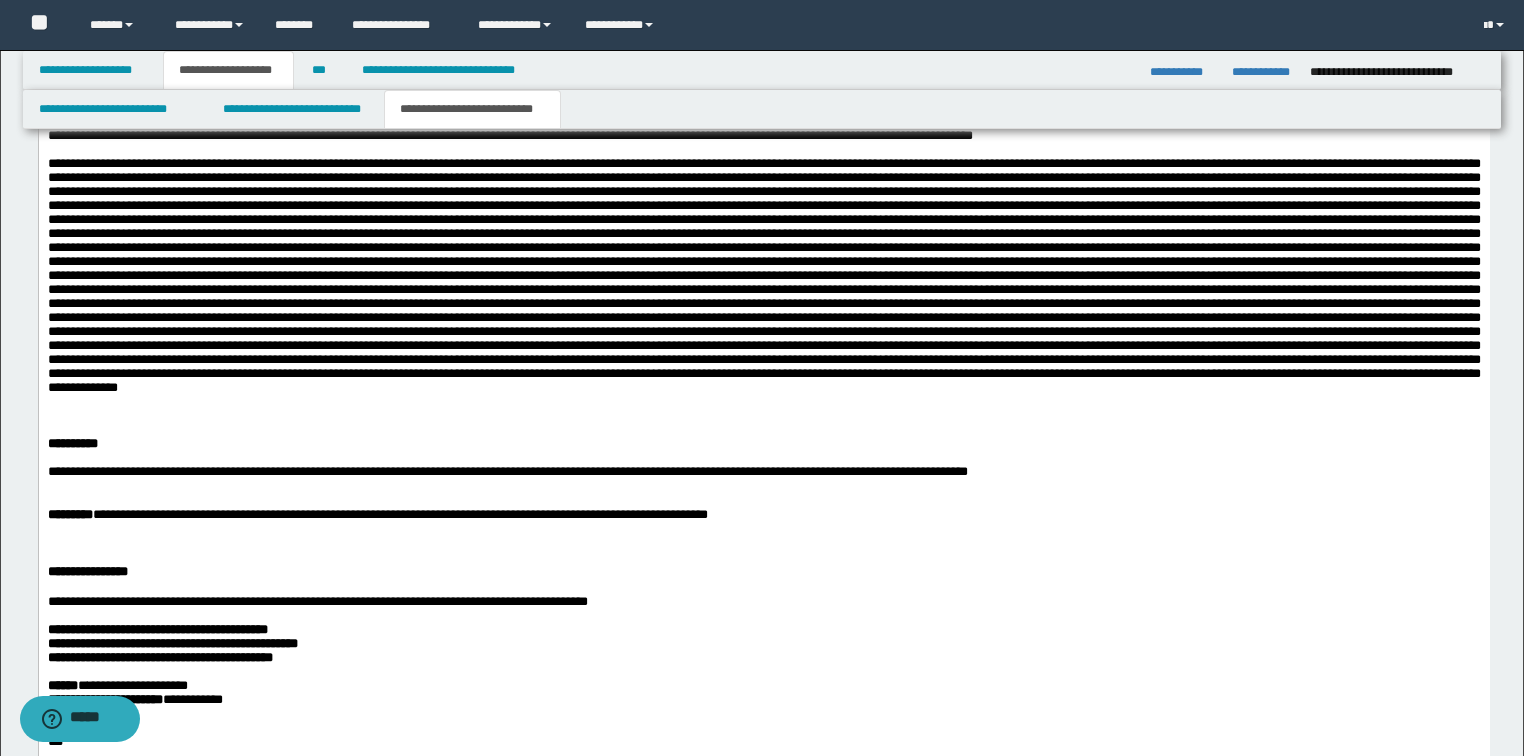 scroll, scrollTop: 2310, scrollLeft: 0, axis: vertical 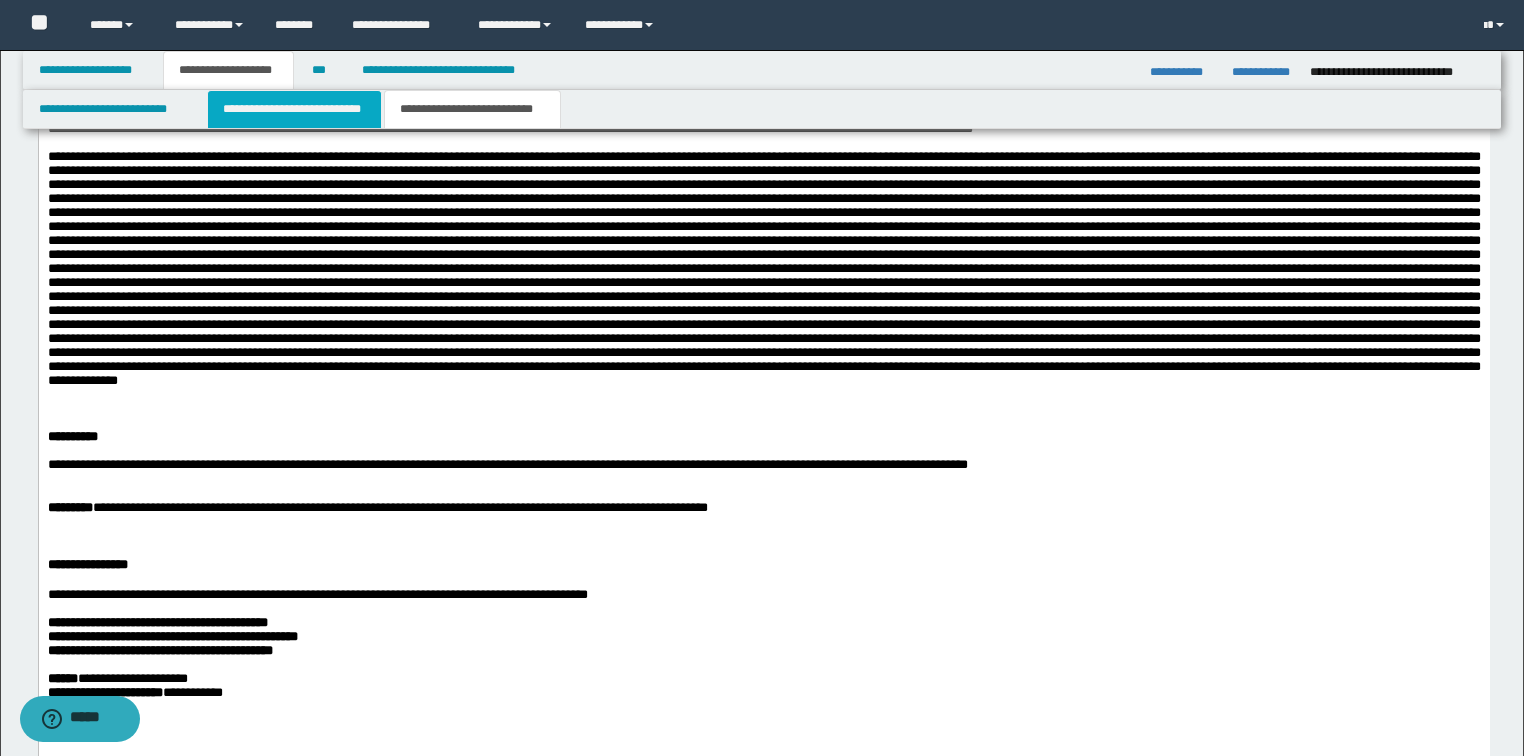 click on "**********" at bounding box center [294, 109] 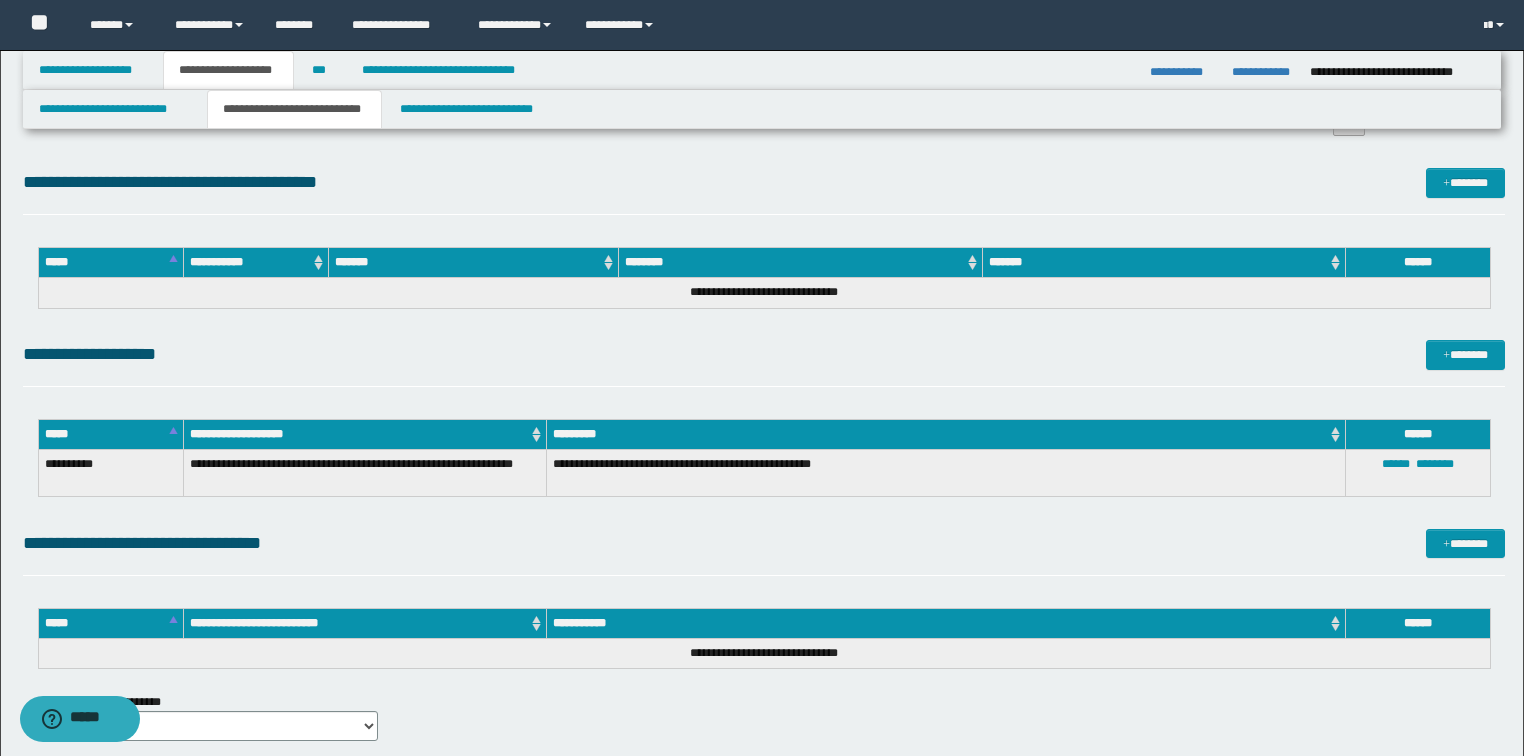 scroll, scrollTop: 2150, scrollLeft: 0, axis: vertical 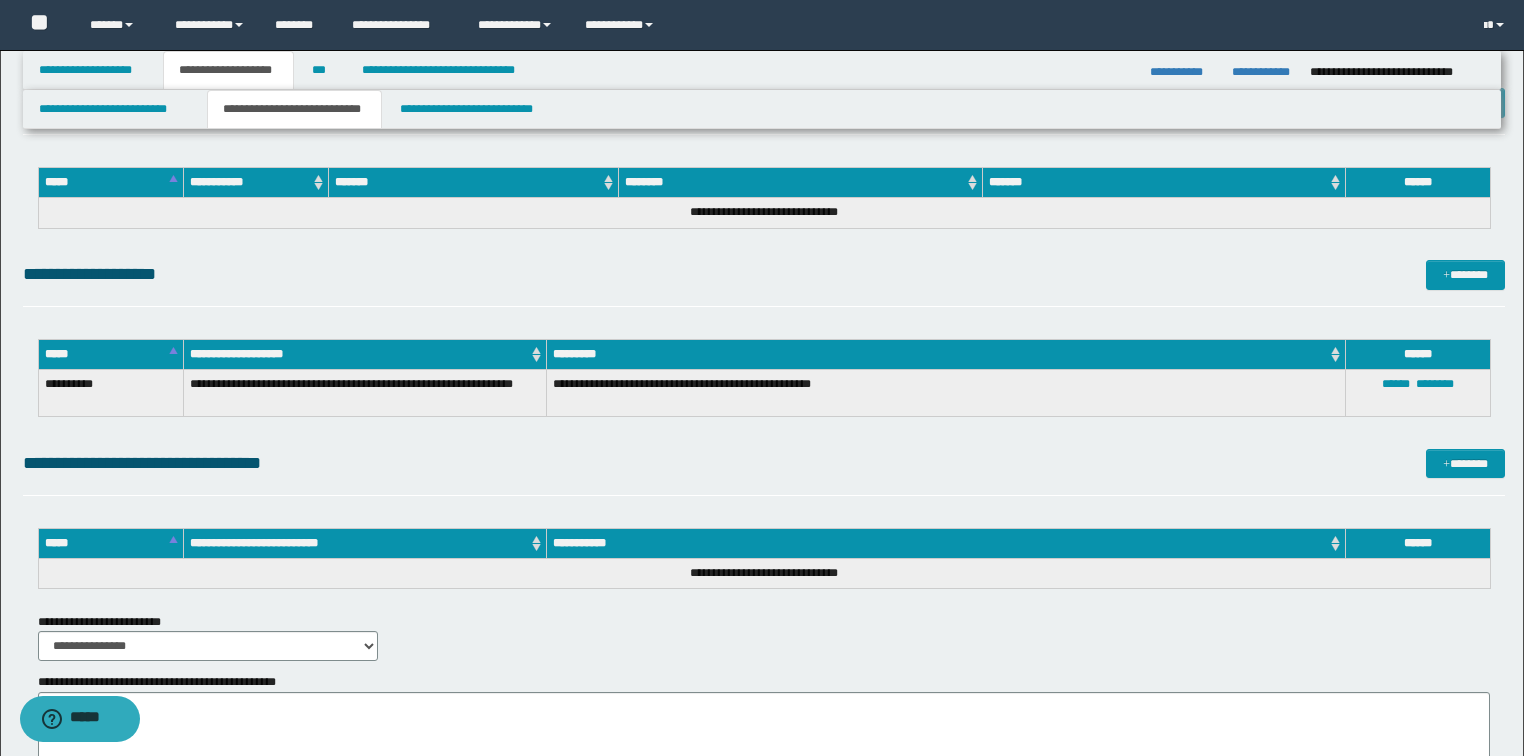 click on "**********" at bounding box center [364, 393] 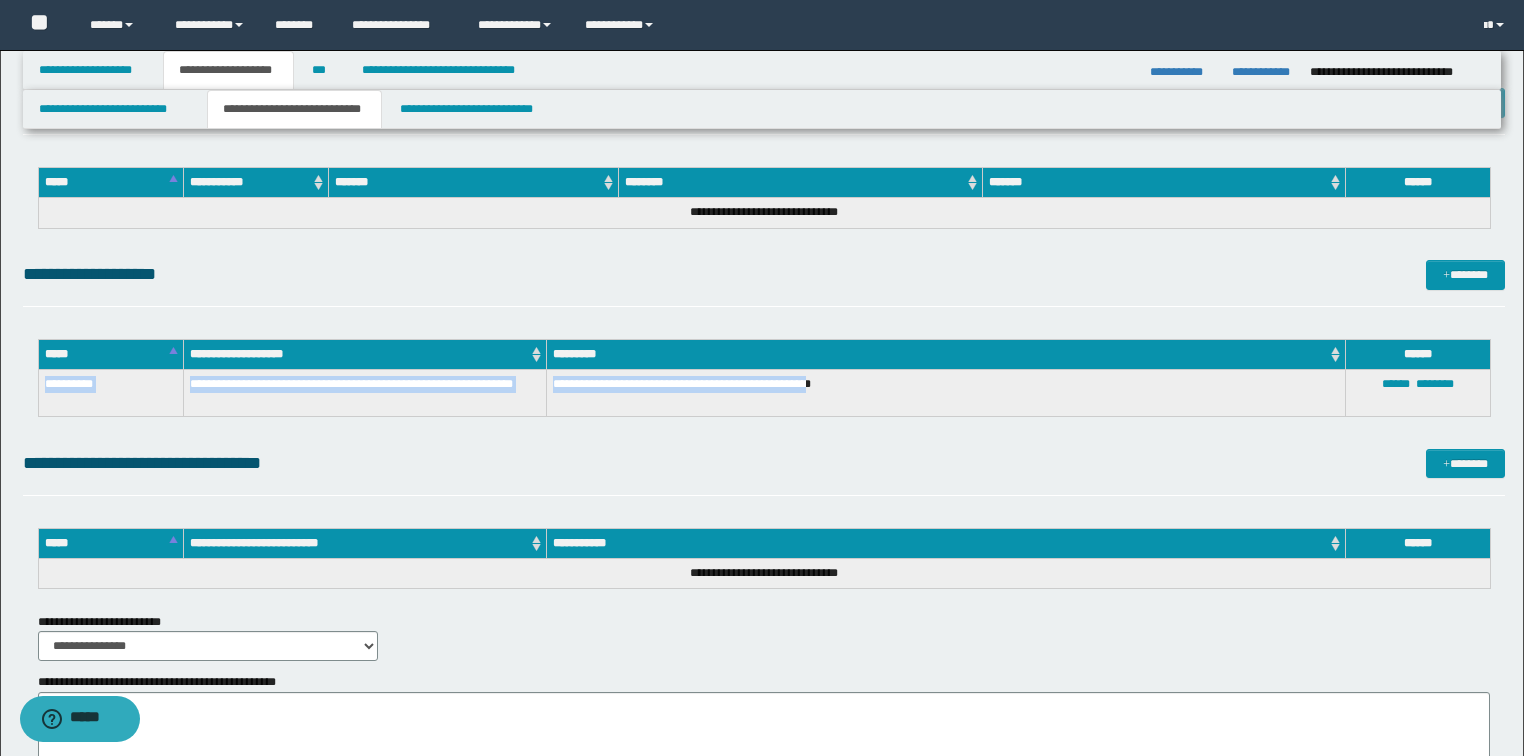 drag, startPoint x: 42, startPoint y: 382, endPoint x: 828, endPoint y: 388, distance: 786.0229 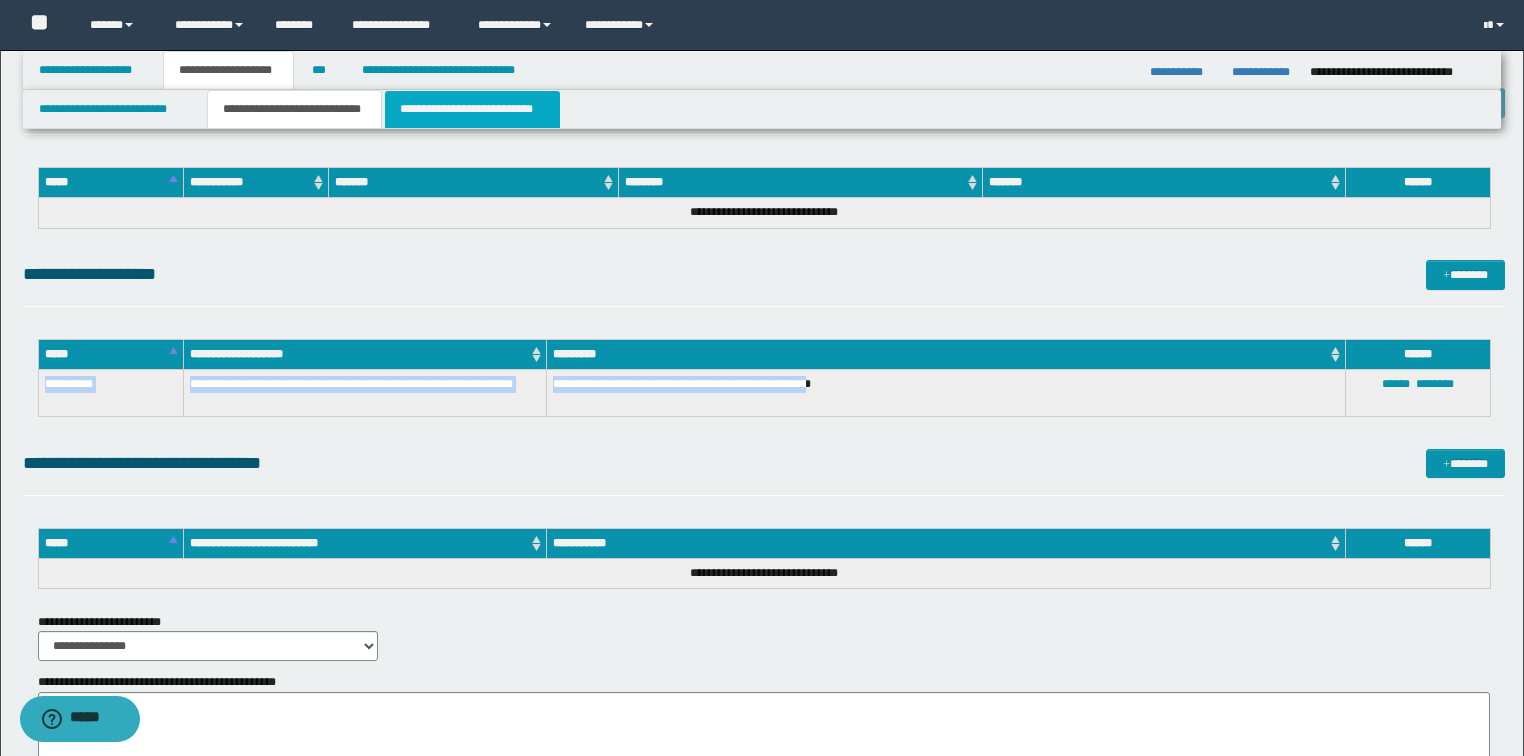click on "**********" at bounding box center [472, 109] 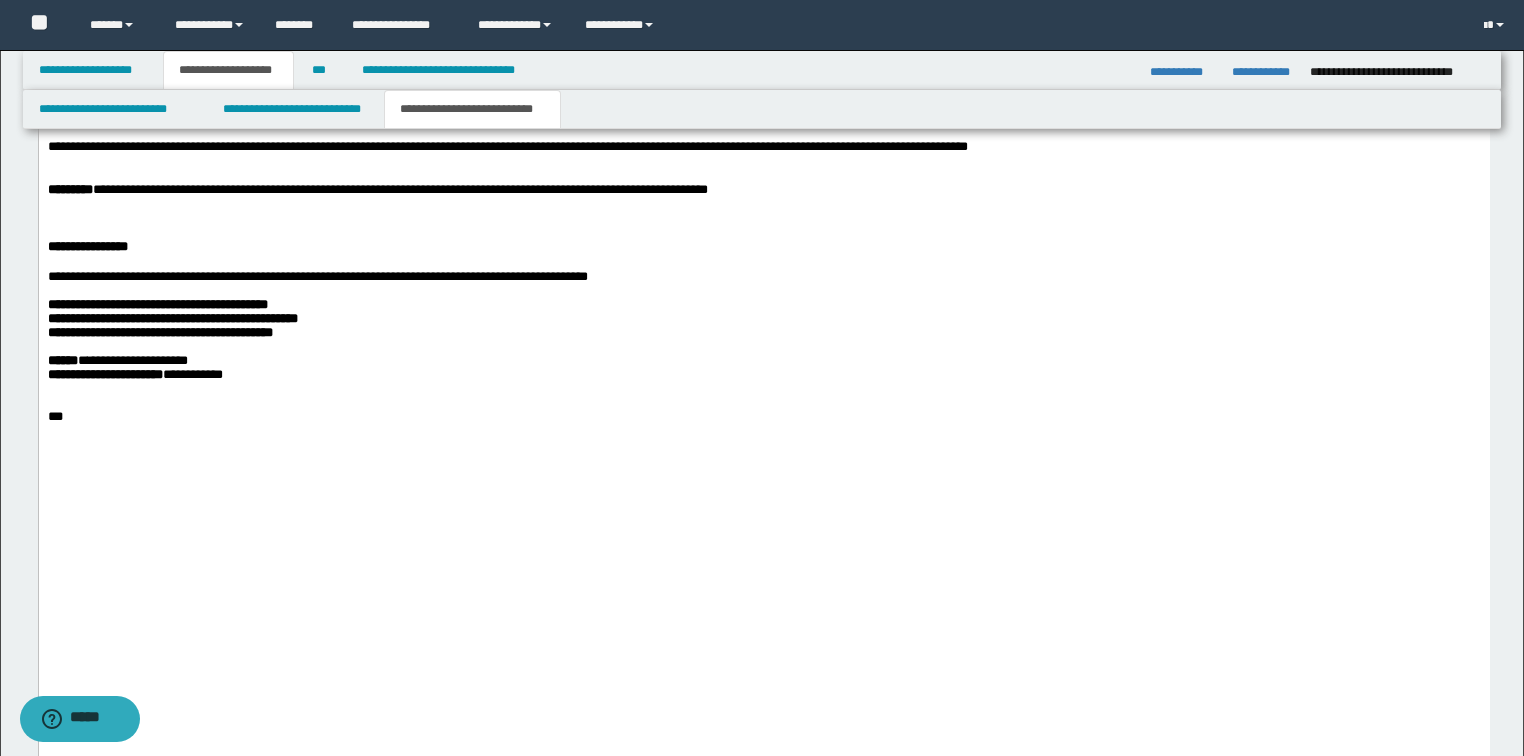 scroll, scrollTop: 2630, scrollLeft: 0, axis: vertical 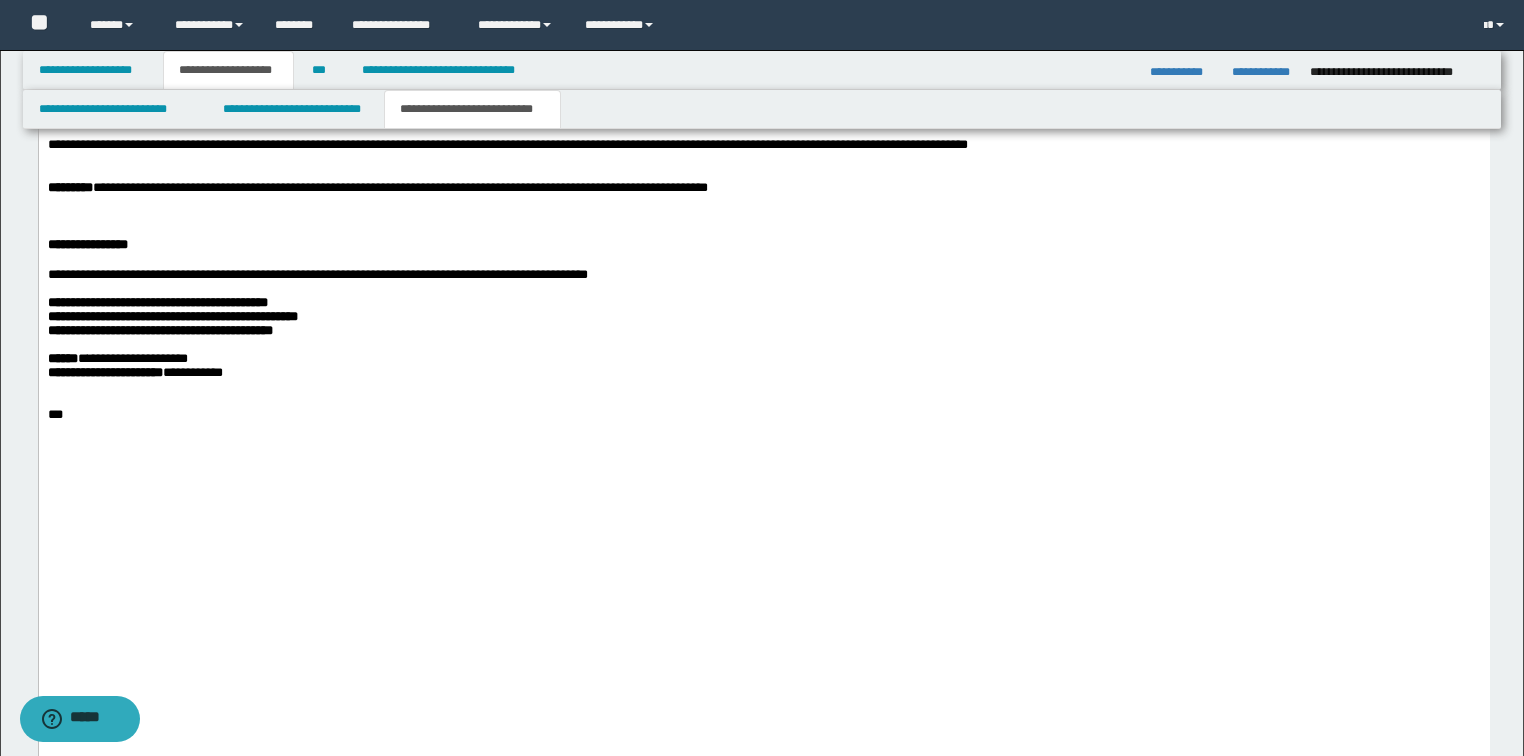 click at bounding box center [763, 90] 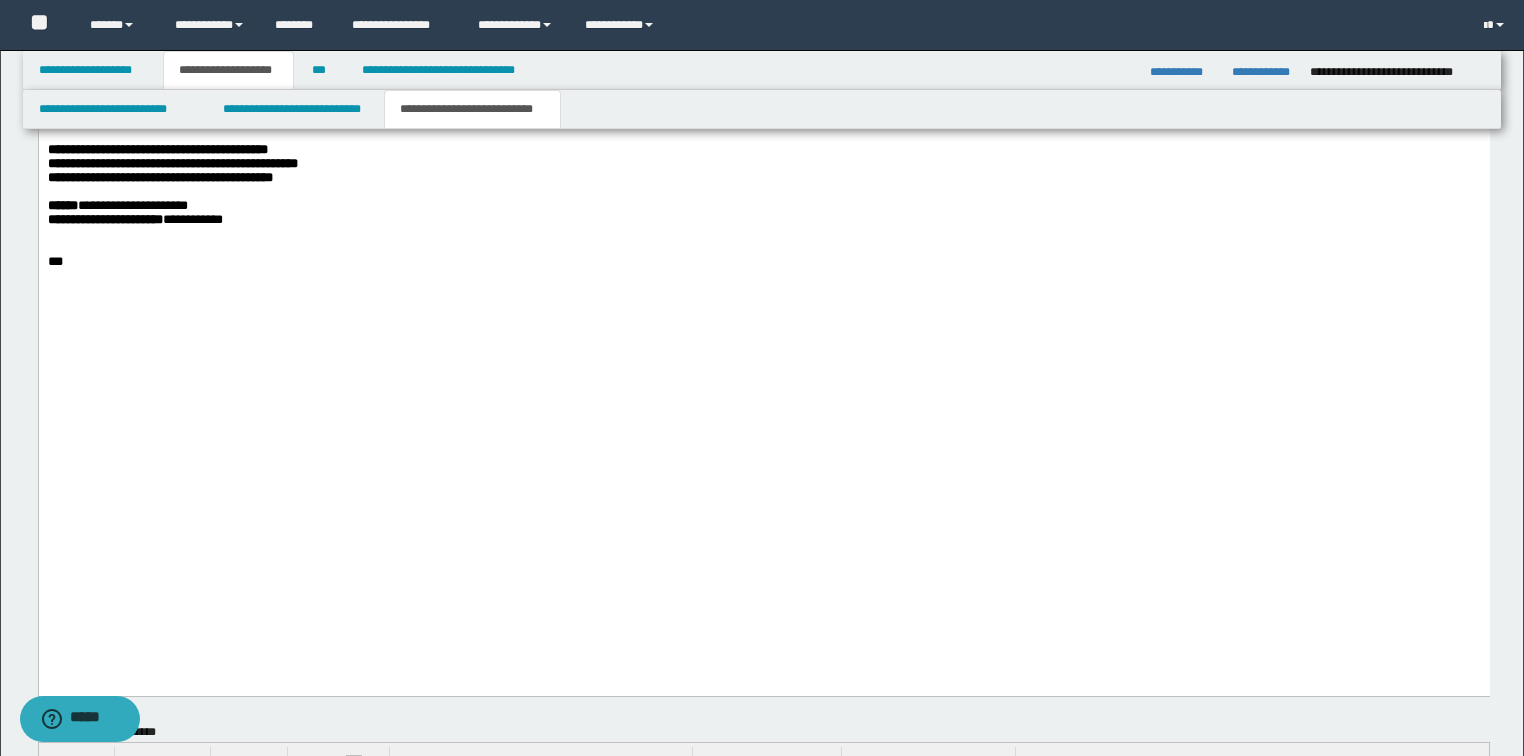 scroll, scrollTop: 2790, scrollLeft: 0, axis: vertical 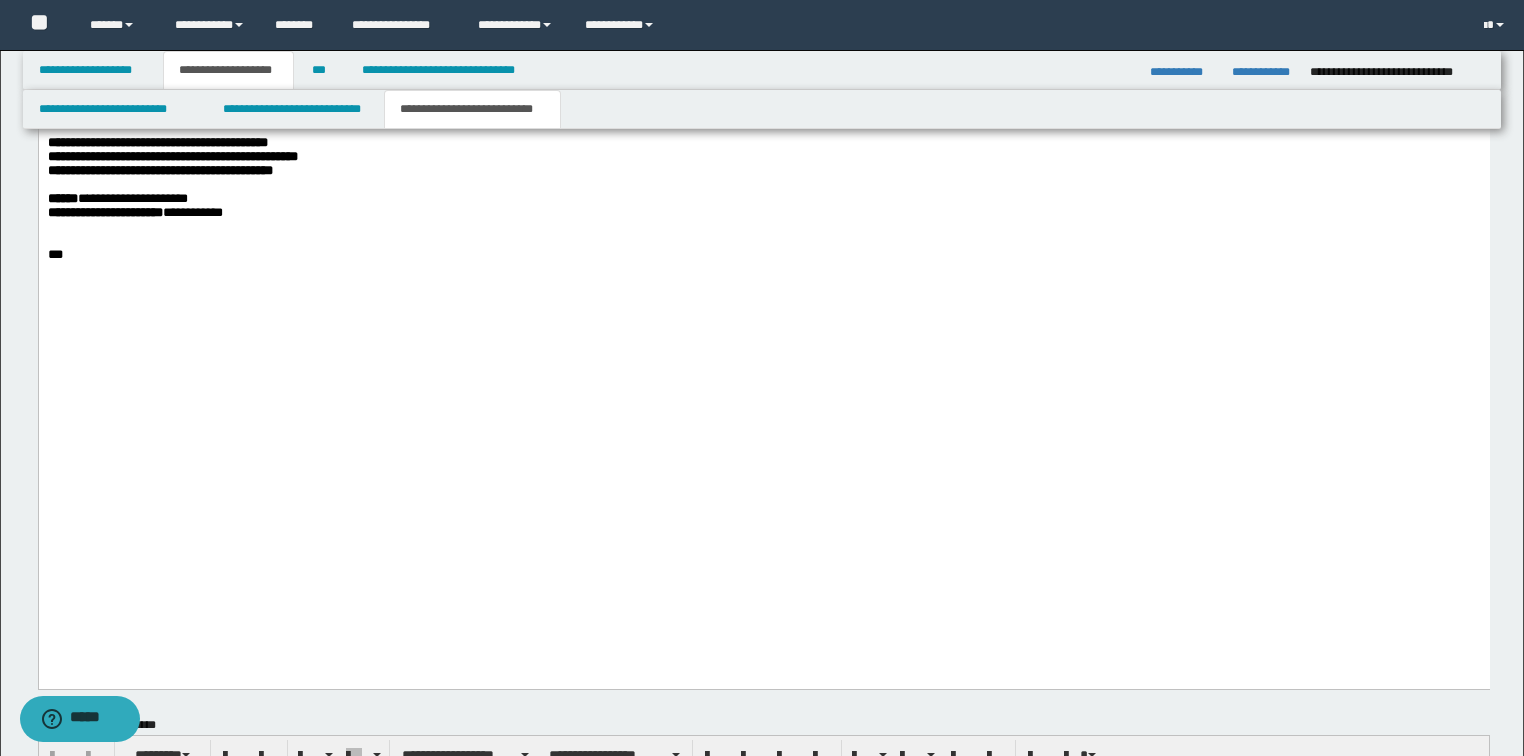 click on "**********" at bounding box center [763, -419] 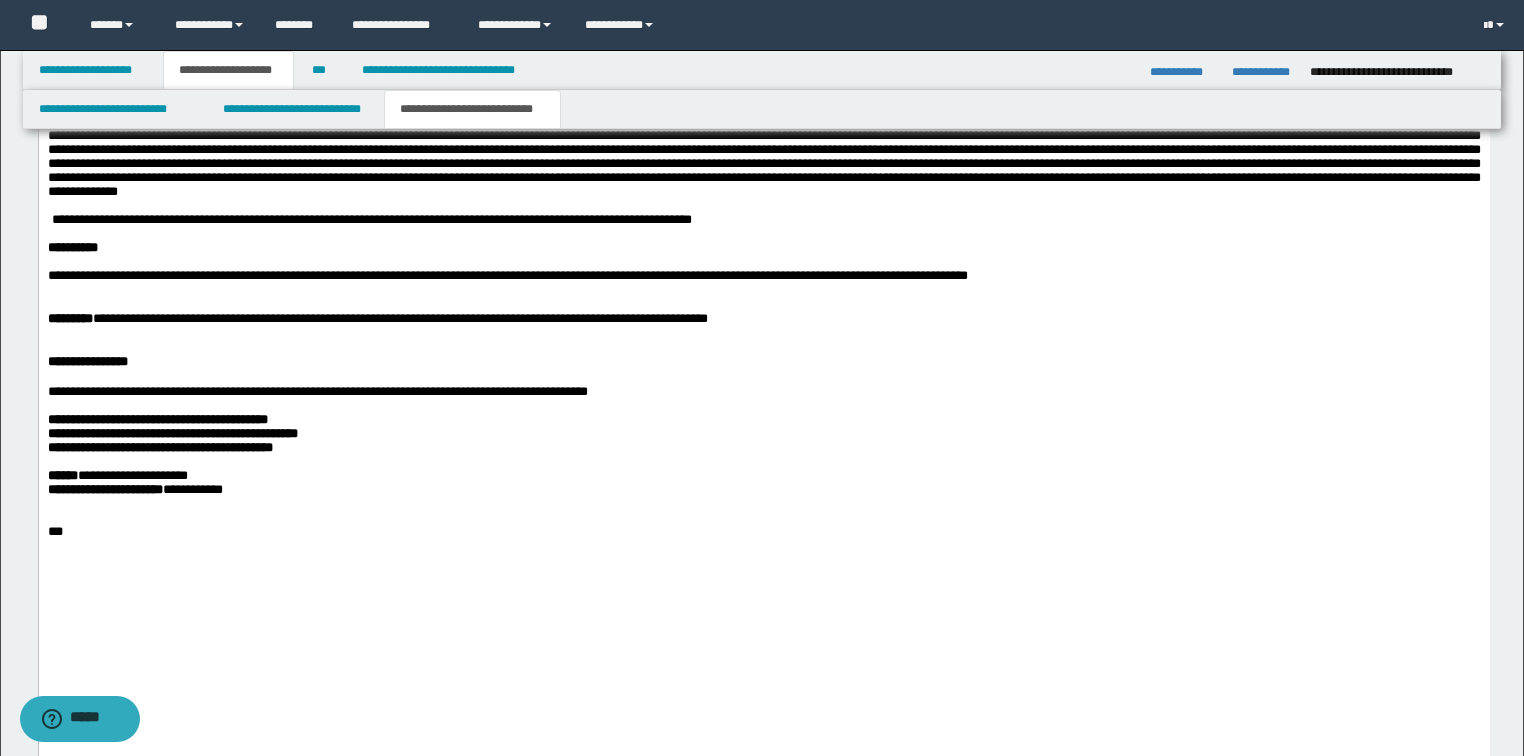 scroll, scrollTop: 2470, scrollLeft: 0, axis: vertical 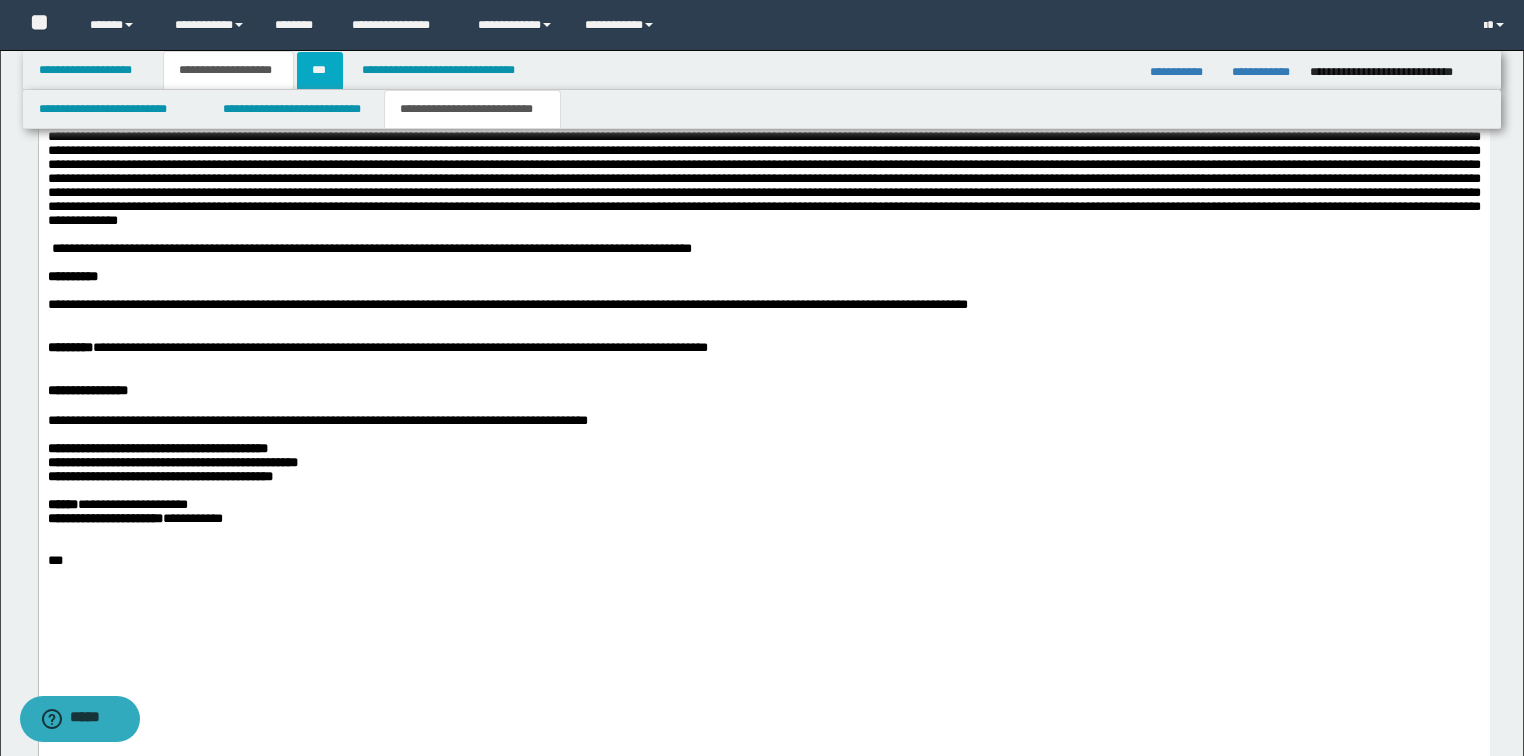 click on "***" at bounding box center (320, 70) 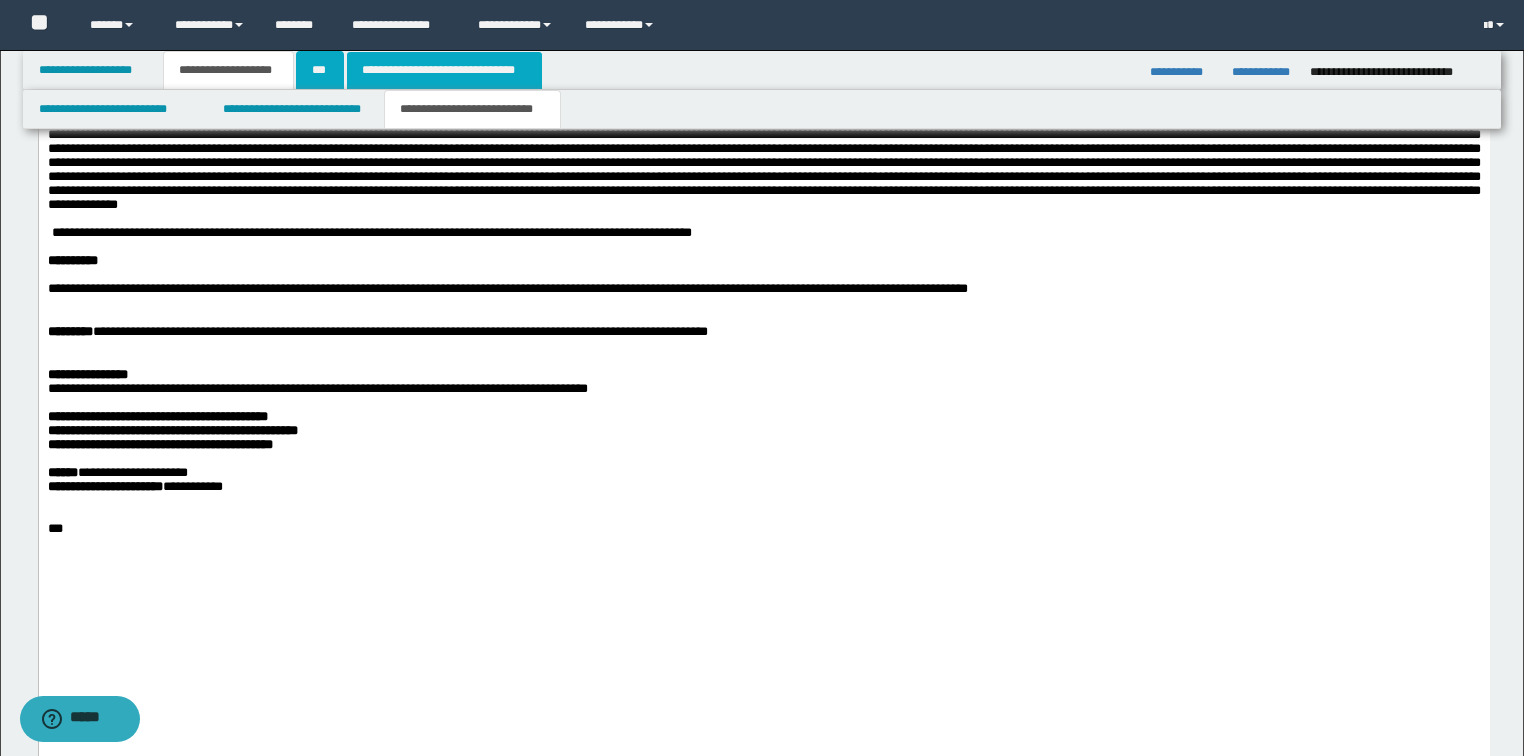 scroll, scrollTop: 0, scrollLeft: 0, axis: both 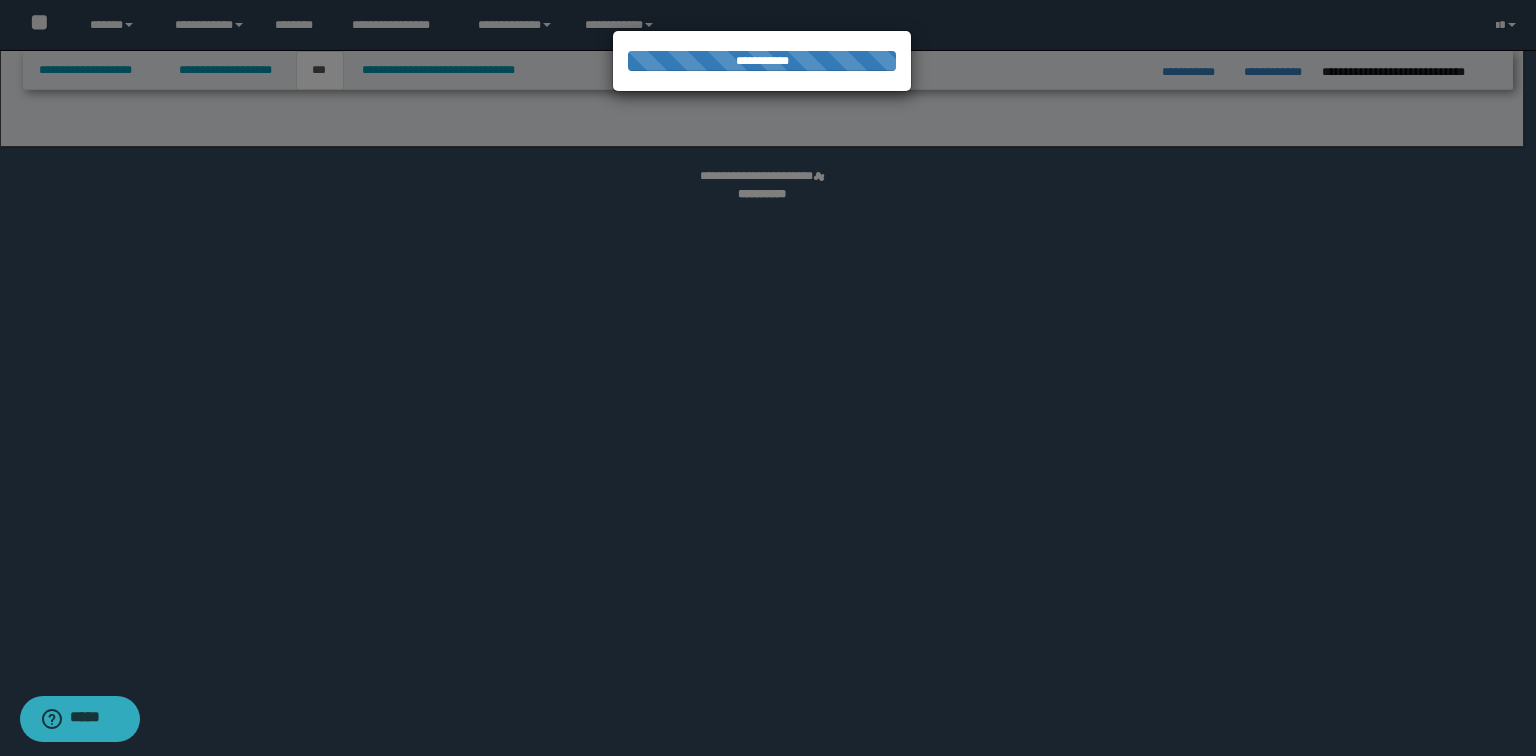 select on "*" 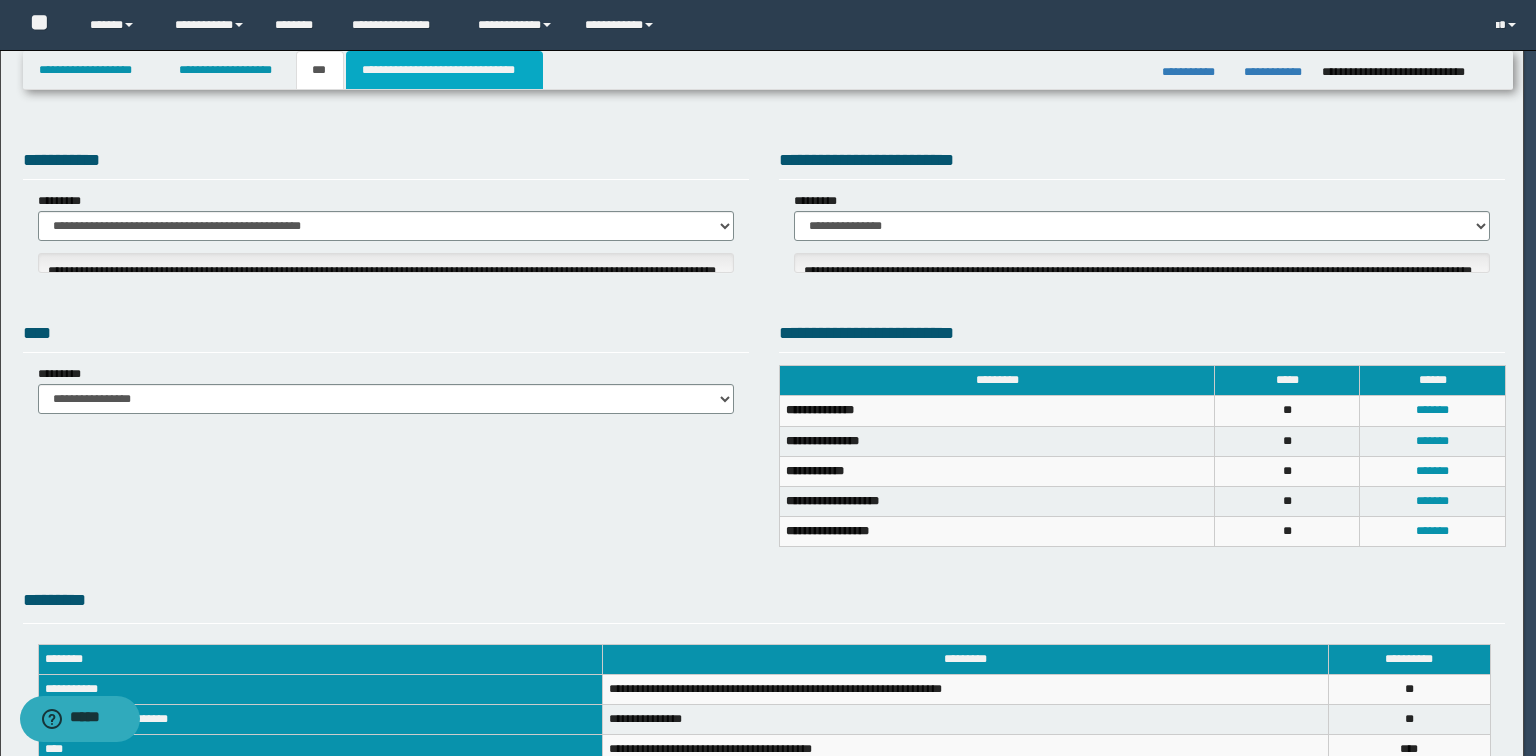 click on "**********" at bounding box center (444, 70) 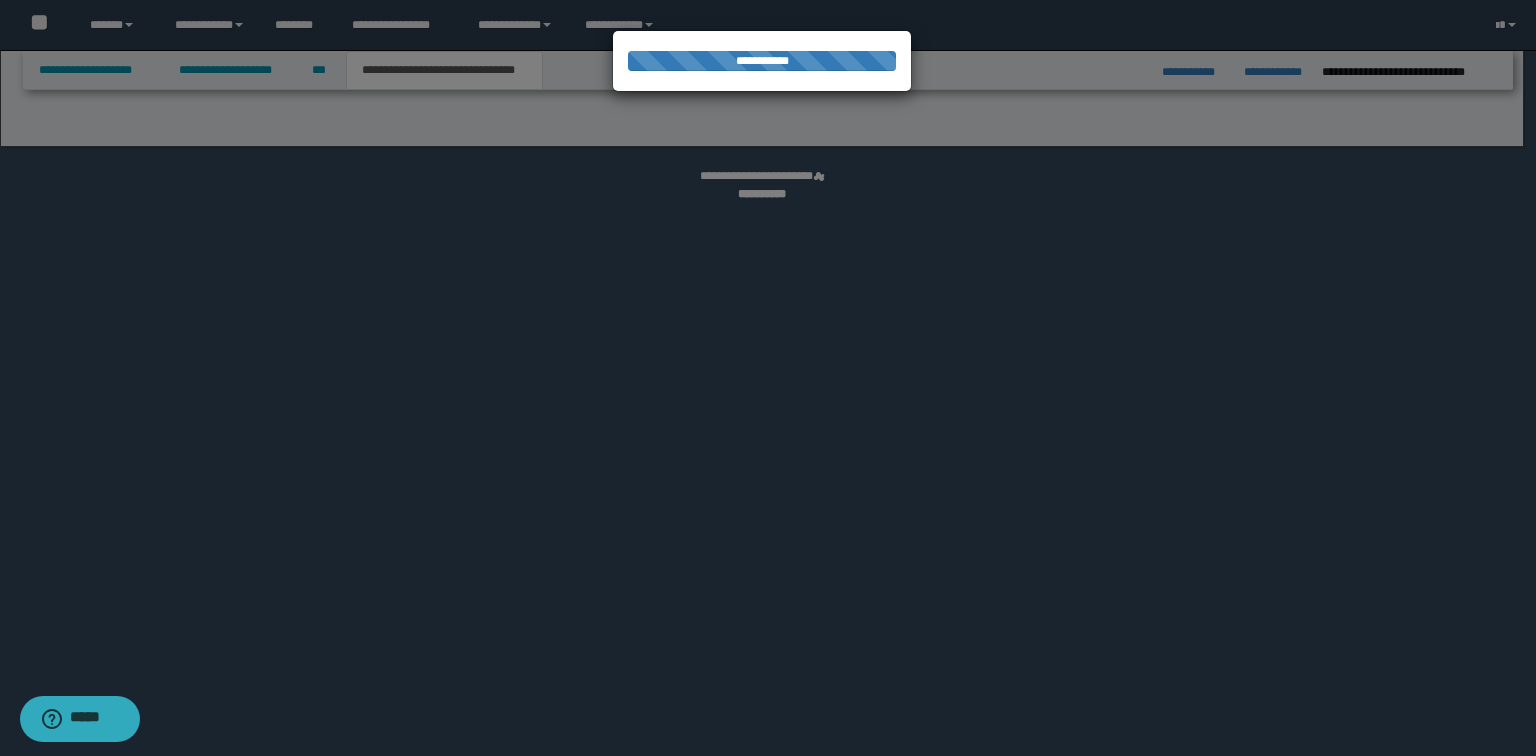 select on "*" 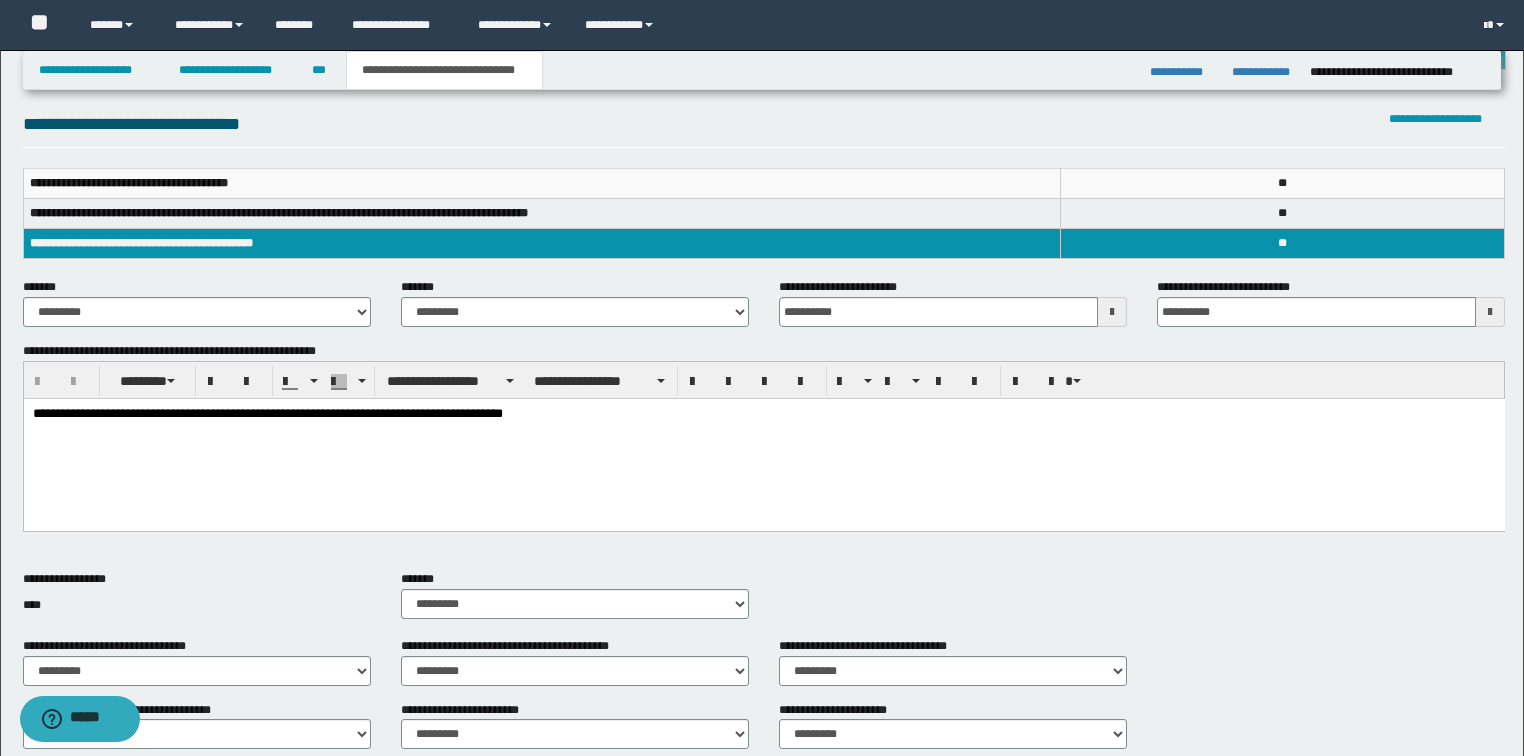 scroll, scrollTop: 192, scrollLeft: 0, axis: vertical 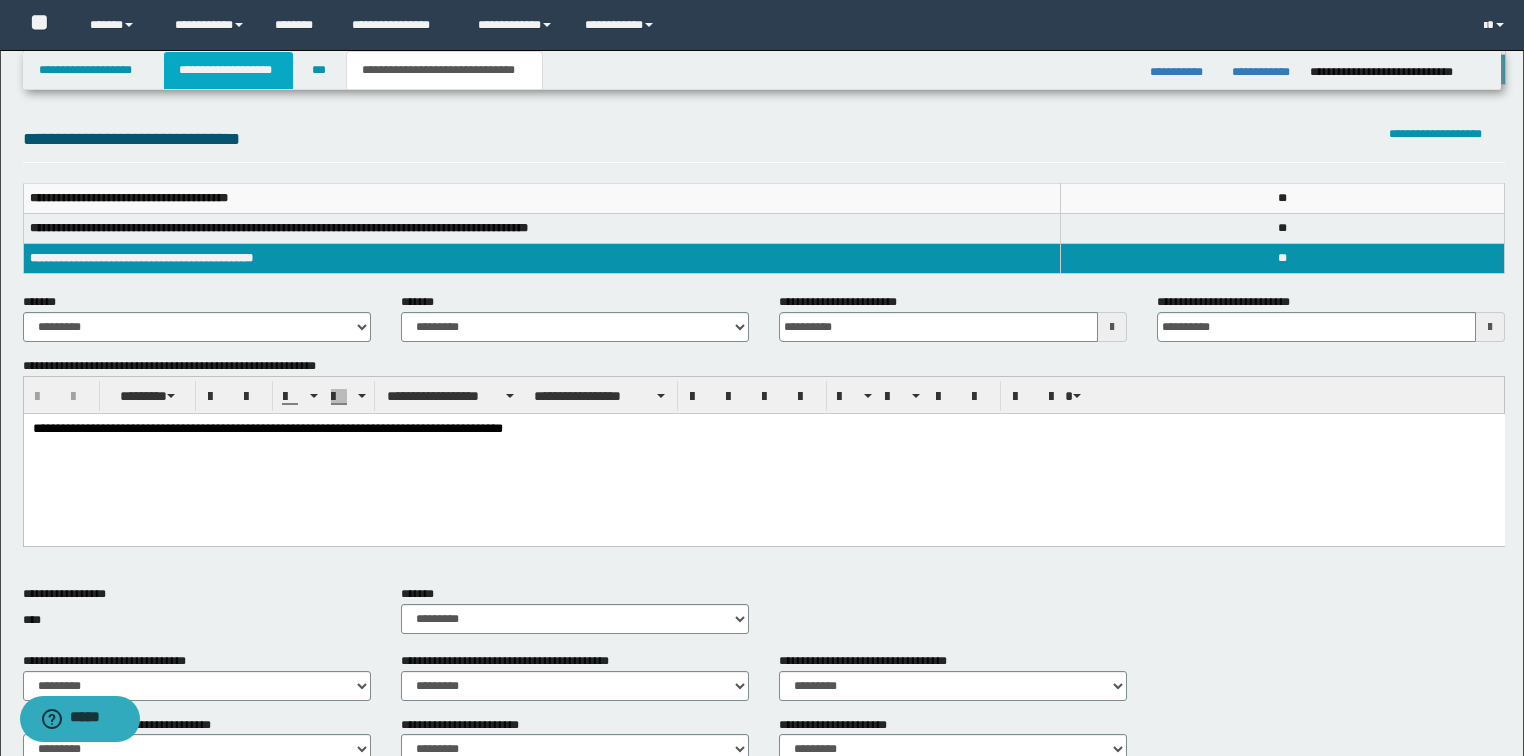 click on "**********" at bounding box center (228, 70) 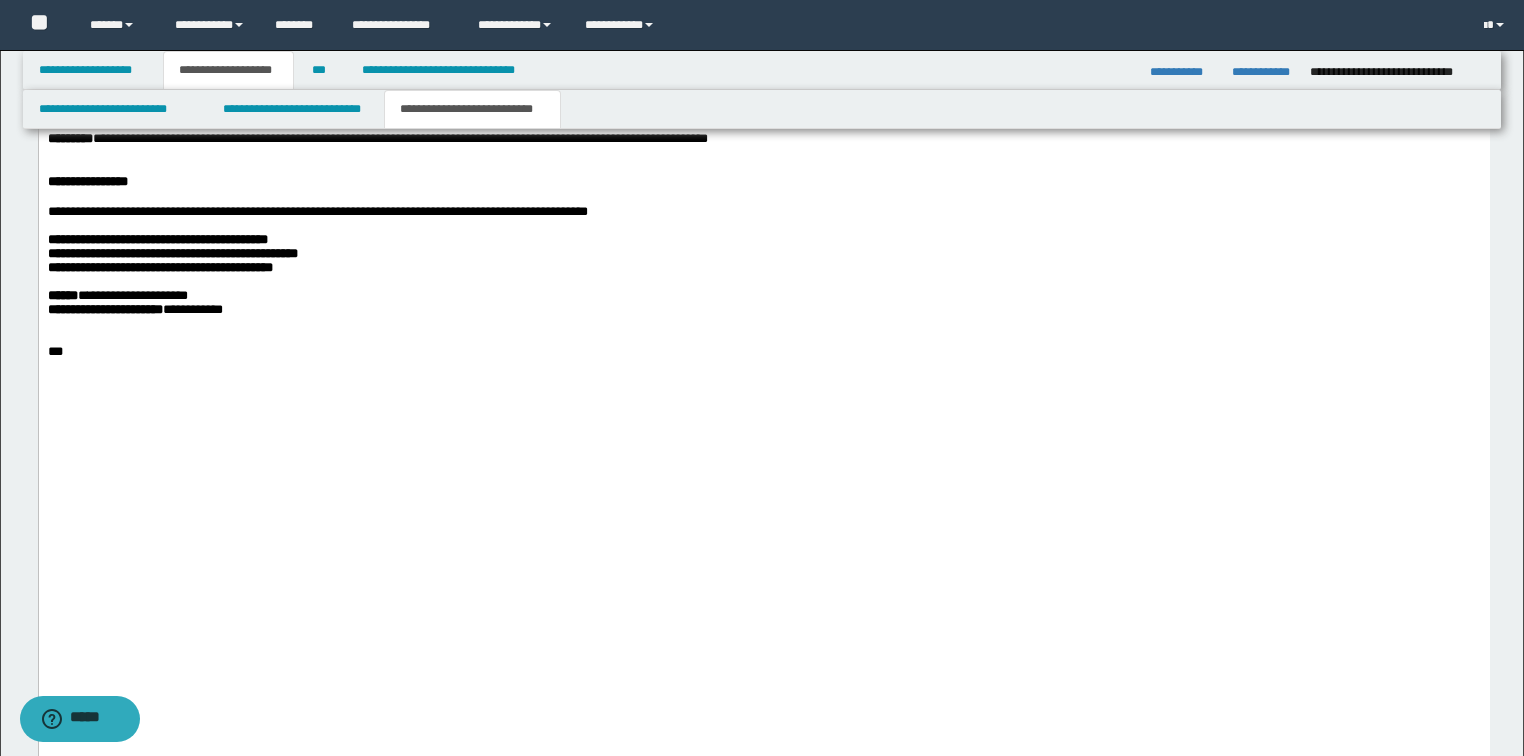 scroll, scrollTop: 2704, scrollLeft: 0, axis: vertical 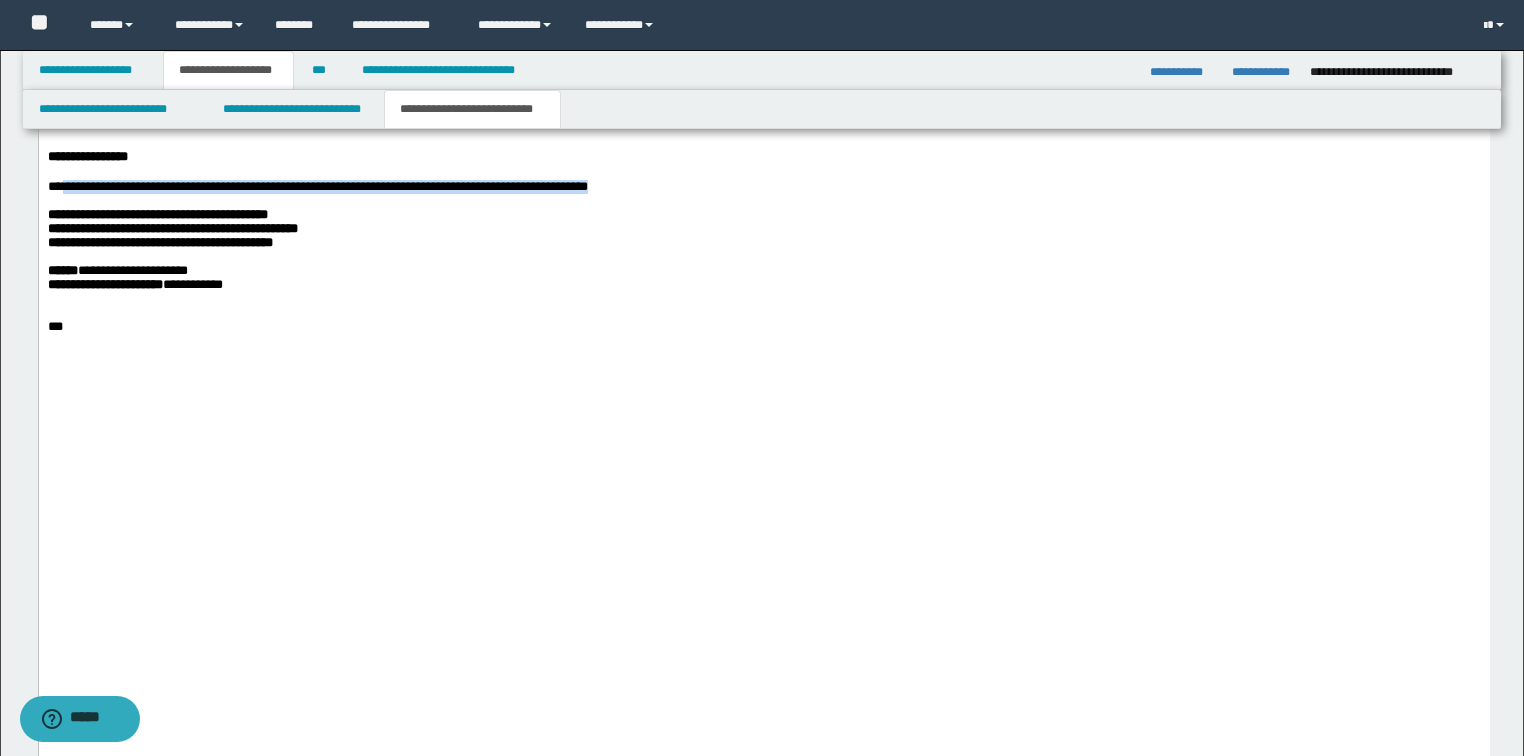 drag, startPoint x: 62, startPoint y: 480, endPoint x: 701, endPoint y: 479, distance: 639.0008 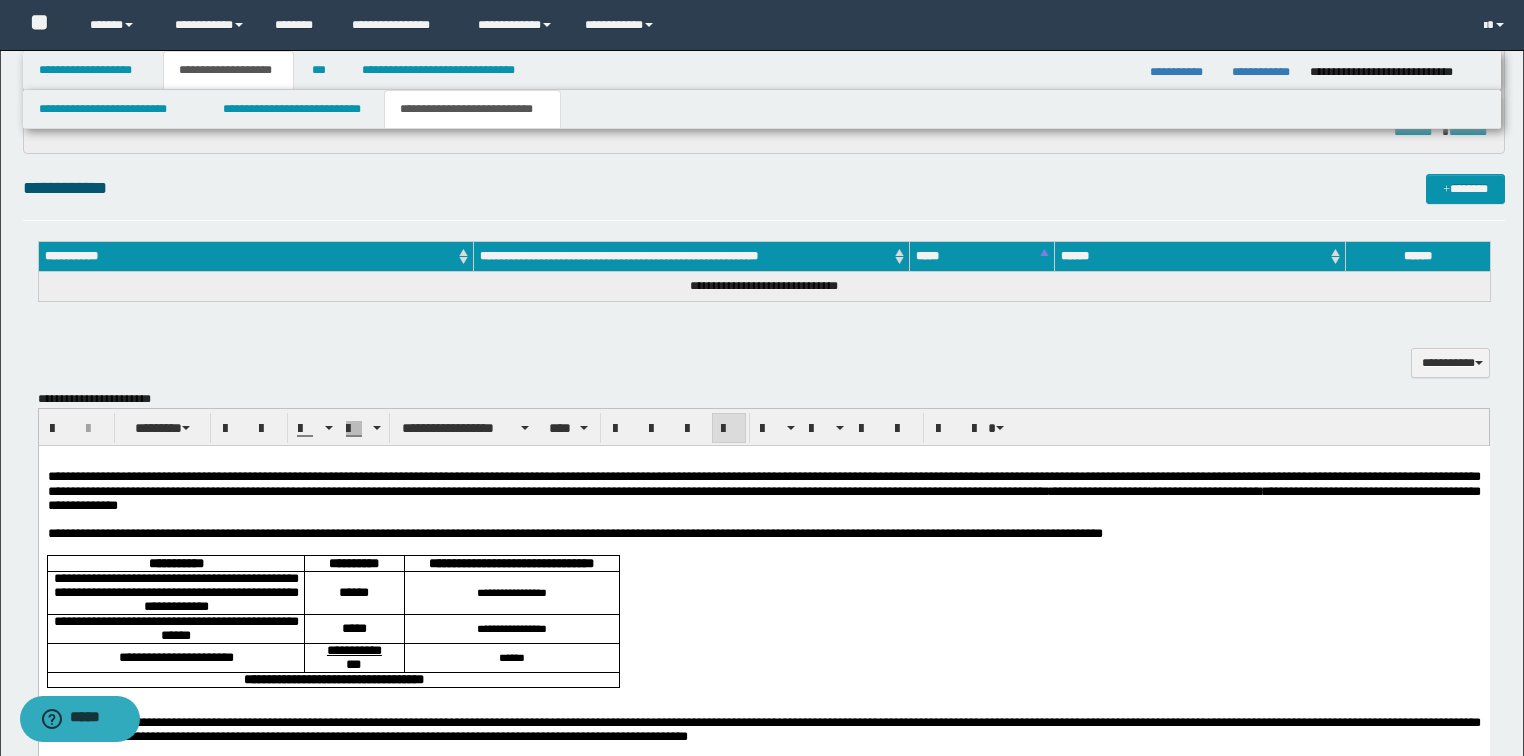 scroll, scrollTop: 1184, scrollLeft: 0, axis: vertical 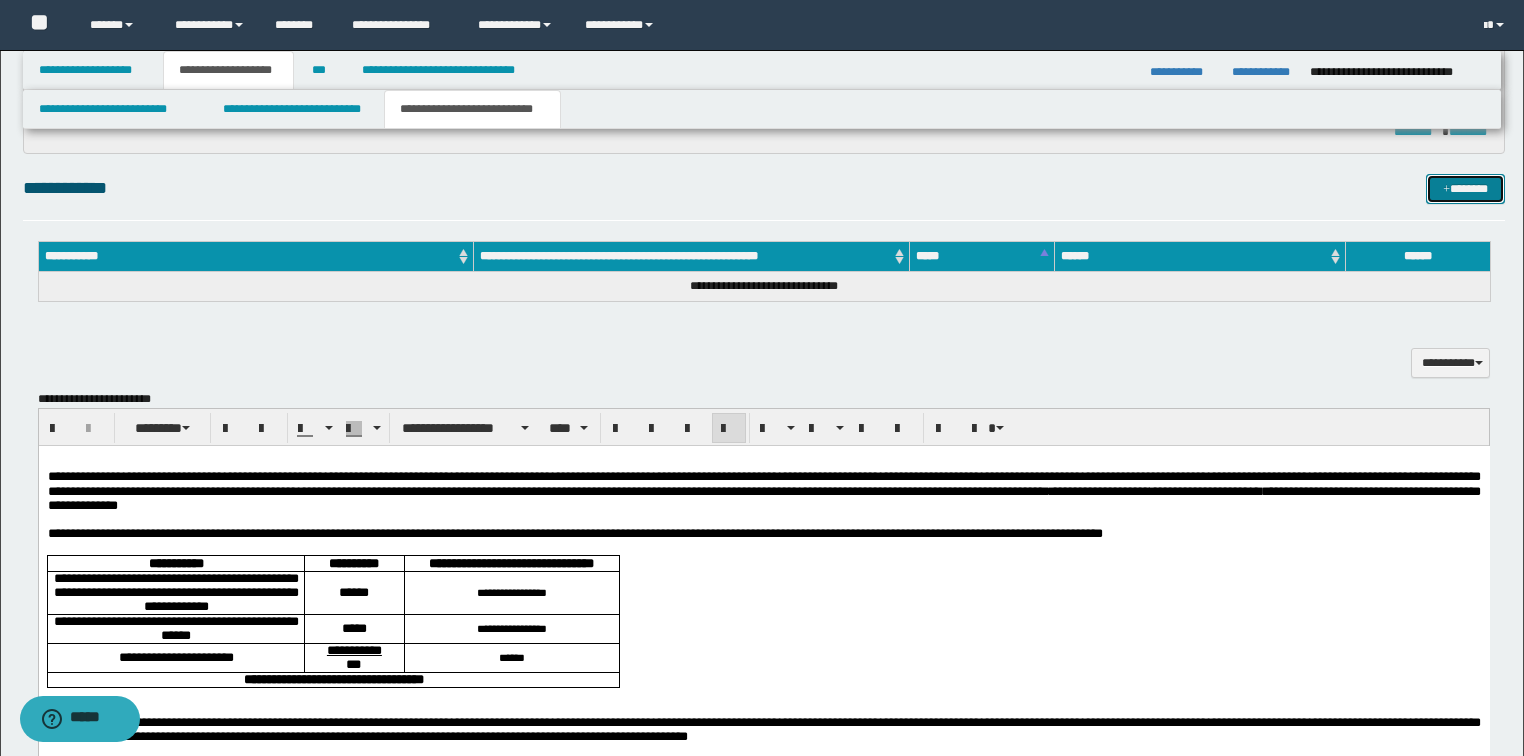 click on "*******" at bounding box center [1465, 189] 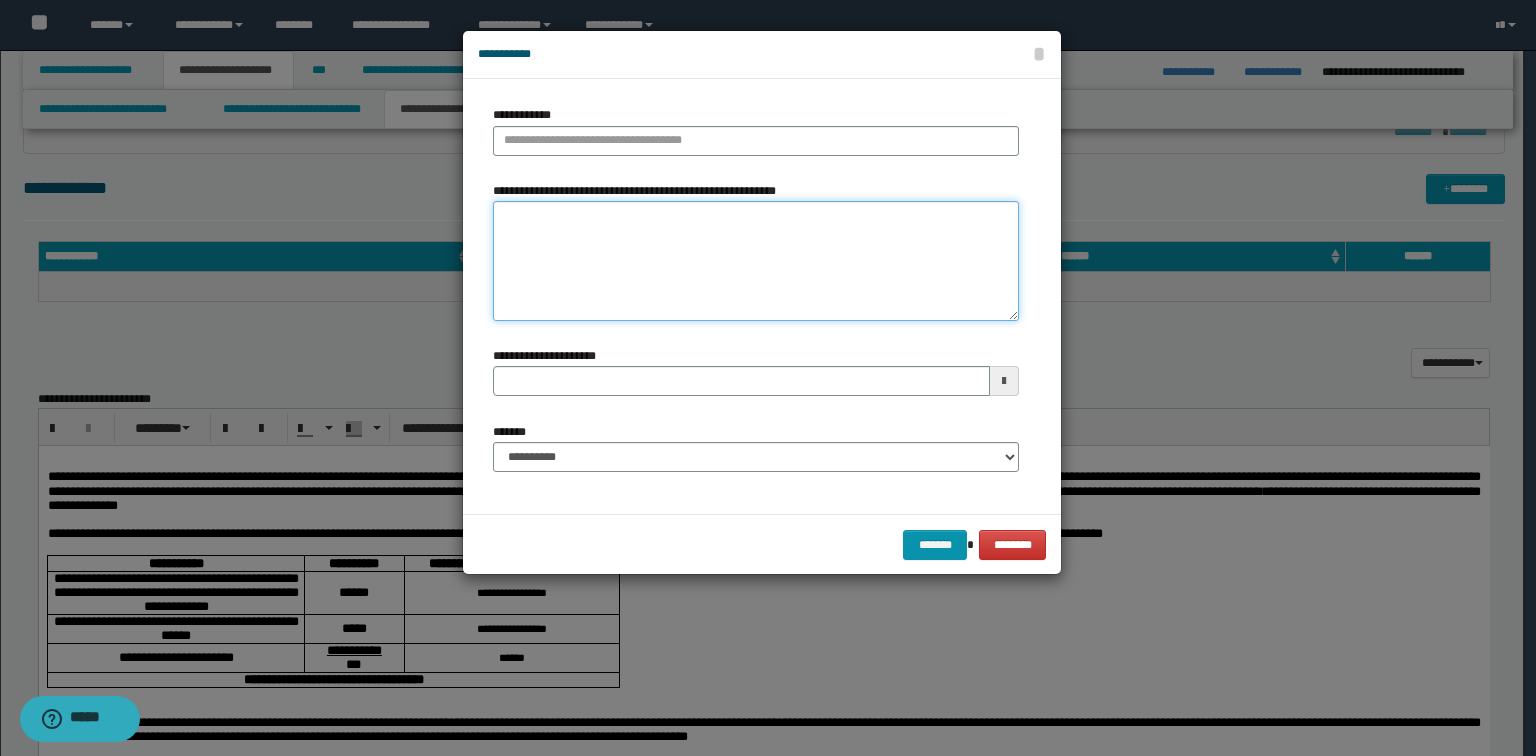 click on "**********" at bounding box center (756, 261) 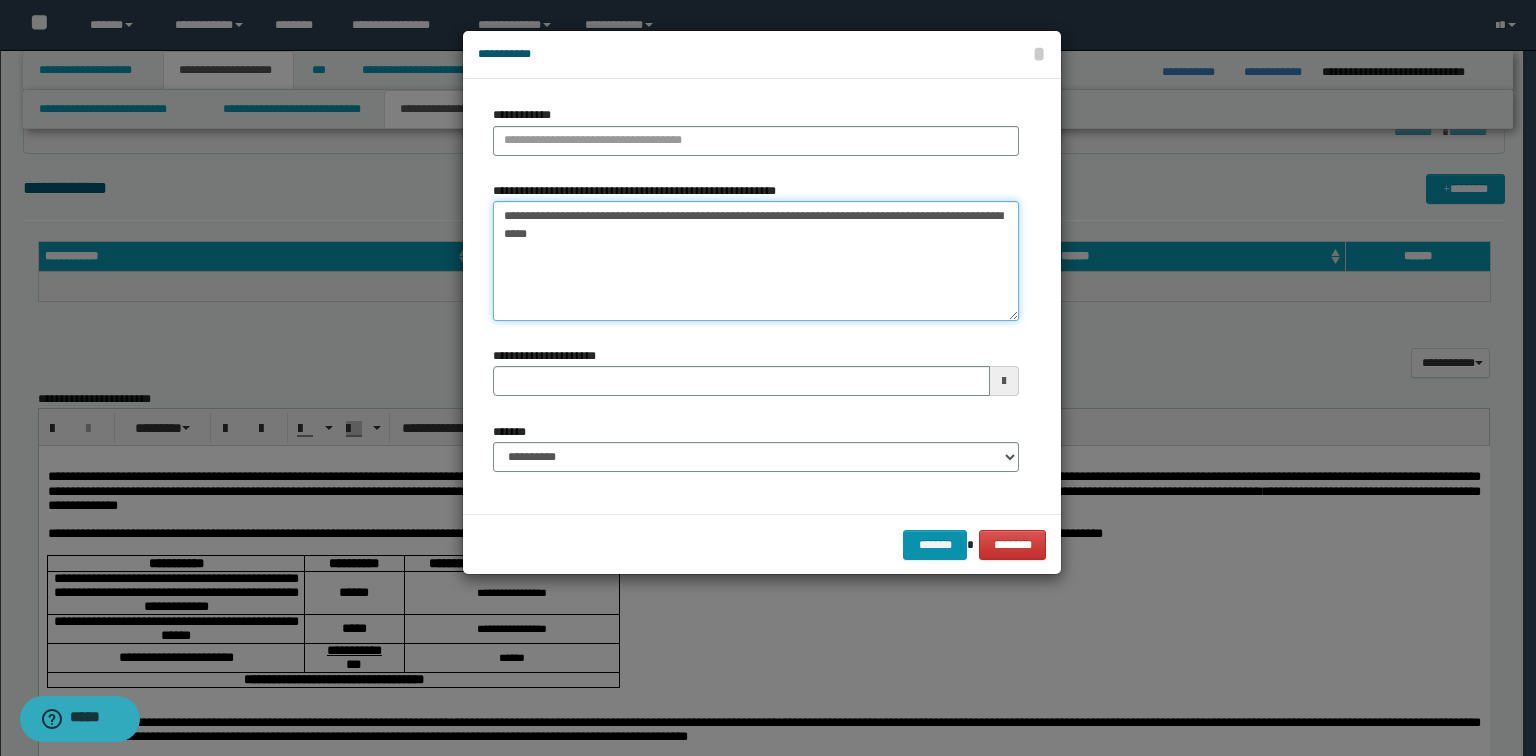 click on "**********" at bounding box center (756, 261) 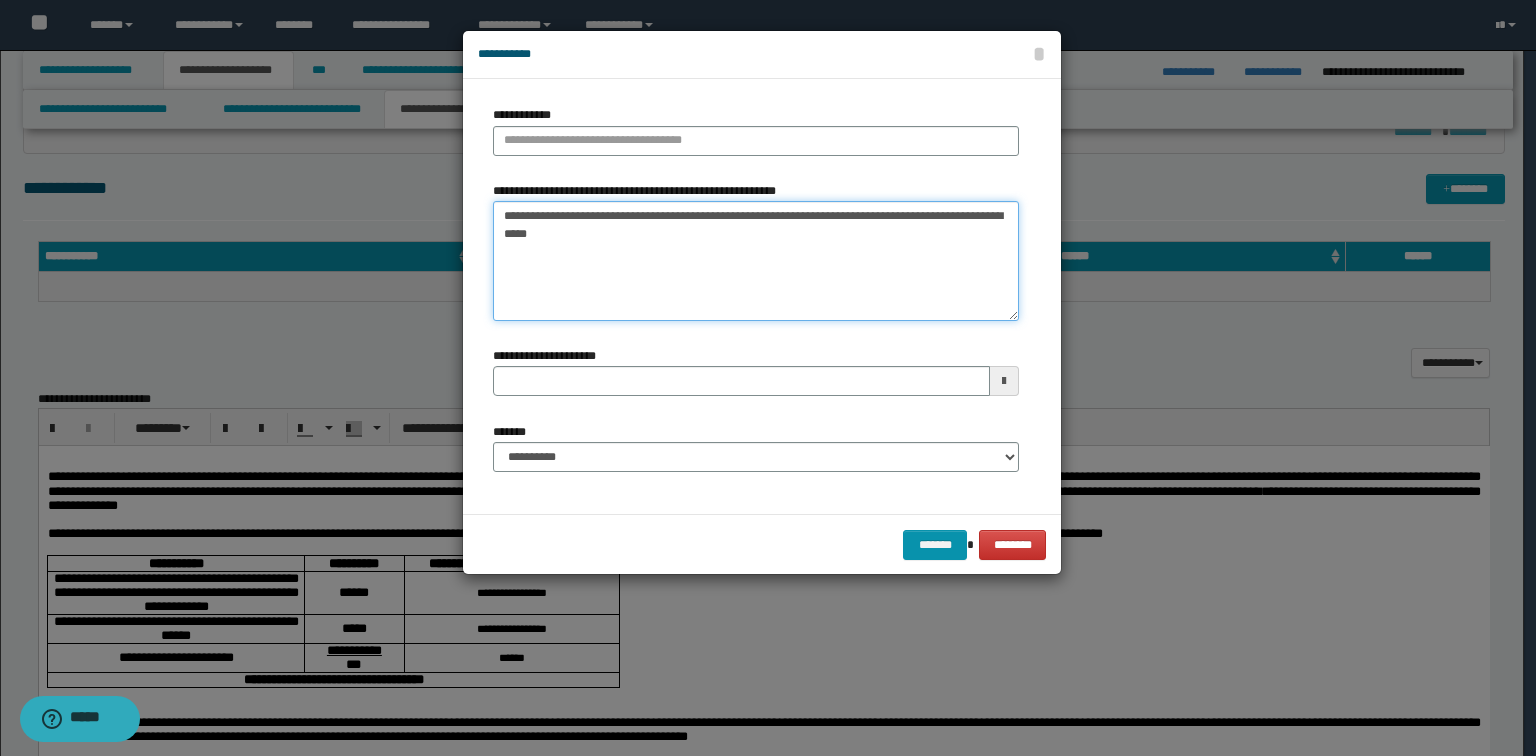 drag, startPoint x: 817, startPoint y: 212, endPoint x: 336, endPoint y: 216, distance: 481.01663 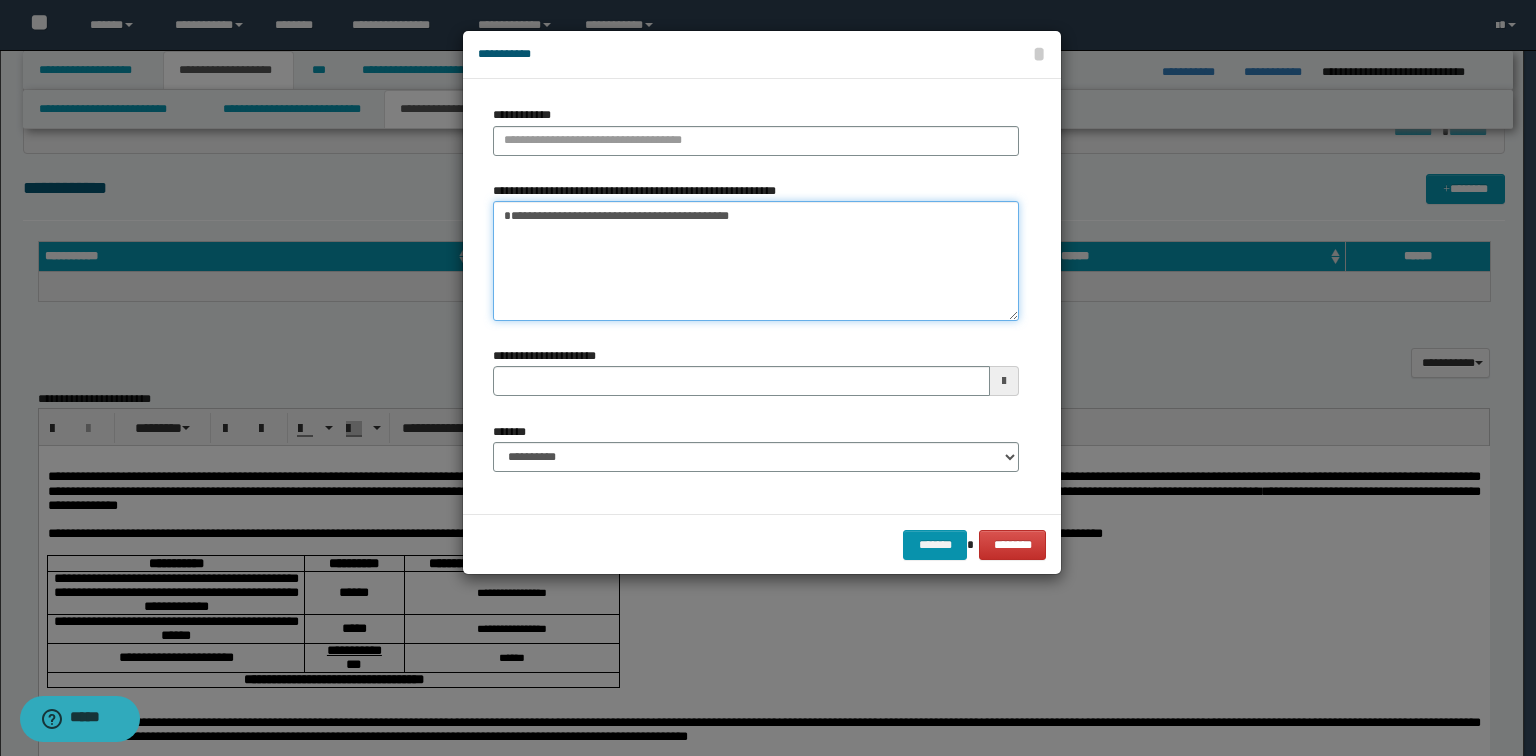 type on "**********" 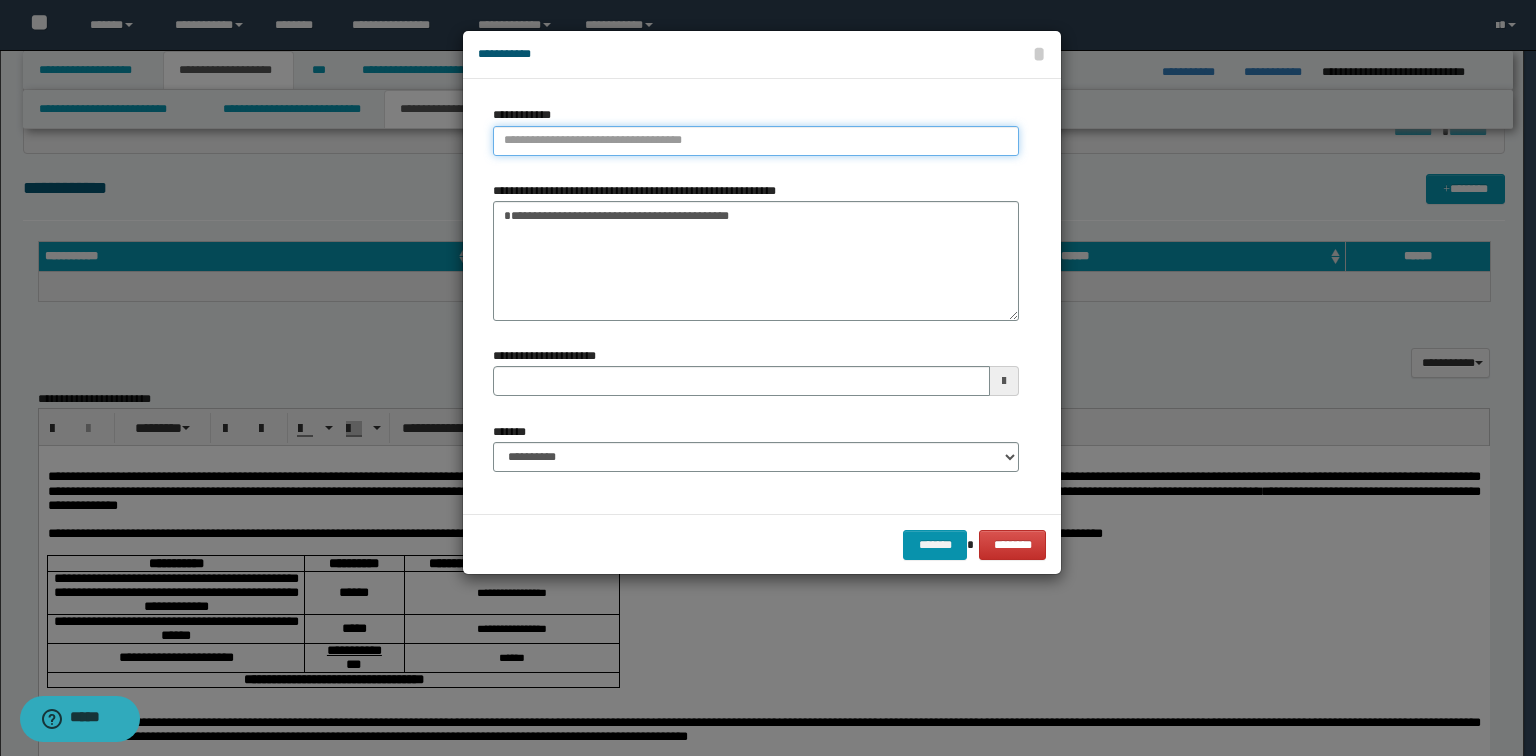 click on "**********" at bounding box center [756, 141] 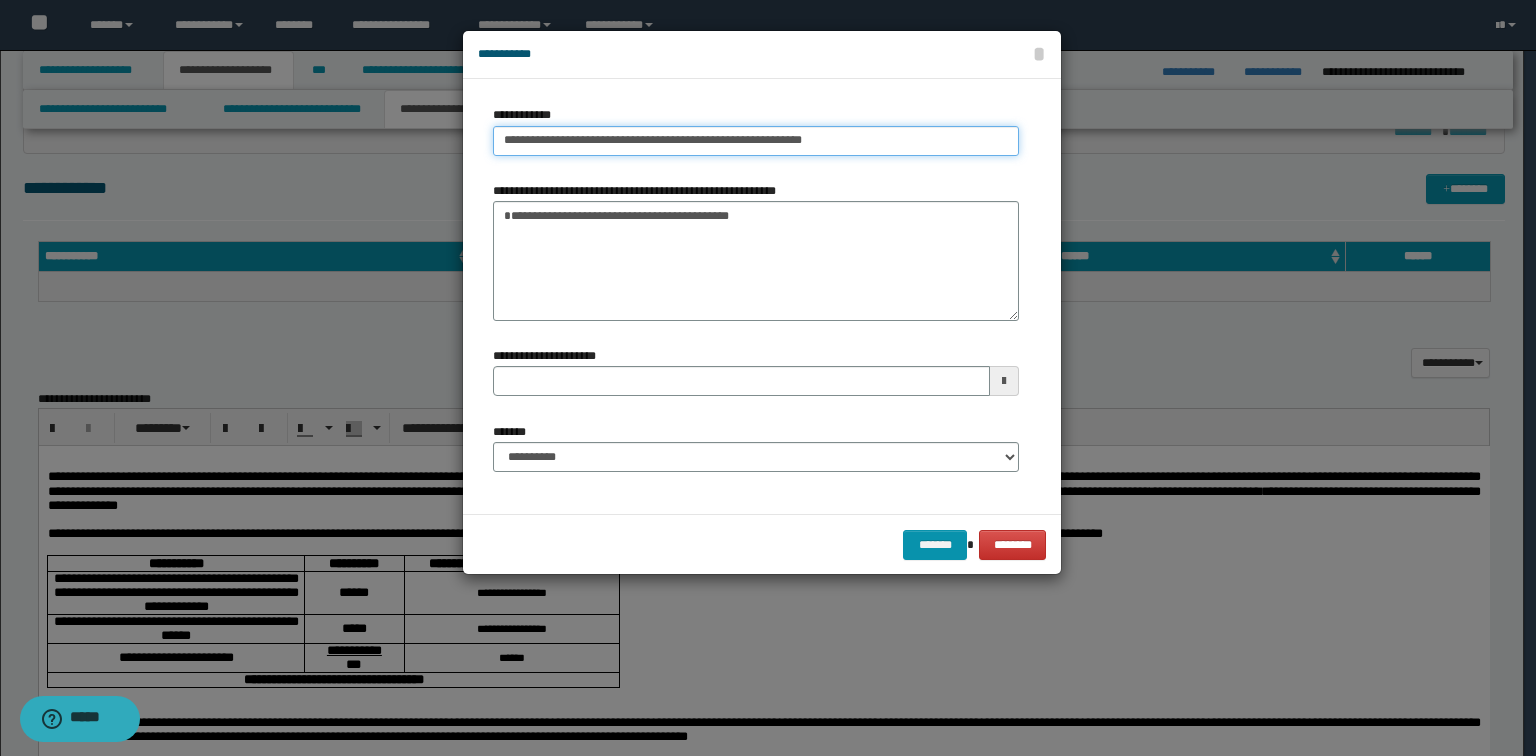 type on "**********" 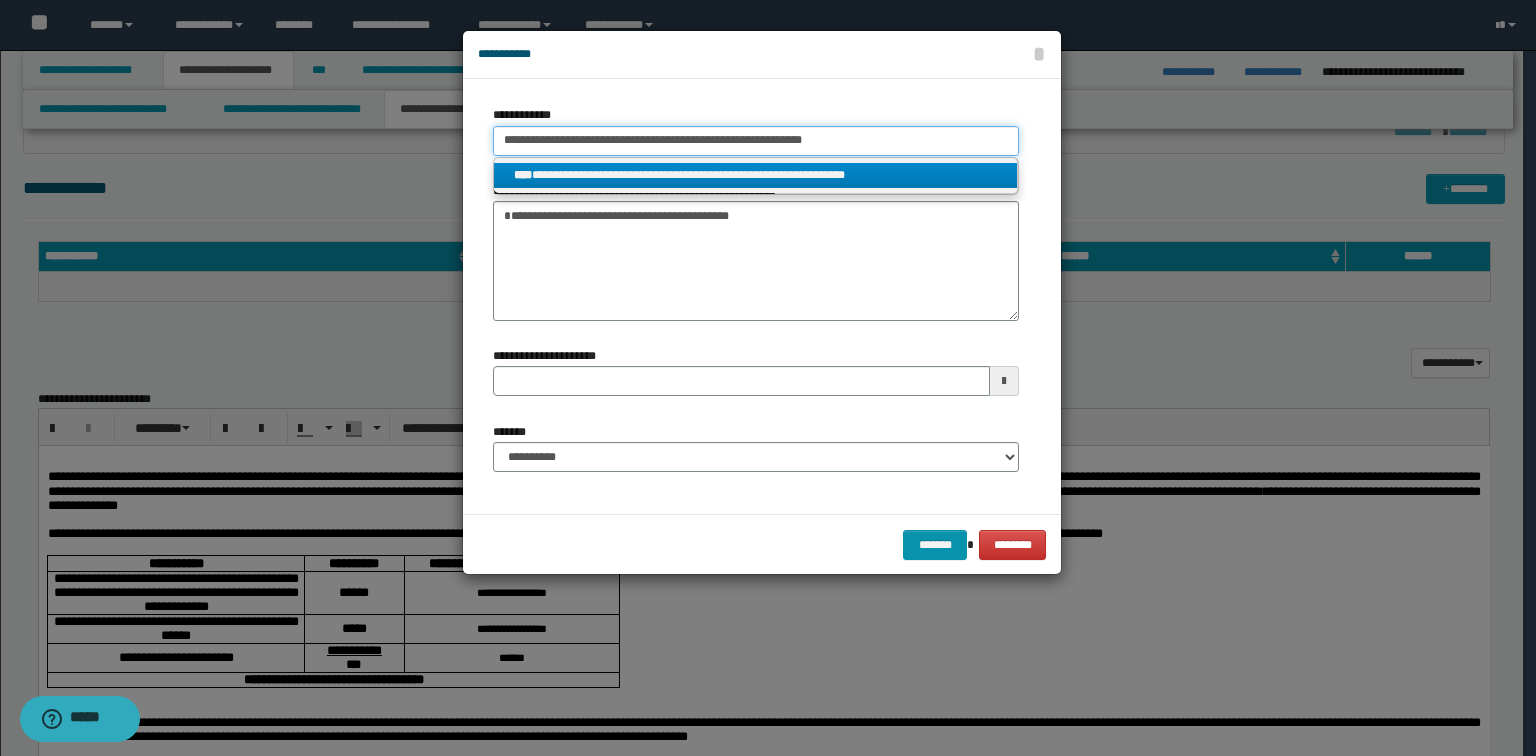type on "**********" 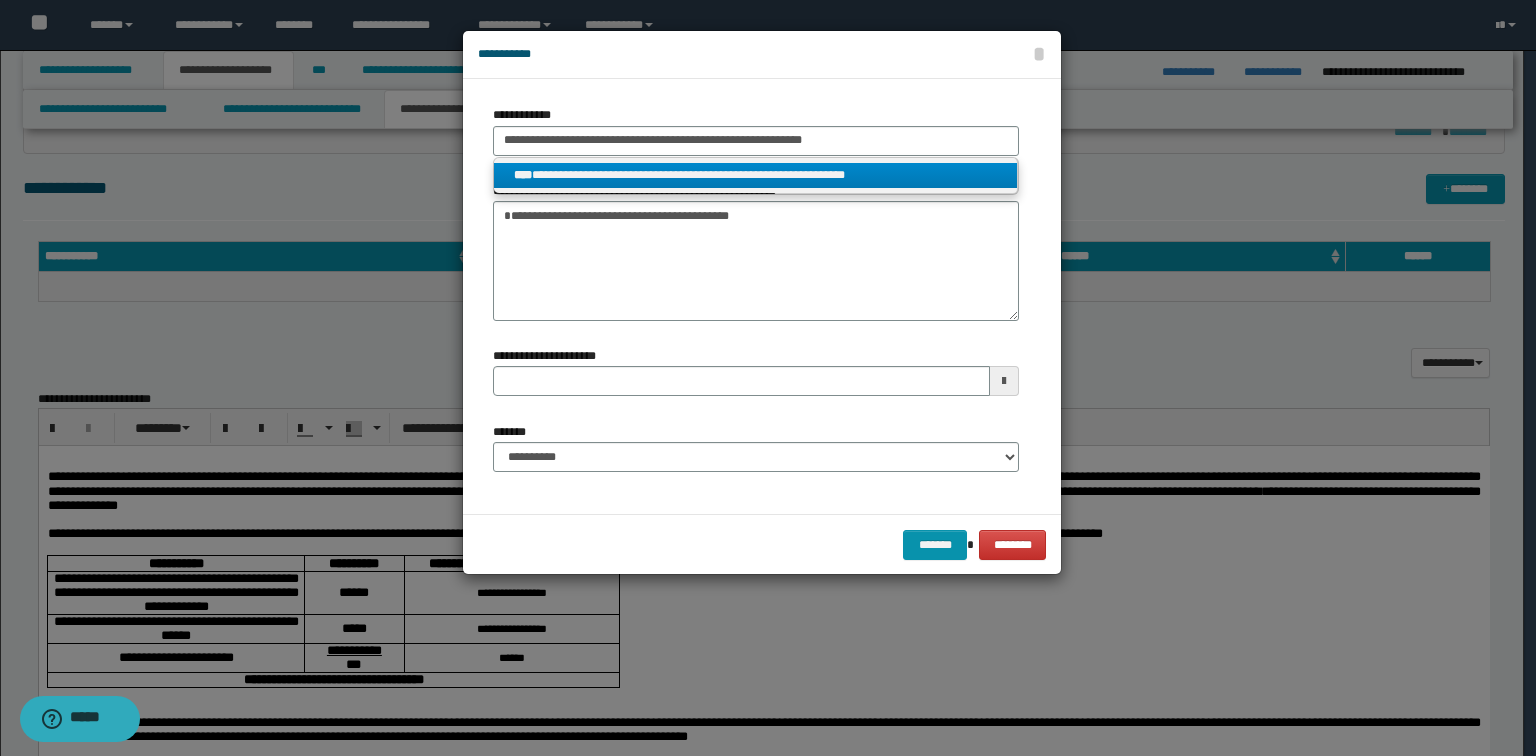 click on "**********" at bounding box center (756, 175) 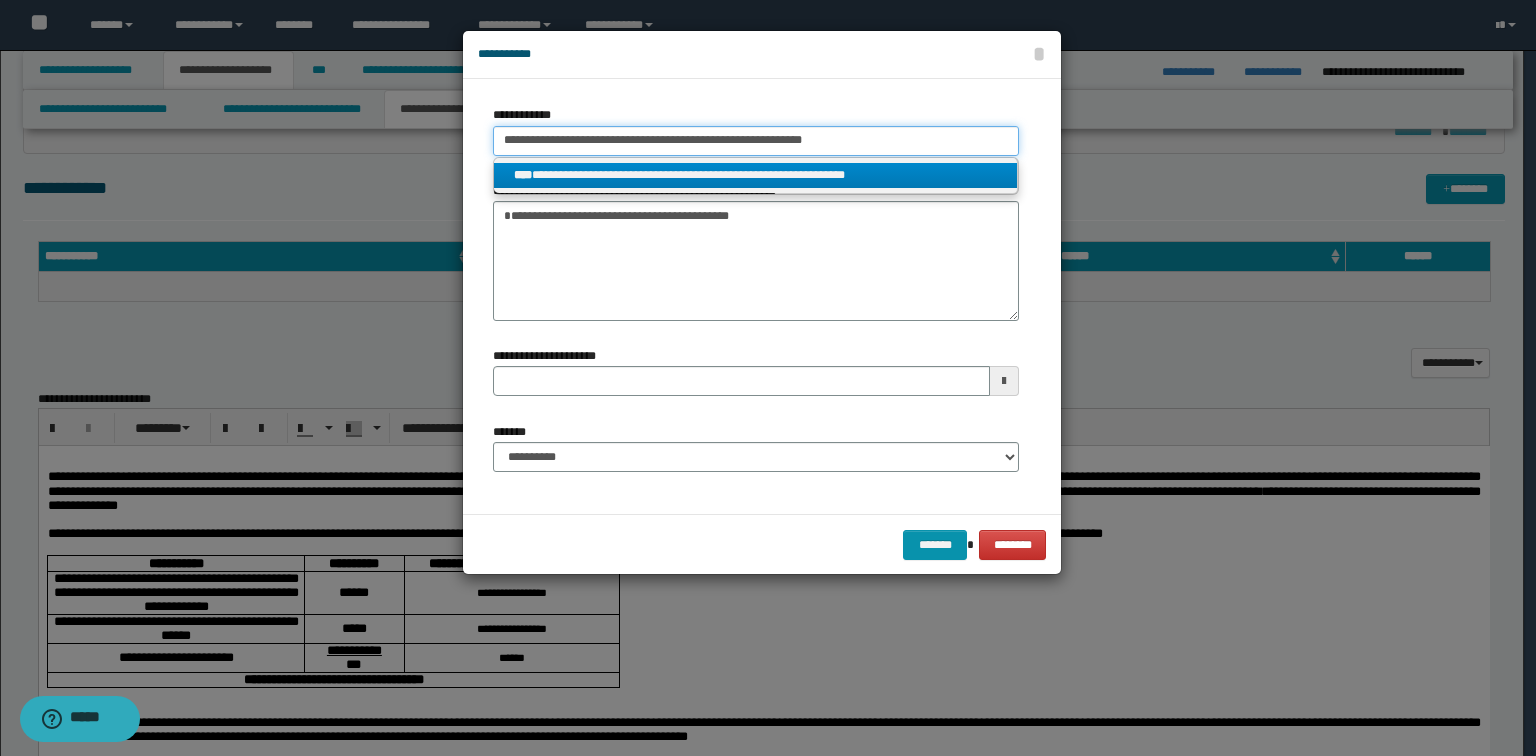 type 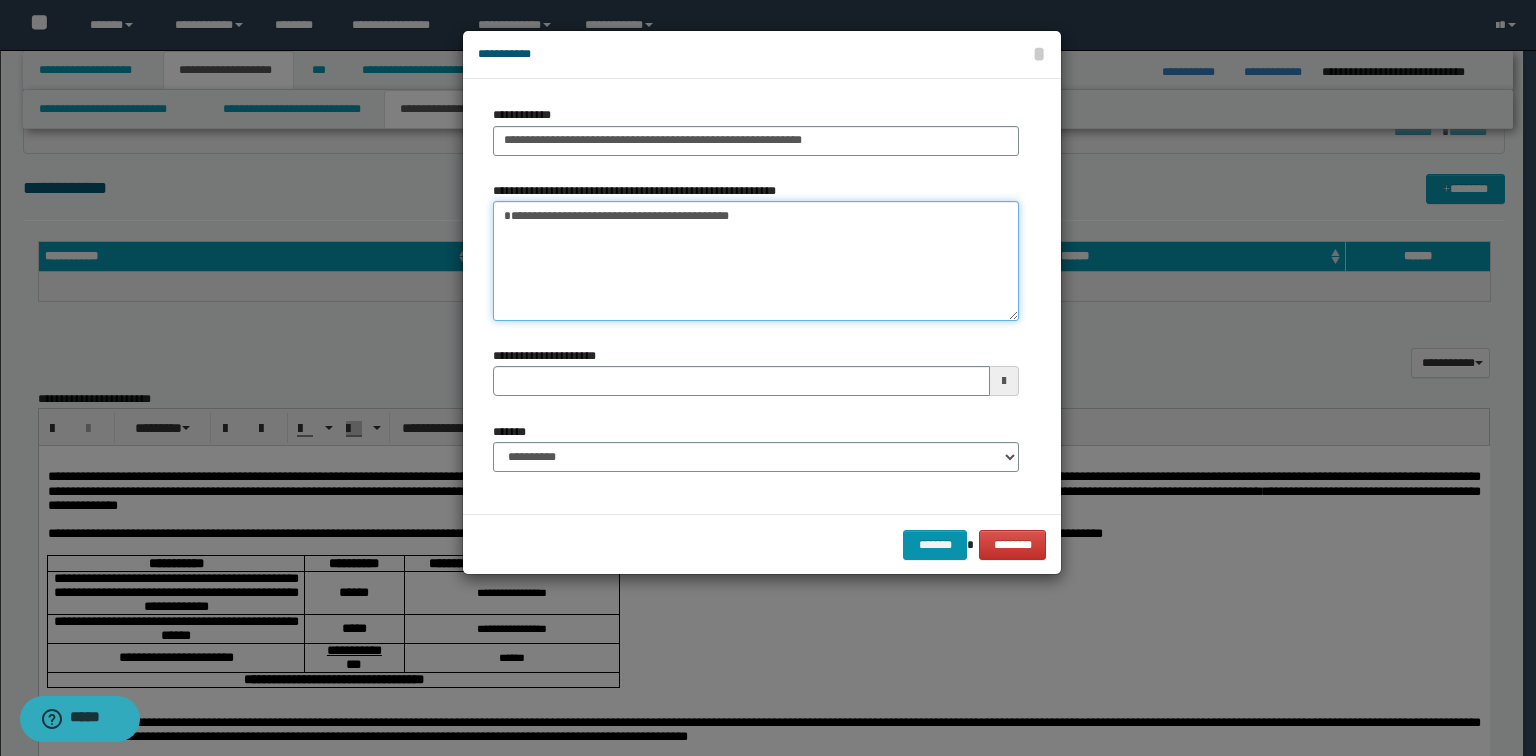 click on "**********" at bounding box center [756, 261] 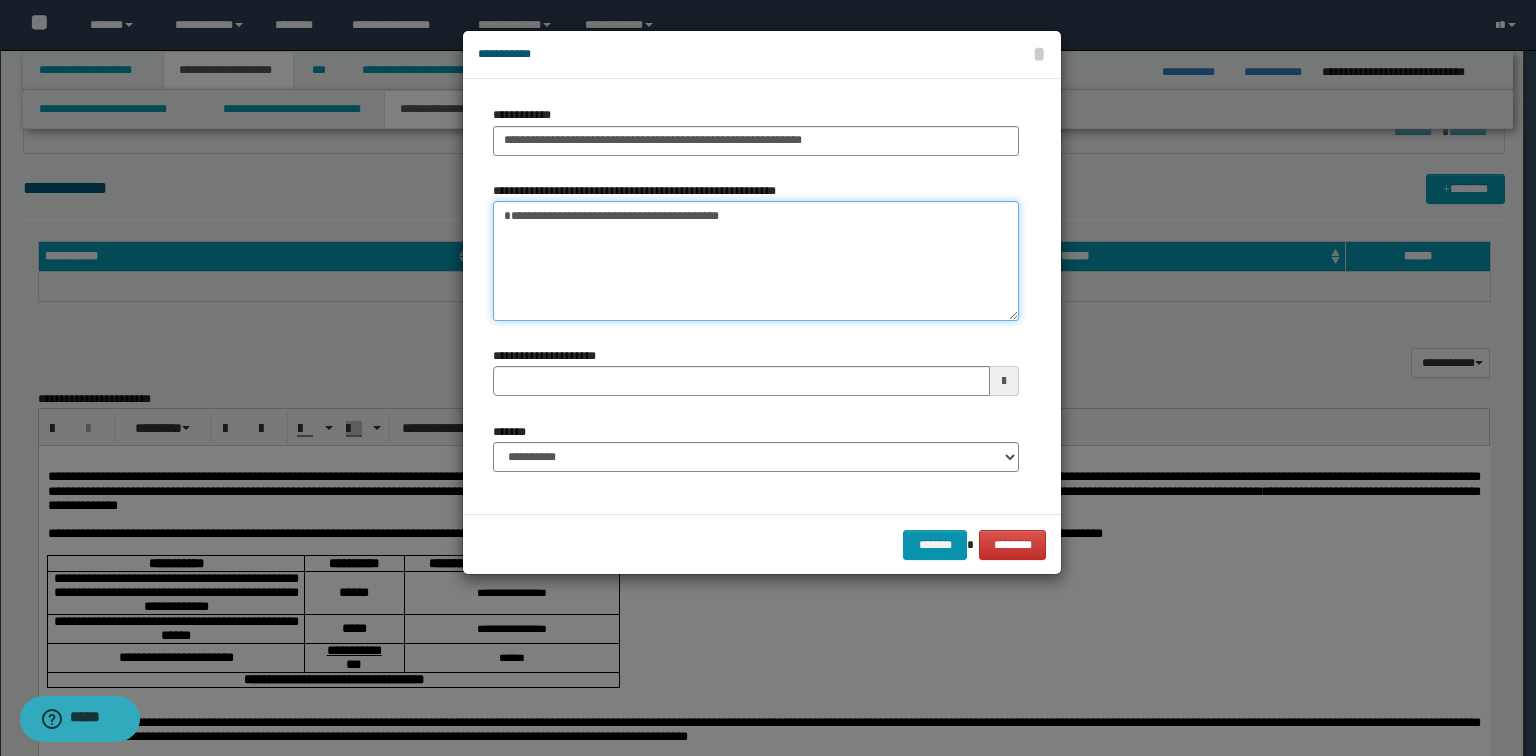 type on "**********" 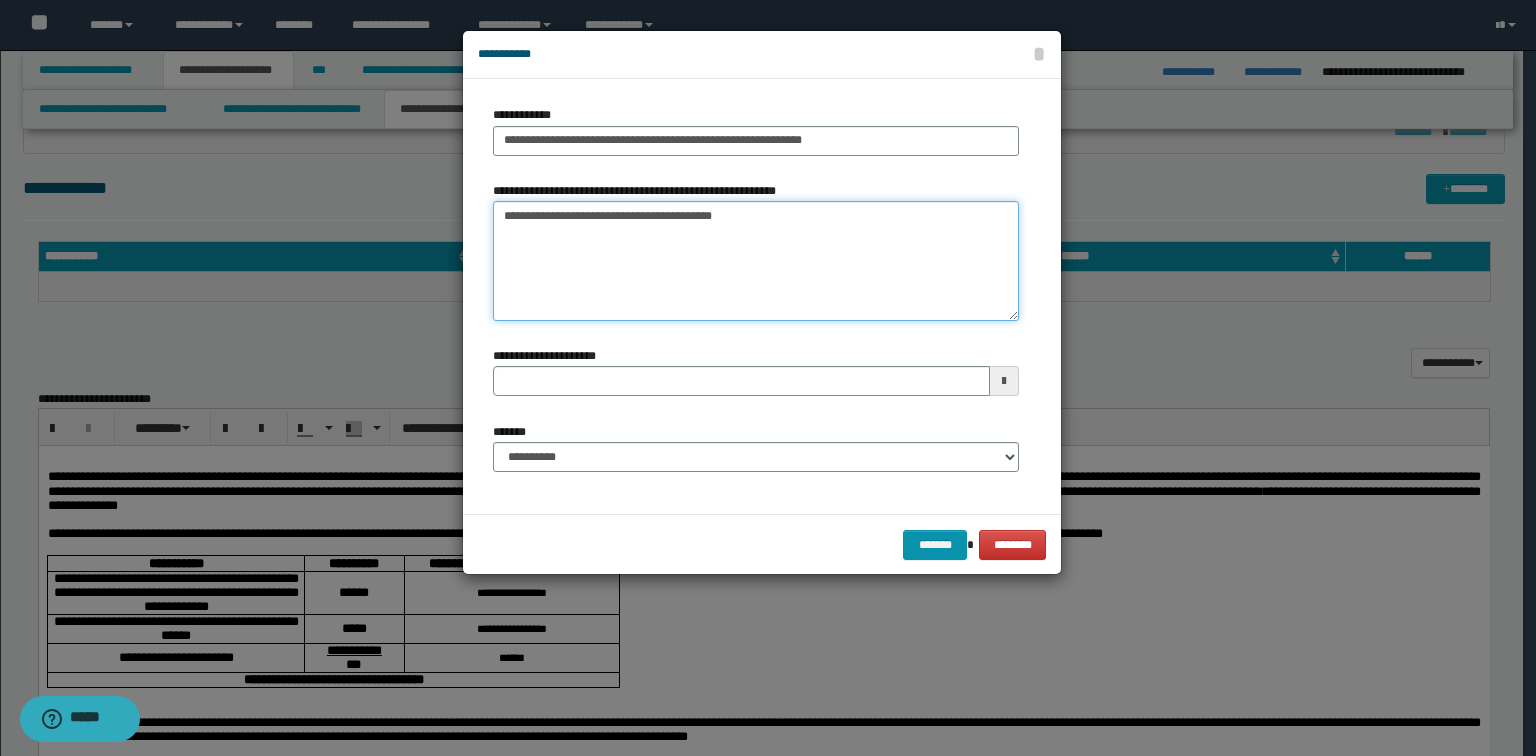 type 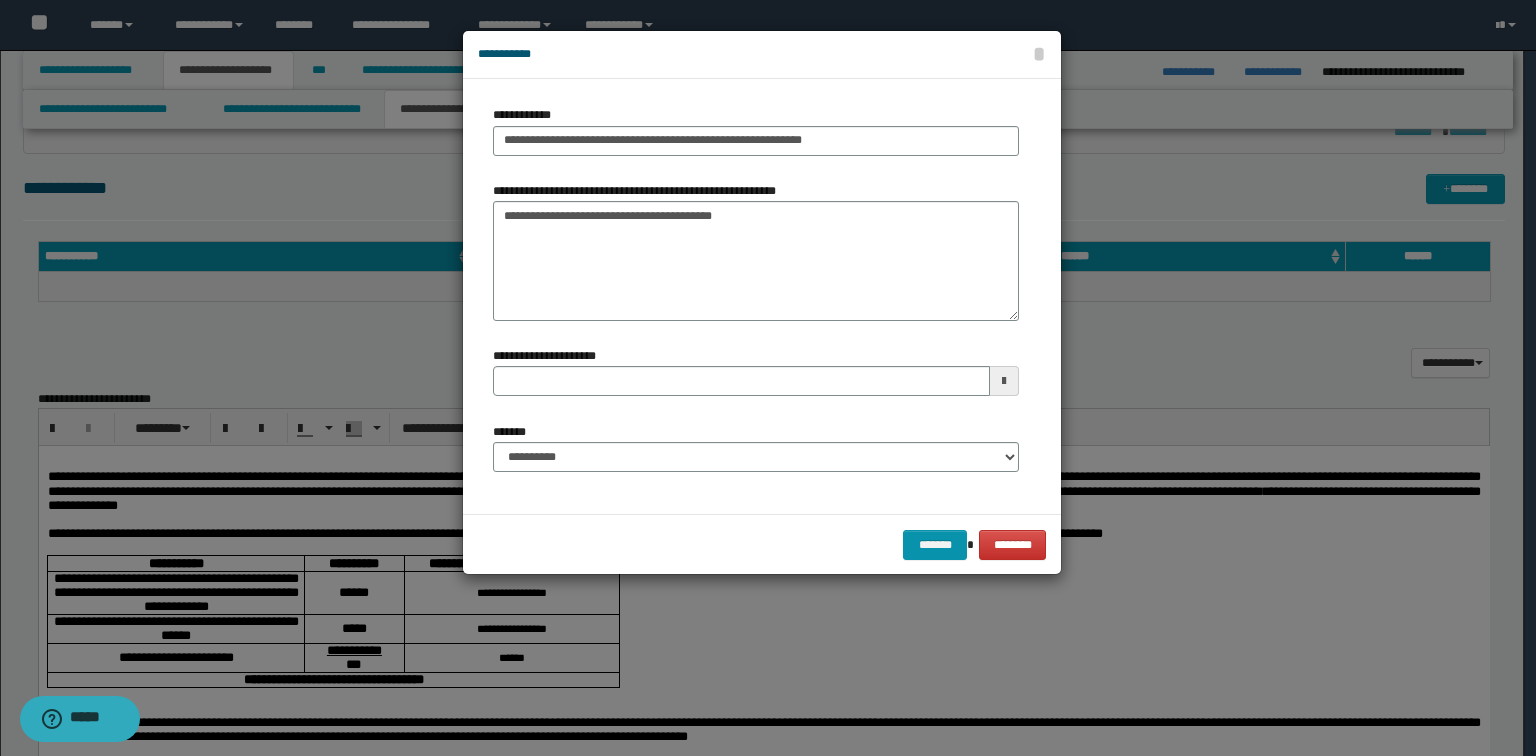click on "*******" at bounding box center [512, 432] 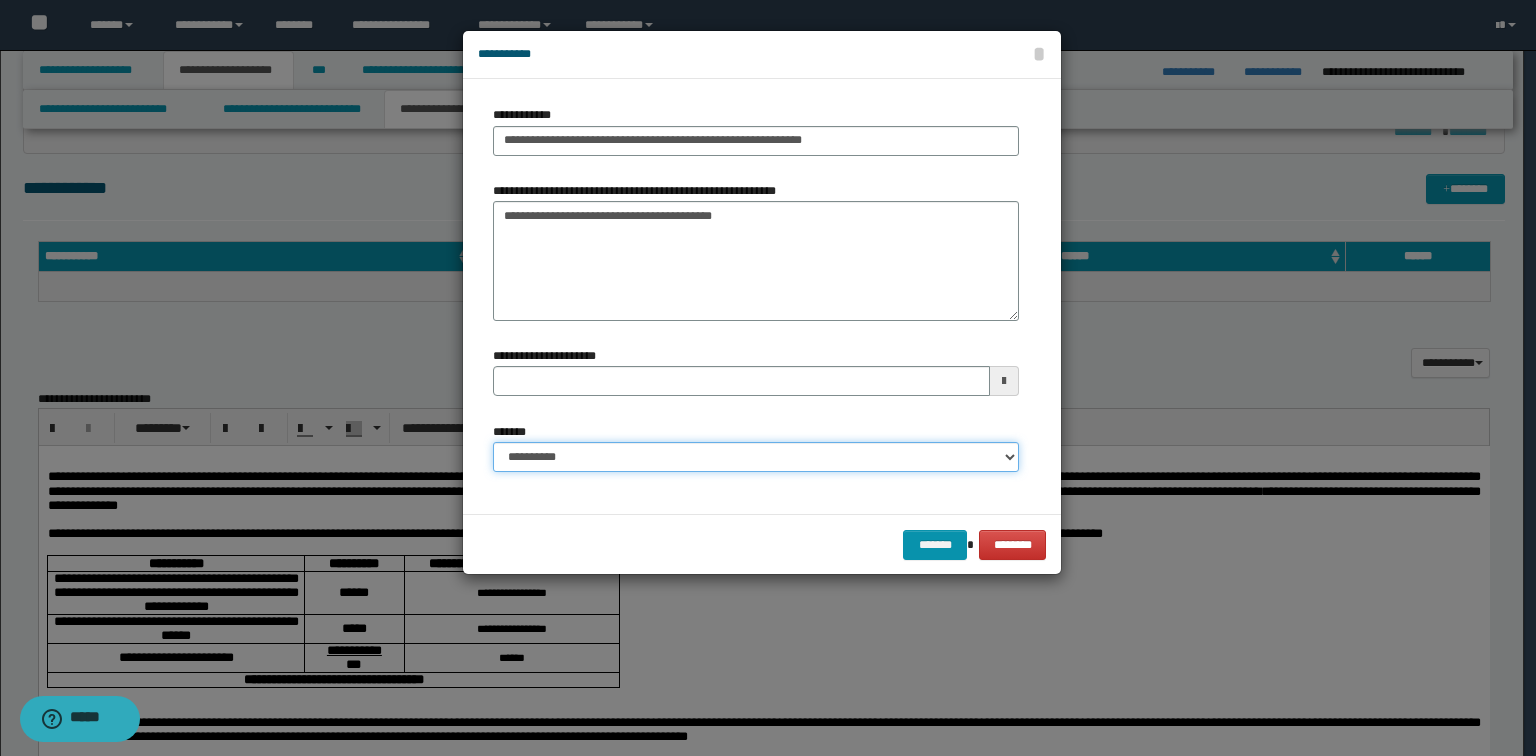 click on "**********" at bounding box center [756, 457] 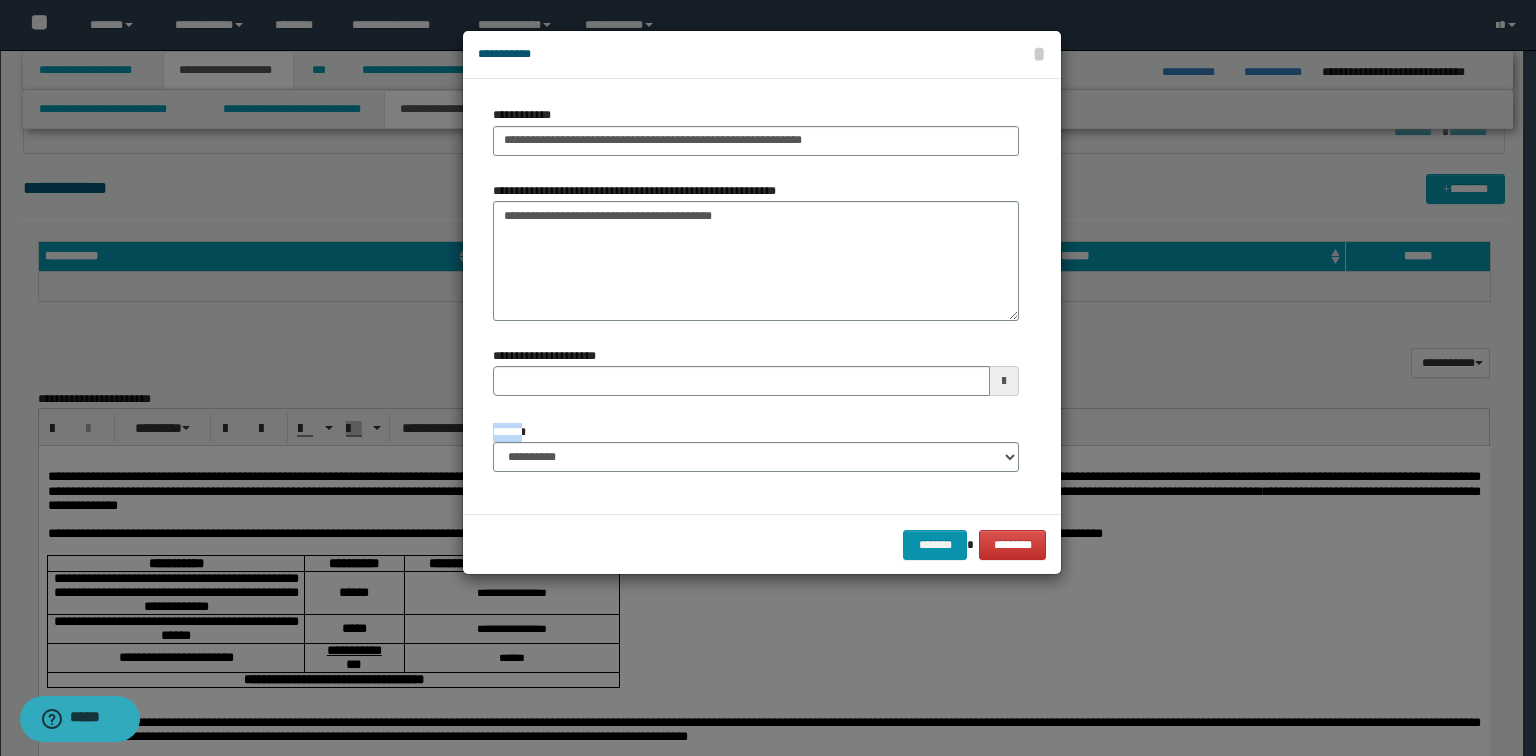 click on "*******" at bounding box center (512, 432) 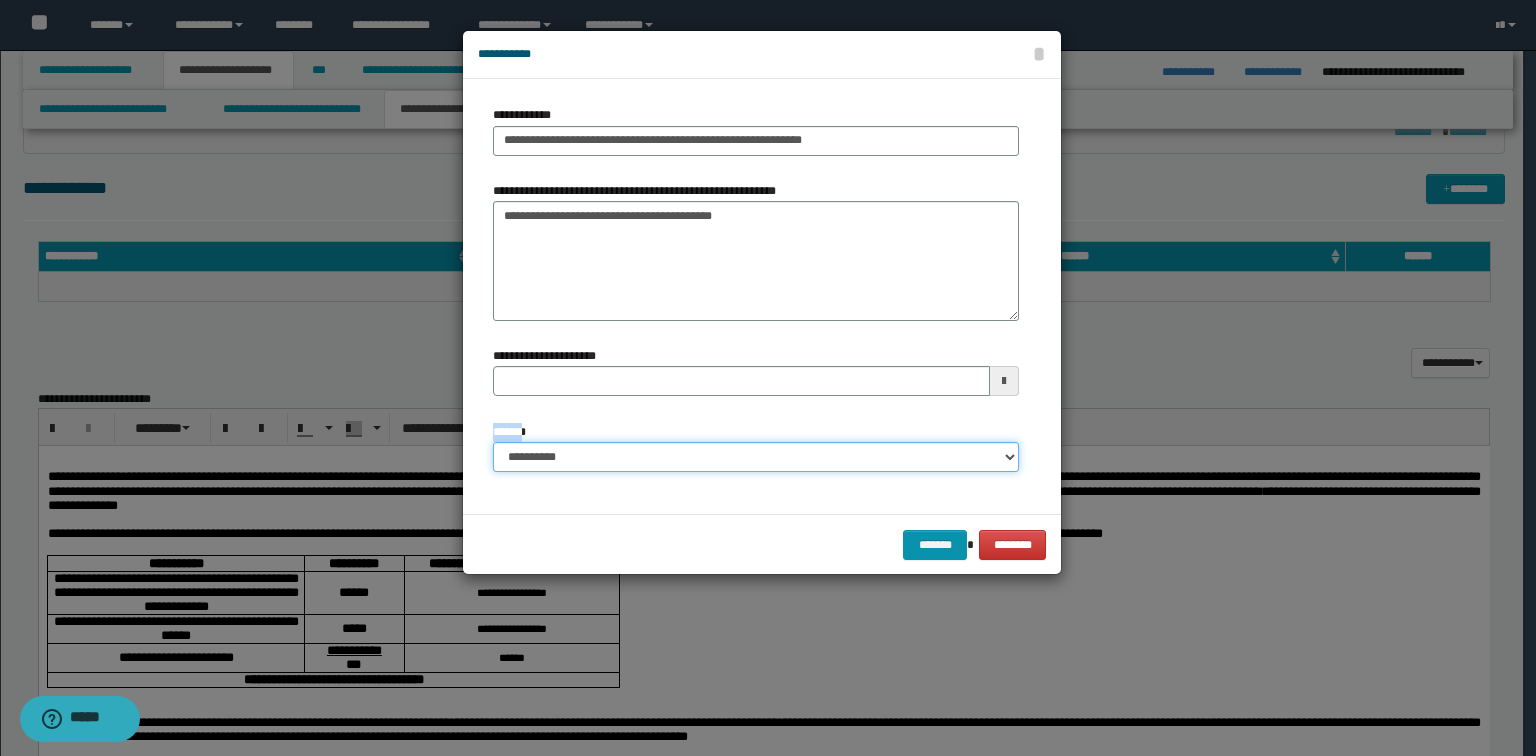 click on "**********" at bounding box center (756, 457) 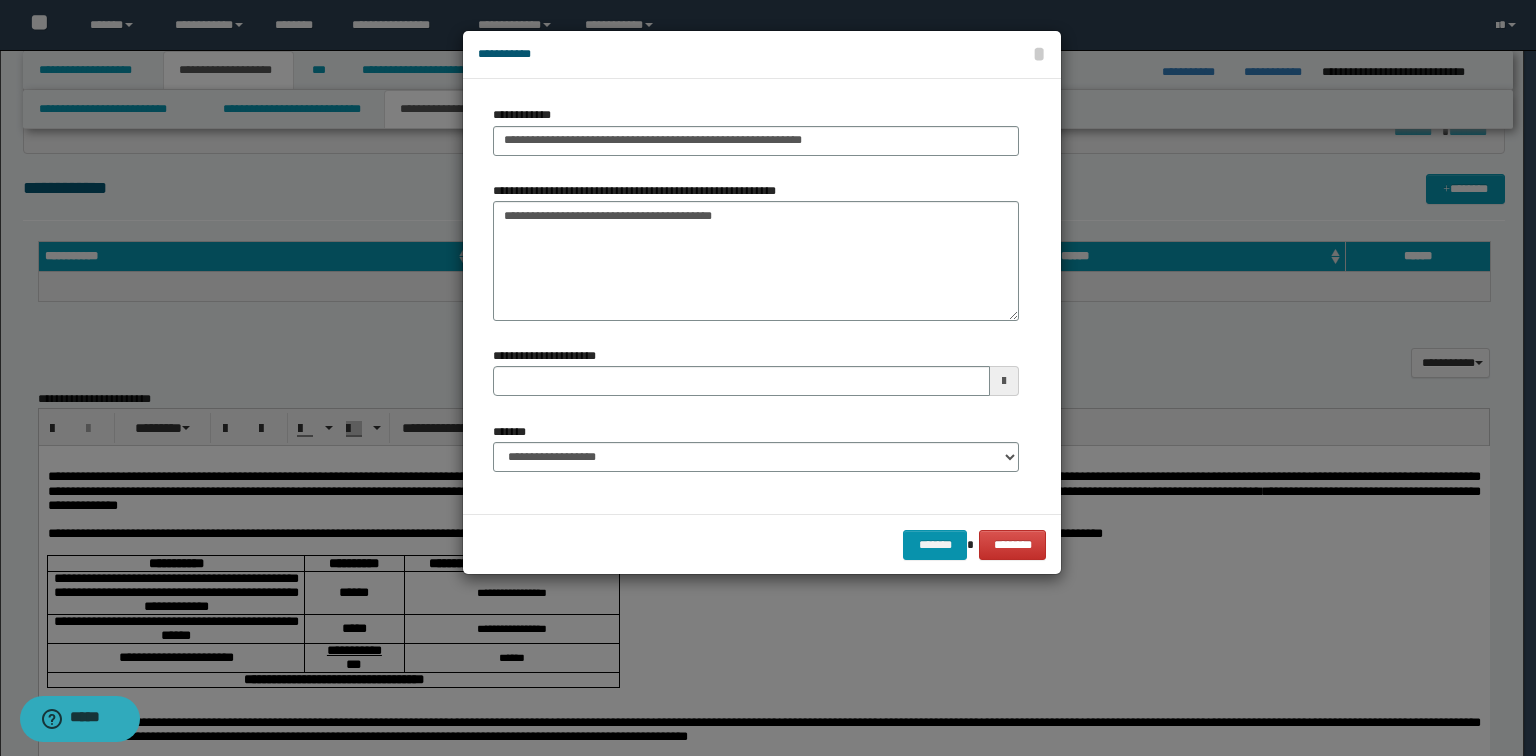 click on "**********" at bounding box center [756, 447] 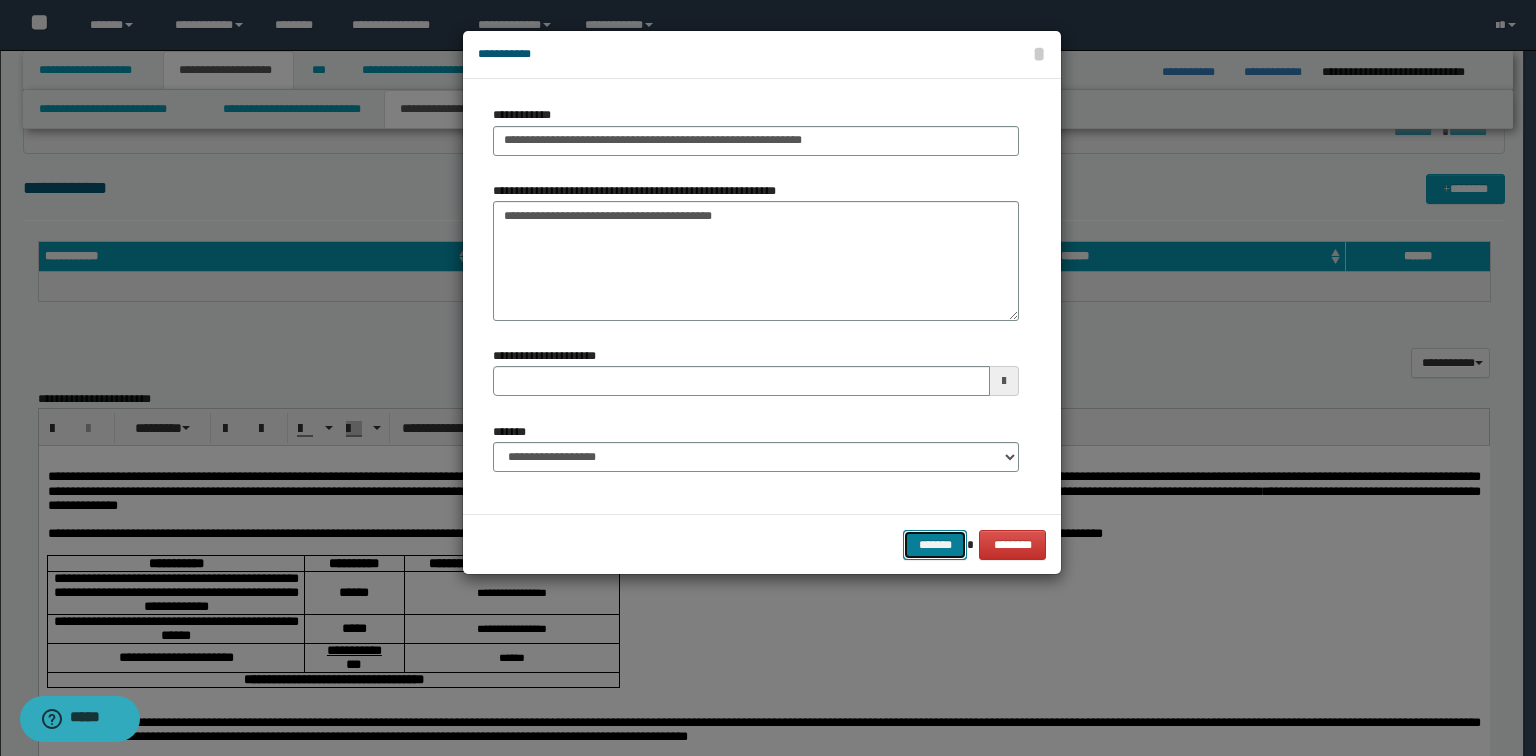 click on "*******" at bounding box center (935, 545) 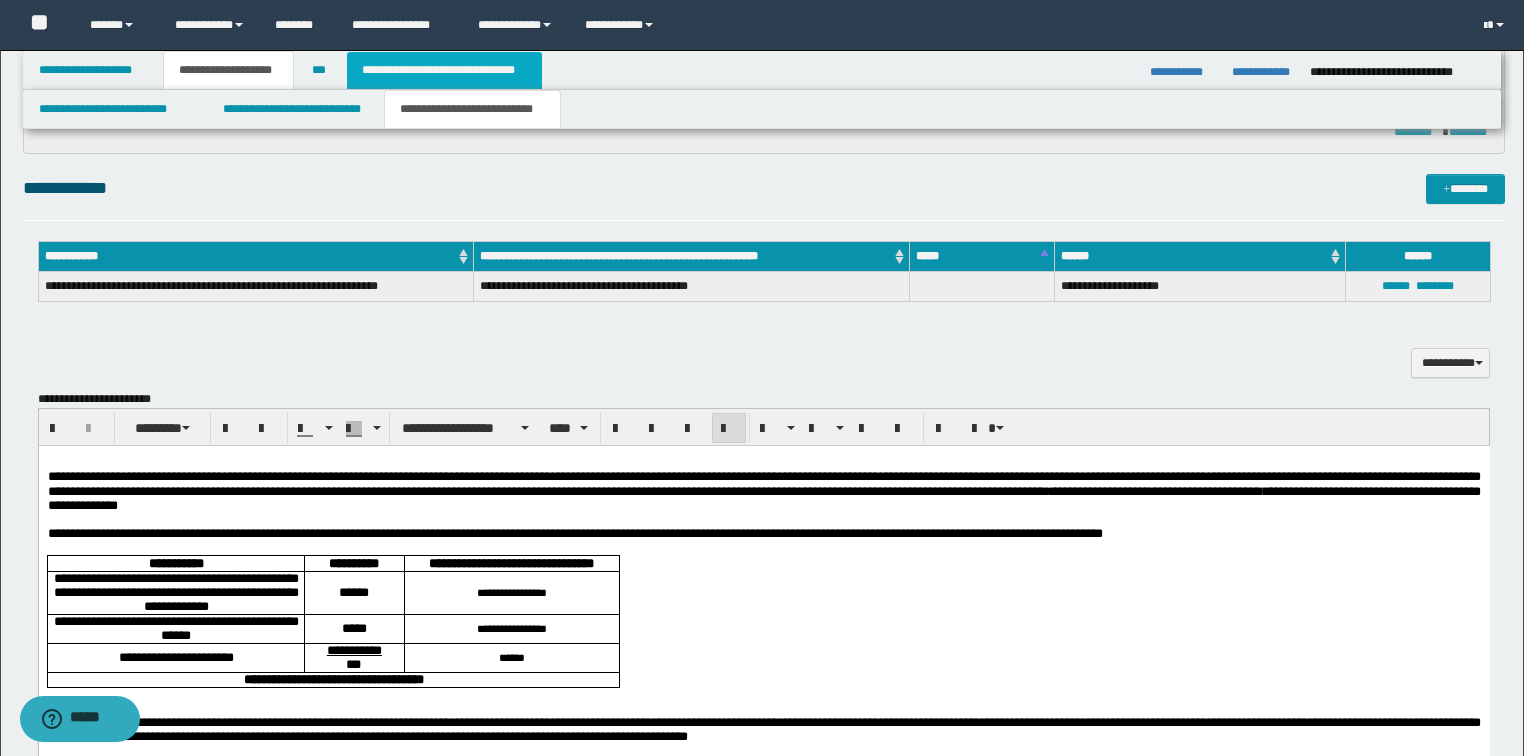 click on "**********" at bounding box center [444, 70] 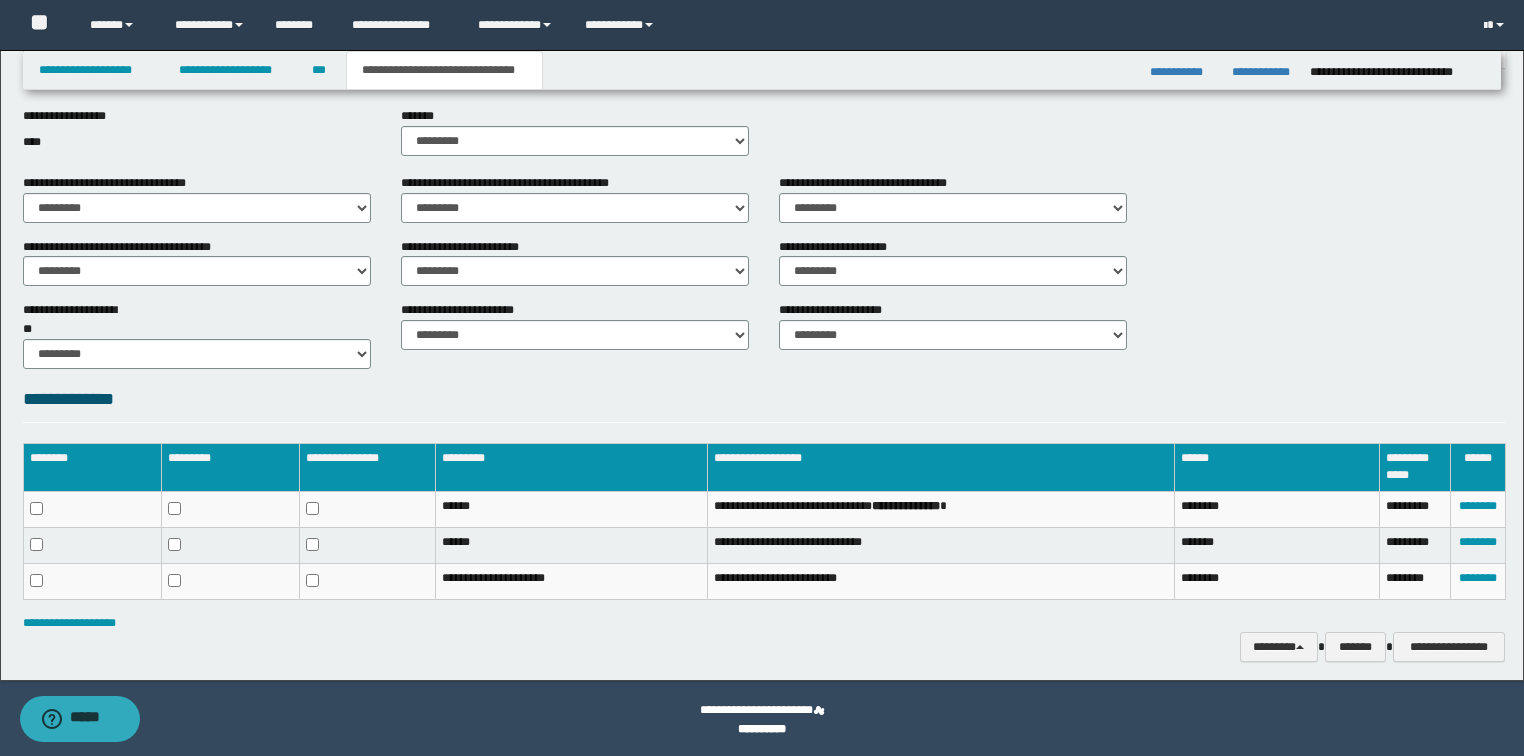 scroll, scrollTop: 606, scrollLeft: 0, axis: vertical 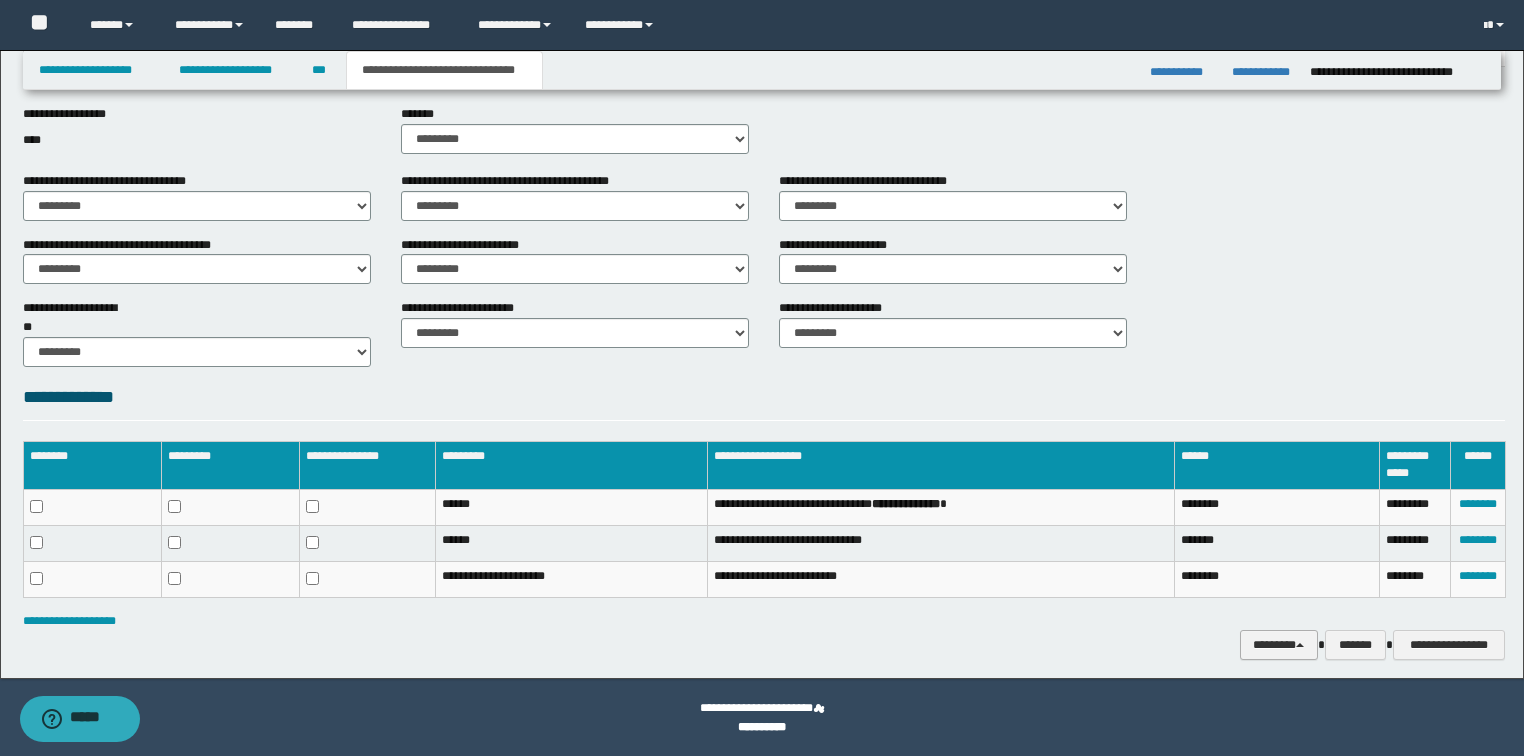 click on "********" at bounding box center (1279, 645) 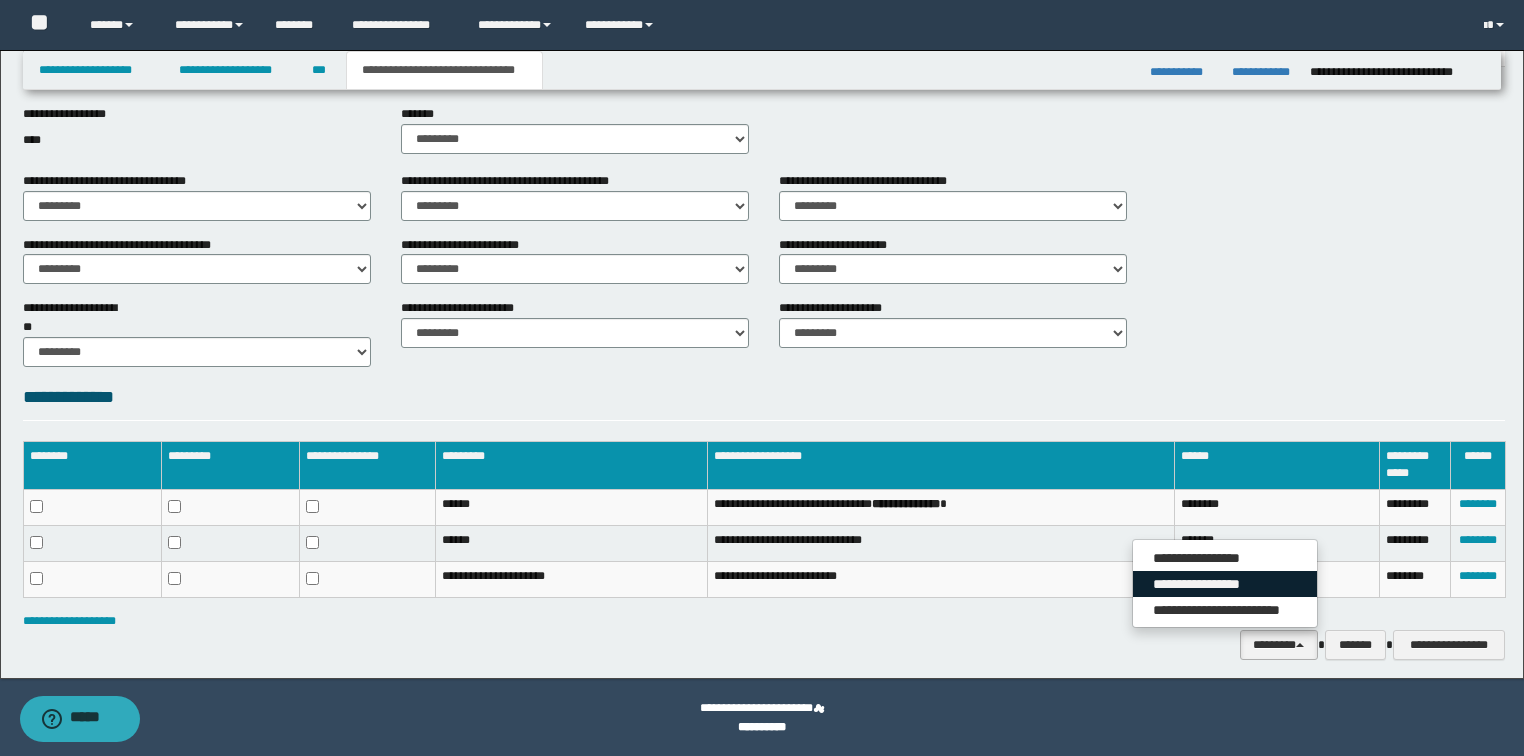 click on "**********" at bounding box center (1225, 584) 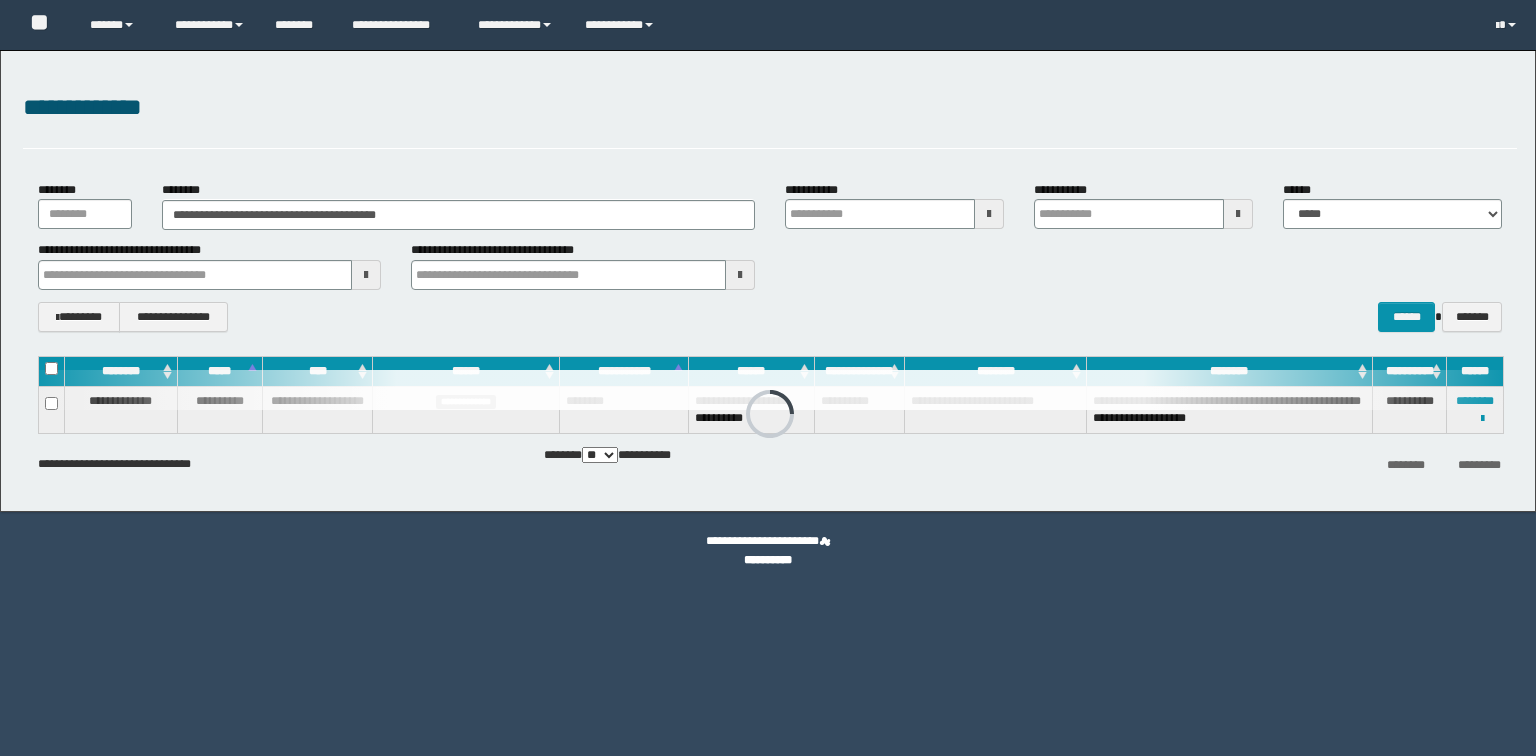 scroll, scrollTop: 0, scrollLeft: 0, axis: both 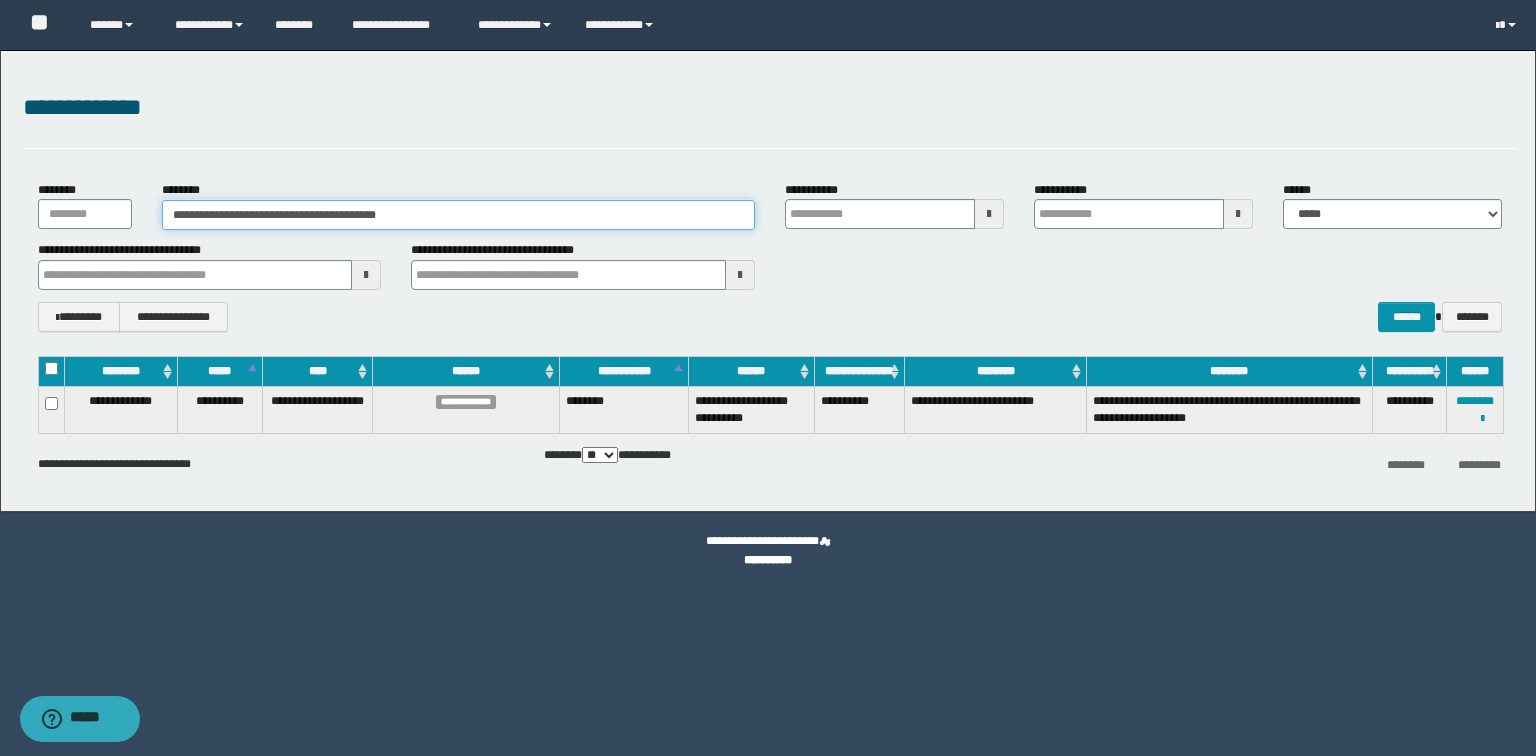 drag, startPoint x: 504, startPoint y: 223, endPoint x: 0, endPoint y: 224, distance: 504.001 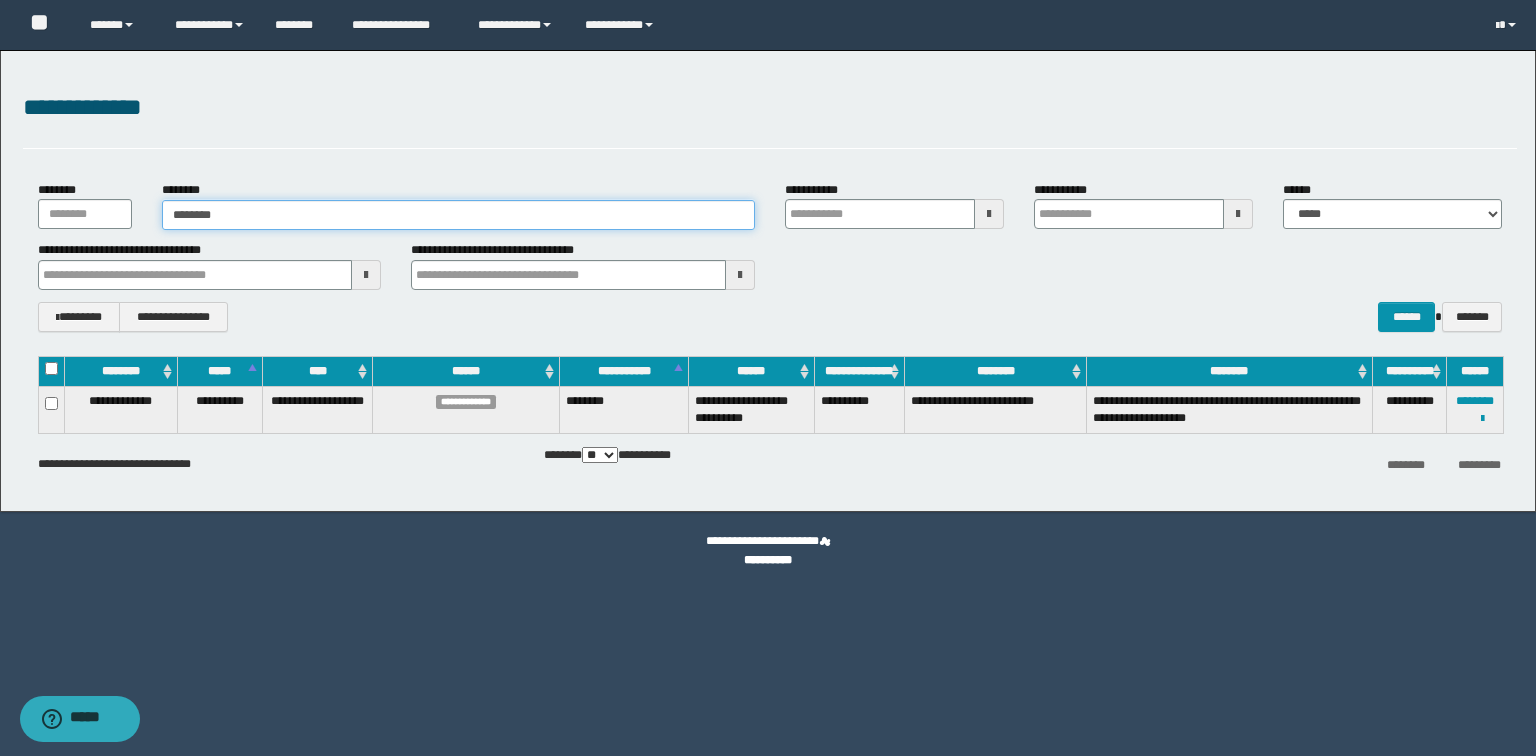 type on "********" 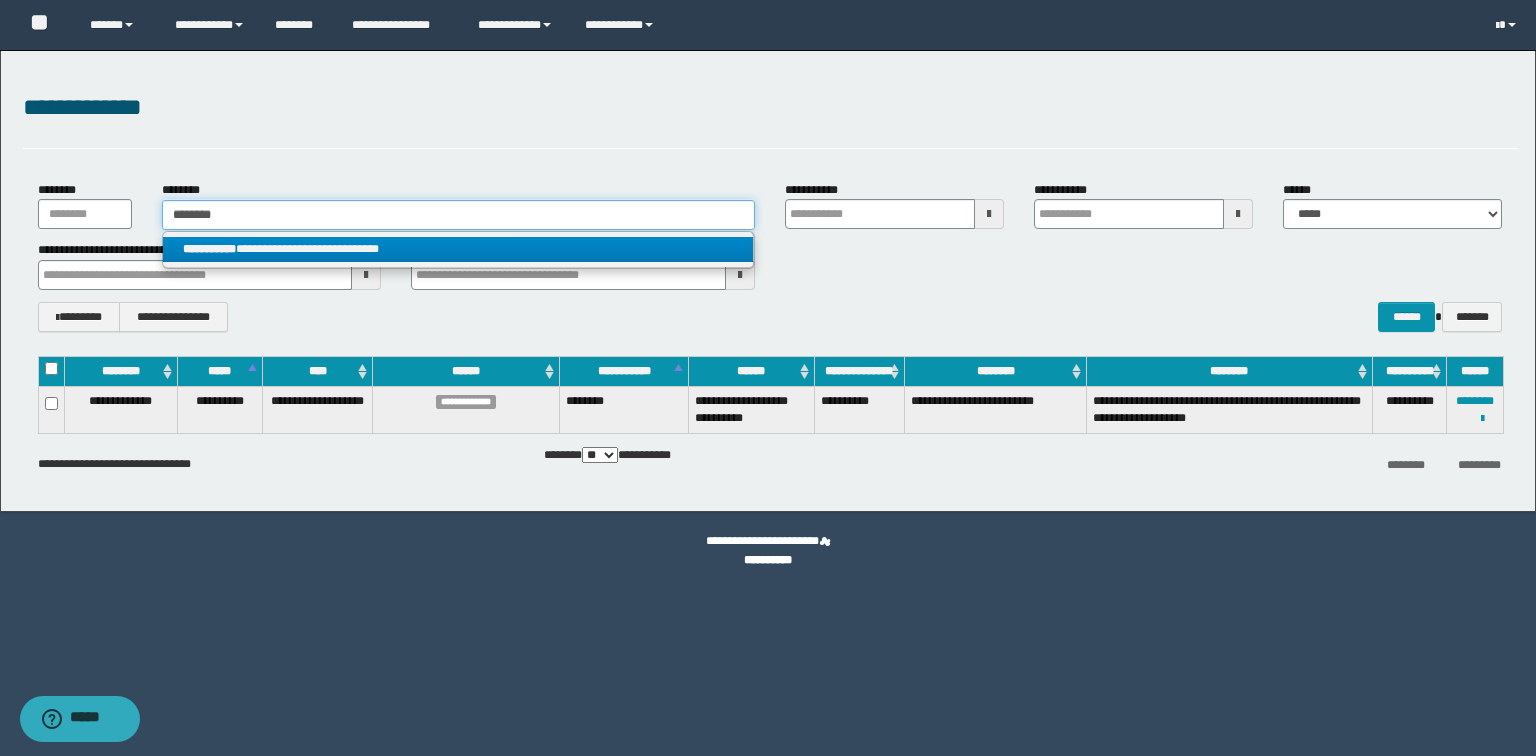 type on "********" 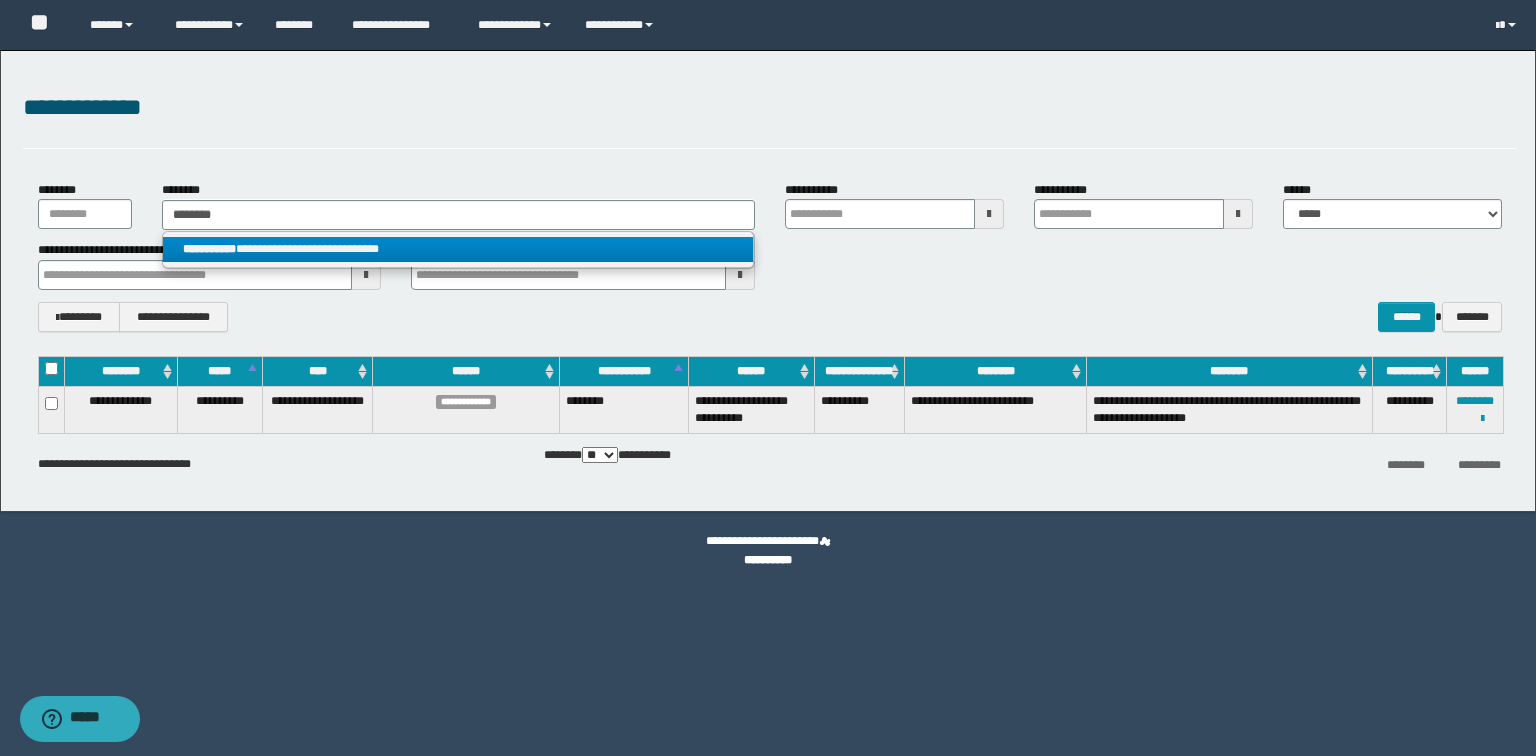 click on "**********" at bounding box center (458, 249) 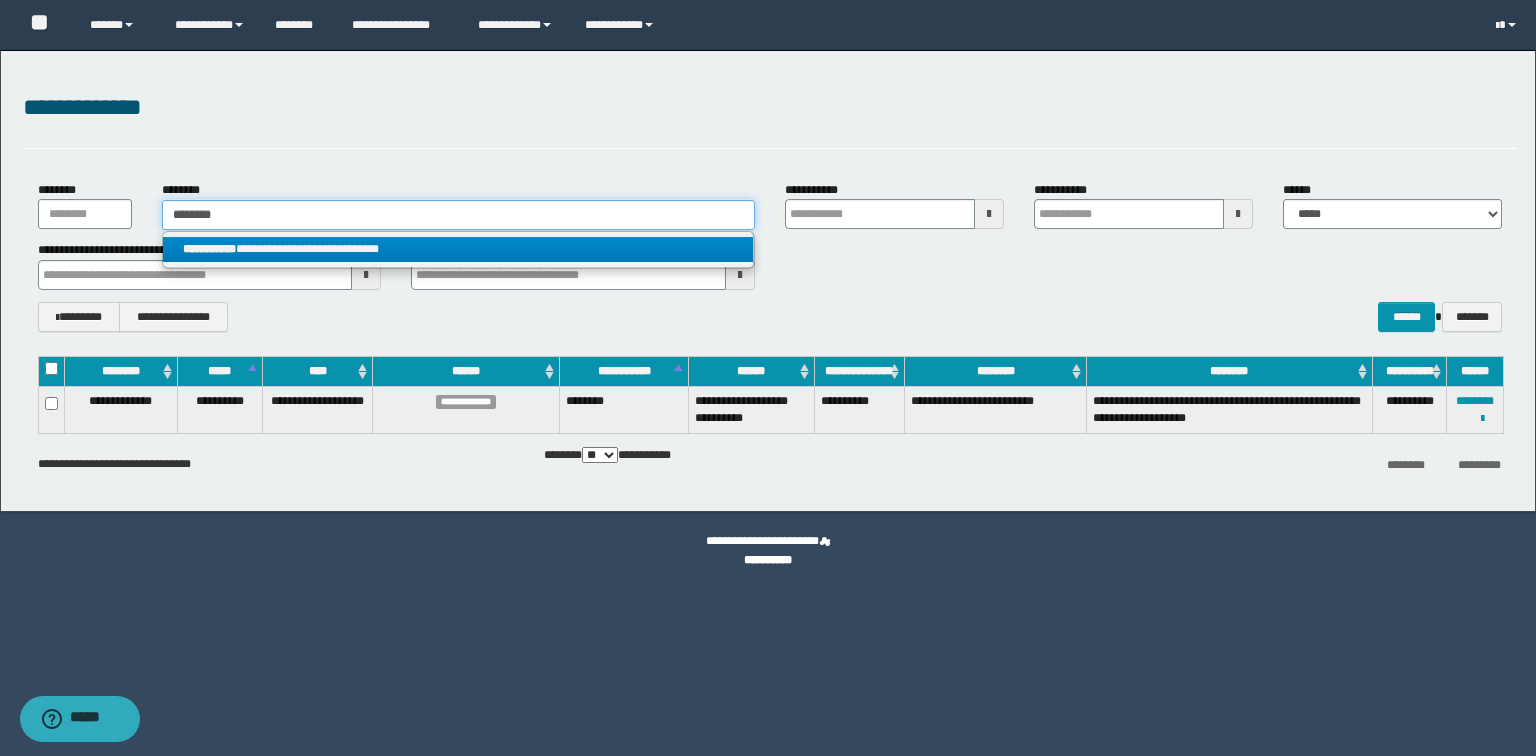 type 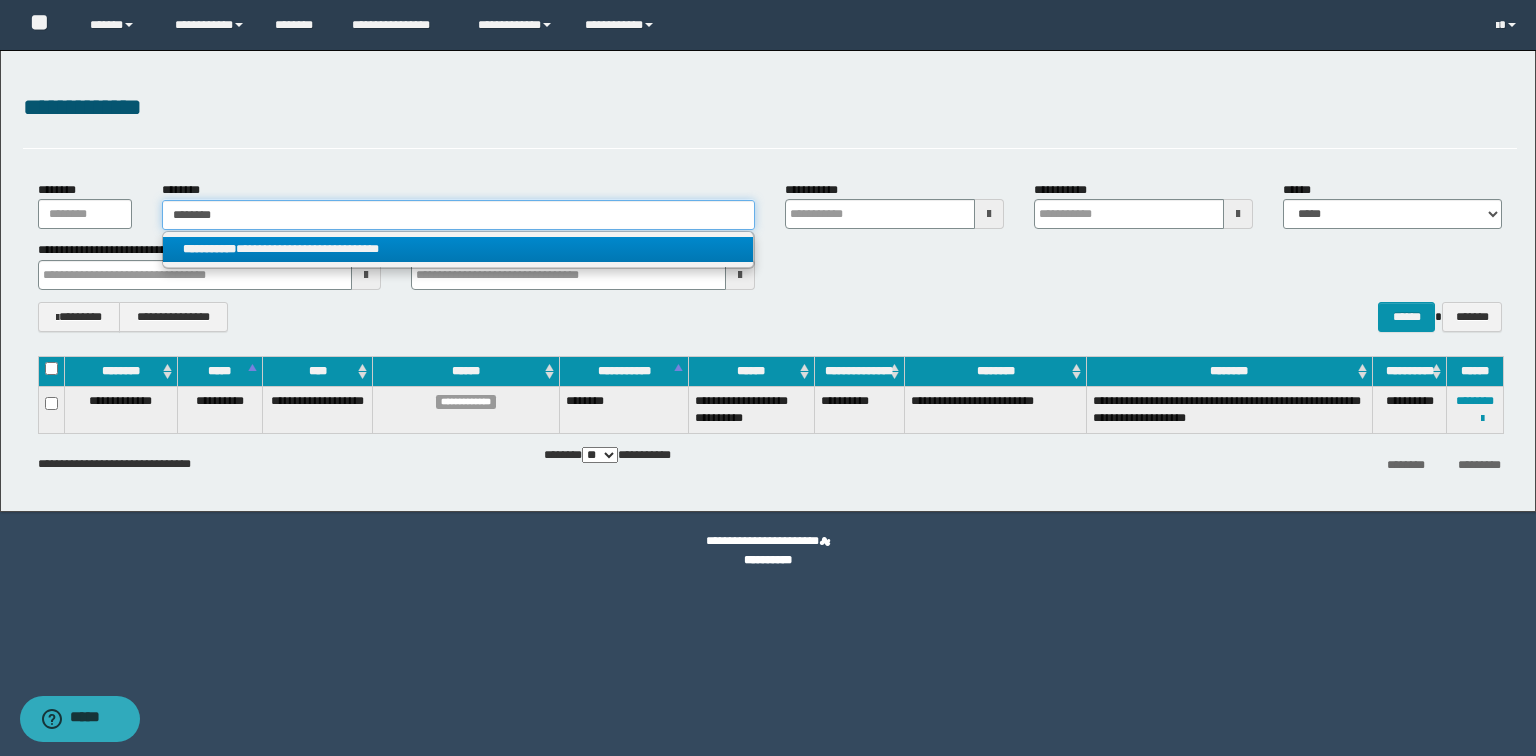 type on "**********" 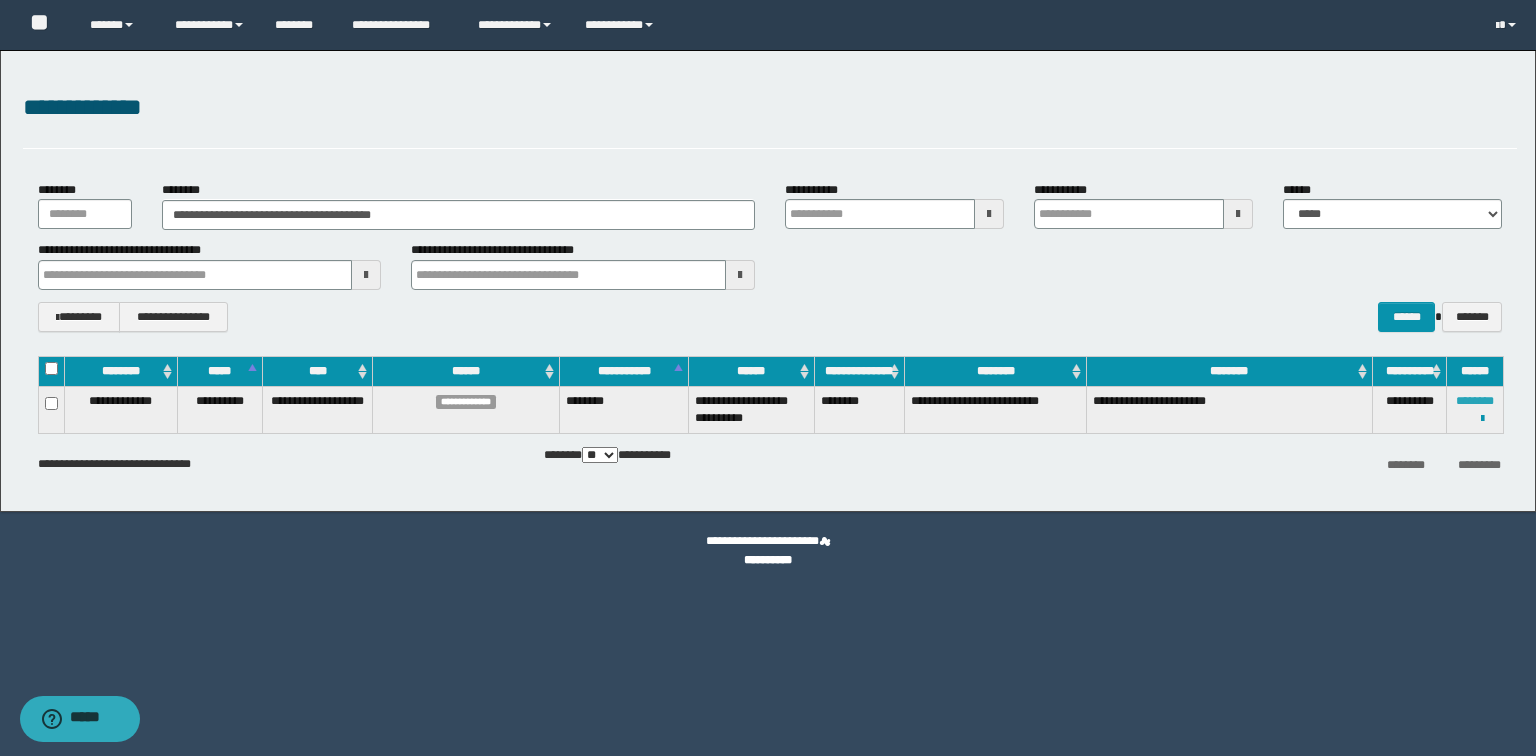 click on "********" at bounding box center [1475, 401] 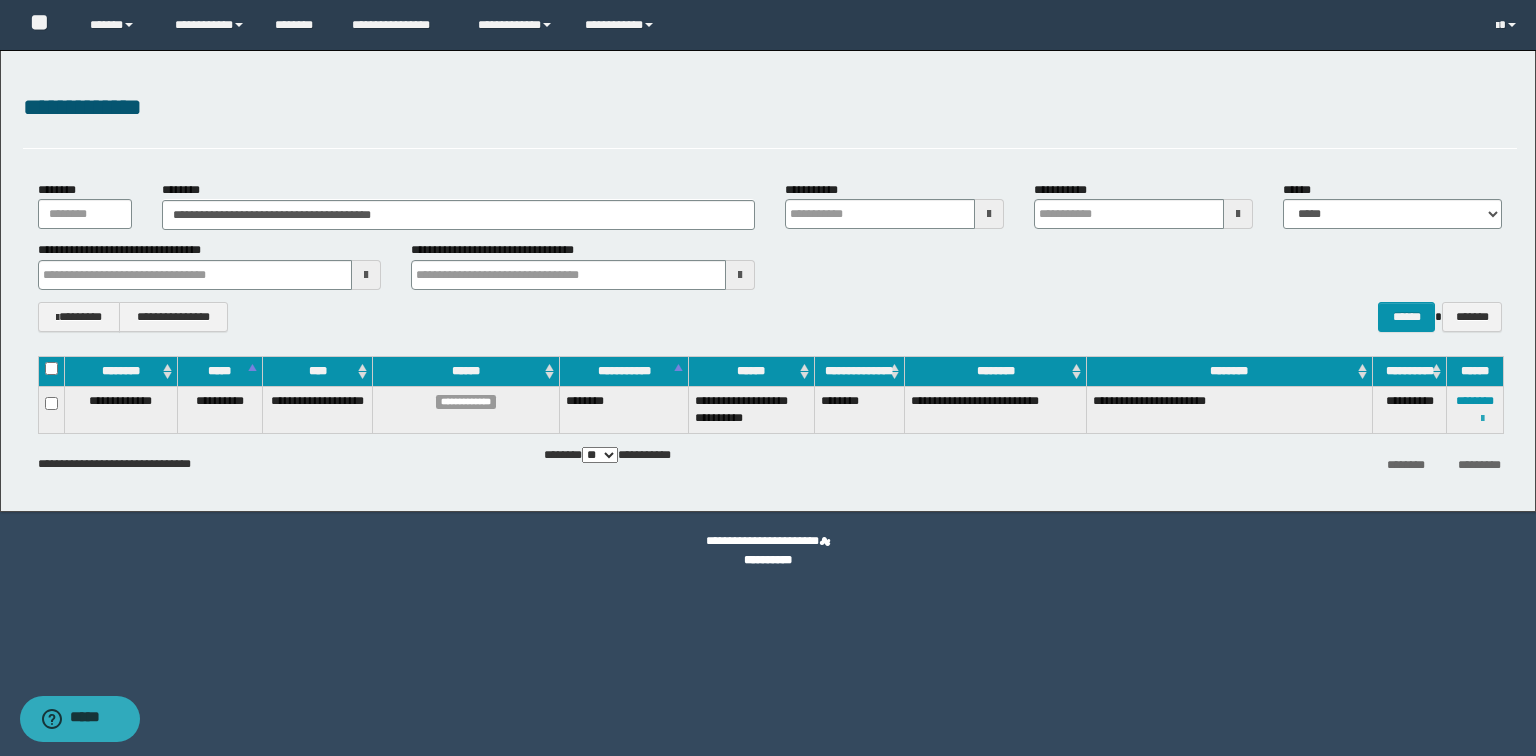 click at bounding box center (1482, 419) 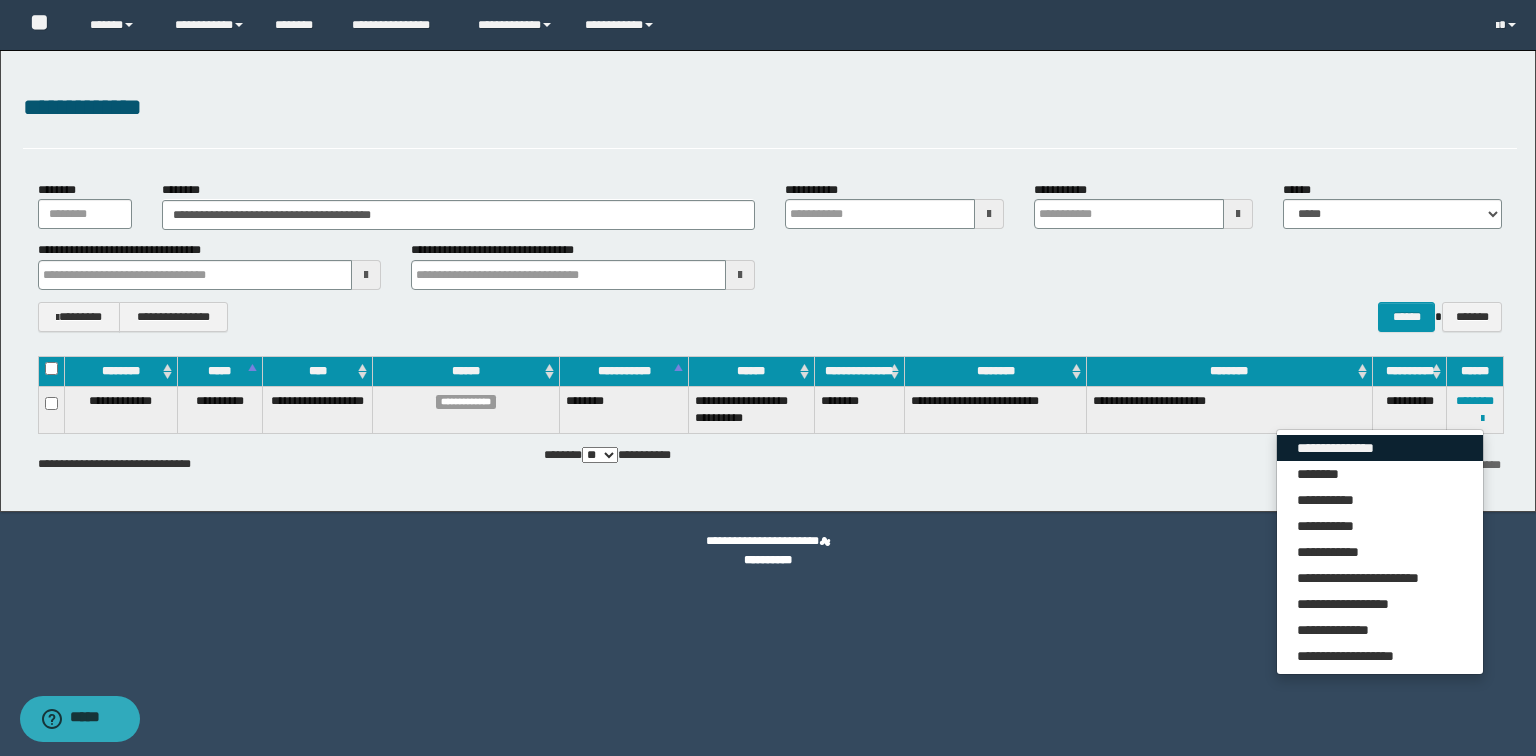click on "**********" at bounding box center [1380, 448] 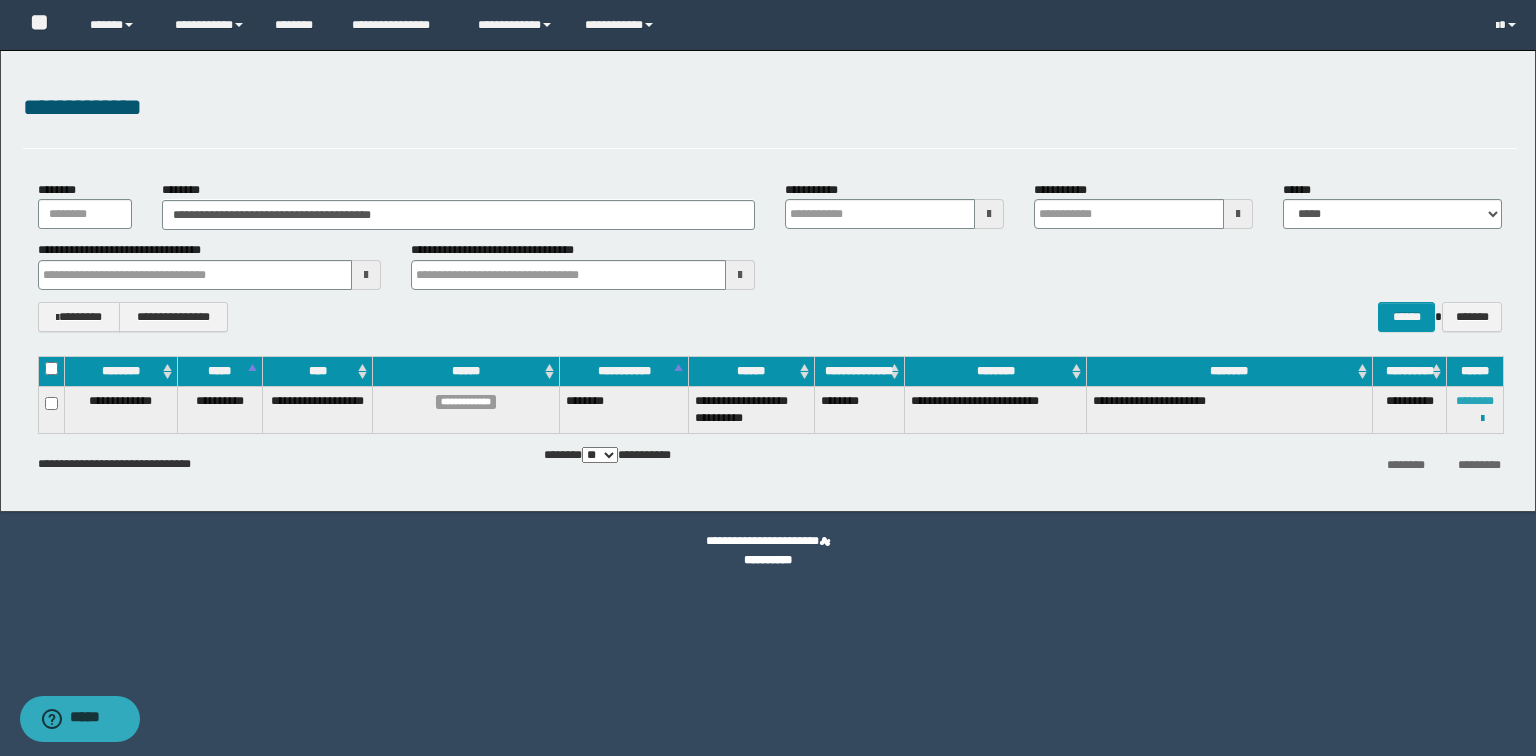click on "********" at bounding box center [1475, 401] 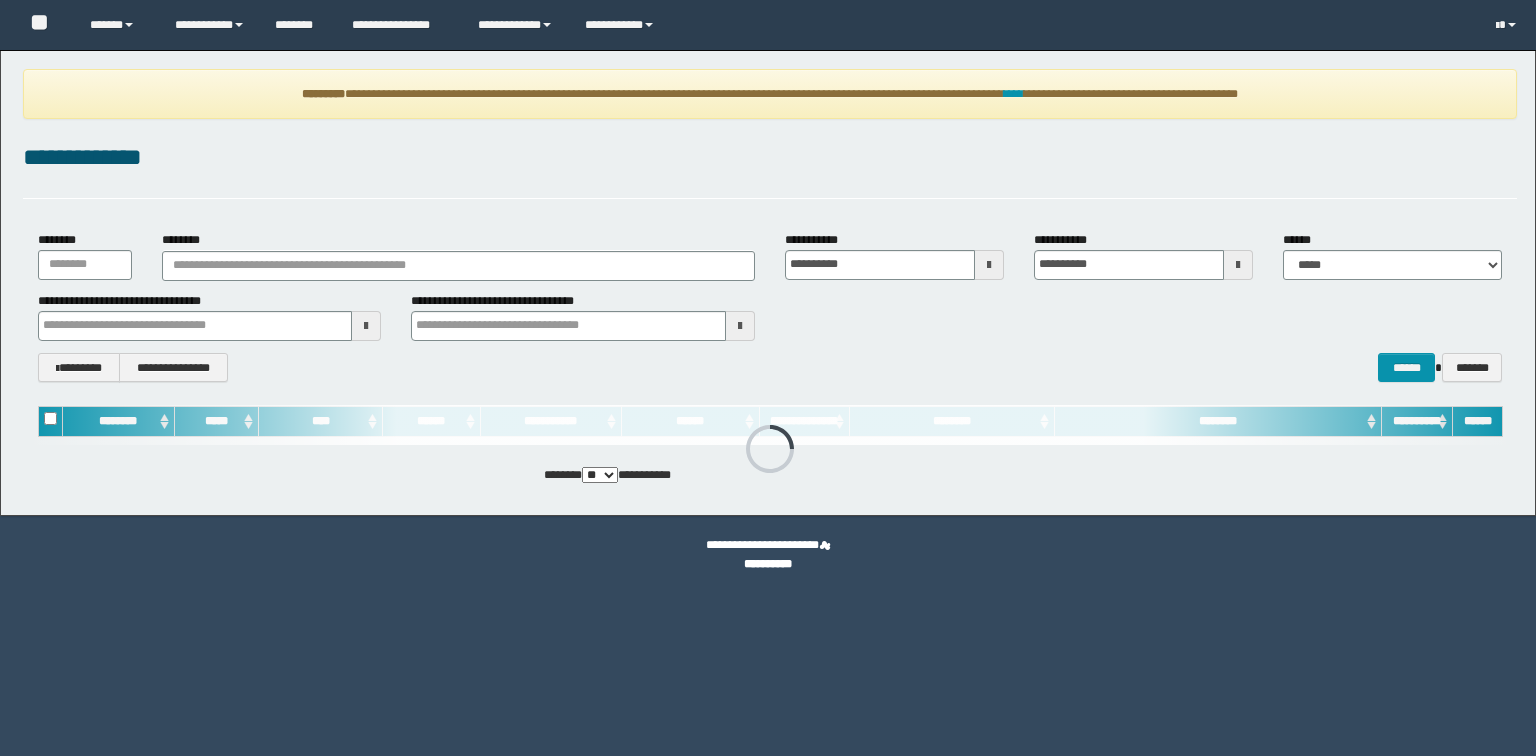 scroll, scrollTop: 0, scrollLeft: 0, axis: both 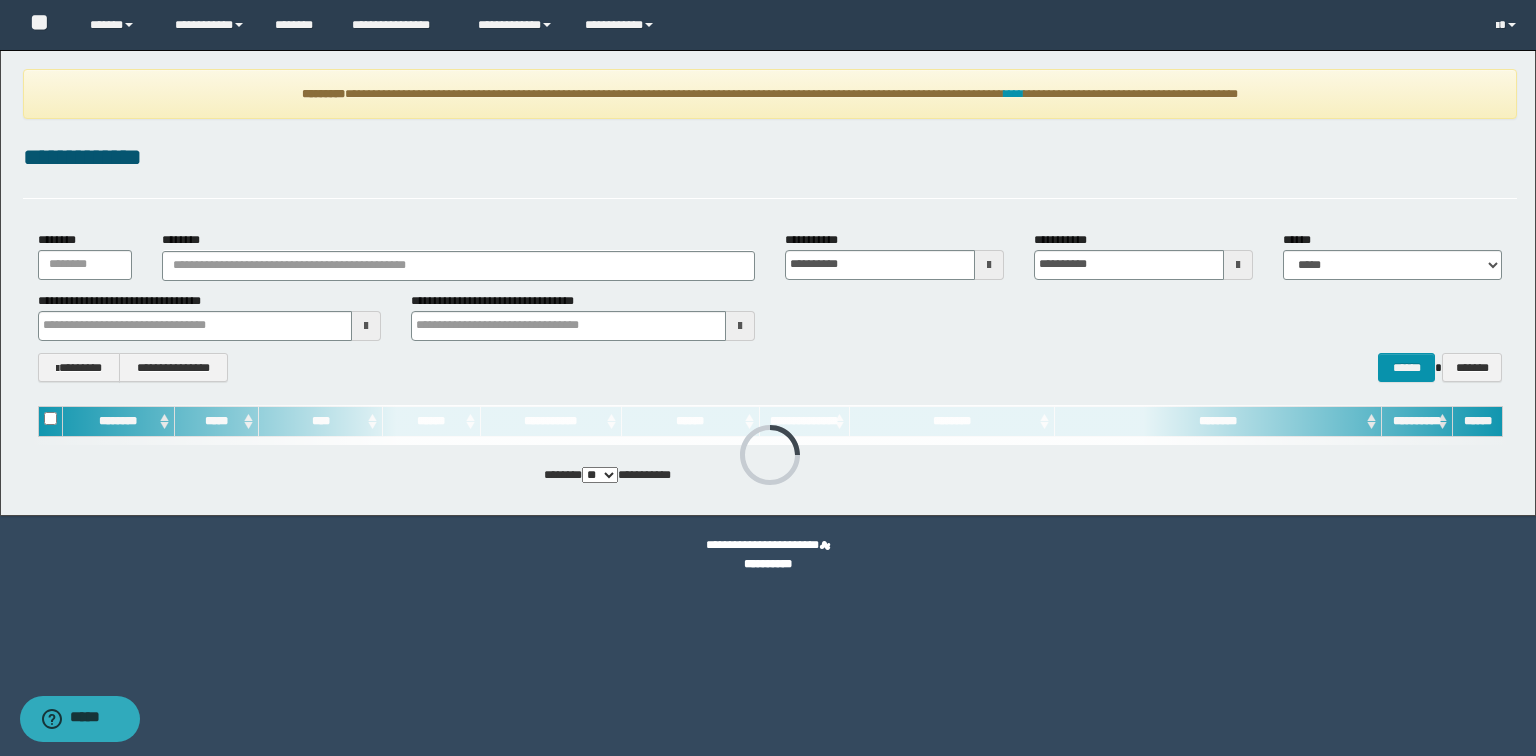 click on "**********" at bounding box center (770, 158) 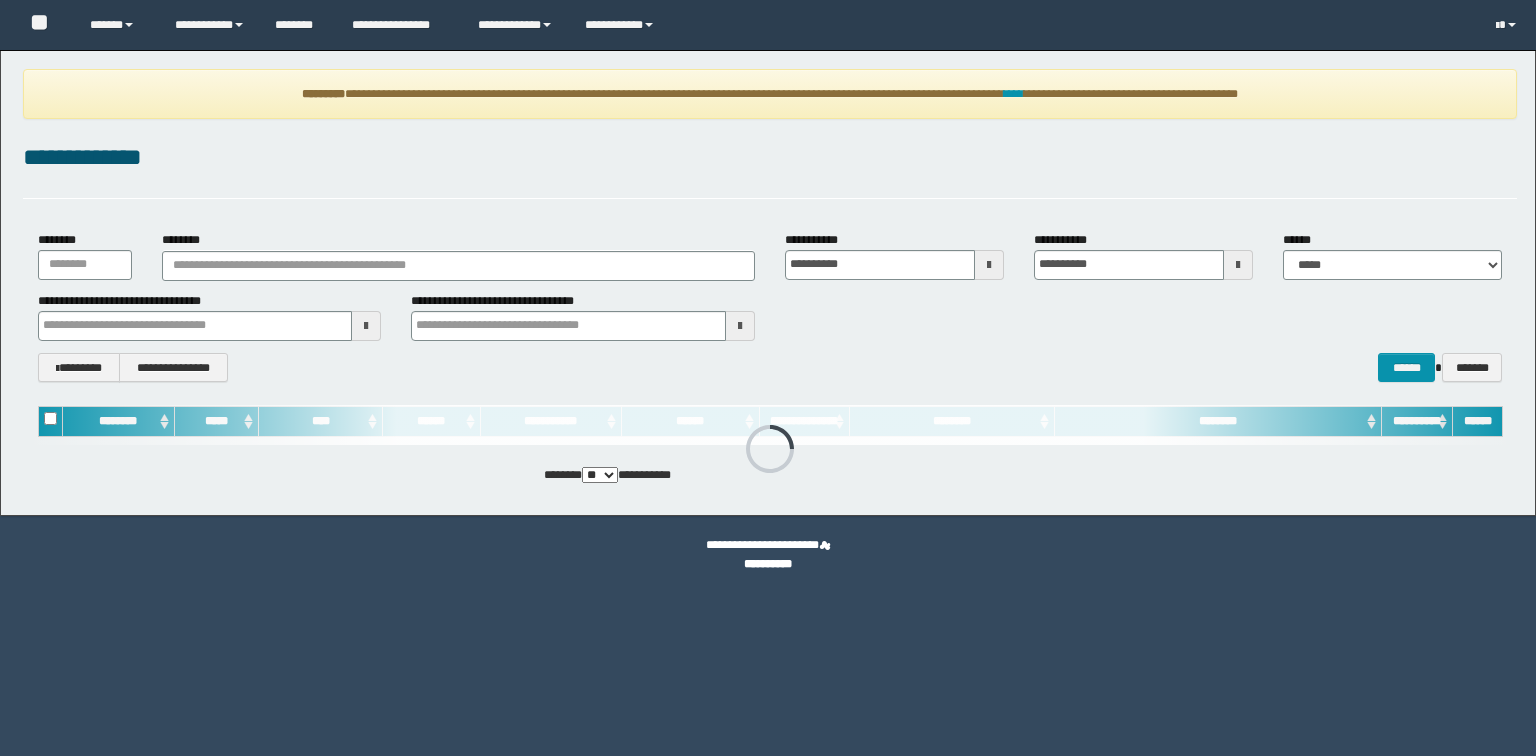 scroll, scrollTop: 0, scrollLeft: 0, axis: both 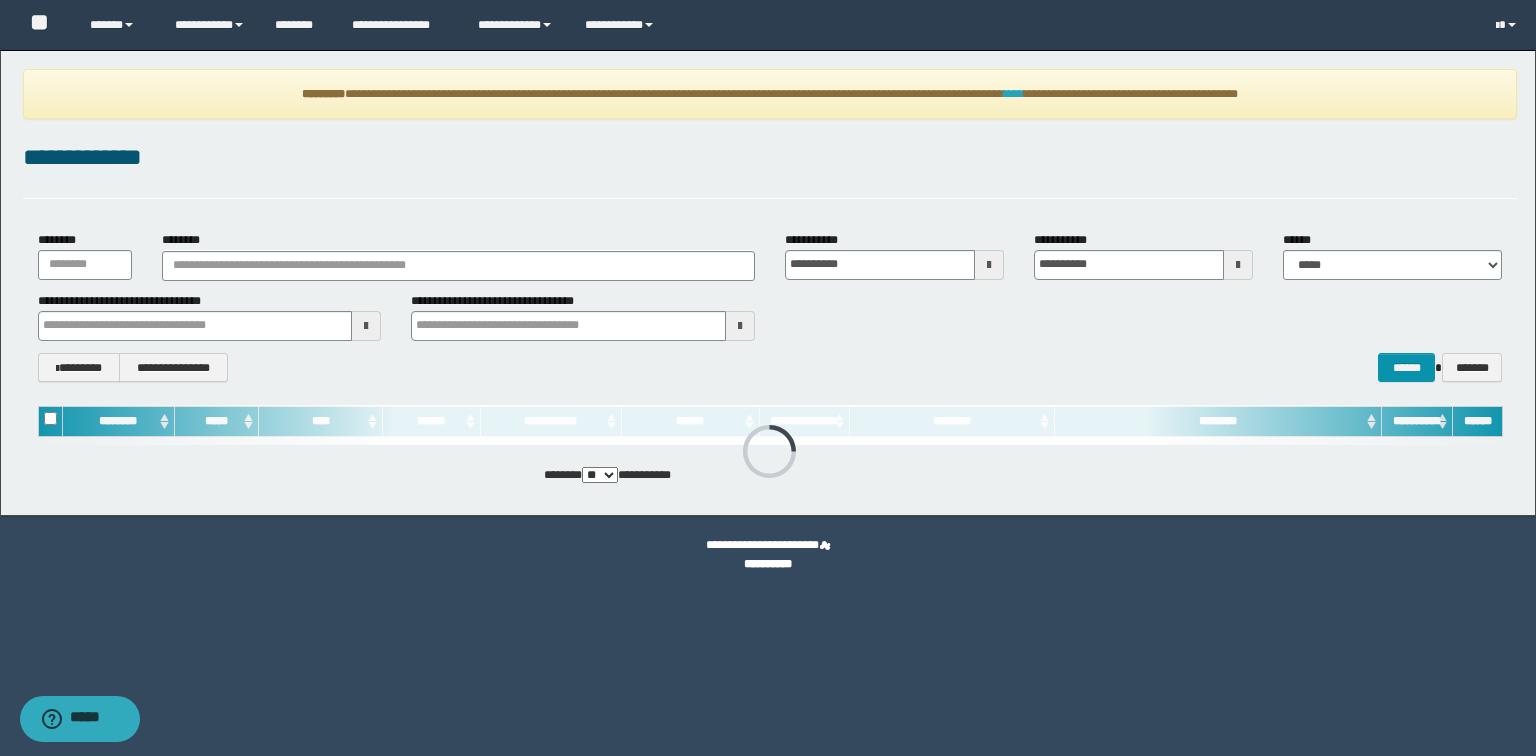 click on "****" at bounding box center (1014, 94) 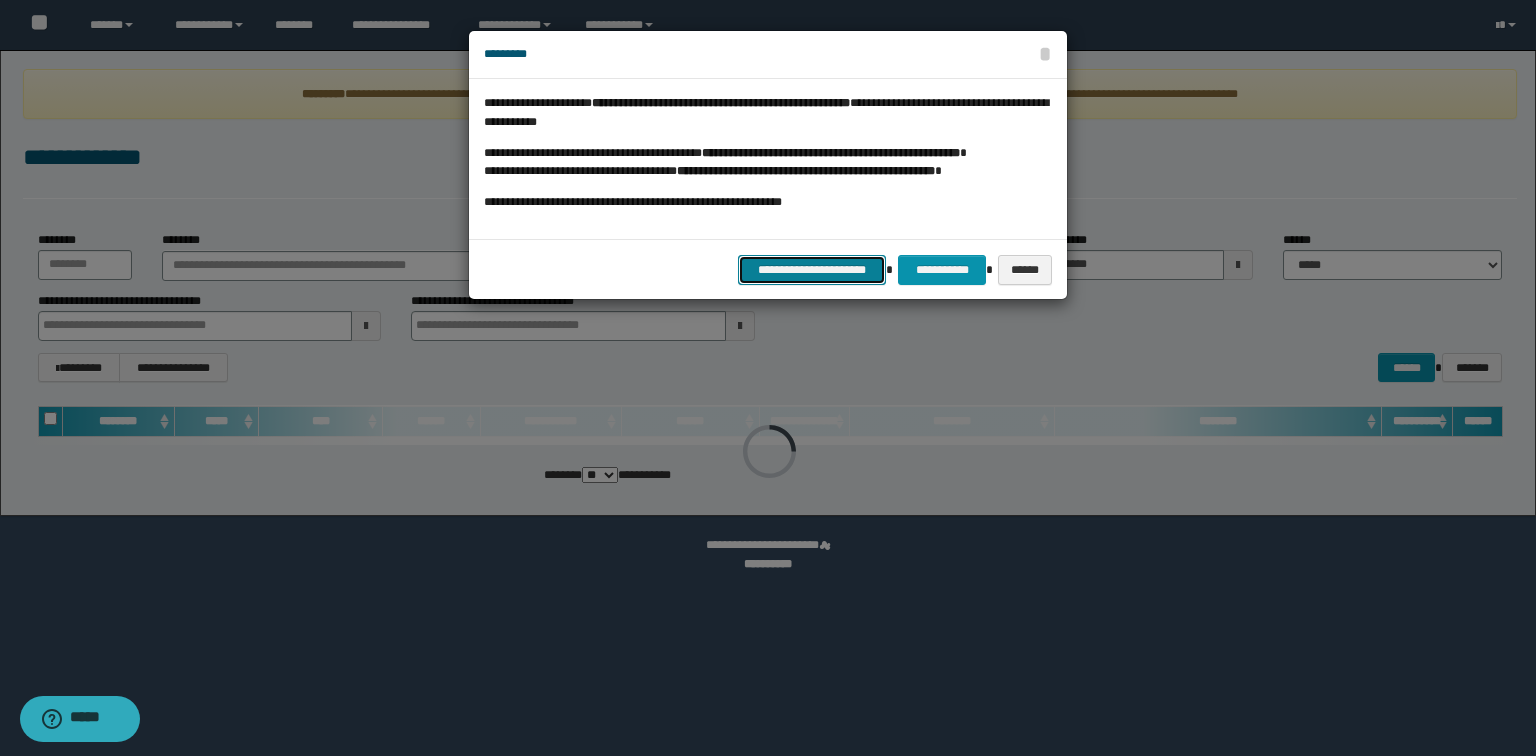 click on "**********" at bounding box center (812, 270) 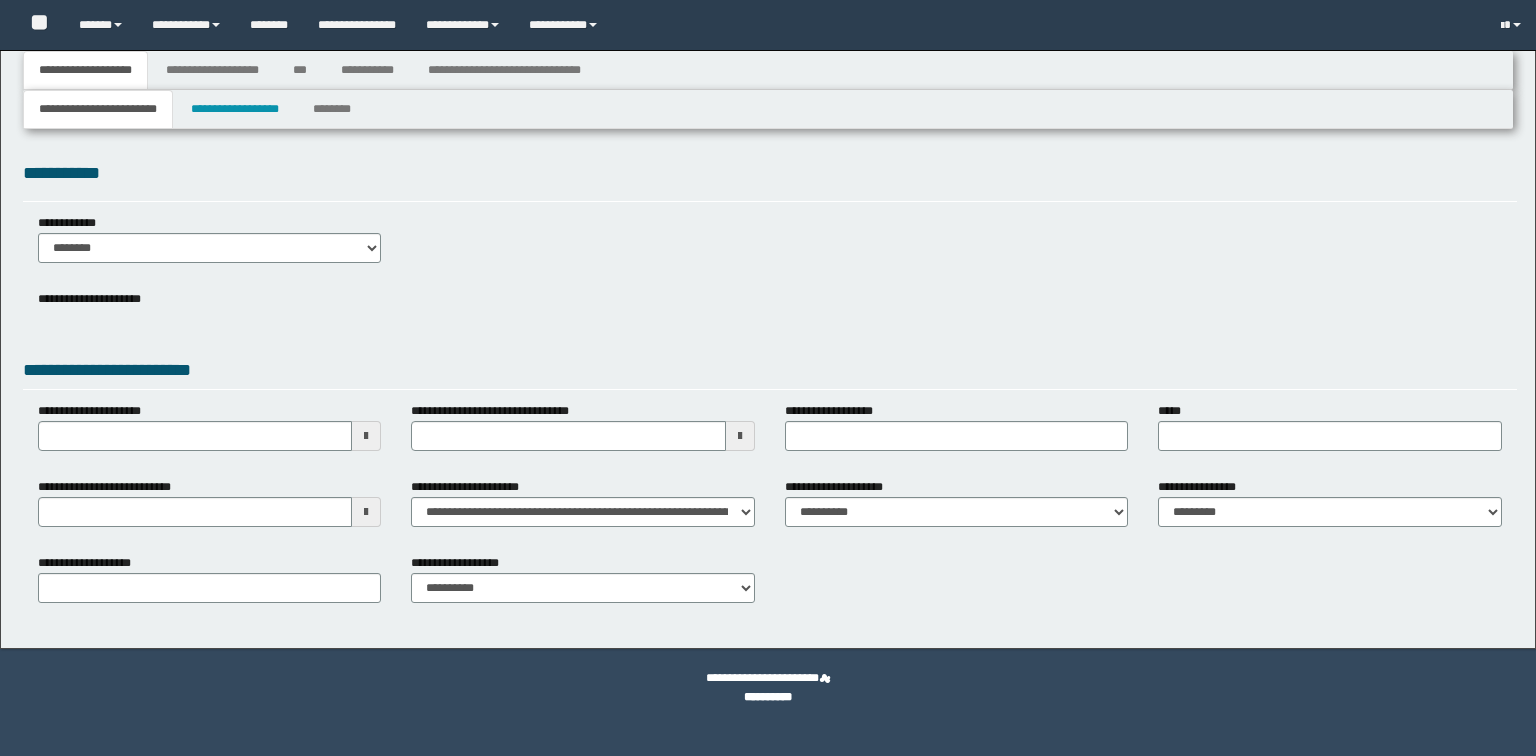 type 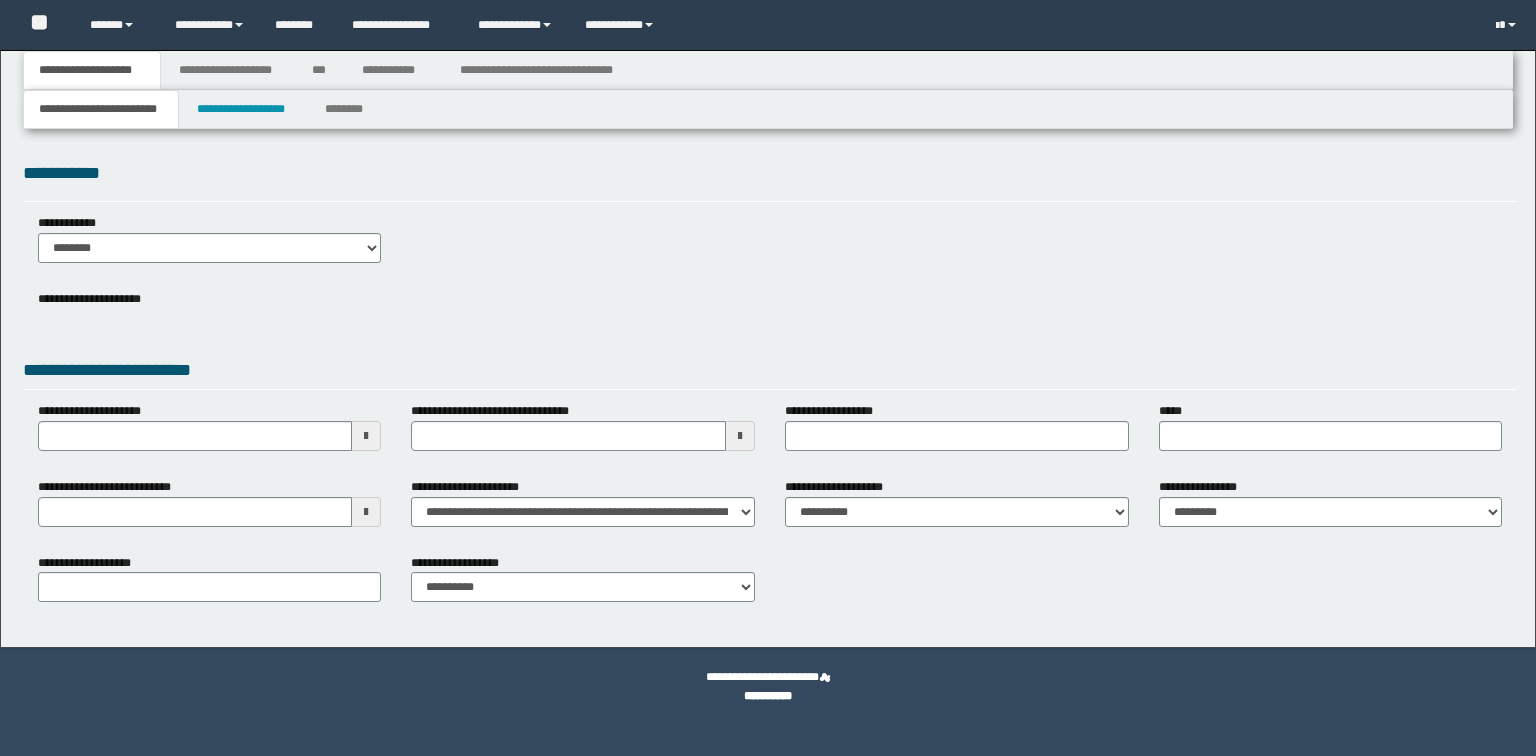 scroll, scrollTop: 0, scrollLeft: 0, axis: both 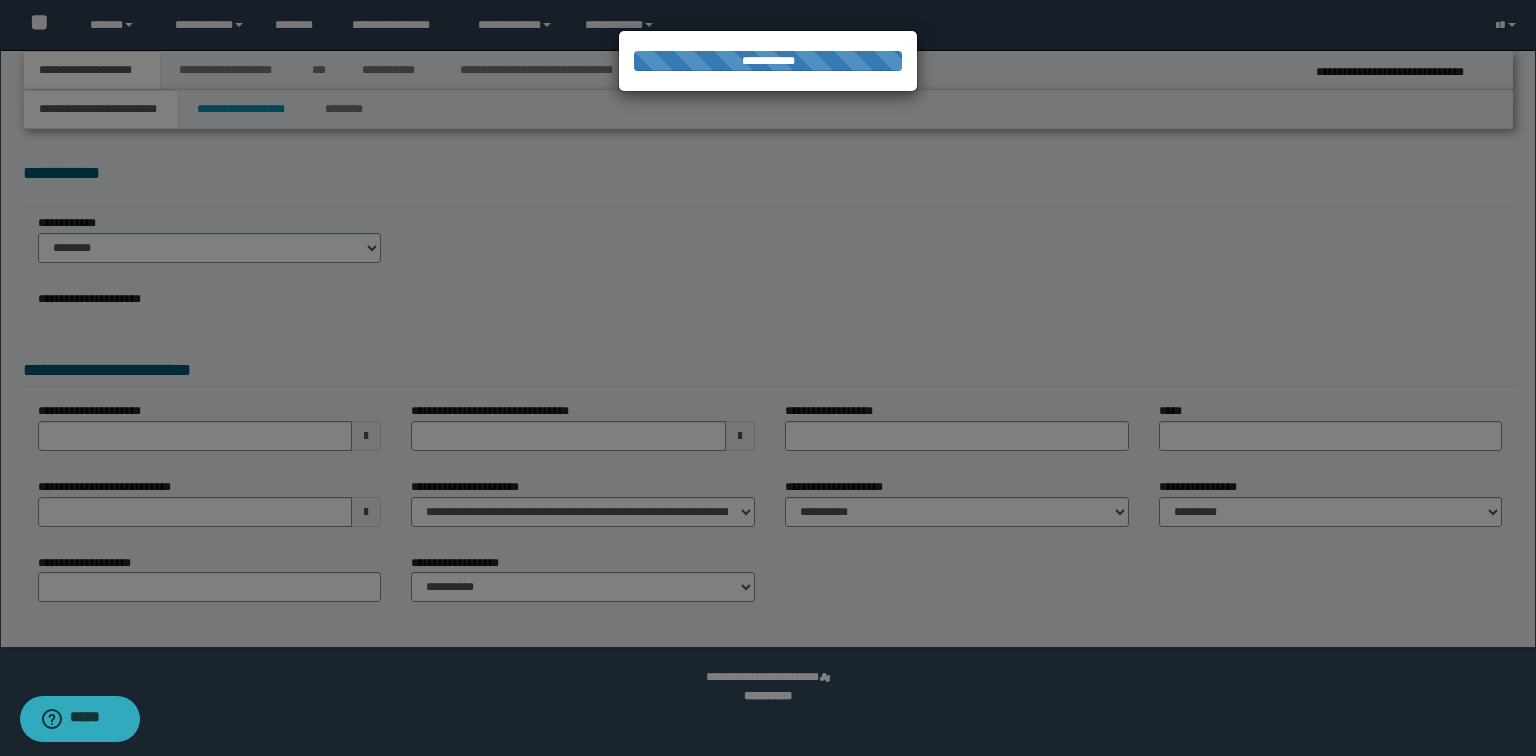 type on "**********" 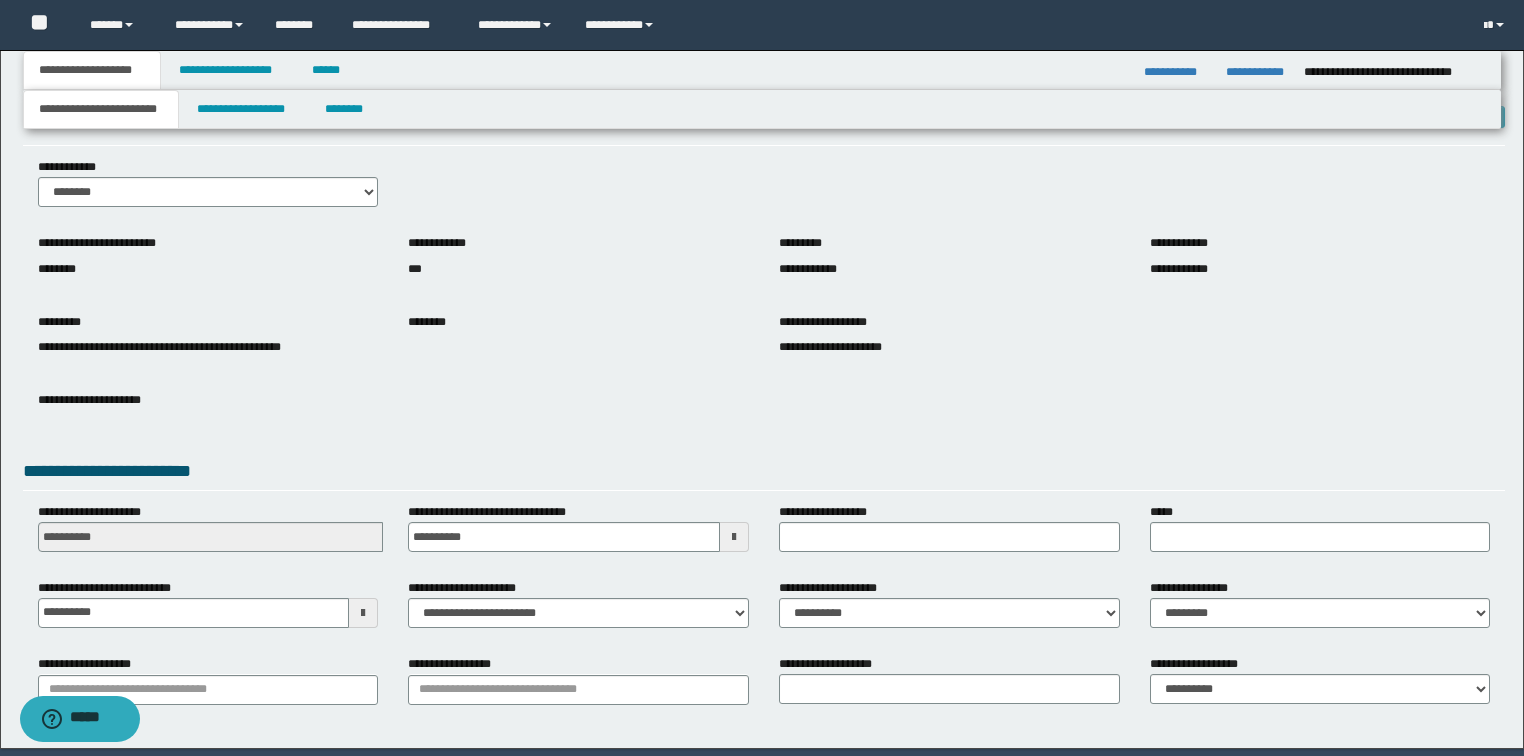 scroll, scrollTop: 127, scrollLeft: 0, axis: vertical 